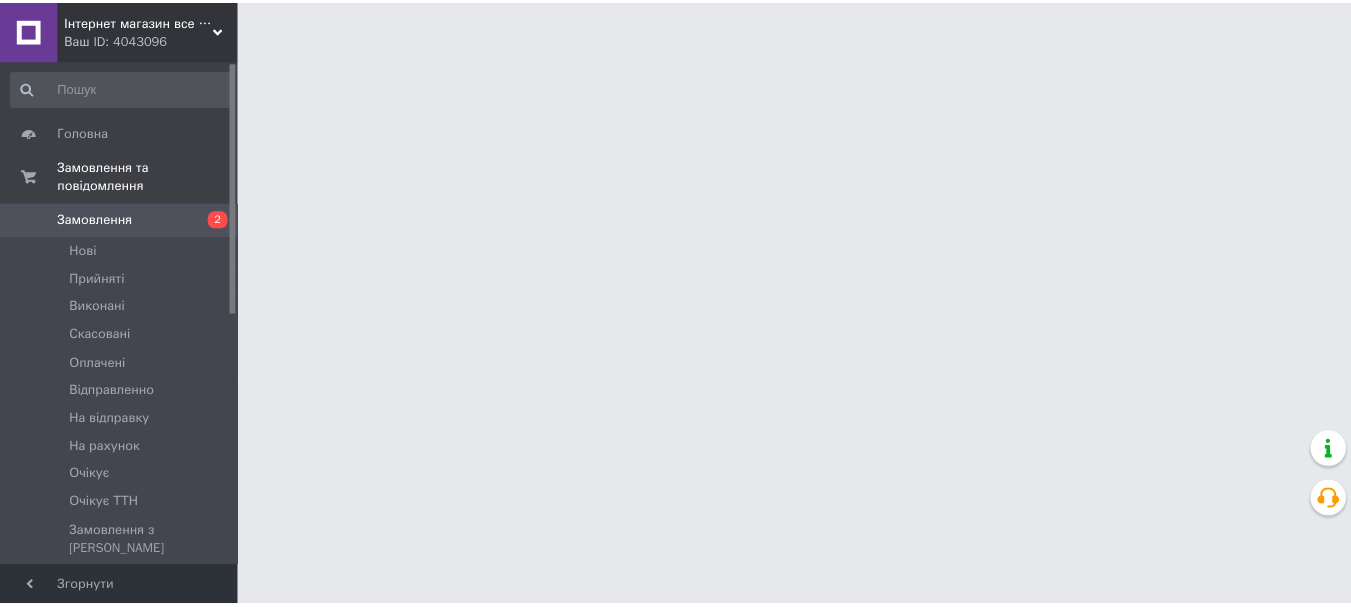 scroll, scrollTop: 0, scrollLeft: 0, axis: both 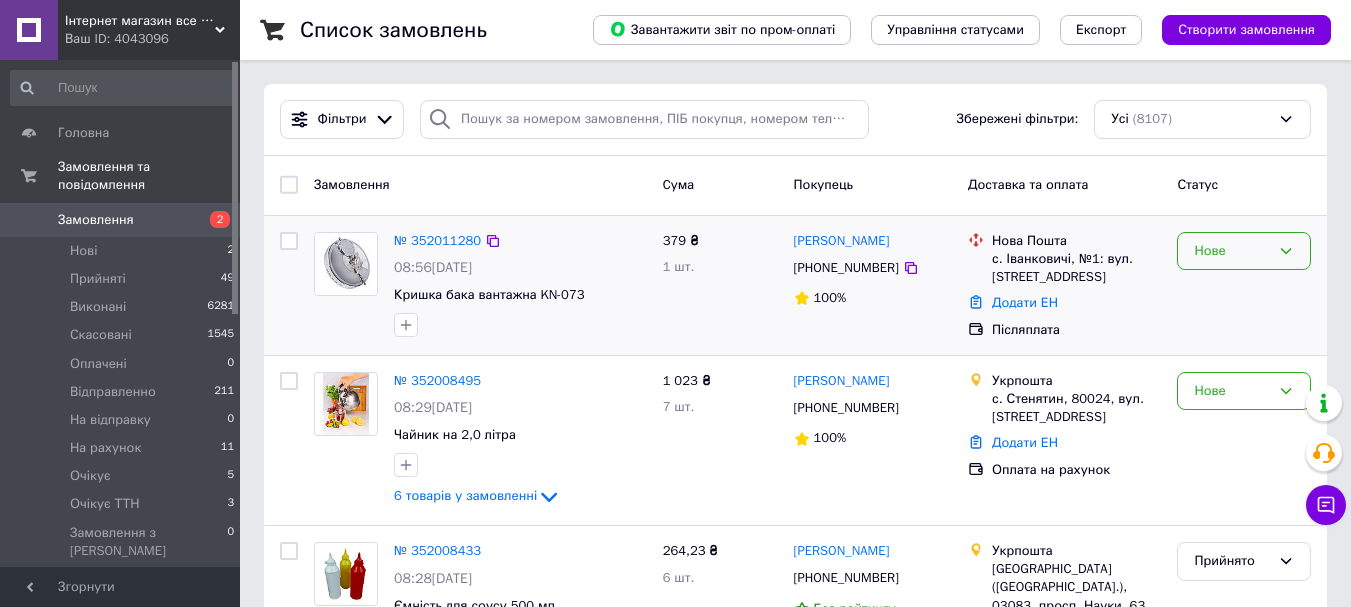 click on "Нове" at bounding box center [1232, 251] 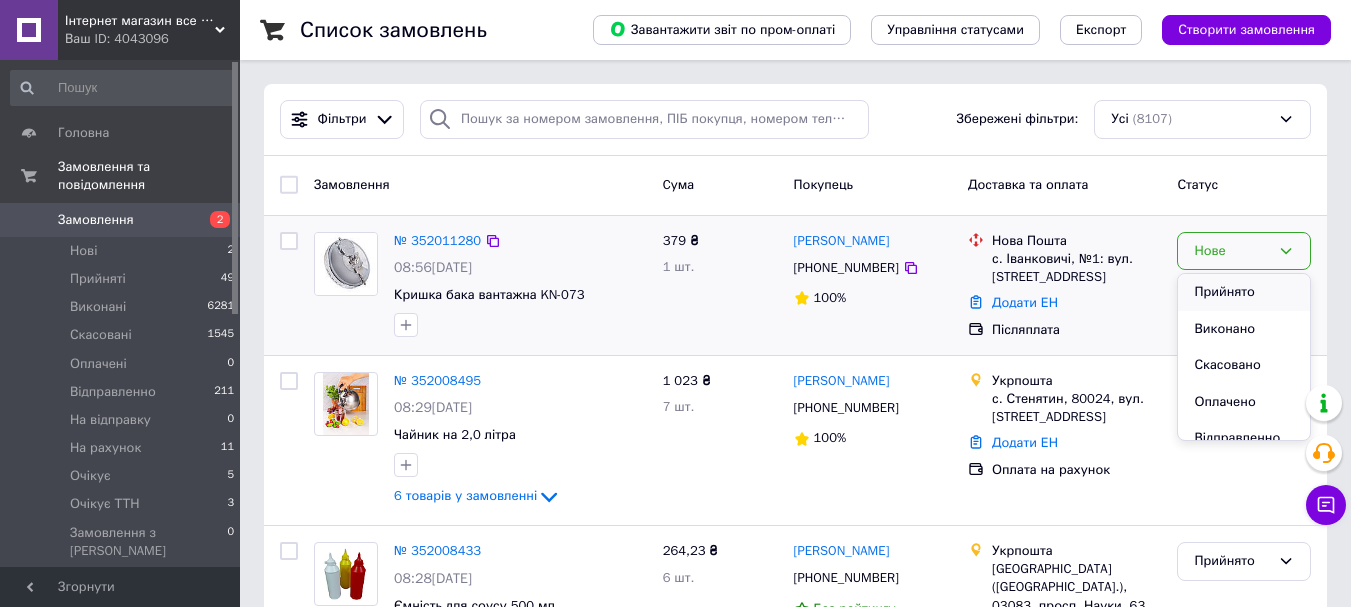 click on "Прийнято" at bounding box center [1244, 292] 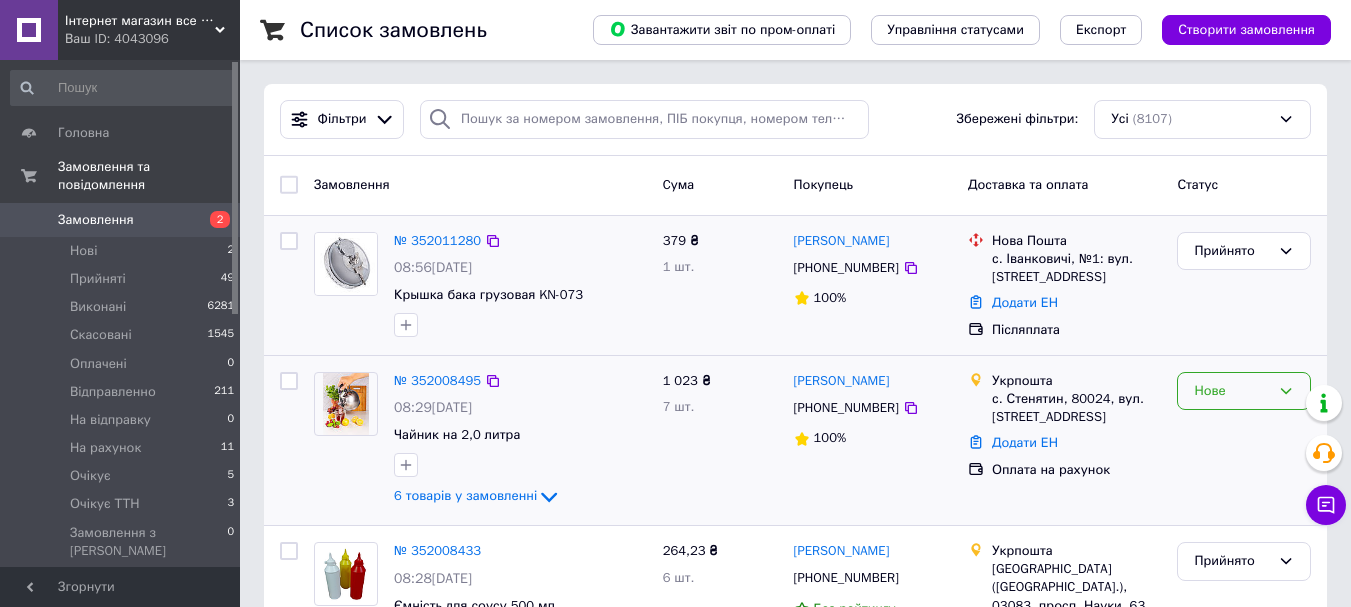 click on "Нове" at bounding box center (1232, 391) 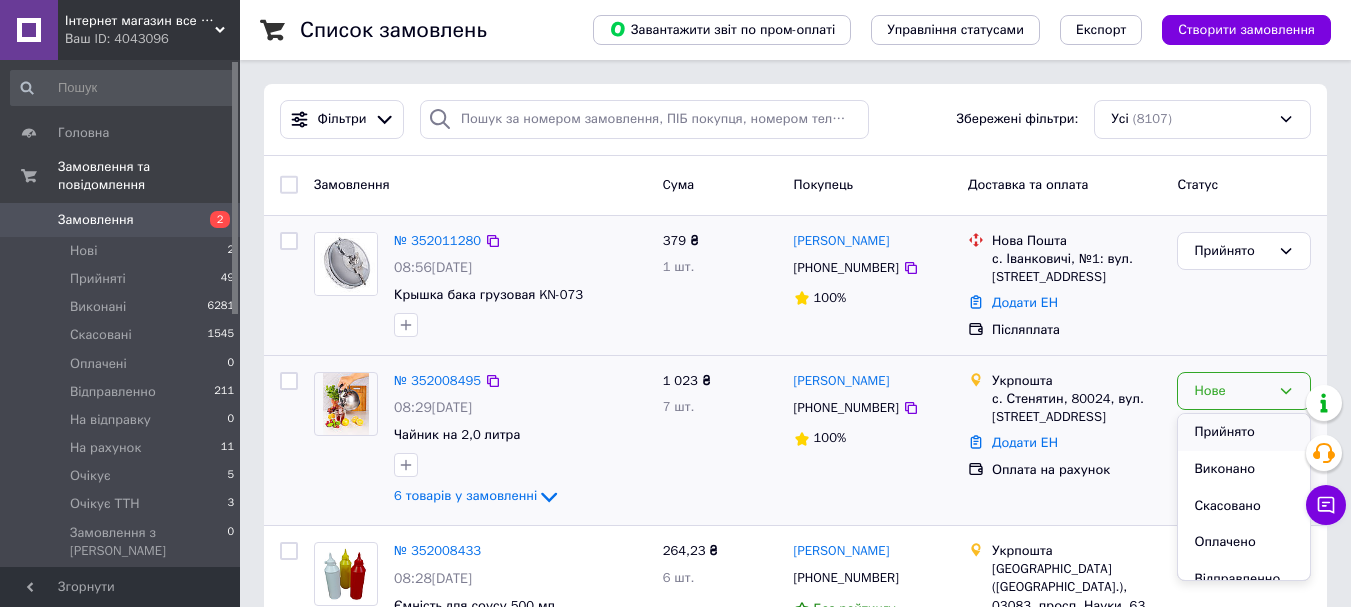 click on "Прийнято" at bounding box center (1244, 432) 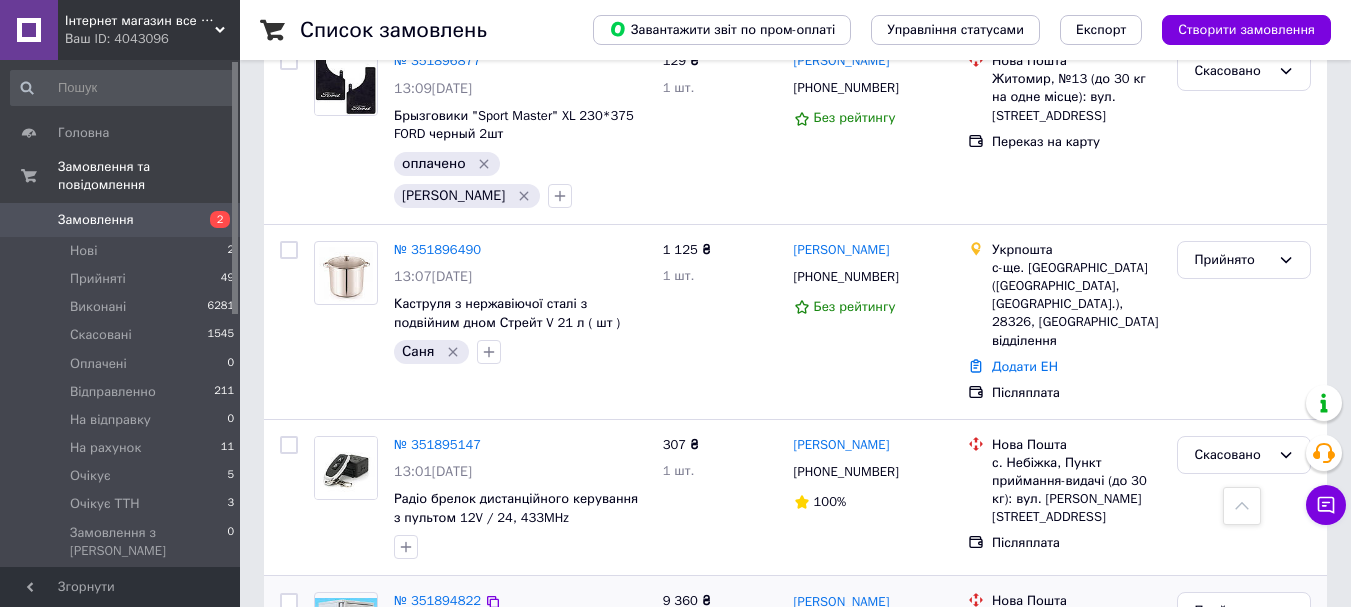 scroll, scrollTop: 7000, scrollLeft: 0, axis: vertical 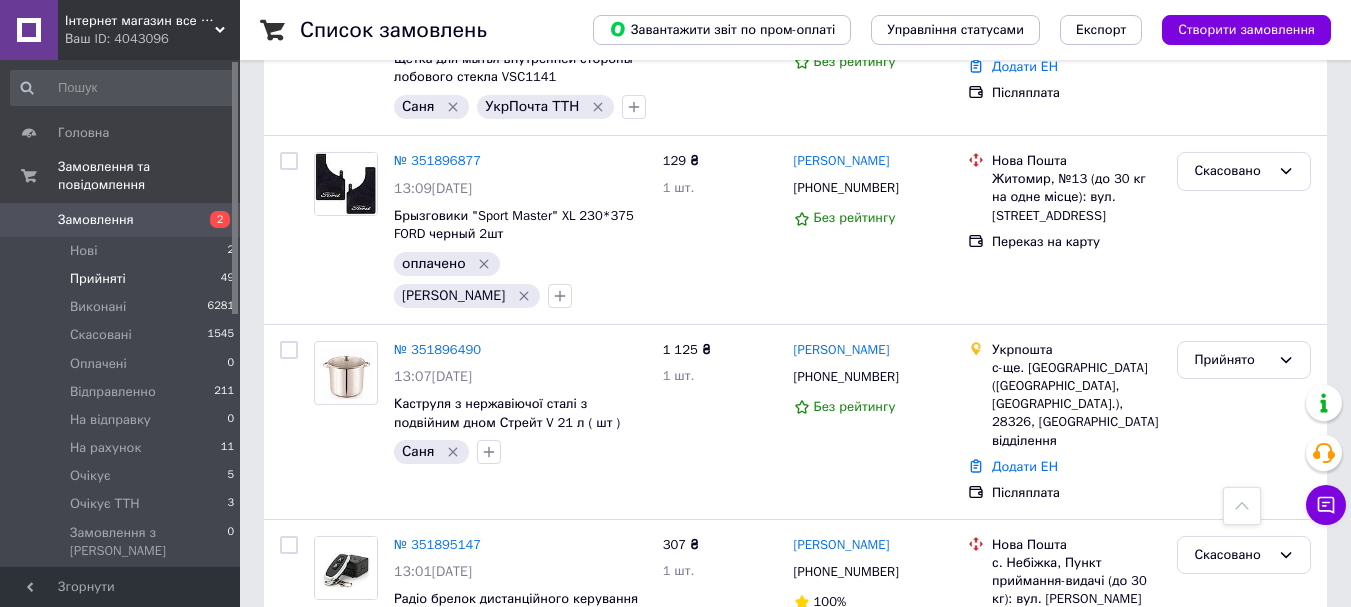 click on "Прийняті 49" at bounding box center [123, 279] 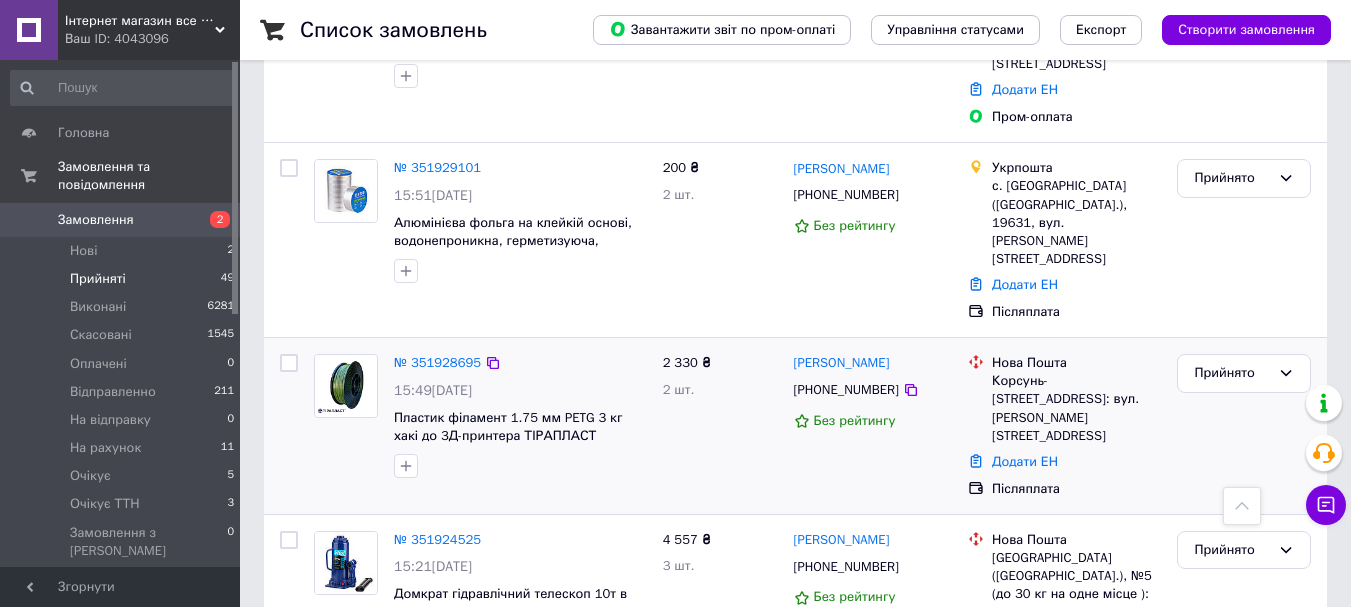 scroll, scrollTop: 3500, scrollLeft: 0, axis: vertical 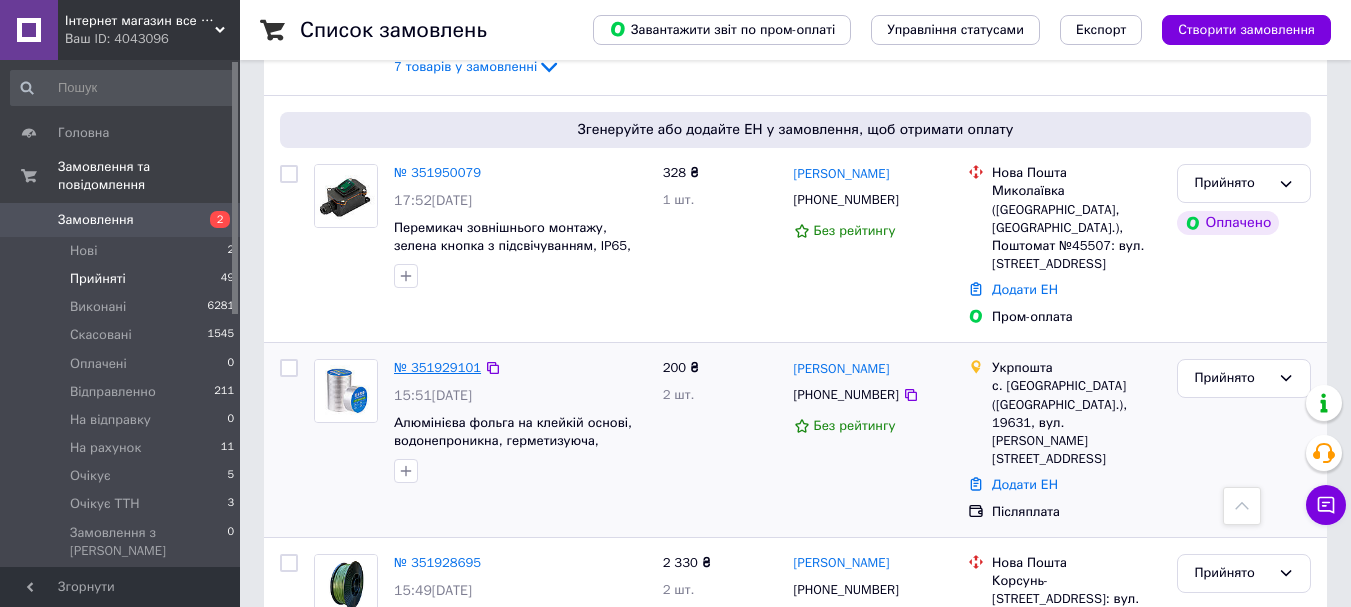 click on "№ 351929101" at bounding box center [437, 367] 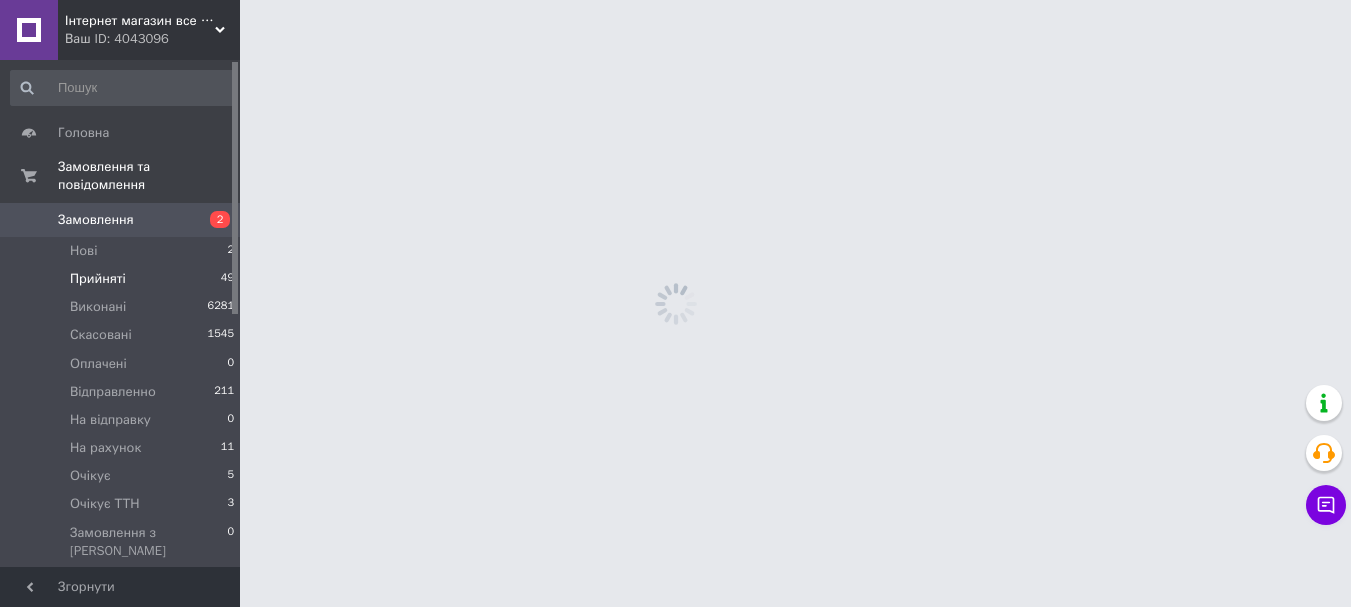 scroll, scrollTop: 0, scrollLeft: 0, axis: both 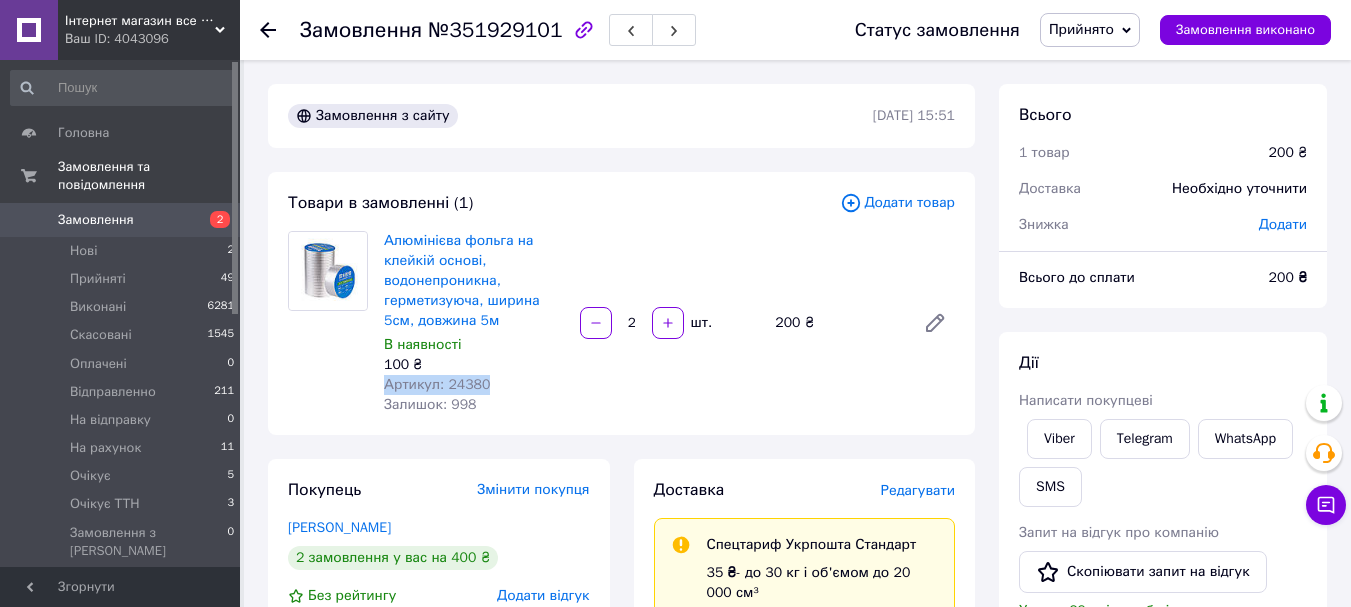 drag, startPoint x: 489, startPoint y: 383, endPoint x: 381, endPoint y: 382, distance: 108.00463 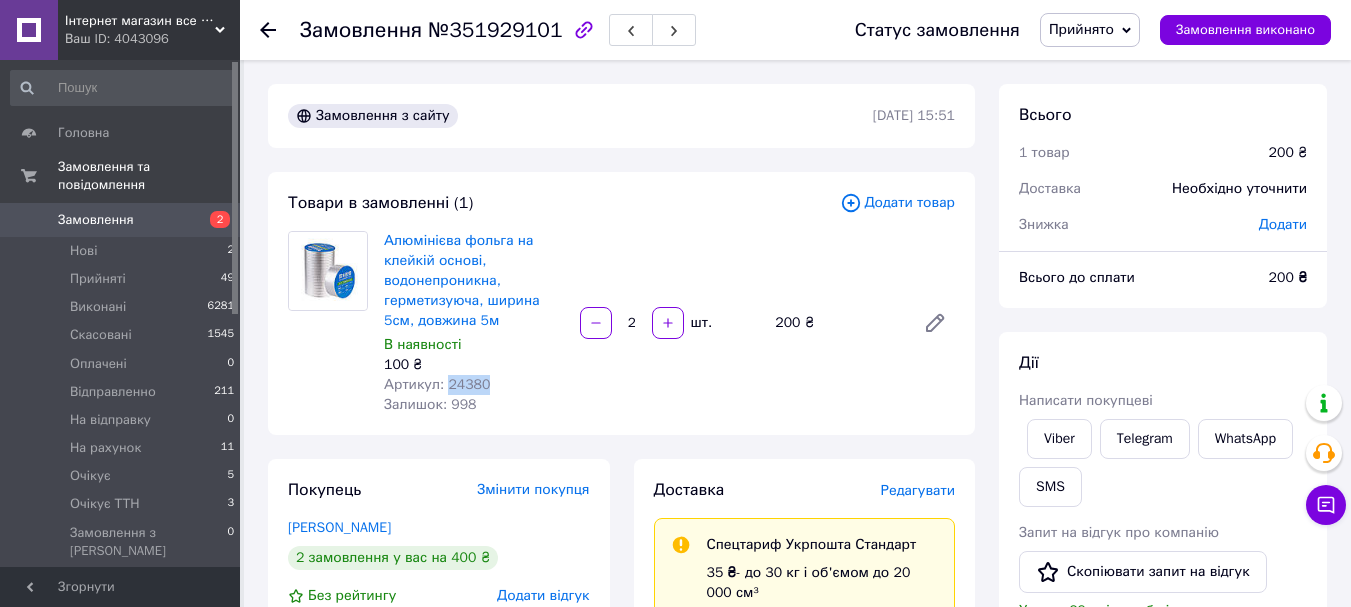 click on "Артикул: 24380" at bounding box center (437, 384) 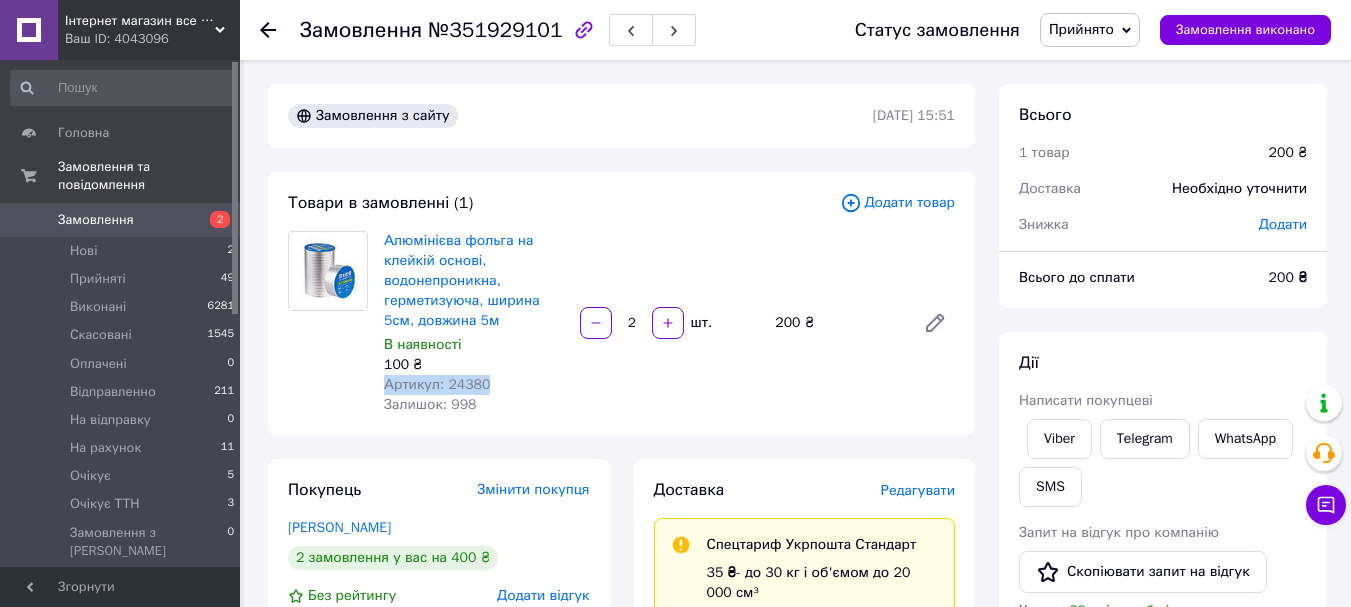 click on "Артикул: 24380" at bounding box center [437, 384] 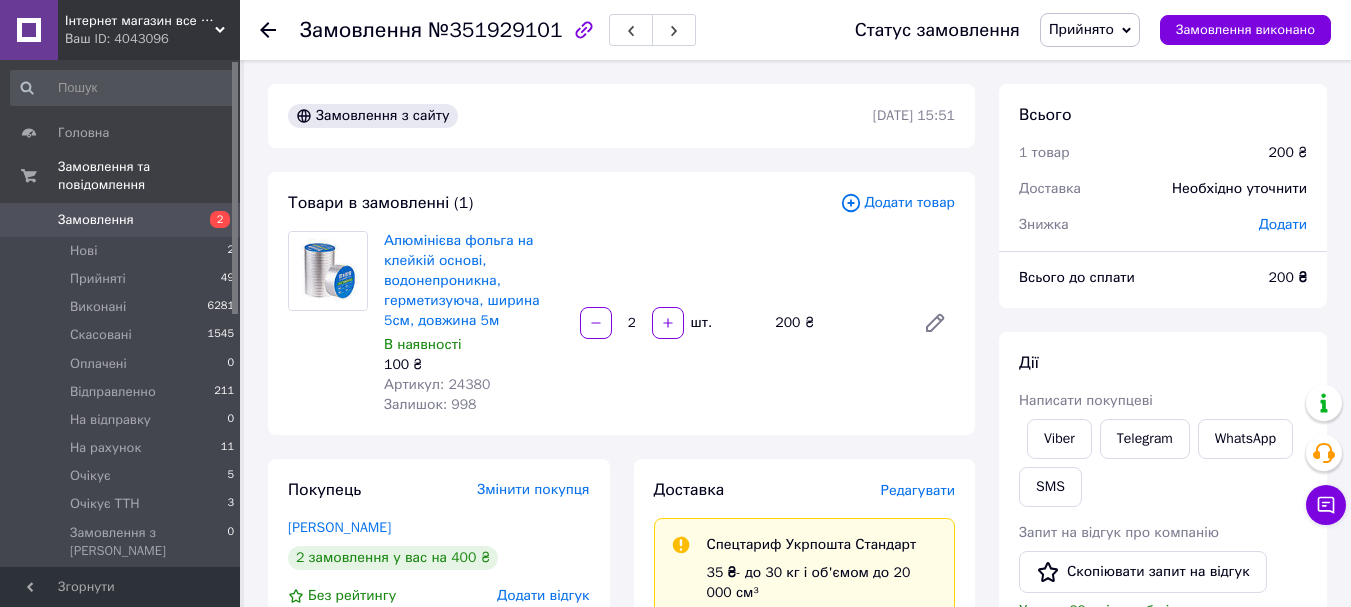 click on "Артикул: 24380" at bounding box center (437, 384) 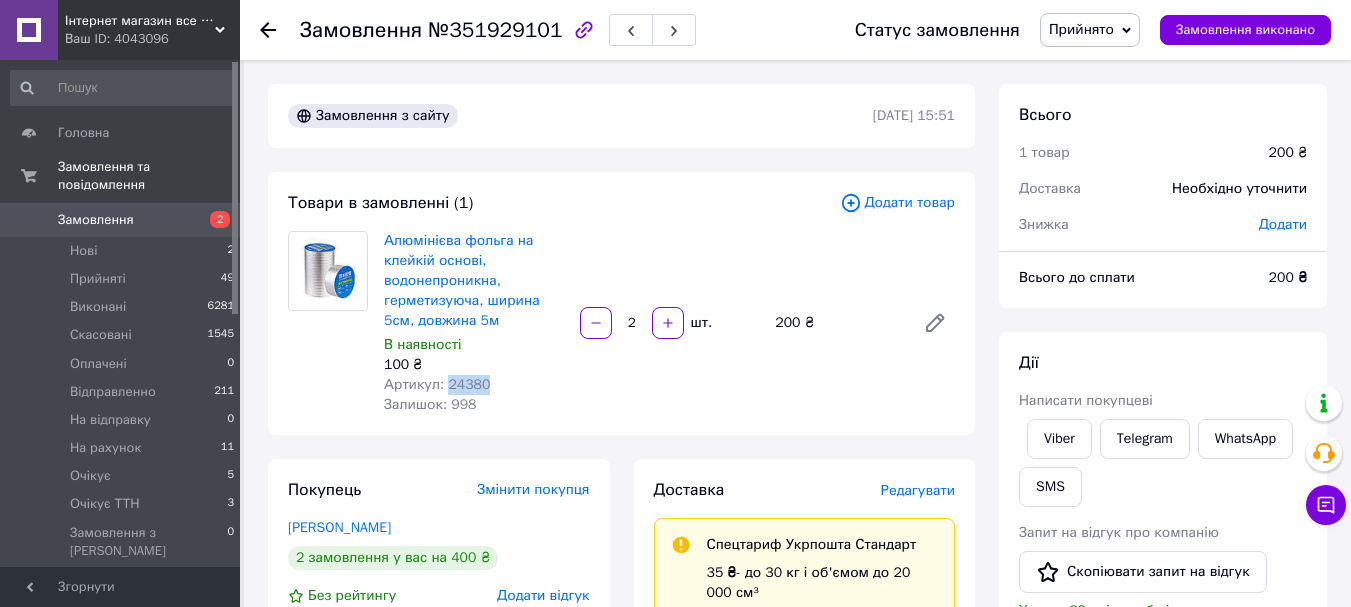 click on "Артикул: 24380" at bounding box center [437, 384] 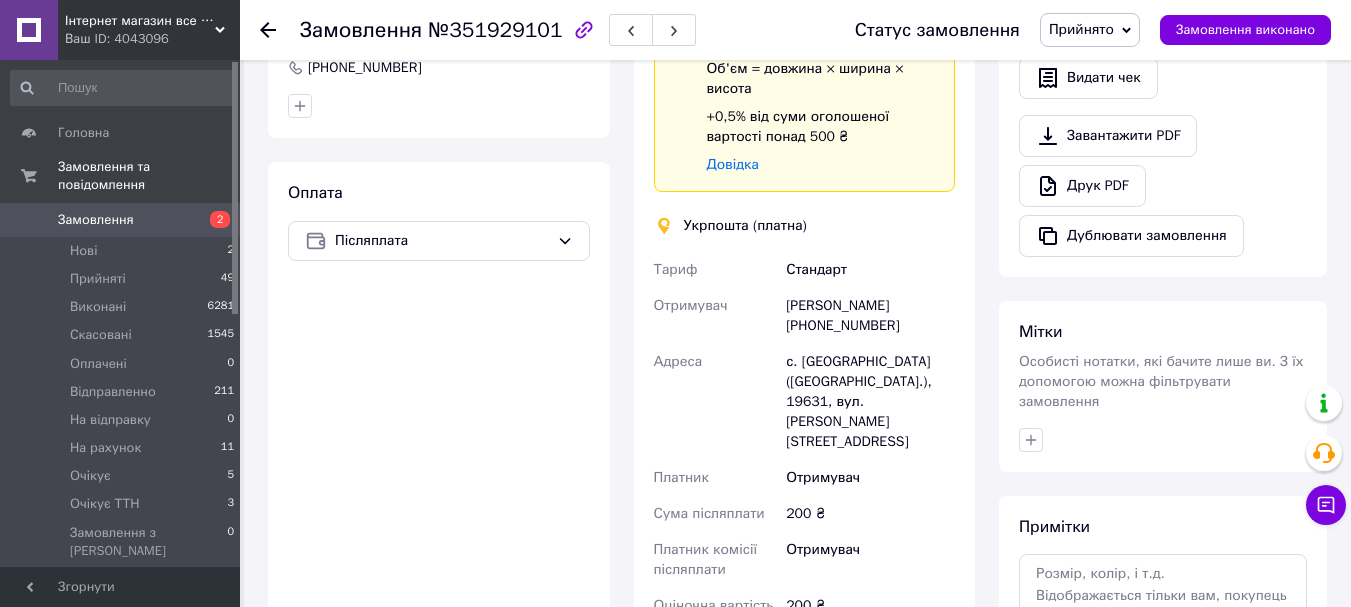 scroll, scrollTop: 700, scrollLeft: 0, axis: vertical 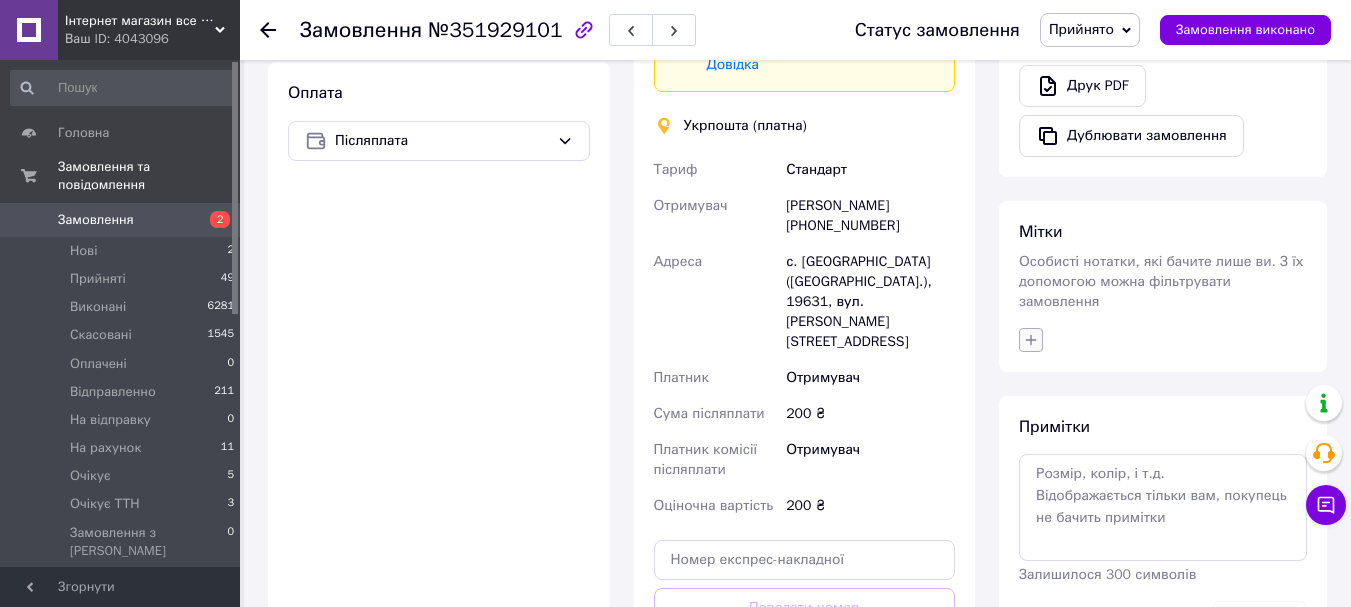 click 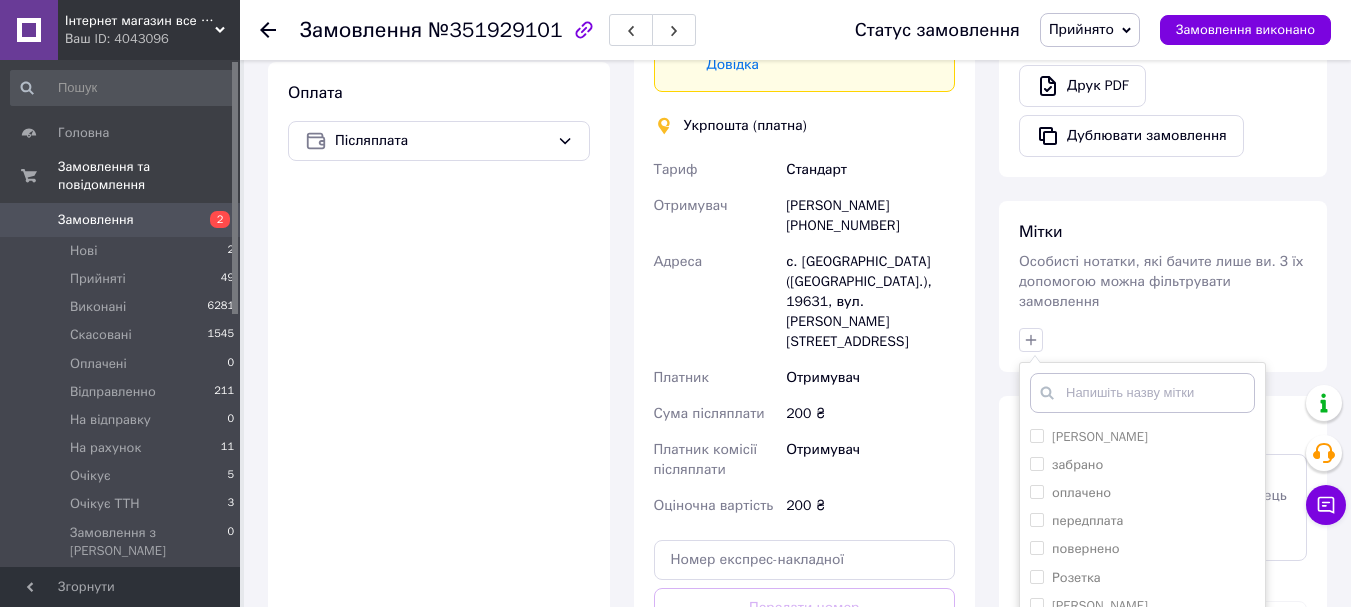 scroll, scrollTop: 1005, scrollLeft: 0, axis: vertical 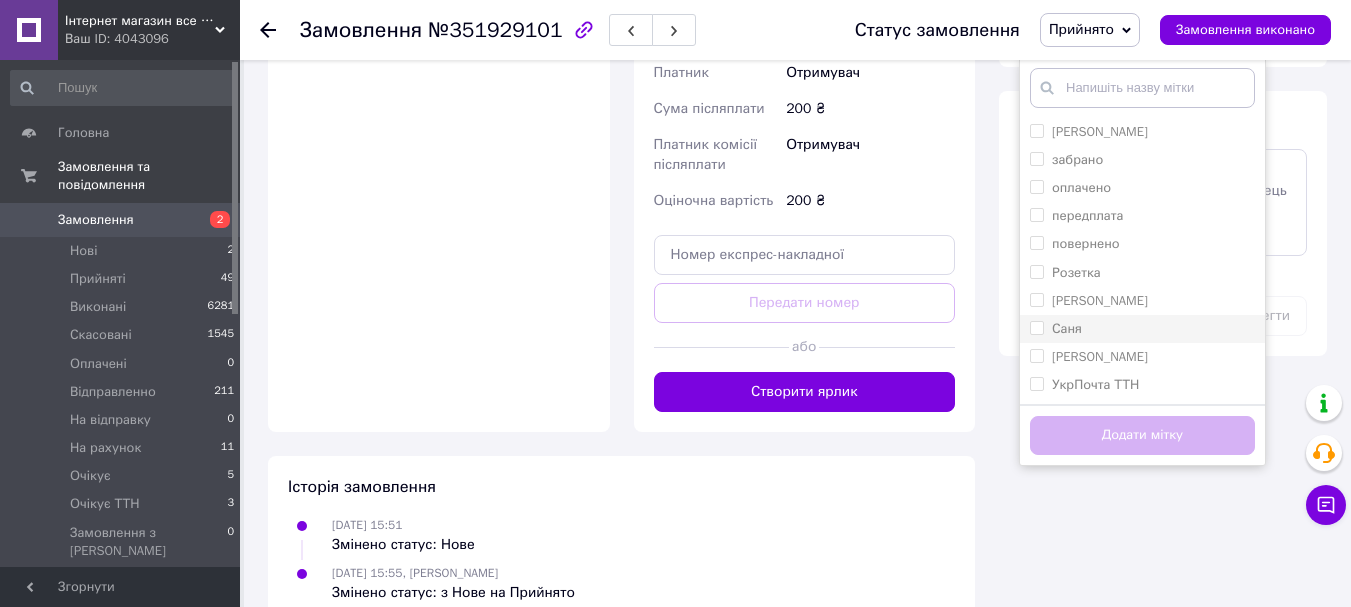 click on "Саня" at bounding box center [1142, 329] 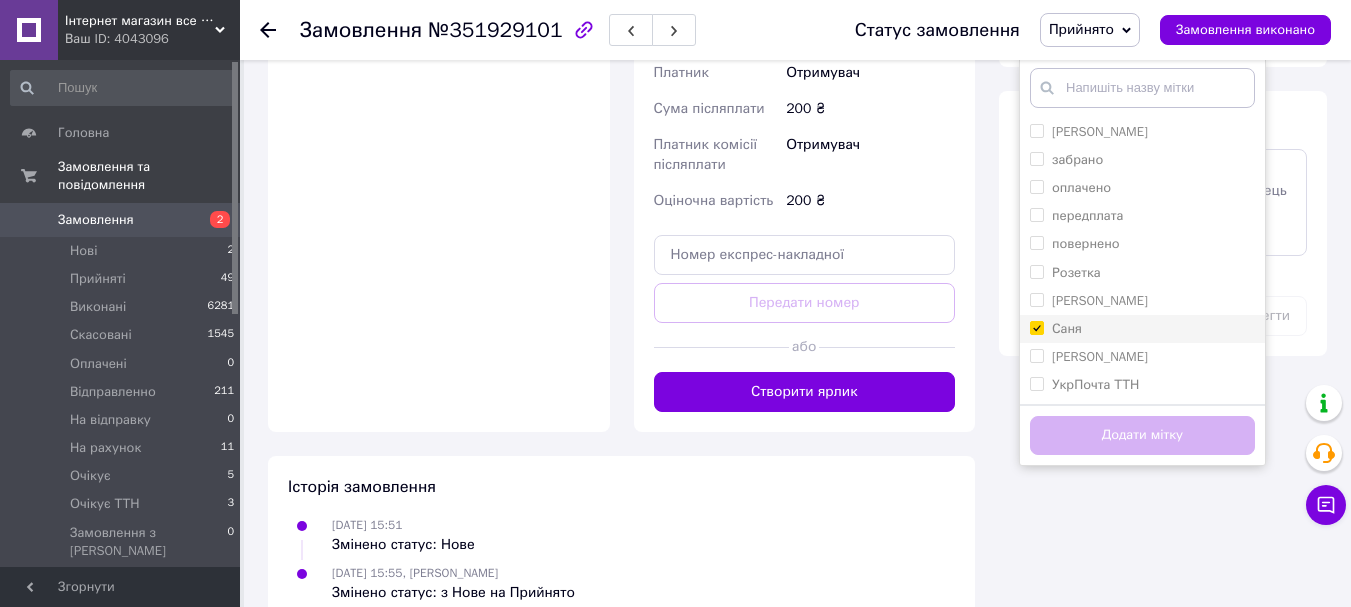 checkbox on "true" 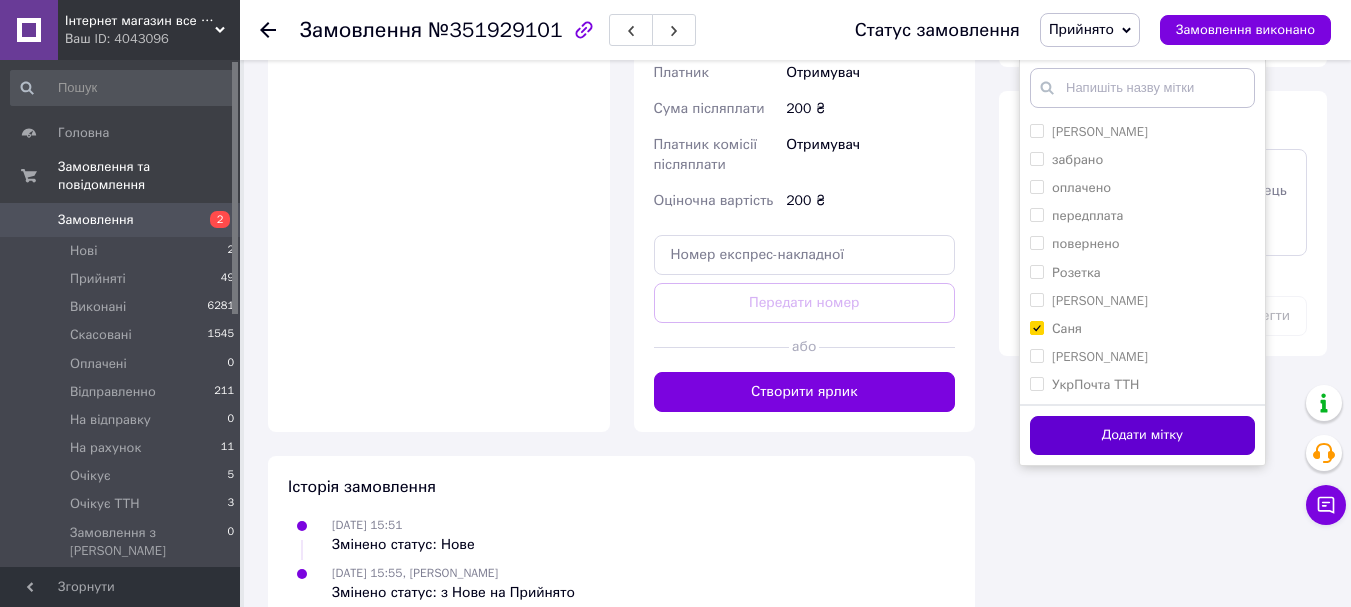 click on "Додати мітку" at bounding box center (1142, 435) 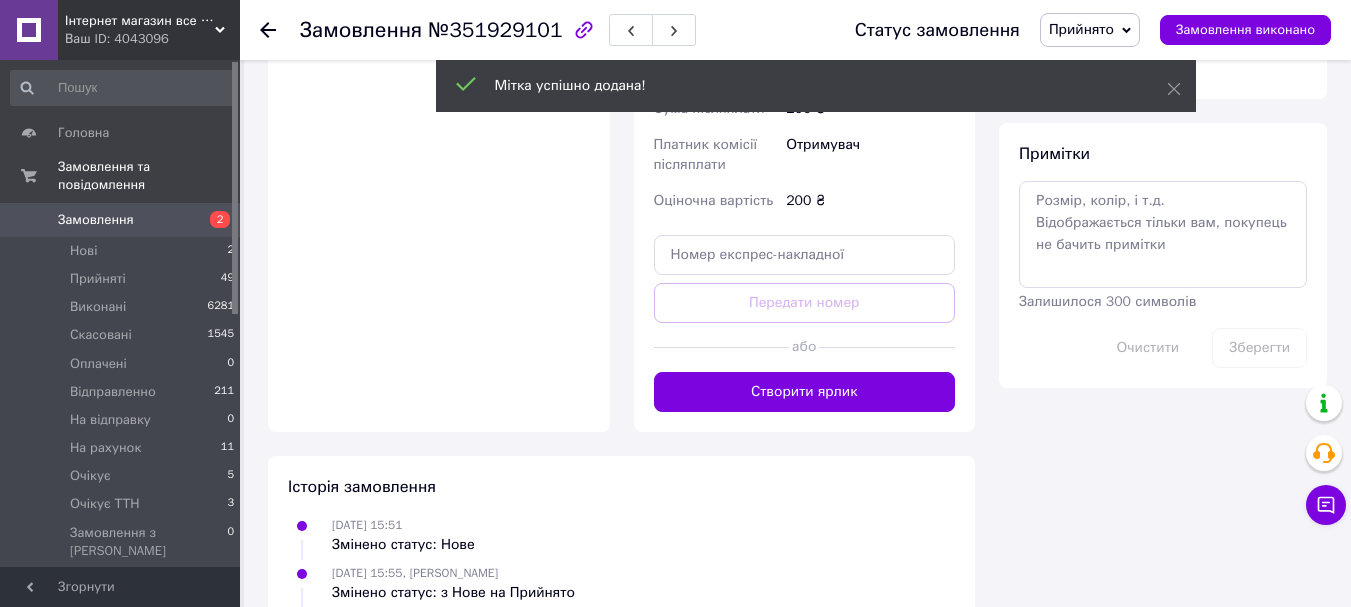 click 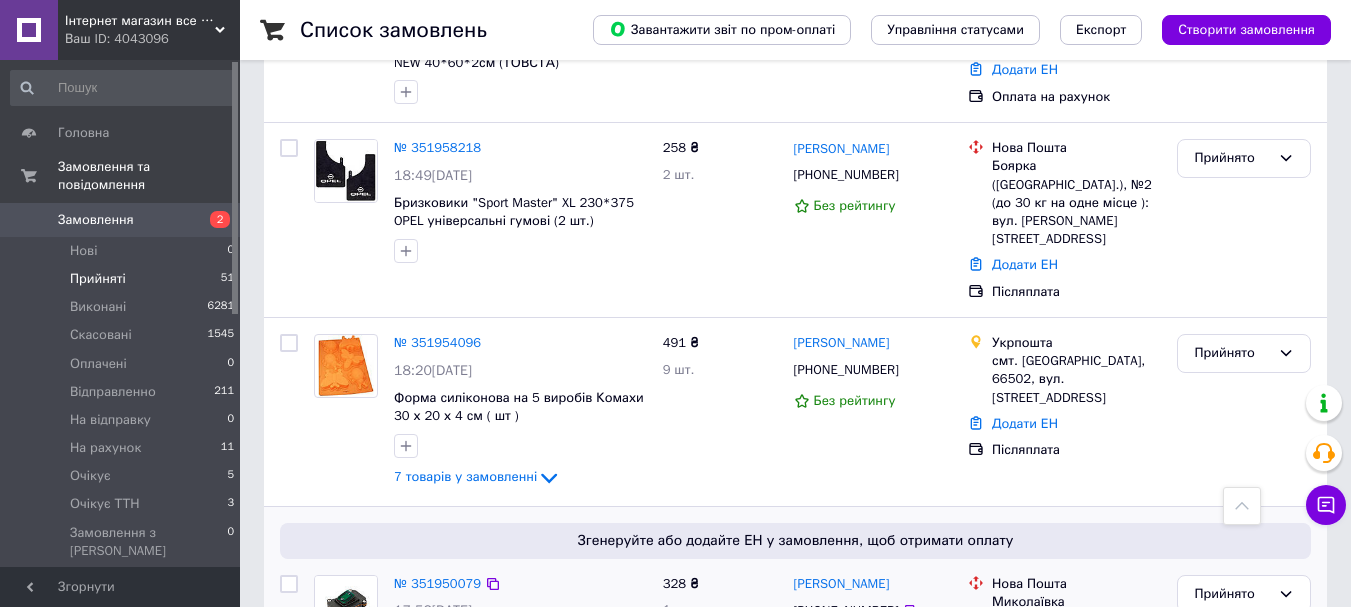 scroll, scrollTop: 3600, scrollLeft: 0, axis: vertical 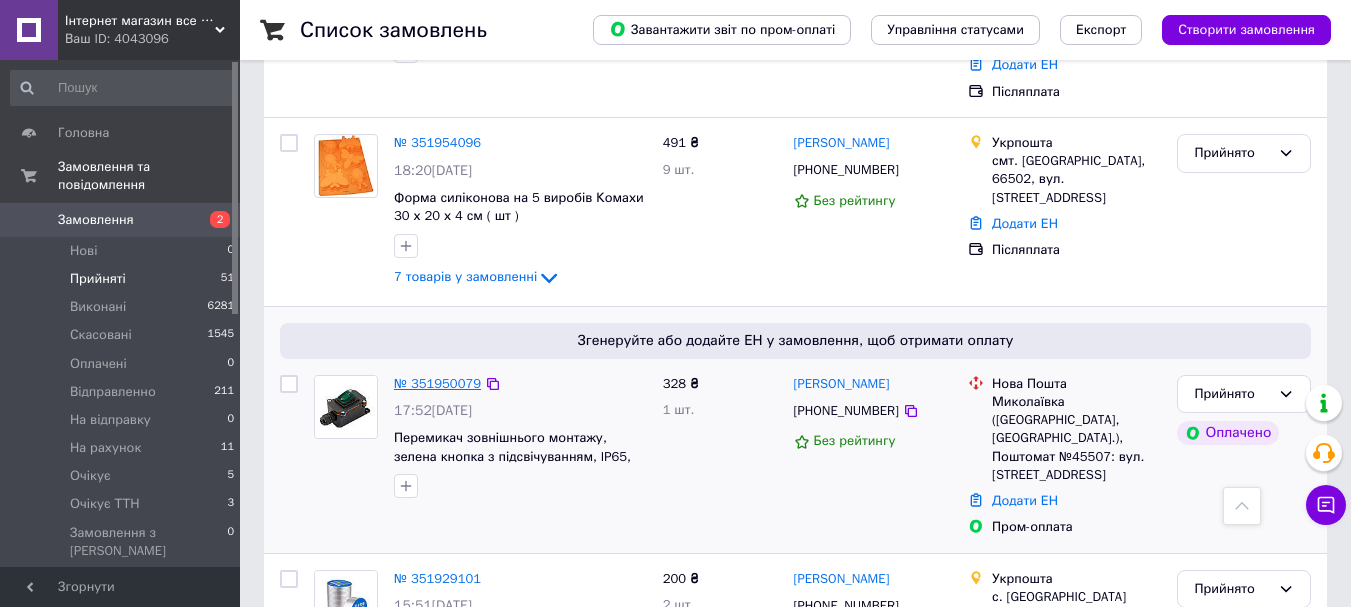 click on "№ 351950079" at bounding box center (437, 383) 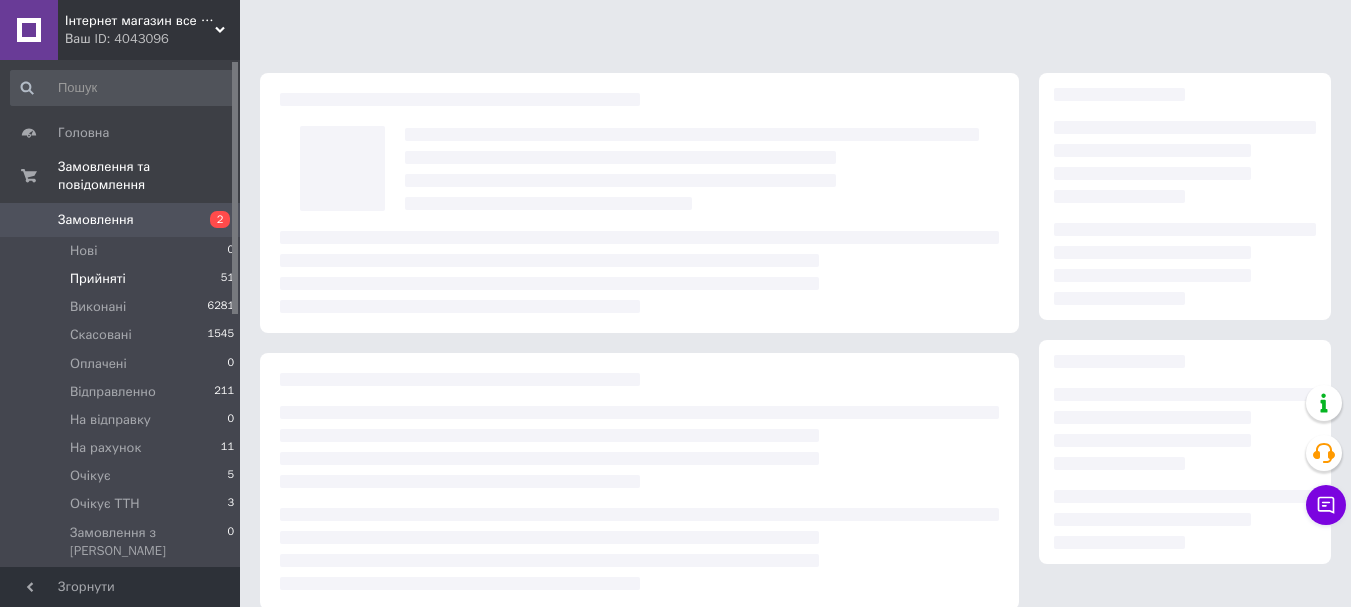 scroll, scrollTop: 0, scrollLeft: 0, axis: both 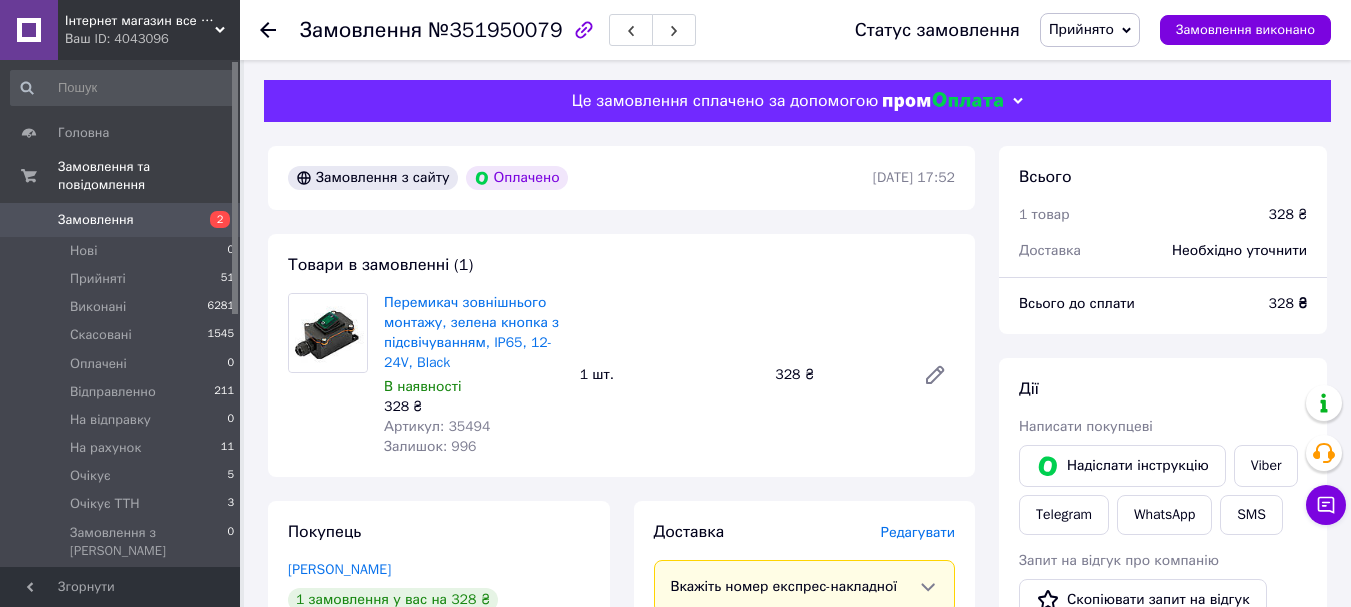 click on "Артикул: 35494" at bounding box center (437, 426) 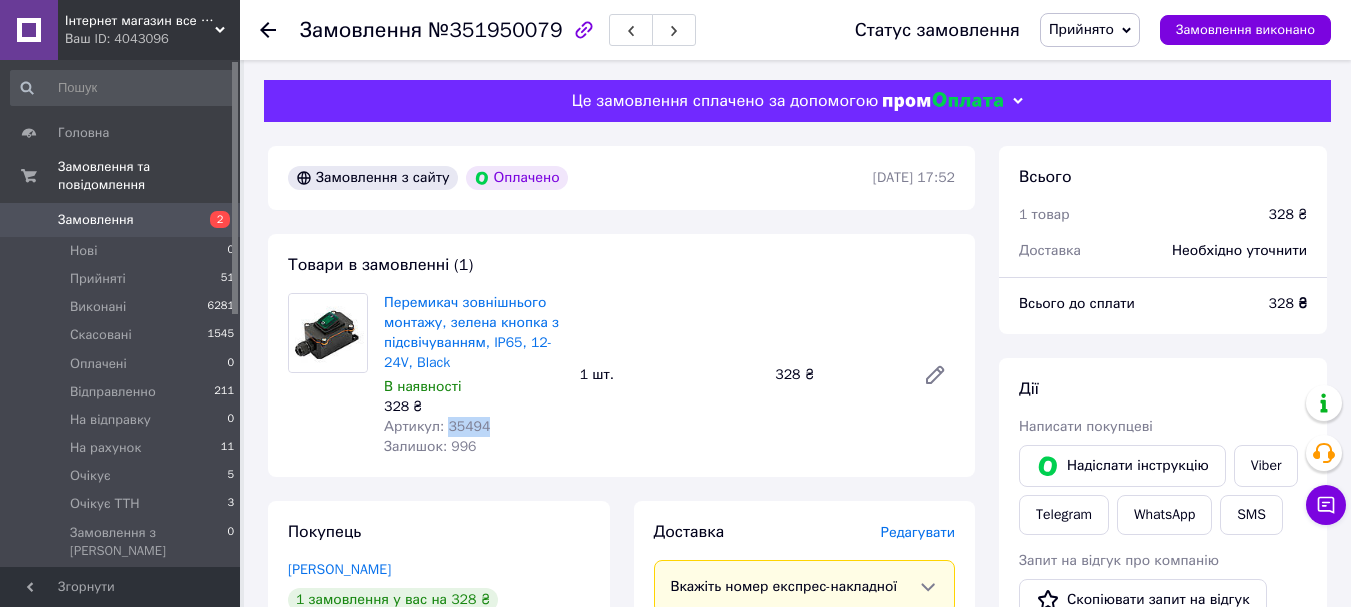 click on "Артикул: 35494" at bounding box center [437, 426] 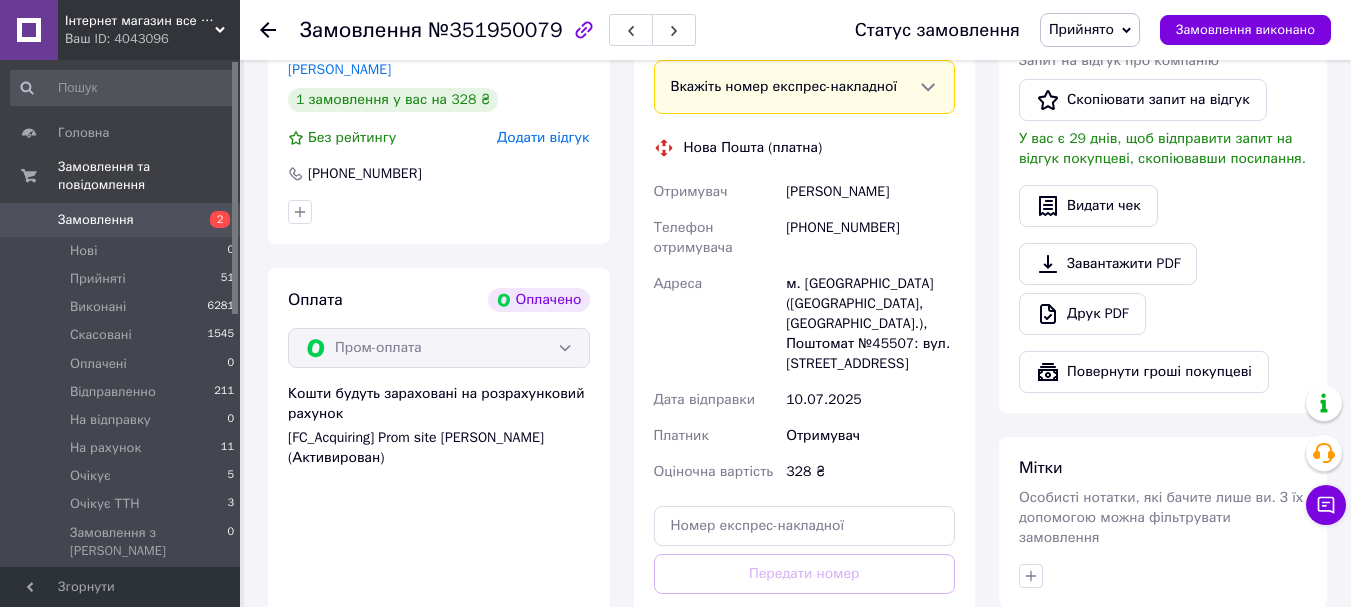 scroll, scrollTop: 900, scrollLeft: 0, axis: vertical 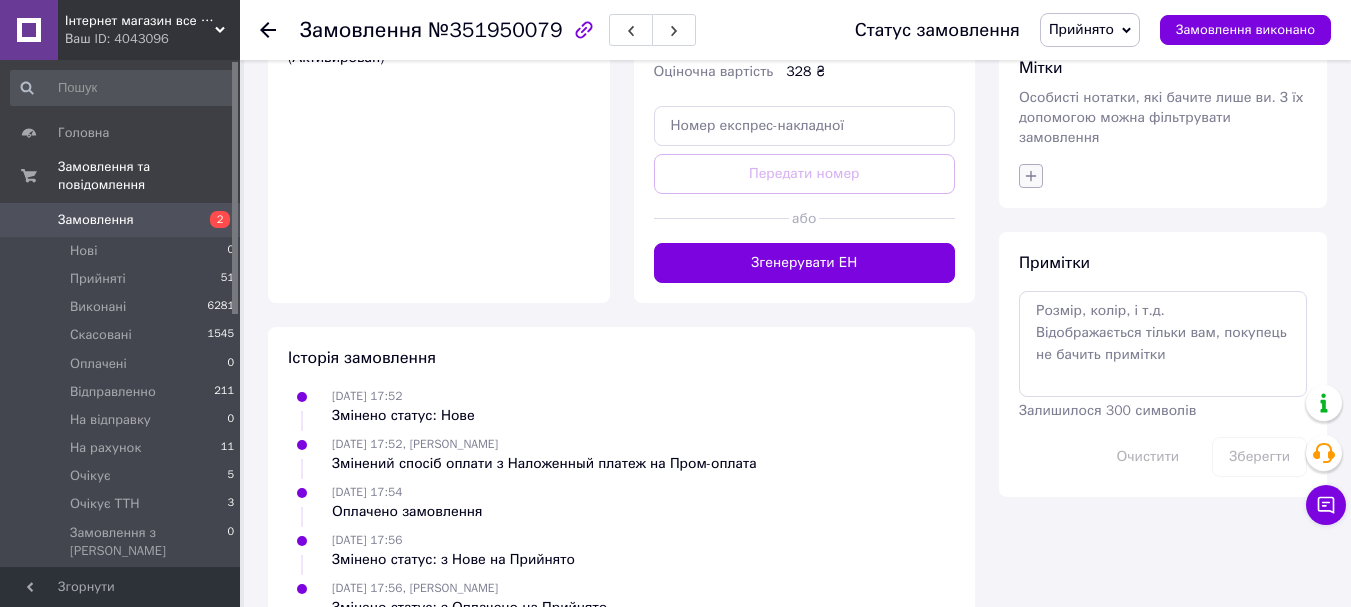click 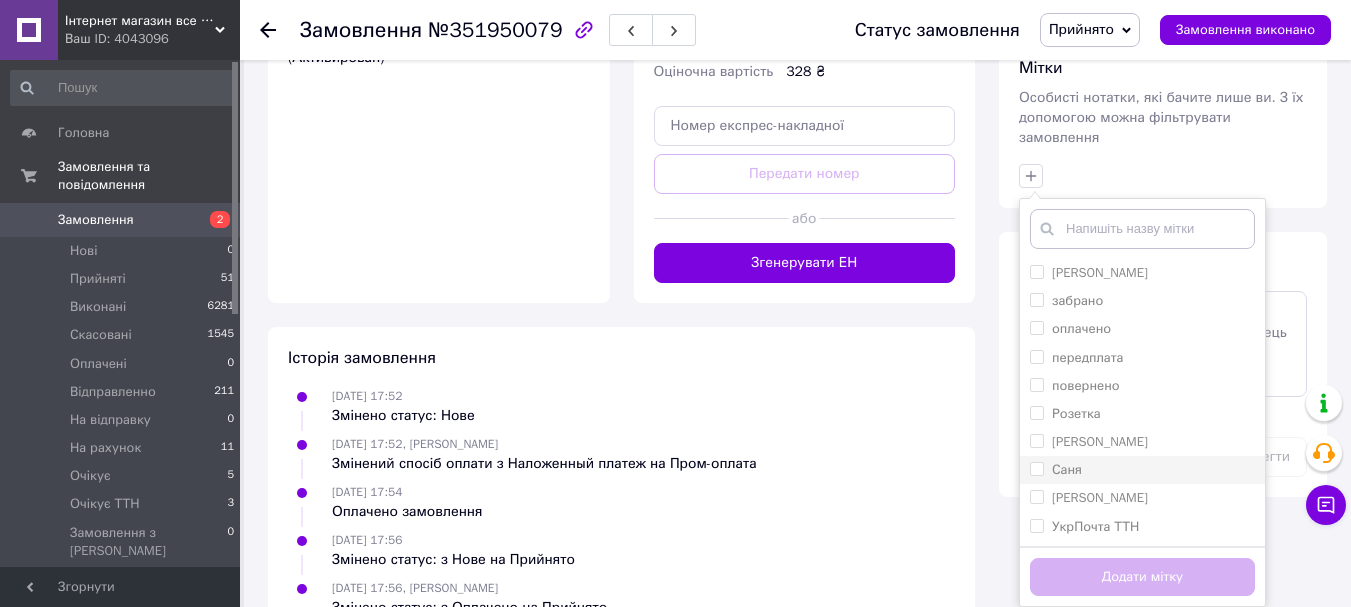 click on "Саня" at bounding box center (1142, 470) 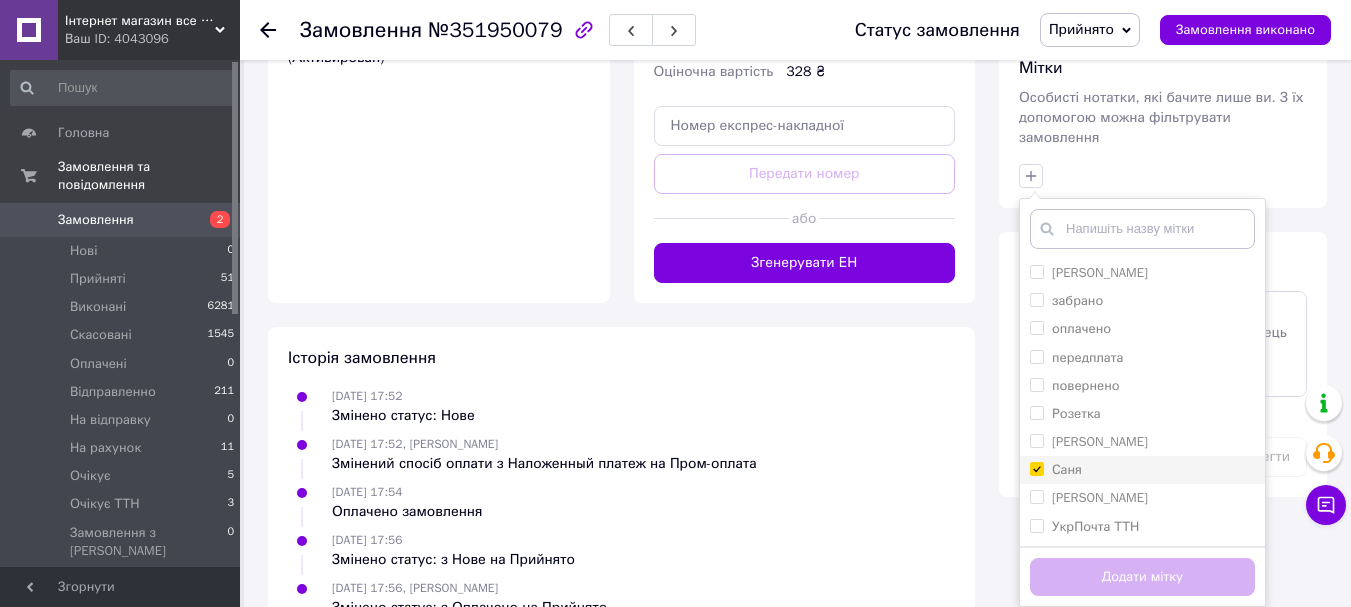 checkbox on "true" 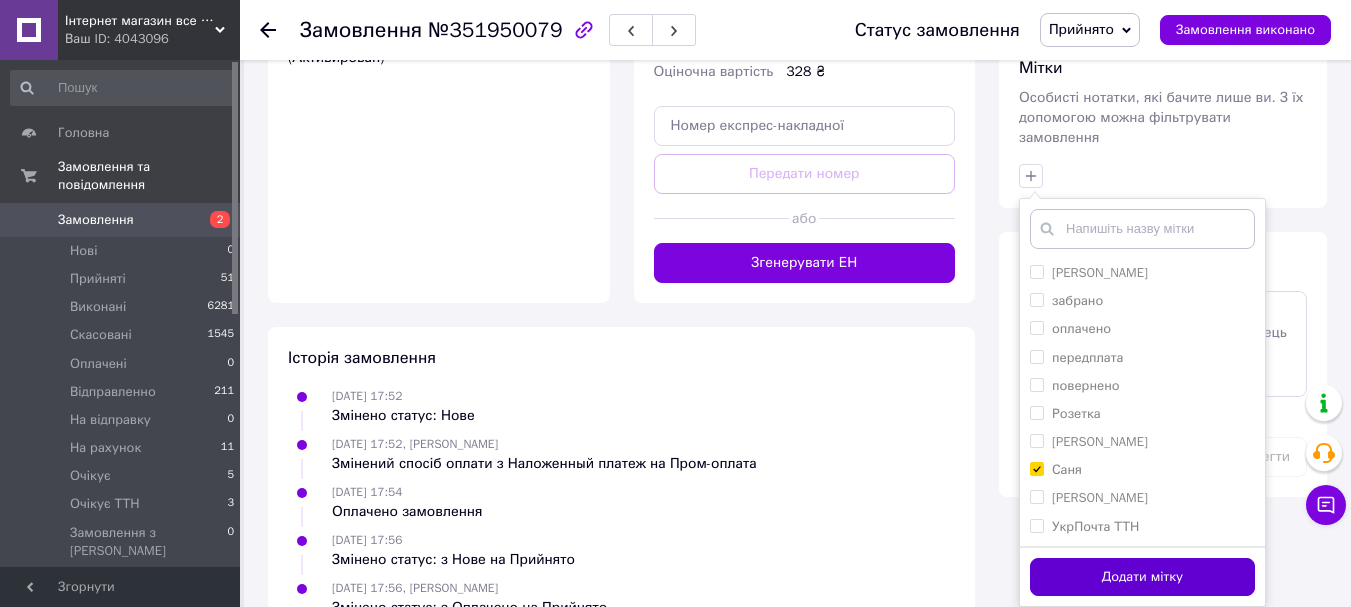click on "Додати мітку" at bounding box center (1142, 577) 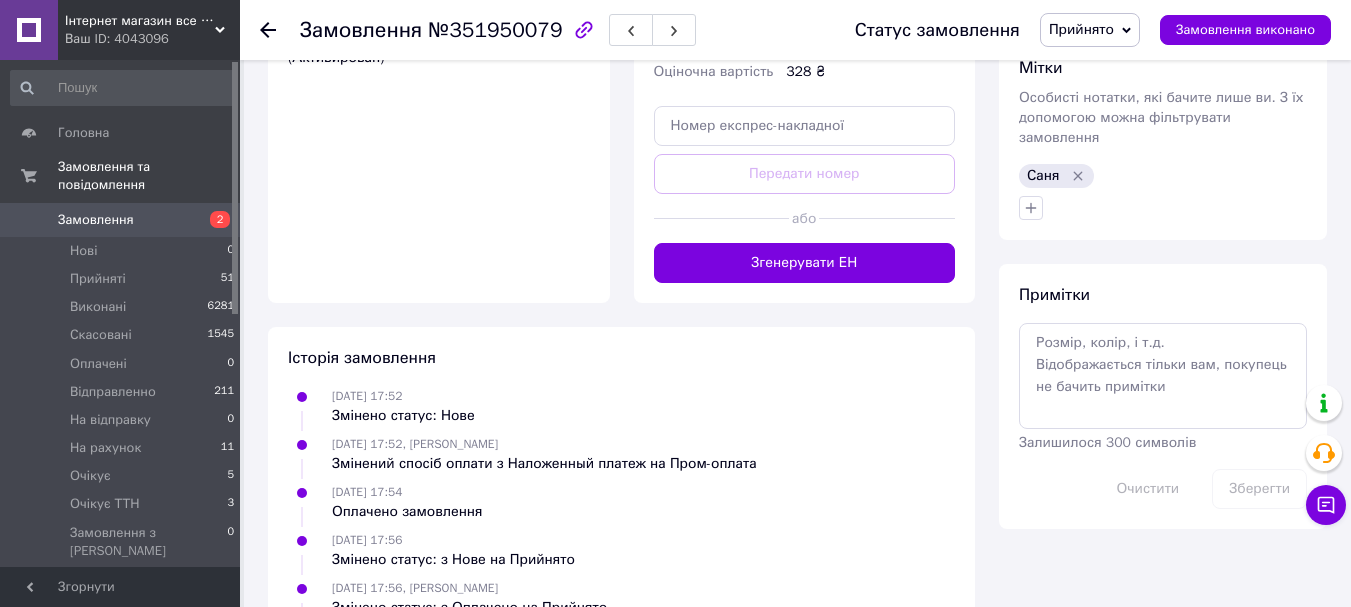 click 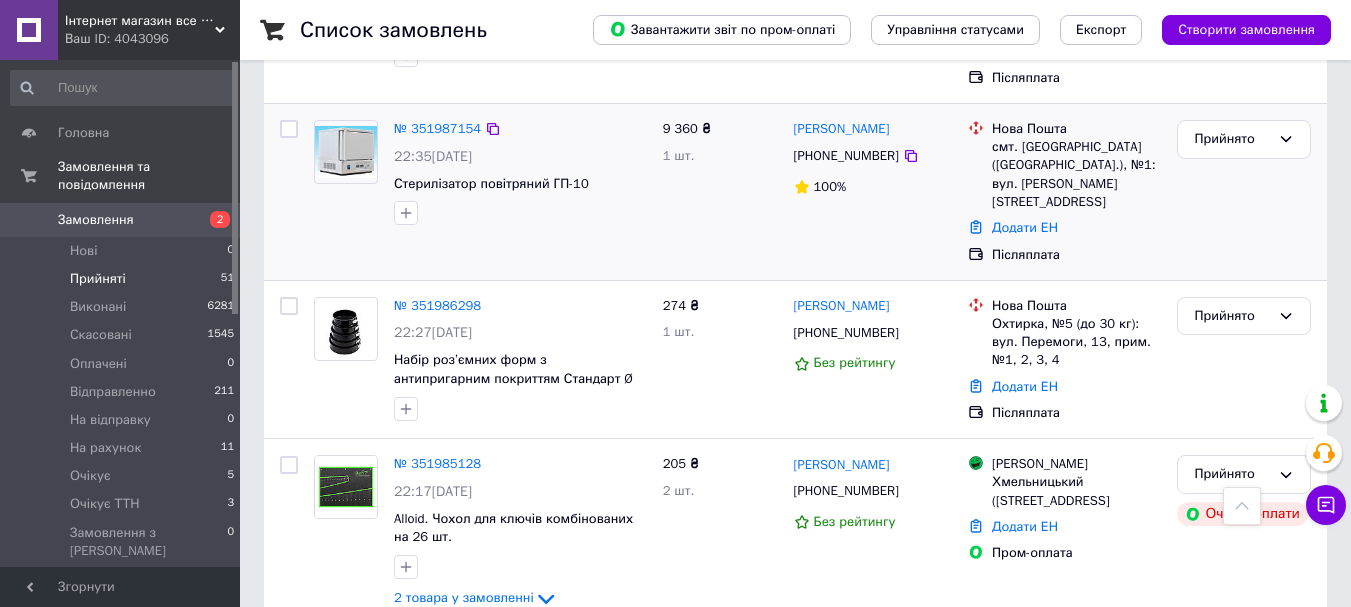scroll, scrollTop: 1900, scrollLeft: 0, axis: vertical 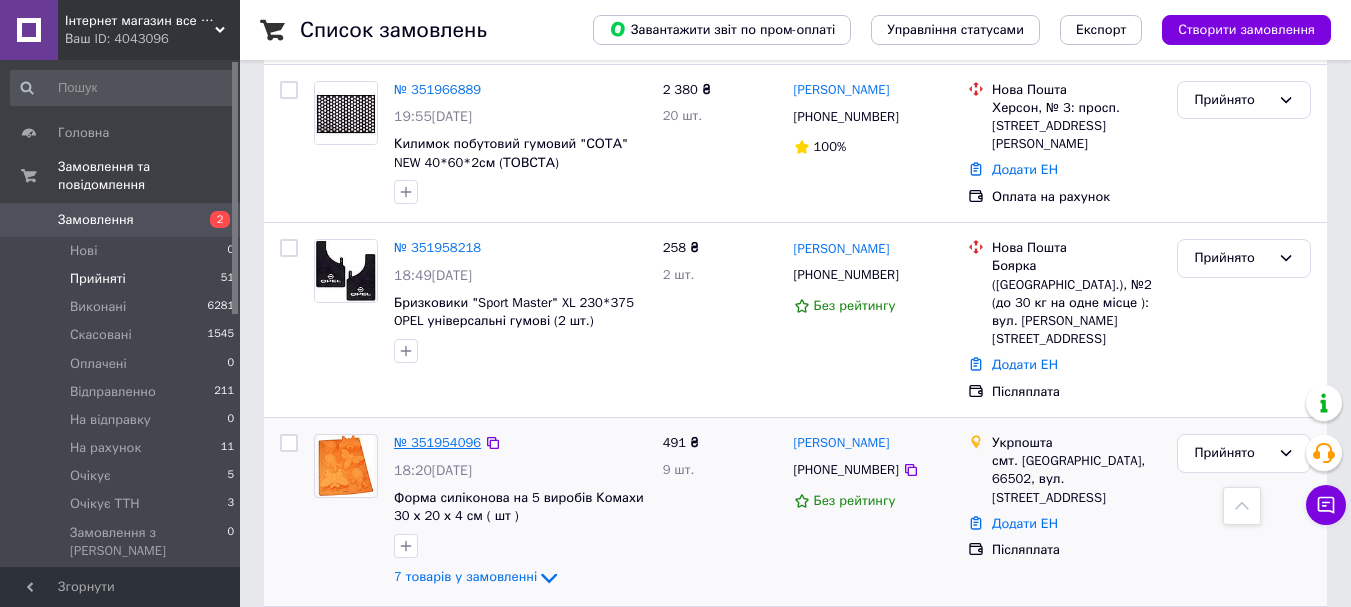click on "№ 351954096" at bounding box center [437, 442] 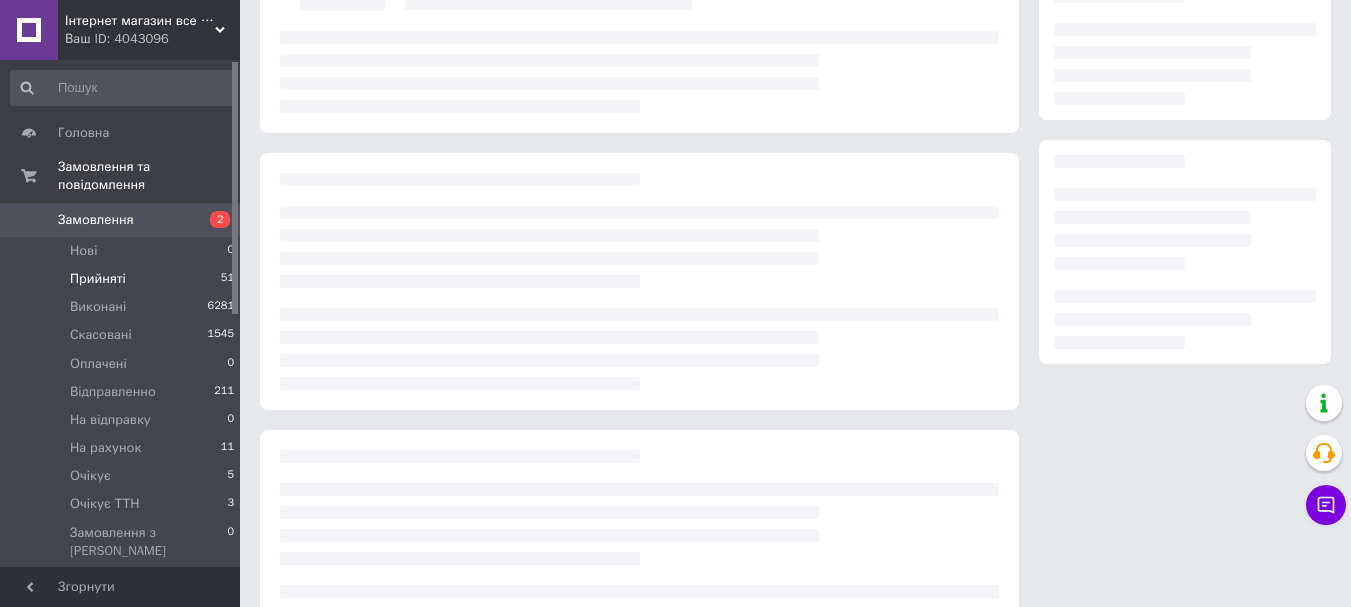 scroll, scrollTop: 0, scrollLeft: 0, axis: both 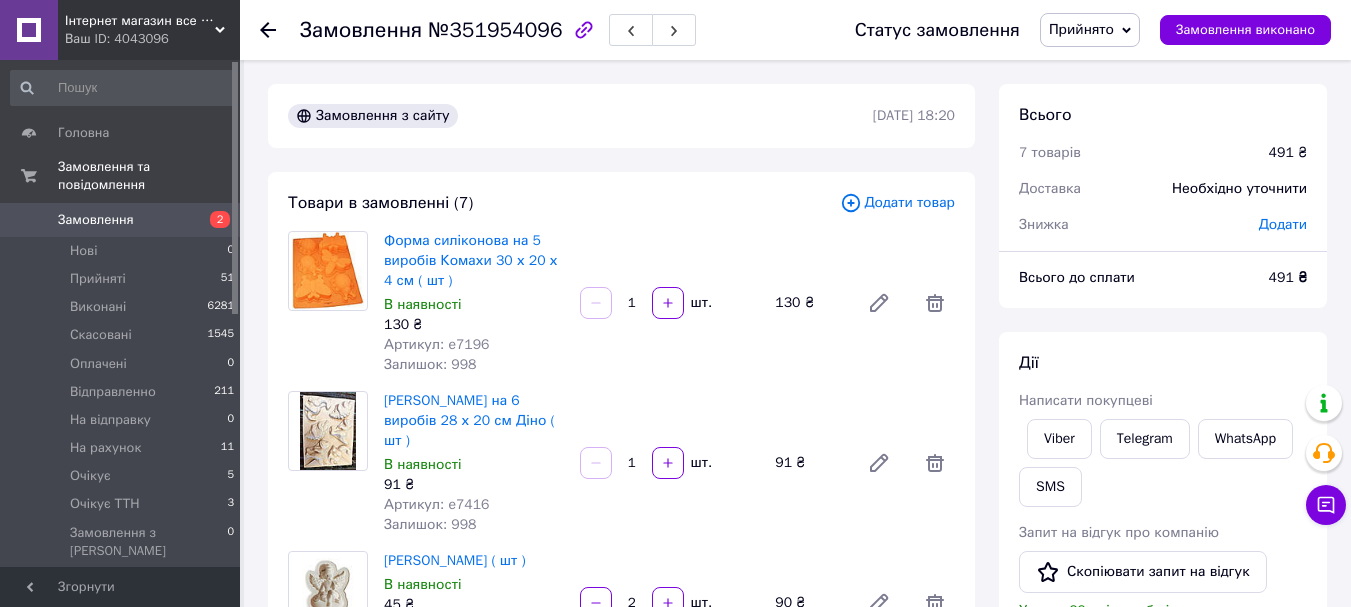 click on "Артикул: e7196" at bounding box center [437, 344] 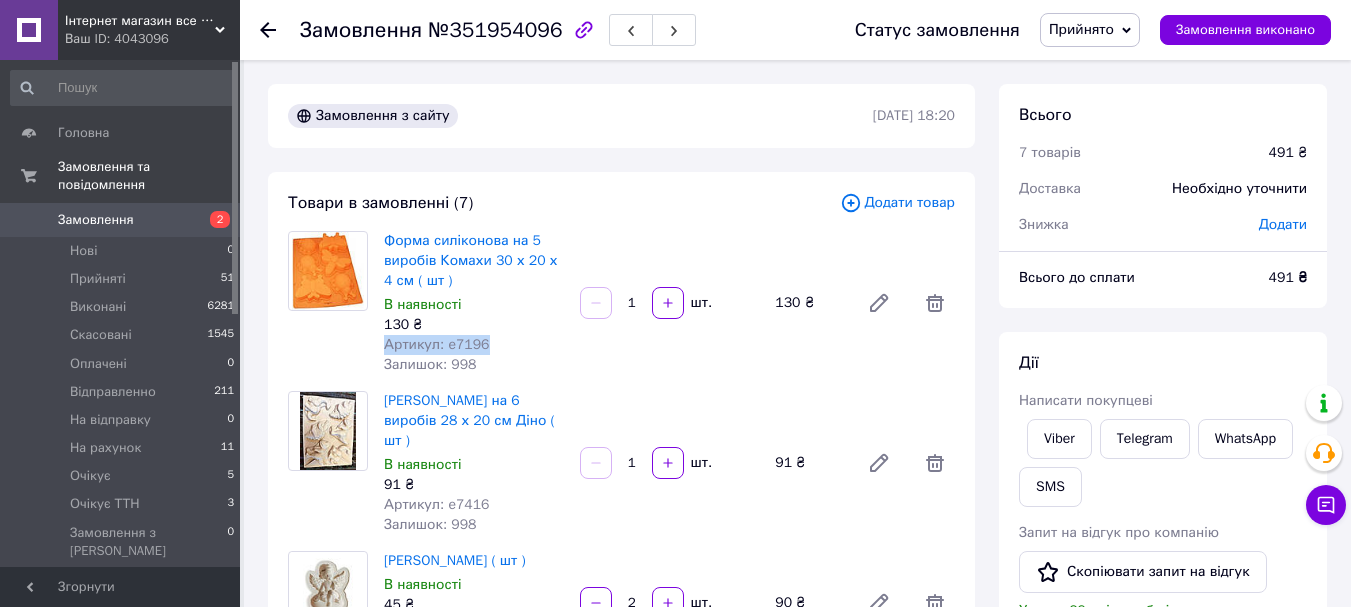 click on "Артикул: e7196" at bounding box center (437, 344) 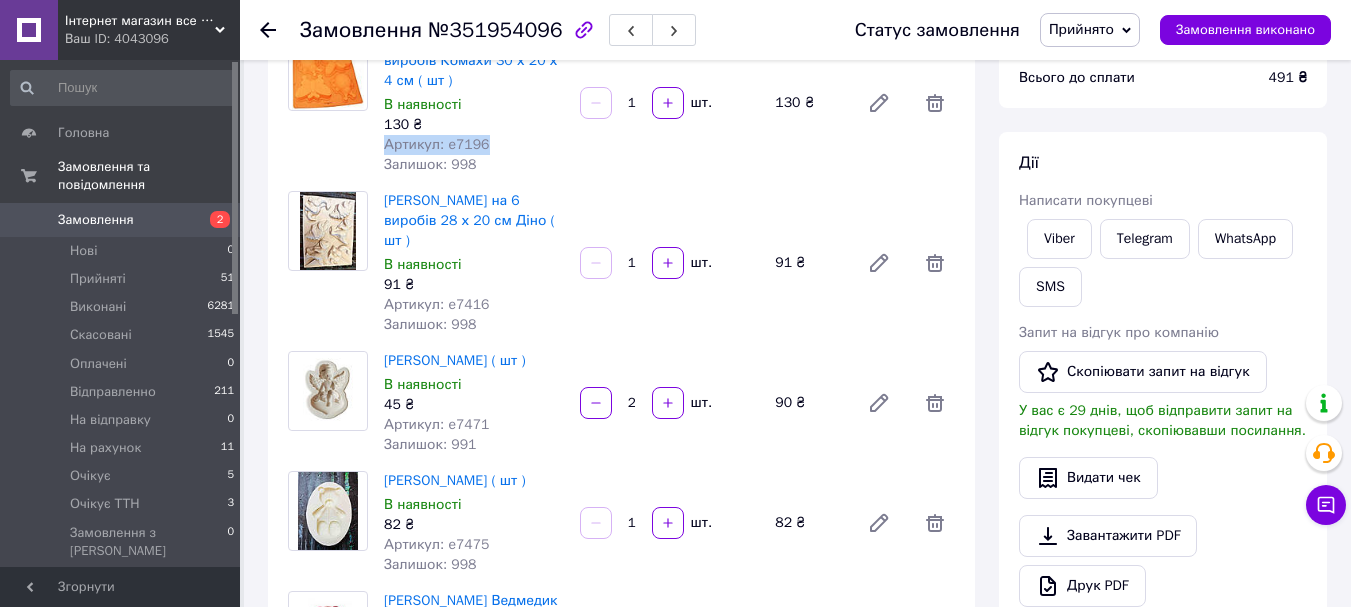 click on "Артикул: e7416" at bounding box center [437, 304] 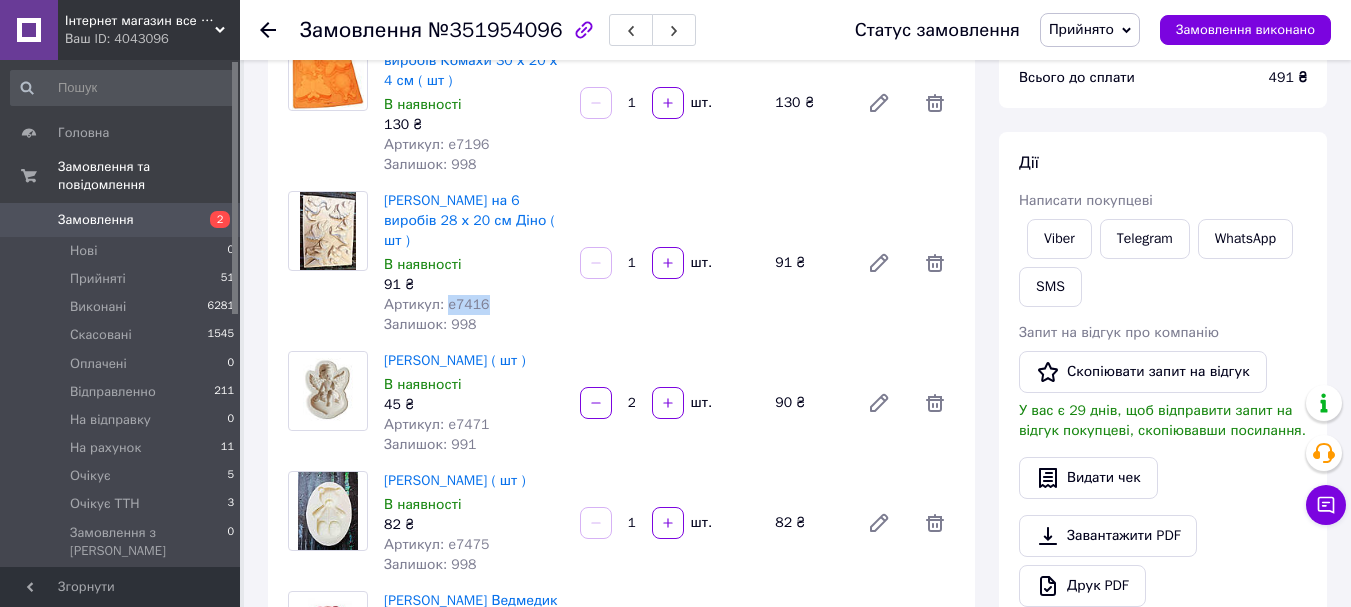 click on "Артикул: e7416" at bounding box center (437, 304) 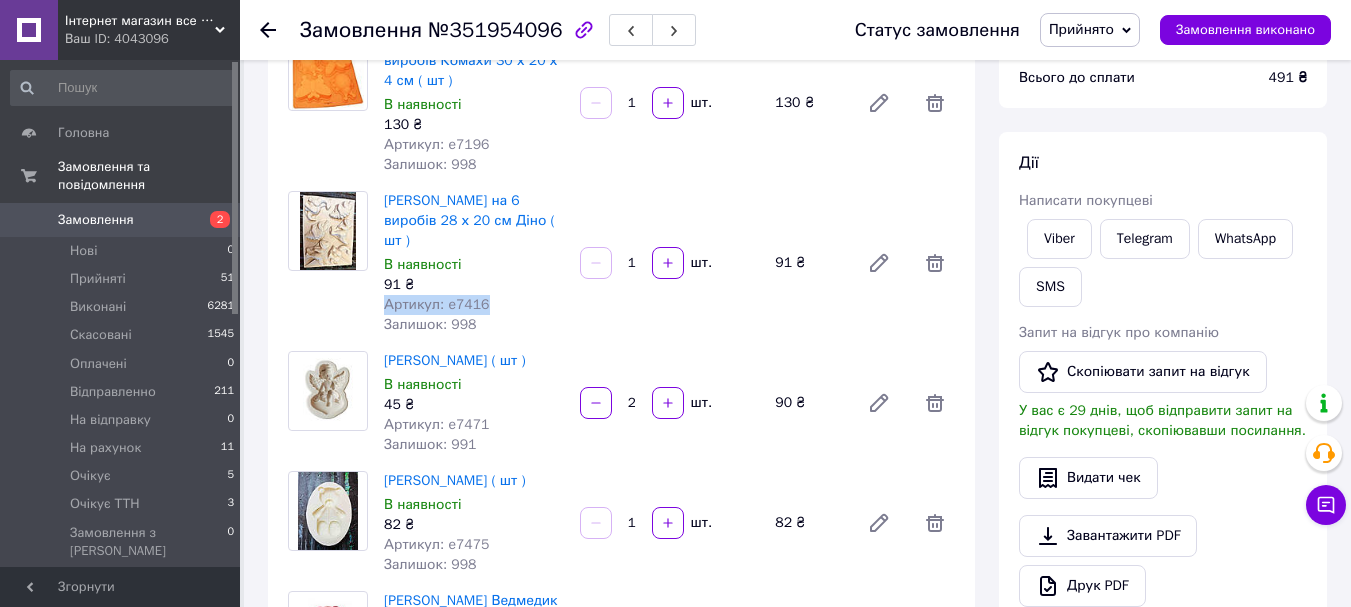 copy on "Артикул: e7416" 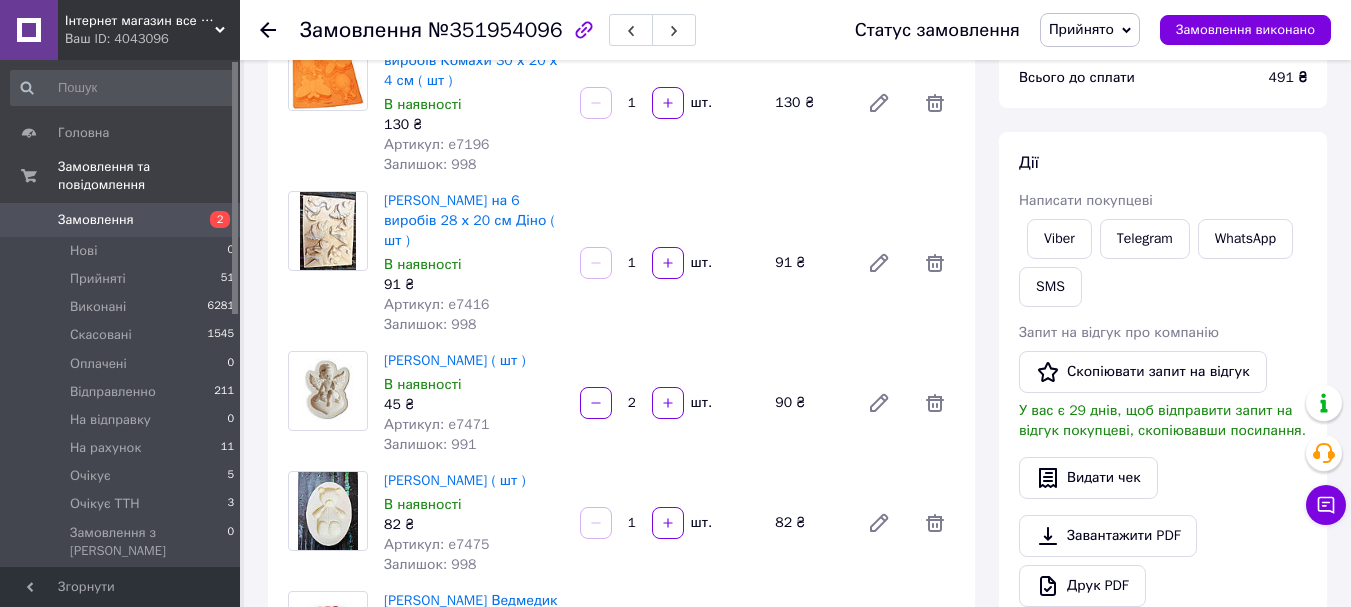 click on "Артикул: e7471" at bounding box center (437, 424) 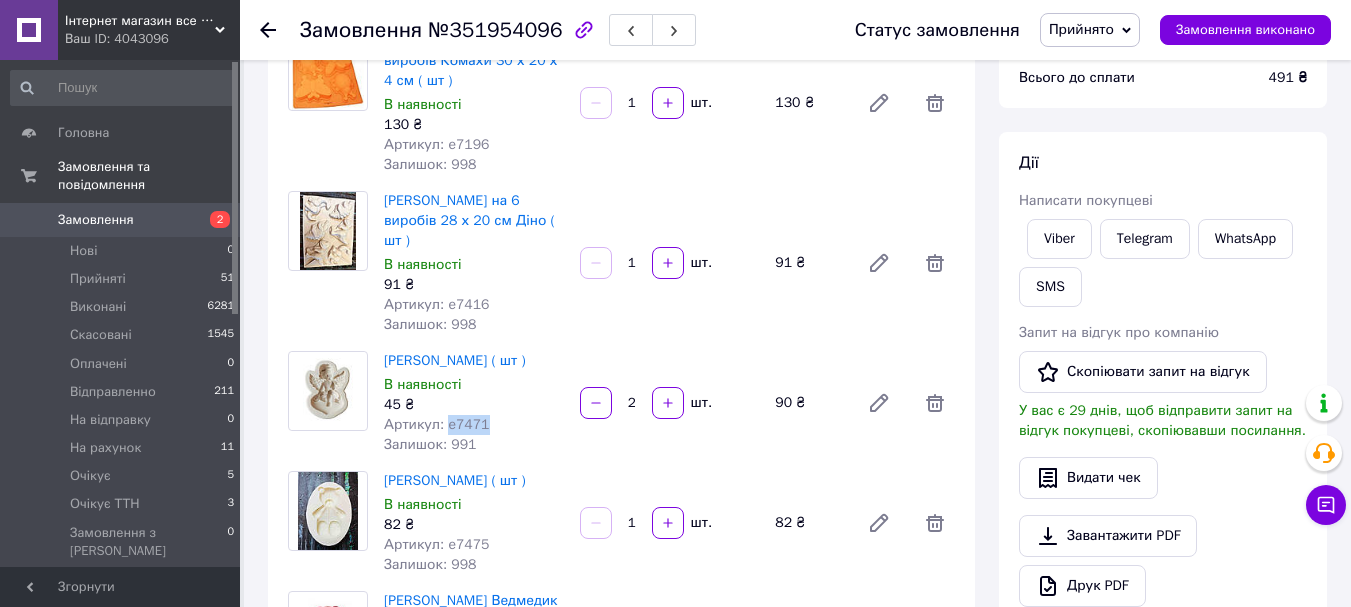 click on "Артикул: e7471" at bounding box center [437, 424] 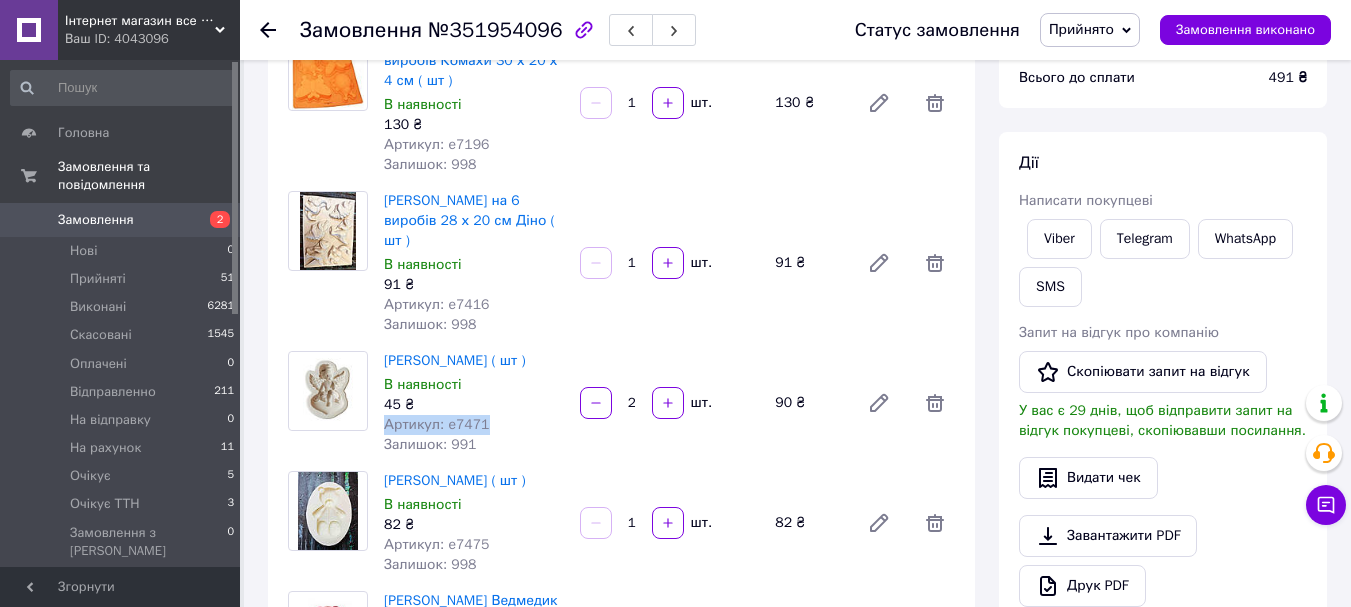 copy on "Артикул: e7471" 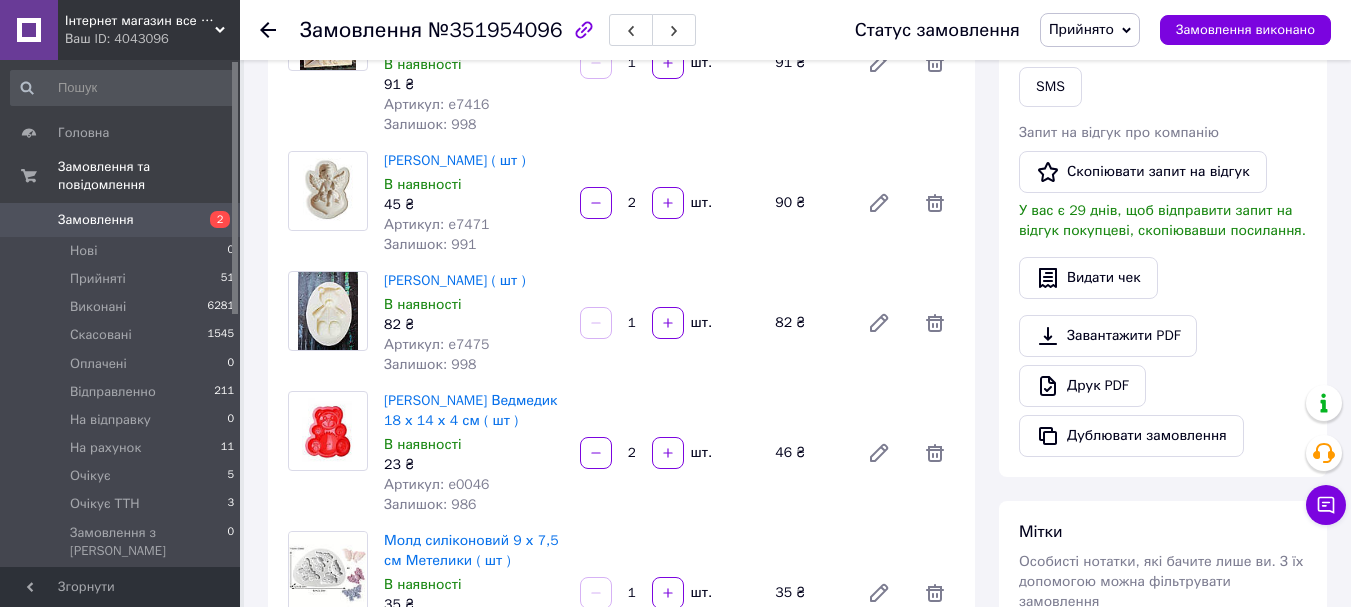 click on "Артикул: e7475" at bounding box center [437, 344] 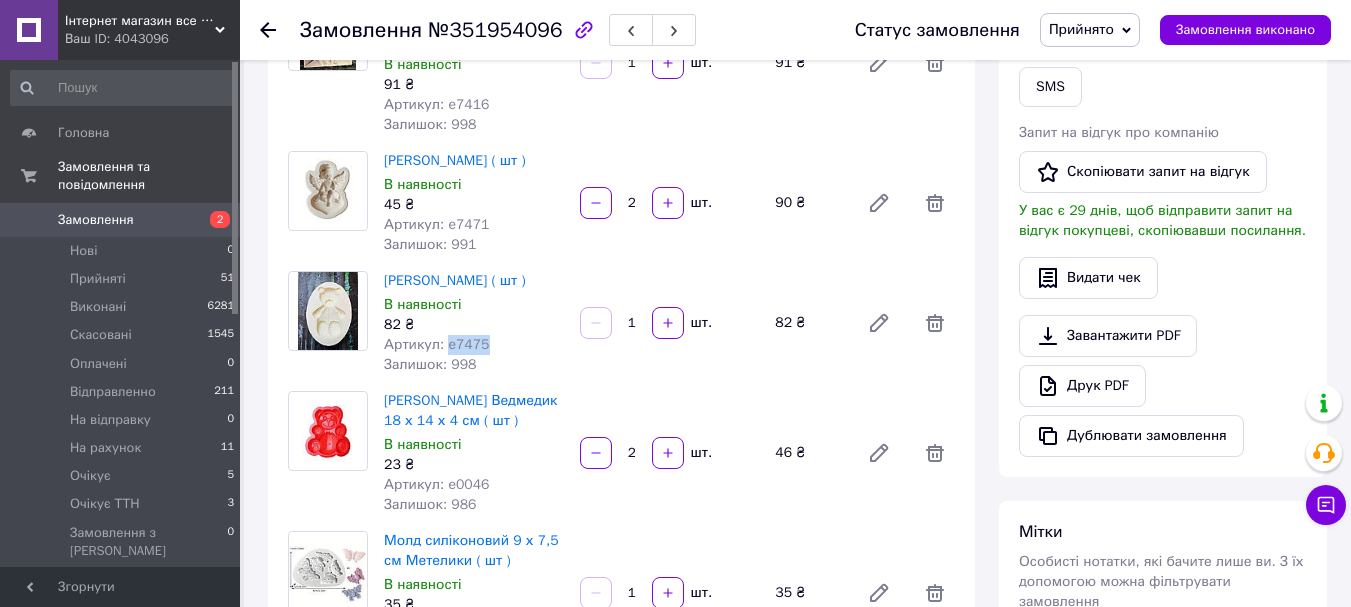 click on "Артикул: e7475" at bounding box center [437, 344] 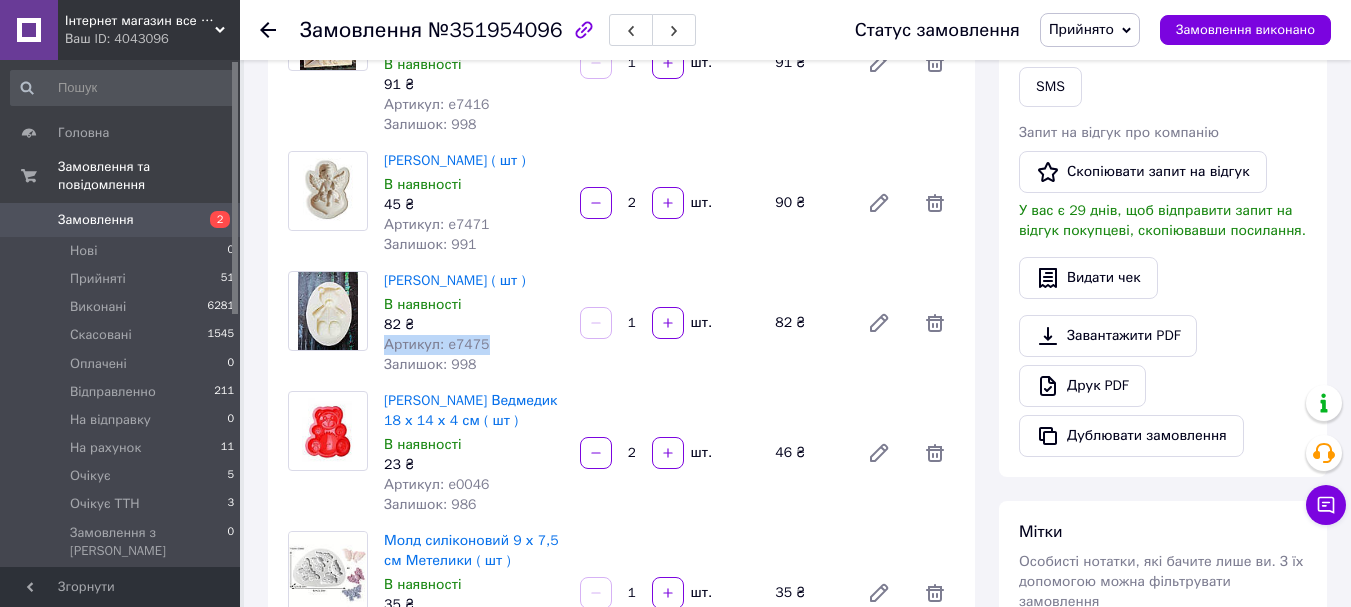 click on "Артикул: e7475" at bounding box center (437, 344) 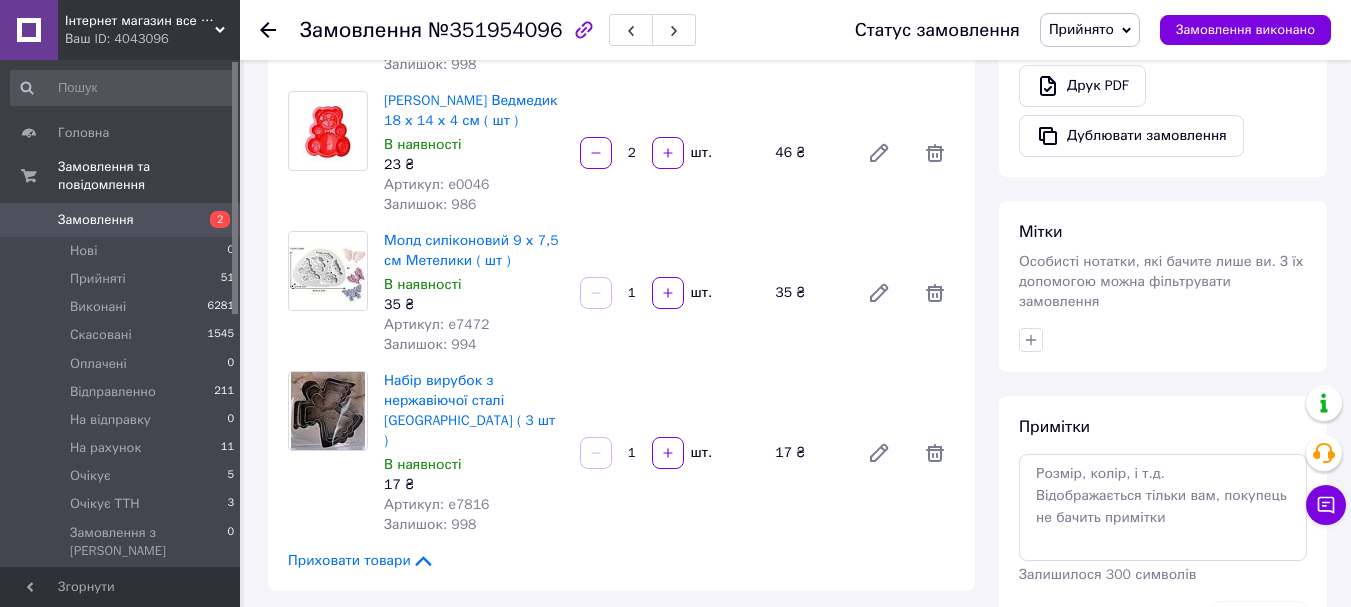 click on "Артикул: e0046" at bounding box center (437, 184) 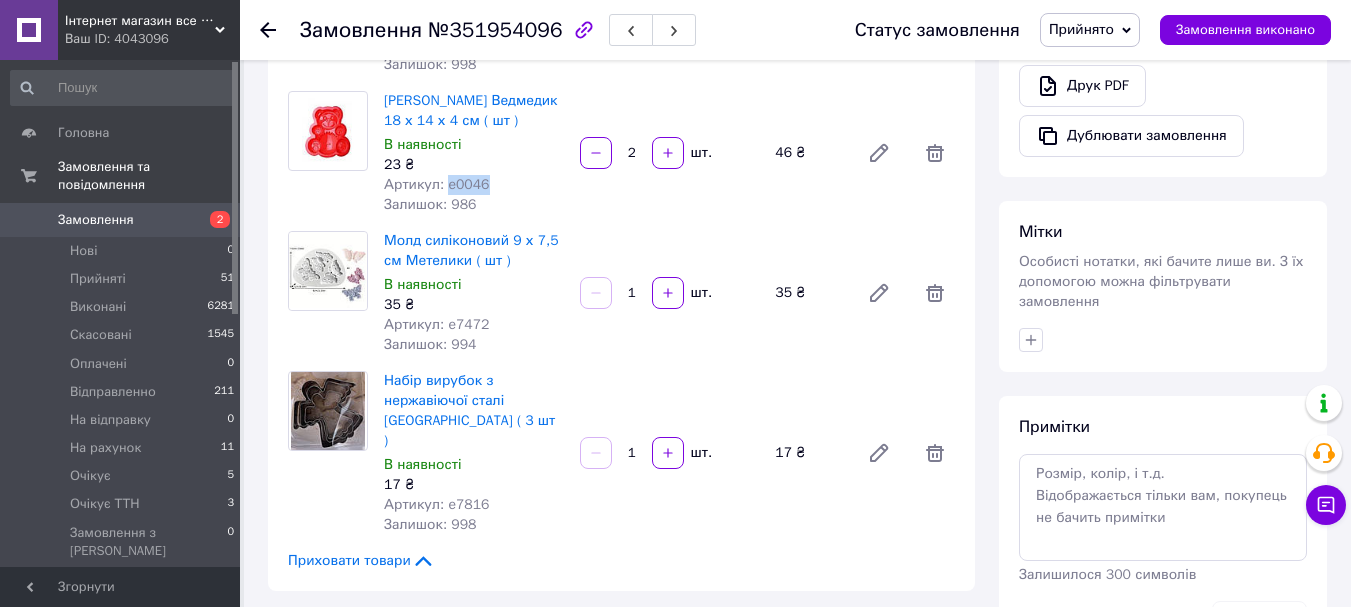 click on "Артикул: e0046" at bounding box center (437, 184) 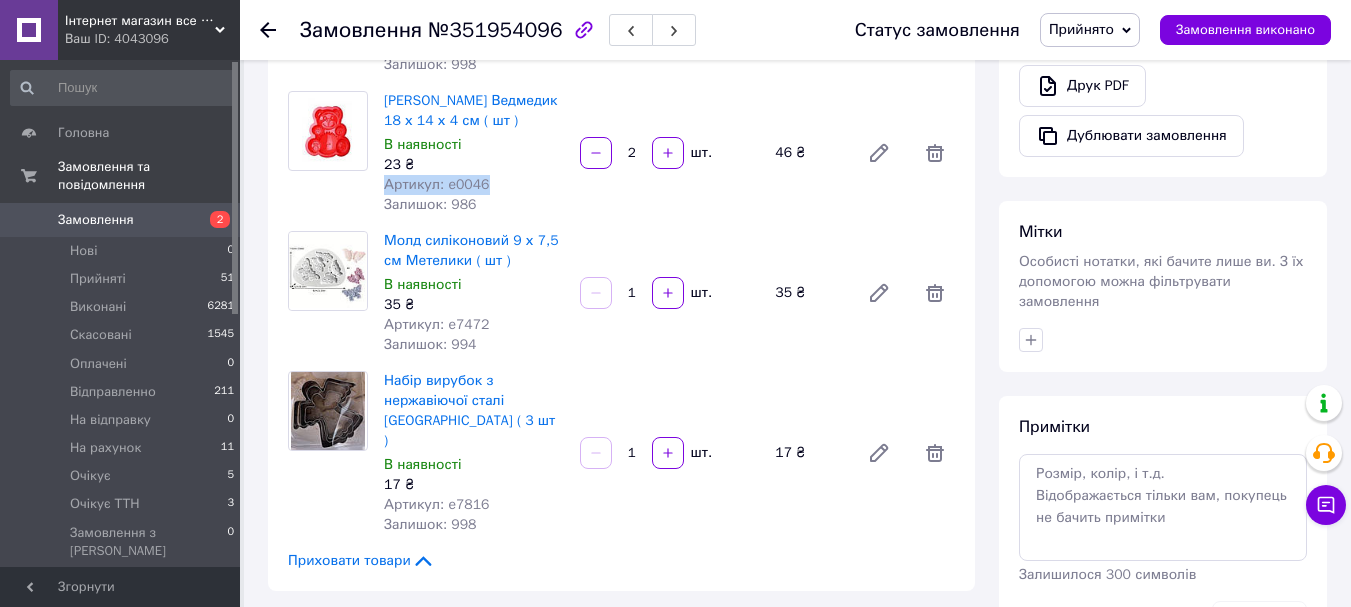 click on "Артикул: e0046" at bounding box center [437, 184] 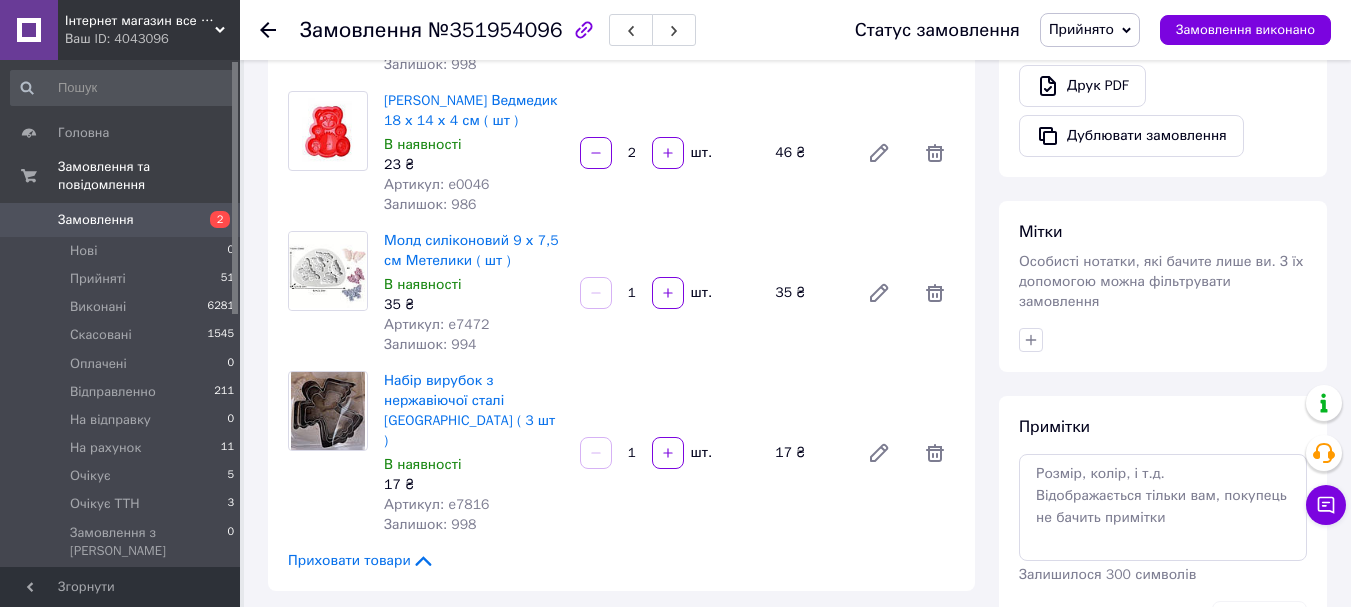 click on "Артикул: e7472" at bounding box center (437, 324) 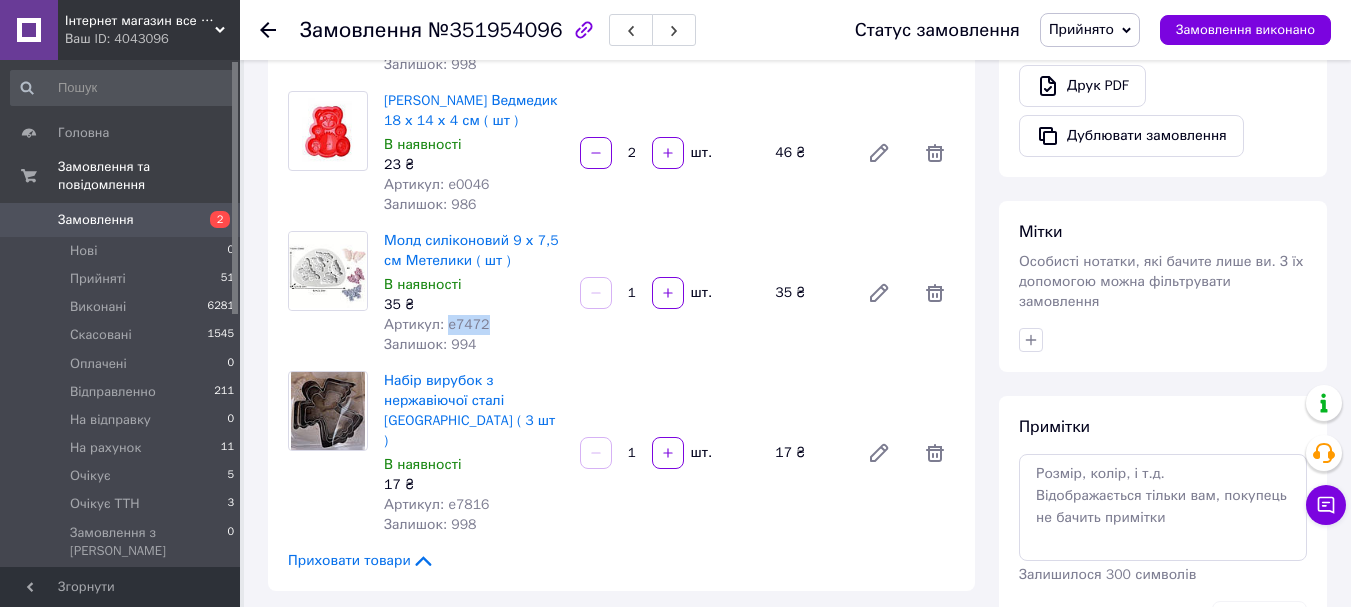 click on "Артикул: e7472" at bounding box center (437, 324) 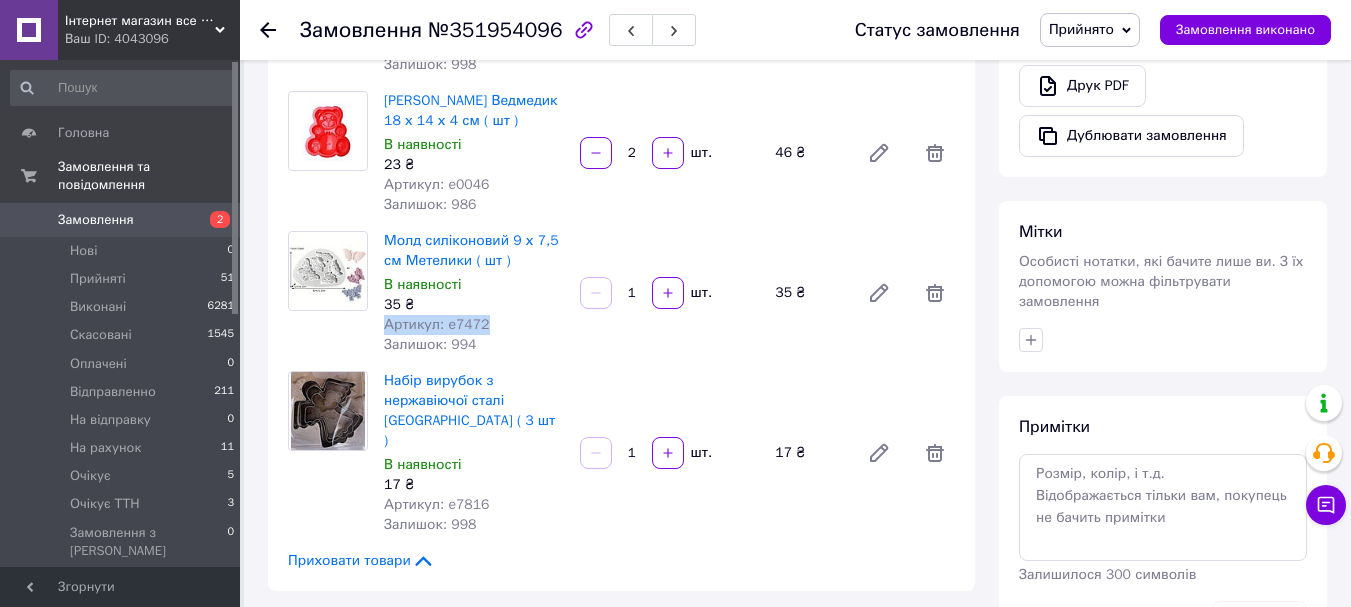 click on "Артикул: e7472" at bounding box center [437, 324] 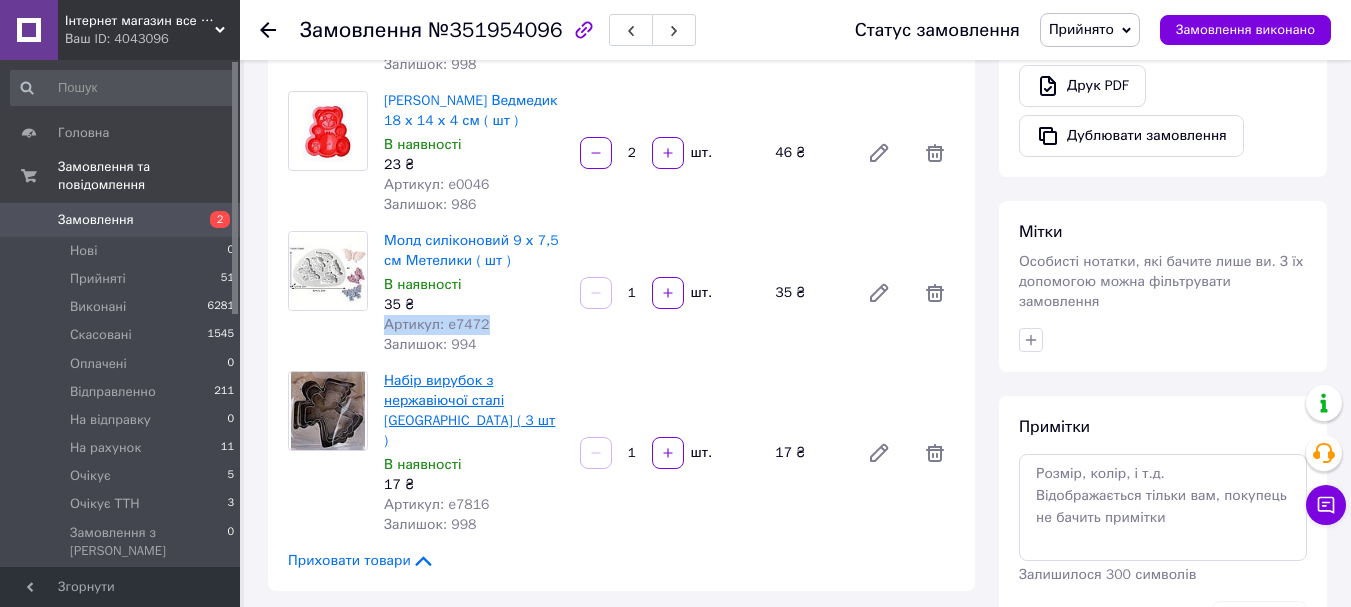 scroll, scrollTop: 900, scrollLeft: 0, axis: vertical 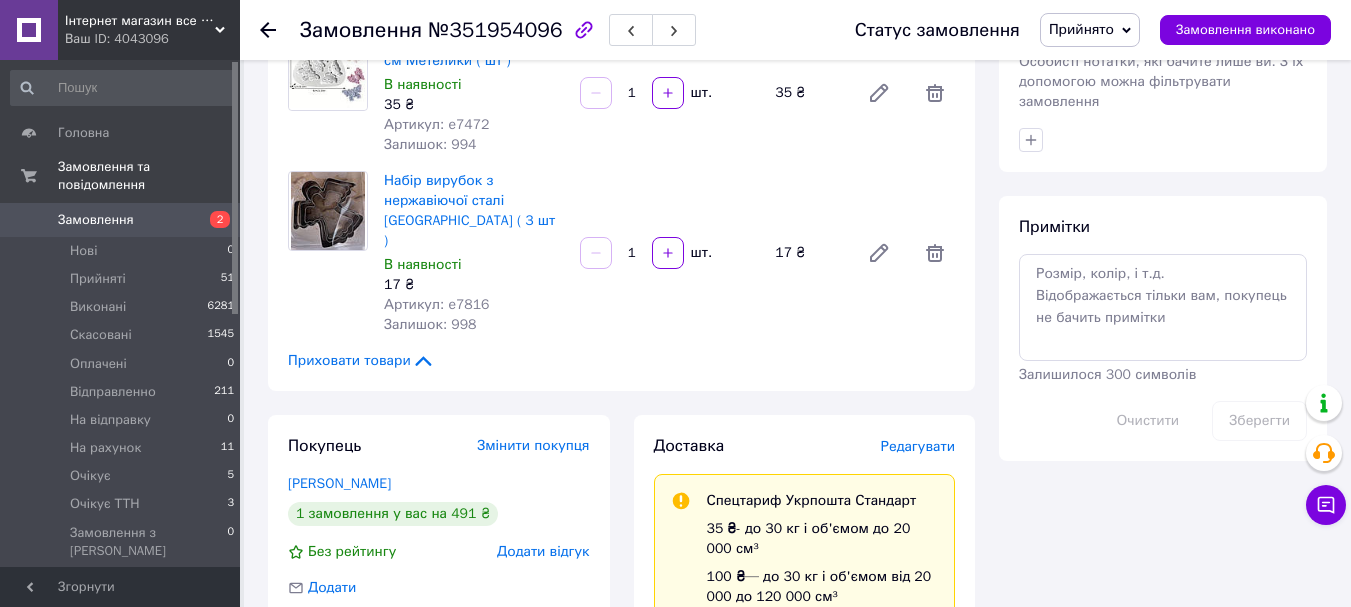 click on "Артикул: e7816" at bounding box center [437, 304] 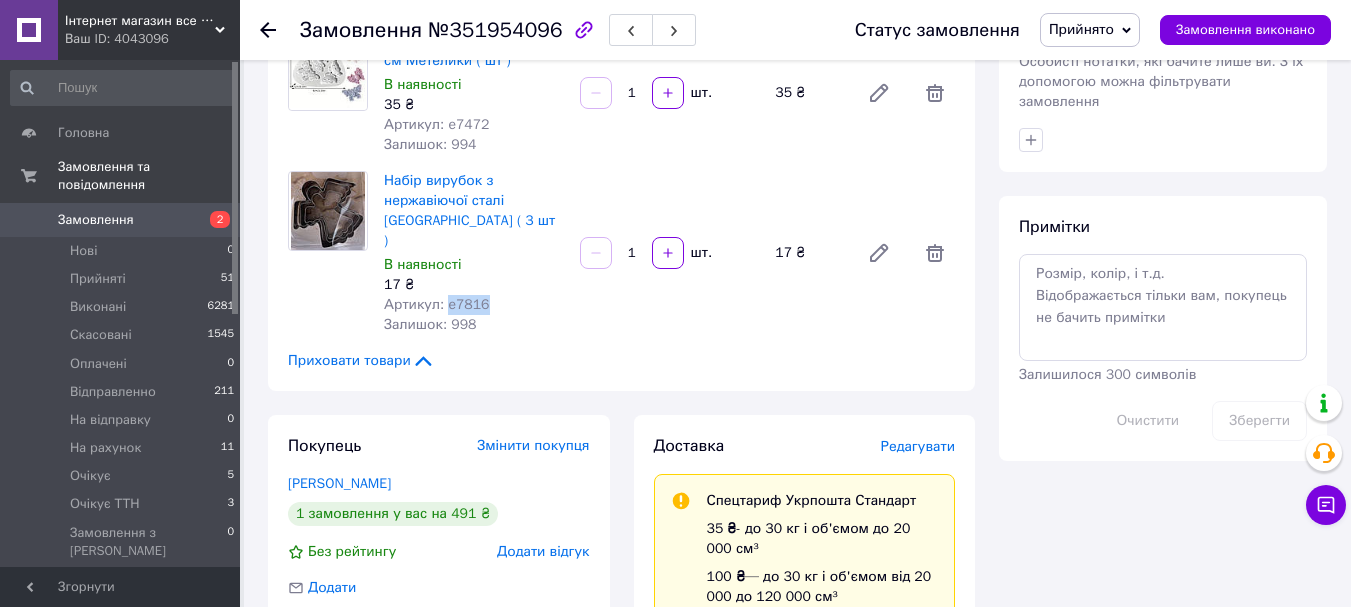 click on "Артикул: e7816" at bounding box center [437, 304] 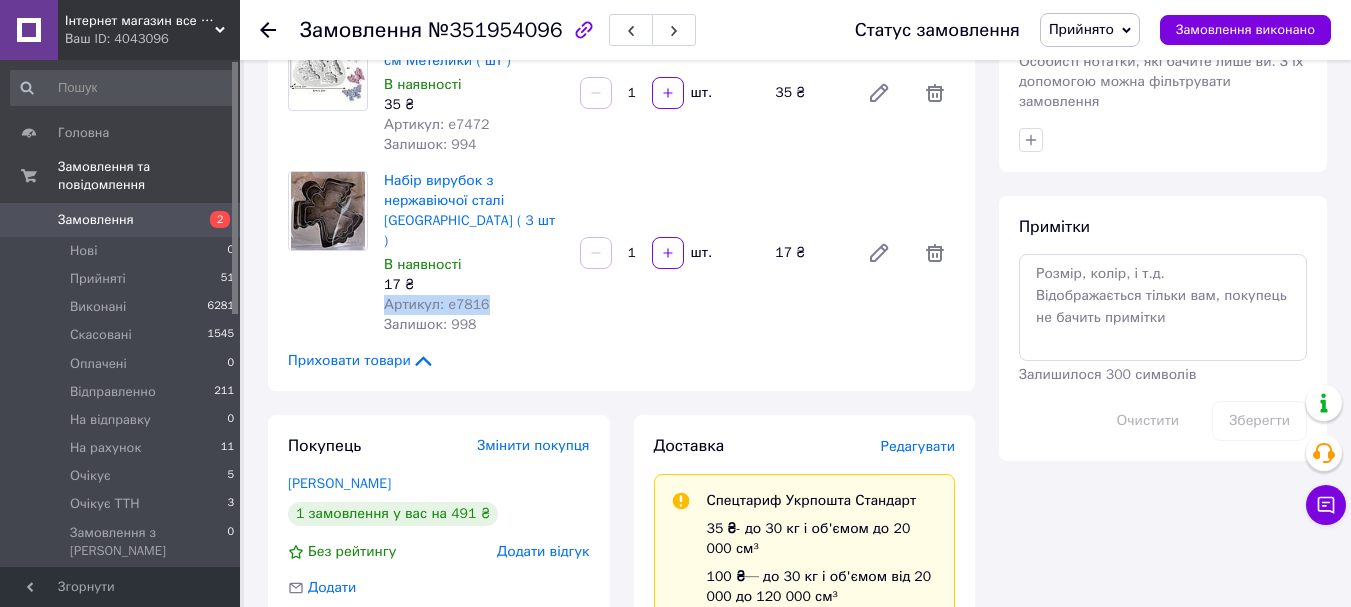 click on "Артикул: e7816" at bounding box center (437, 304) 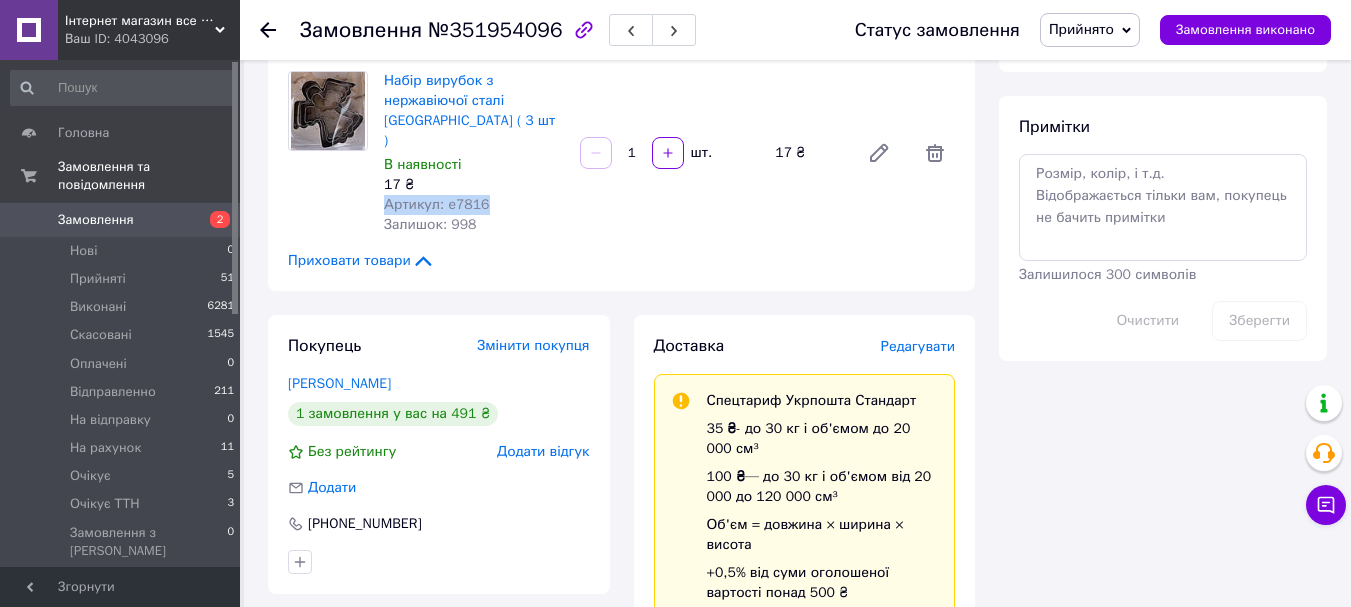 scroll, scrollTop: 700, scrollLeft: 0, axis: vertical 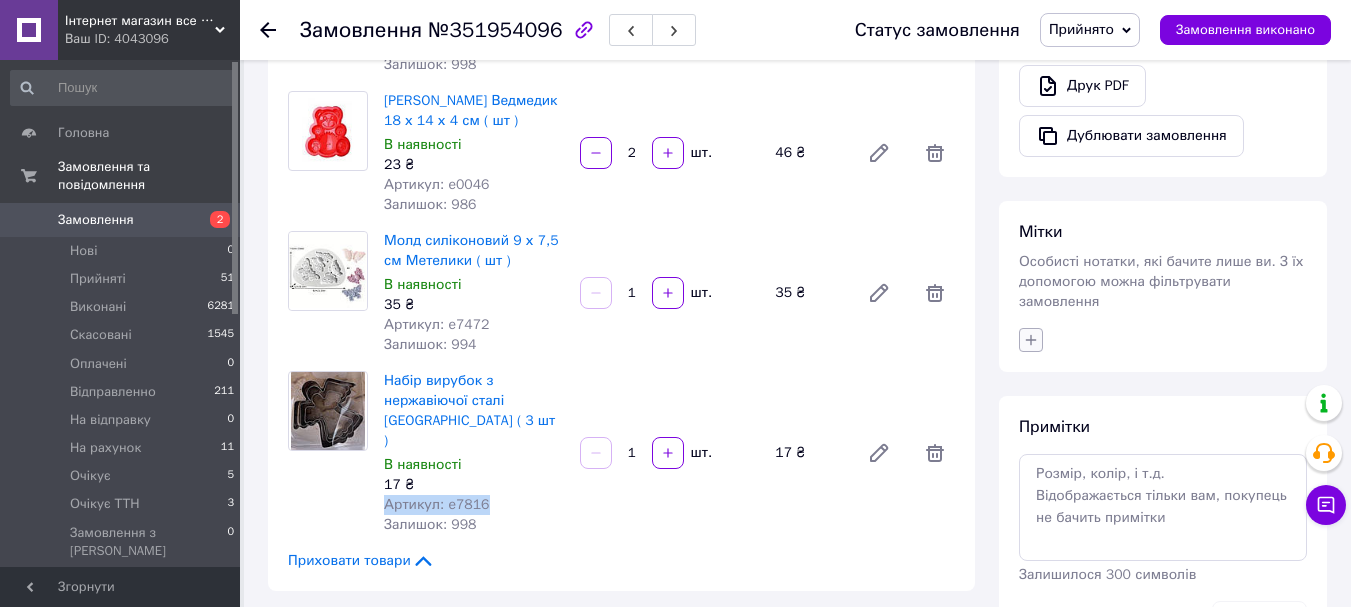 click 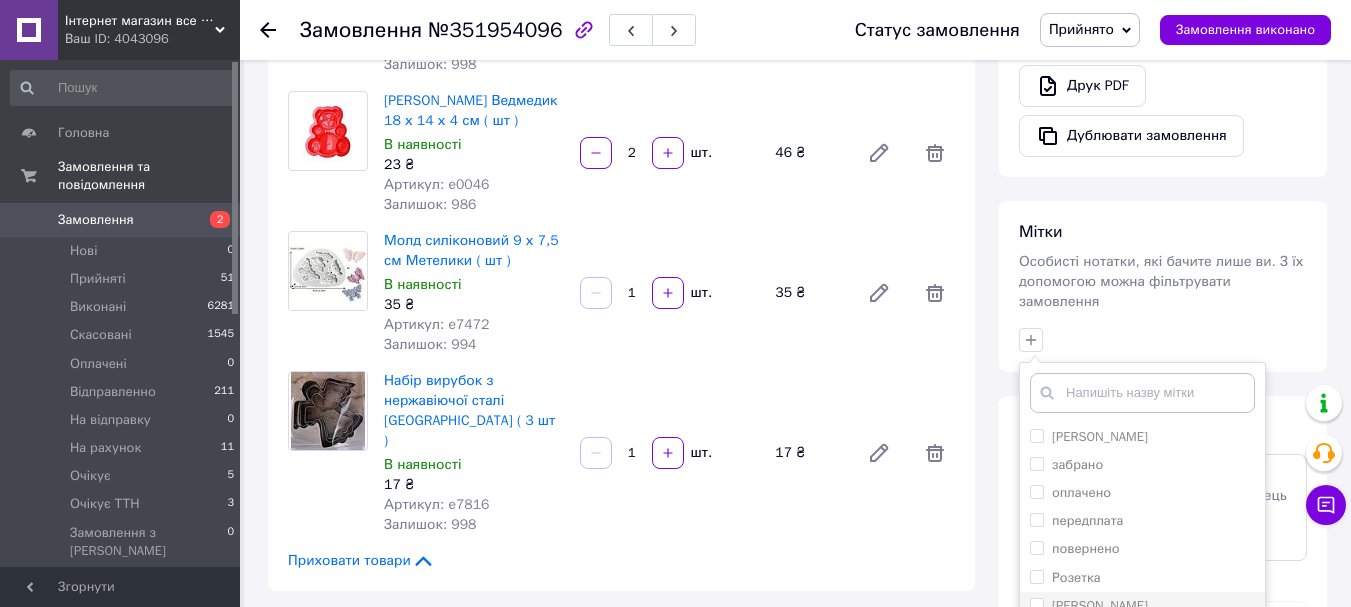 scroll, scrollTop: 1000, scrollLeft: 0, axis: vertical 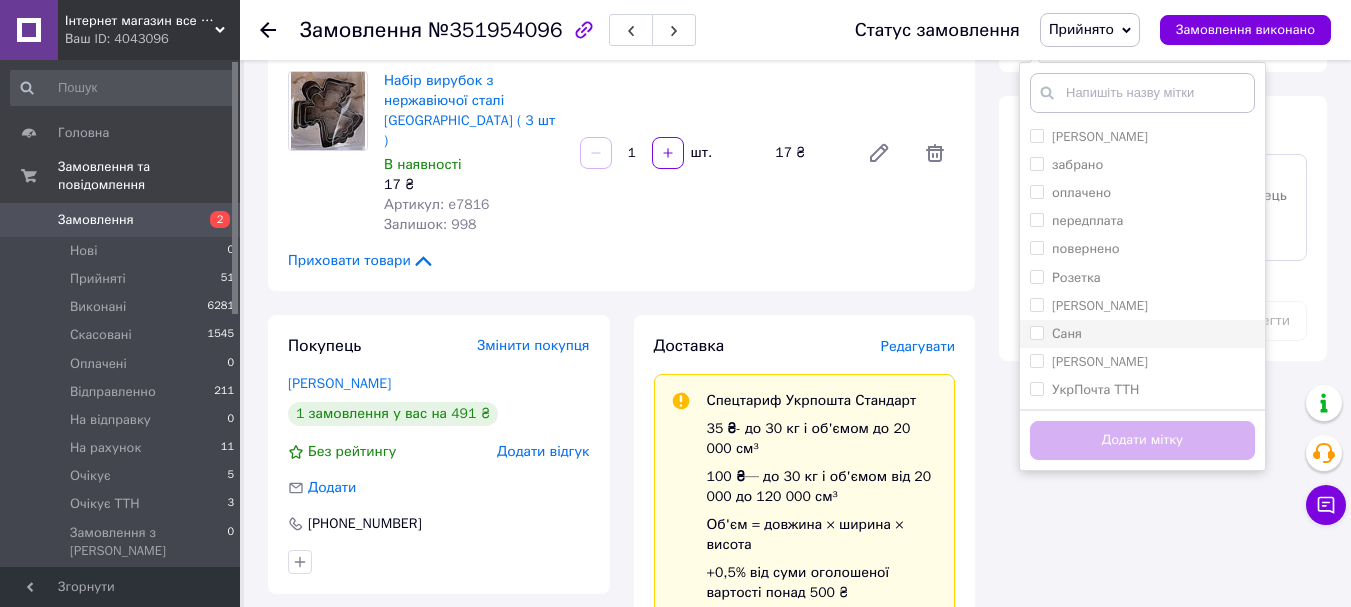 click on "Саня" at bounding box center (1067, 333) 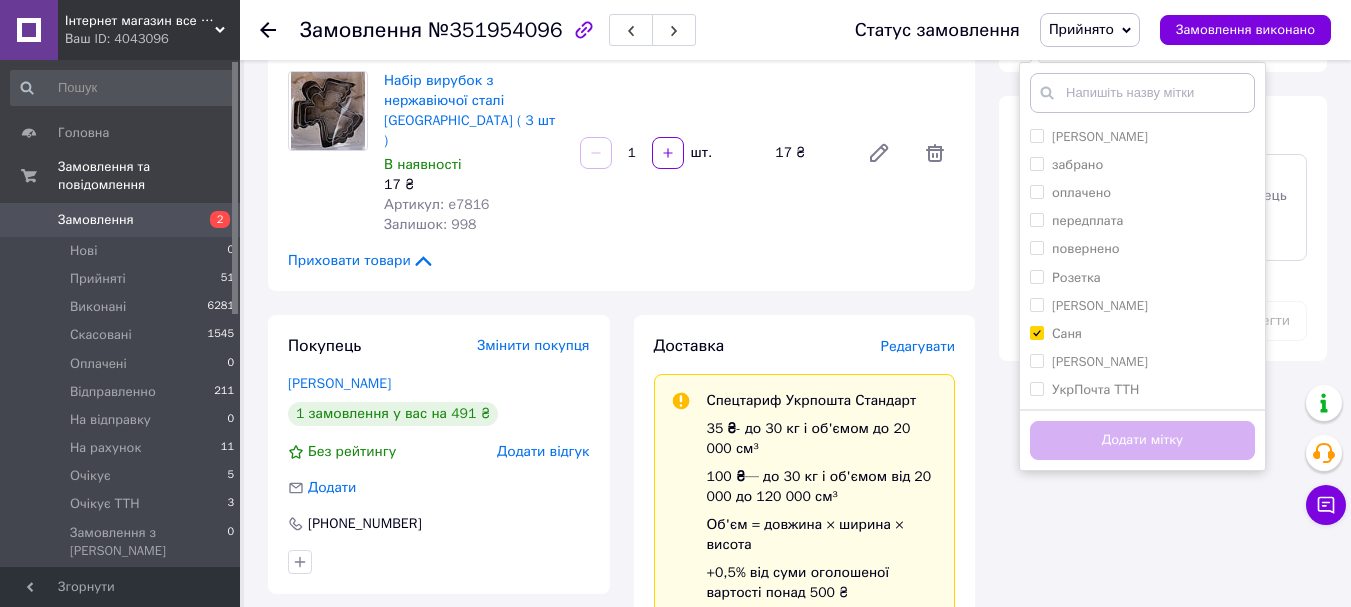 checkbox on "true" 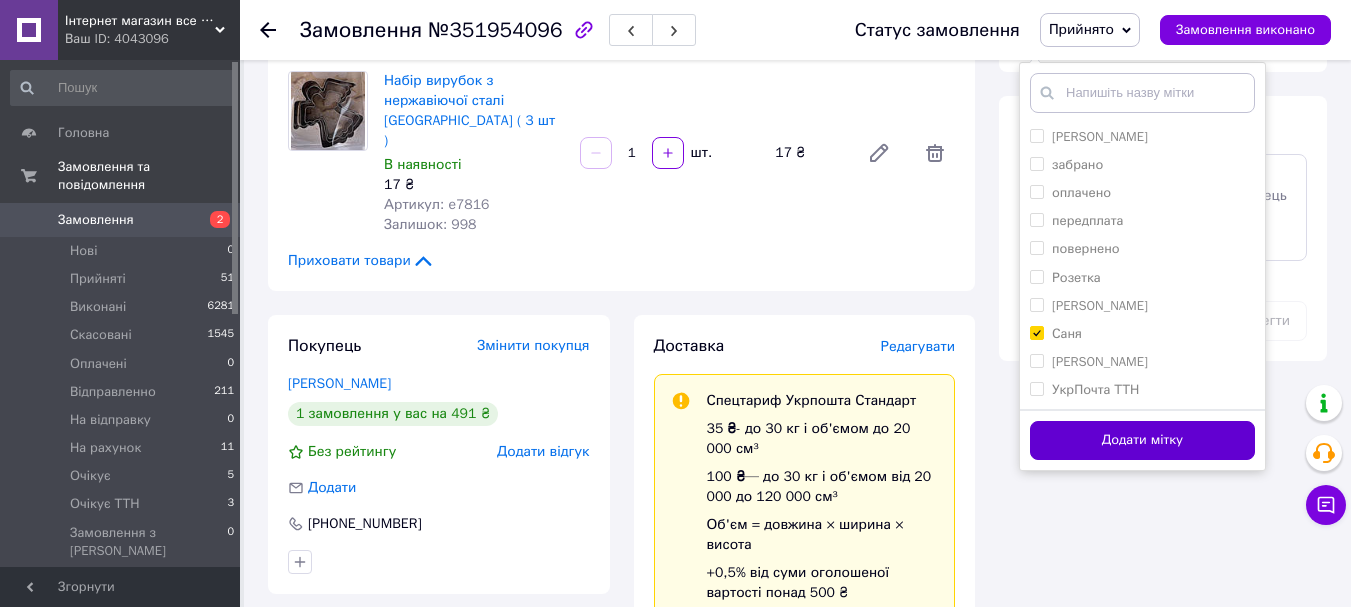 click on "Додати мітку" at bounding box center (1142, 440) 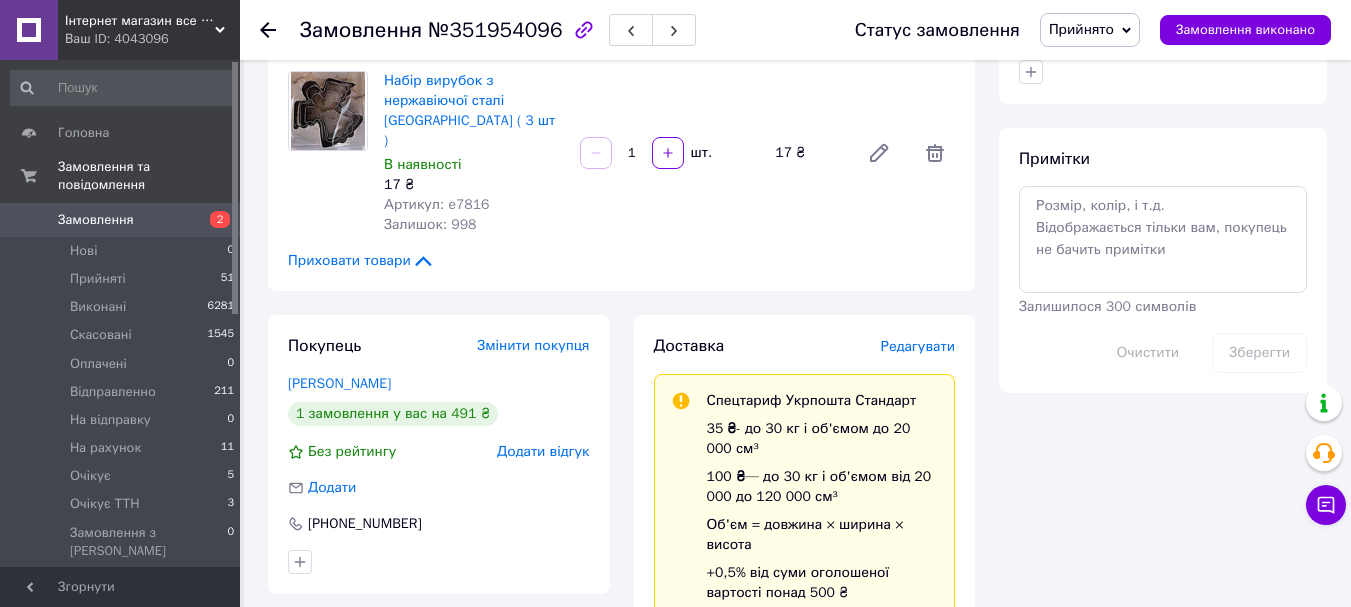 click 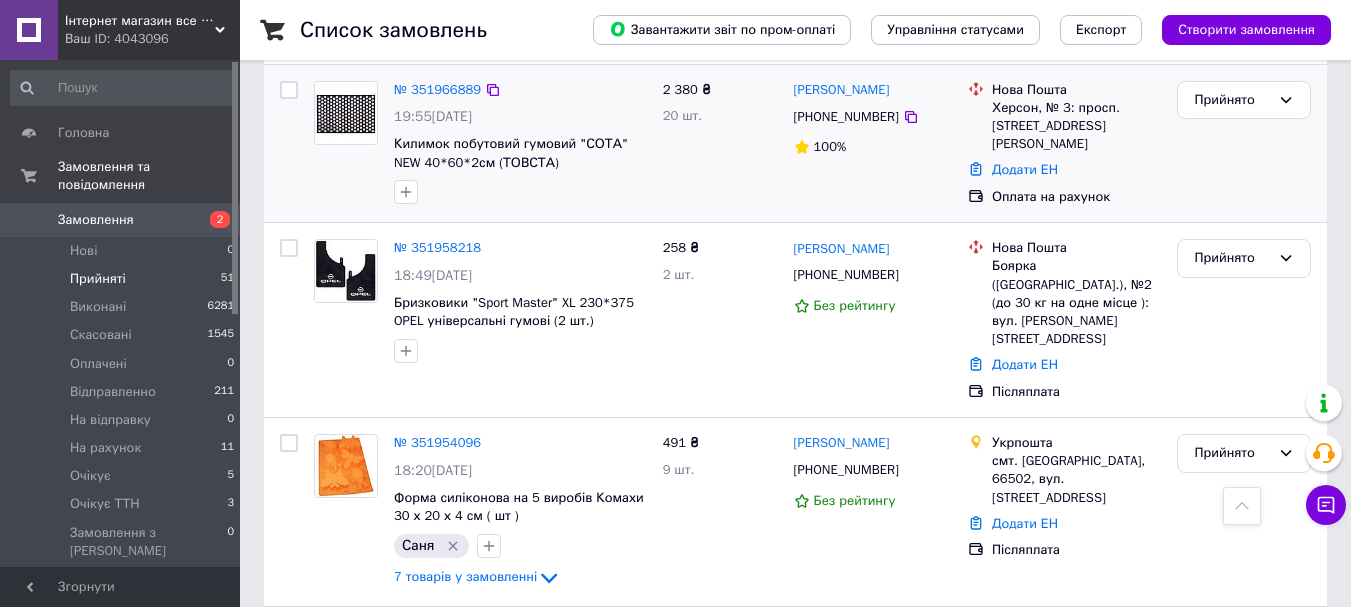 scroll, scrollTop: 3000, scrollLeft: 0, axis: vertical 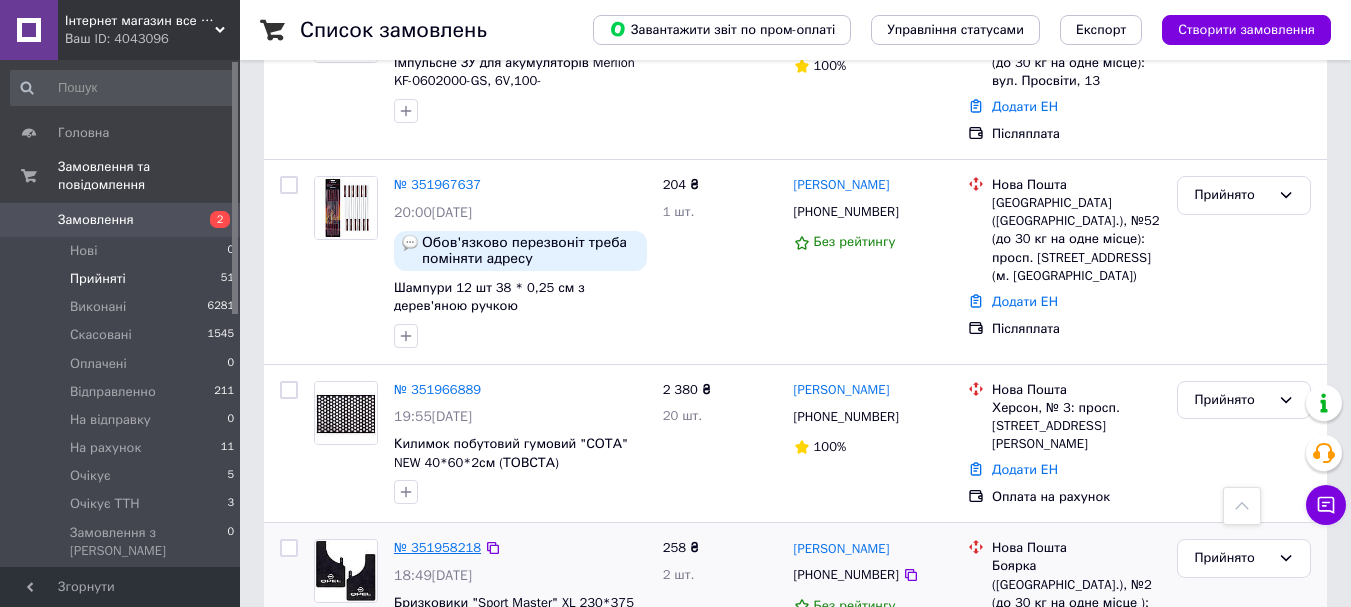 click on "№ 351958218" at bounding box center [437, 547] 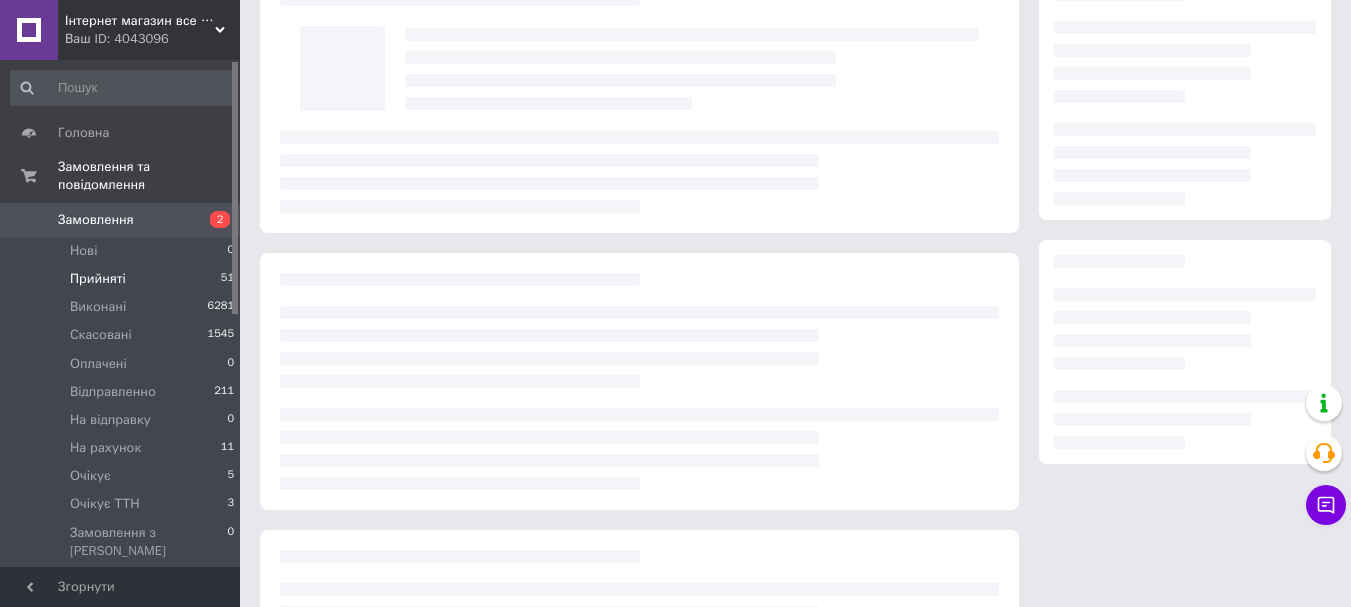 scroll, scrollTop: 7, scrollLeft: 0, axis: vertical 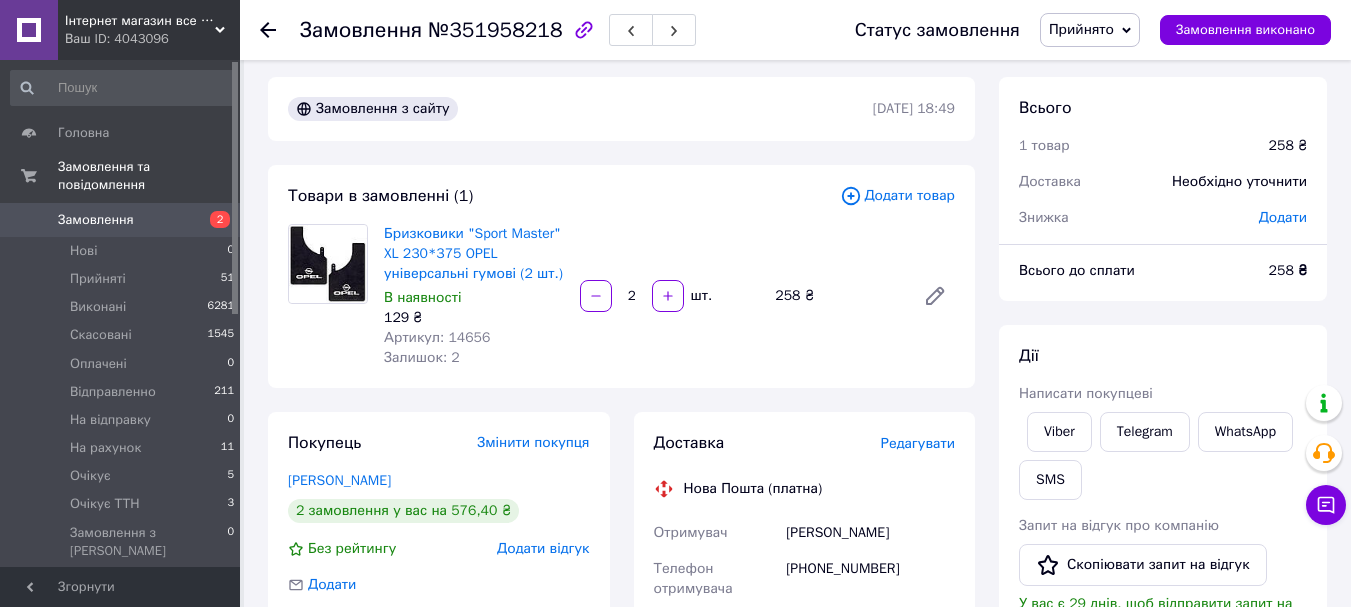 click on "Артикул: 14656" at bounding box center [437, 337] 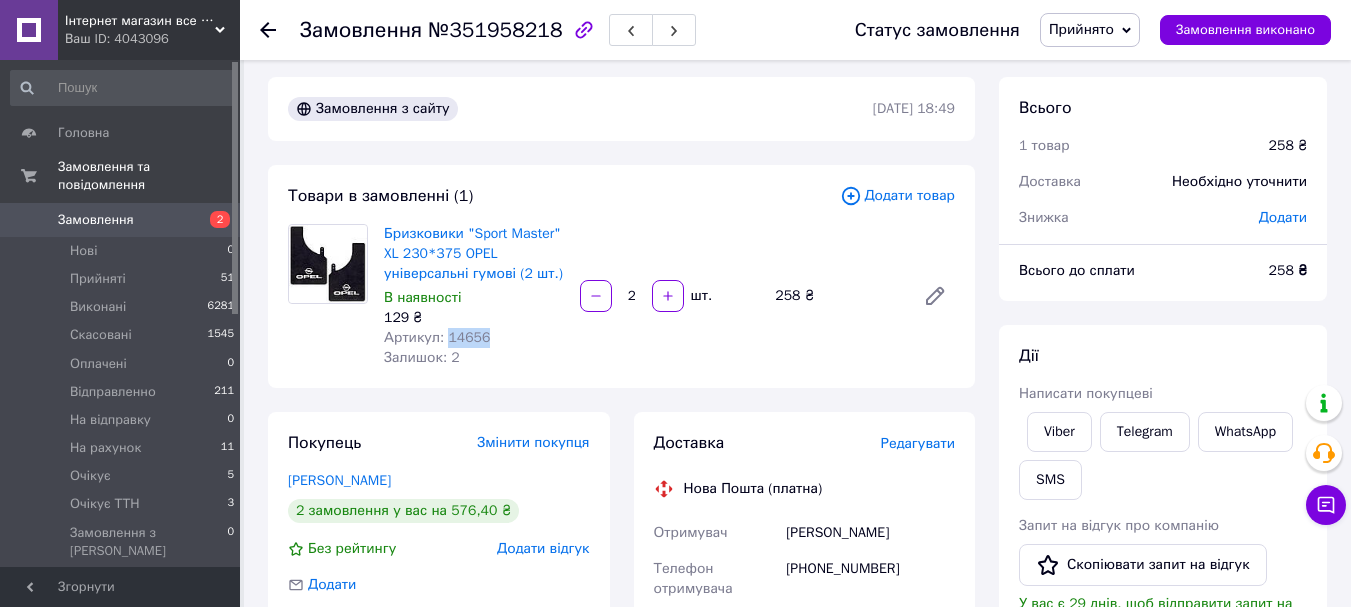 click on "Артикул: 14656" at bounding box center [437, 337] 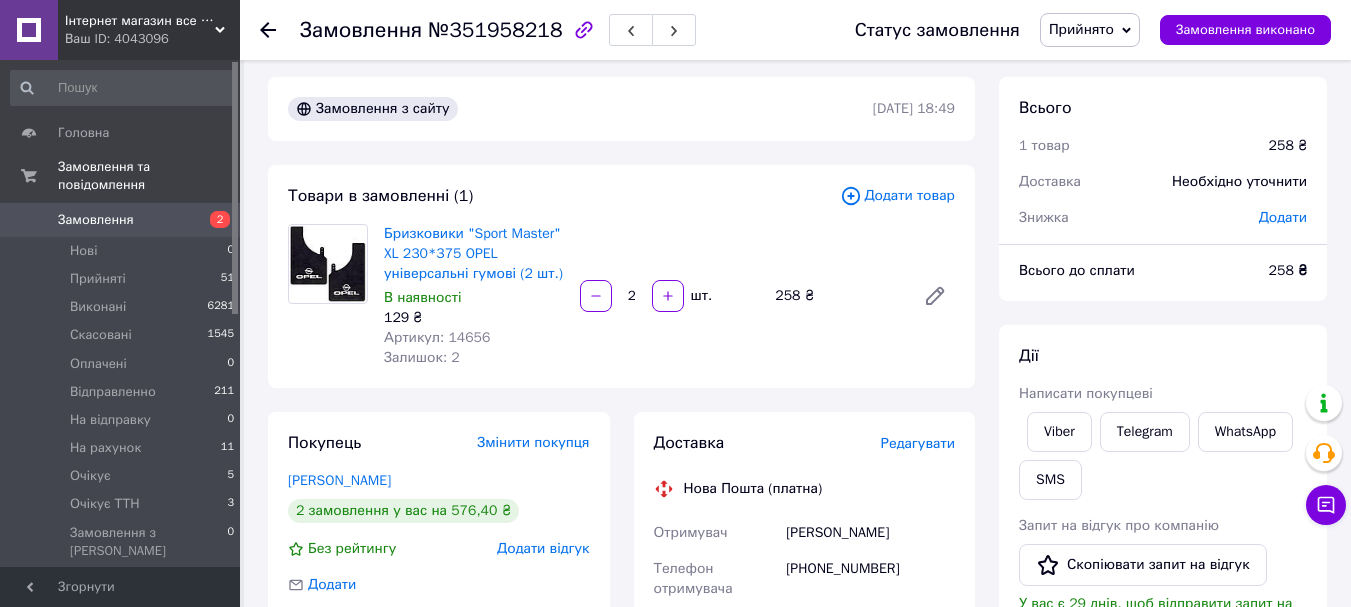 click on "Артикул: 14656" at bounding box center [437, 337] 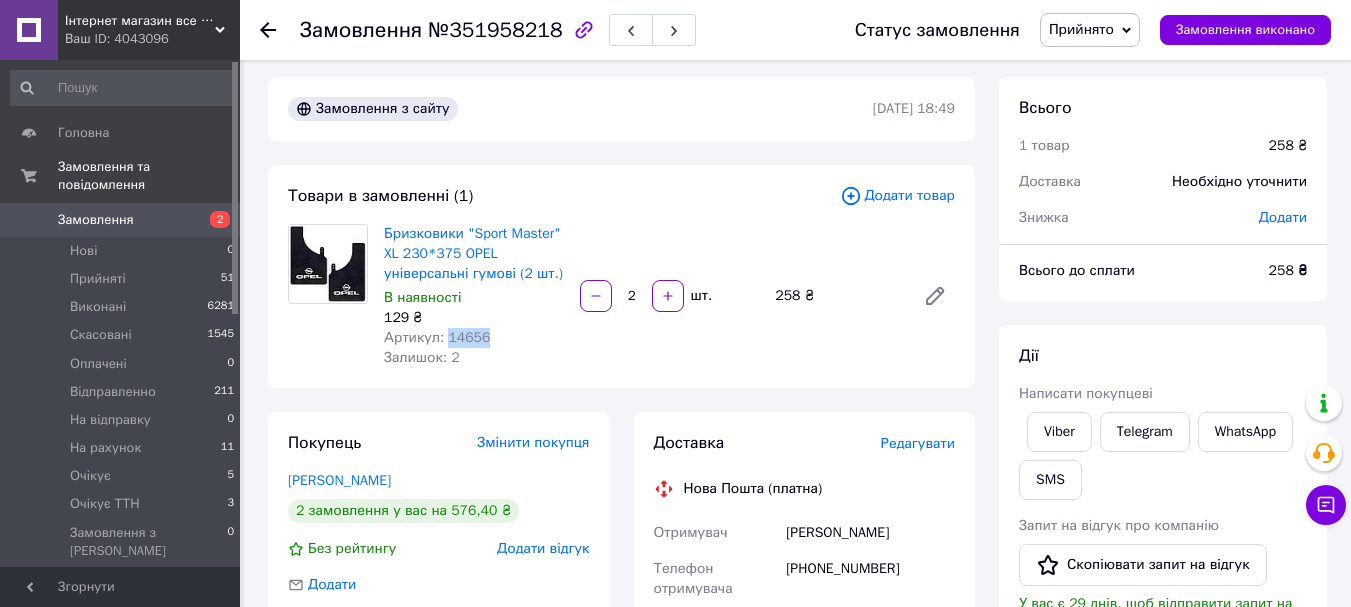 click on "Артикул: 14656" at bounding box center (437, 337) 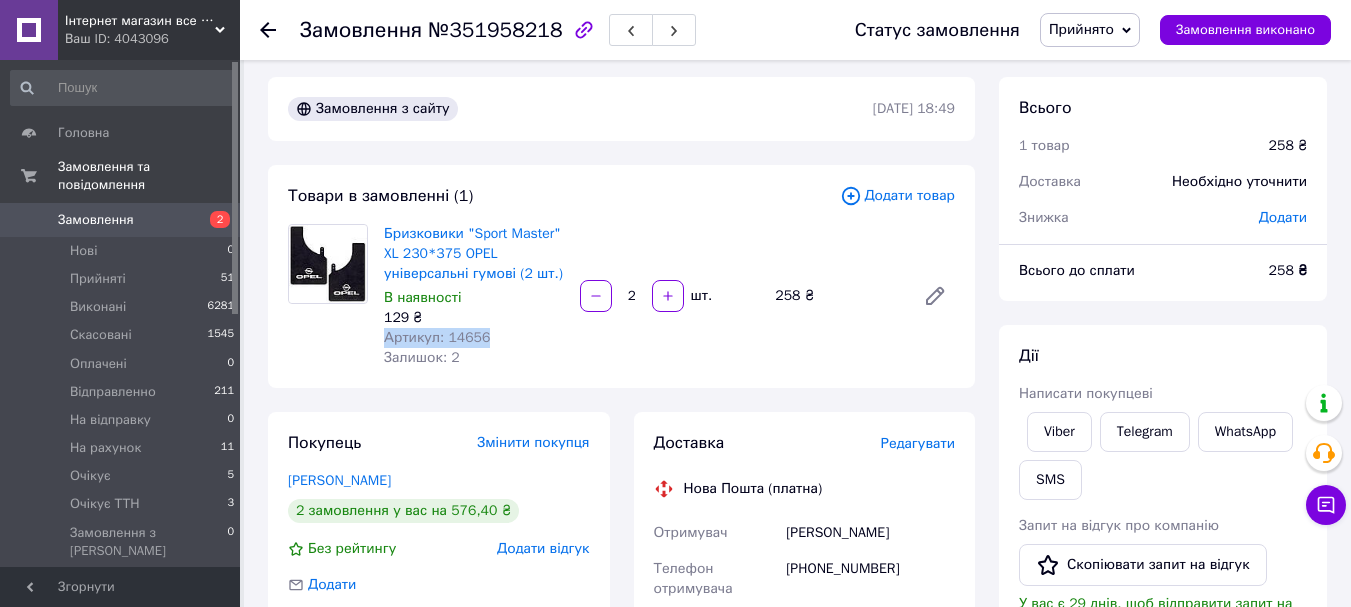 click on "Артикул: 14656" at bounding box center [437, 337] 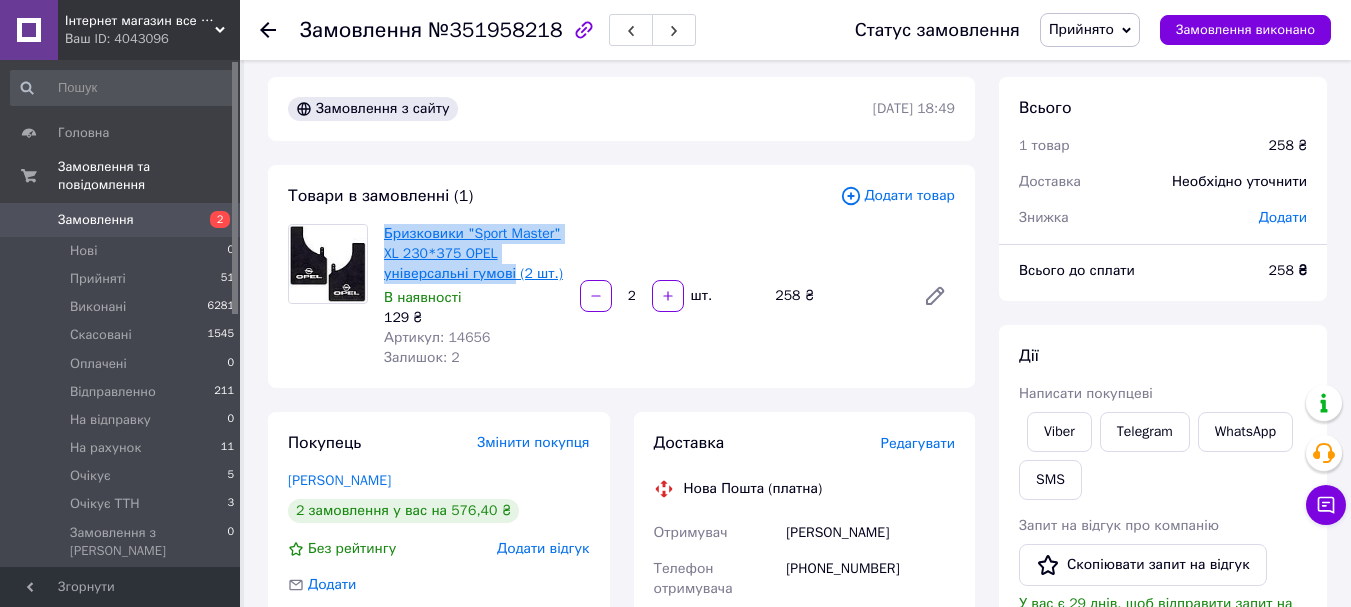 drag, startPoint x: 378, startPoint y: 224, endPoint x: 511, endPoint y: 269, distance: 140.40656 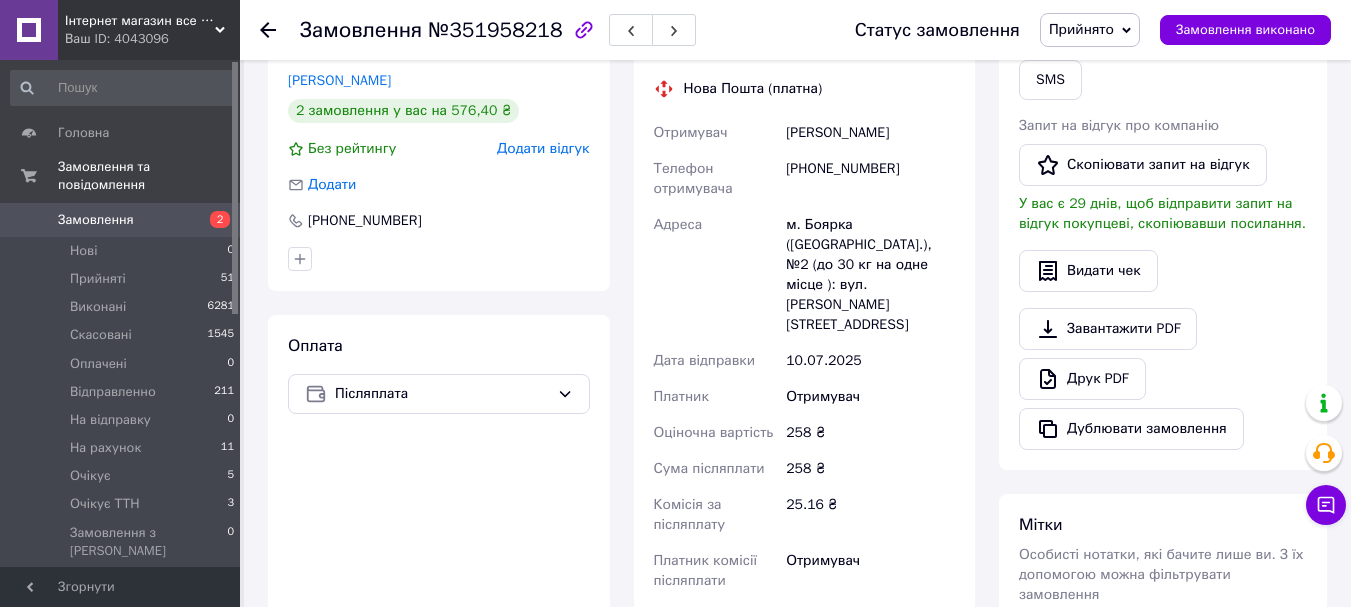 scroll, scrollTop: 787, scrollLeft: 0, axis: vertical 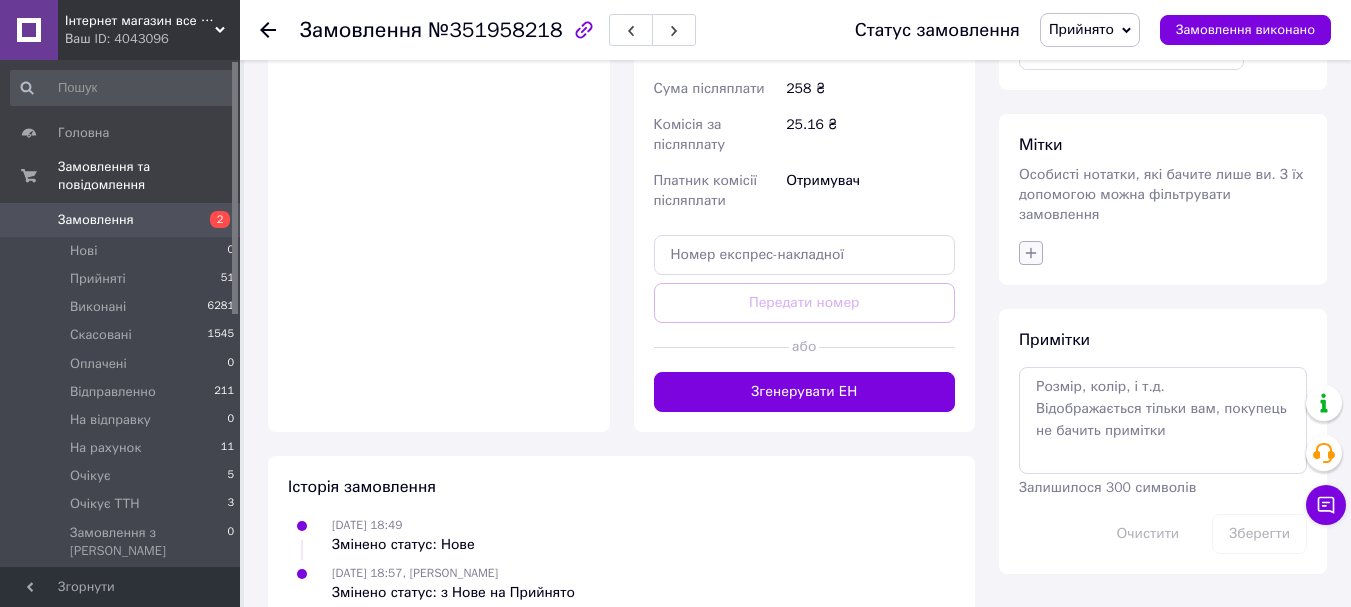 click at bounding box center [1031, 253] 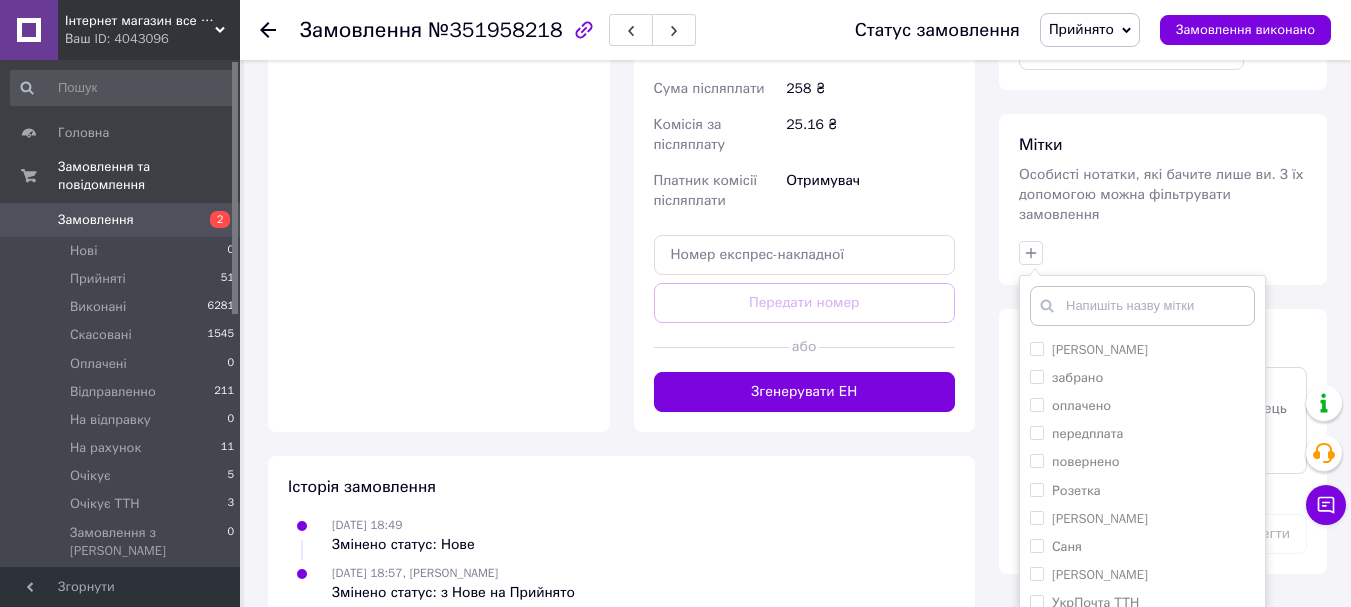 scroll, scrollTop: 844, scrollLeft: 0, axis: vertical 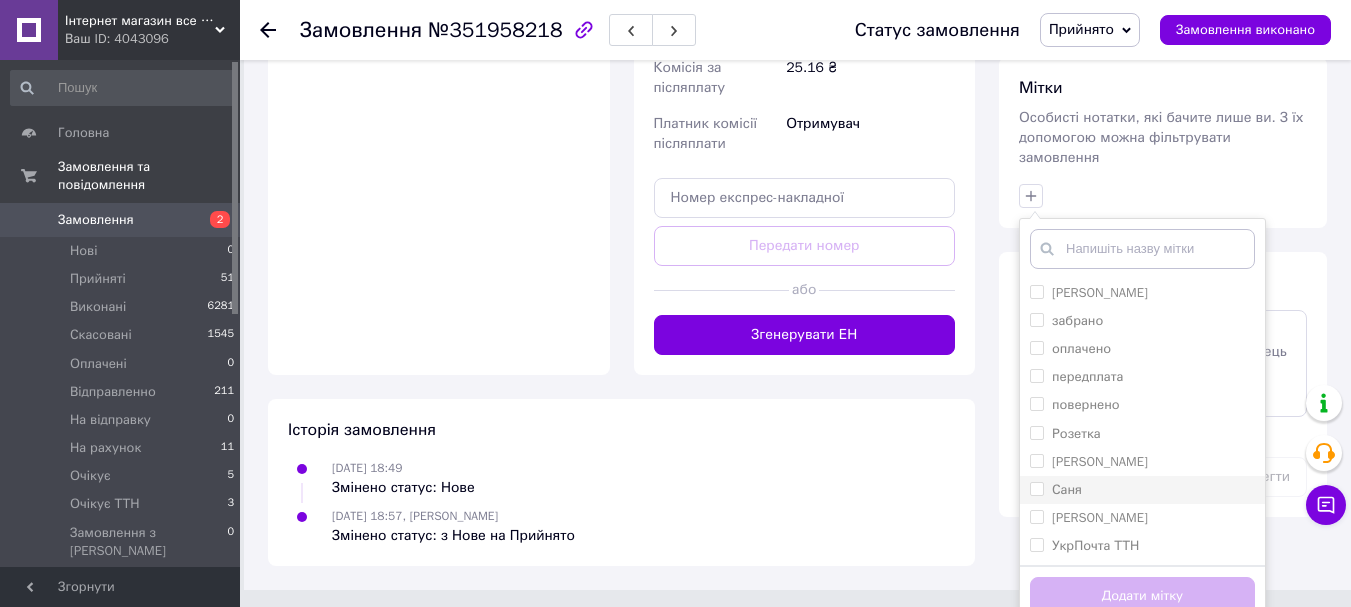 click on "Саня" at bounding box center (1142, 490) 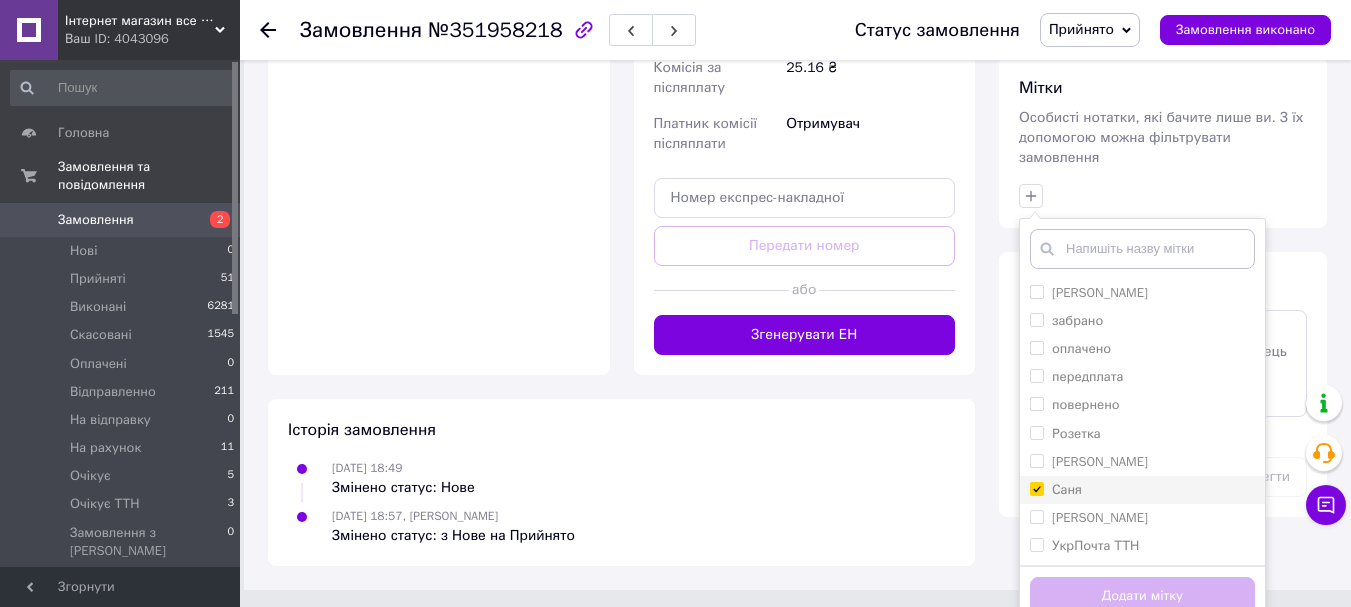 checkbox on "true" 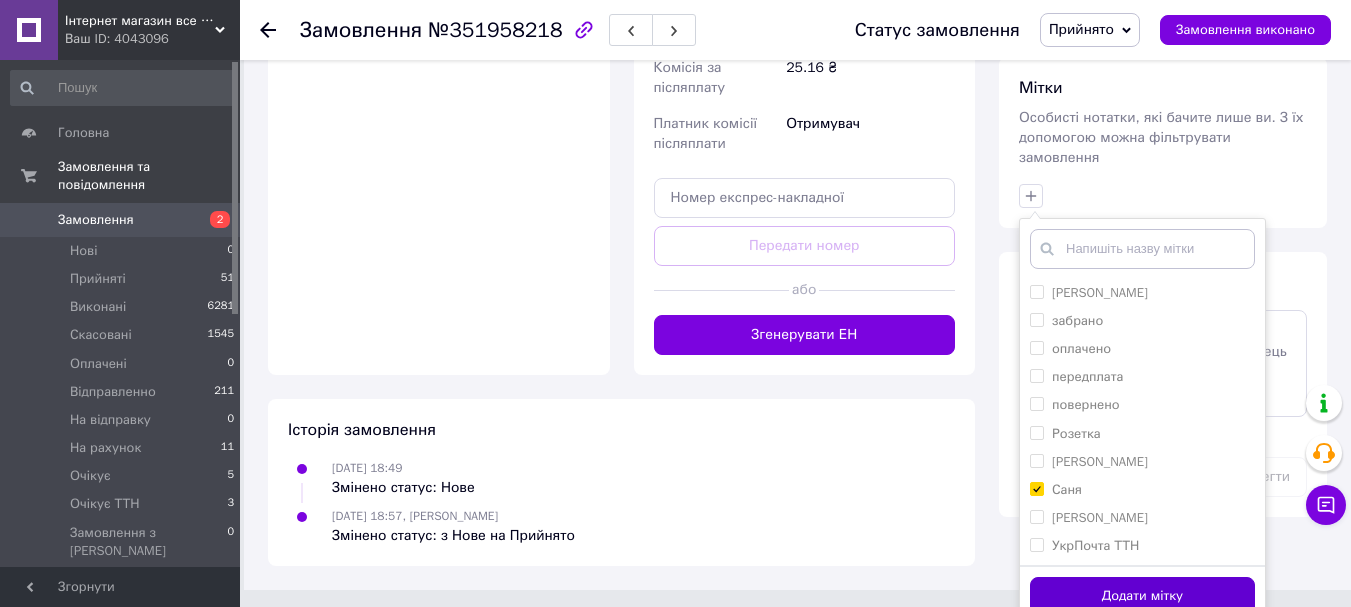 click on "Додати мітку" at bounding box center (1142, 596) 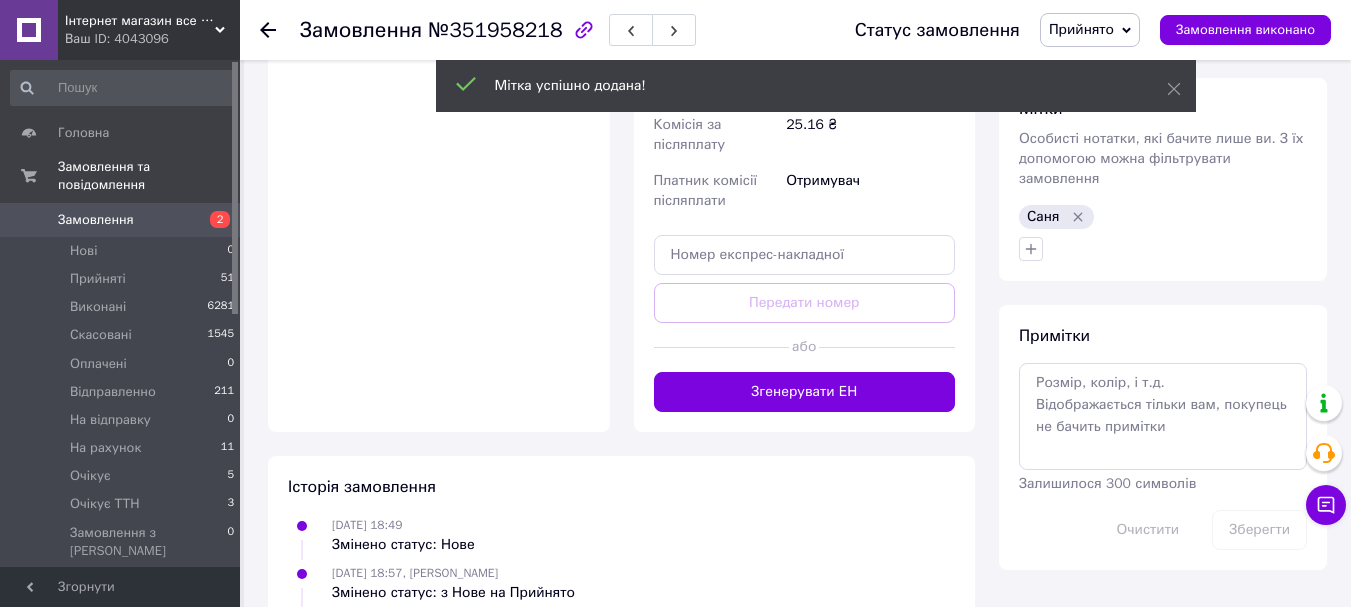 scroll, scrollTop: 835, scrollLeft: 0, axis: vertical 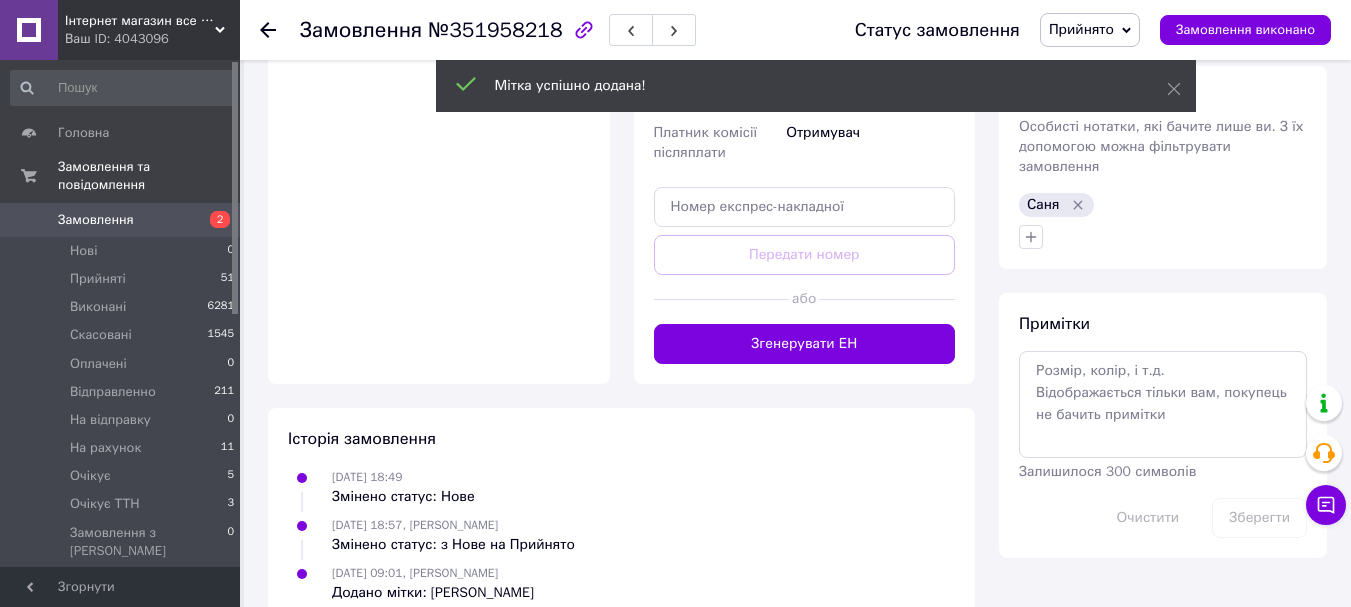 click 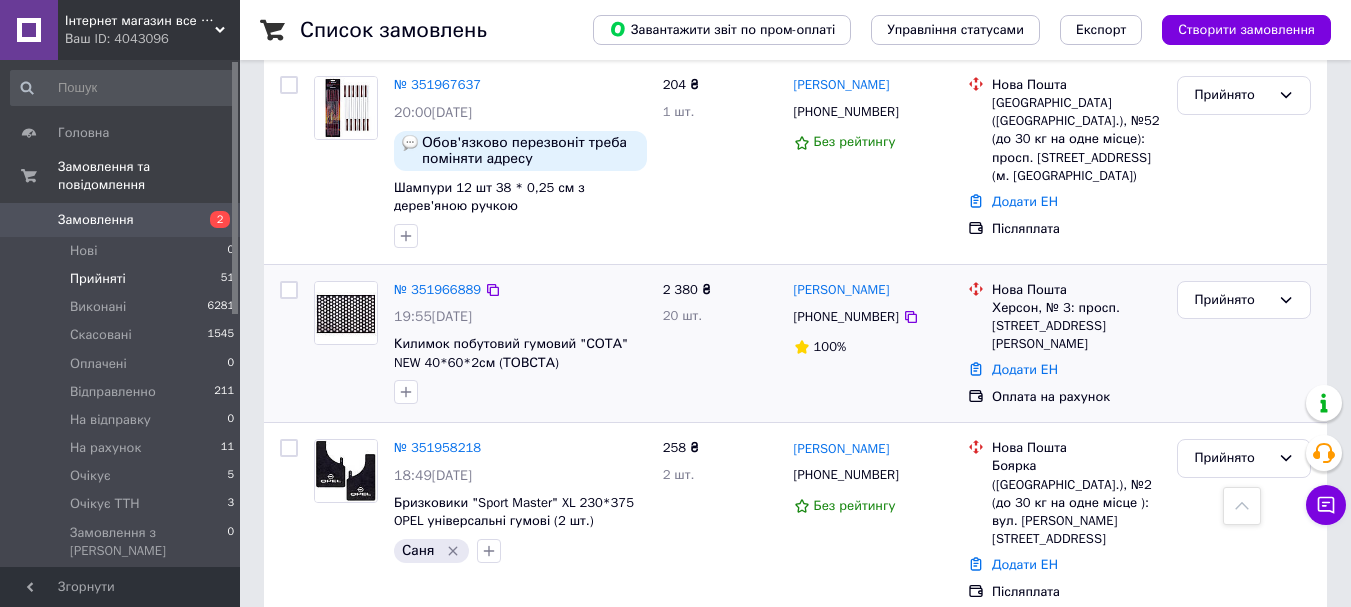 scroll, scrollTop: 2900, scrollLeft: 0, axis: vertical 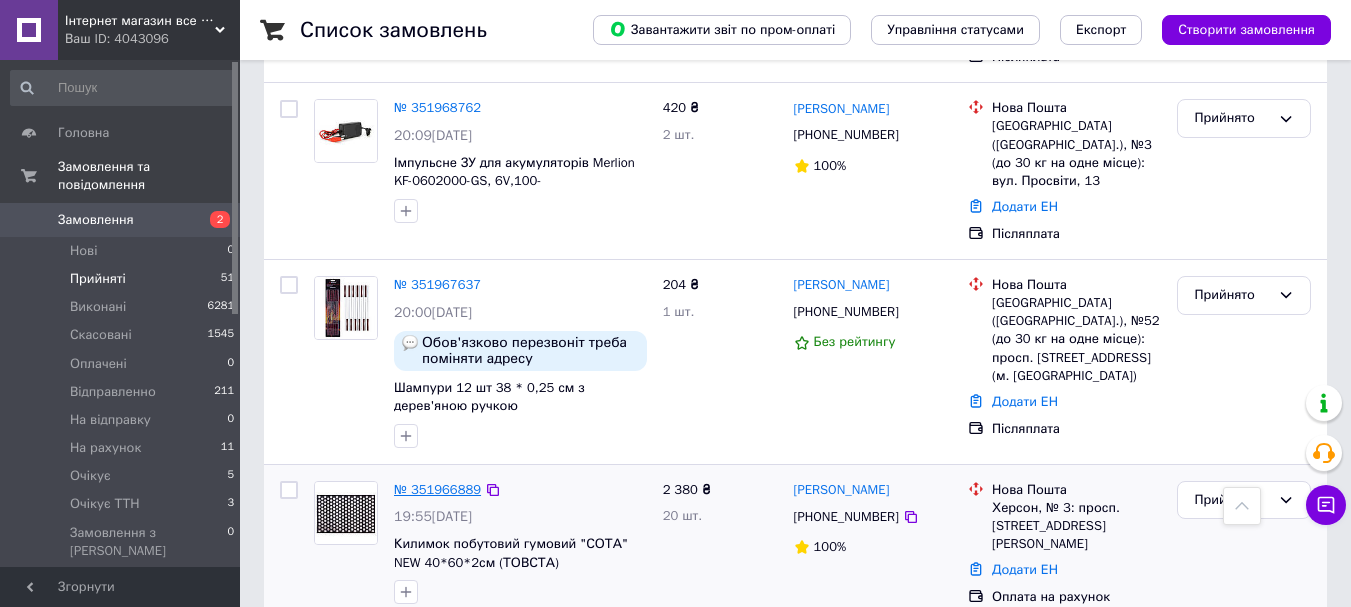 click on "№ 351966889" at bounding box center [437, 489] 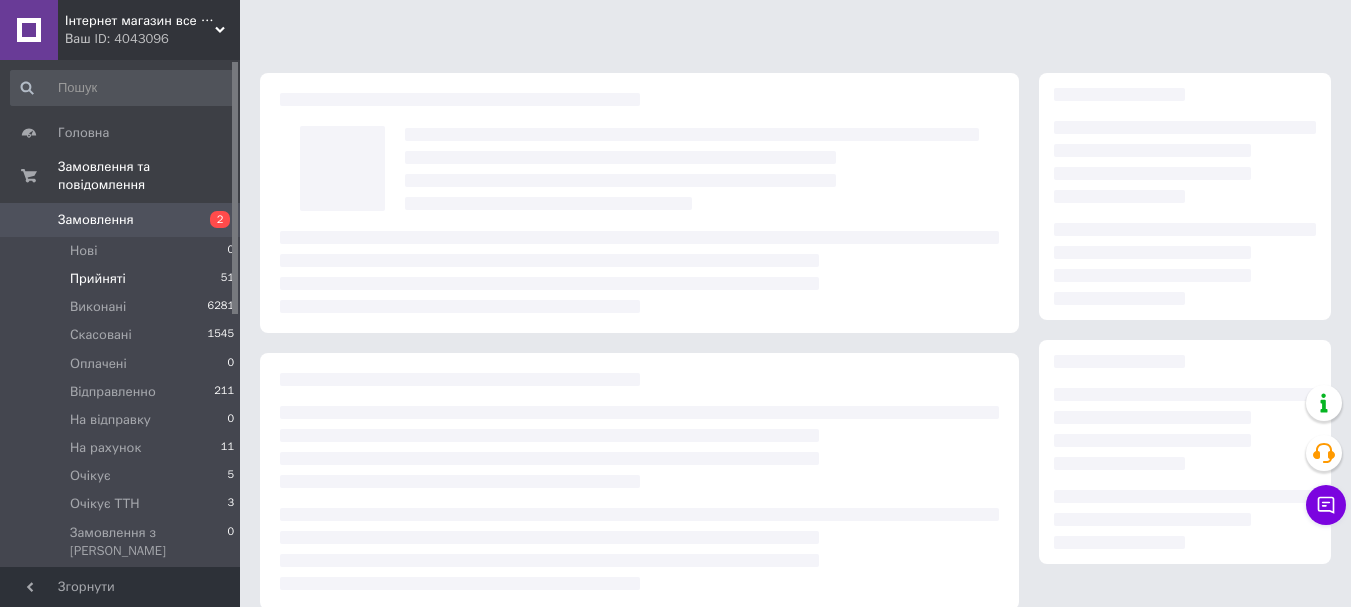 scroll, scrollTop: 0, scrollLeft: 0, axis: both 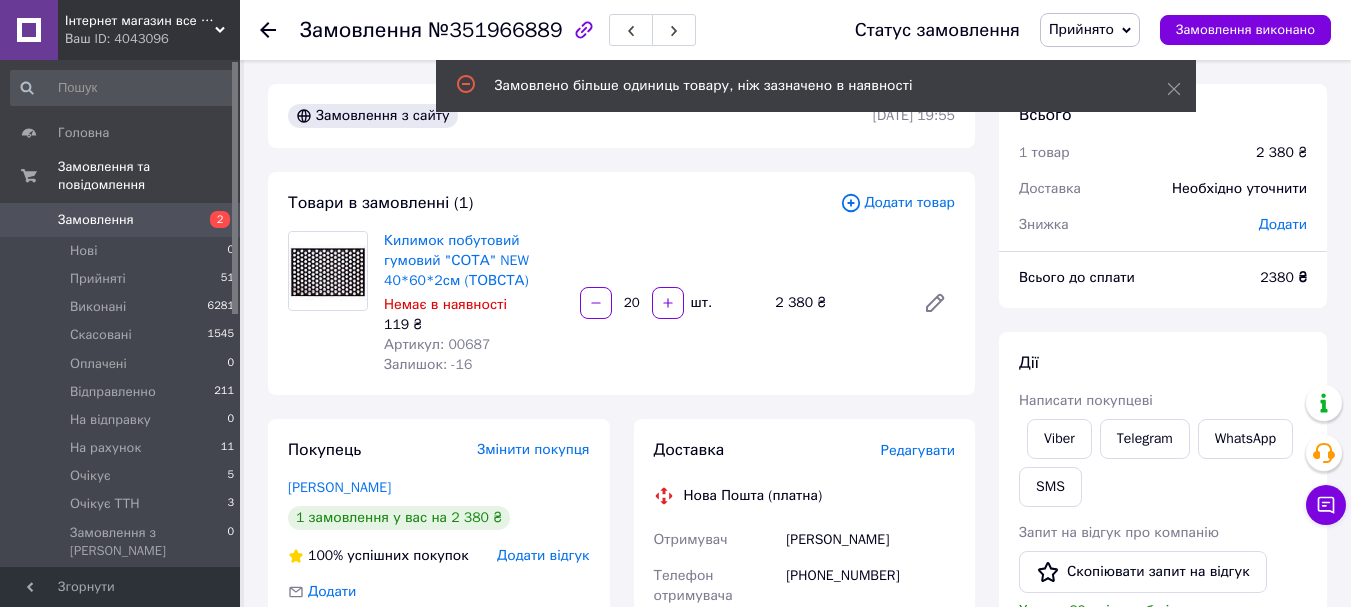click on "Артикул: 00687" at bounding box center (437, 344) 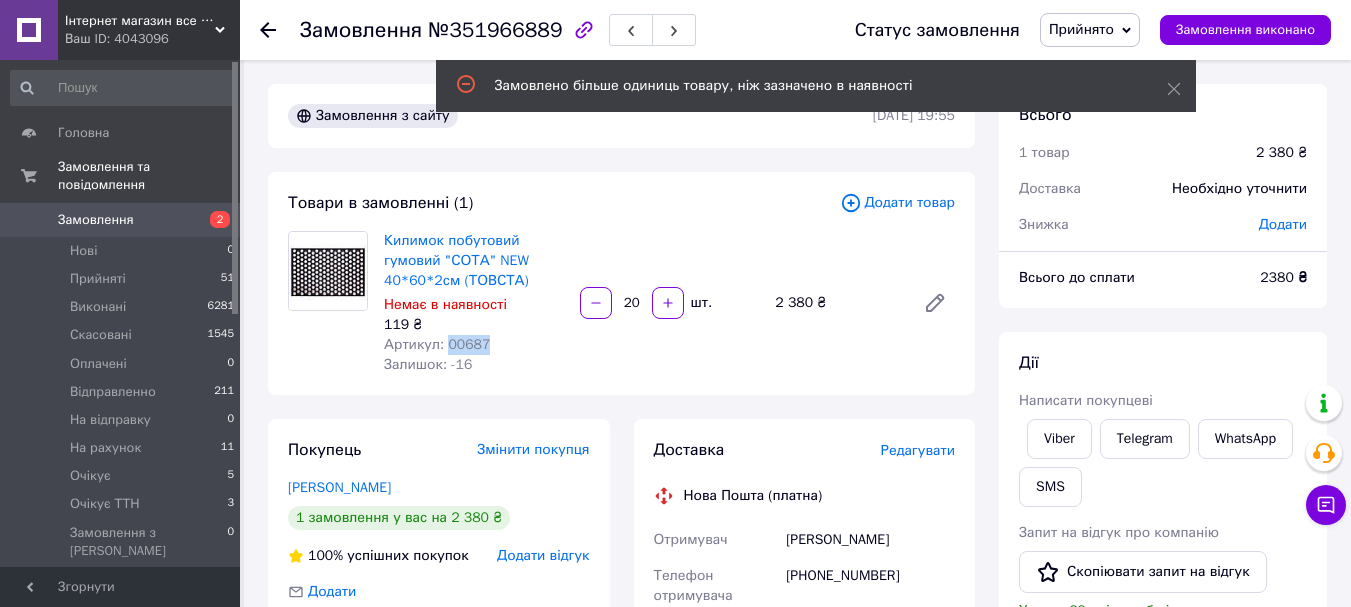 click on "Артикул: 00687" at bounding box center (437, 344) 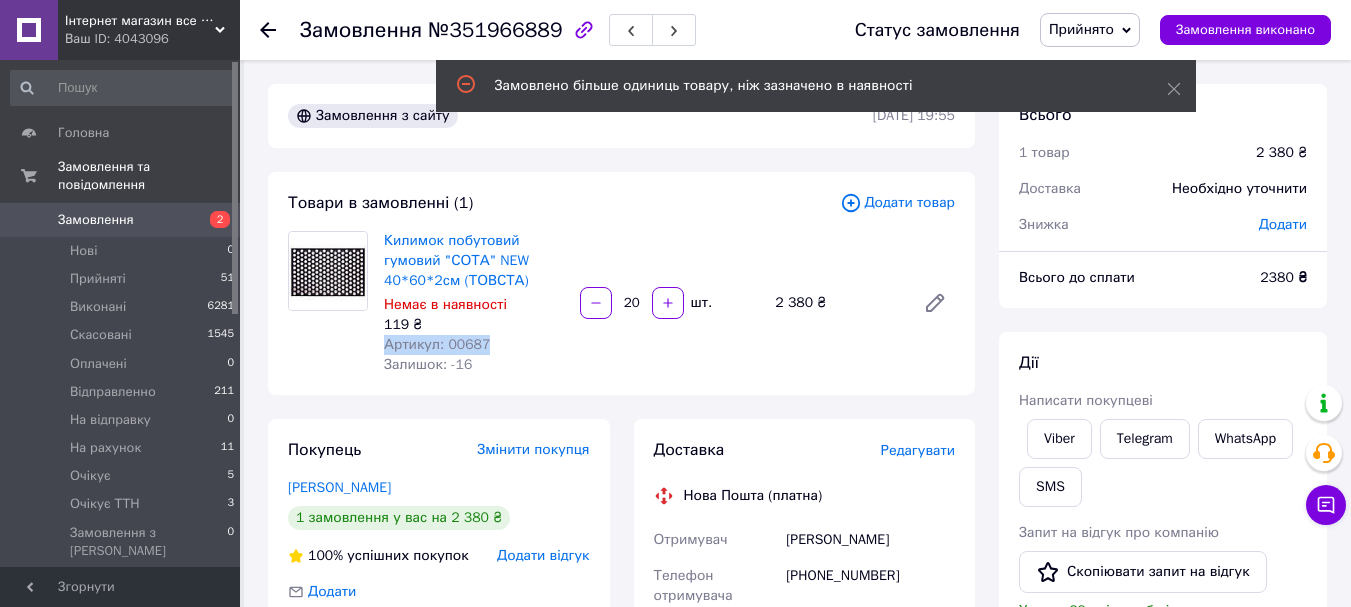 click on "Артикул: 00687" at bounding box center (437, 344) 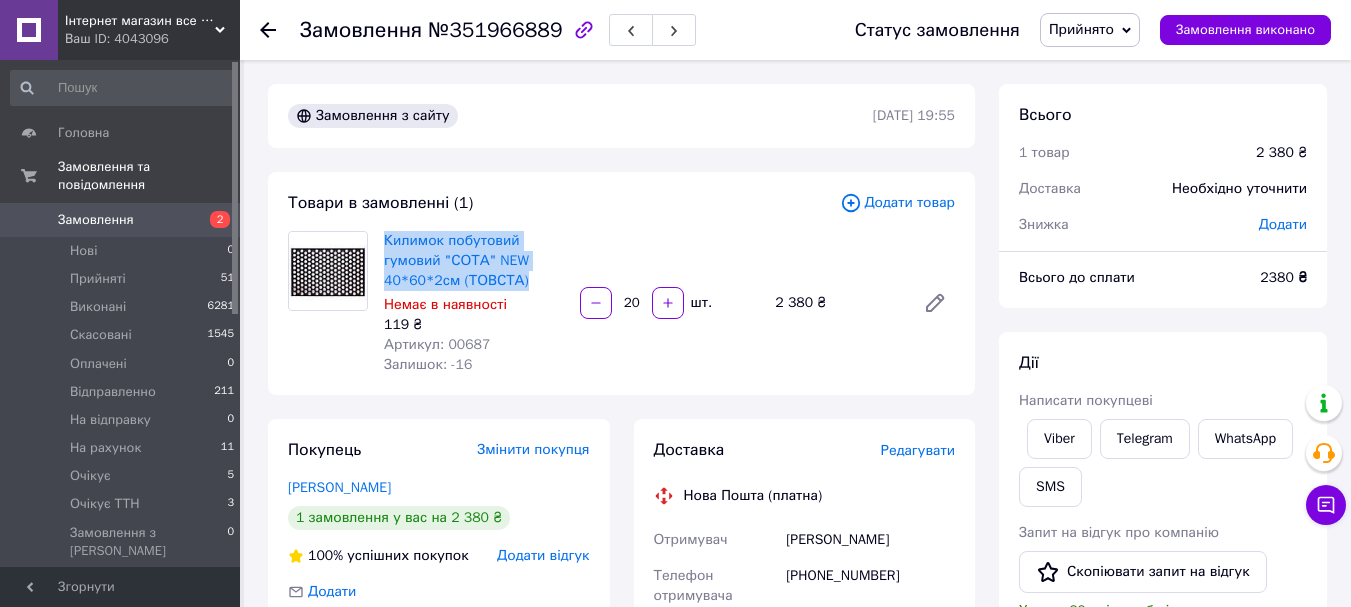 drag, startPoint x: 528, startPoint y: 271, endPoint x: 381, endPoint y: 234, distance: 151.58496 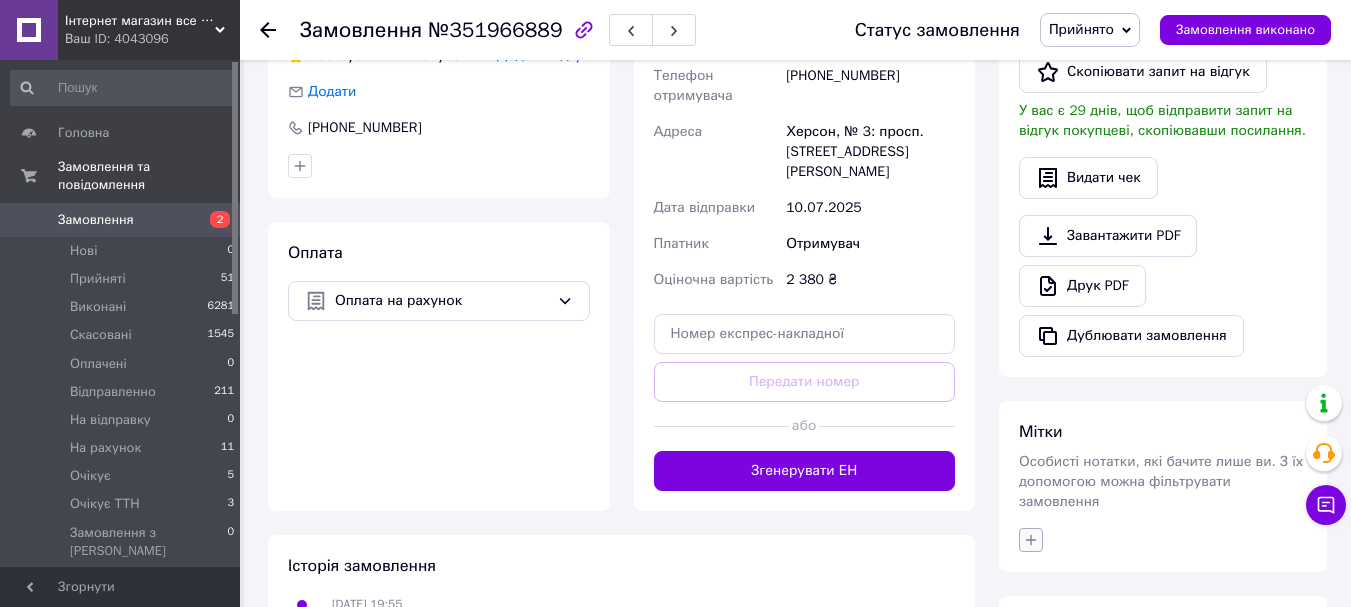 click 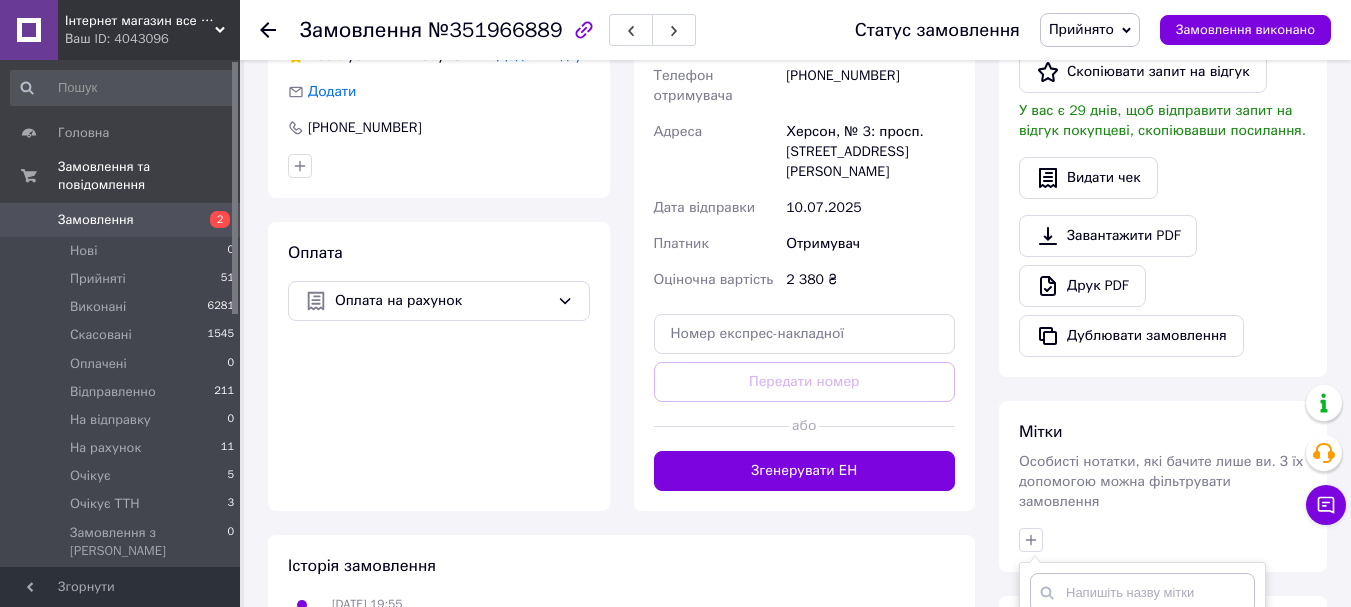 scroll, scrollTop: 844, scrollLeft: 0, axis: vertical 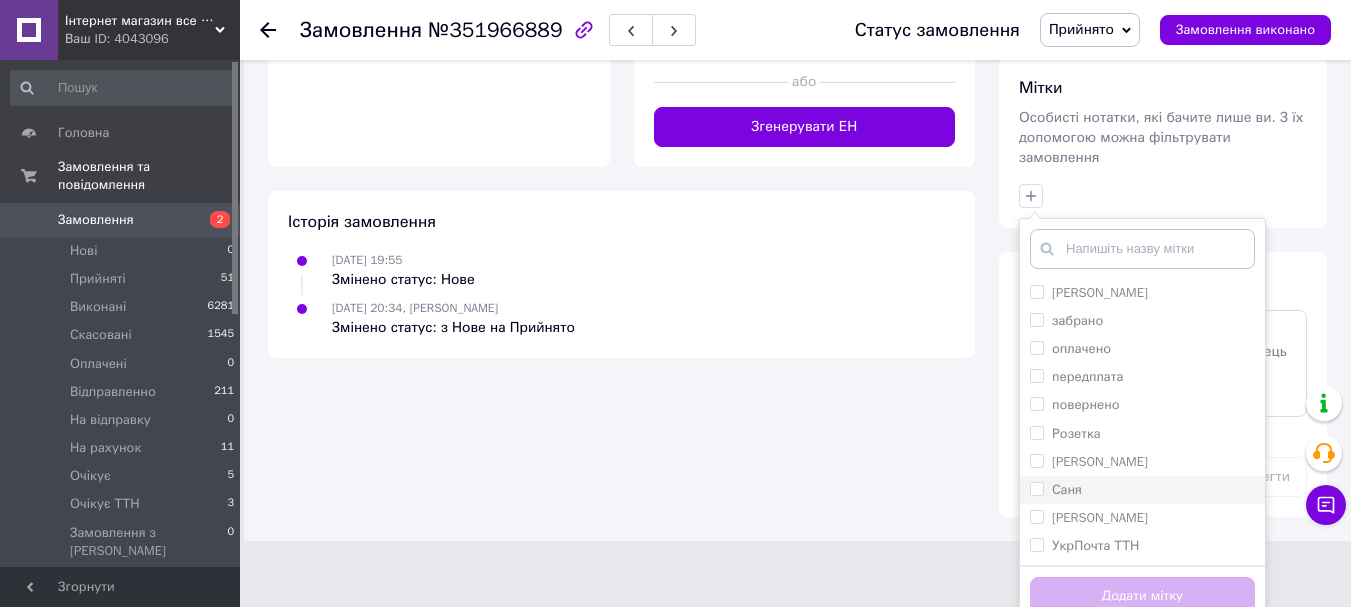 click on "Саня" at bounding box center (1142, 490) 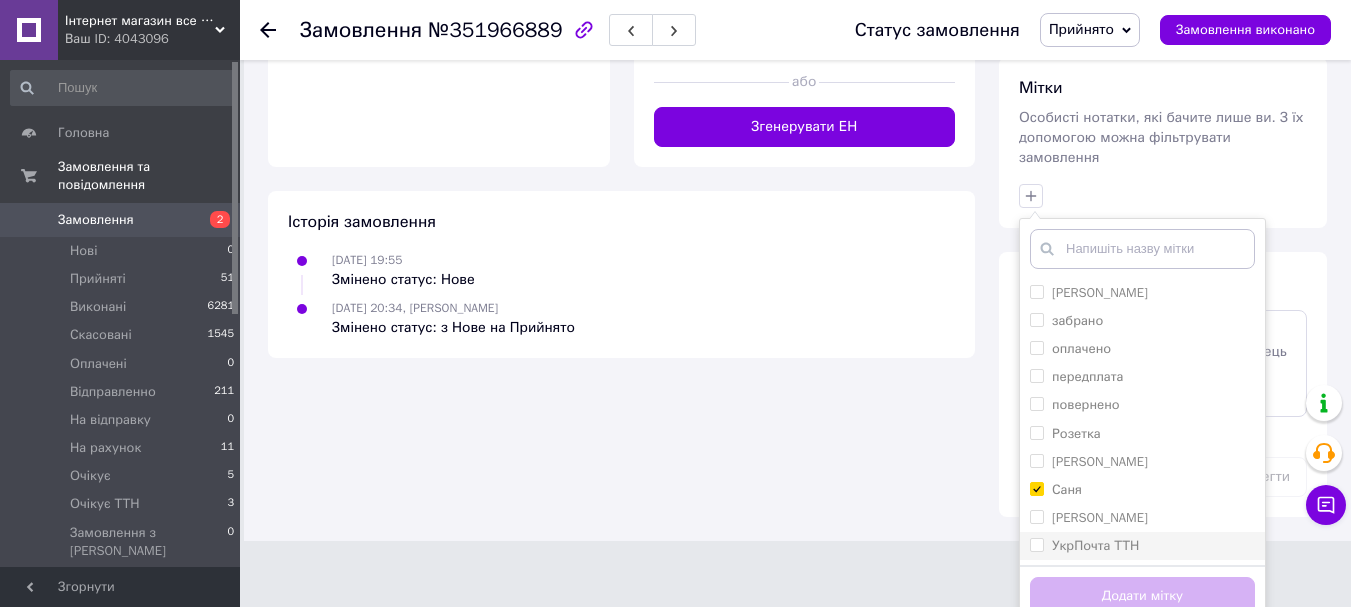 checkbox on "true" 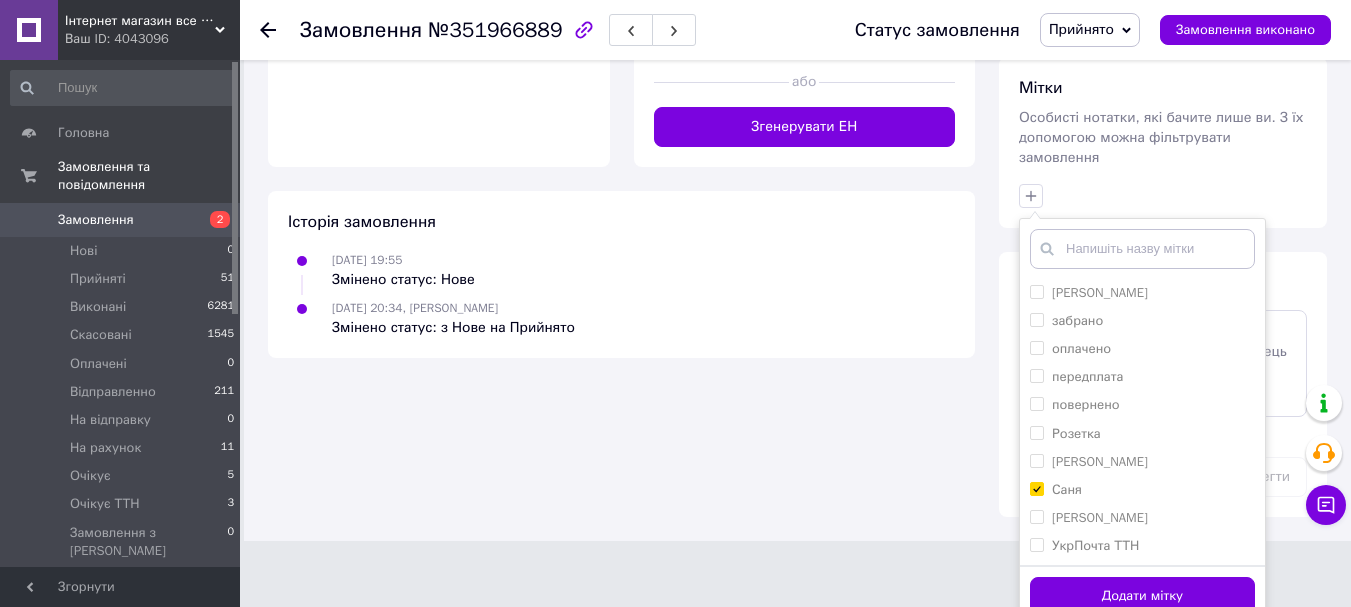 click on "Додати мітку" at bounding box center [1142, 596] 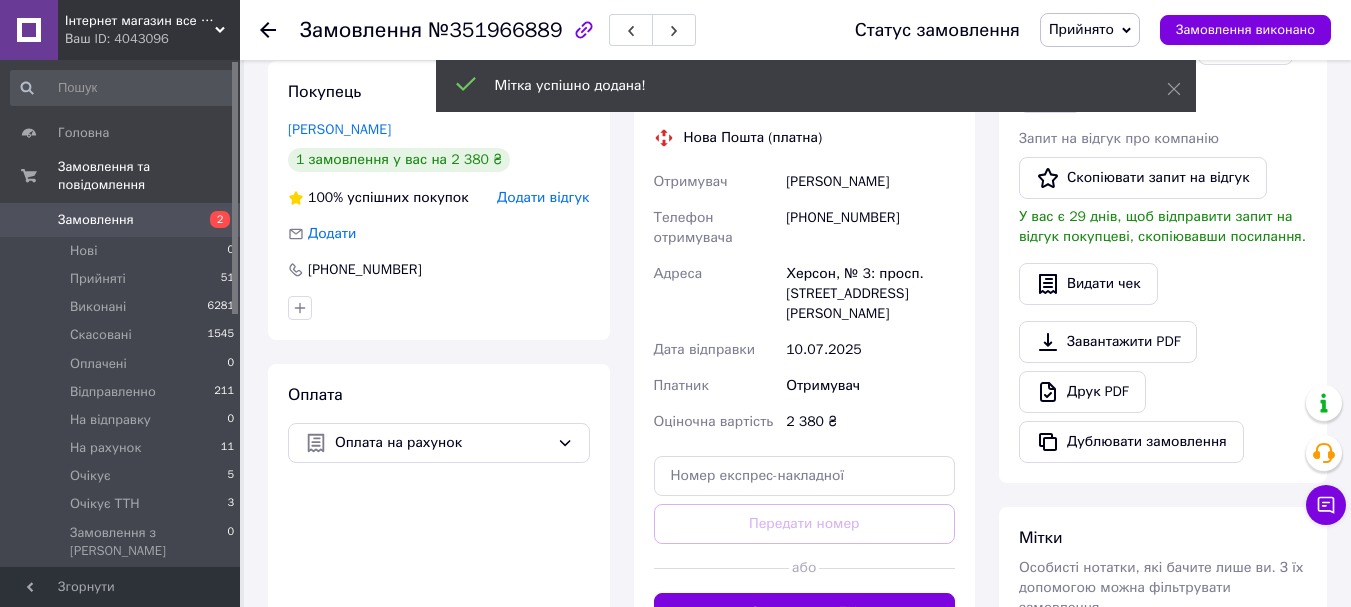 scroll, scrollTop: 0, scrollLeft: 0, axis: both 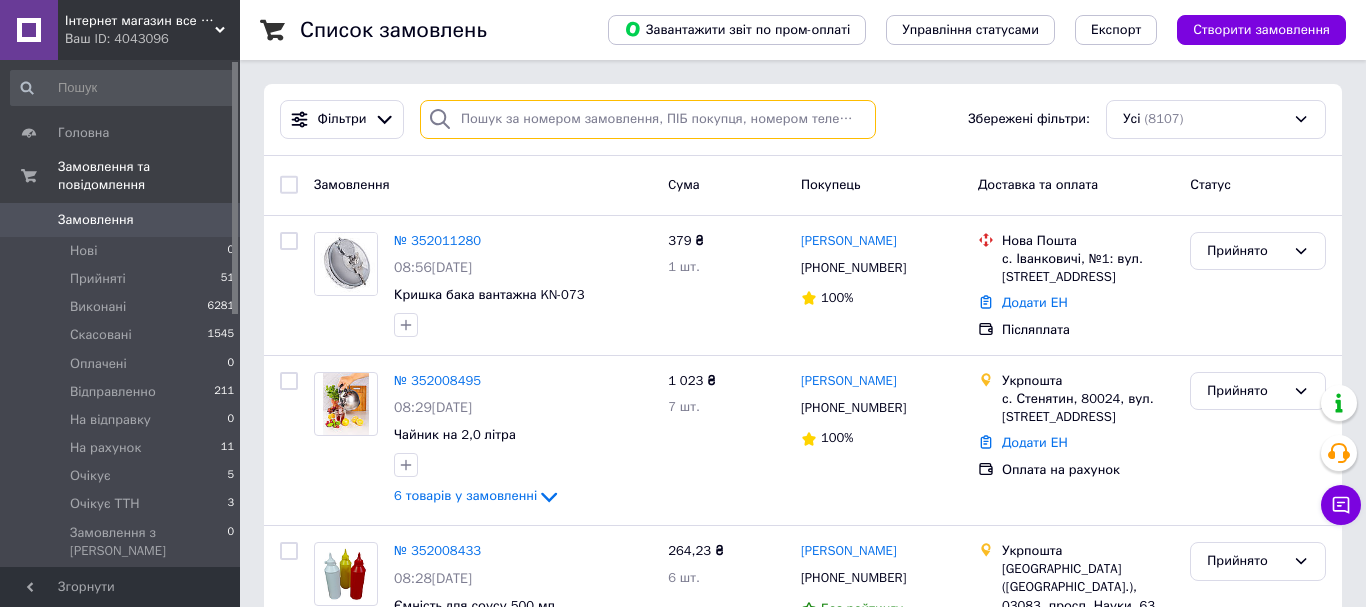 click at bounding box center (648, 119) 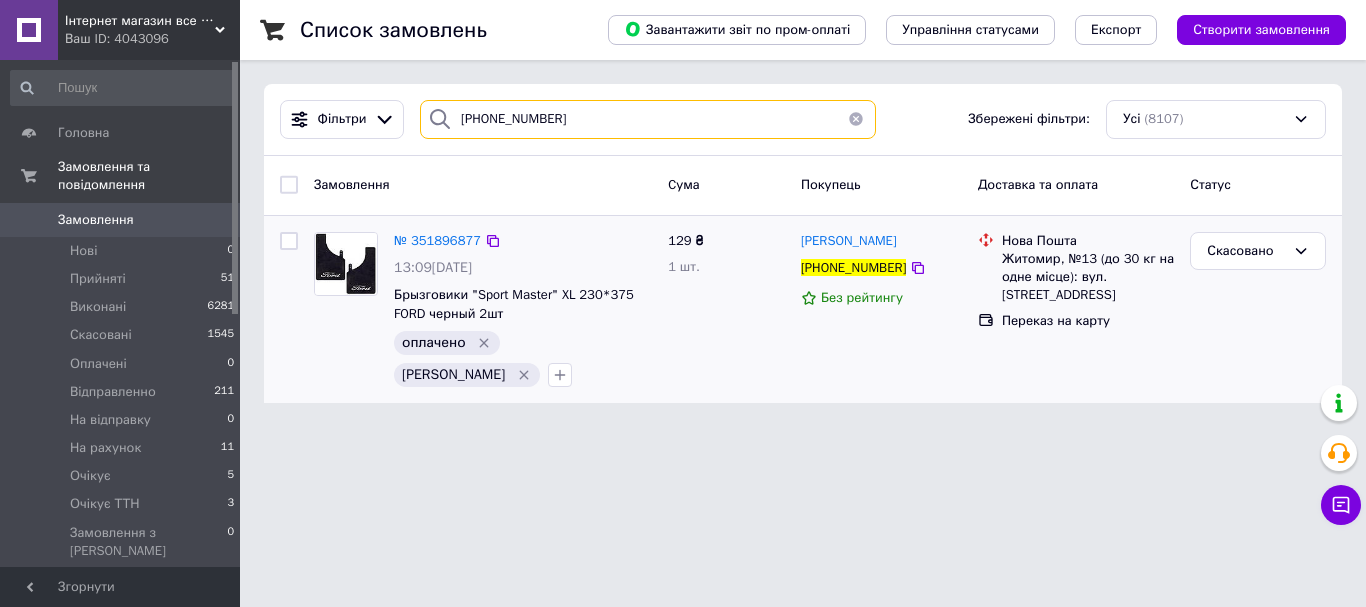 type on "[PHONE_NUMBER]" 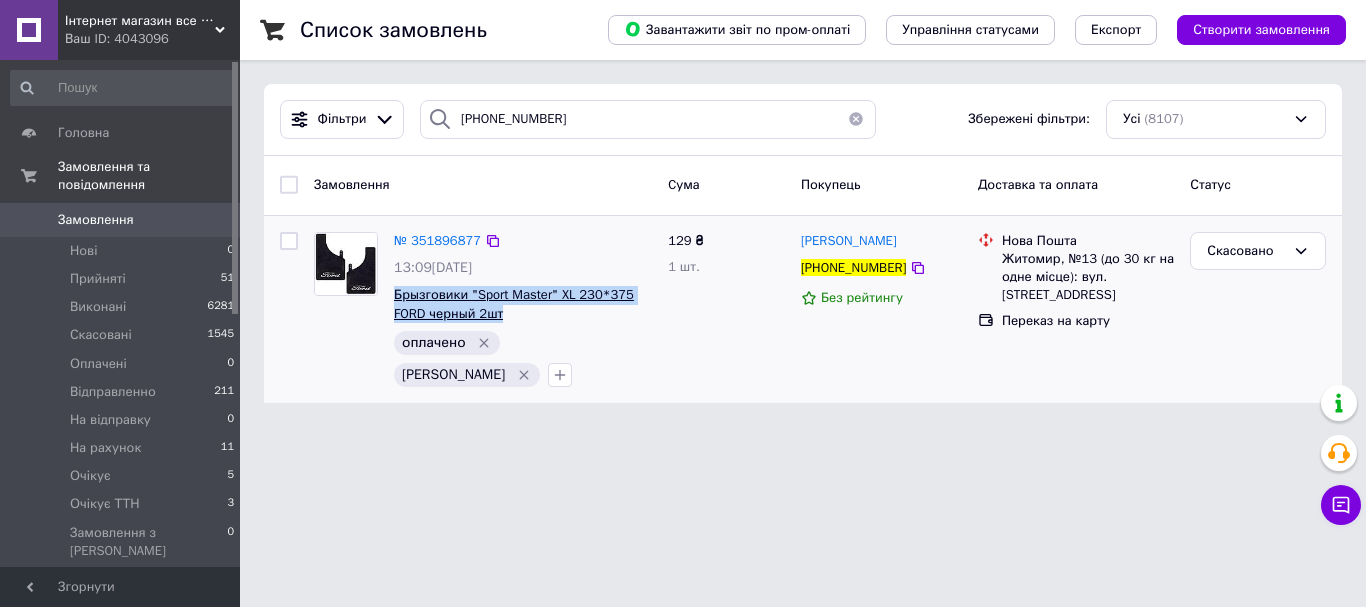 drag, startPoint x: 513, startPoint y: 312, endPoint x: 395, endPoint y: 294, distance: 119.36499 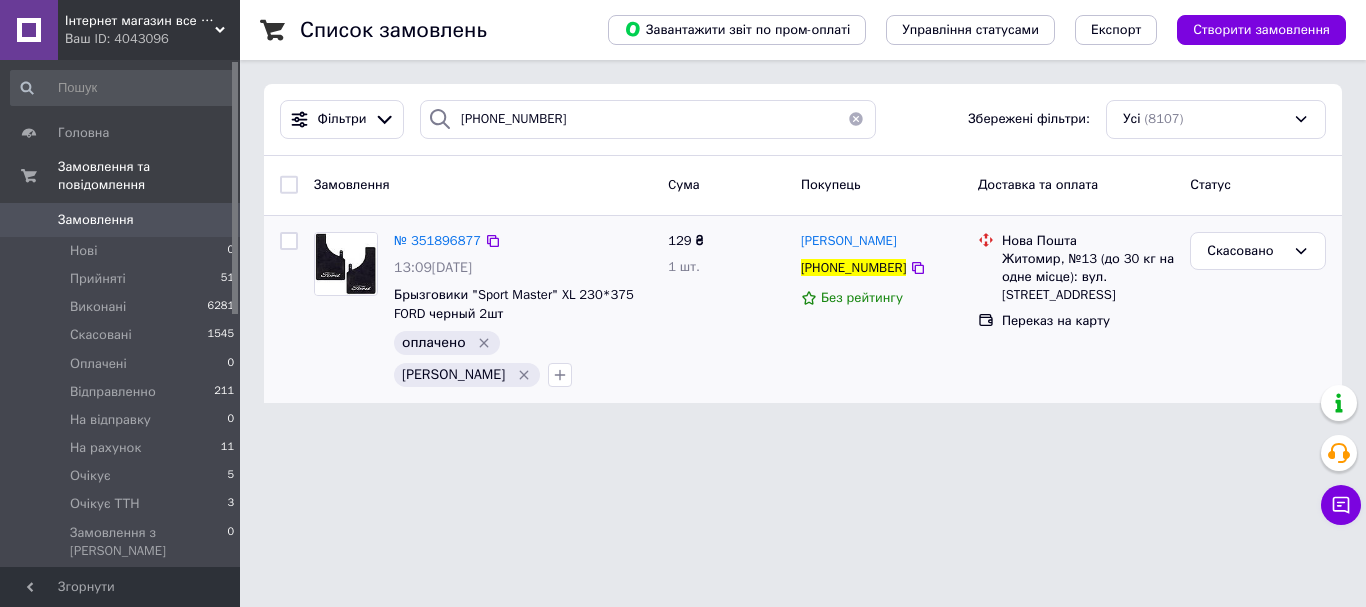 click on "129 ₴ 1 шт." at bounding box center (726, 310) 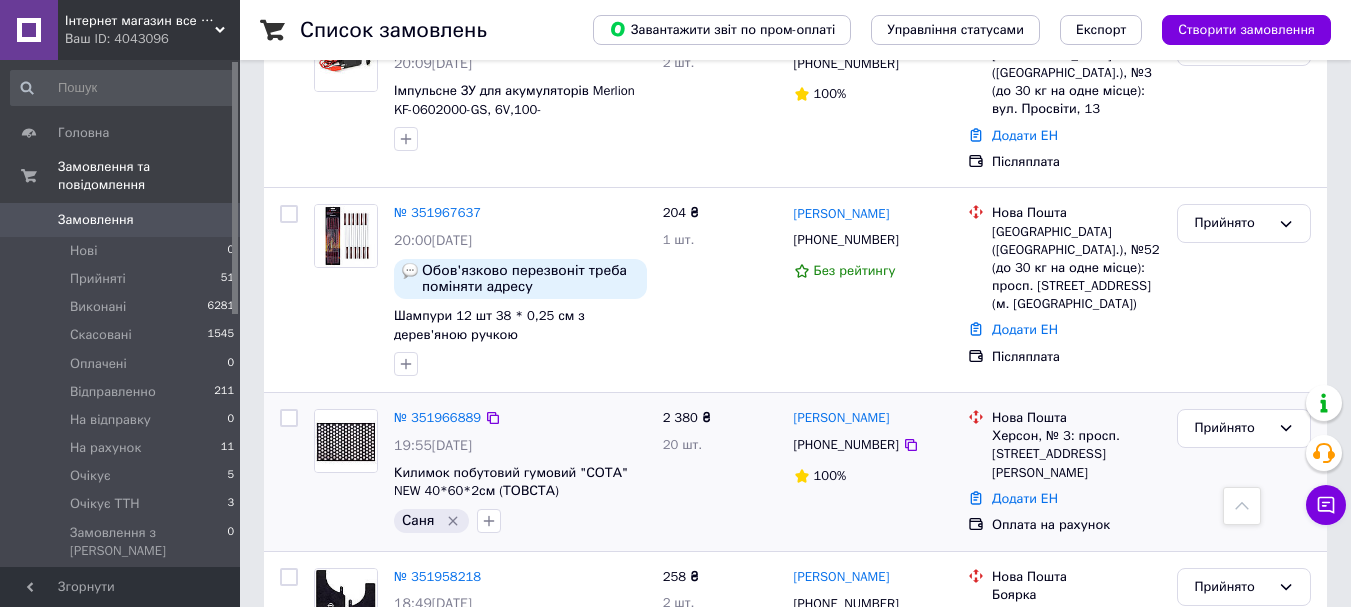 scroll, scrollTop: 2700, scrollLeft: 0, axis: vertical 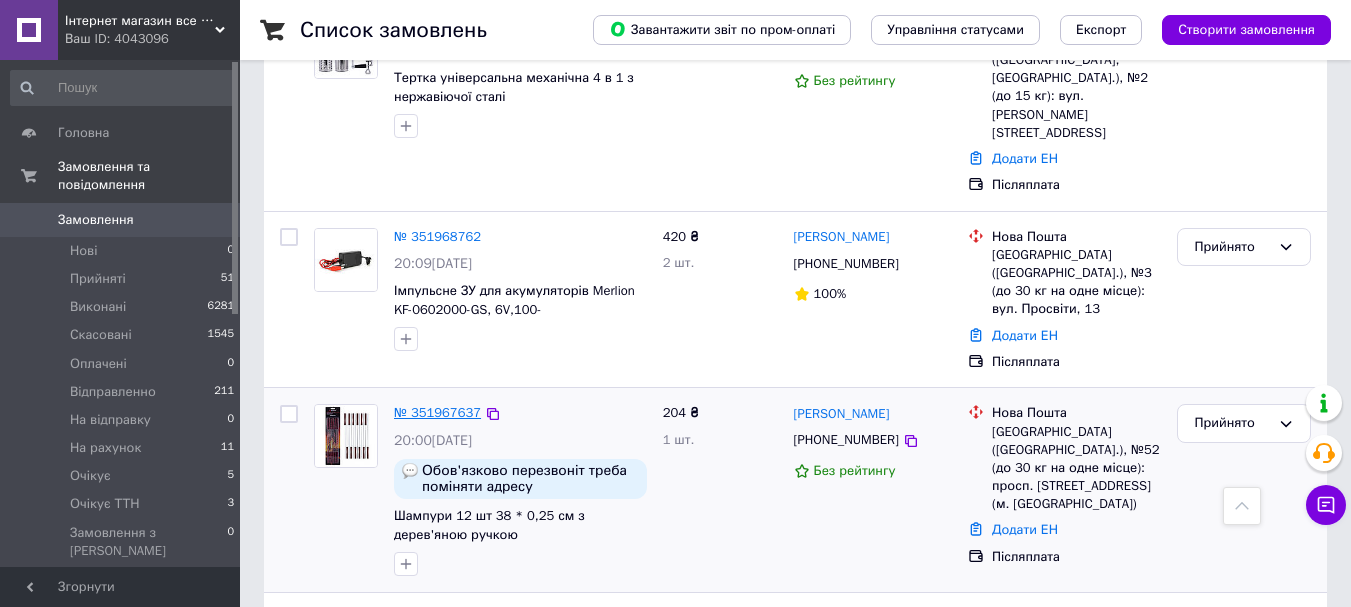 click on "№ 351967637" at bounding box center [437, 412] 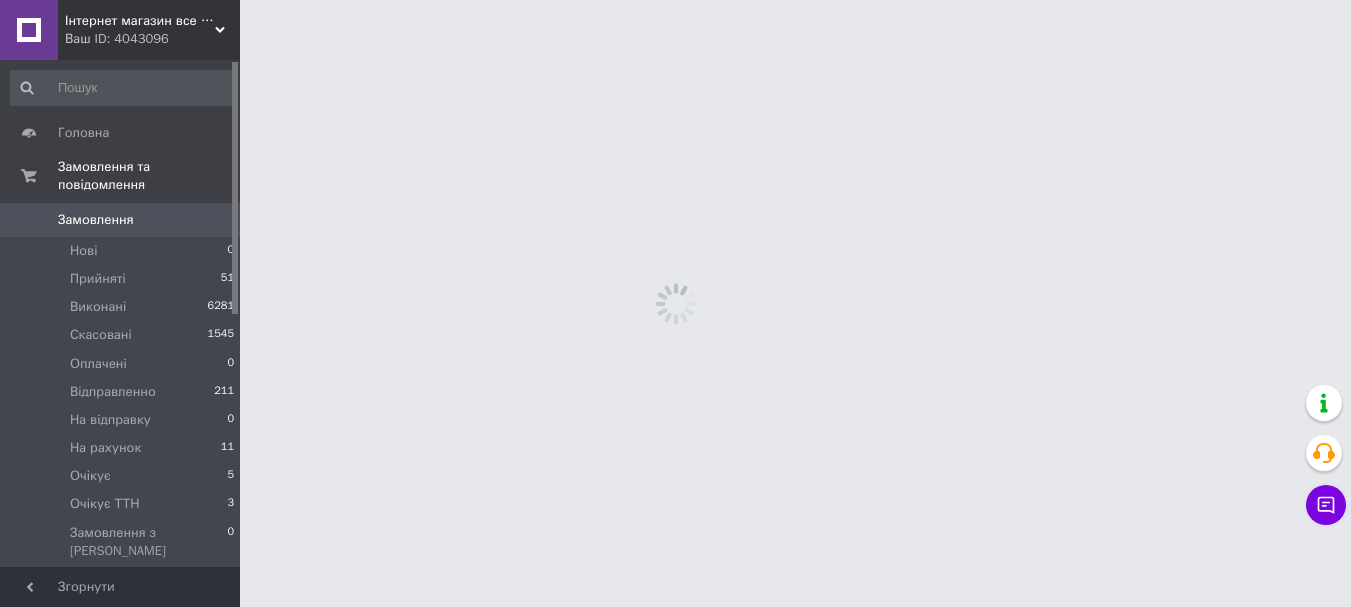 scroll, scrollTop: 0, scrollLeft: 0, axis: both 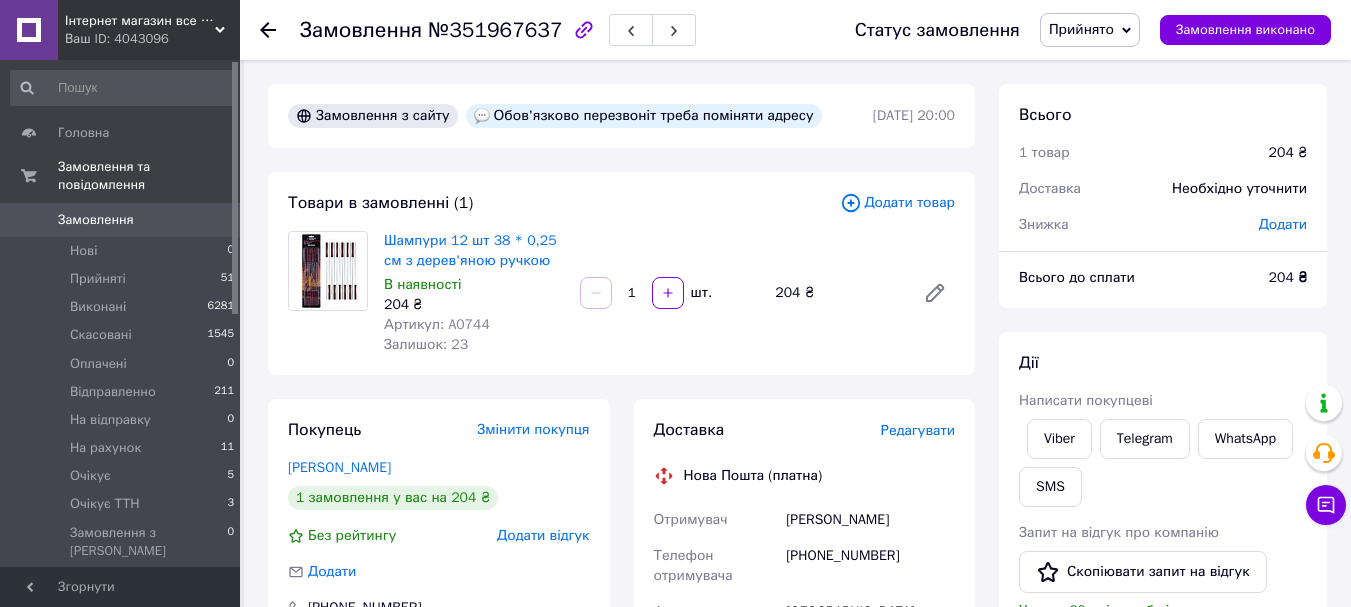 click on "Артикул: A0744" at bounding box center (437, 324) 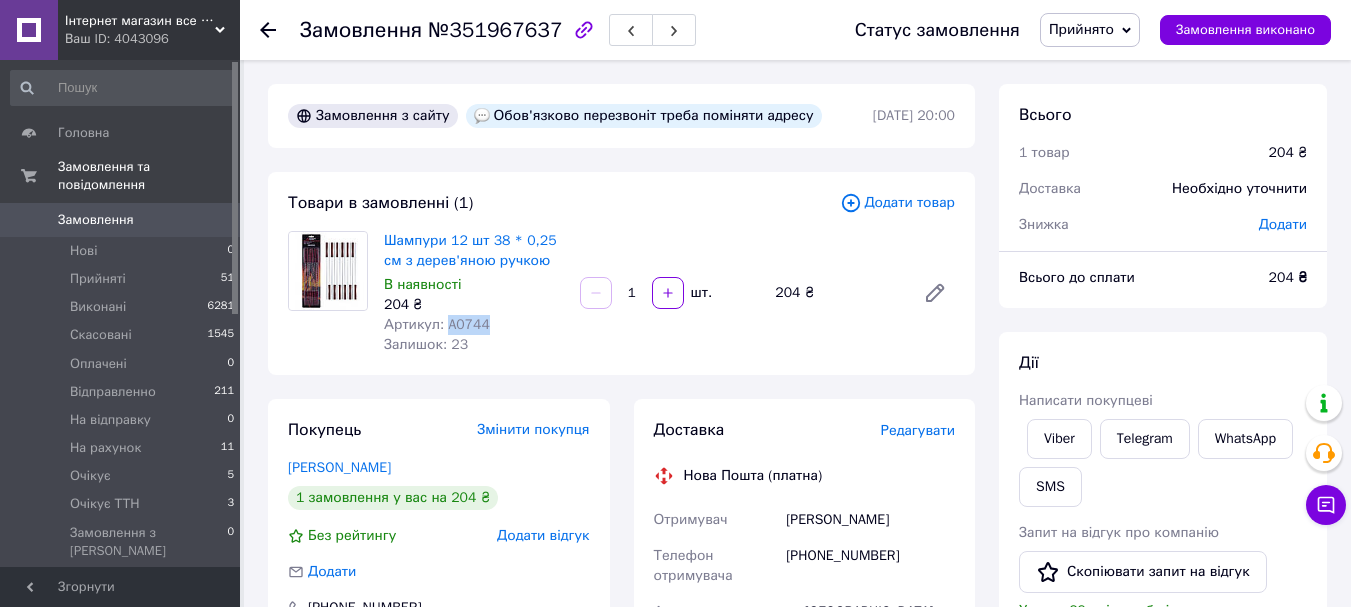 click on "Артикул: A0744" at bounding box center (437, 324) 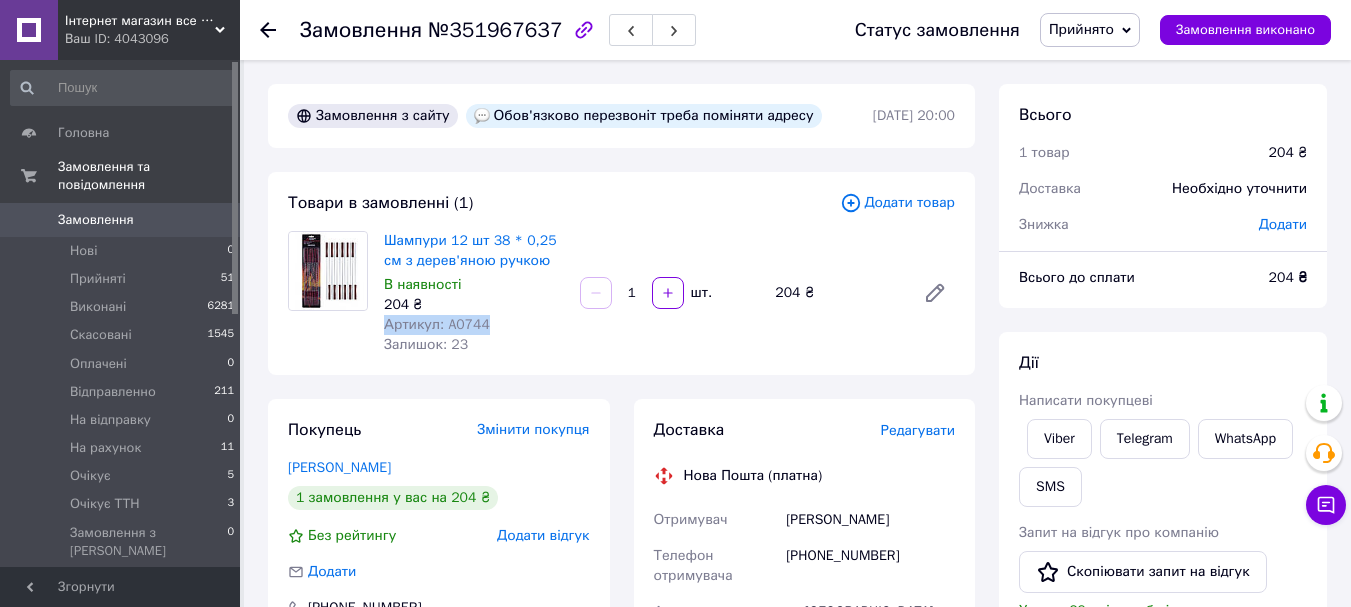 click on "Артикул: A0744" at bounding box center (437, 324) 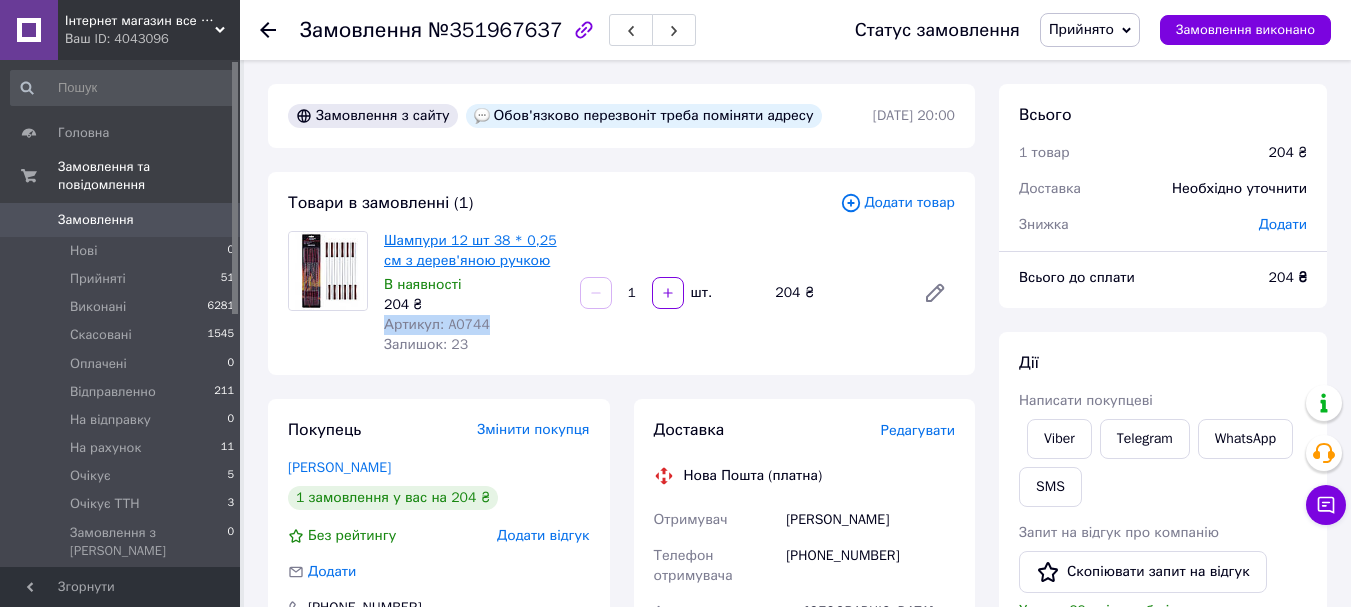 click on "Шампури 12 шт 38 * 0,25 см з дерев'яною ручкою" at bounding box center (470, 250) 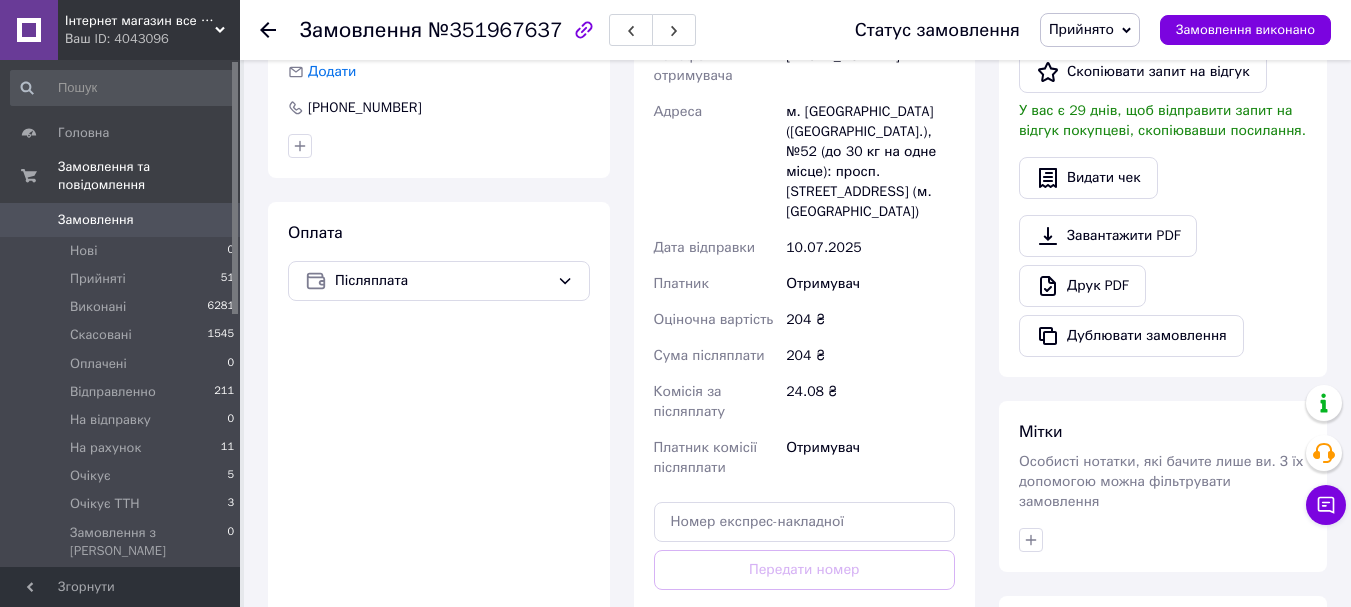 scroll, scrollTop: 600, scrollLeft: 0, axis: vertical 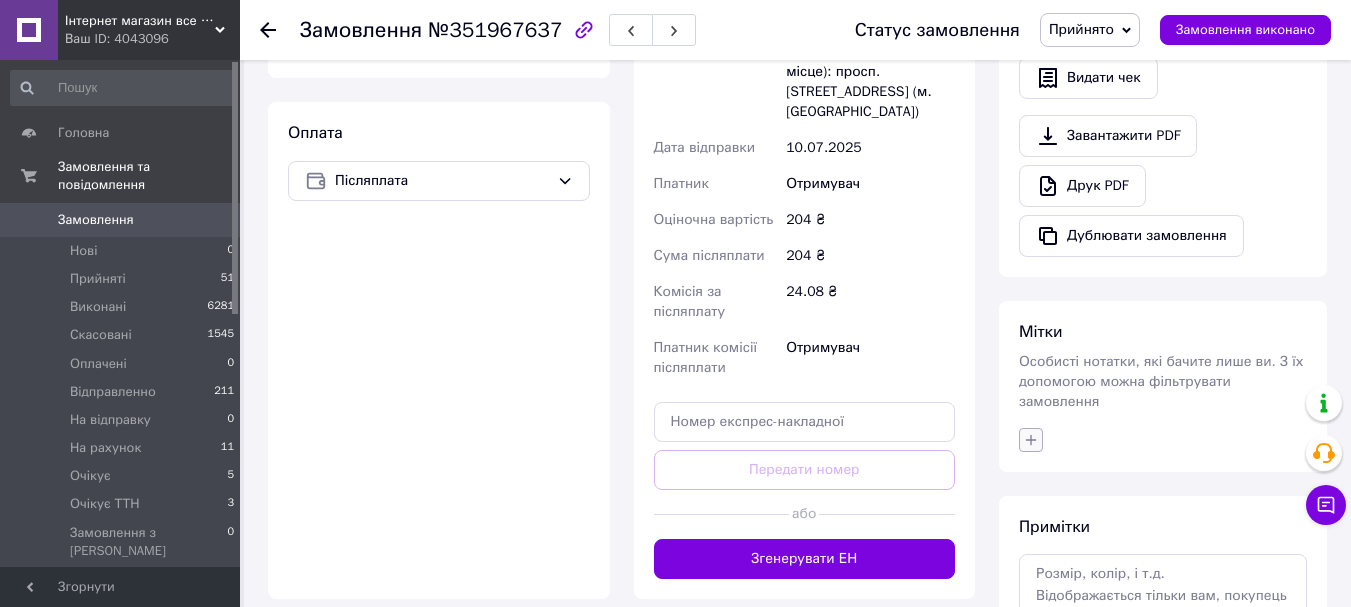 click at bounding box center (1031, 440) 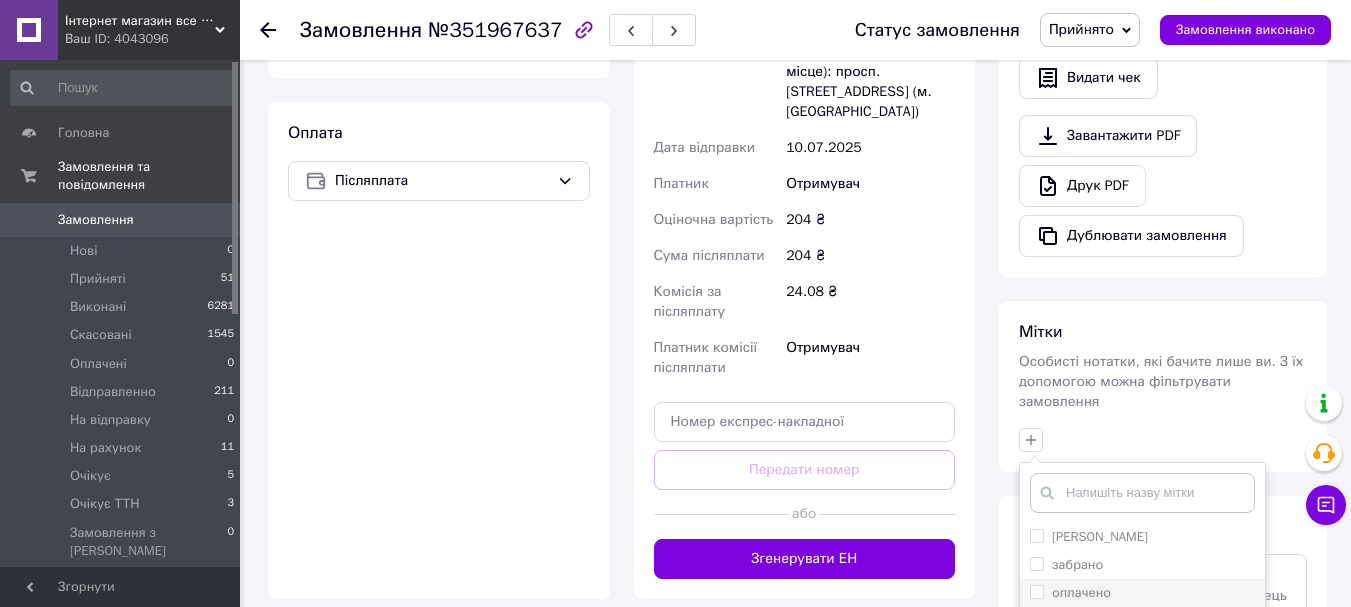 scroll, scrollTop: 844, scrollLeft: 0, axis: vertical 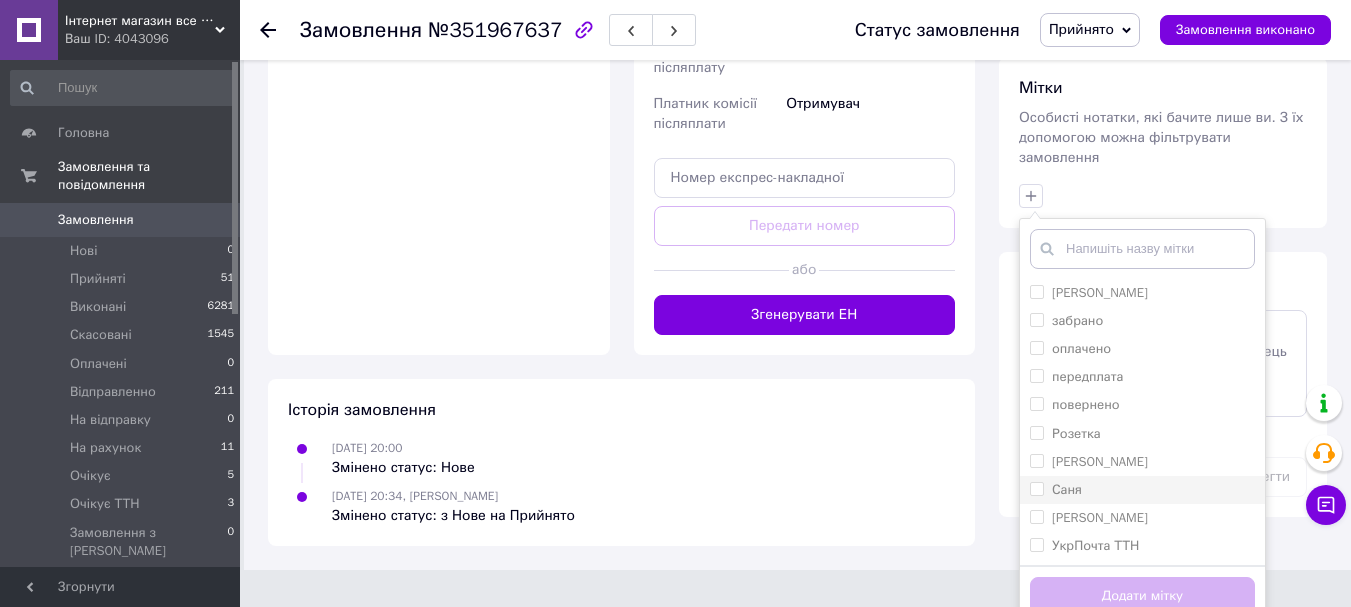 click on "Саня" at bounding box center (1142, 490) 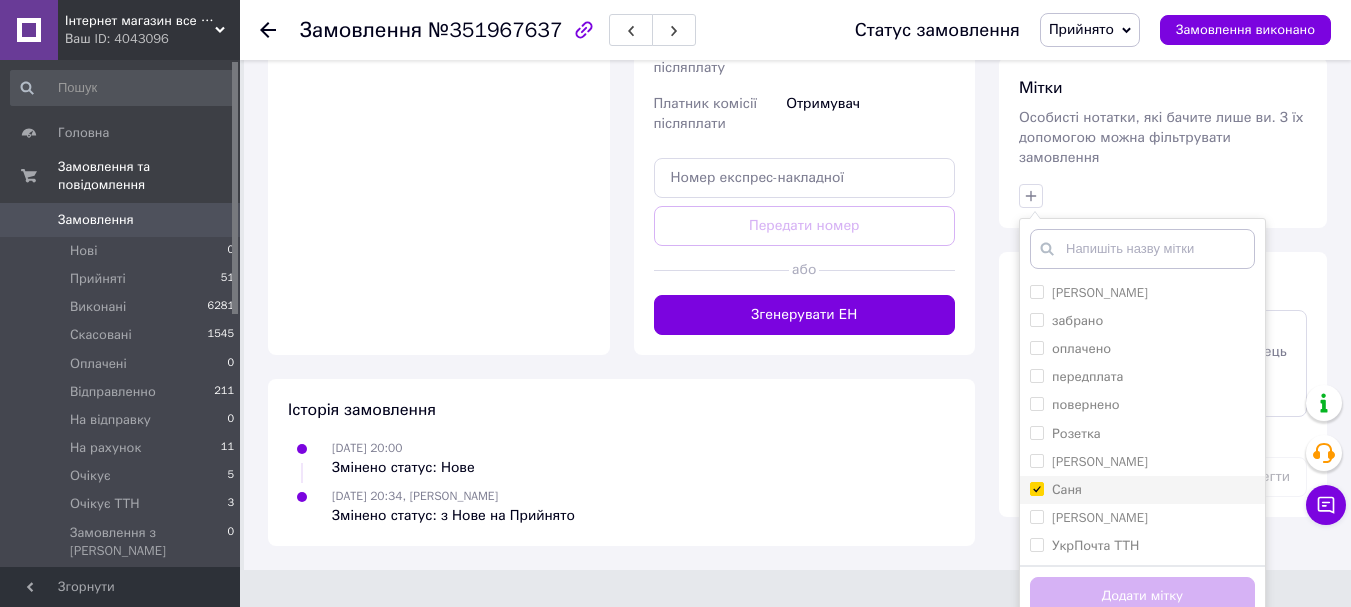 checkbox on "true" 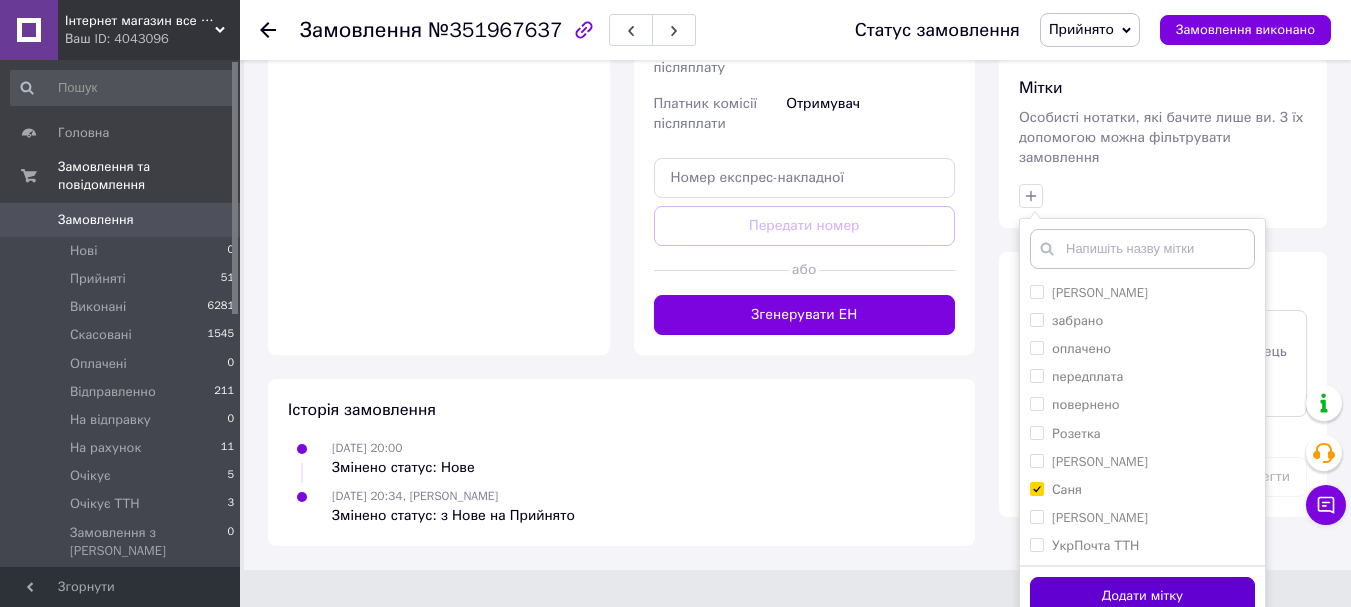 click on "Додати мітку" at bounding box center (1142, 596) 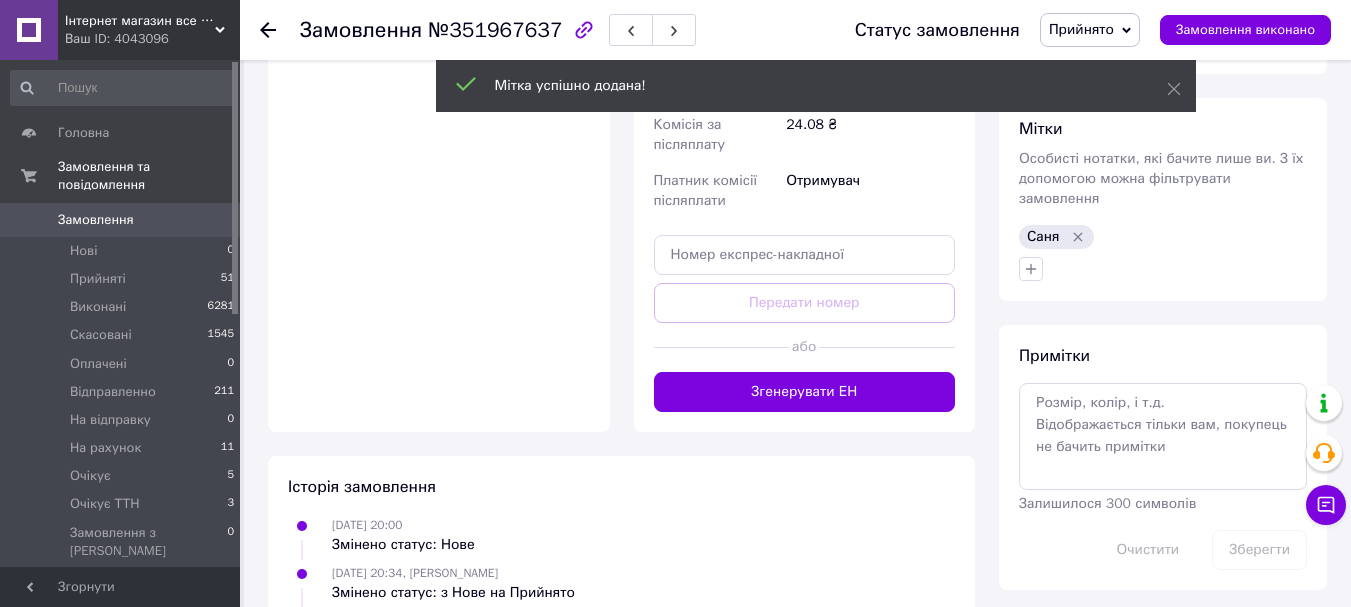 scroll, scrollTop: 815, scrollLeft: 0, axis: vertical 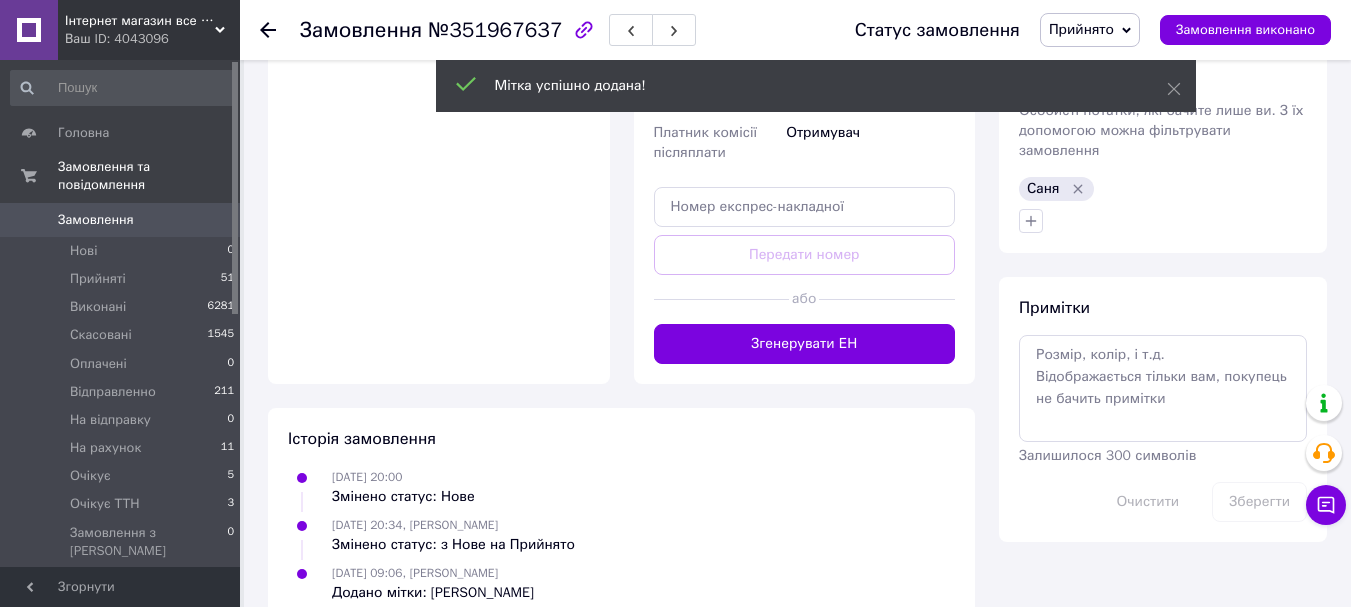 click 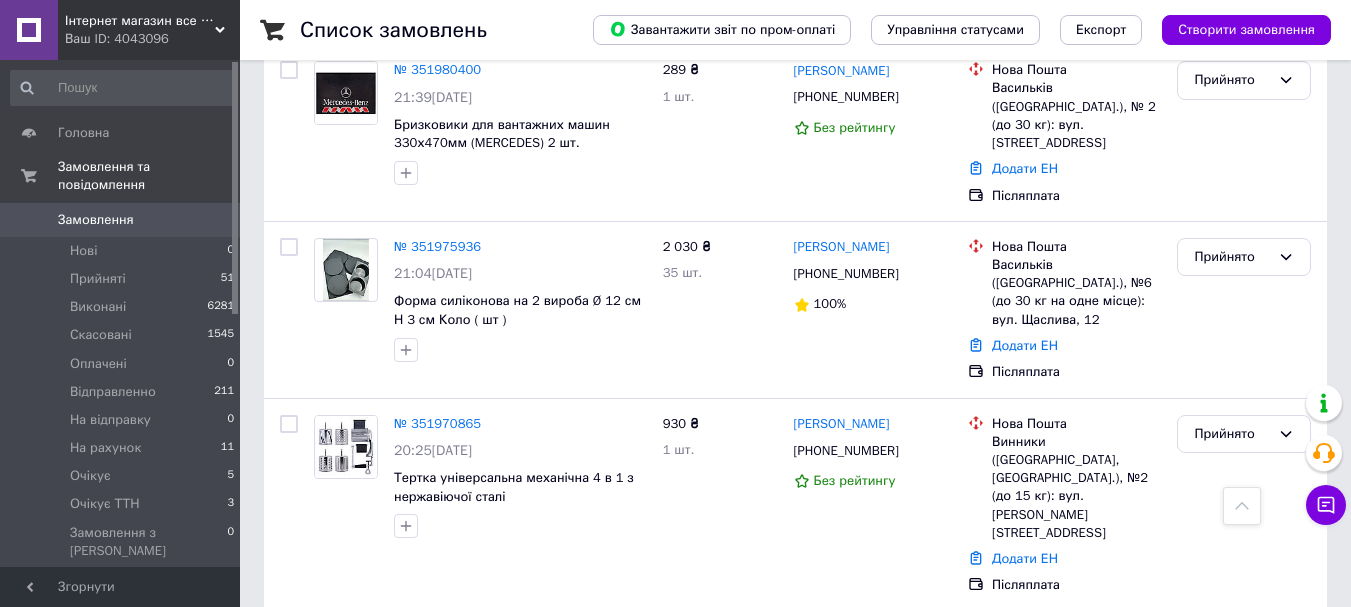 scroll, scrollTop: 2600, scrollLeft: 0, axis: vertical 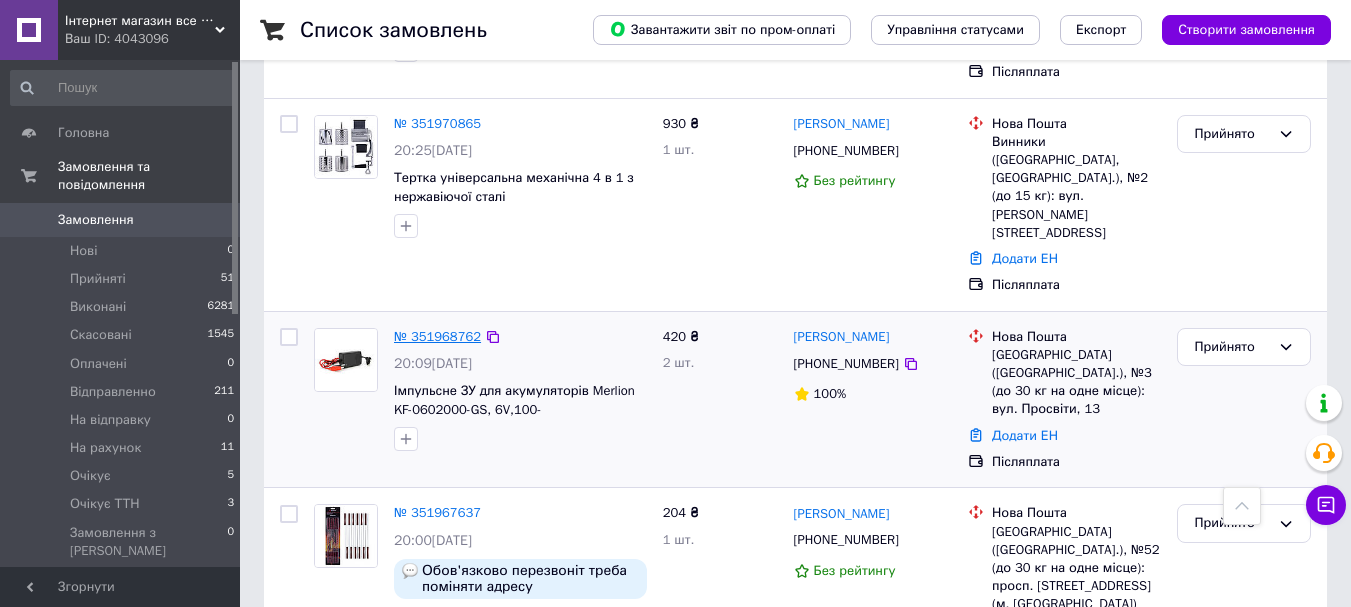 click on "№ 351968762" at bounding box center (437, 336) 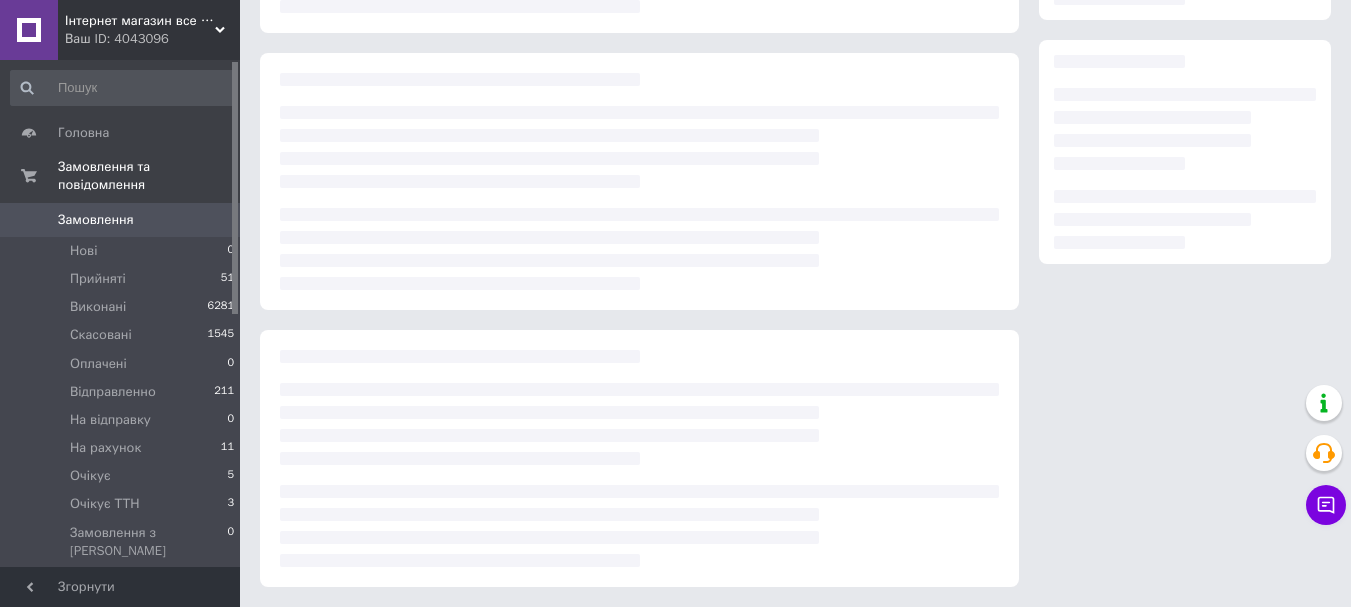 scroll, scrollTop: 7, scrollLeft: 0, axis: vertical 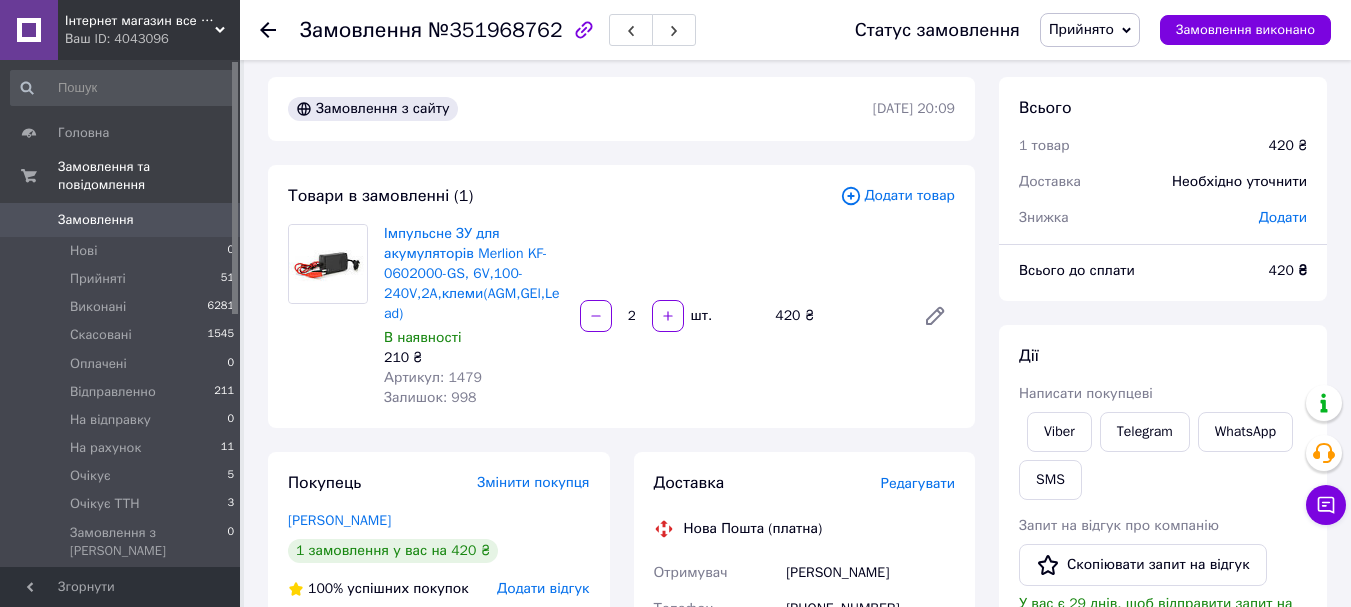 click on "Артикул: 1479" at bounding box center [433, 377] 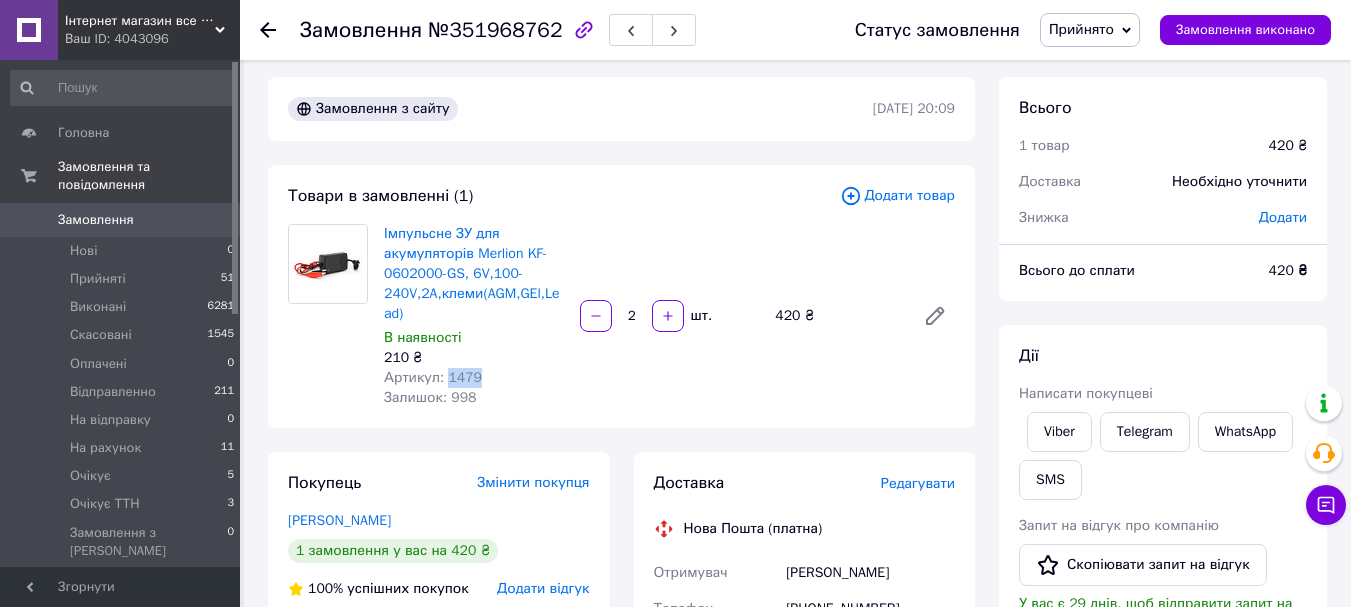 click on "Артикул: 1479" at bounding box center [433, 377] 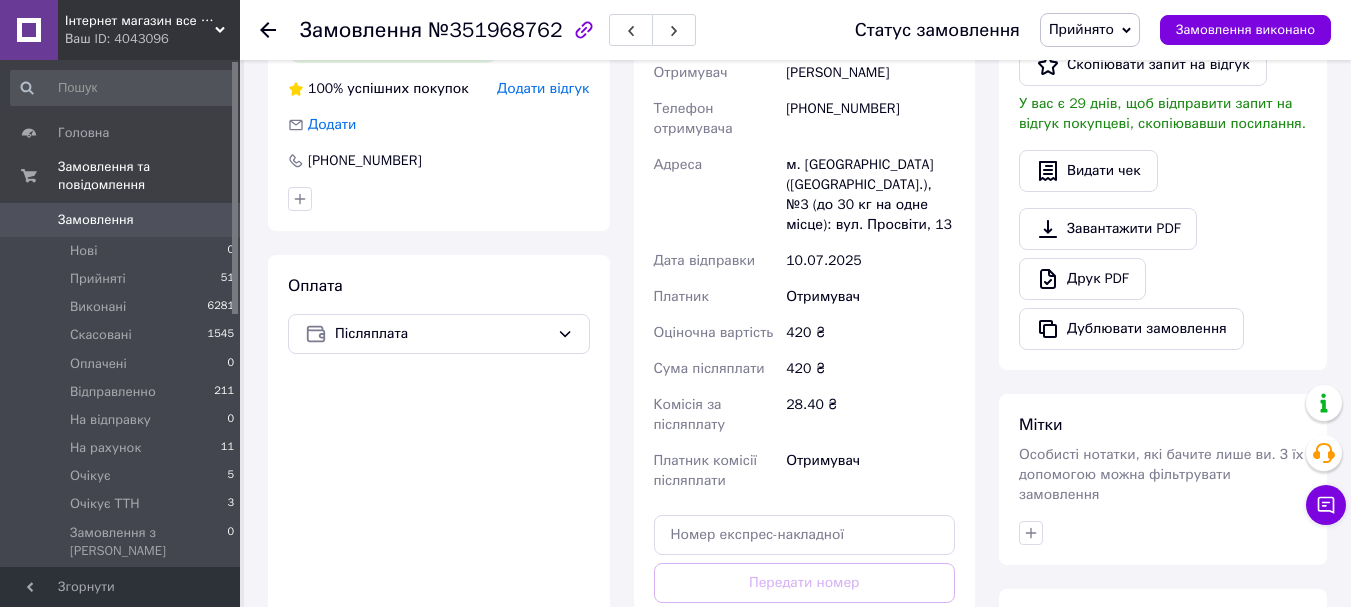 scroll, scrollTop: 0, scrollLeft: 0, axis: both 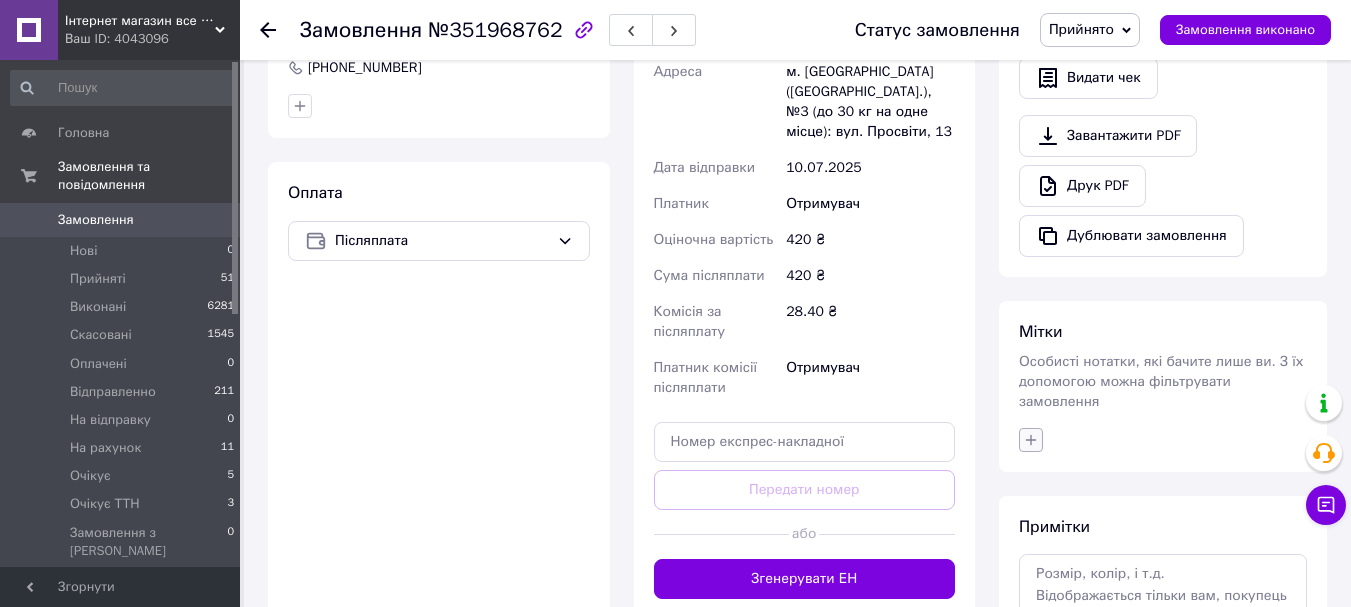 click 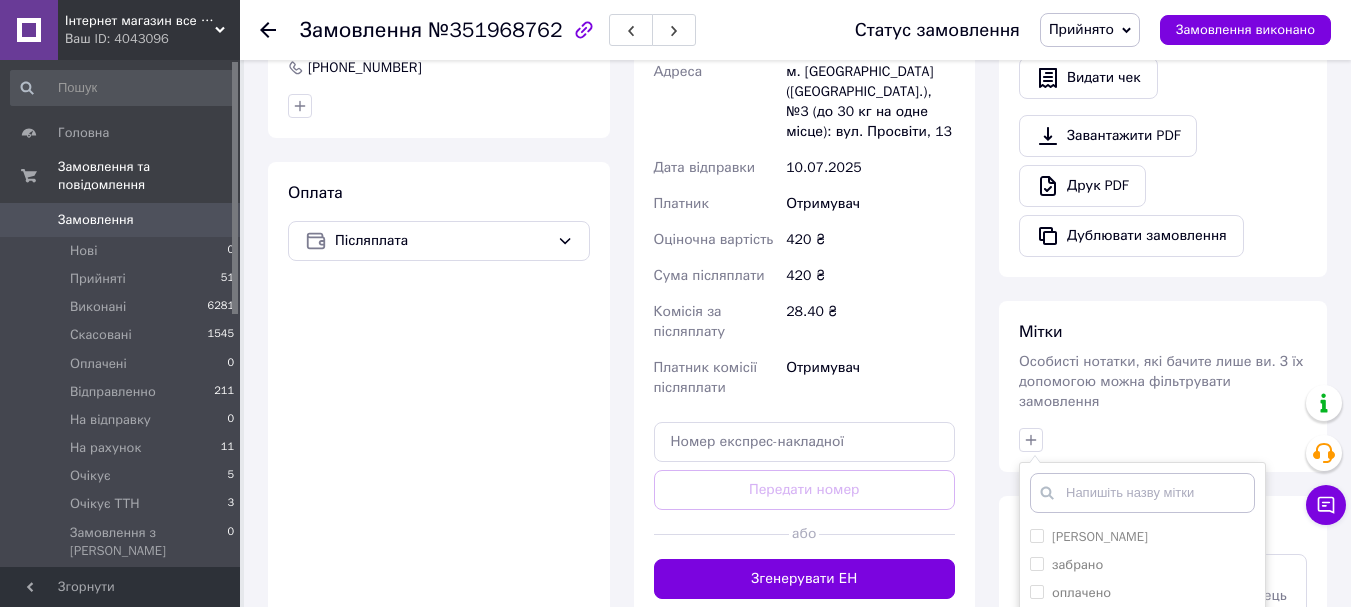scroll, scrollTop: 844, scrollLeft: 0, axis: vertical 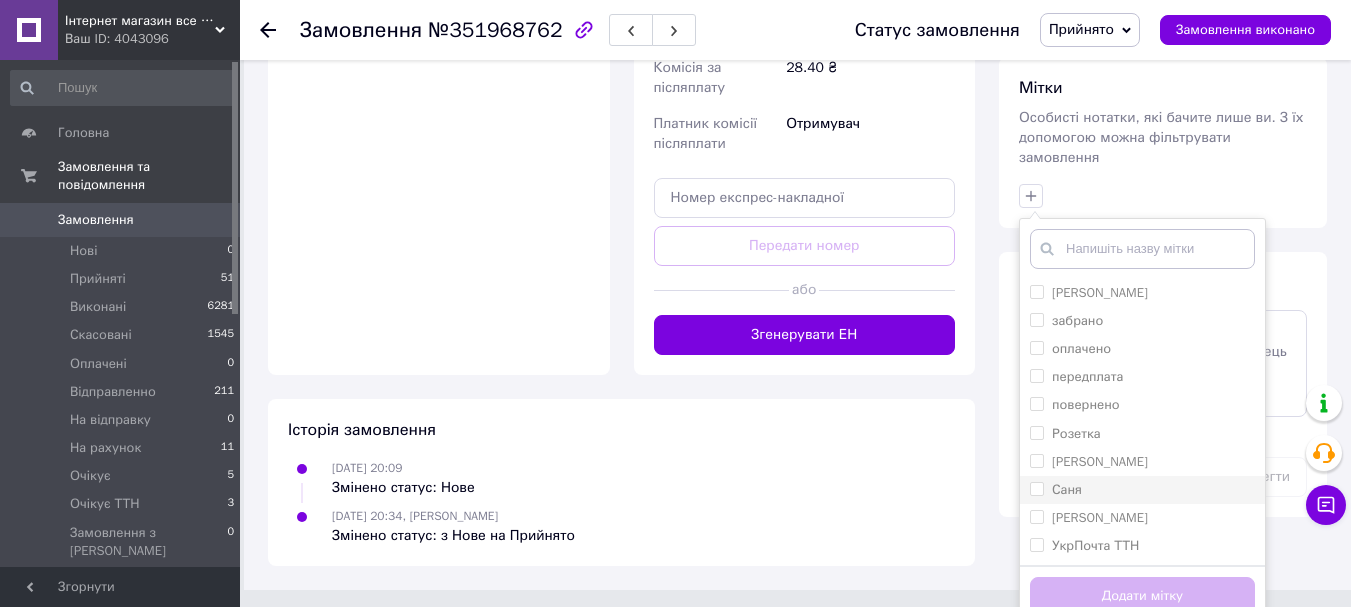 click on "Саня" at bounding box center (1142, 490) 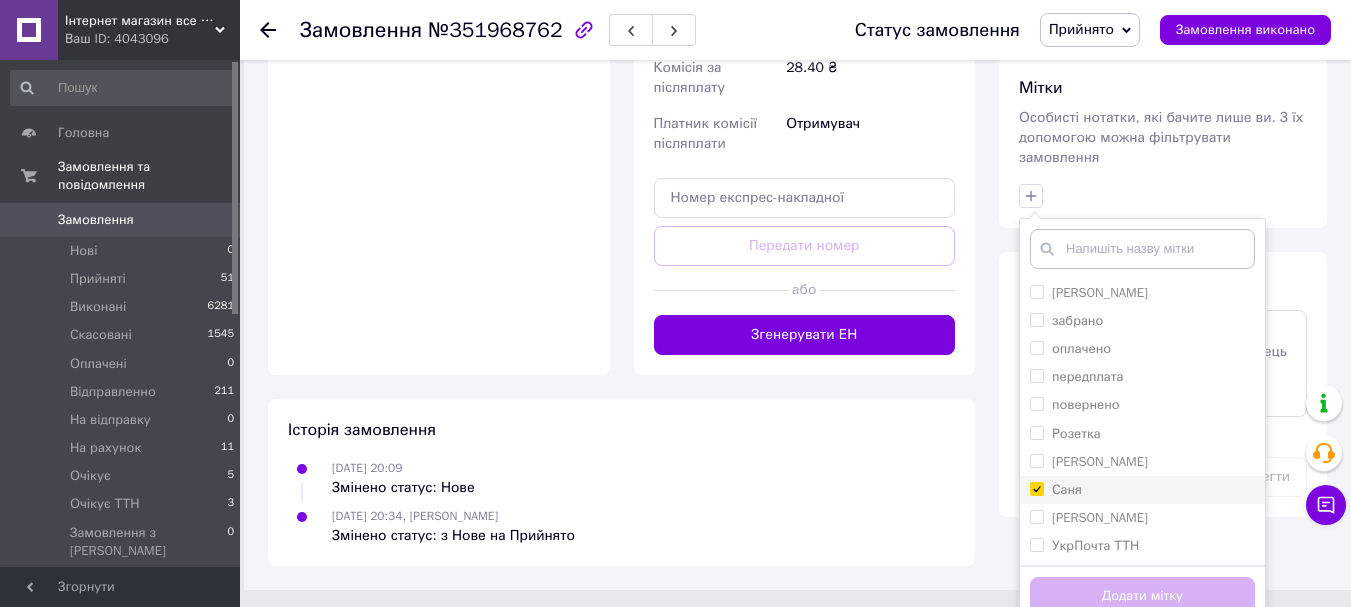 checkbox on "true" 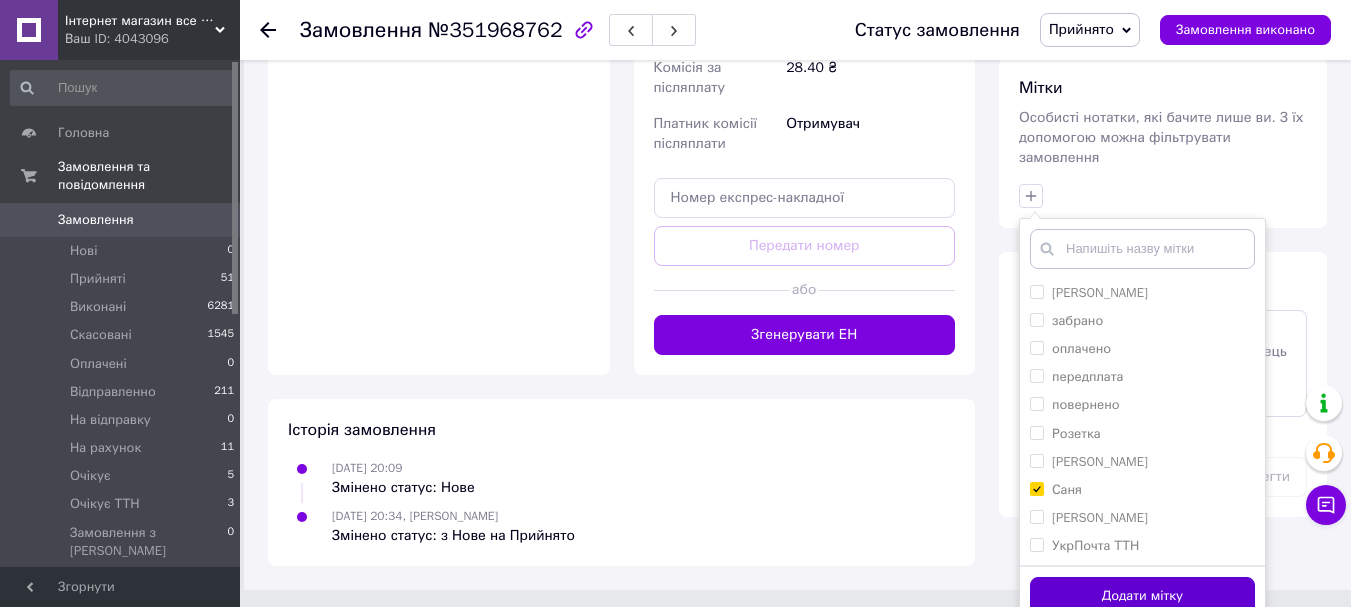 click on "Додати мітку" at bounding box center [1142, 596] 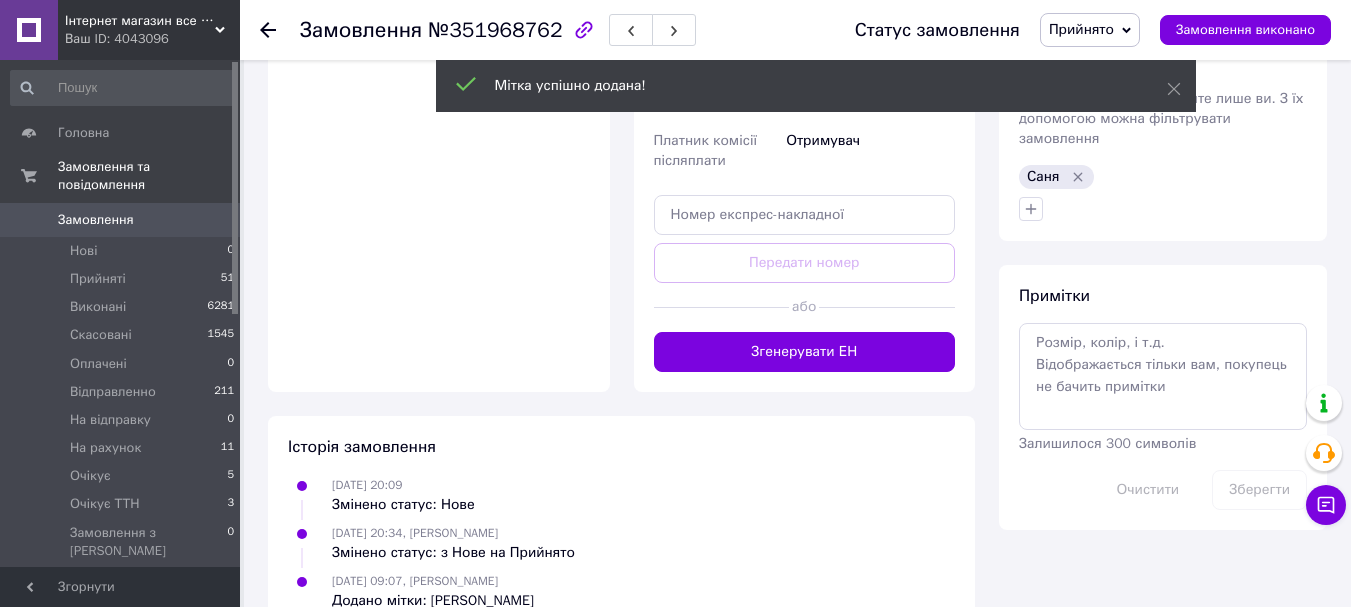 scroll, scrollTop: 844, scrollLeft: 0, axis: vertical 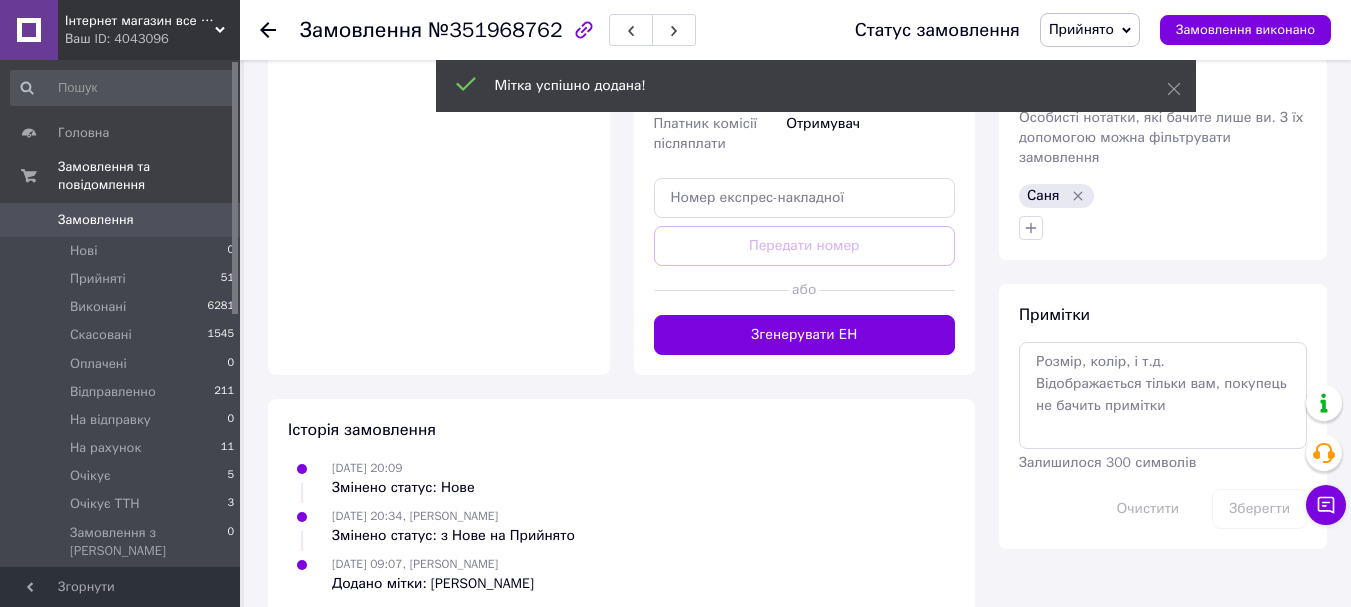 click on "Замовлення №351968762 Статус замовлення Прийнято Виконано Скасовано Оплачено Відправленно На відправку На рахунок Очікує Очікує ТТН Замовлення виконано" at bounding box center [795, 30] 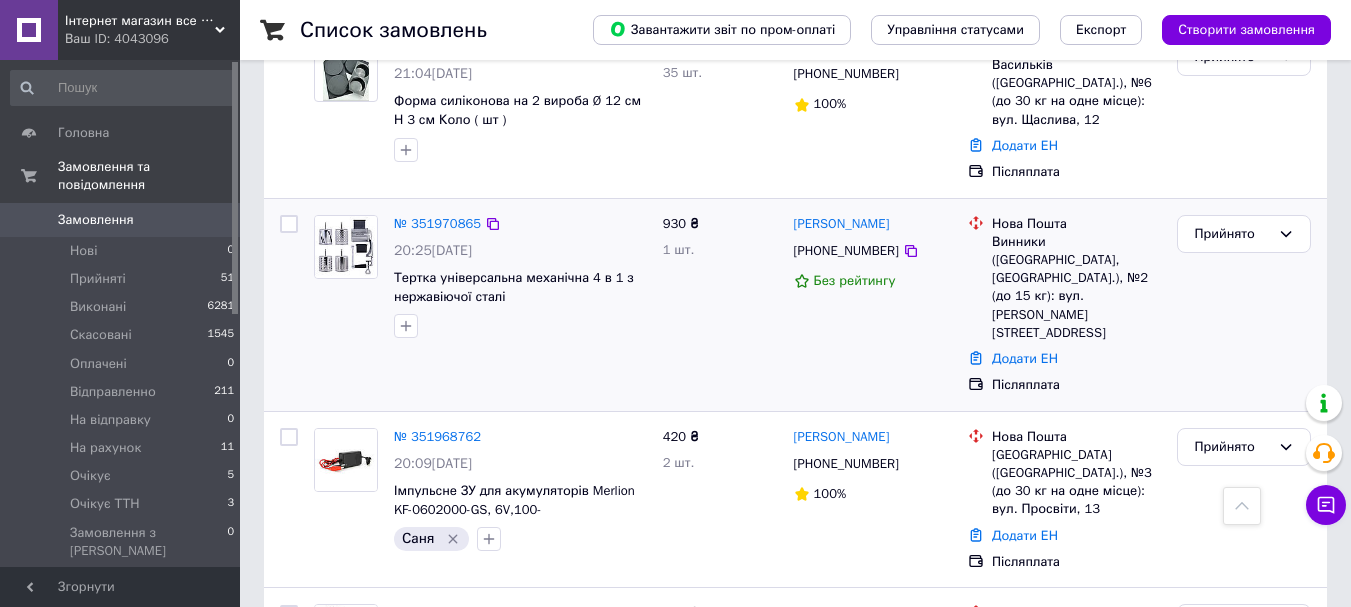 scroll, scrollTop: 2300, scrollLeft: 0, axis: vertical 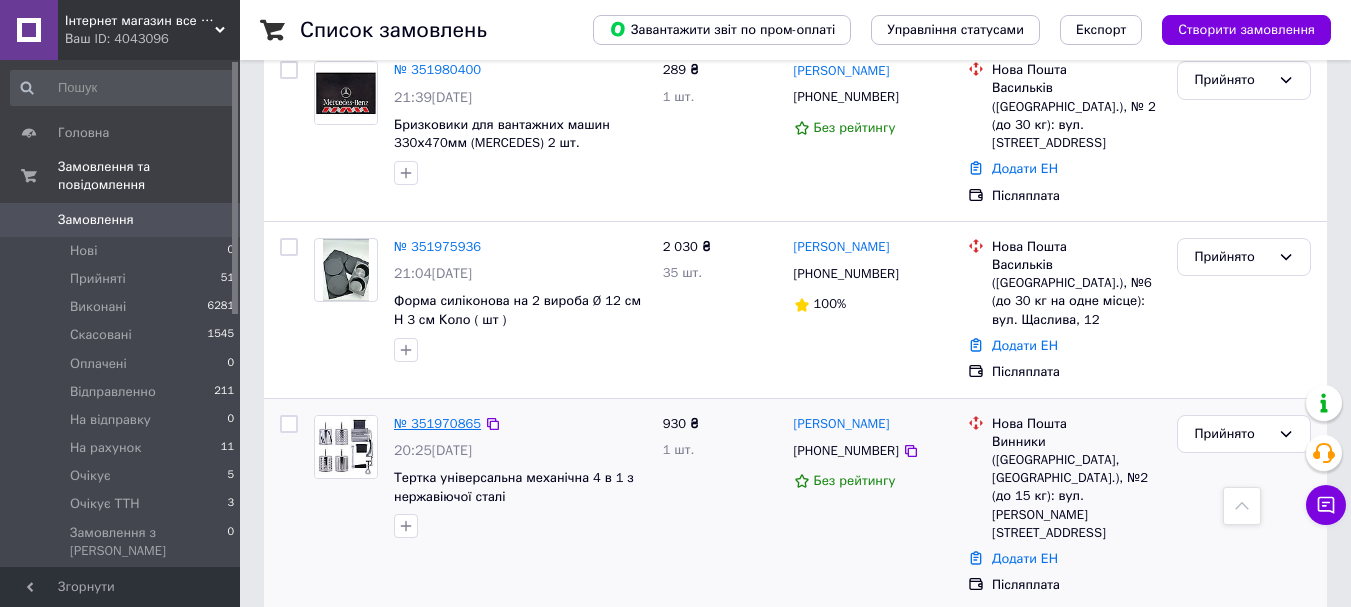 click on "№ 351970865" at bounding box center (437, 423) 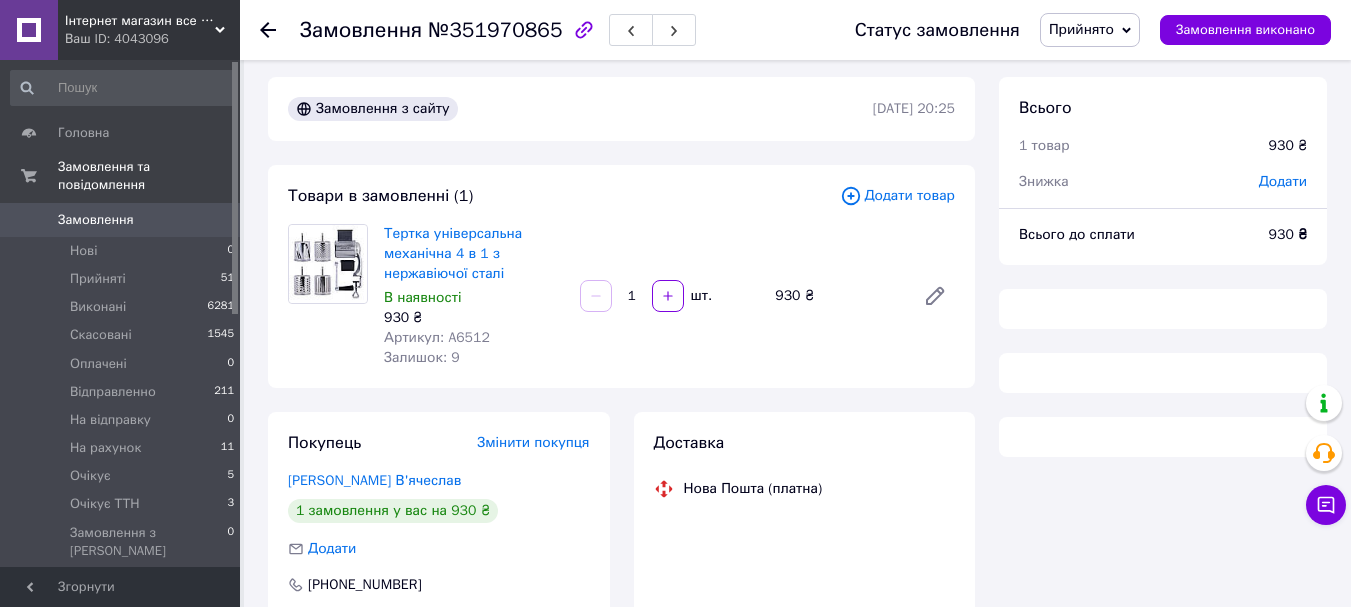scroll, scrollTop: 0, scrollLeft: 0, axis: both 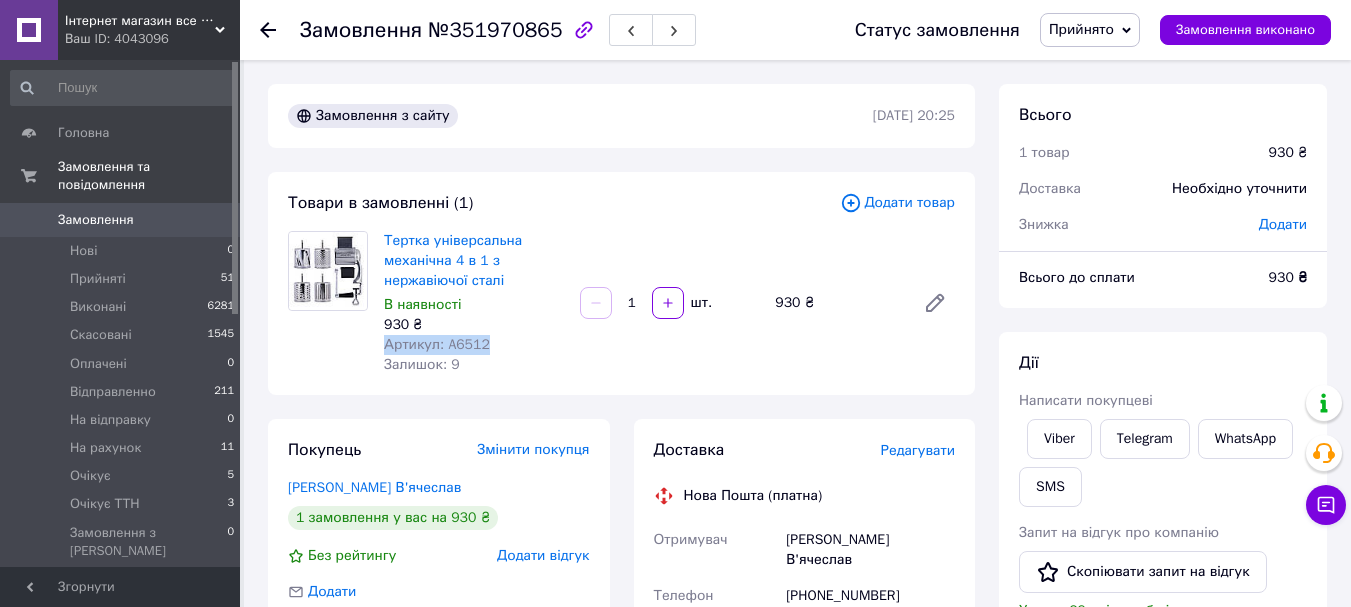 drag, startPoint x: 473, startPoint y: 346, endPoint x: 383, endPoint y: 345, distance: 90.005554 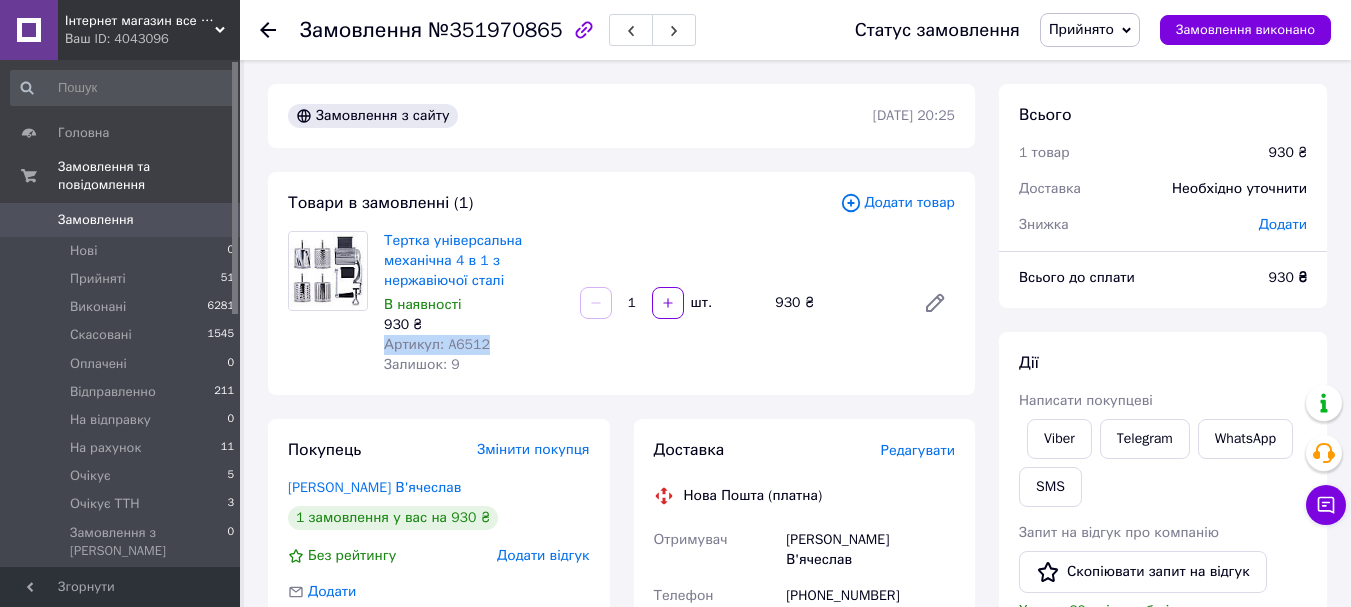 scroll, scrollTop: 500, scrollLeft: 0, axis: vertical 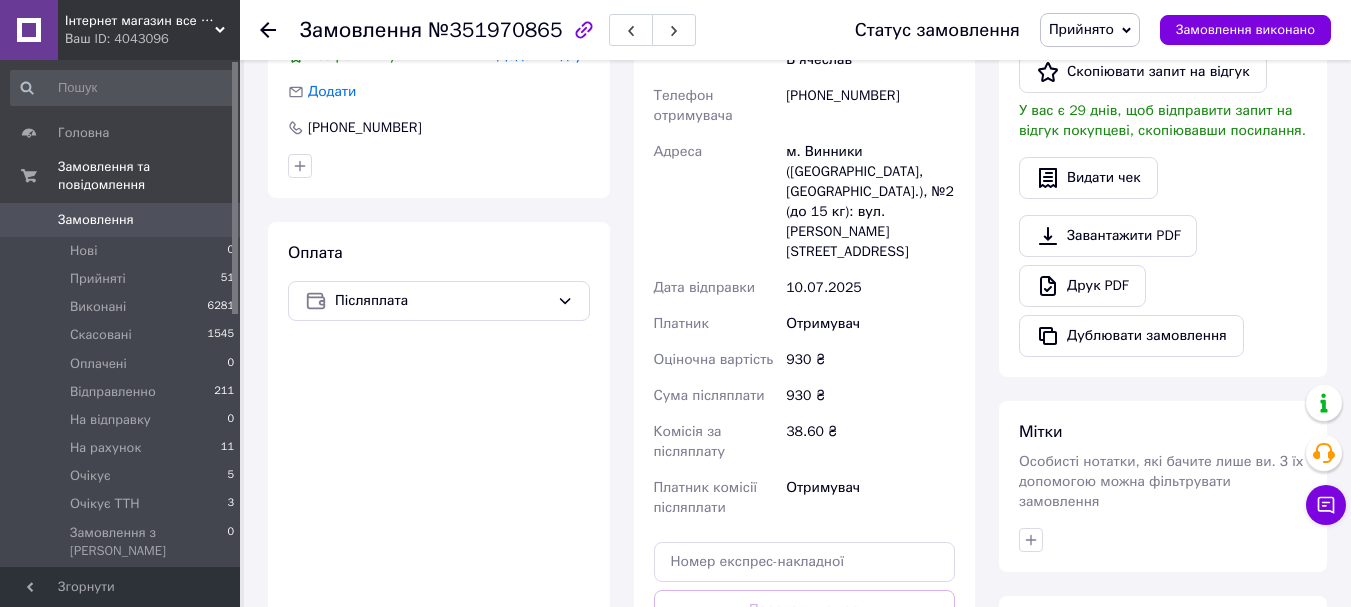 click at bounding box center [1163, 540] 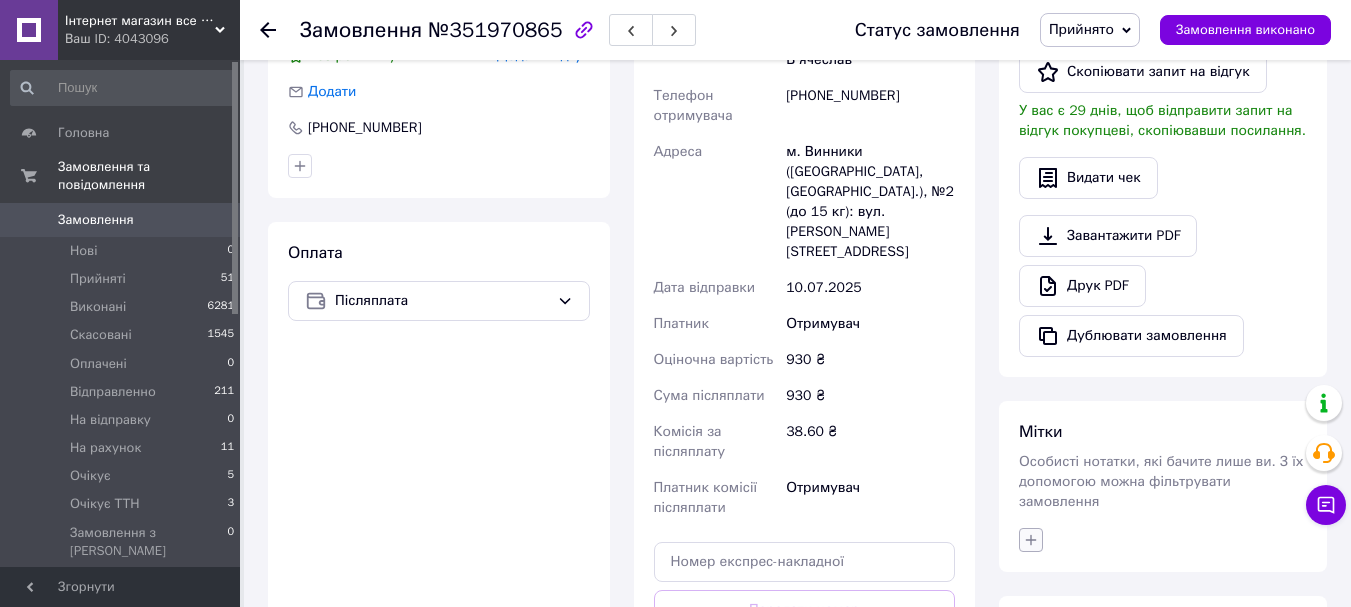 click 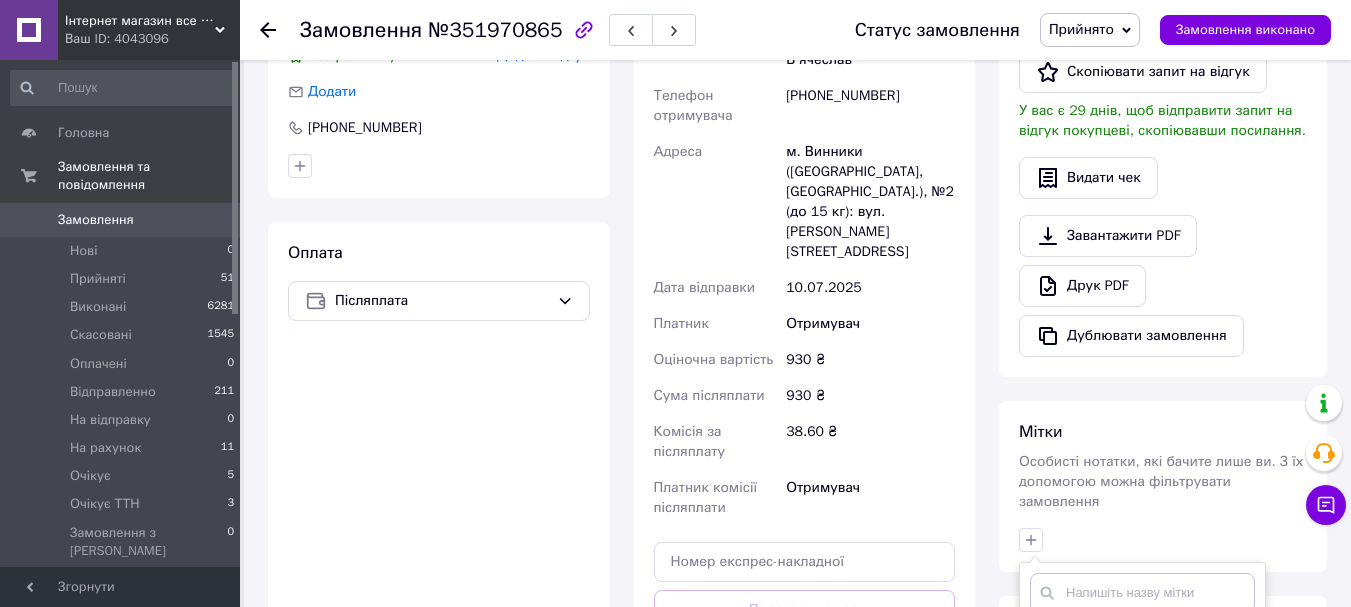 scroll, scrollTop: 844, scrollLeft: 0, axis: vertical 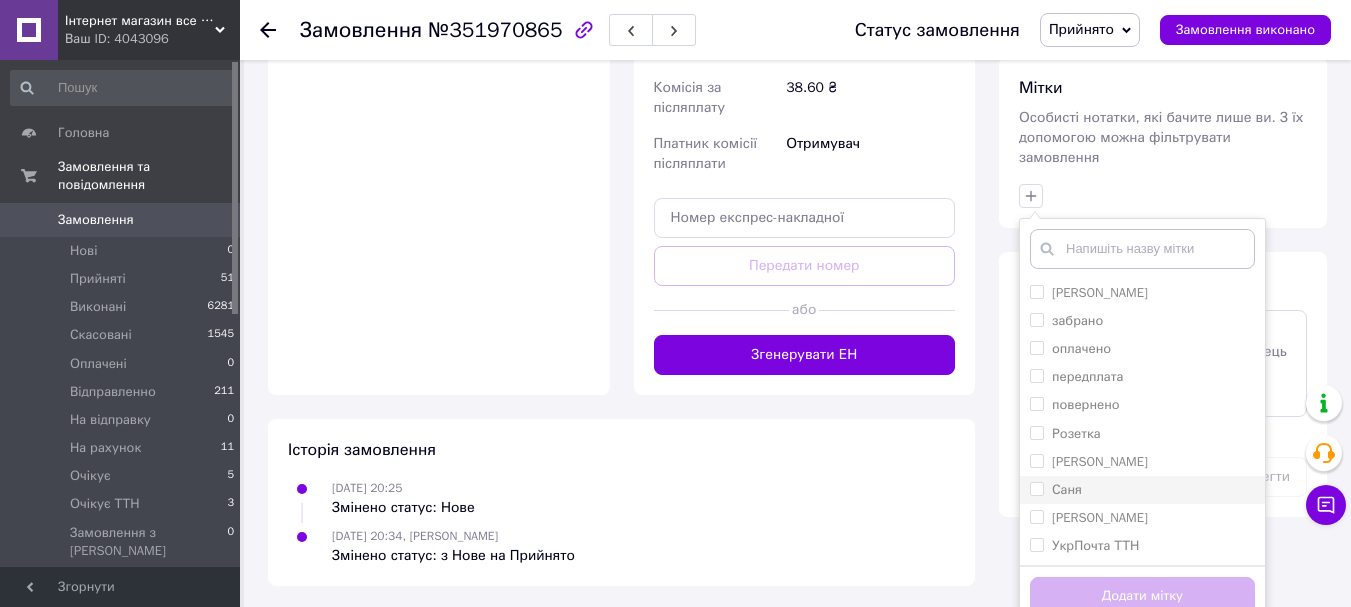 click on "Саня" at bounding box center [1142, 490] 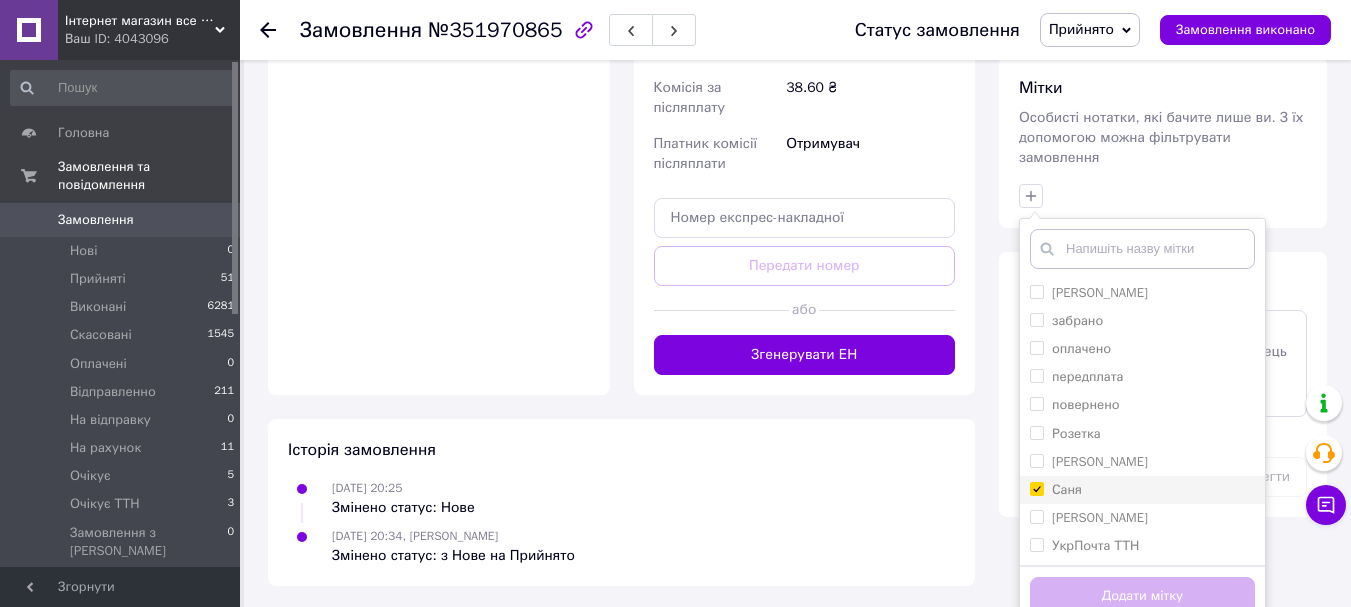 checkbox on "true" 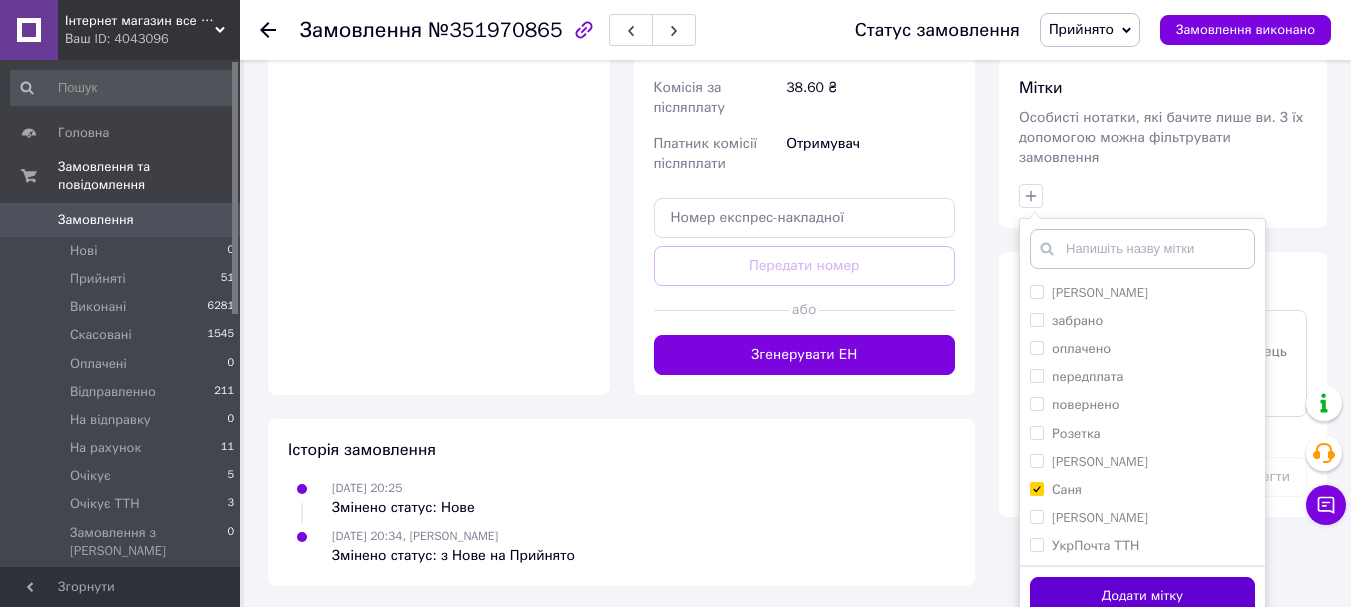 click on "Додати мітку" at bounding box center [1142, 596] 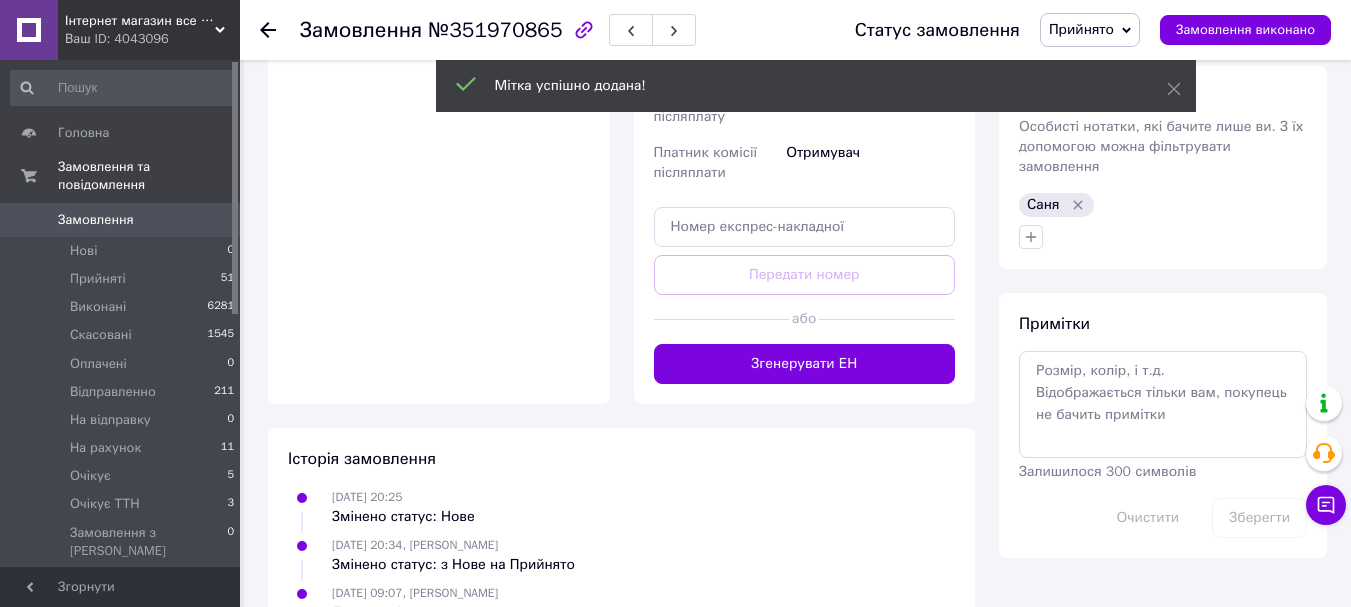 scroll, scrollTop: 815, scrollLeft: 0, axis: vertical 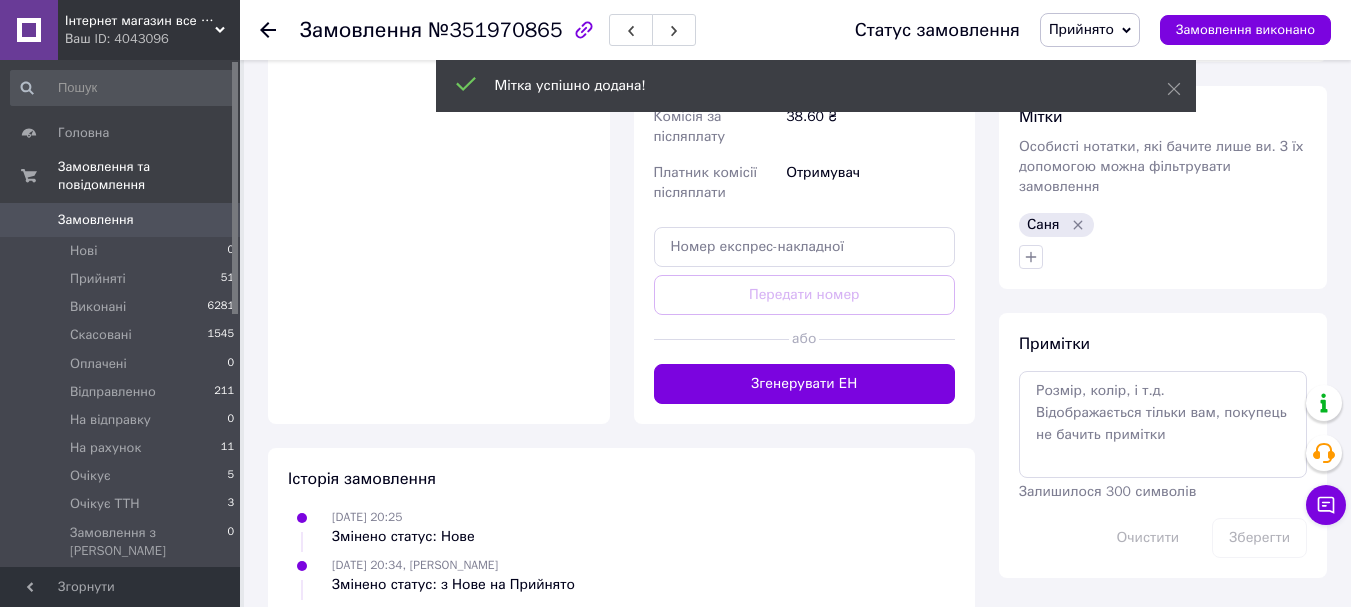 click at bounding box center [280, 30] 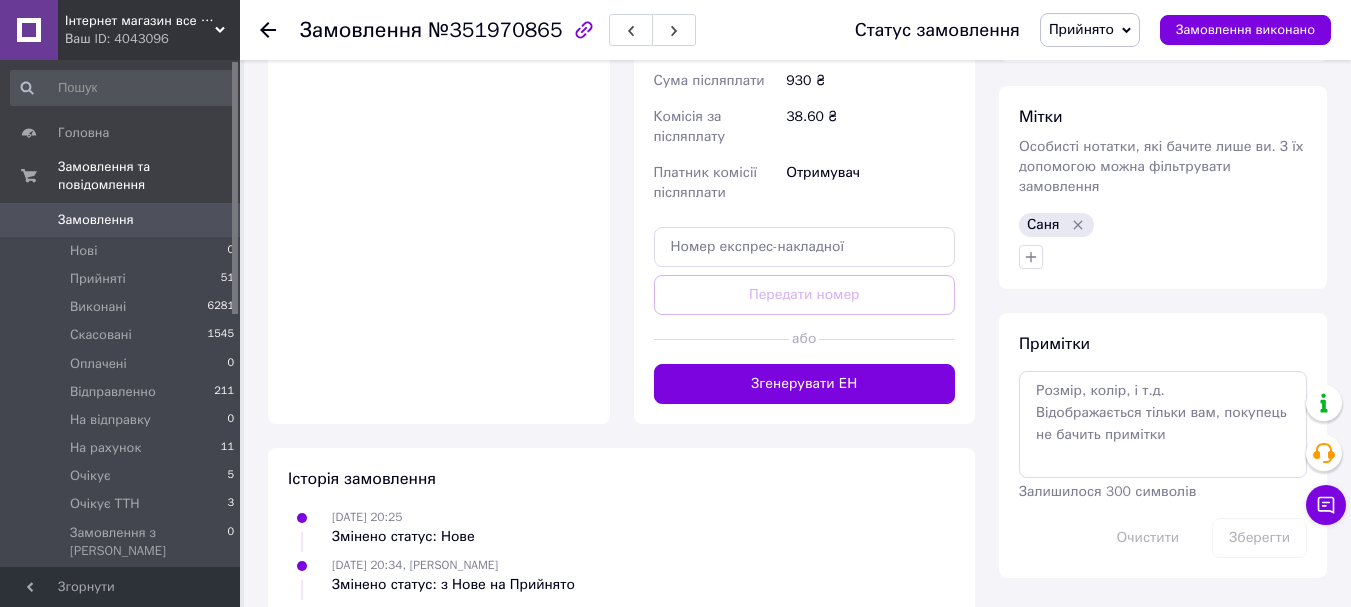 click 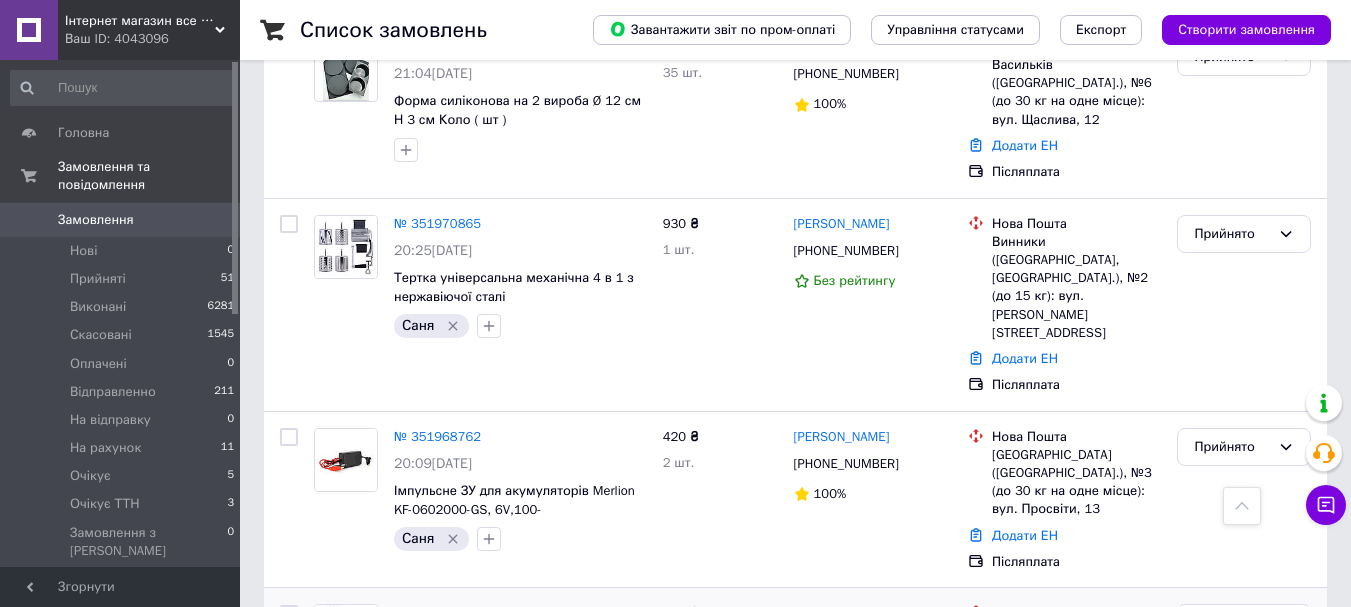 scroll, scrollTop: 2300, scrollLeft: 0, axis: vertical 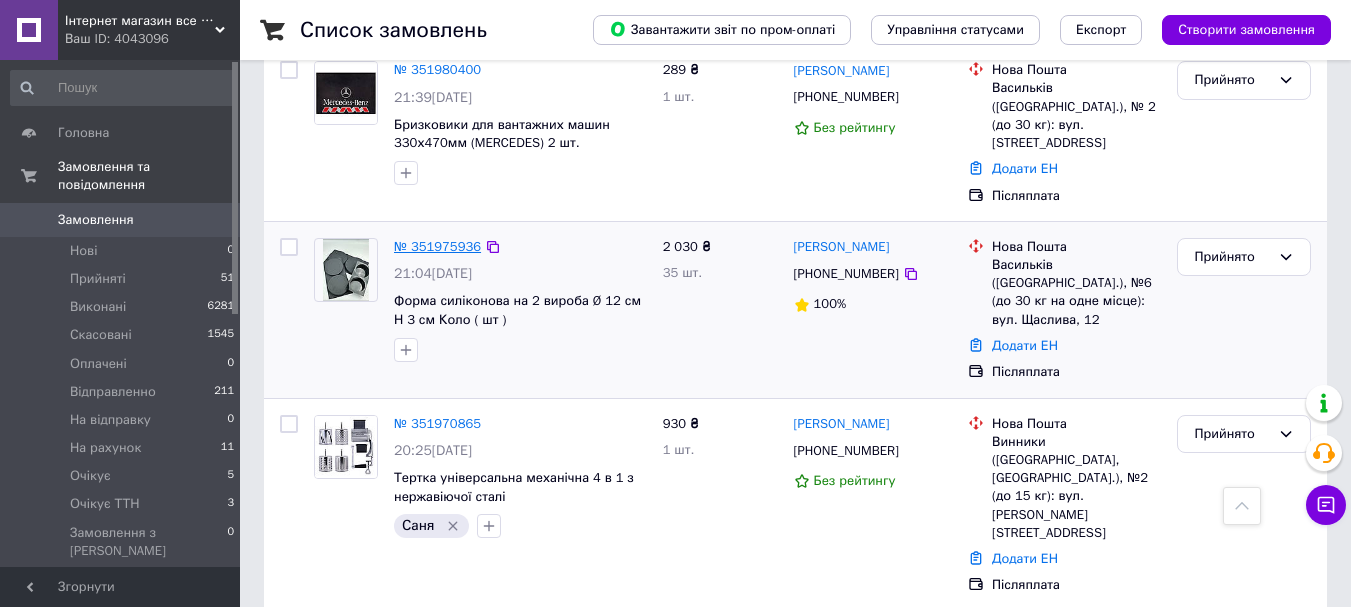 click on "№ 351975936" at bounding box center (437, 246) 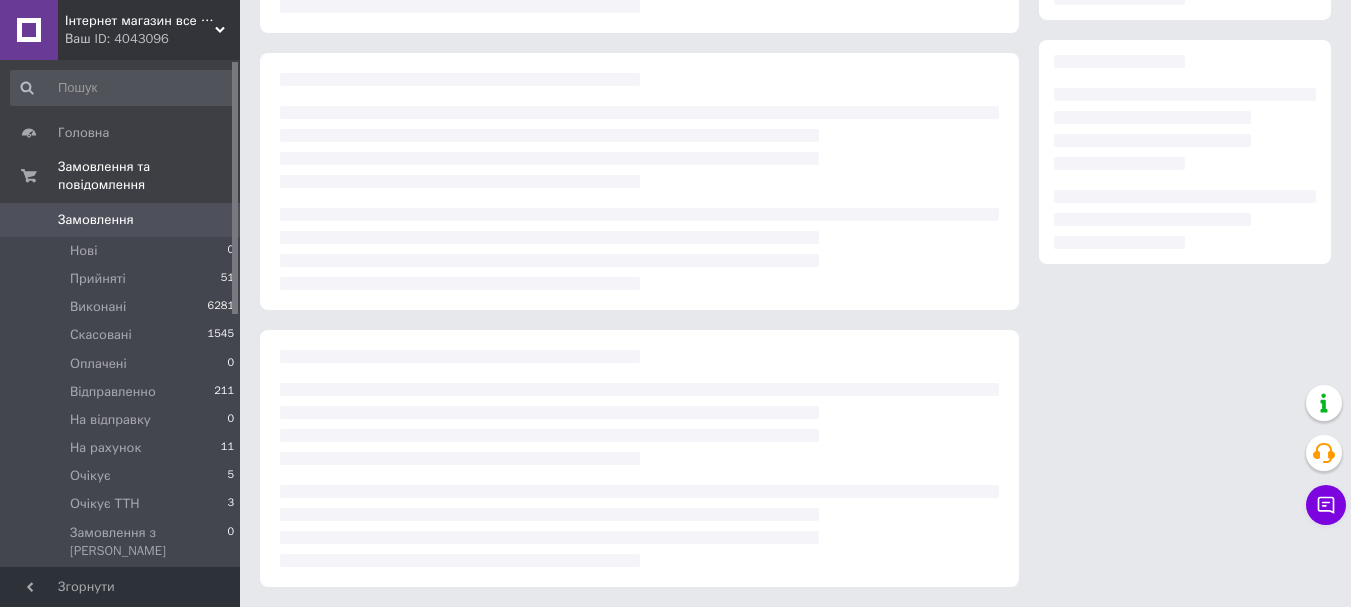 scroll, scrollTop: 7, scrollLeft: 0, axis: vertical 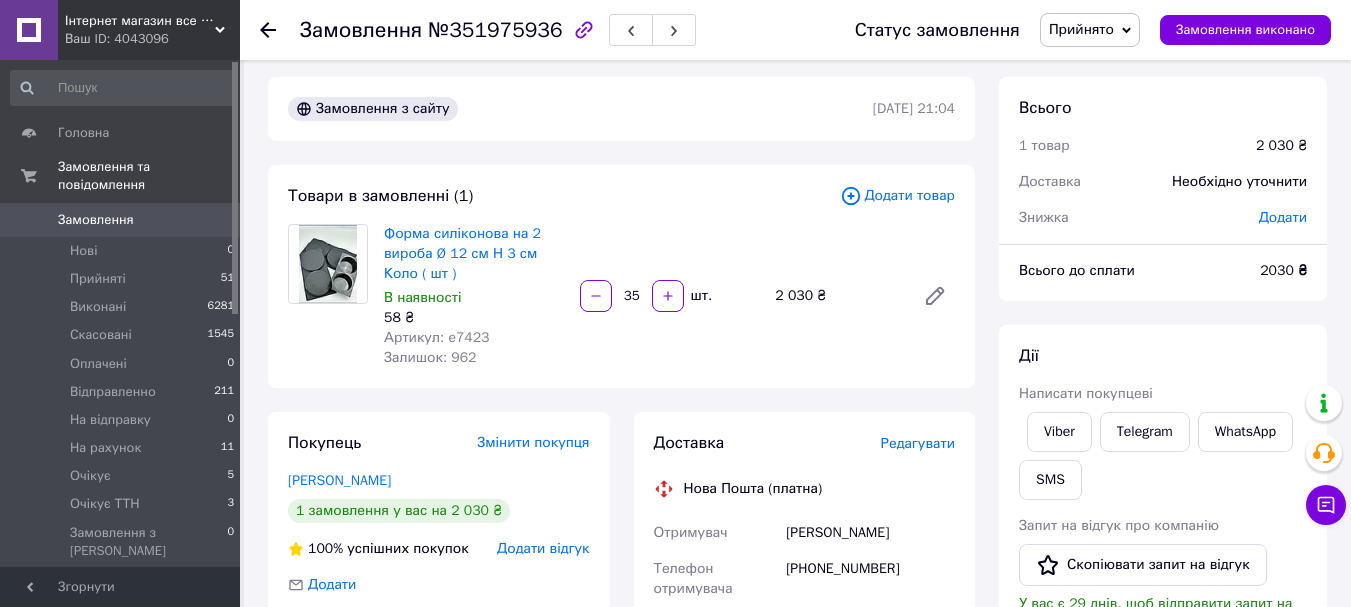click on "Артикул: e7423" at bounding box center (437, 337) 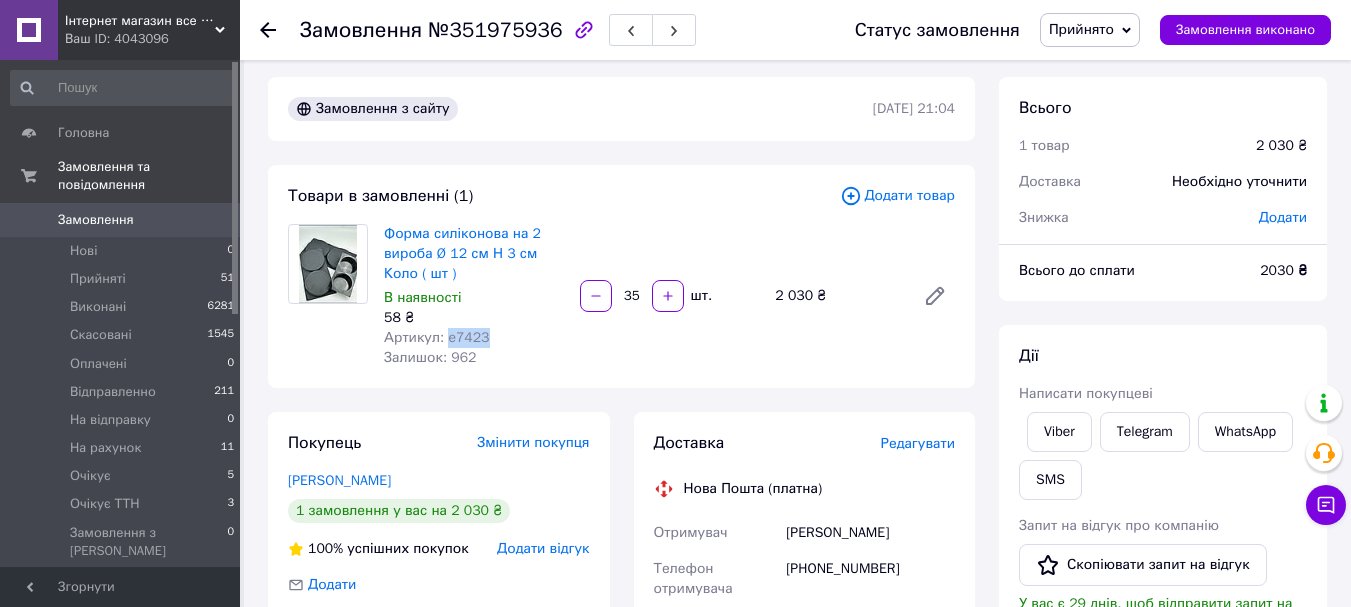 click on "Артикул: e7423" at bounding box center (437, 337) 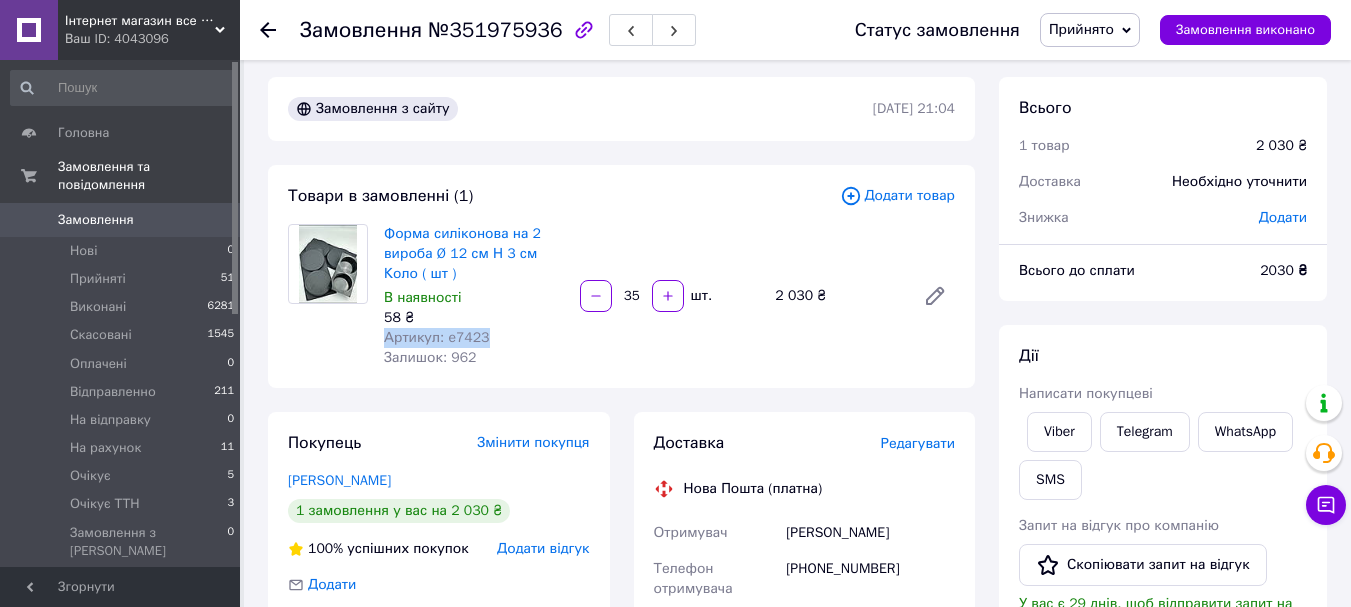 click on "Артикул: e7423" at bounding box center (437, 337) 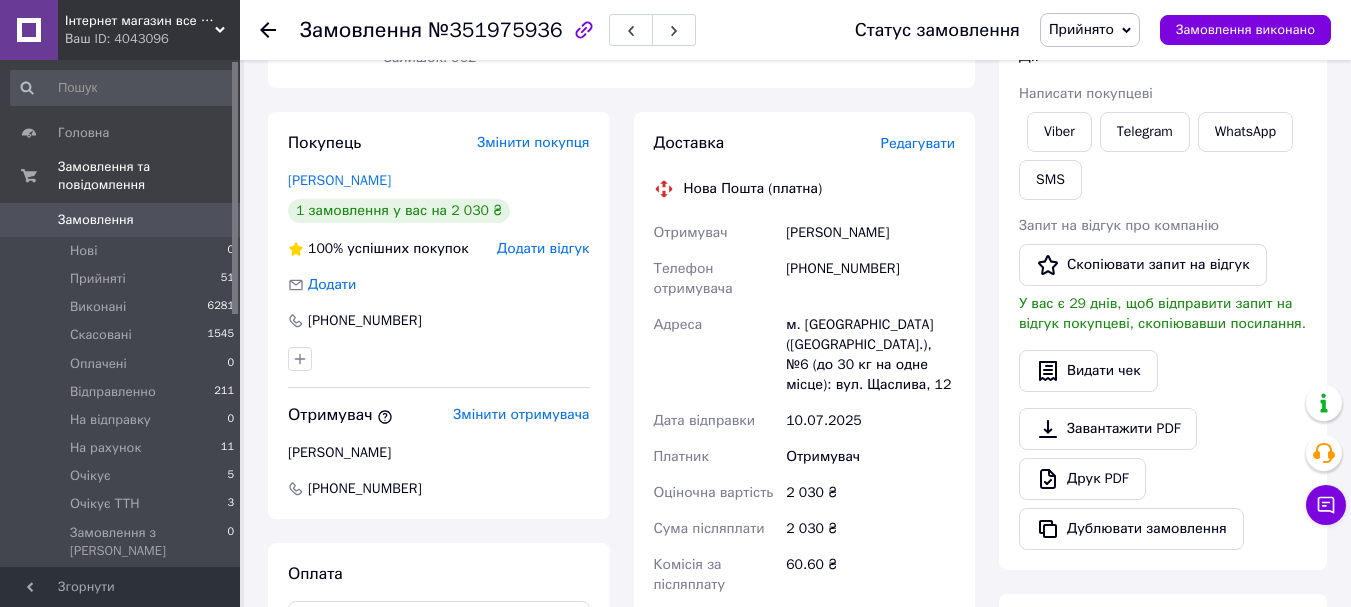 scroll, scrollTop: 507, scrollLeft: 0, axis: vertical 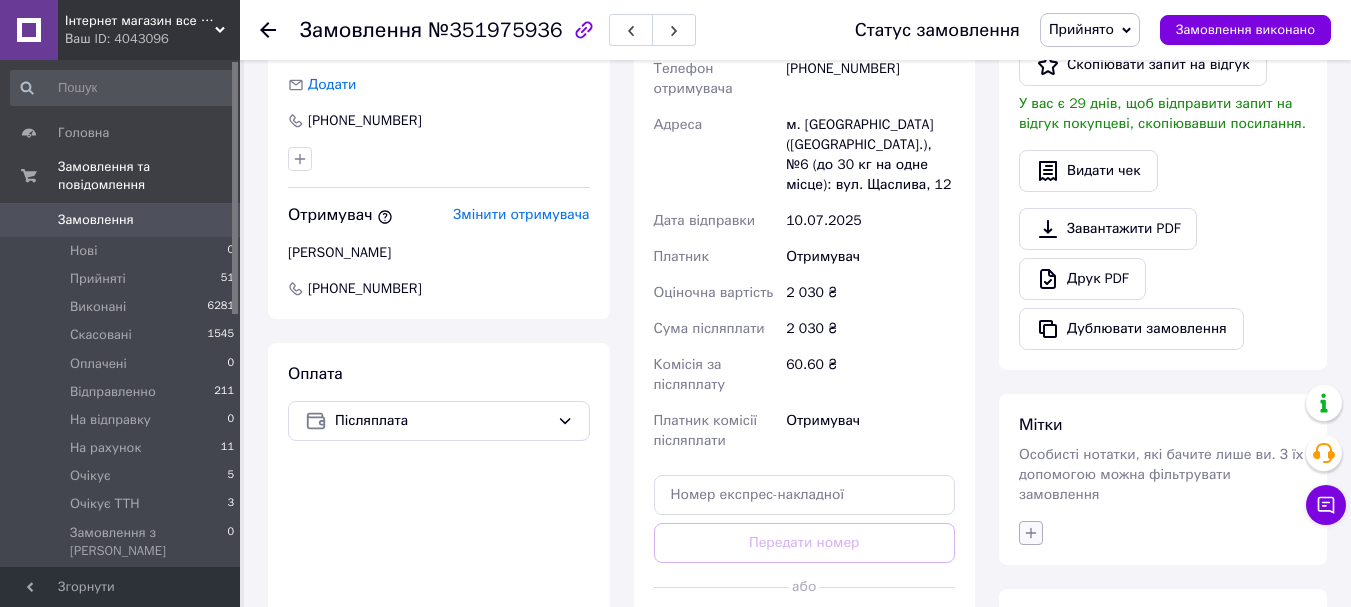 click 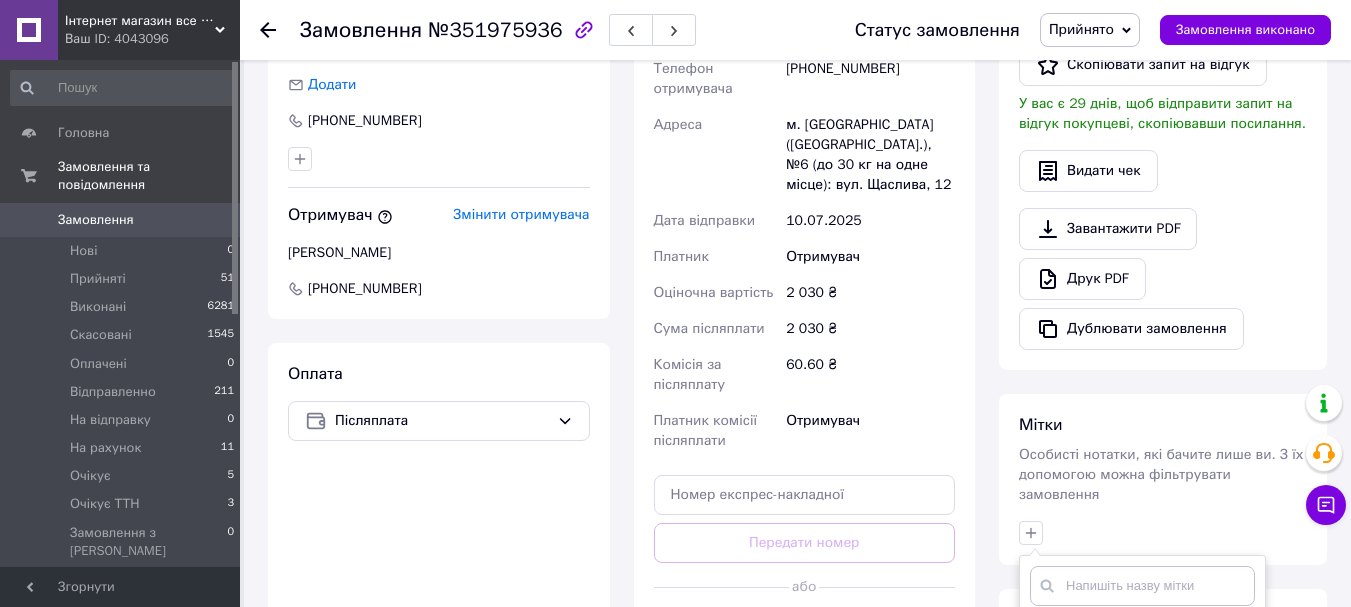 scroll, scrollTop: 844, scrollLeft: 0, axis: vertical 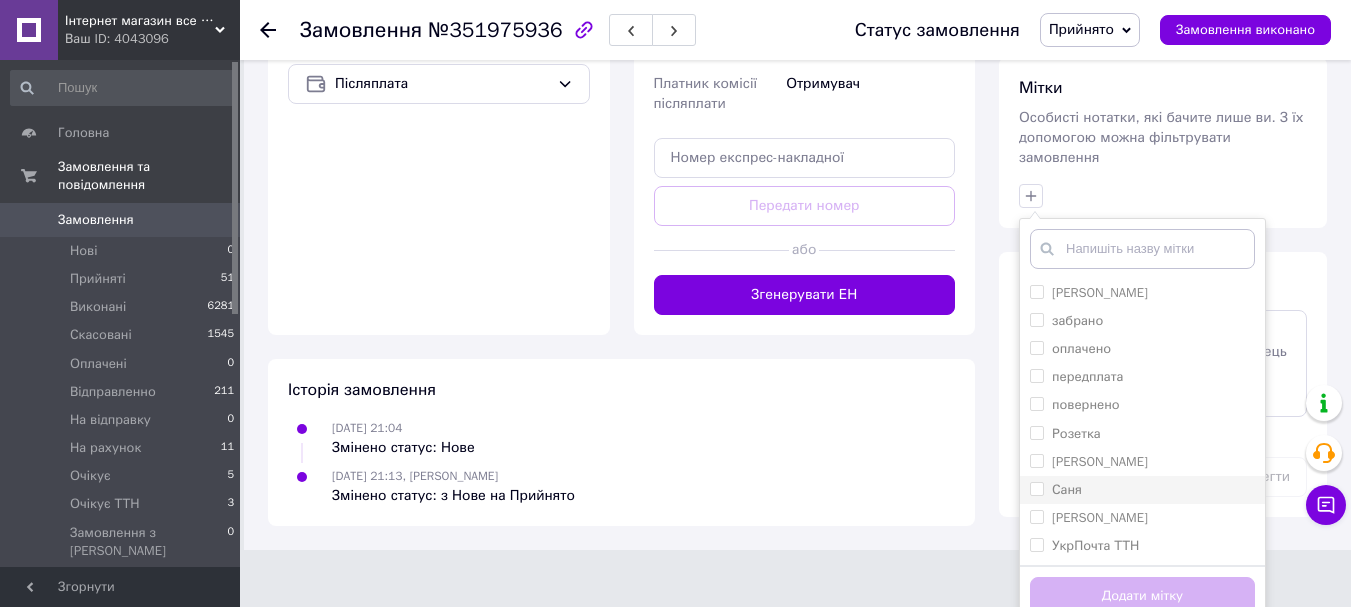 click on "Саня" at bounding box center (1067, 489) 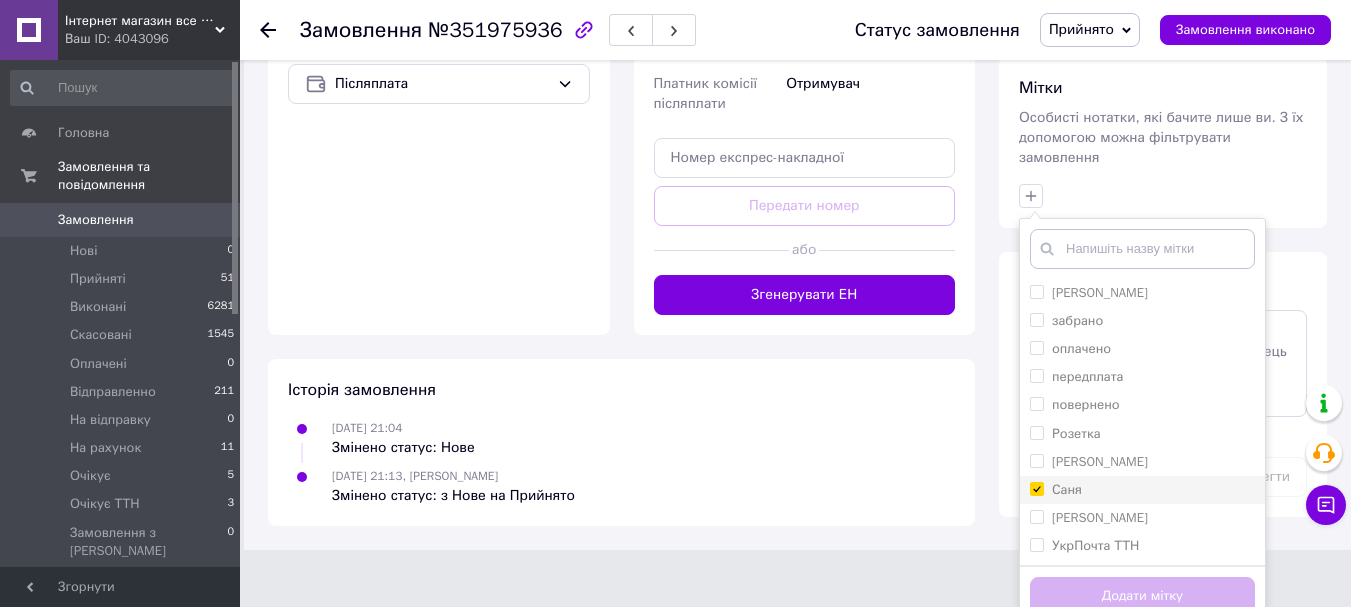 checkbox on "true" 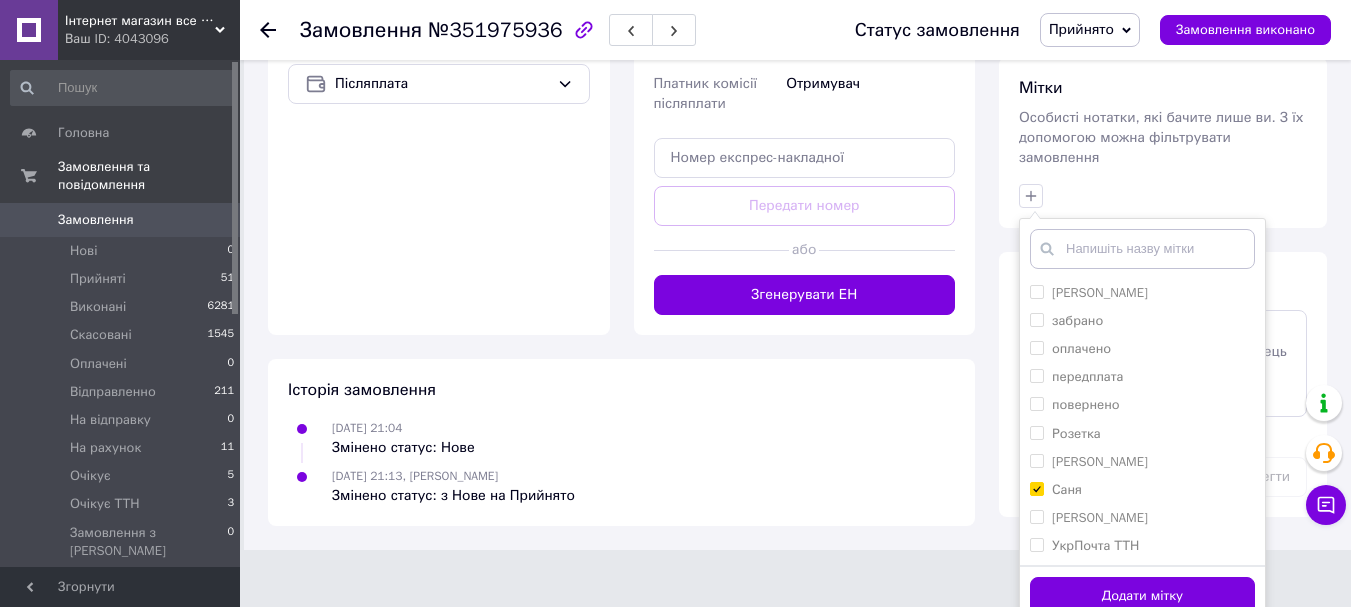 click on "Додати мітку" at bounding box center [1142, 596] 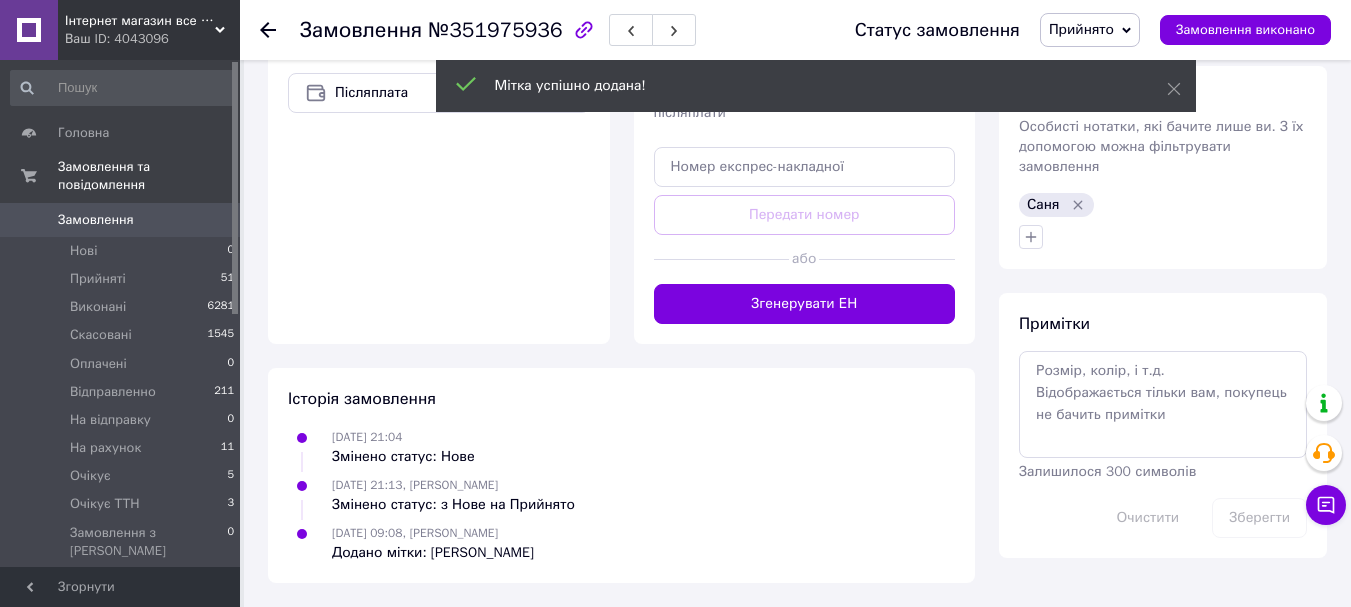 scroll, scrollTop: 815, scrollLeft: 0, axis: vertical 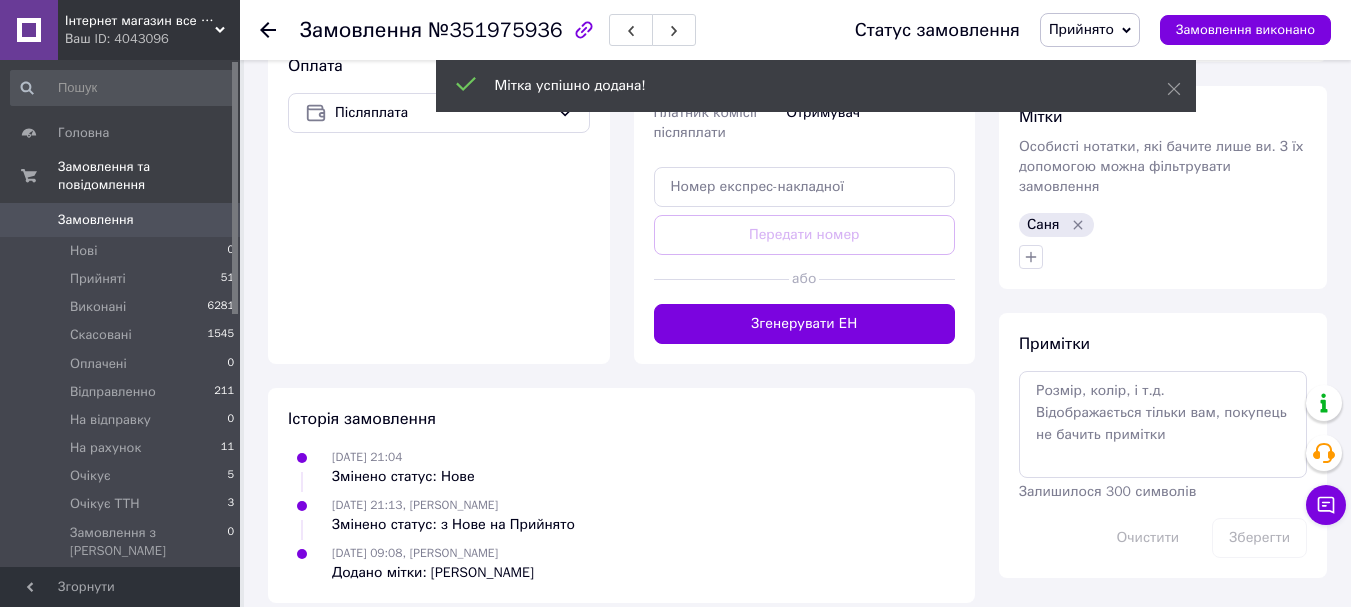 click 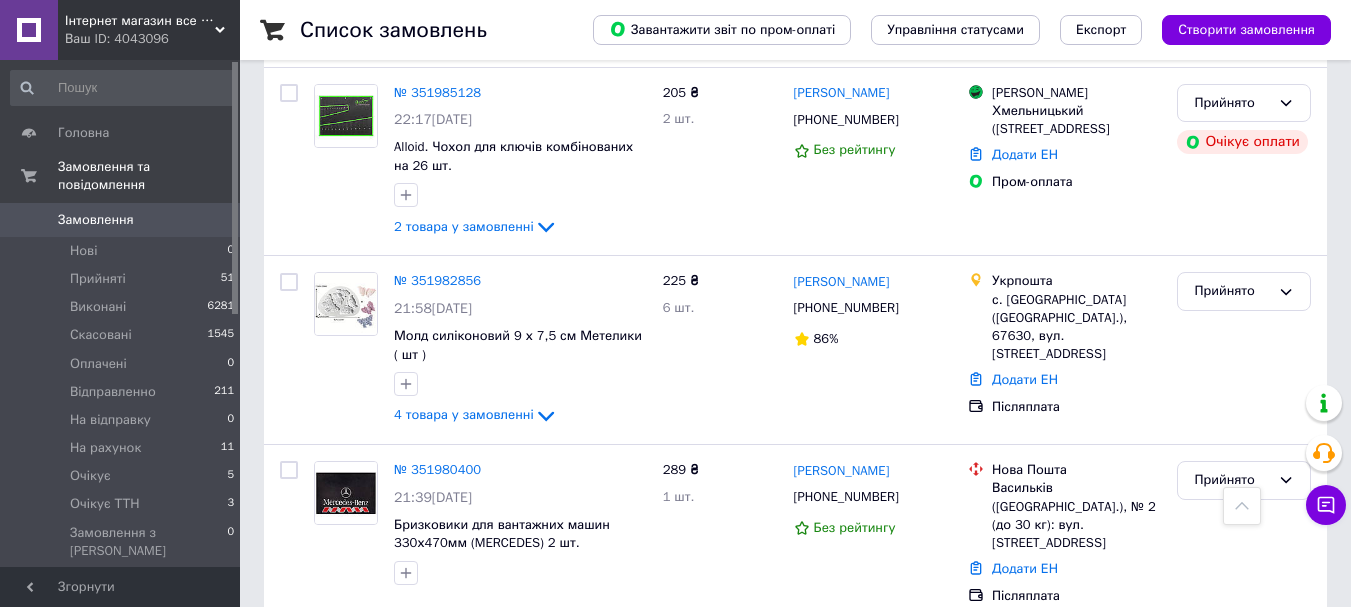 scroll, scrollTop: 2100, scrollLeft: 0, axis: vertical 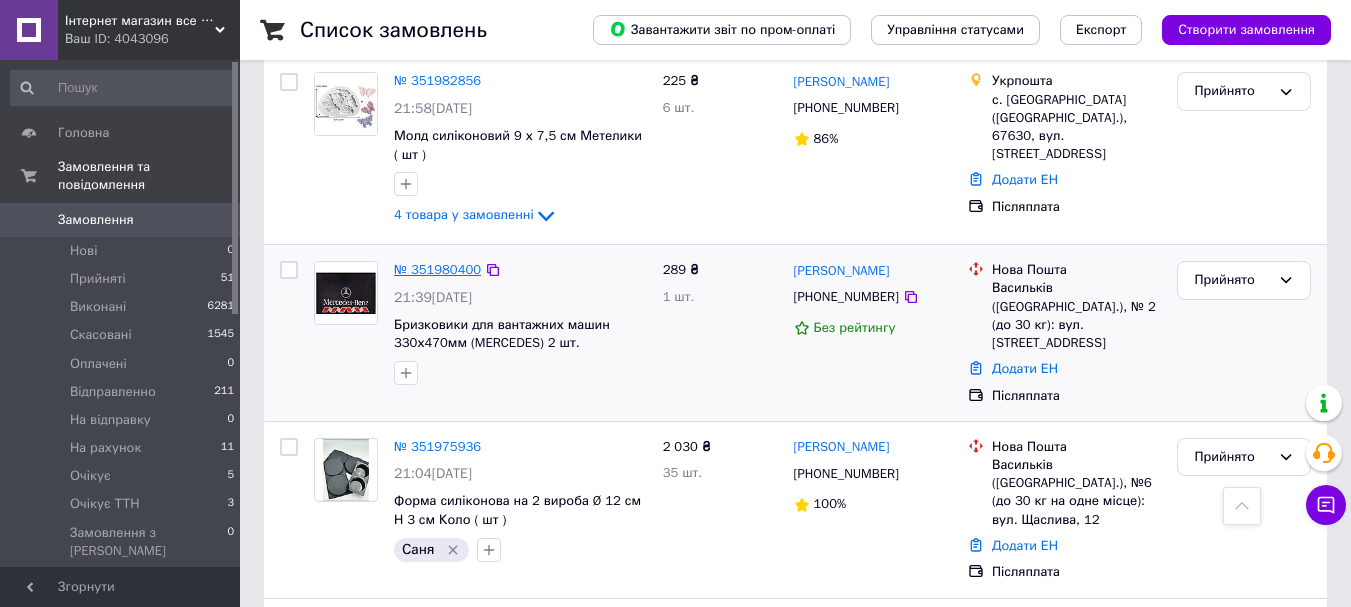 click on "№ 351980400" at bounding box center (437, 269) 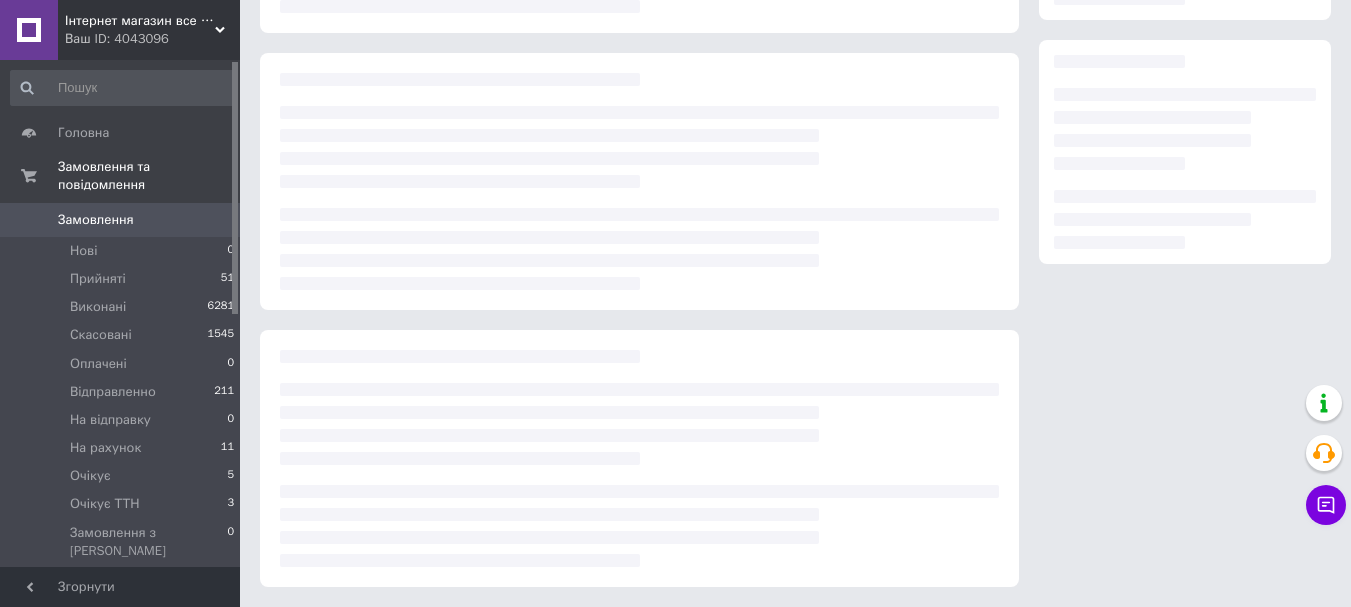 scroll, scrollTop: 7, scrollLeft: 0, axis: vertical 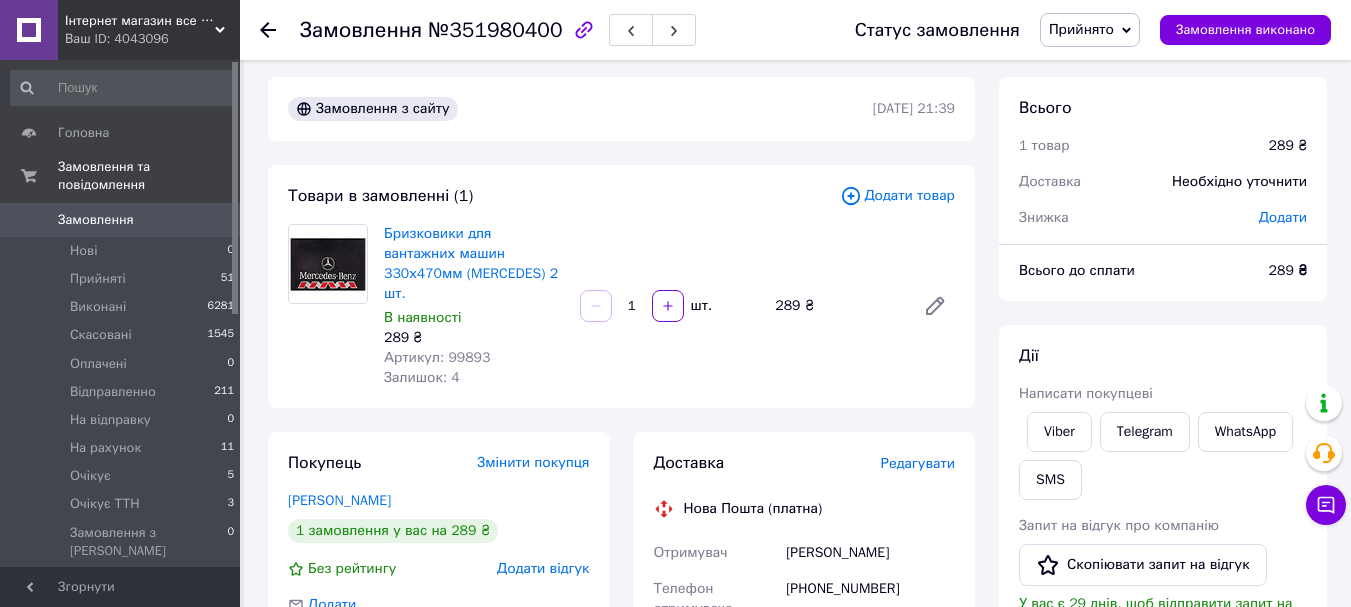 click on "Артикул: 99893" at bounding box center (437, 357) 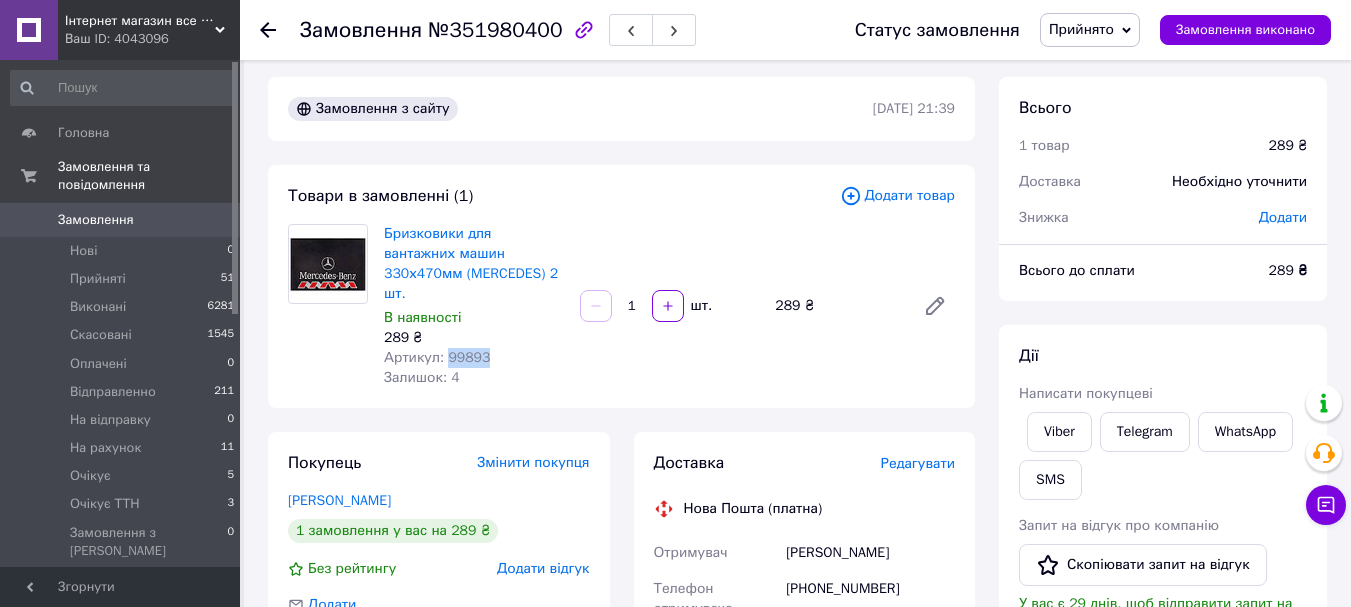 click on "Артикул: 99893" at bounding box center [437, 357] 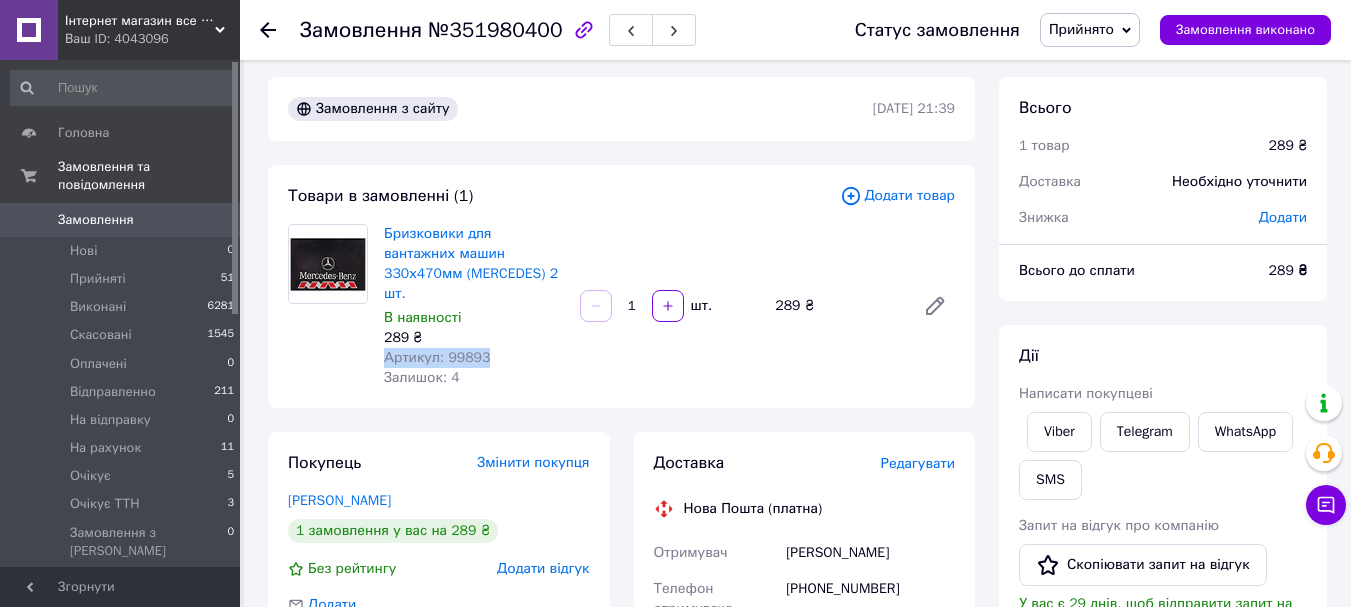 click on "Артикул: 99893" at bounding box center (437, 357) 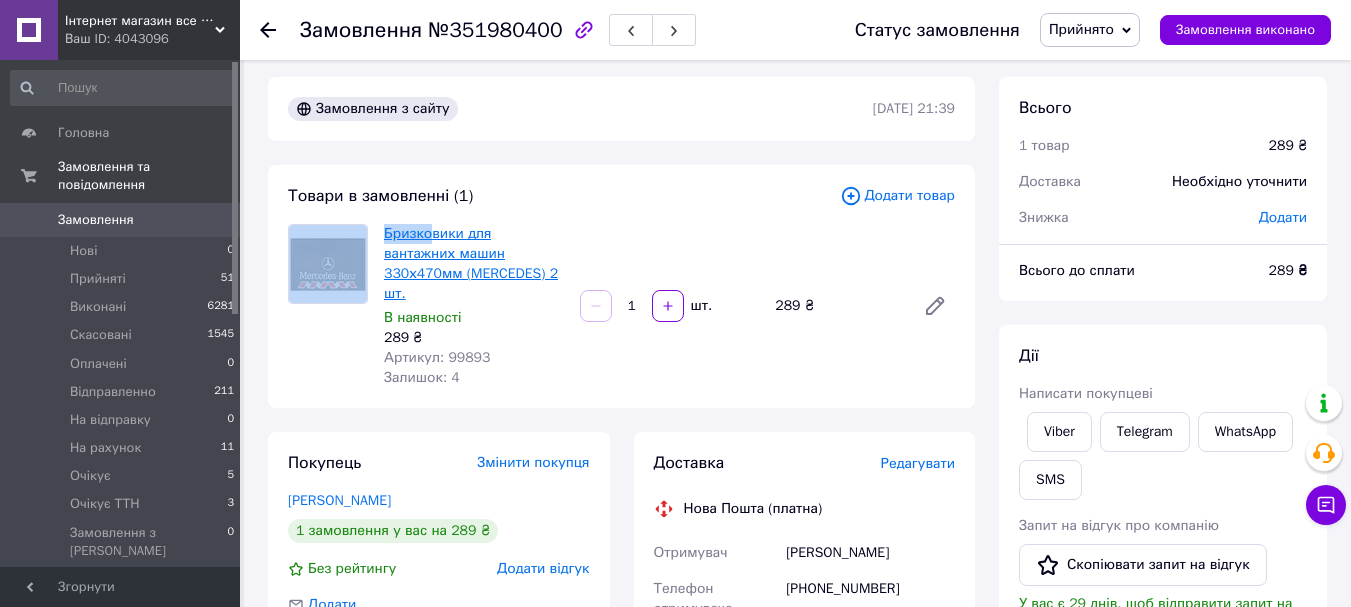 drag, startPoint x: 375, startPoint y: 231, endPoint x: 429, endPoint y: 232, distance: 54.00926 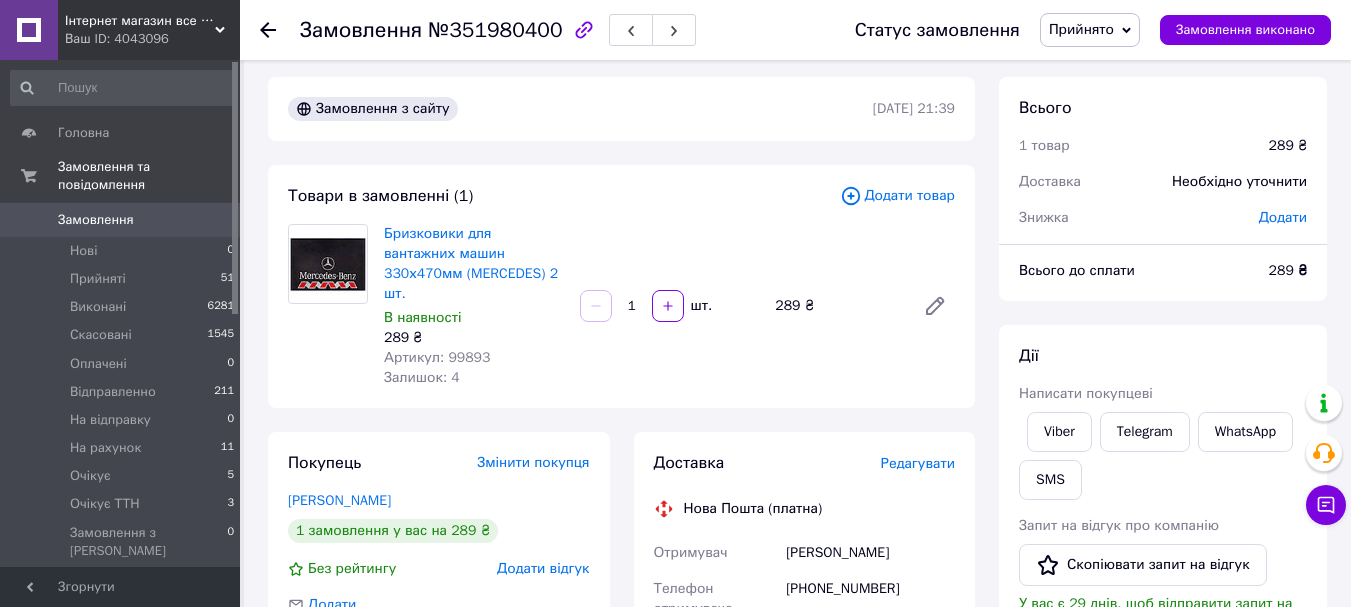 click on "Бризковики для вантажних машин 330х470мм (MERCEDES) 2 шт. В наявності 289 ₴ Артикул: 99893 Залишок: 4 1   шт. 289 ₴" at bounding box center [669, 306] 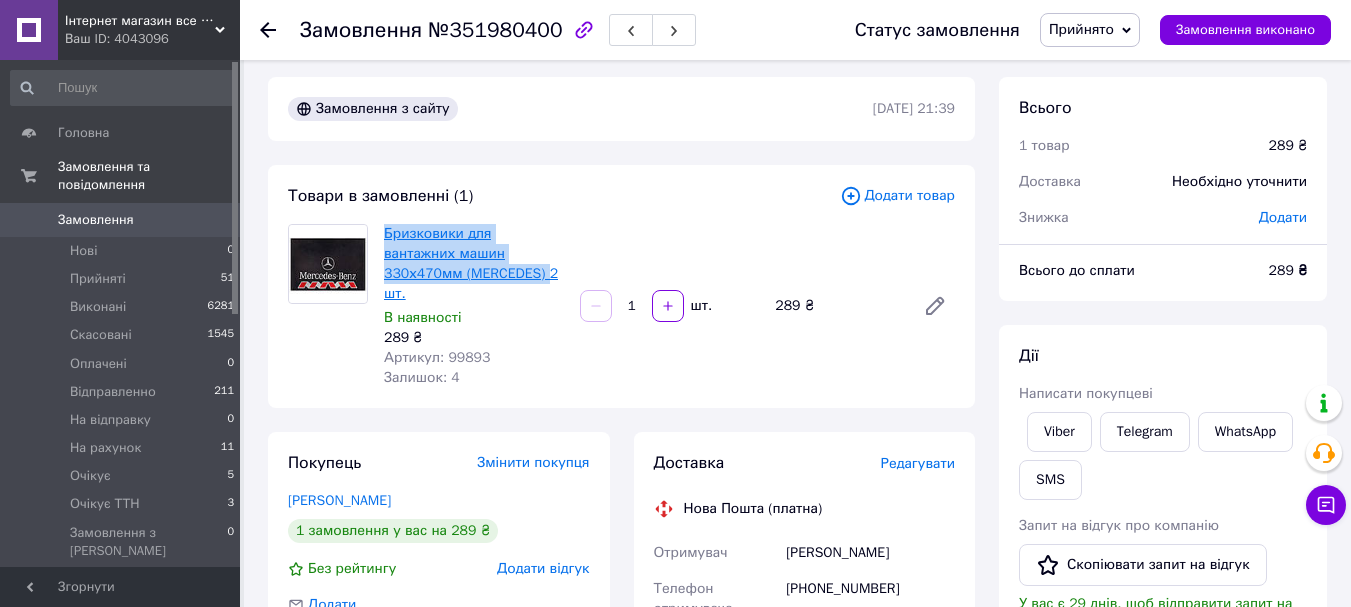 drag, startPoint x: 382, startPoint y: 228, endPoint x: 465, endPoint y: 271, distance: 93.47727 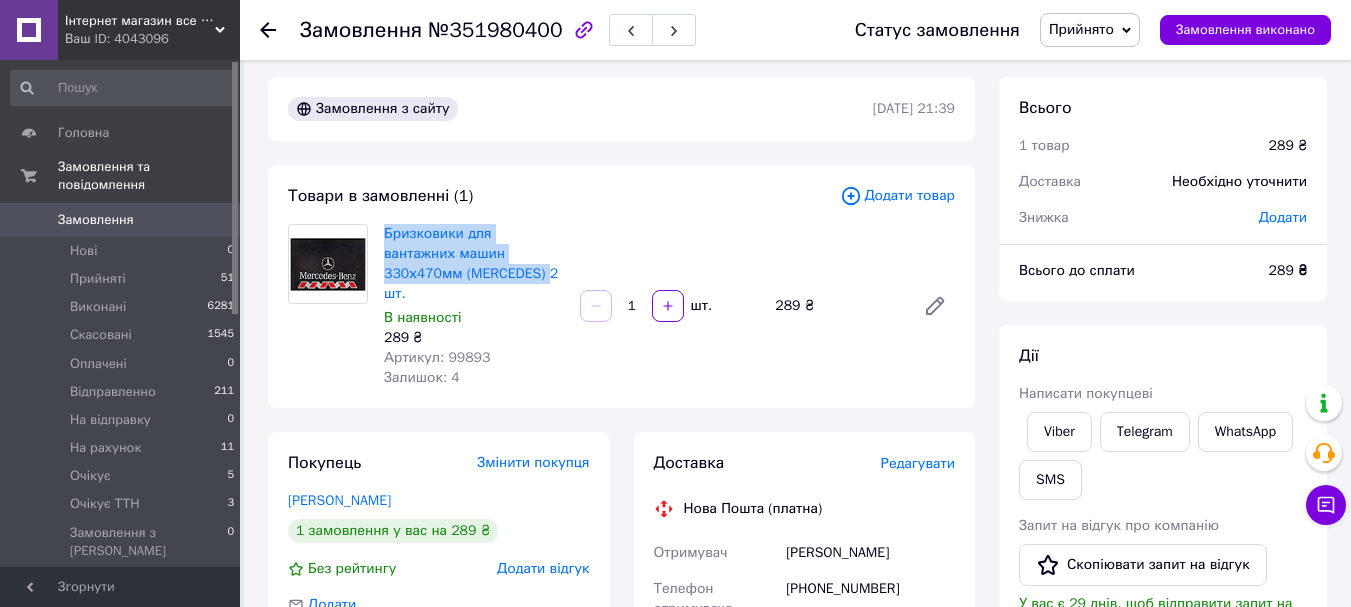 copy on "Бризковики для вантажних машин 330х470мм (MERCEDES)" 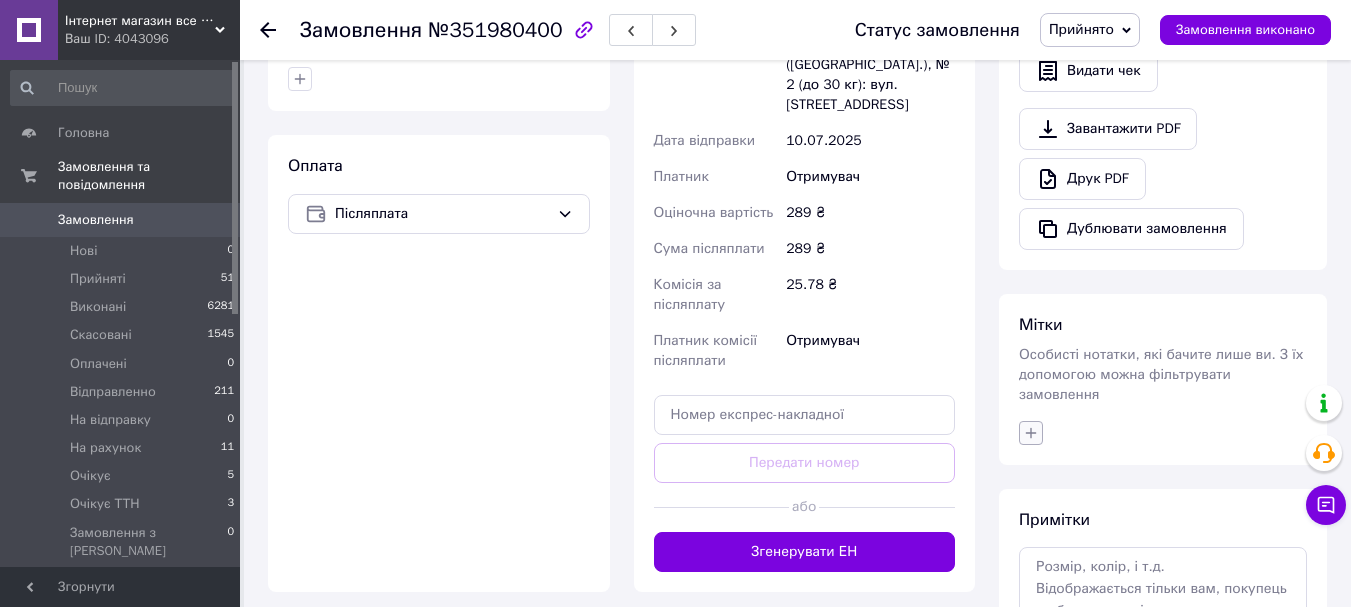 click at bounding box center [1031, 433] 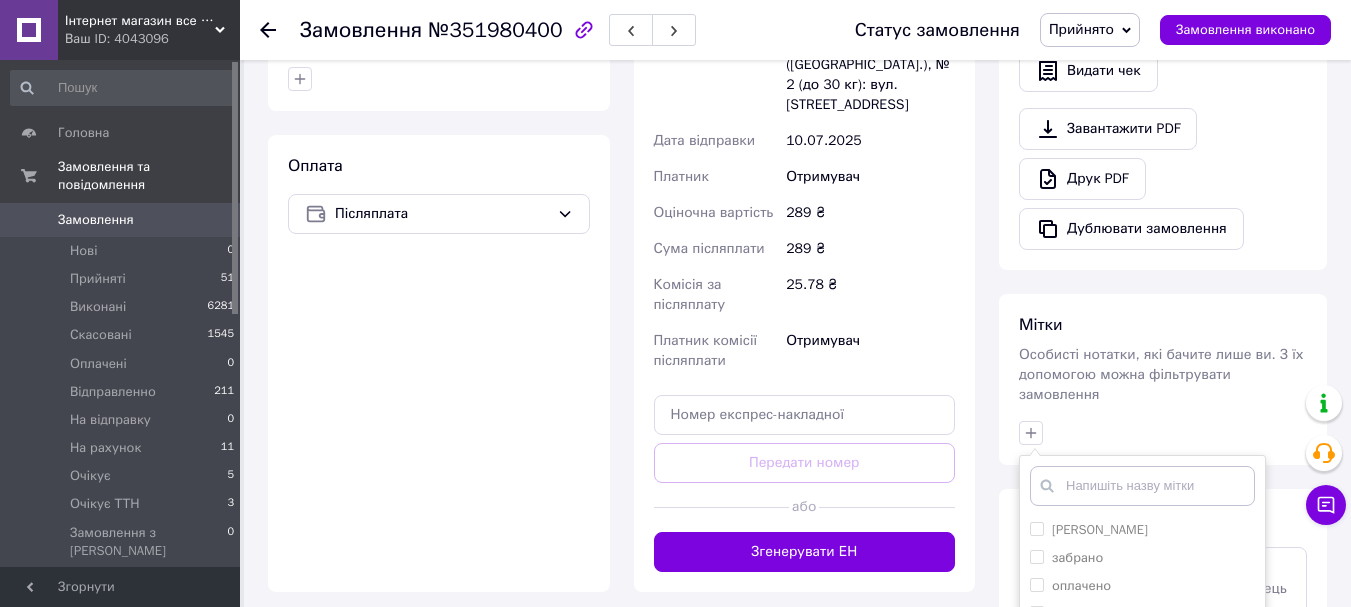 scroll, scrollTop: 844, scrollLeft: 0, axis: vertical 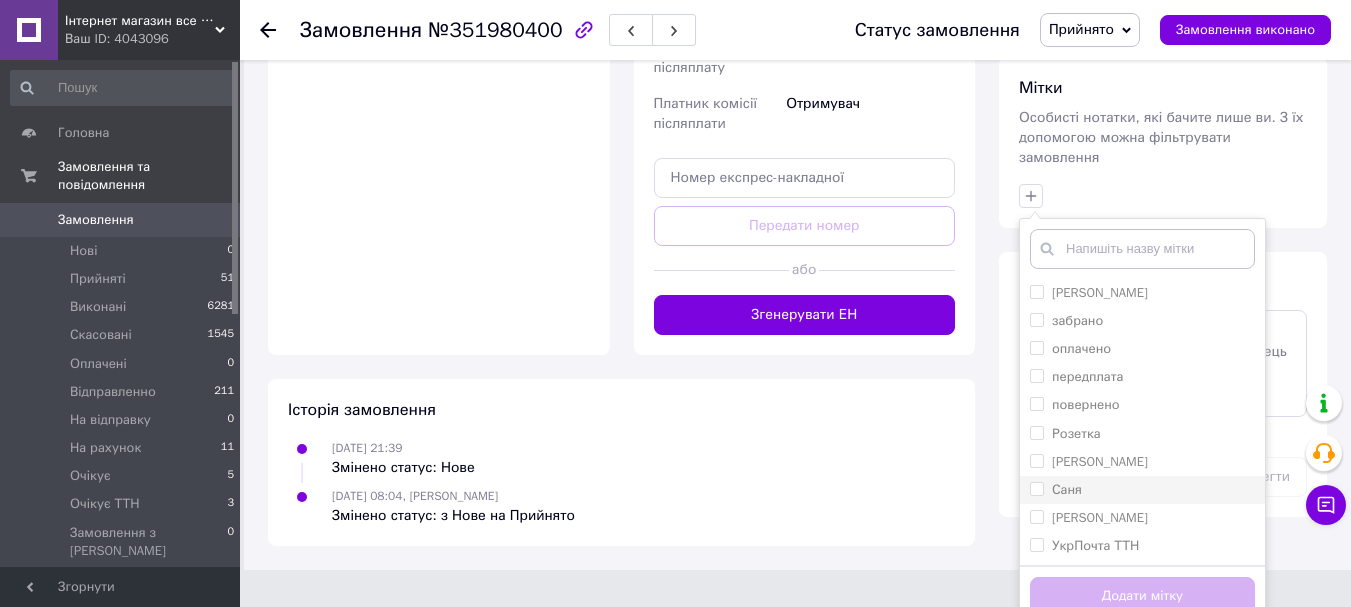 click on "Саня" at bounding box center [1142, 490] 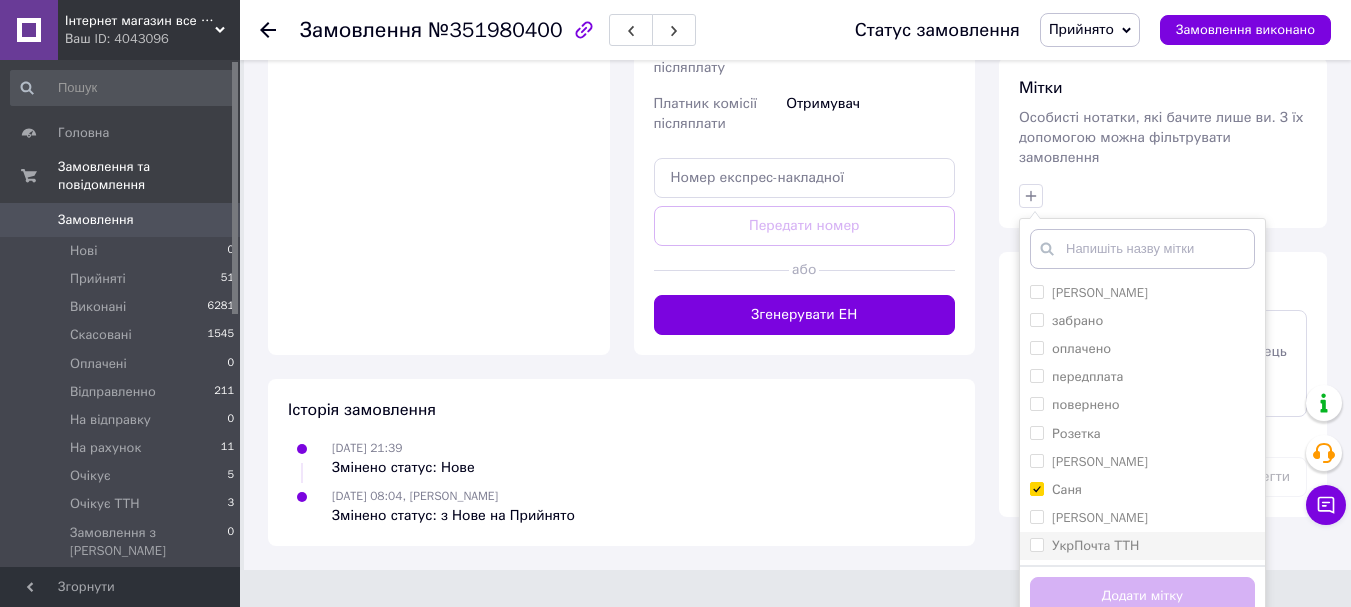 checkbox on "true" 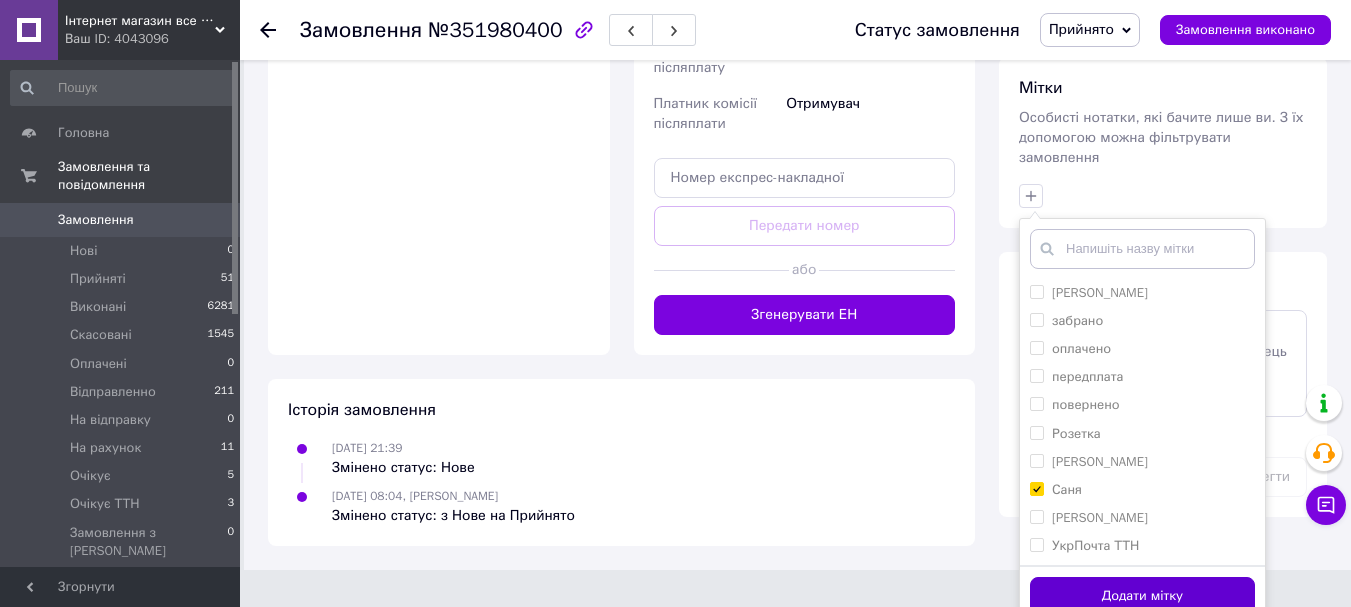 click on "Додати мітку" at bounding box center [1142, 596] 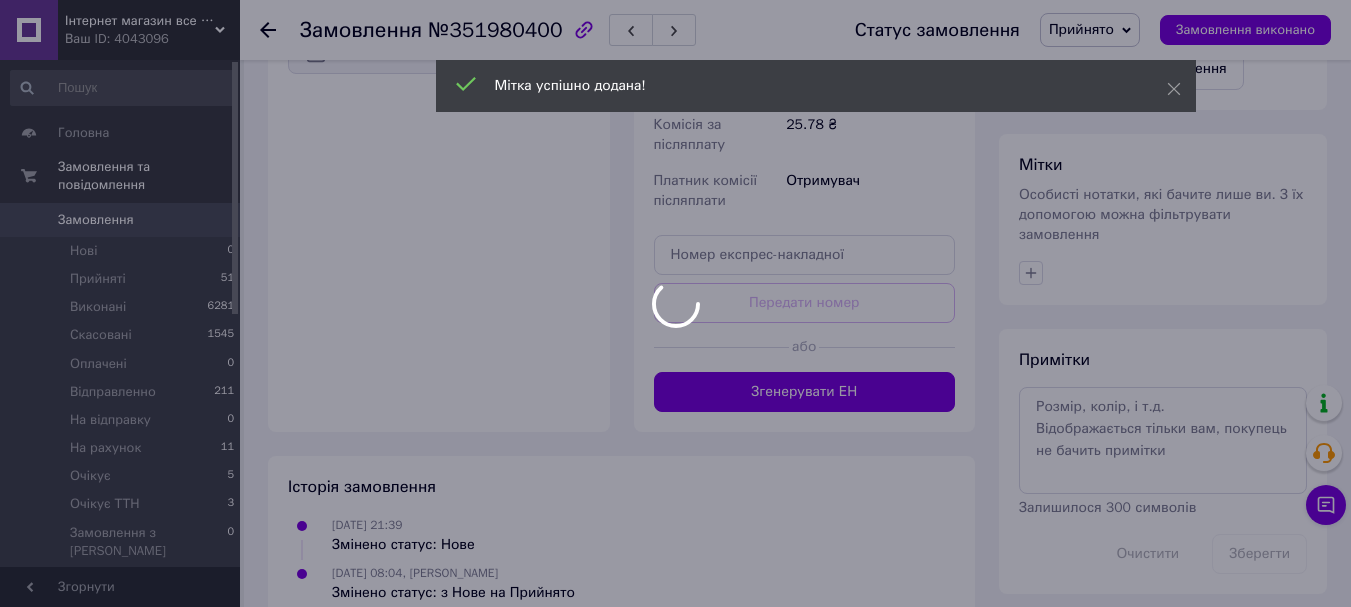 scroll, scrollTop: 815, scrollLeft: 0, axis: vertical 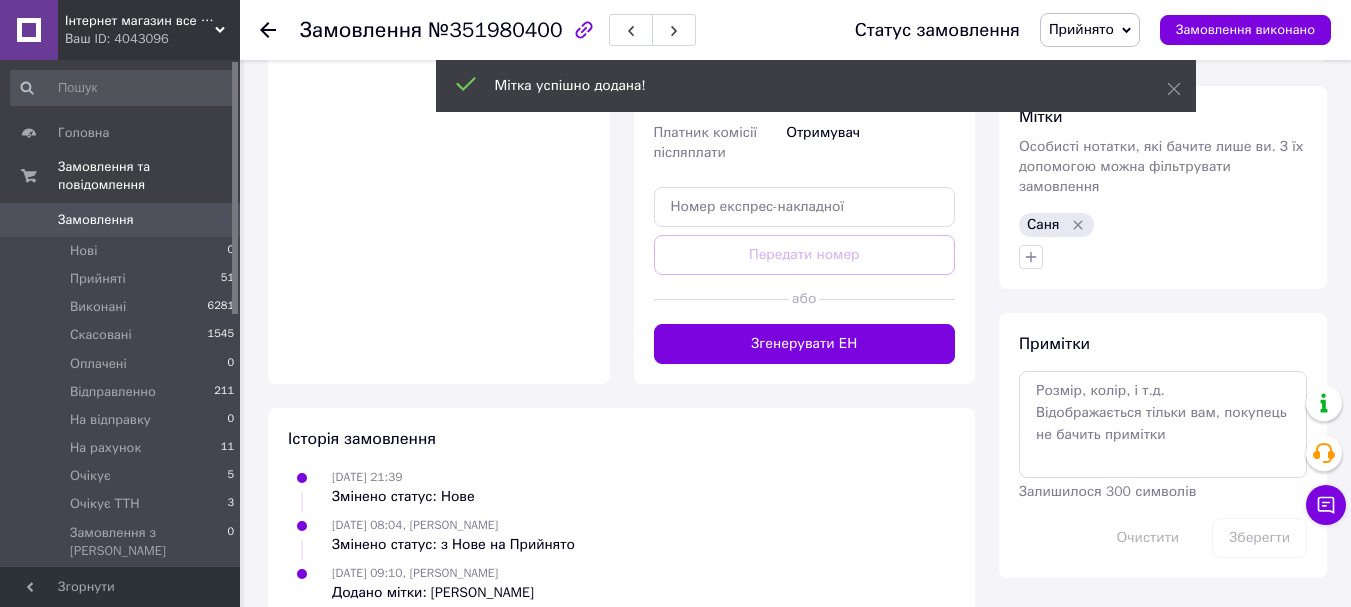 click 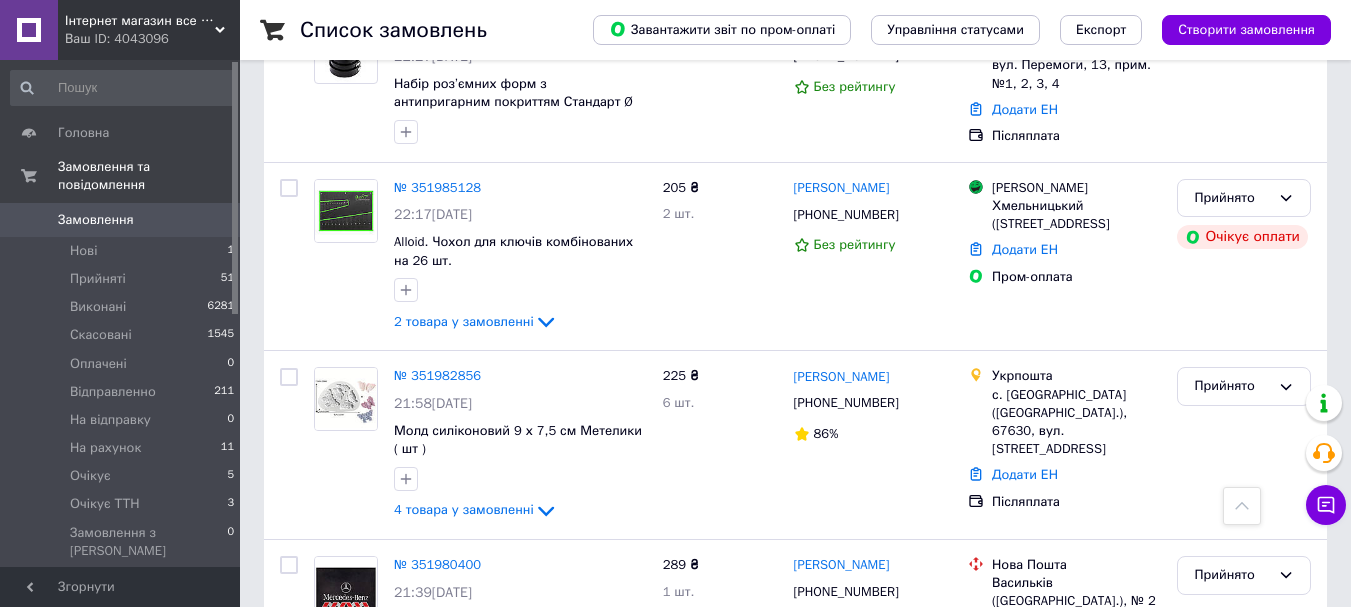 scroll, scrollTop: 2200, scrollLeft: 0, axis: vertical 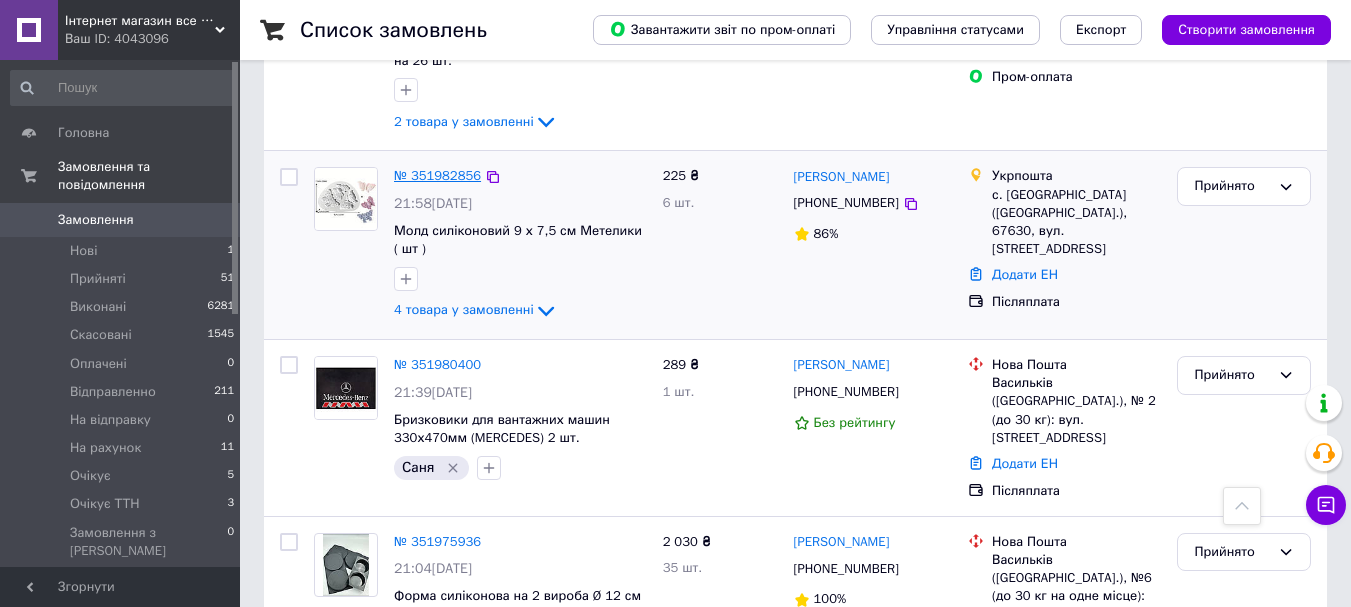 click on "№ 351982856" at bounding box center (437, 175) 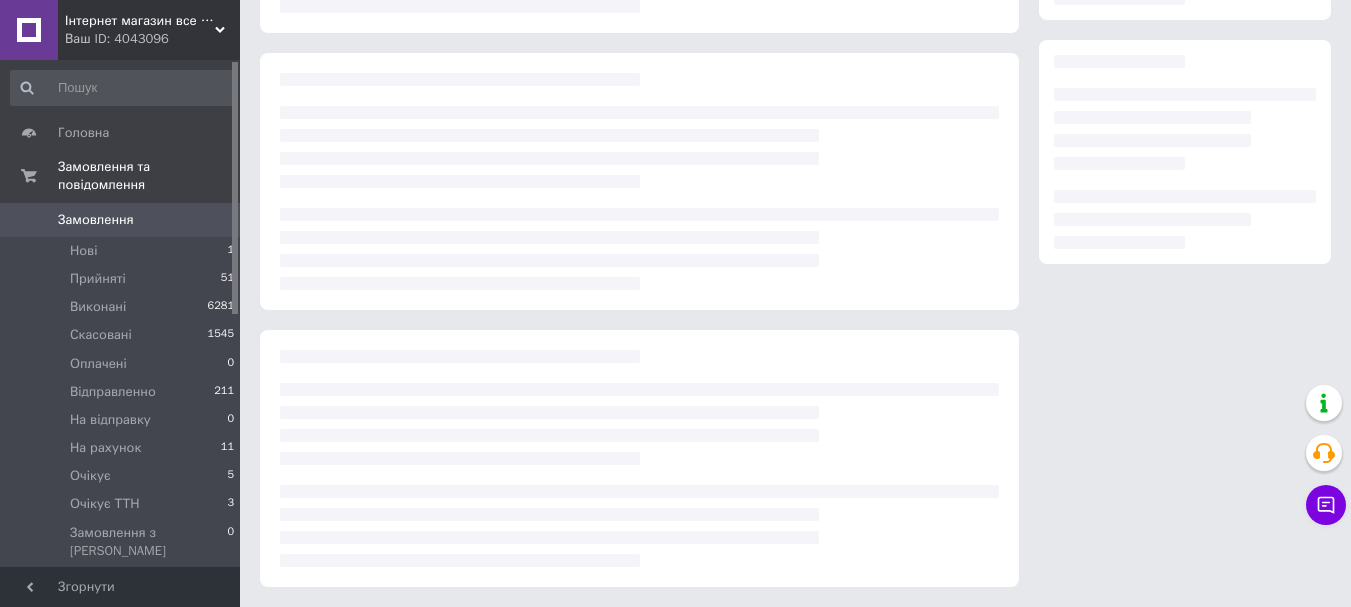 scroll, scrollTop: 0, scrollLeft: 0, axis: both 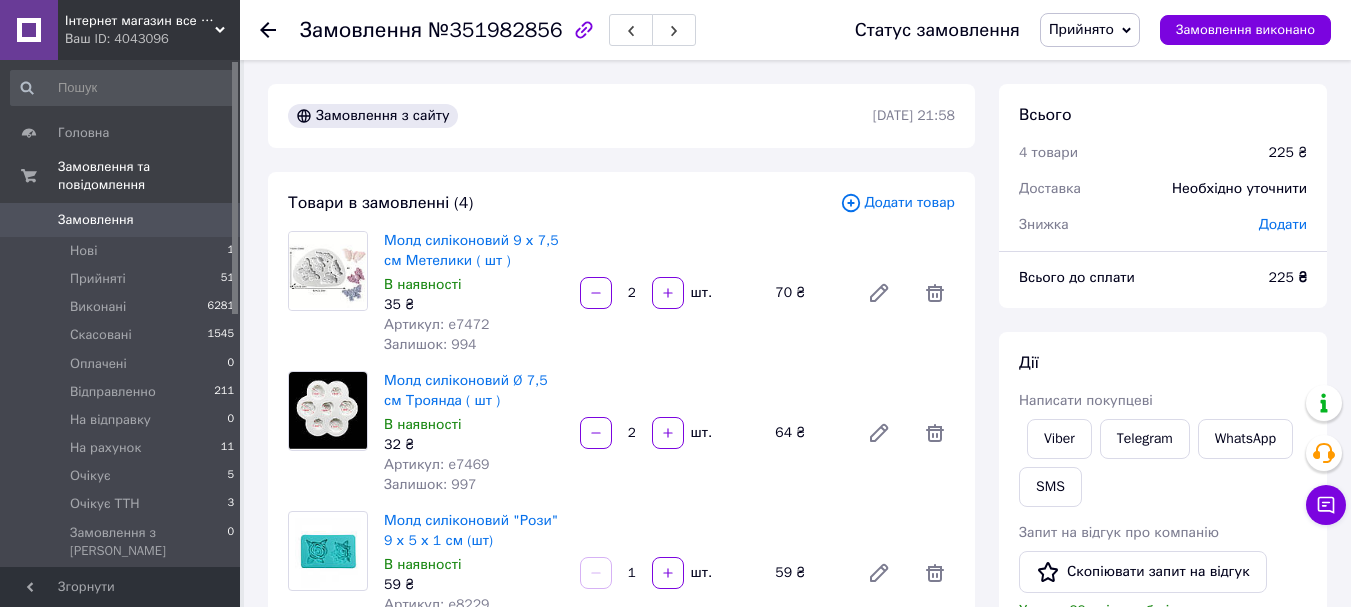click on "Артикул: e7472" at bounding box center (437, 324) 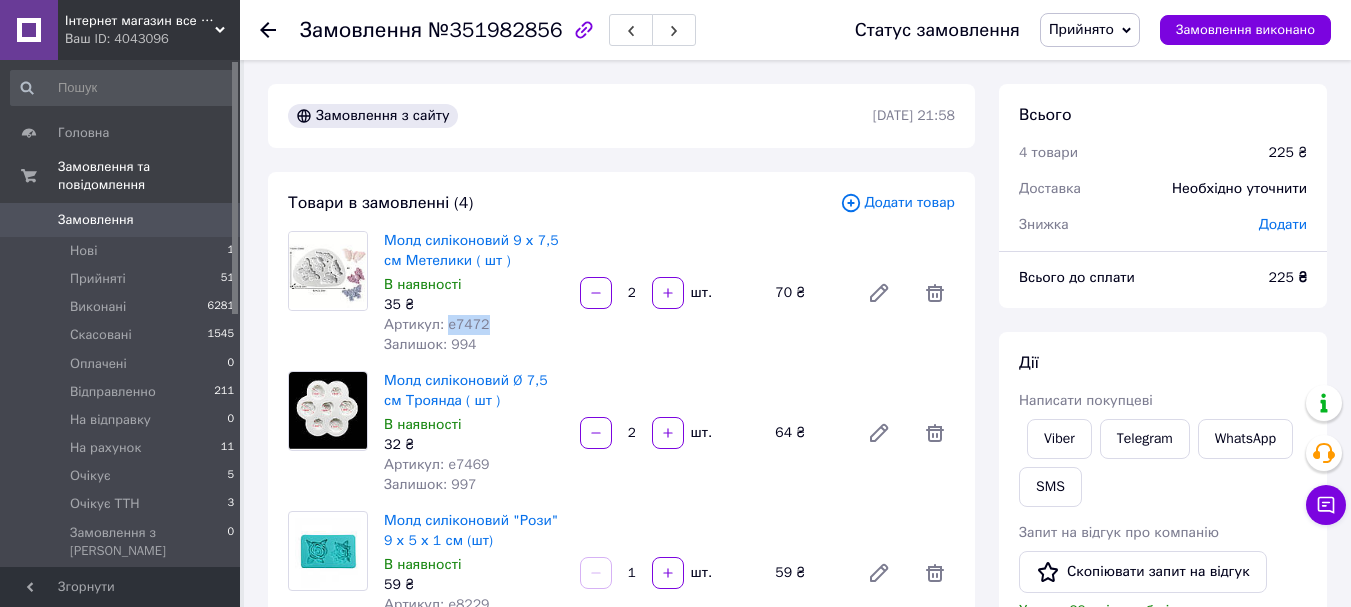 click on "Артикул: e7472" at bounding box center [437, 324] 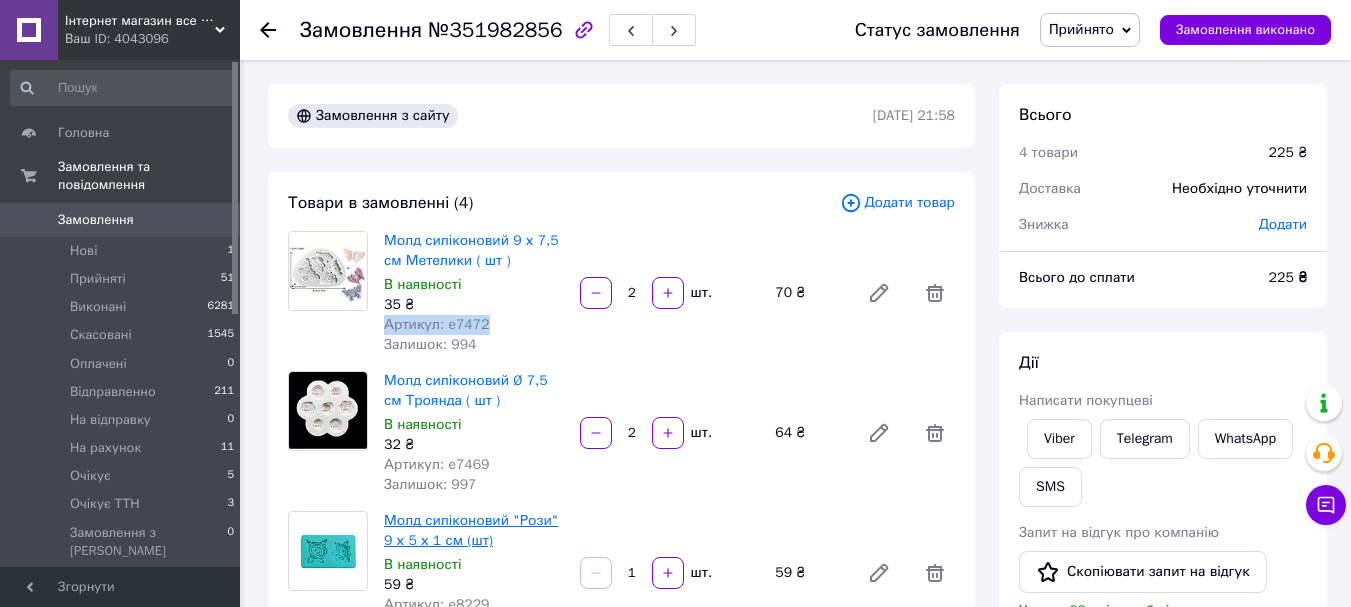 copy on "Артикул: e7472" 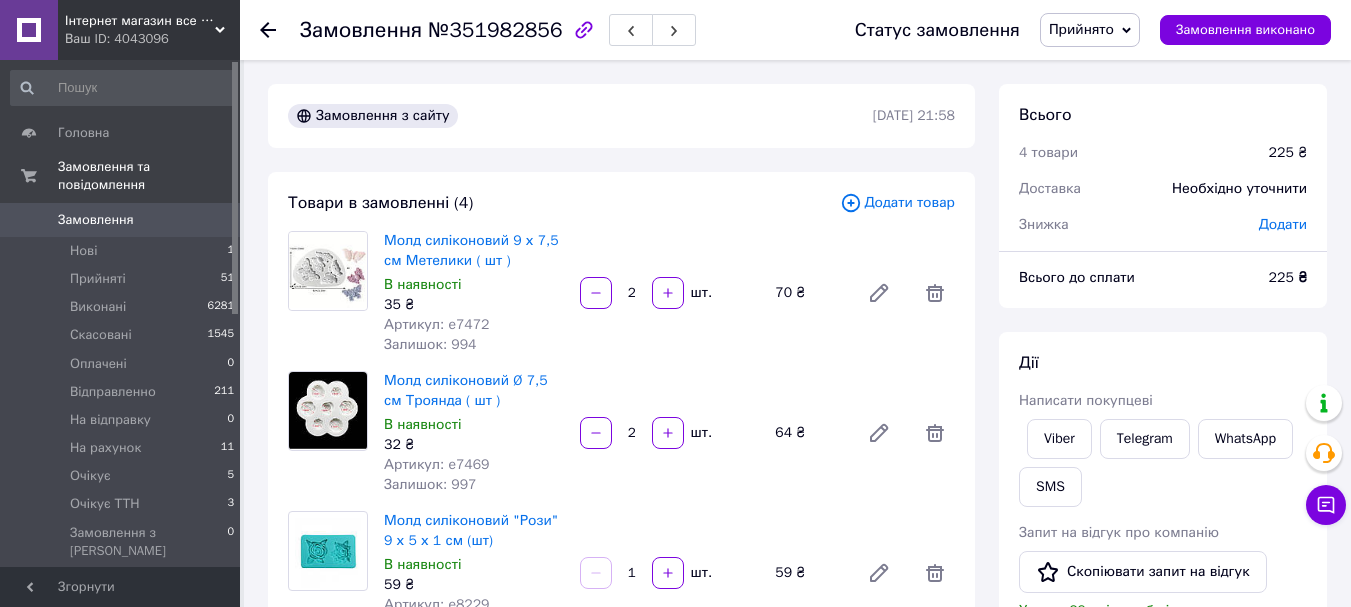 click on "Артикул: e7469" at bounding box center (437, 464) 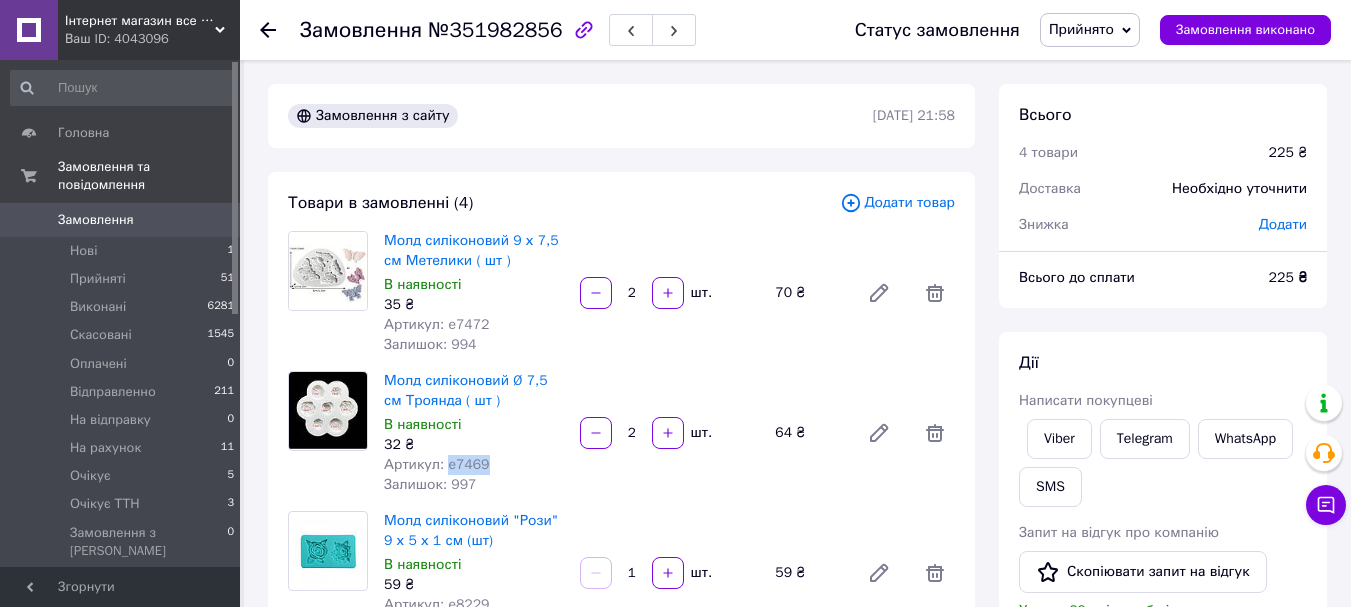 click on "Артикул: e7469" at bounding box center [437, 464] 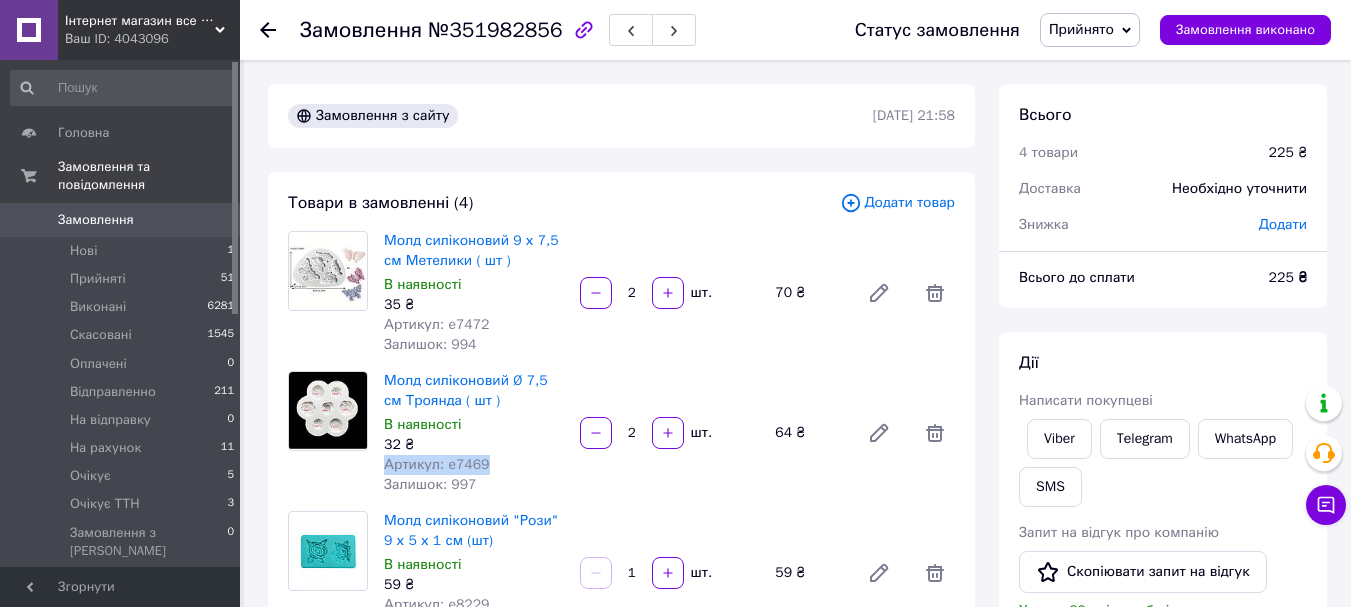 click on "Артикул: e7469" at bounding box center (437, 464) 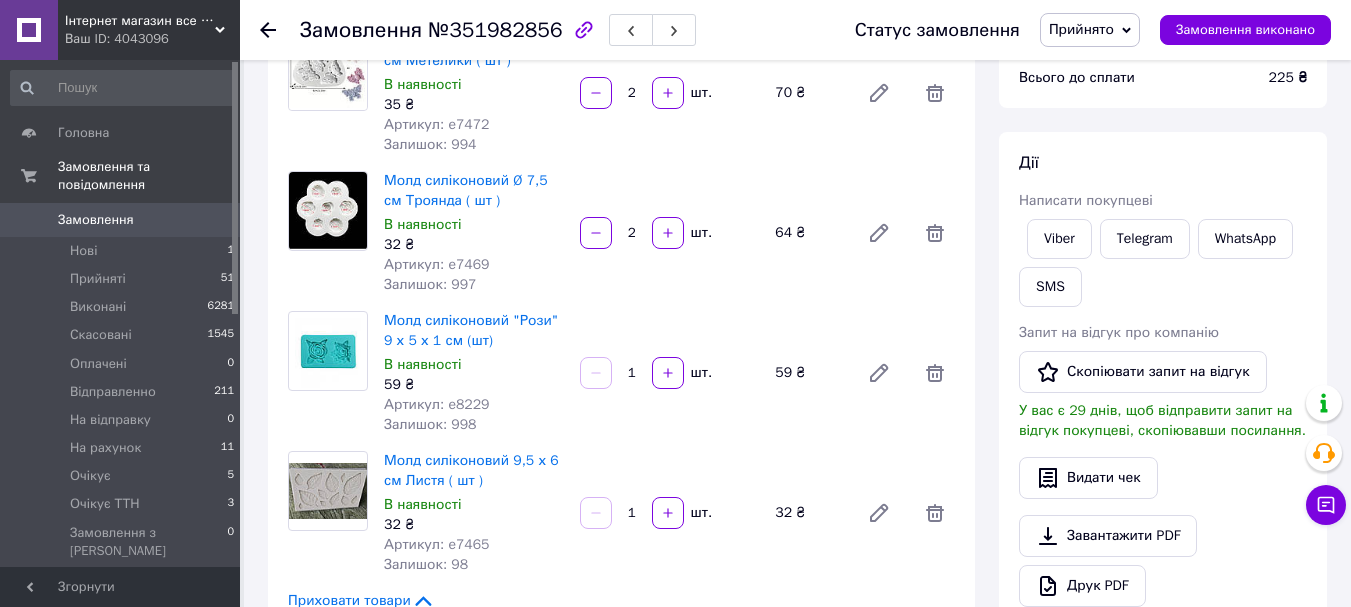 click on "Артикул: e8229" at bounding box center [437, 404] 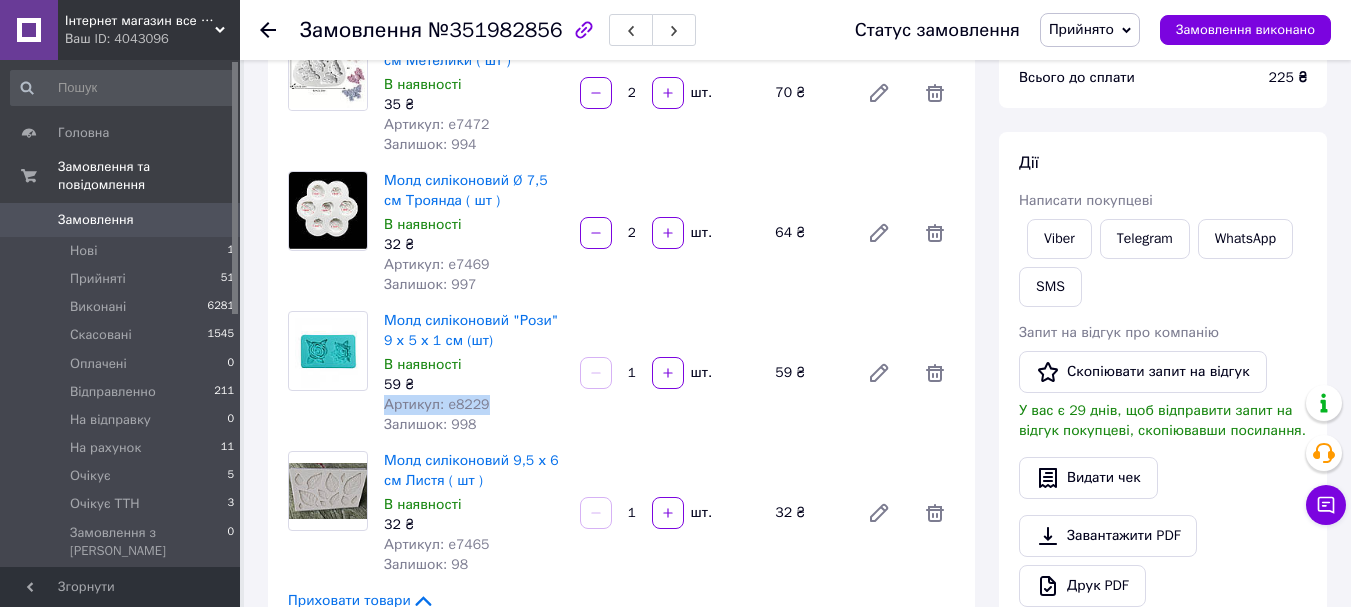 click on "Артикул: e8229" at bounding box center [437, 404] 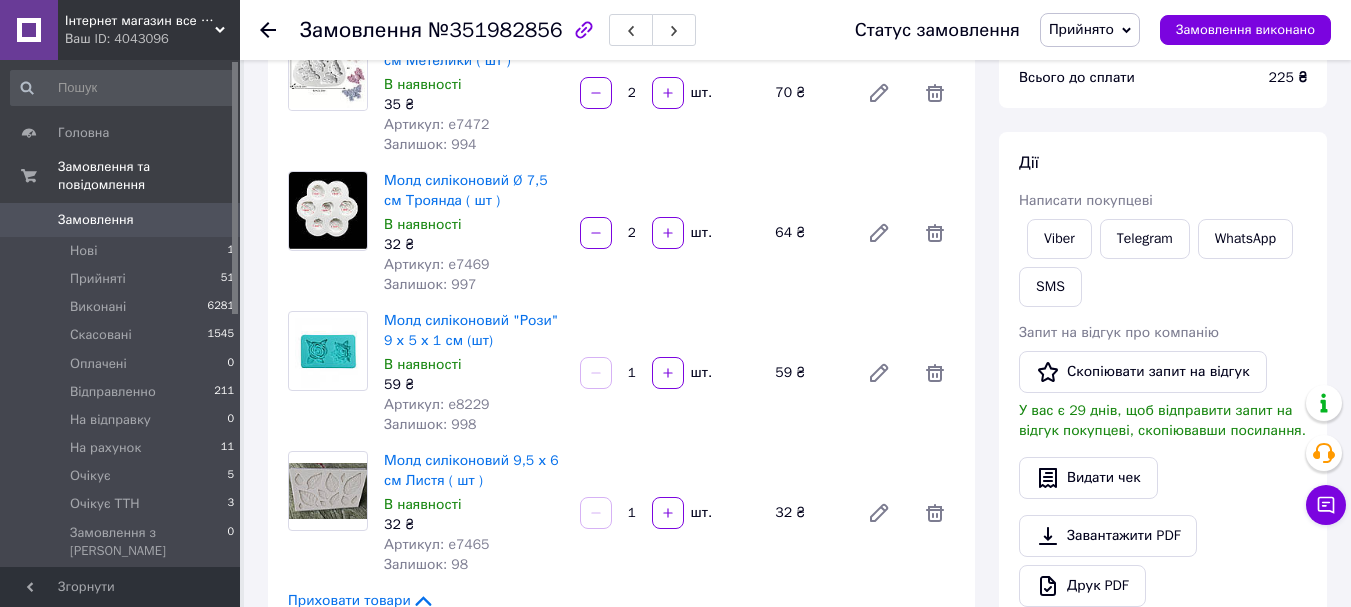 click on "Артикул: e7465" at bounding box center (437, 544) 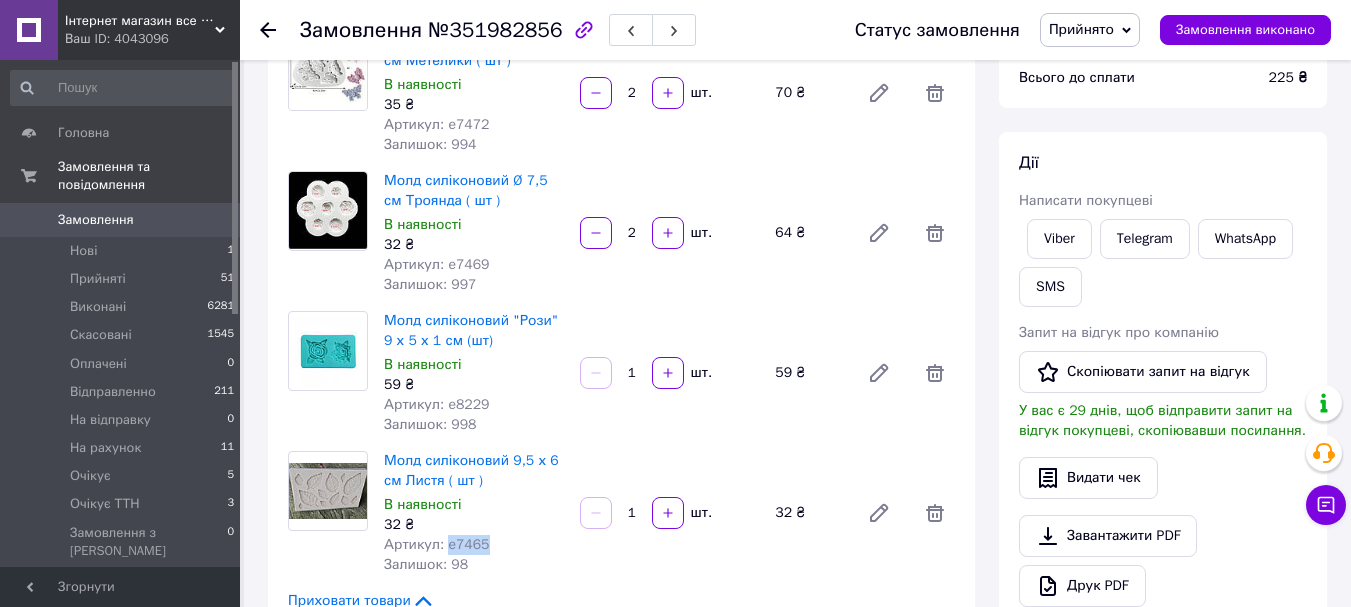 click on "Артикул: e7465" at bounding box center (437, 544) 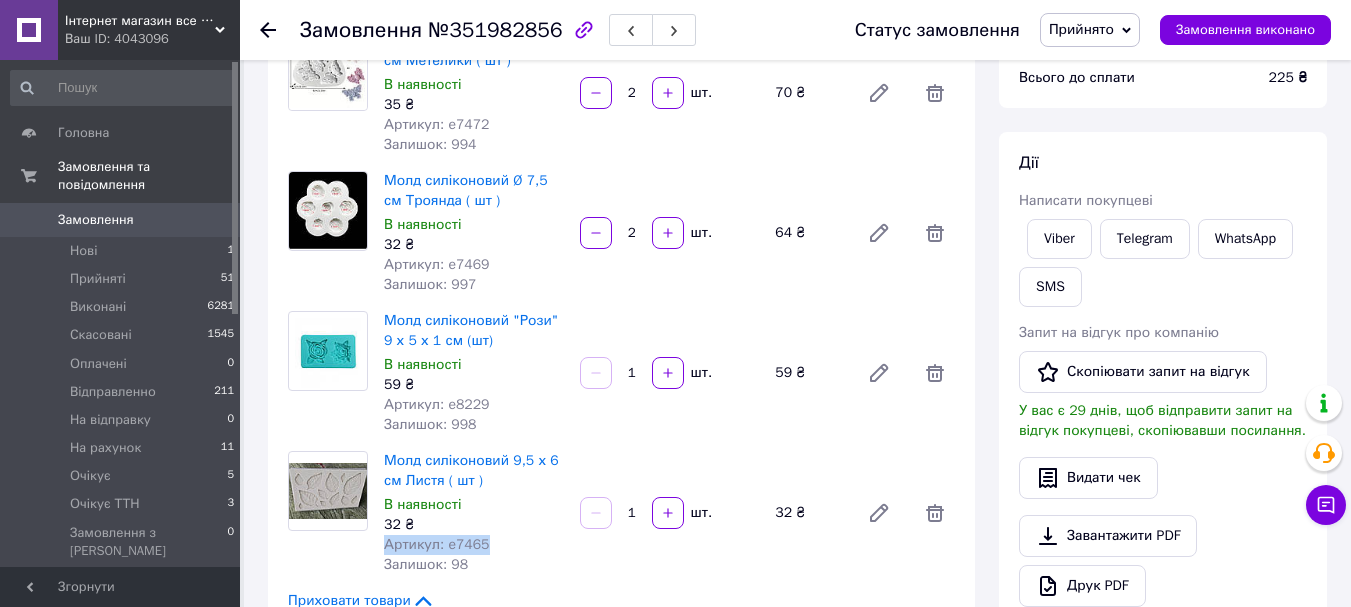 click on "Артикул: e7465" at bounding box center [437, 544] 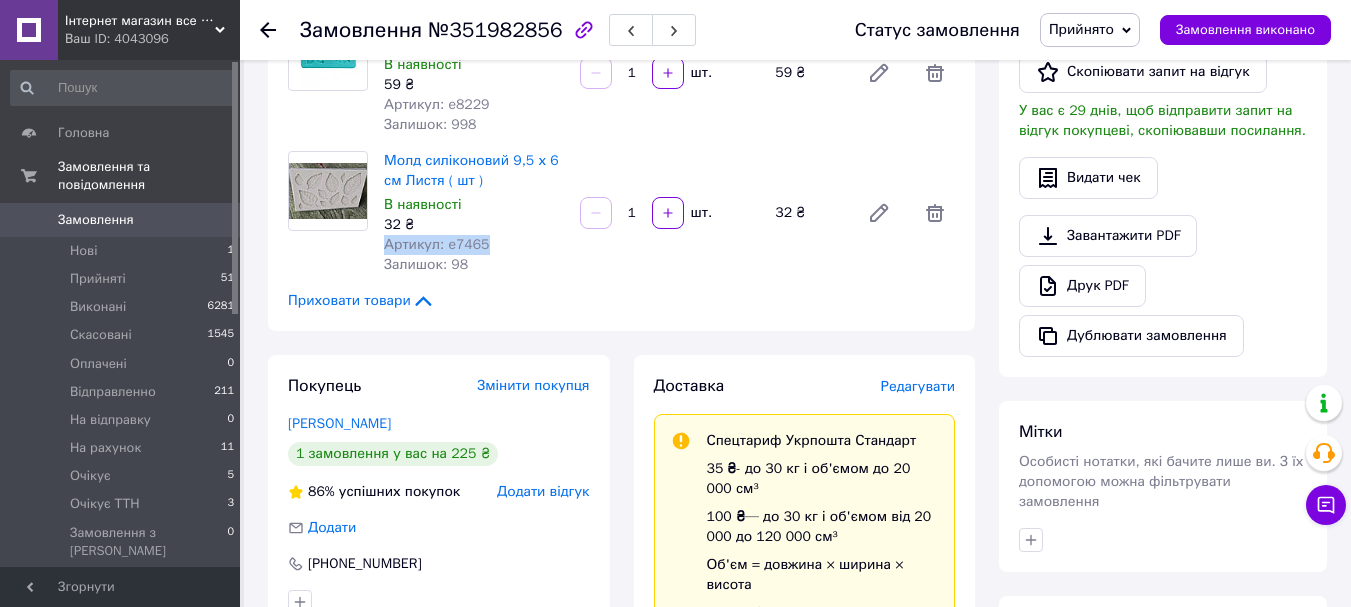 scroll, scrollTop: 800, scrollLeft: 0, axis: vertical 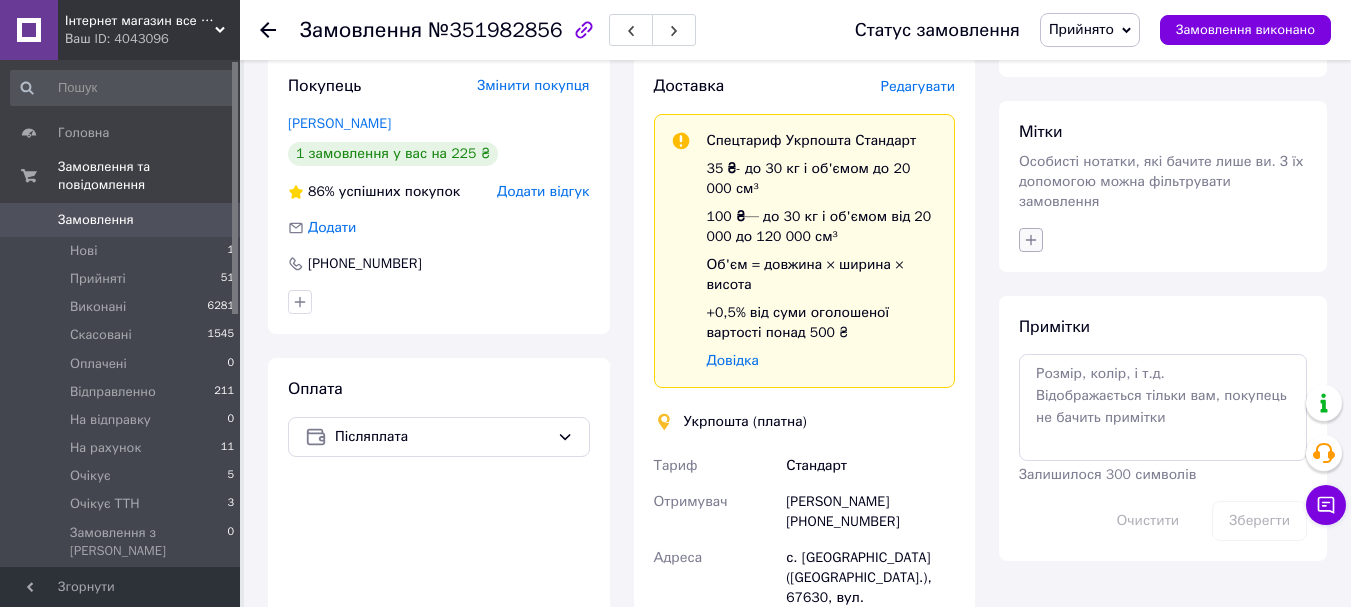 click 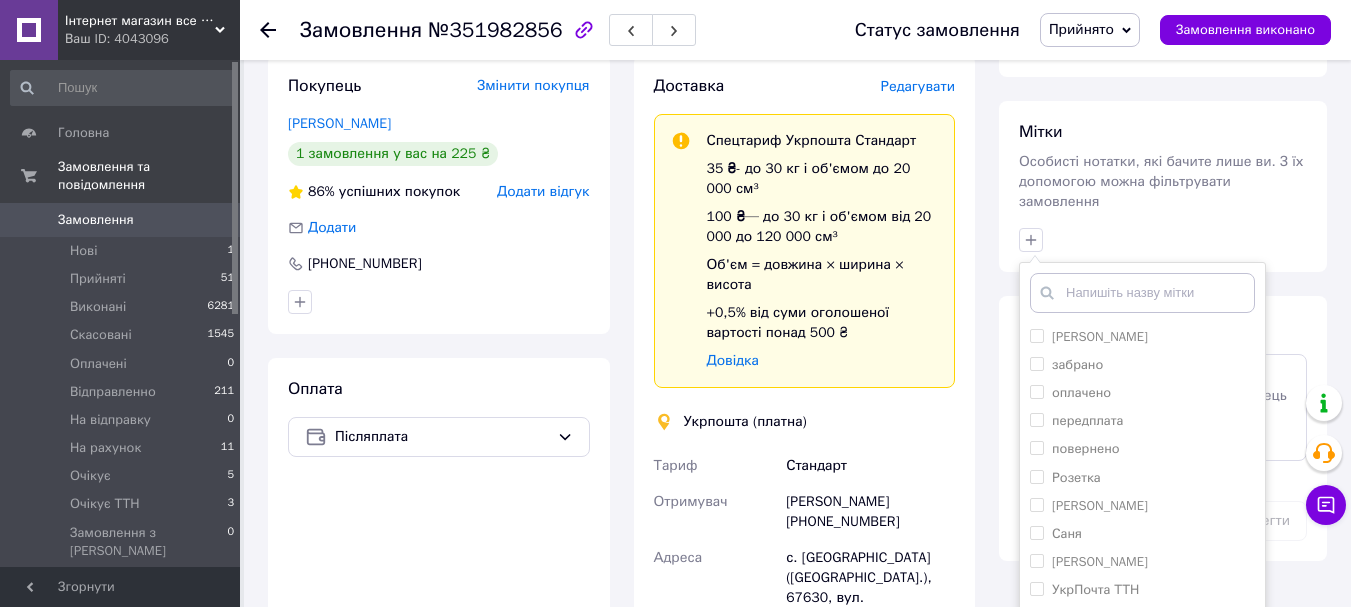 scroll, scrollTop: 1100, scrollLeft: 0, axis: vertical 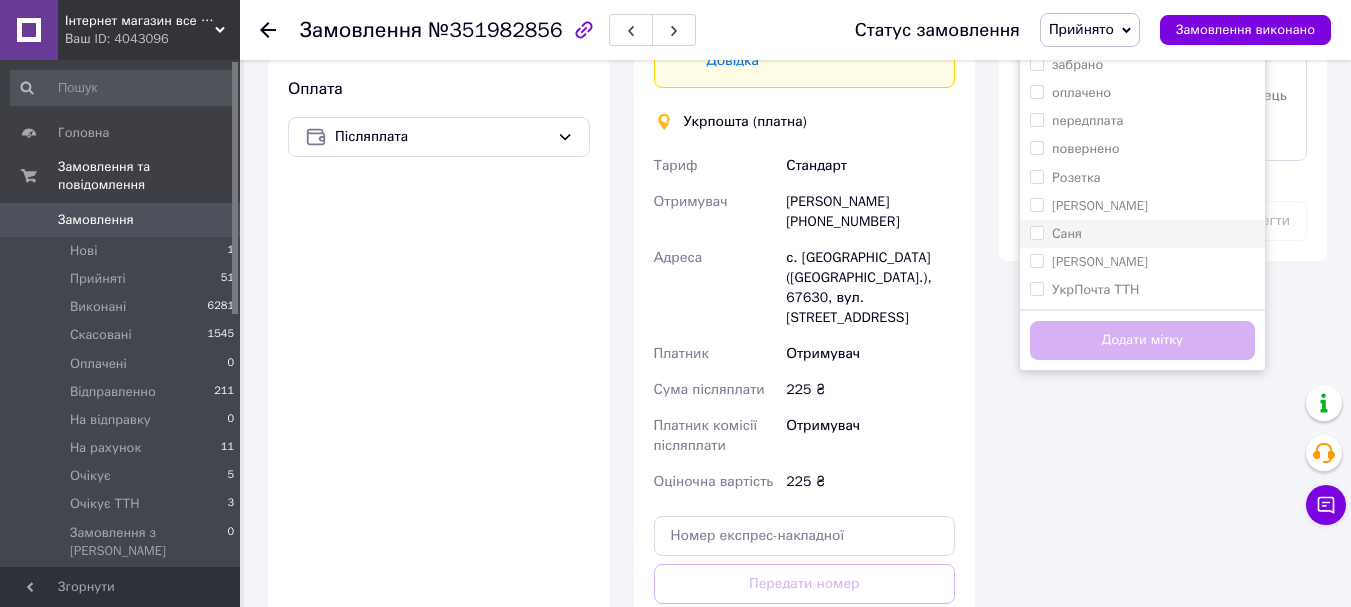 click on "Саня" at bounding box center (1142, 234) 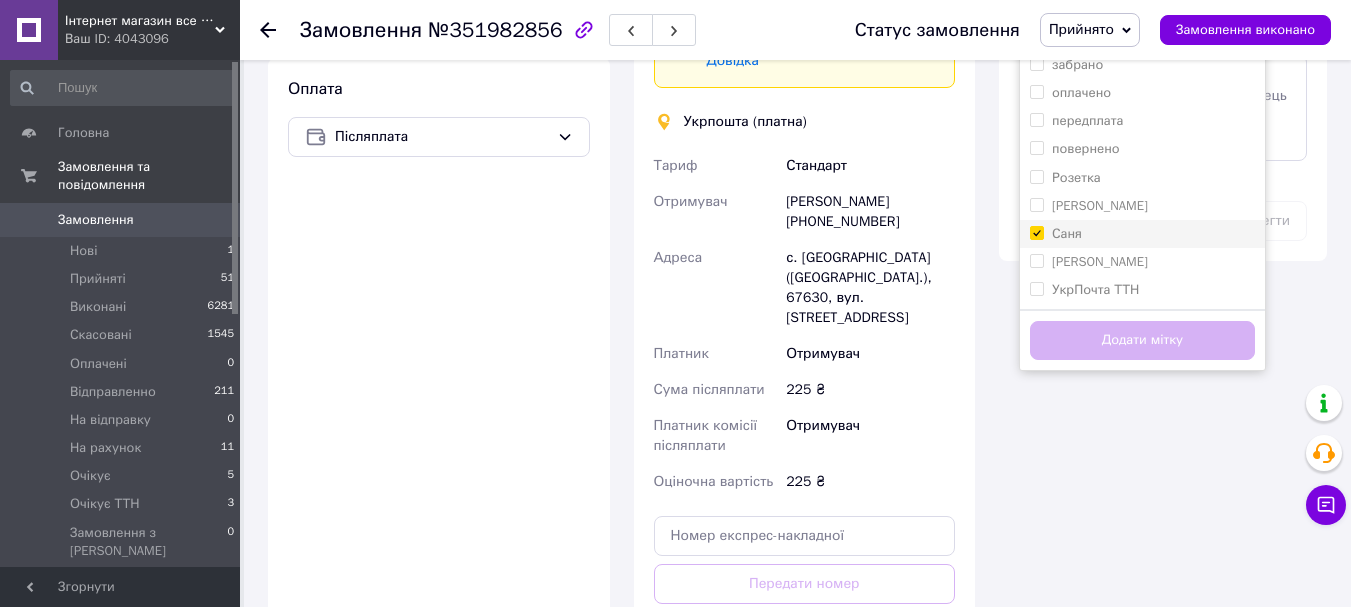 checkbox on "true" 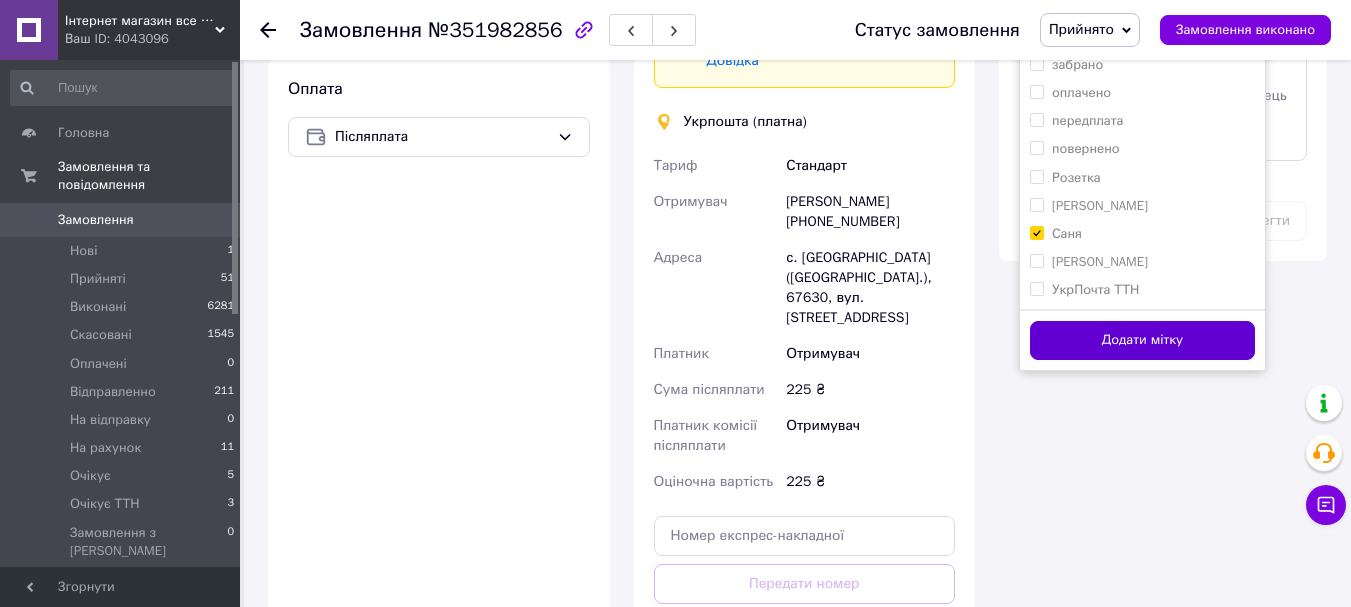 click on "Додати мітку" at bounding box center [1142, 340] 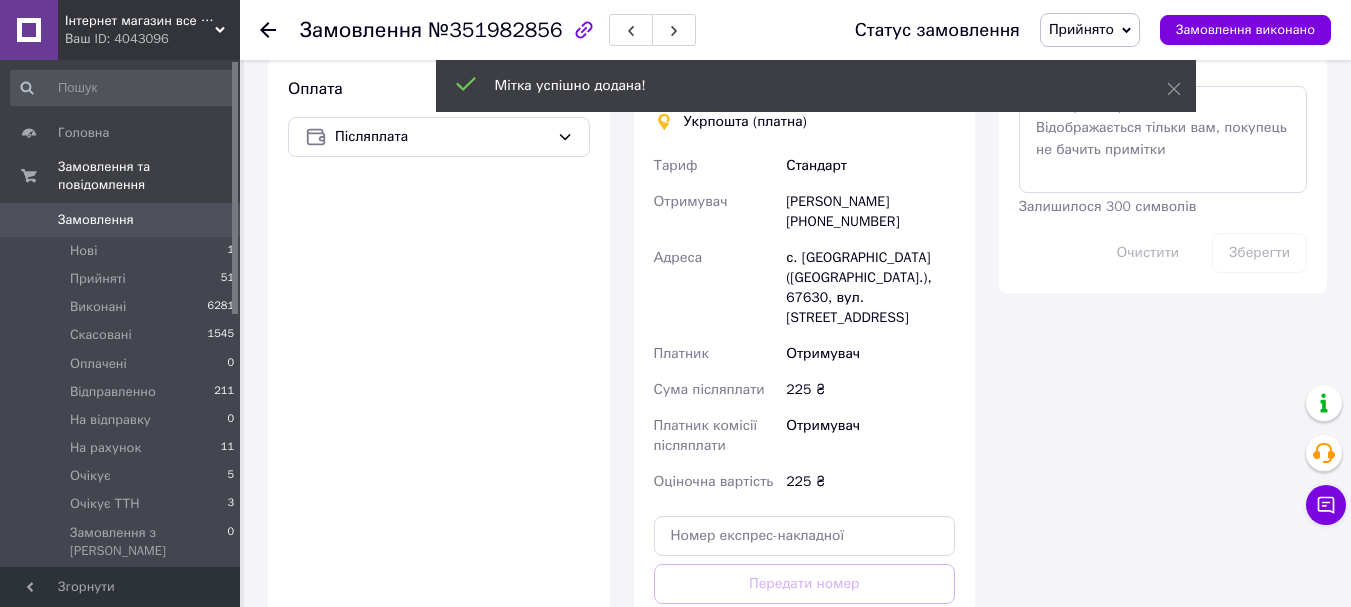 click 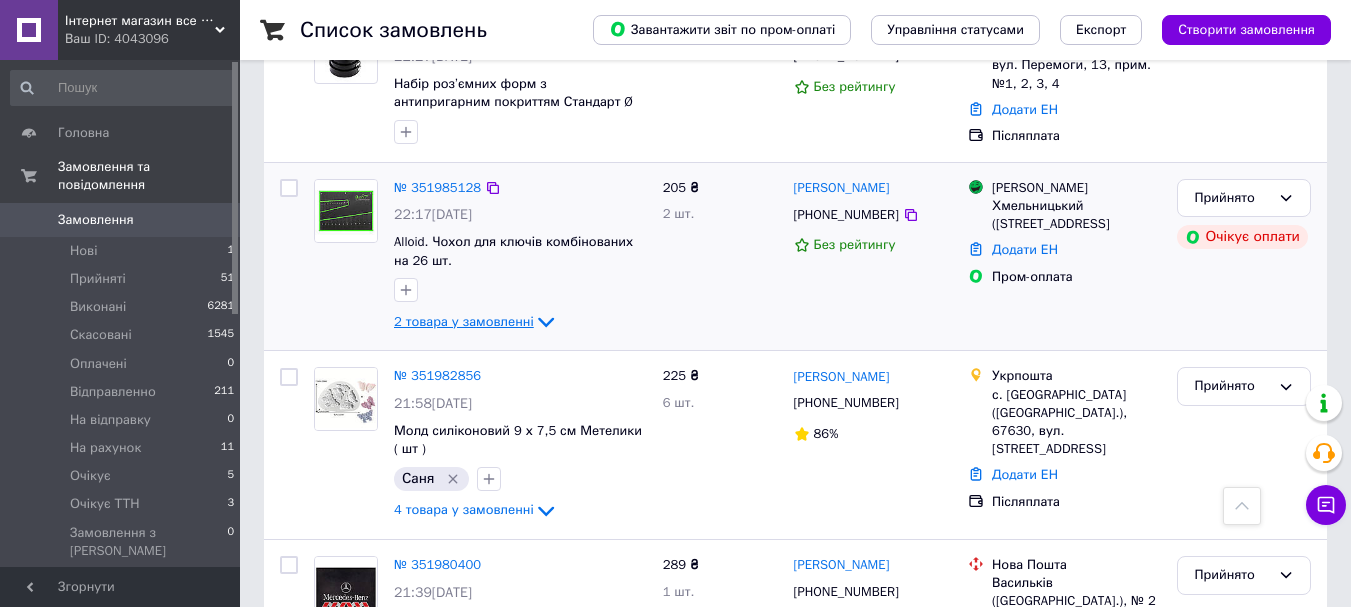scroll, scrollTop: 1700, scrollLeft: 0, axis: vertical 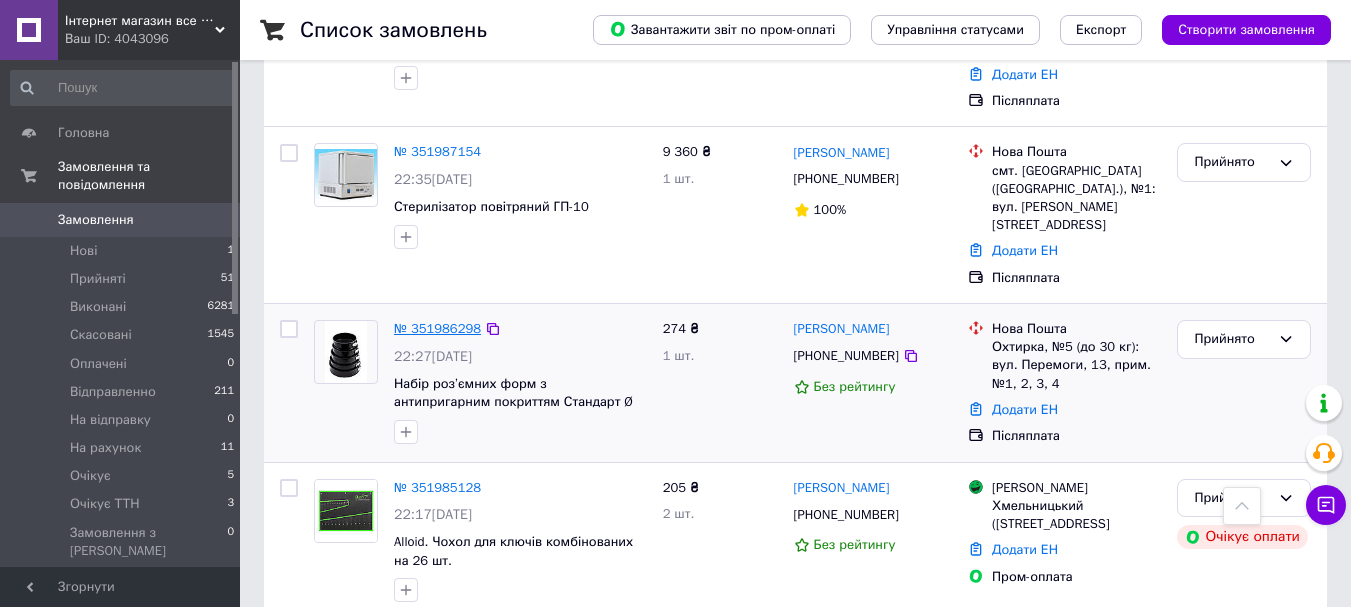 click on "№ 351986298" at bounding box center [437, 328] 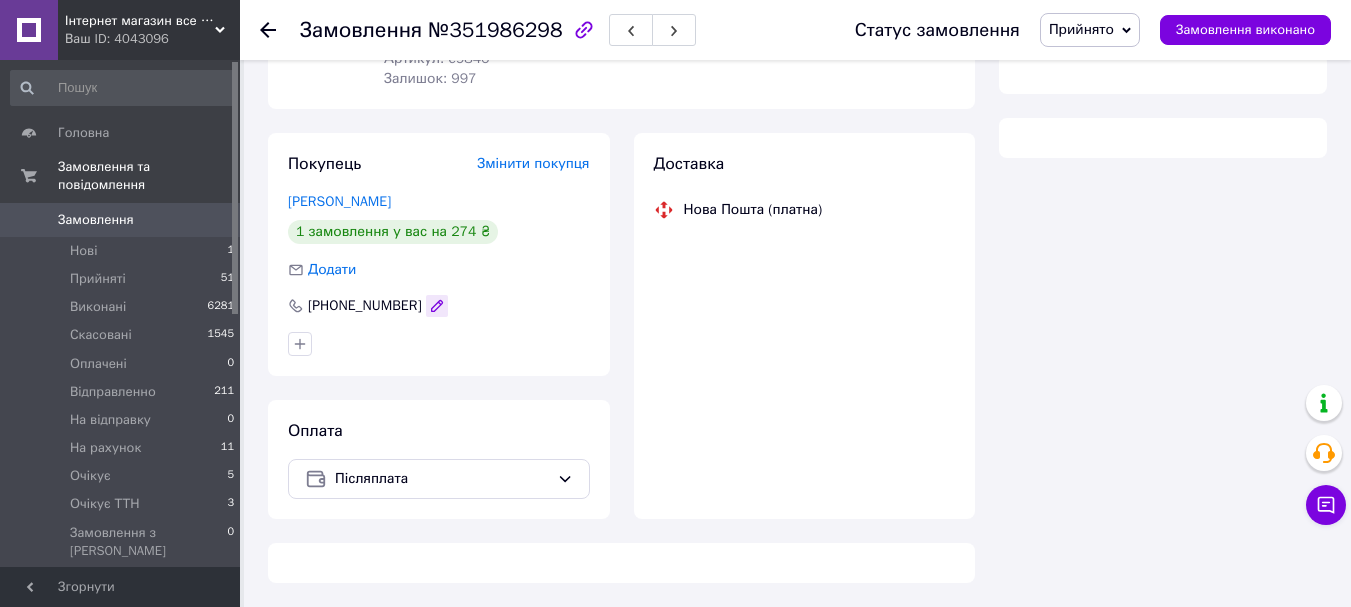 scroll, scrollTop: 0, scrollLeft: 0, axis: both 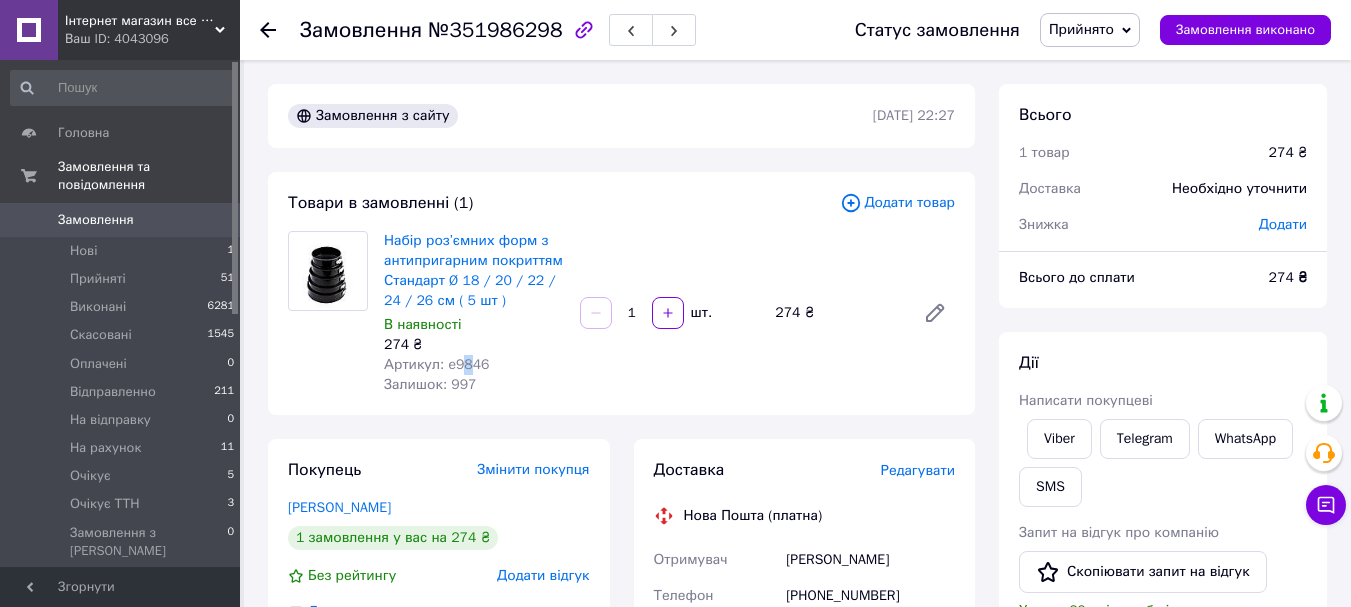 click on "Артикул: e9846" at bounding box center [437, 364] 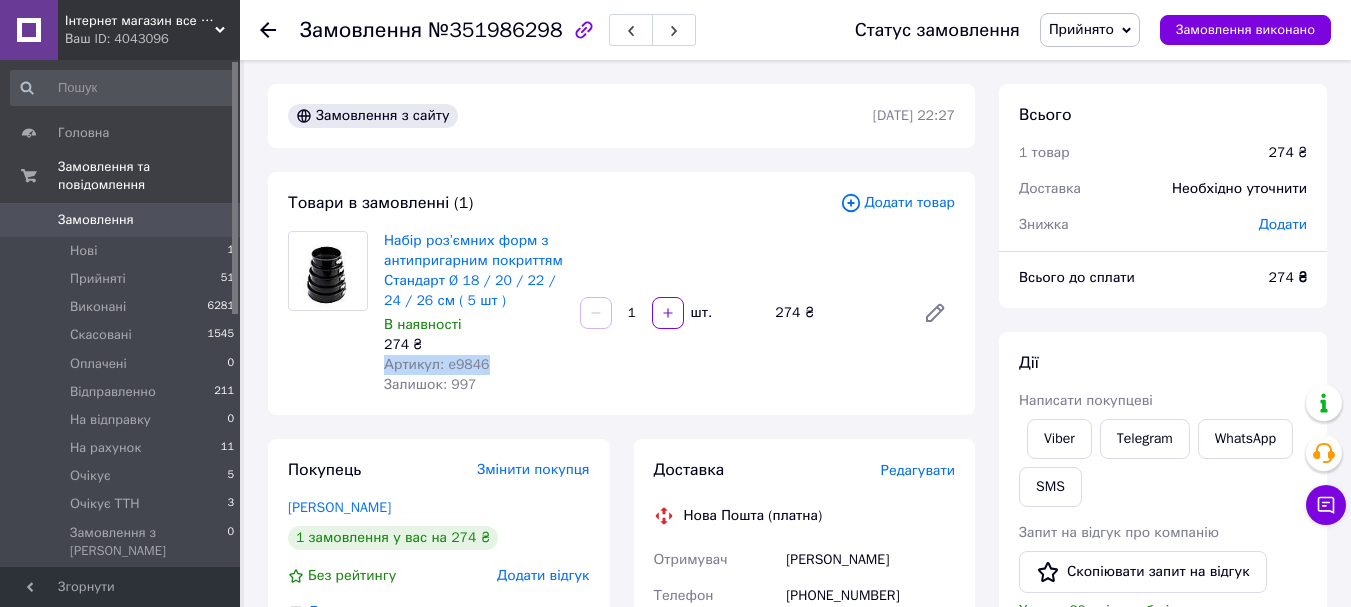 click on "Артикул: e9846" at bounding box center (437, 364) 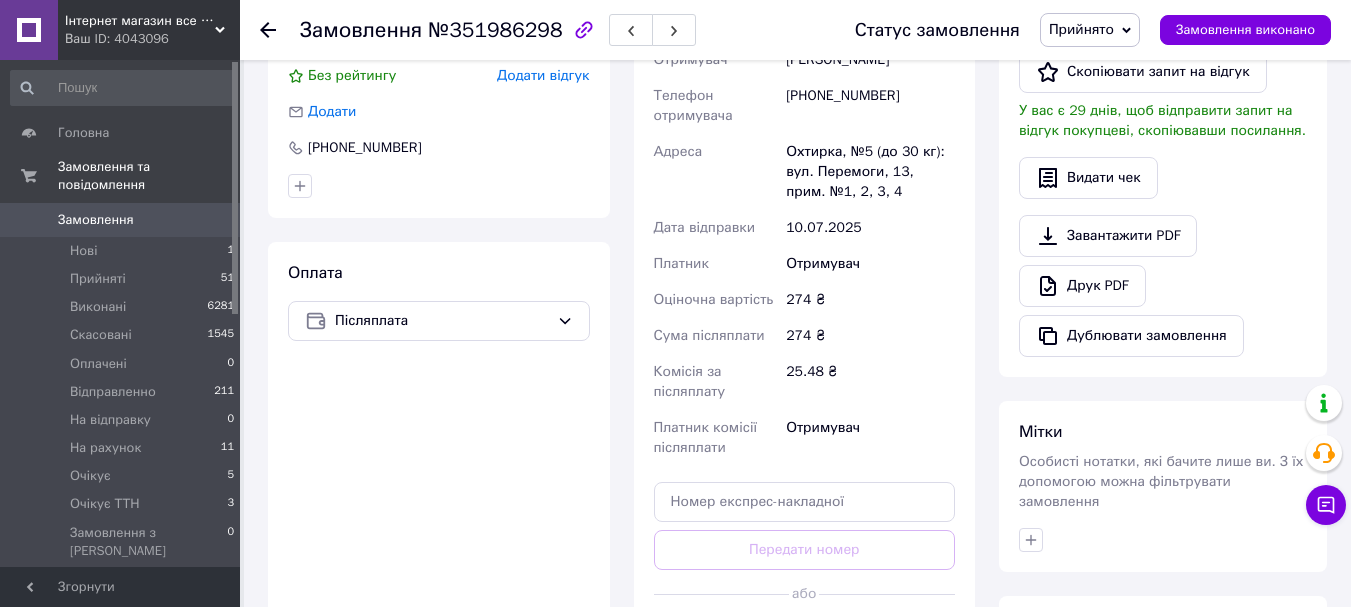 scroll, scrollTop: 700, scrollLeft: 0, axis: vertical 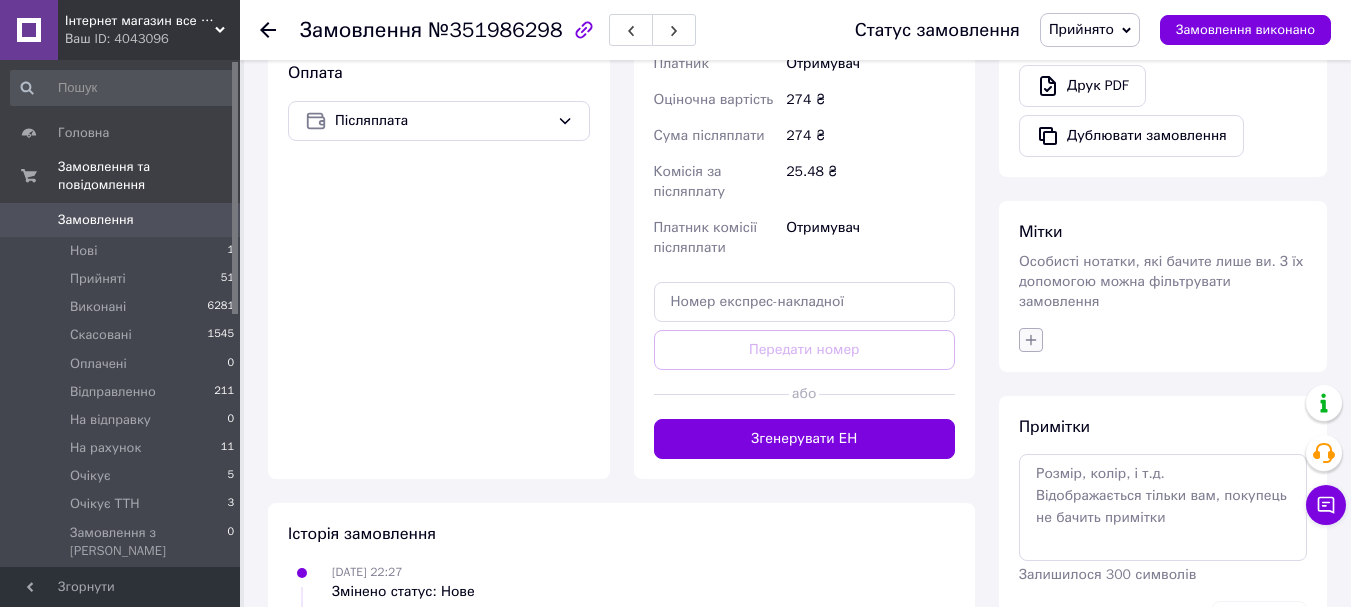 click at bounding box center [1031, 340] 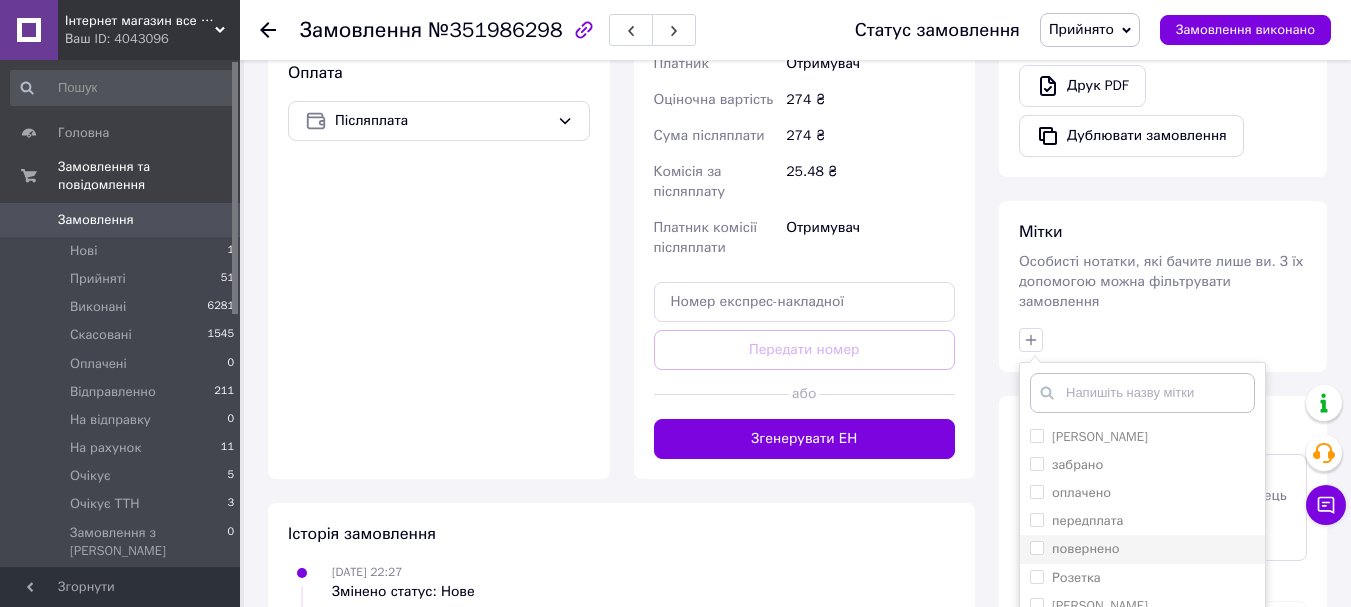 scroll, scrollTop: 844, scrollLeft: 0, axis: vertical 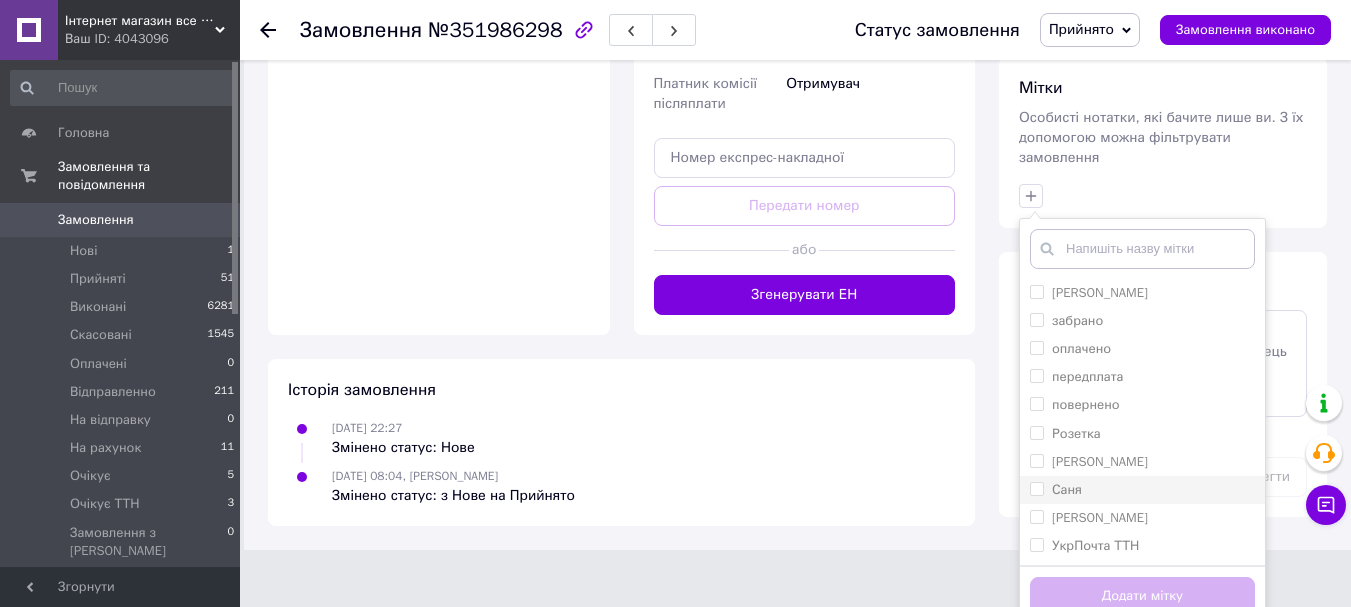 click on "Саня" at bounding box center (1142, 490) 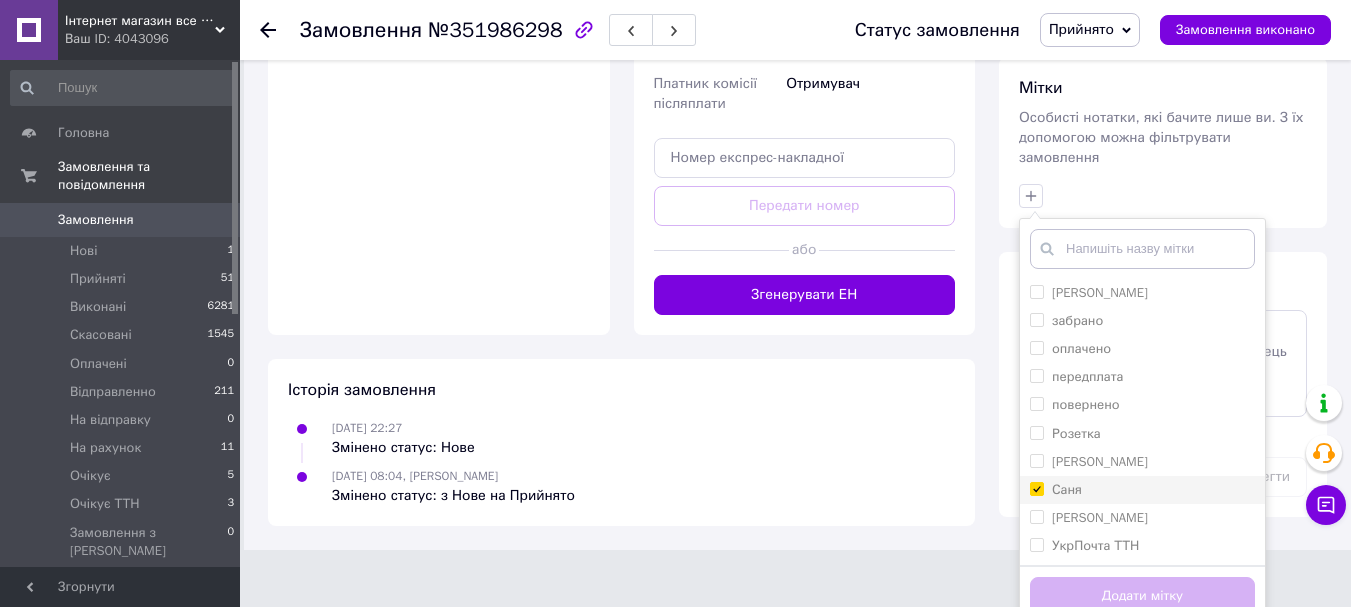 checkbox on "true" 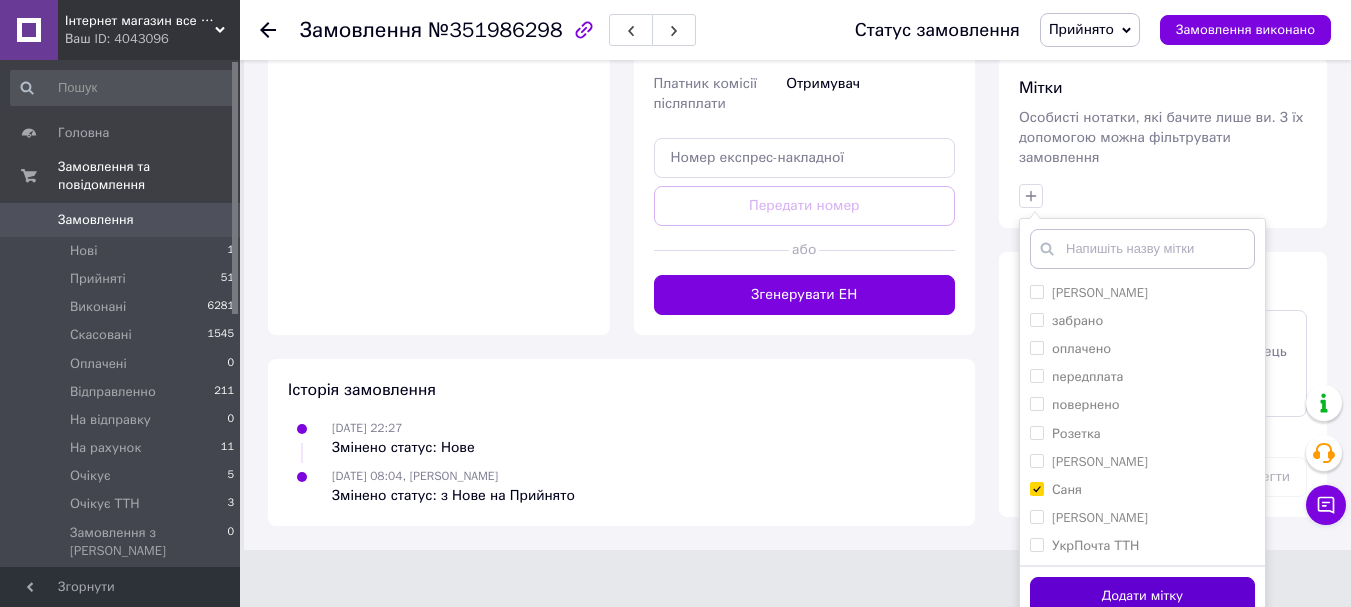 click on "Додати мітку" at bounding box center [1142, 596] 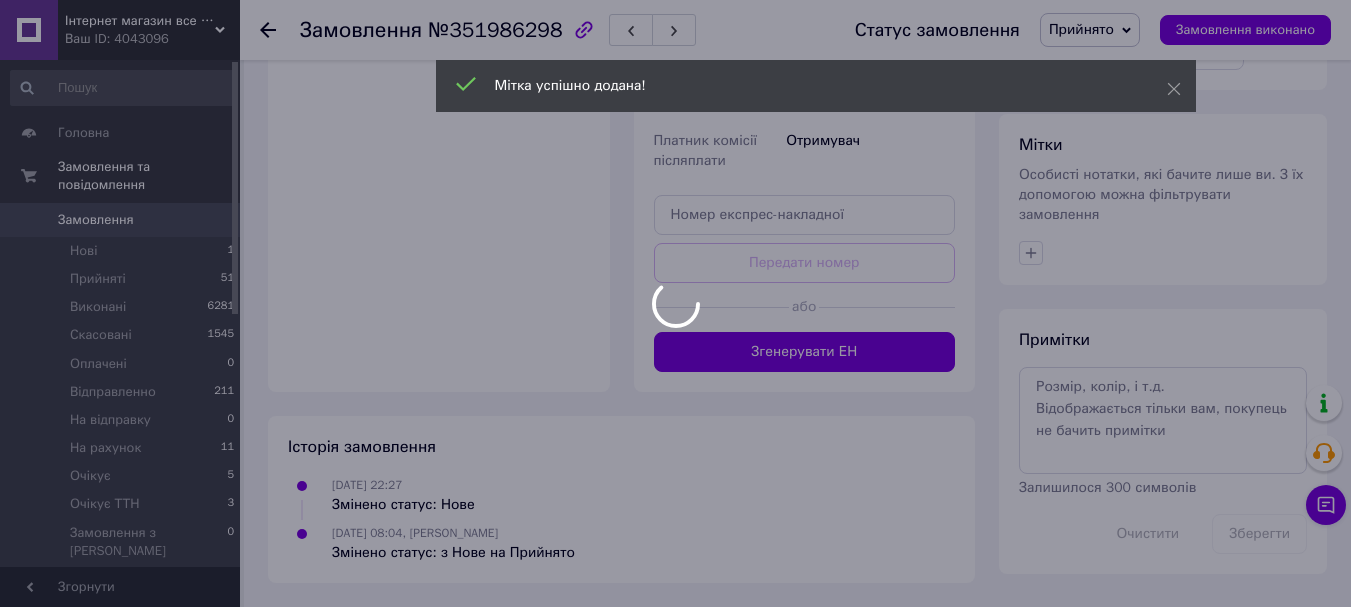 scroll, scrollTop: 835, scrollLeft: 0, axis: vertical 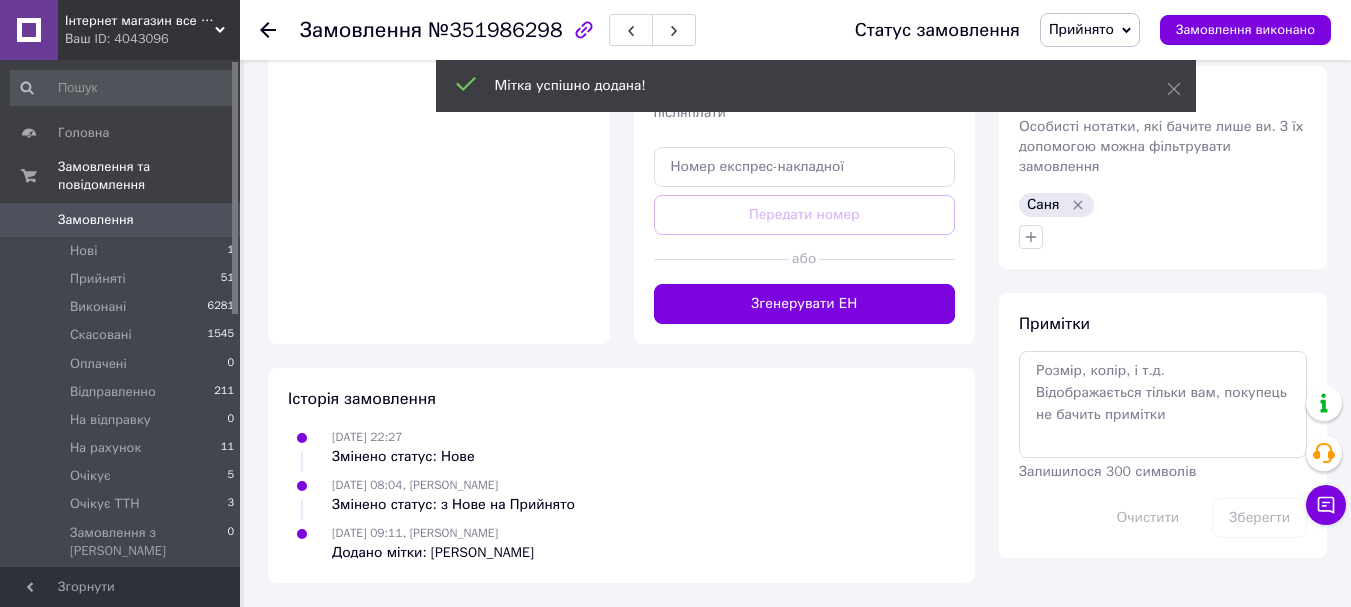 click 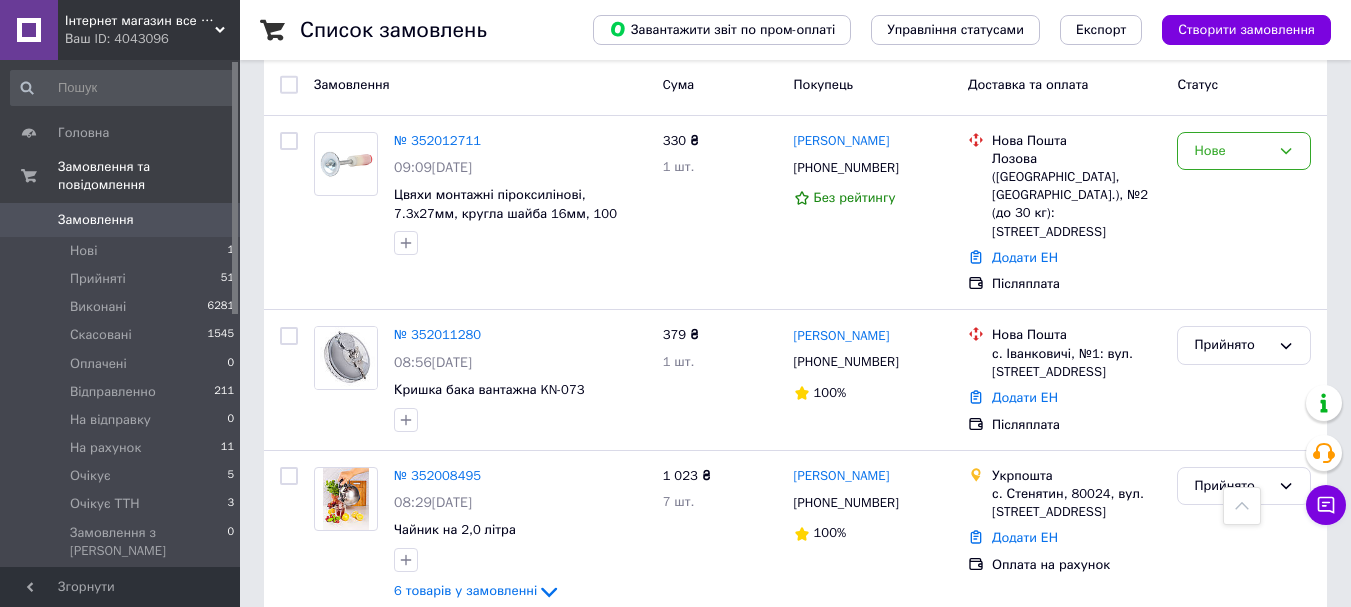 scroll, scrollTop: 0, scrollLeft: 0, axis: both 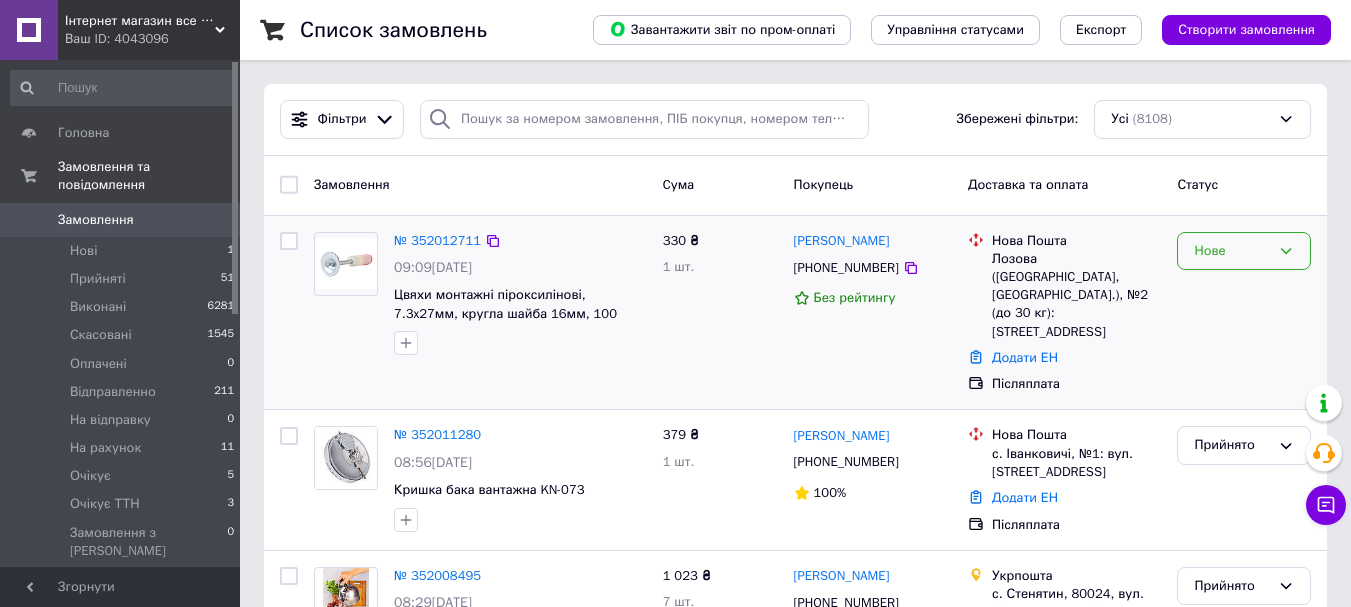 click on "Нове" at bounding box center [1244, 251] 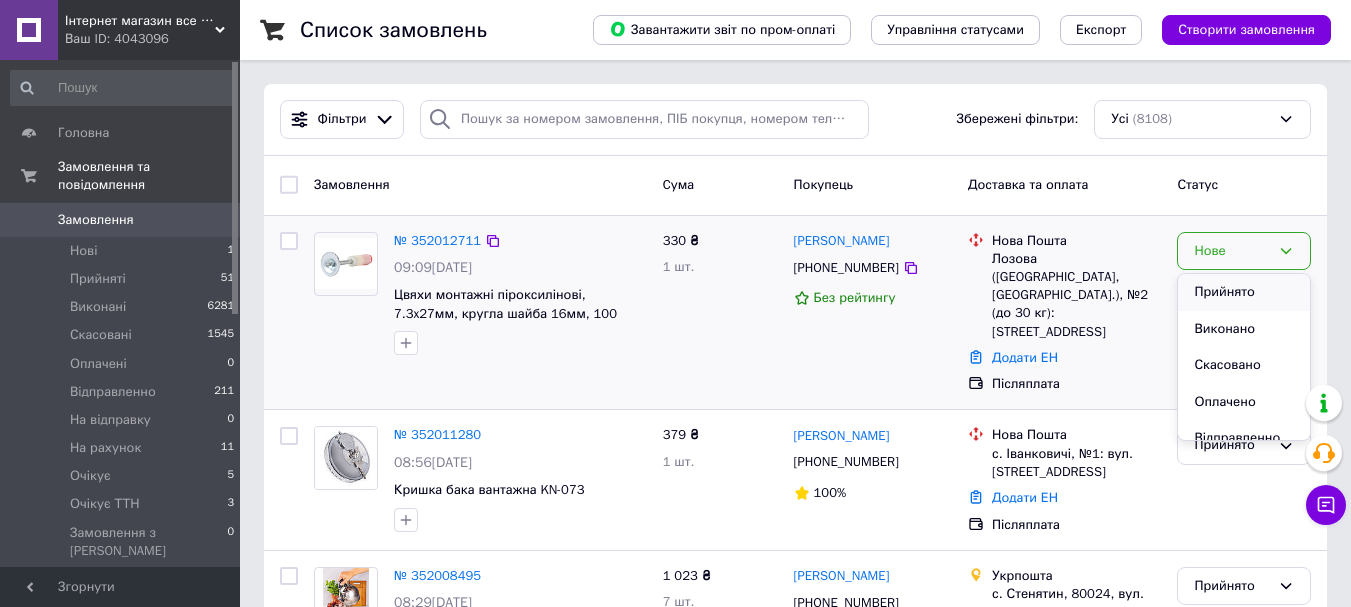click on "Прийнято" at bounding box center [1244, 292] 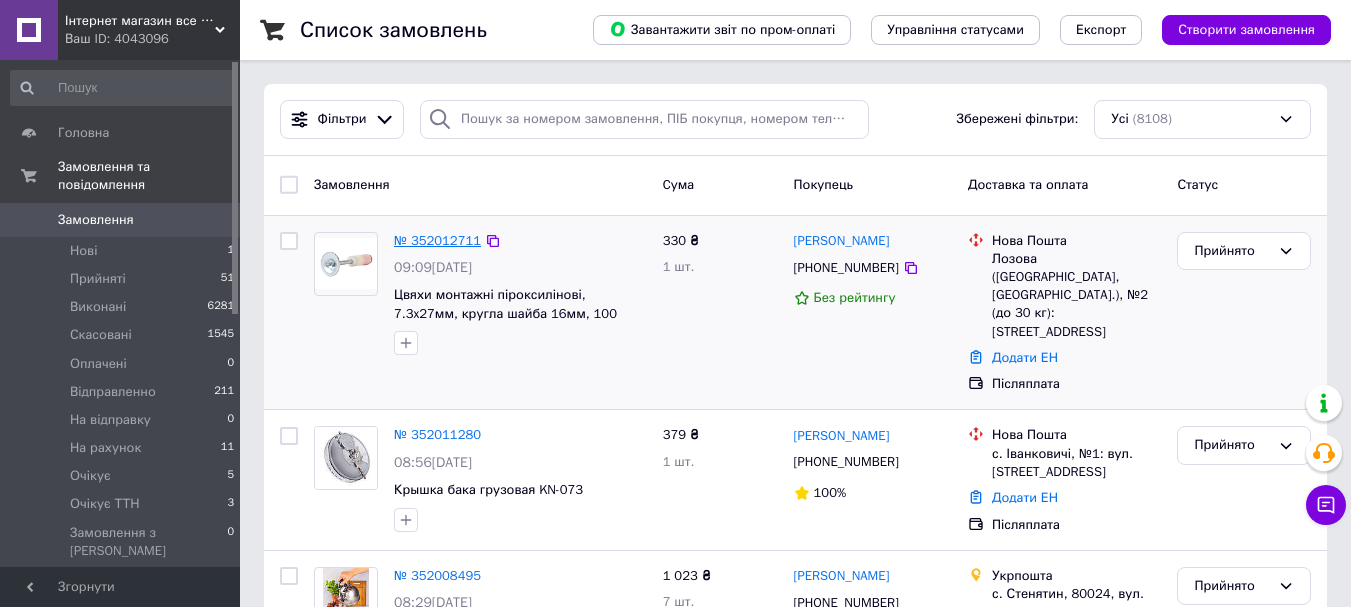 click on "№ 352012711" at bounding box center (437, 240) 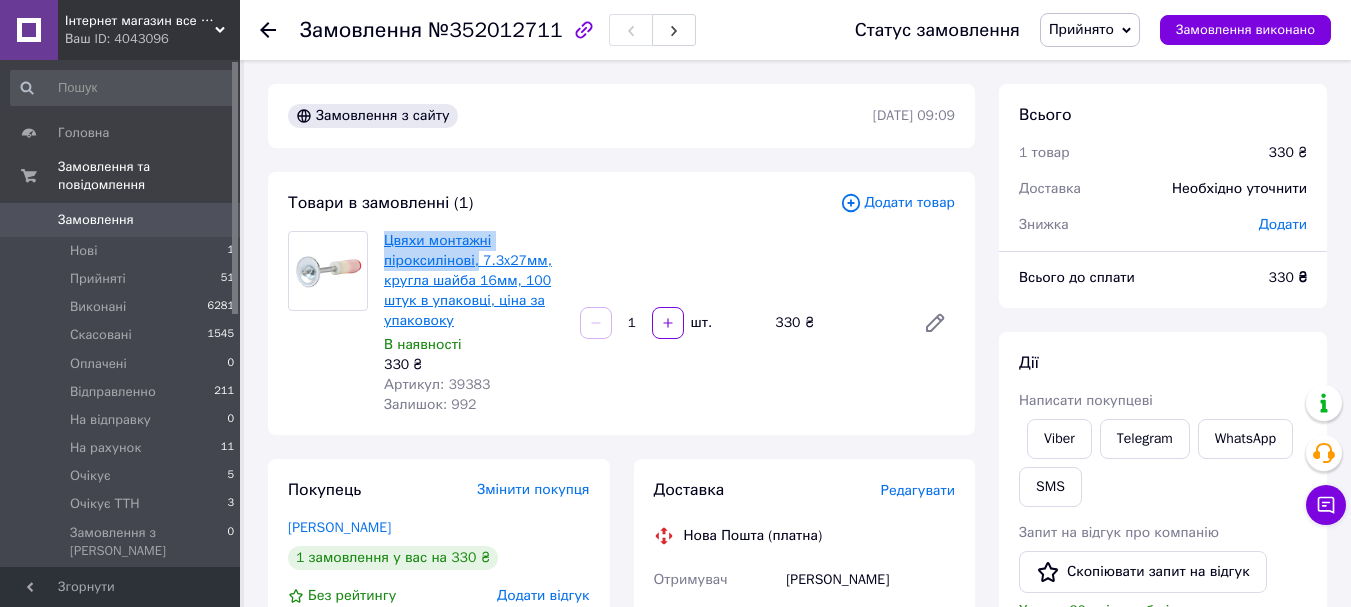 drag, startPoint x: 378, startPoint y: 233, endPoint x: 473, endPoint y: 267, distance: 100.90094 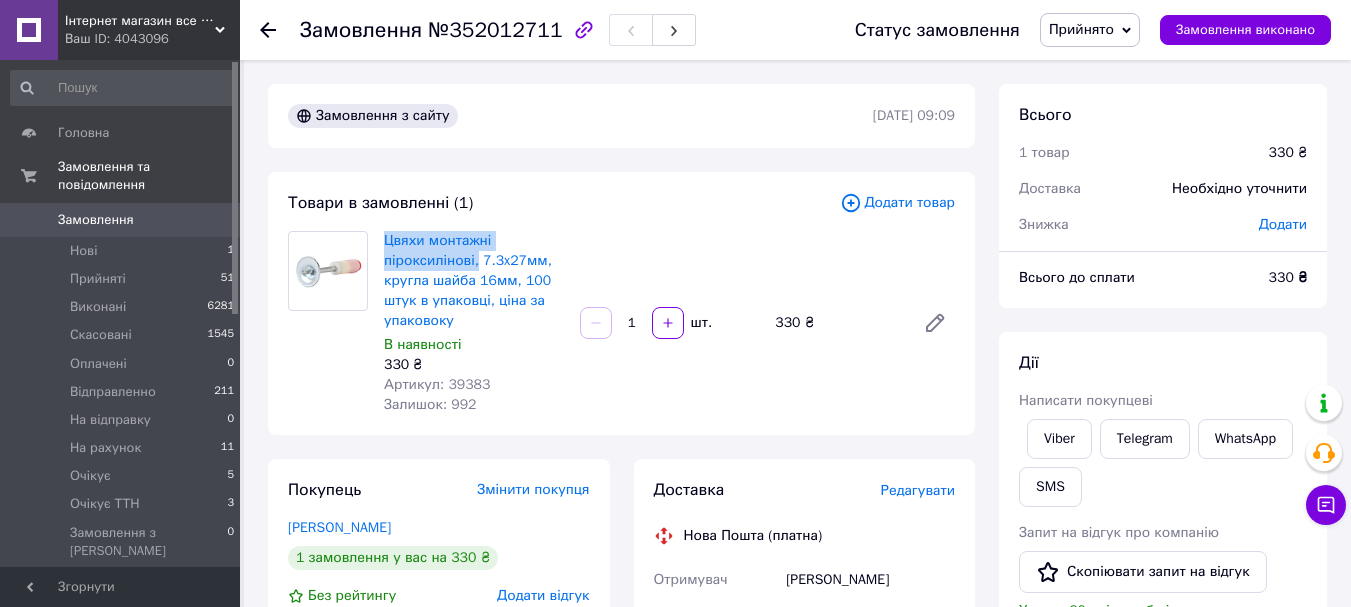 click on "Прийнято" at bounding box center [1081, 29] 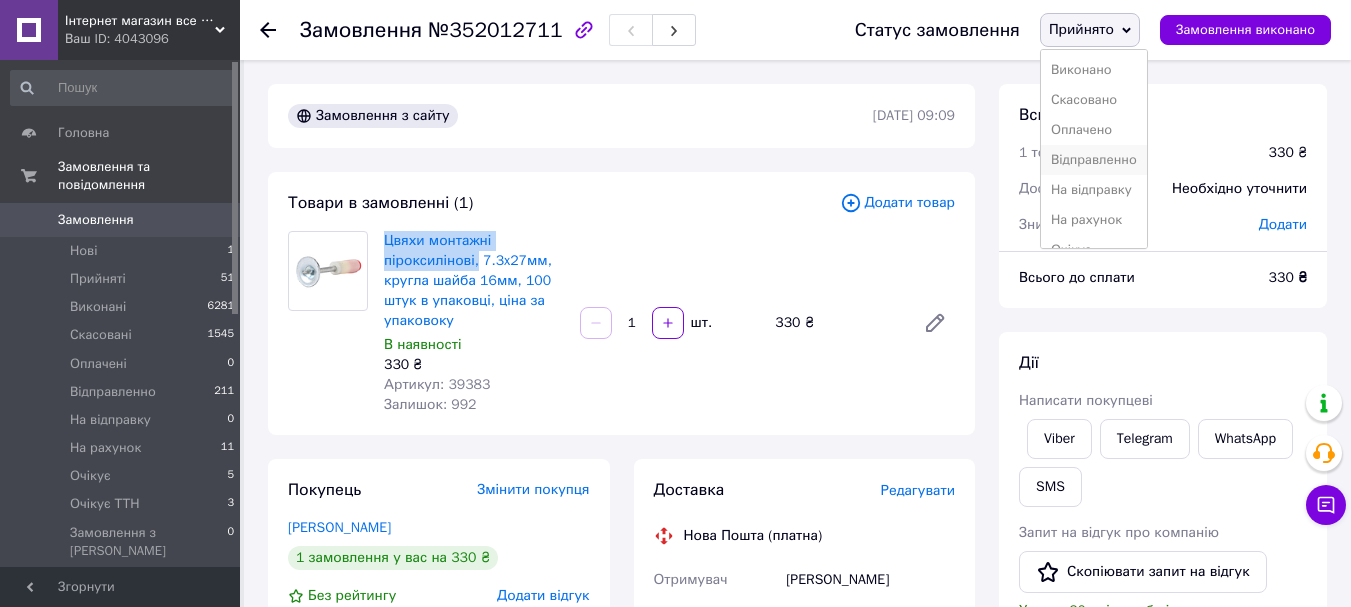 scroll, scrollTop: 52, scrollLeft: 0, axis: vertical 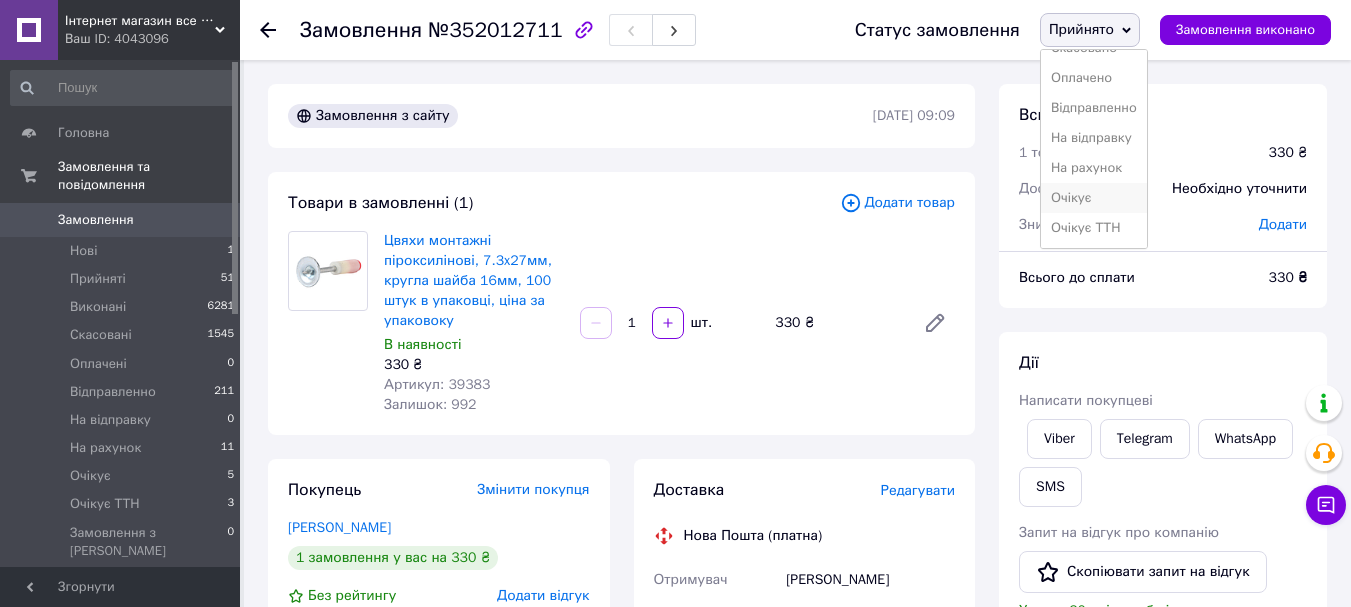 click on "Очікує" at bounding box center [1094, 198] 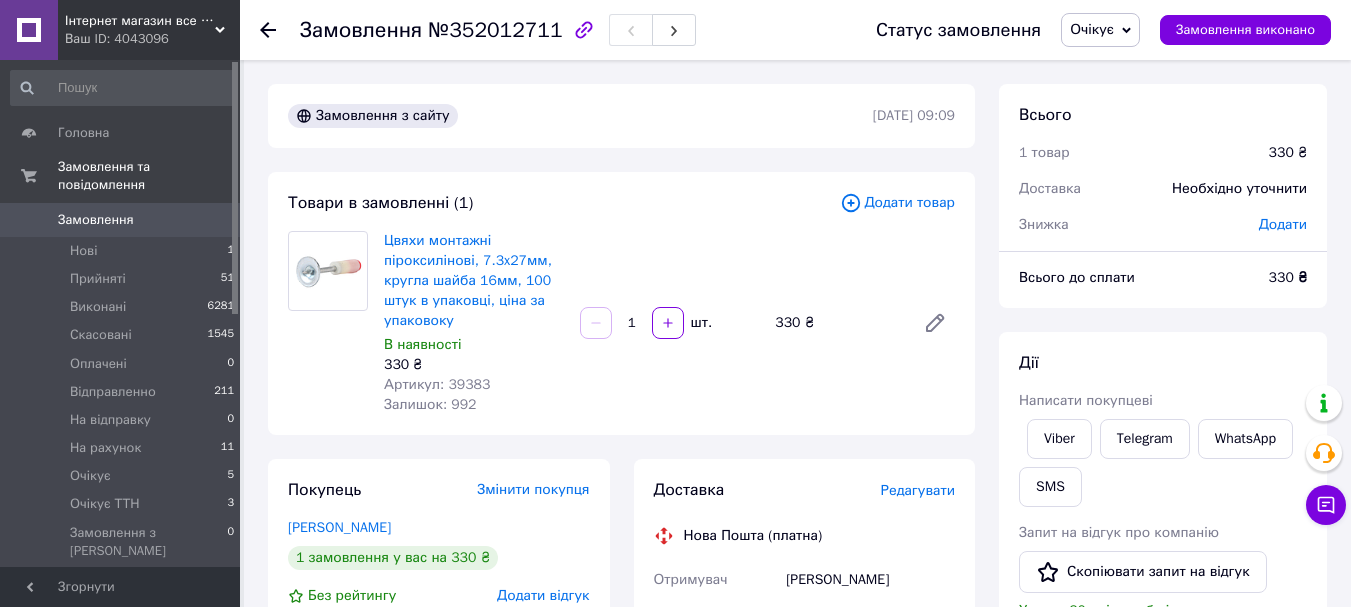 click 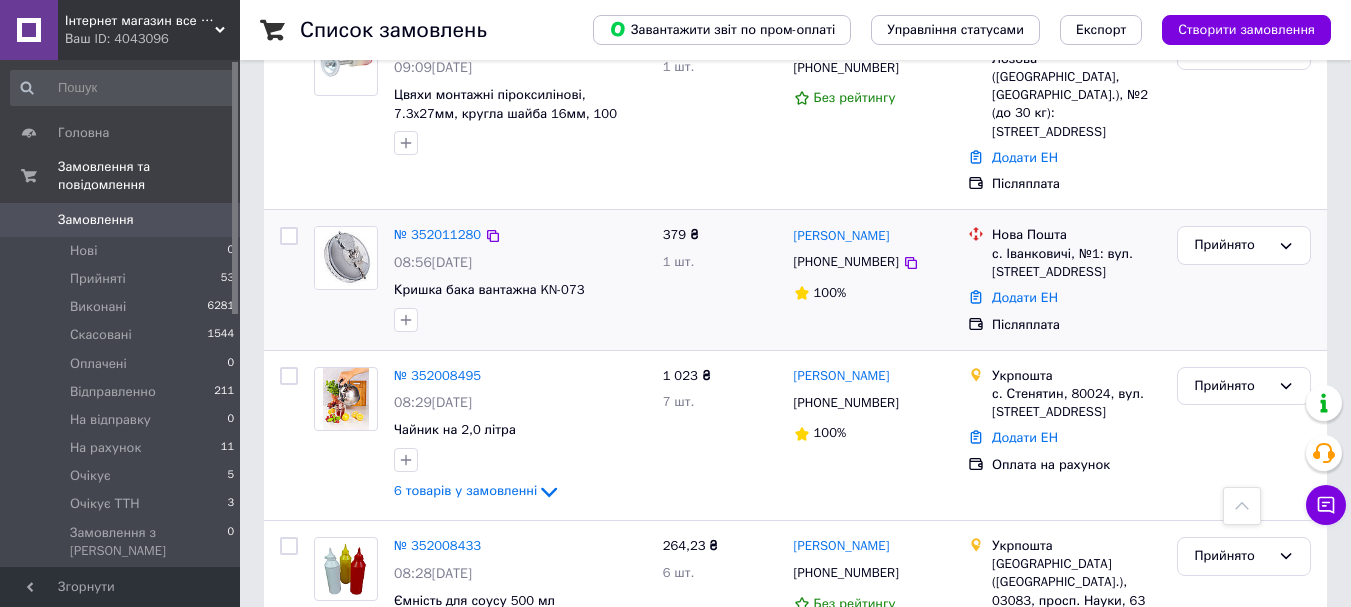 scroll, scrollTop: 0, scrollLeft: 0, axis: both 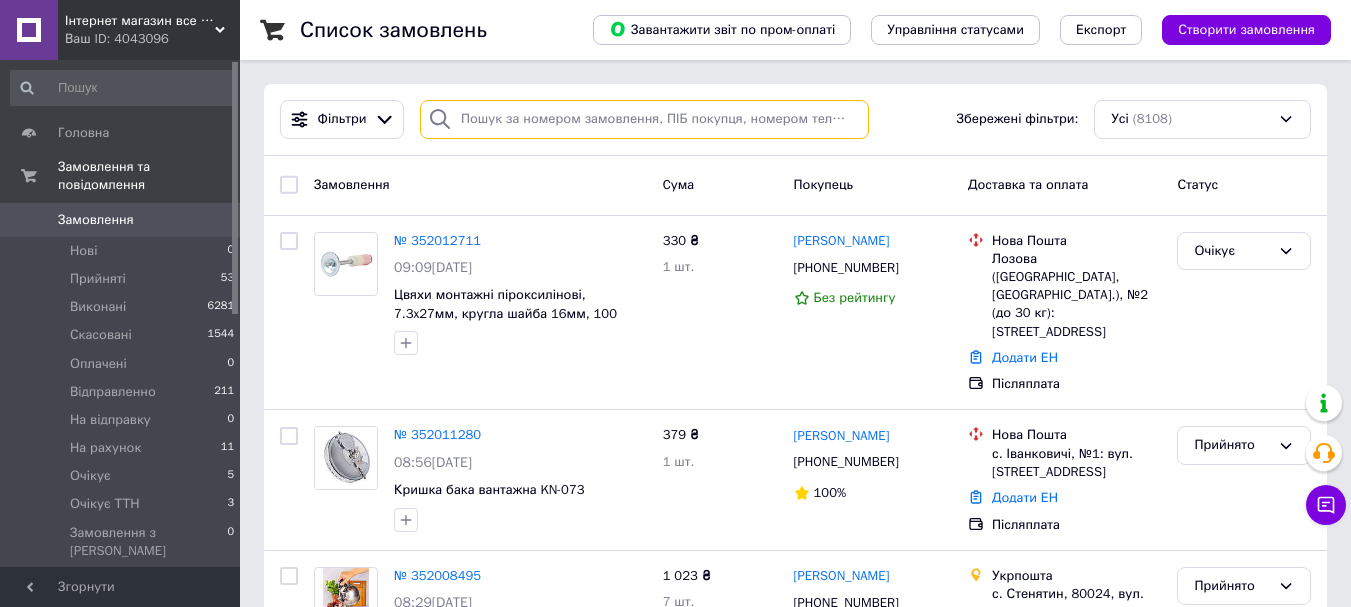 click at bounding box center (644, 119) 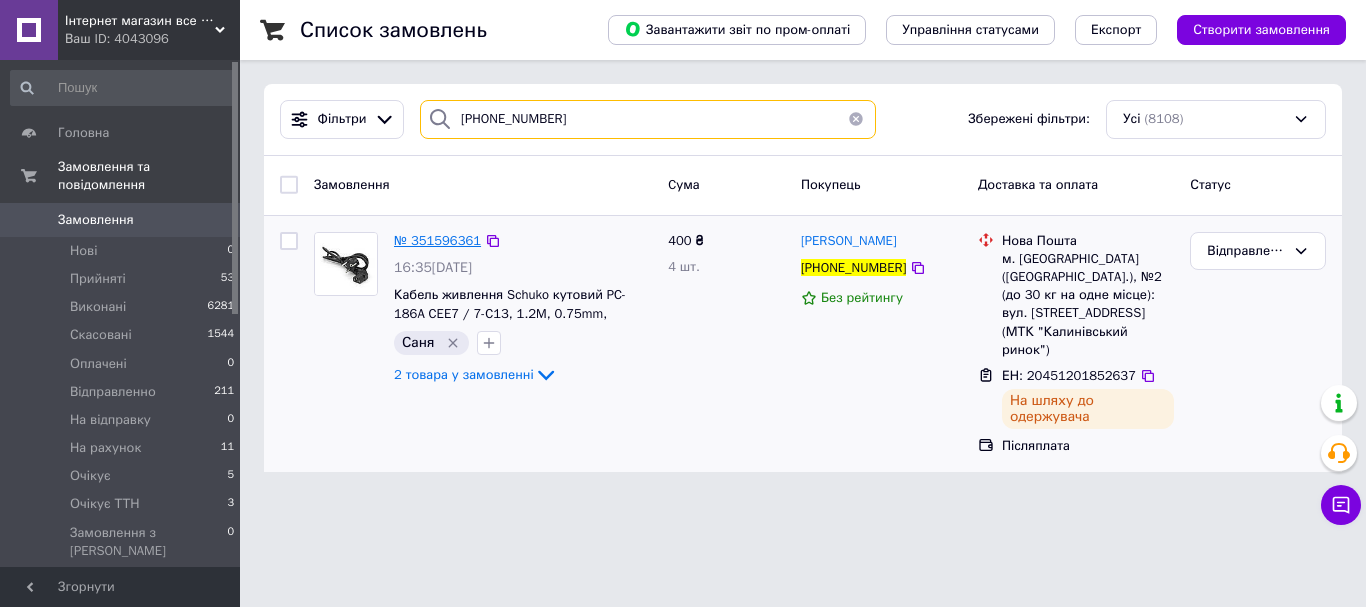 type on "+380994210902" 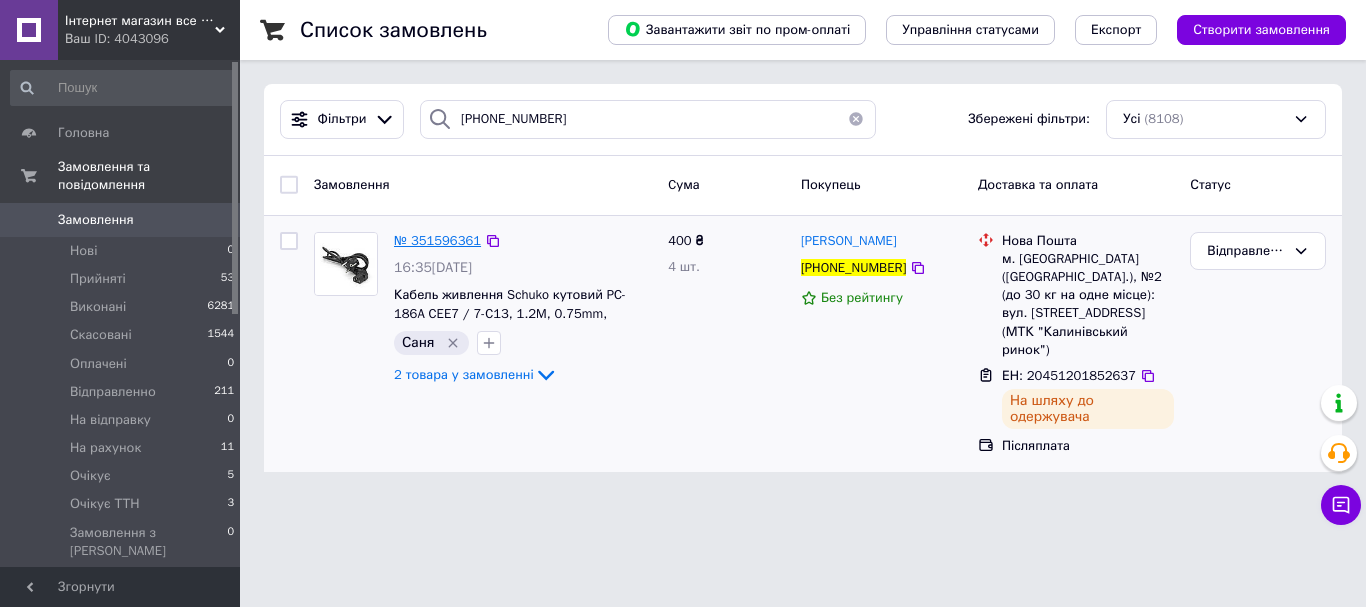 click on "№ 351596361" at bounding box center (437, 240) 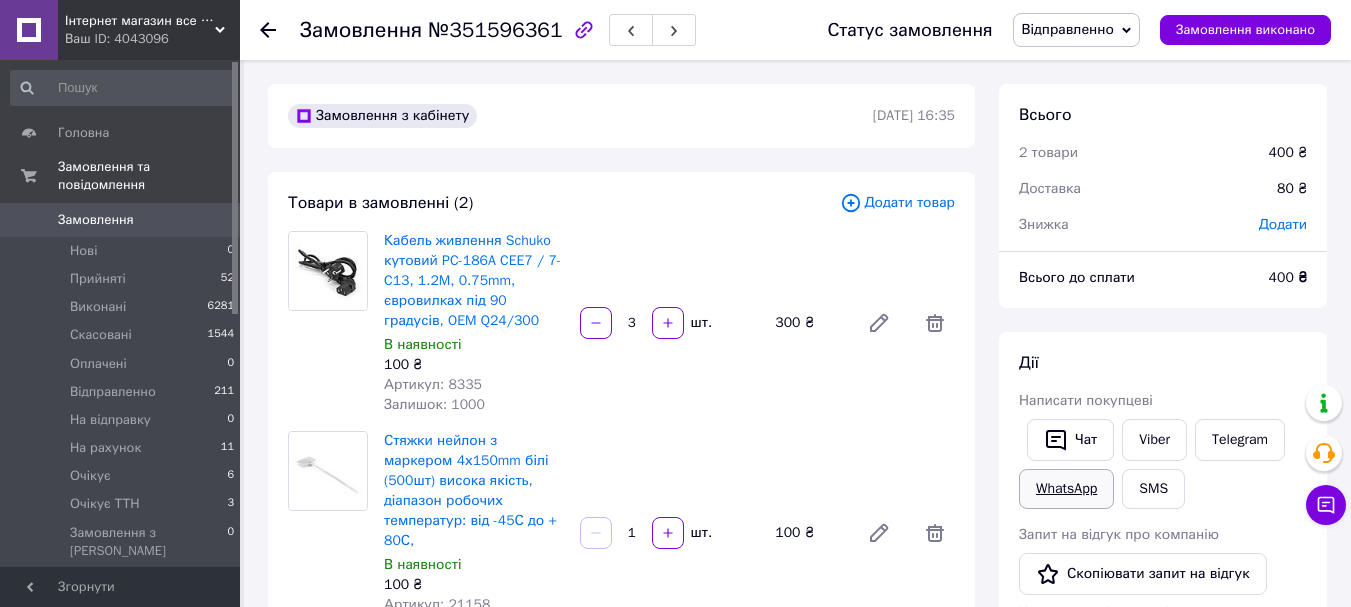 scroll, scrollTop: 400, scrollLeft: 0, axis: vertical 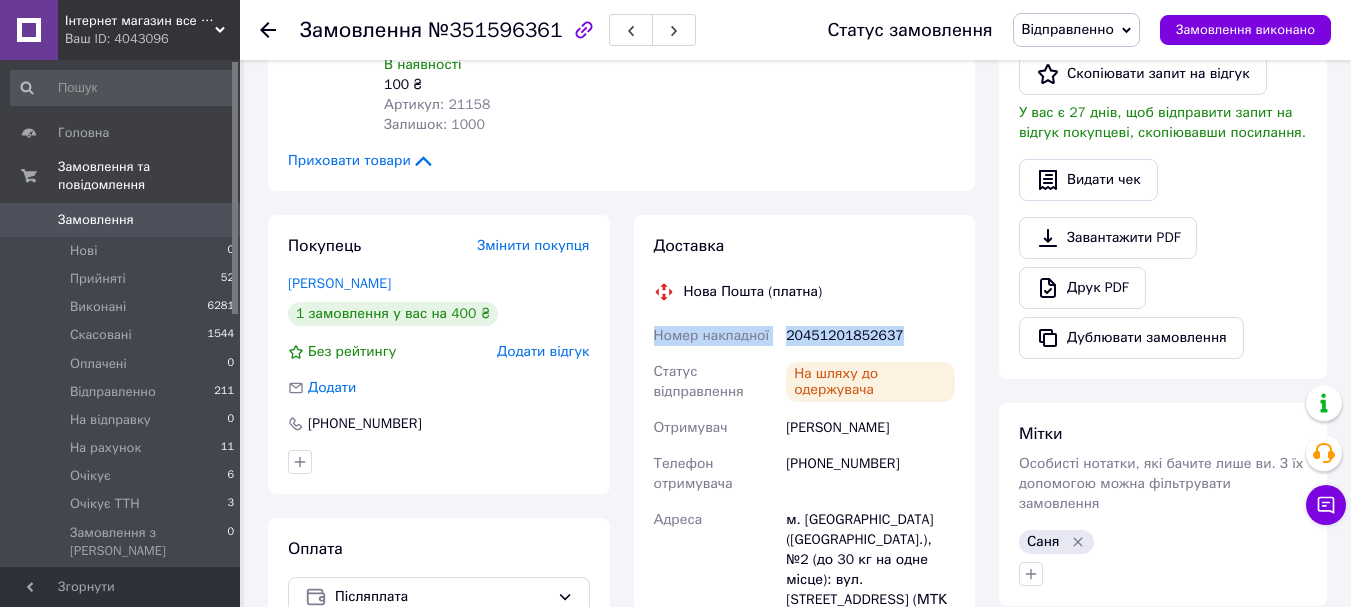 drag, startPoint x: 802, startPoint y: 313, endPoint x: 624, endPoint y: 317, distance: 178.04494 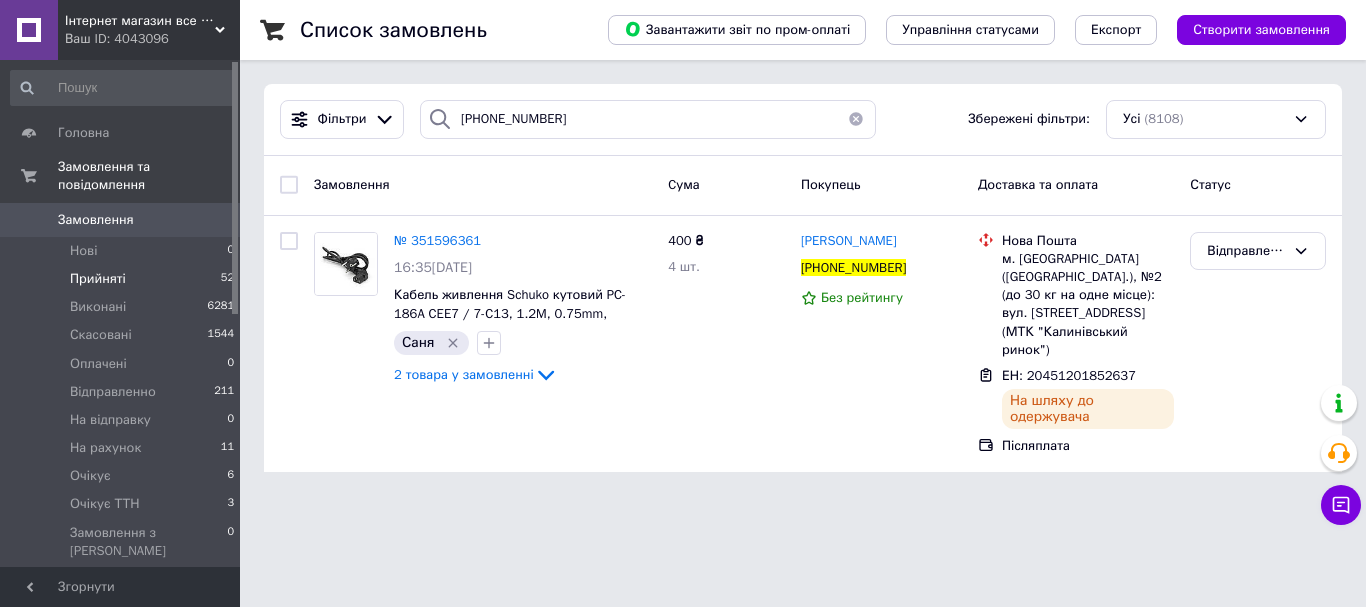 click on "Прийняті 52" at bounding box center (123, 279) 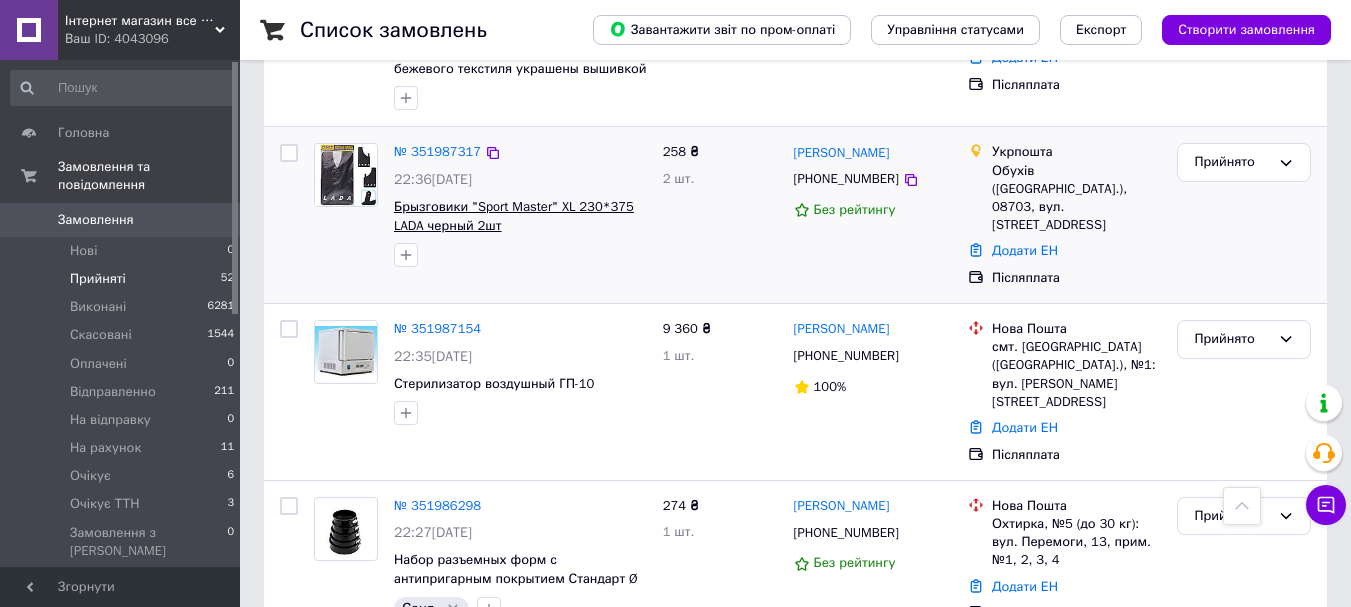 scroll, scrollTop: 1300, scrollLeft: 0, axis: vertical 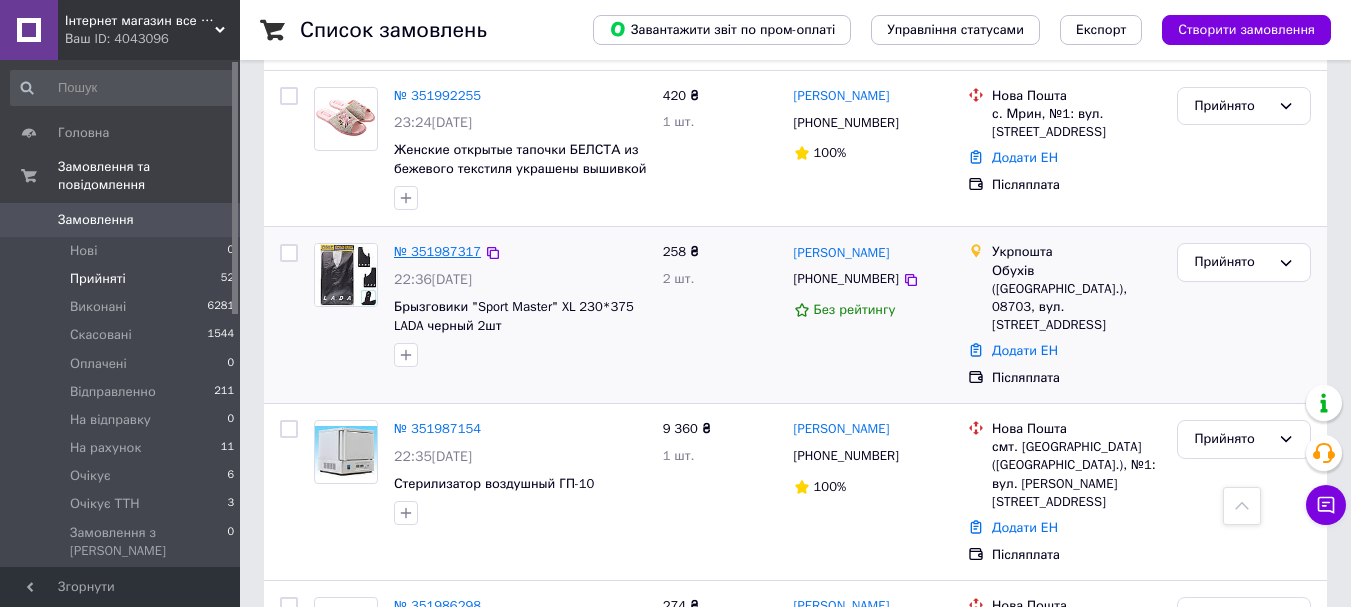 click on "№ 351987317" at bounding box center [437, 251] 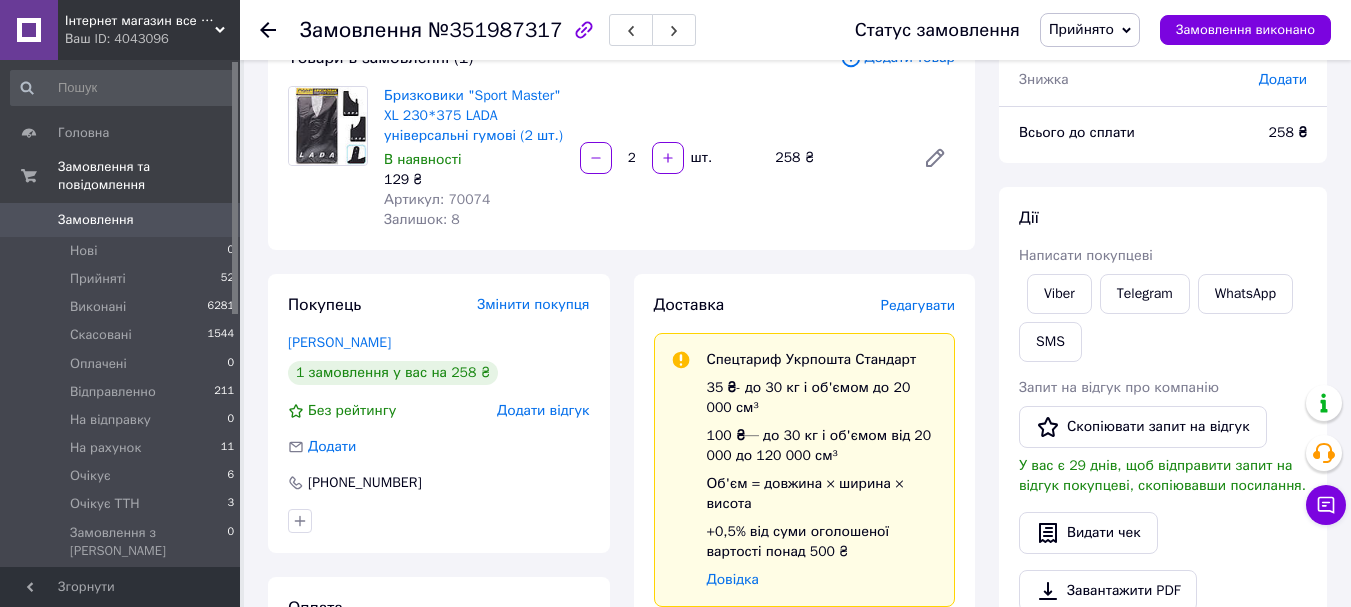 scroll, scrollTop: 0, scrollLeft: 0, axis: both 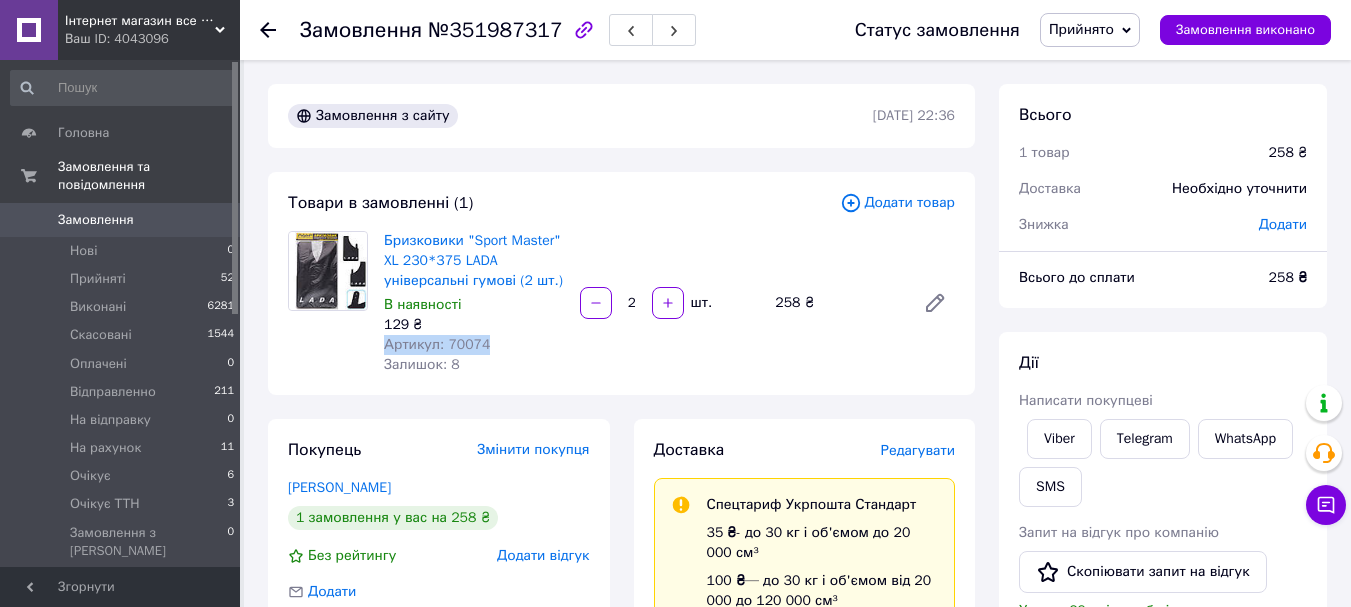 drag, startPoint x: 489, startPoint y: 346, endPoint x: 386, endPoint y: 351, distance: 103.121284 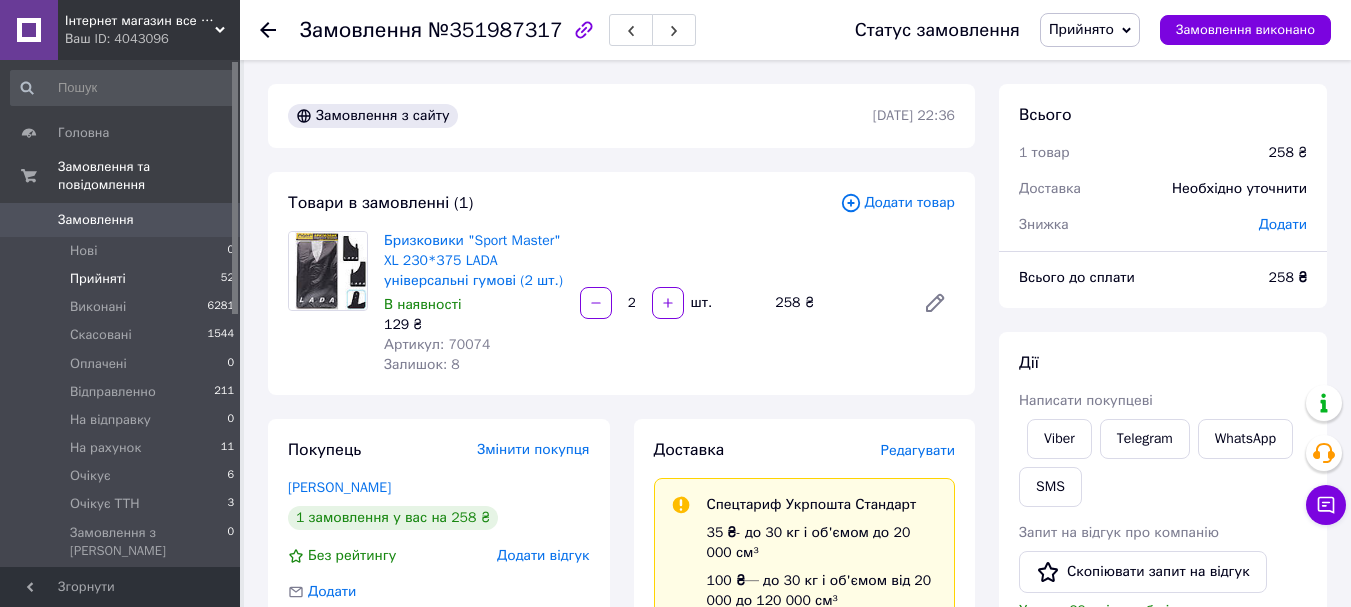 click on "Прийняті 52" at bounding box center (123, 279) 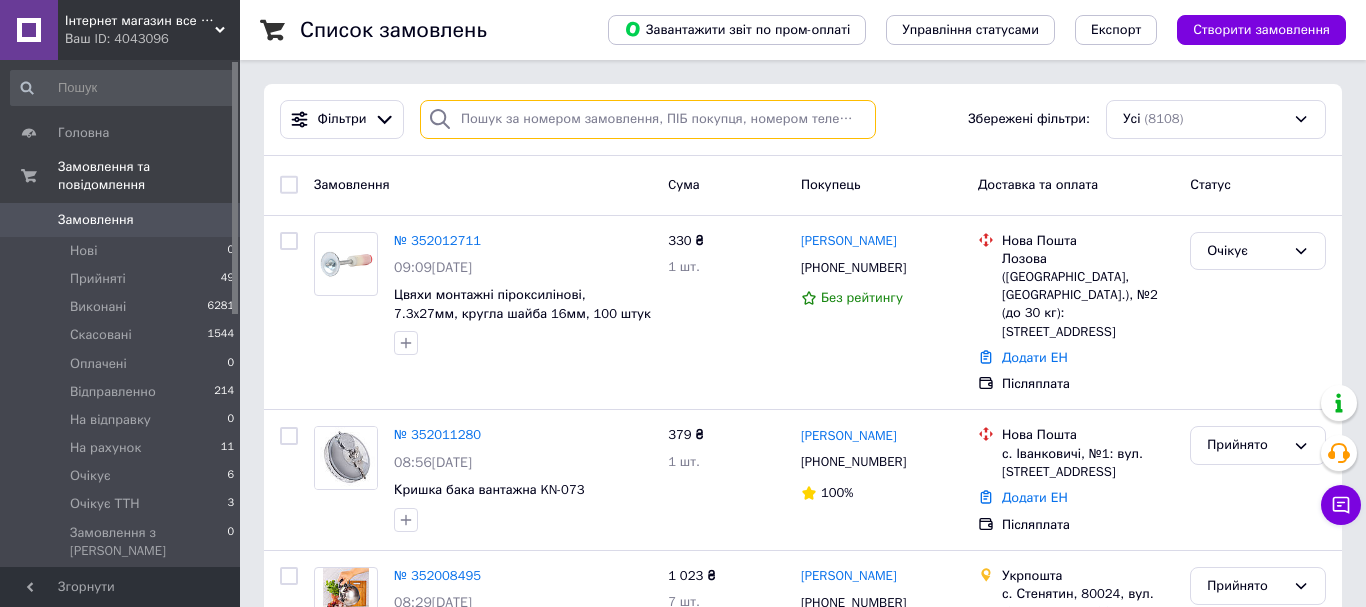 click at bounding box center [648, 119] 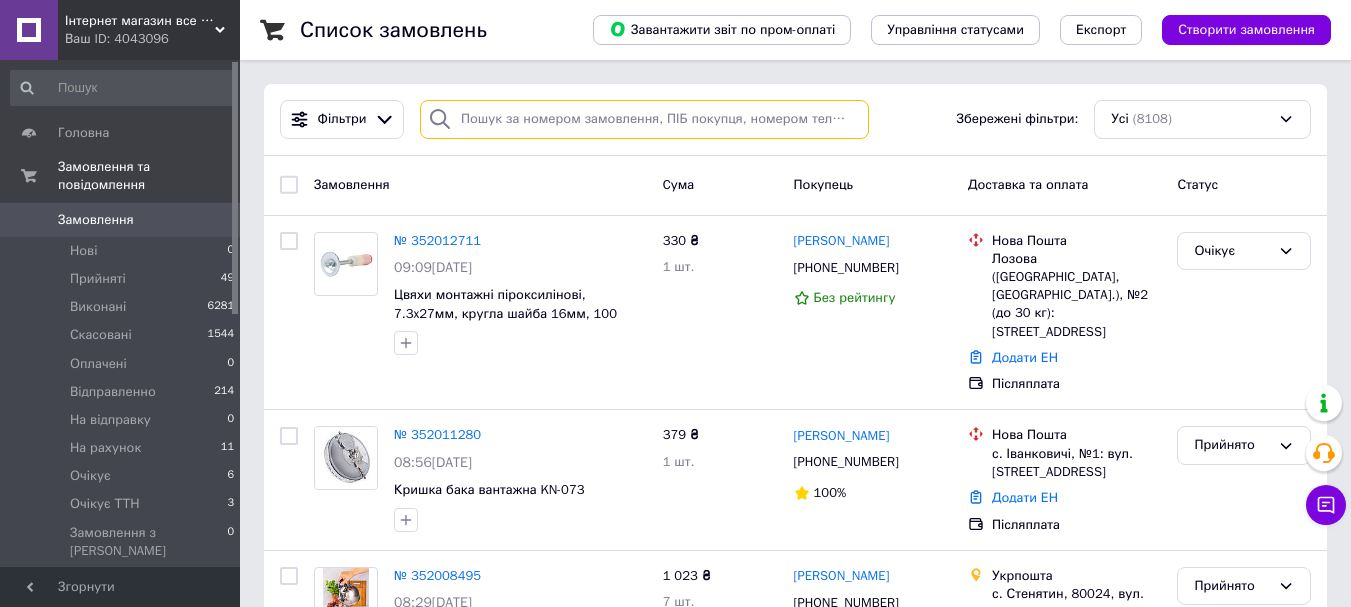 paste on "+380994210902" 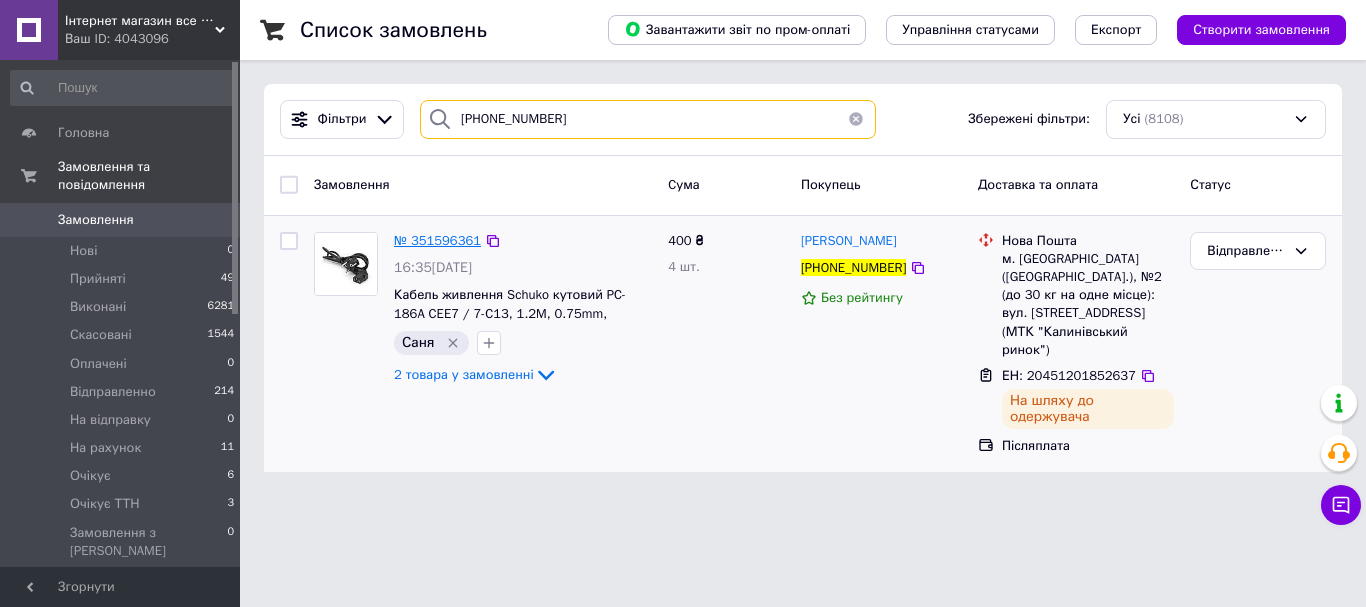 type on "+380994210902" 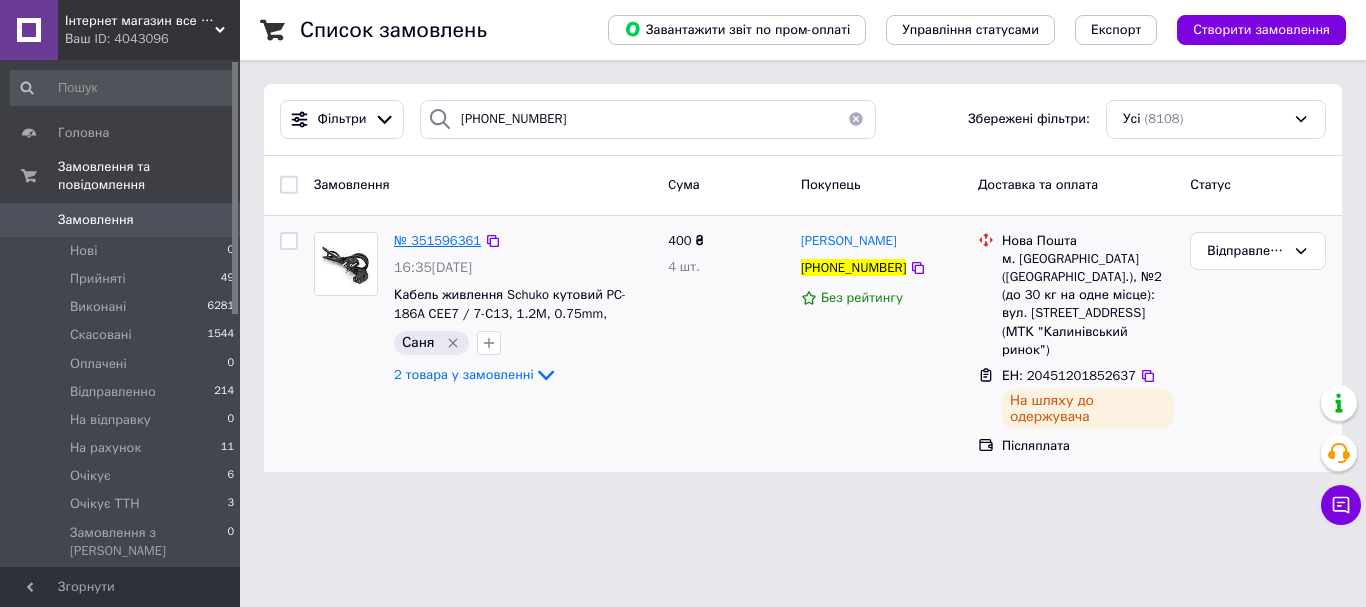 click on "№ 351596361" at bounding box center [437, 240] 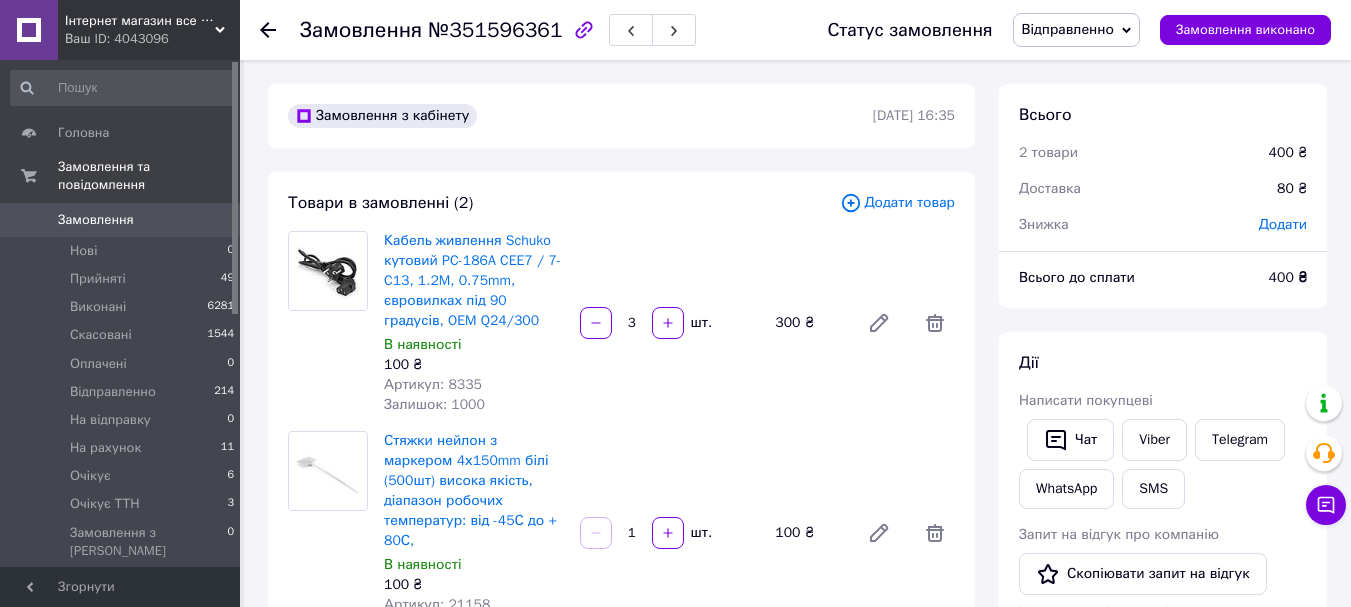 scroll, scrollTop: 52, scrollLeft: 0, axis: vertical 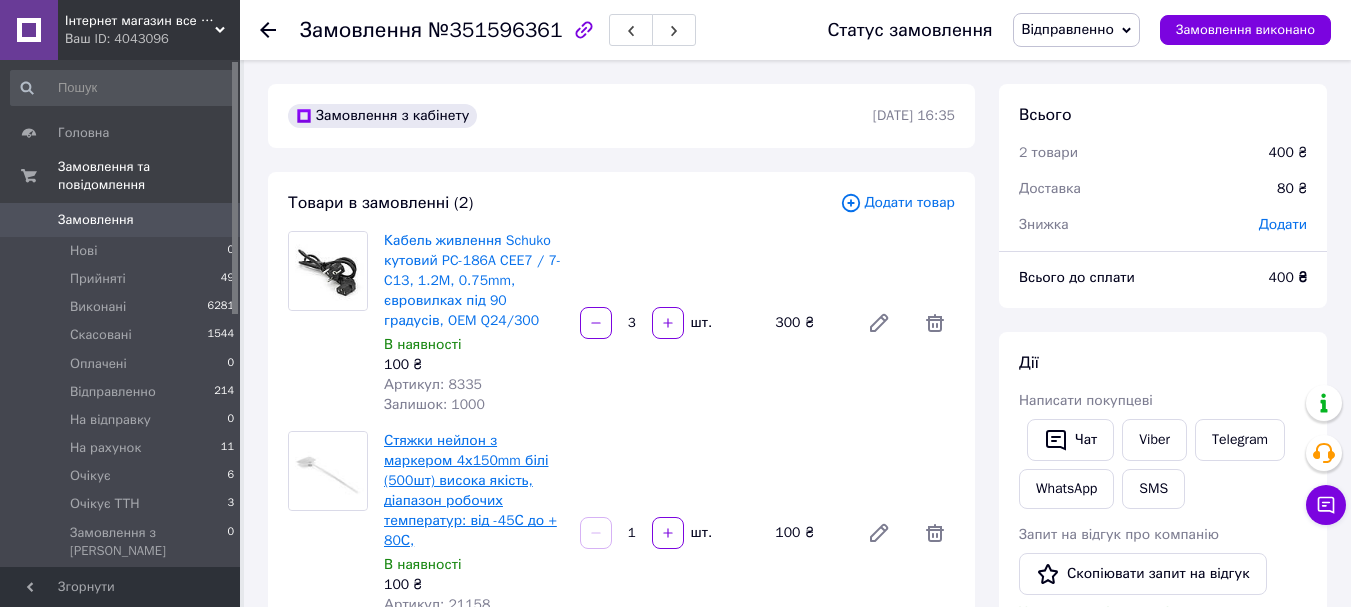 click on "Стяжки нейлон з маркером 4х150mm білі (500шт) висока якість, діапазон робочих температур: від -45С до + 80С," at bounding box center [470, 490] 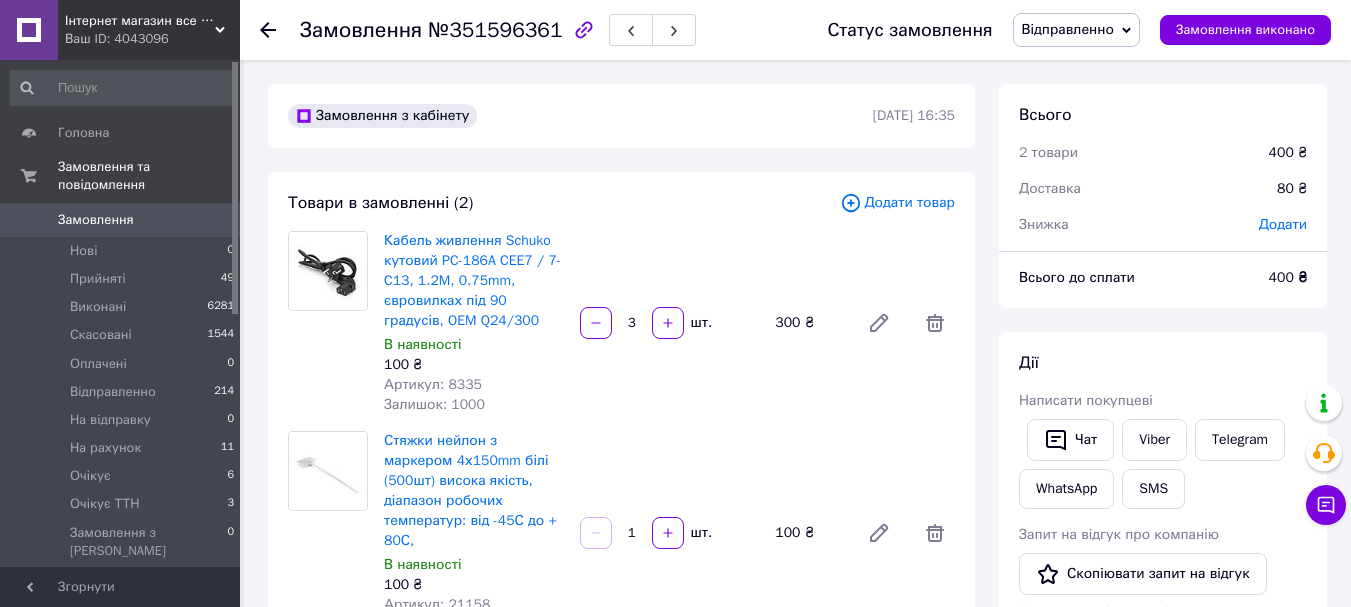 click on "Замовлення з кабінету 07.07.2025 | 16:35 Товари в замовленні (2) Додати товар Кабель живлення Schuko кутовий PC-186A CEE7 / 7-C13, 1.2M, 0.75mm, євровилках під 90 градусів, OEM Q24/300 В наявності 100 ₴ Артикул: 8335 Залишок: 1000 3   шт. 300 ₴ Стяжки нейлон з маркером 4х150mm білі (500шт) висока якість, діапазон робочих температур: від -45С до + 80С, В наявності 100 ₴ Артикул: 21158 Залишок: 1000 1   шт. 100 ₴ Приховати товари Покупець Змінити покупця Коцюба Артем 1 замовлення у вас на 400 ₴ Без рейтингу   Додати відгук Додати +380994210902 Оплата Післяплата Доставка Нова Пошта (платна) Номер накладної 20451201852637 Отримувач 400 <" at bounding box center (621, 1146) 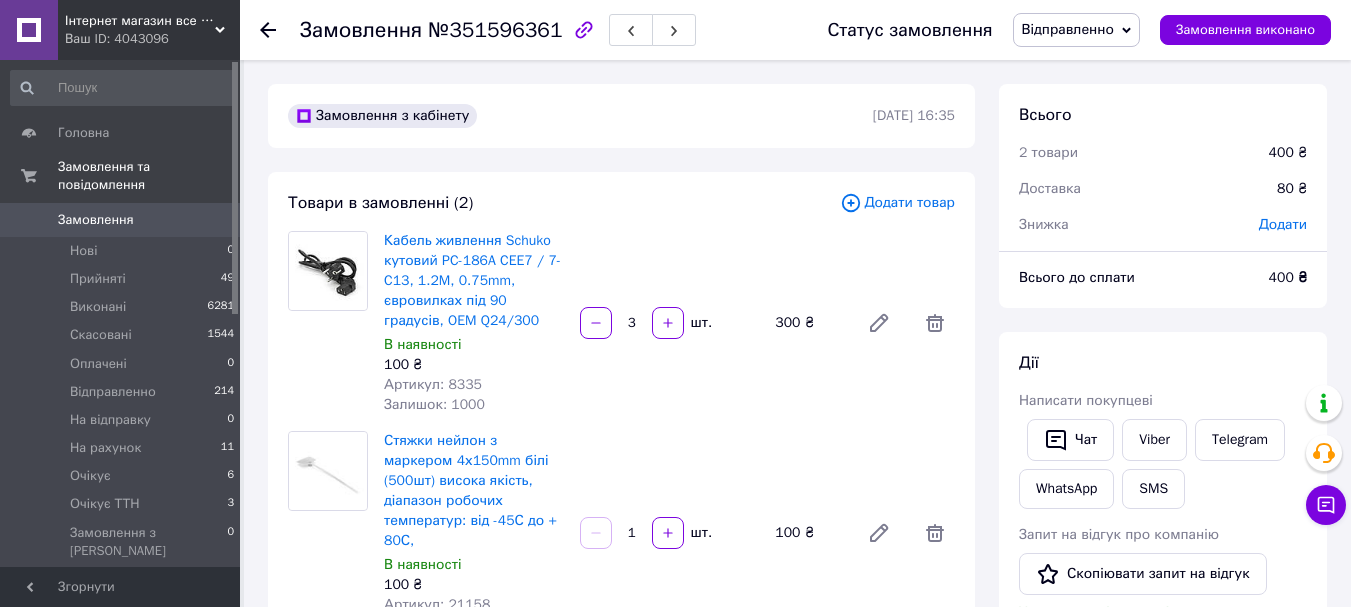 scroll, scrollTop: 500, scrollLeft: 0, axis: vertical 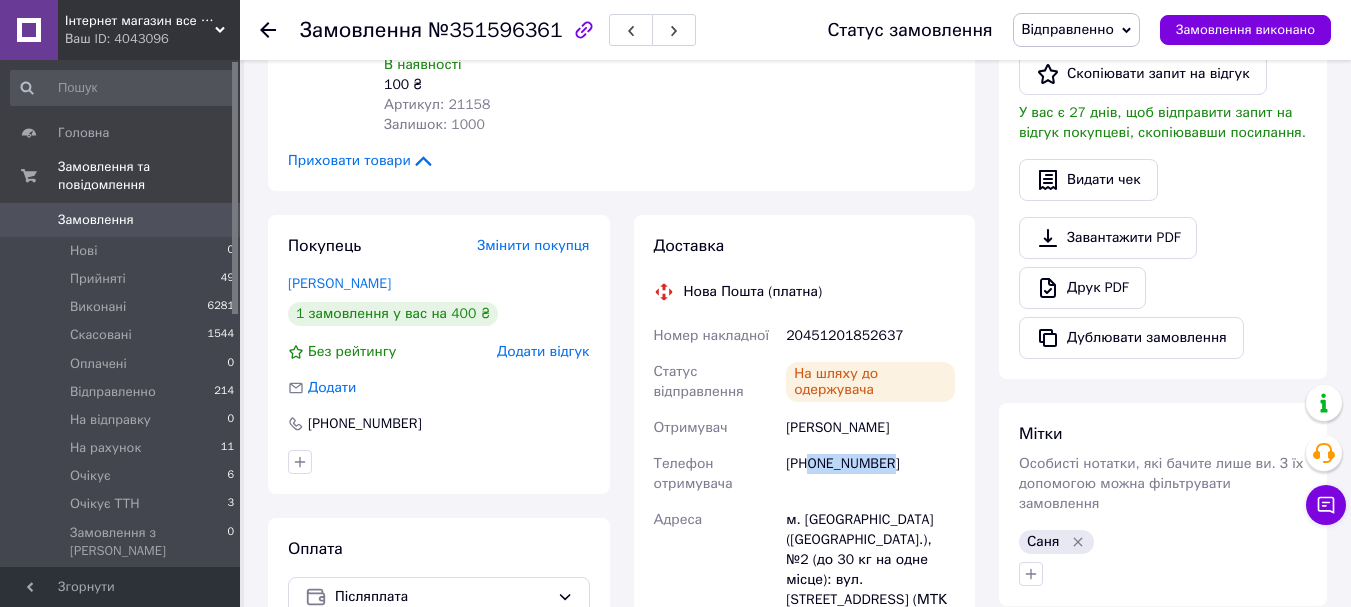 drag, startPoint x: 810, startPoint y: 446, endPoint x: 945, endPoint y: 442, distance: 135.05925 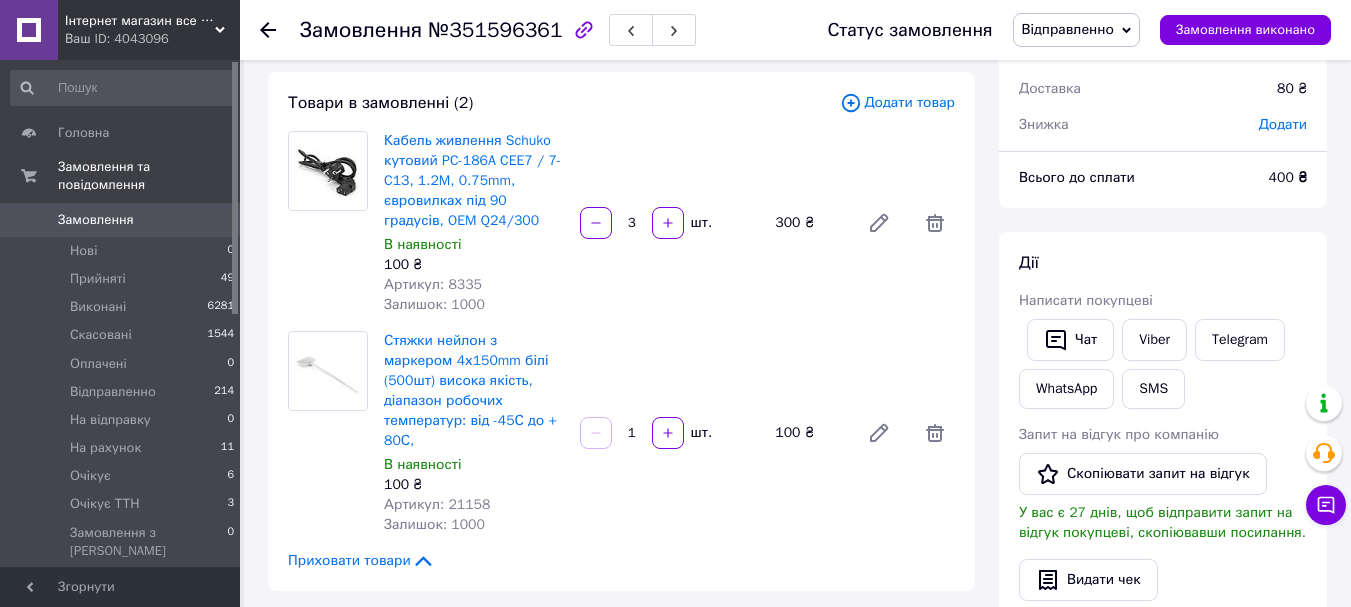 scroll, scrollTop: 0, scrollLeft: 0, axis: both 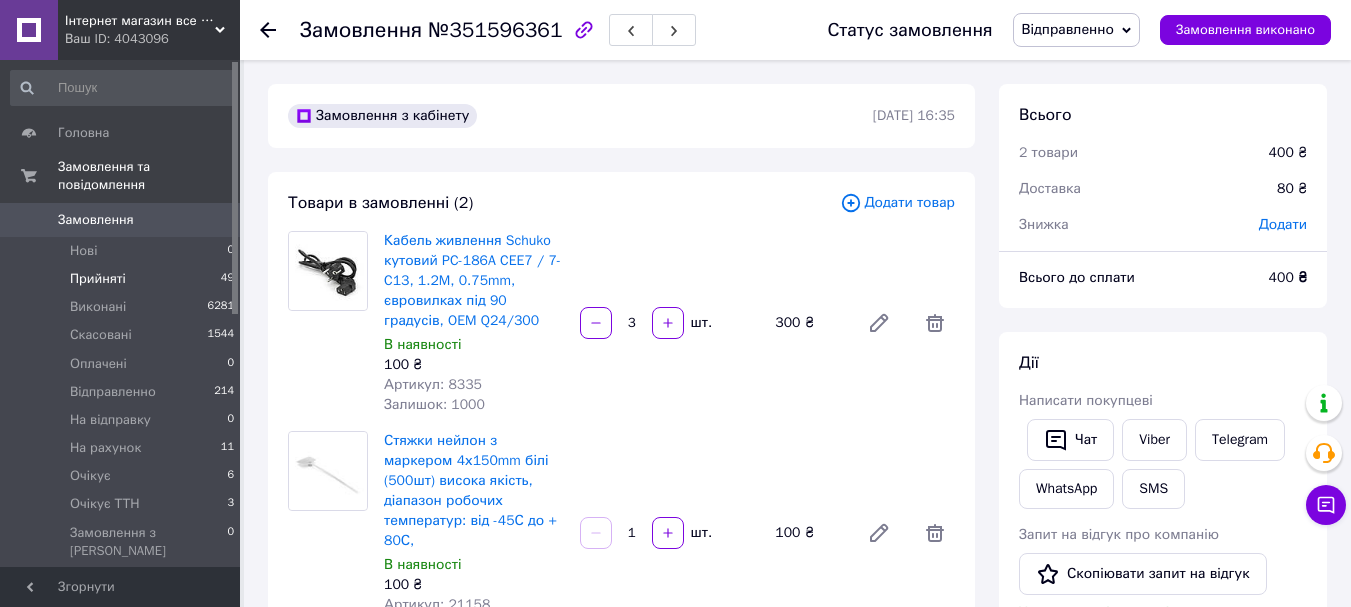 click on "Прийняті 49" at bounding box center (123, 279) 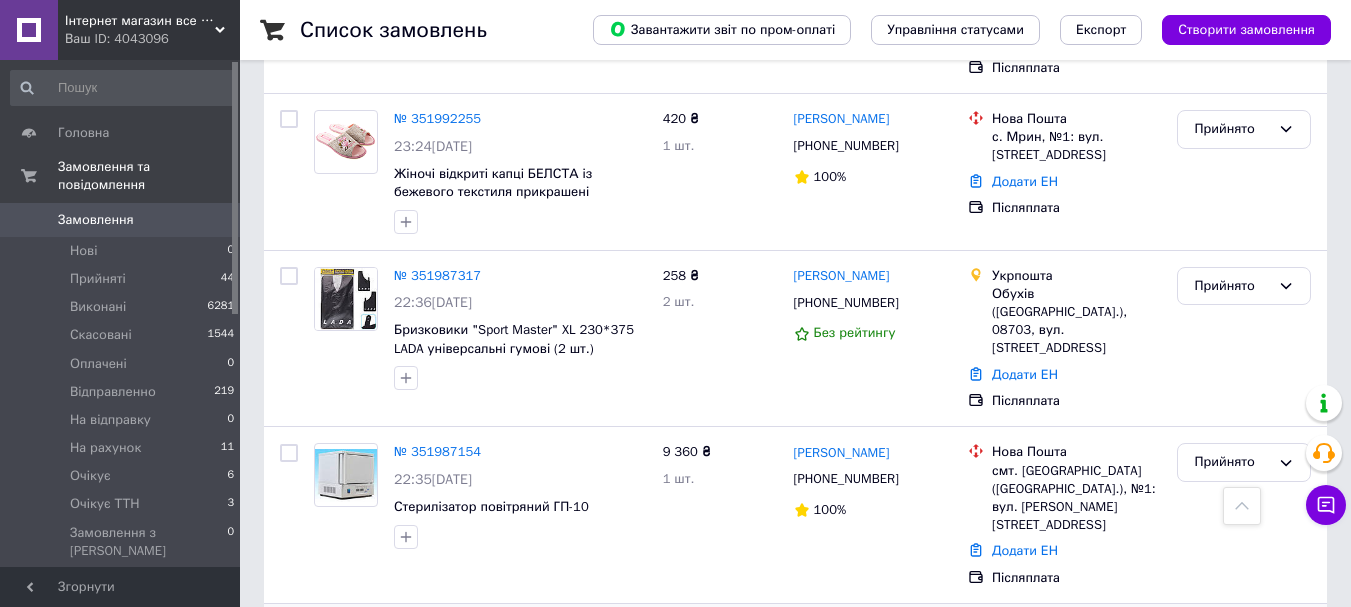 scroll, scrollTop: 1300, scrollLeft: 0, axis: vertical 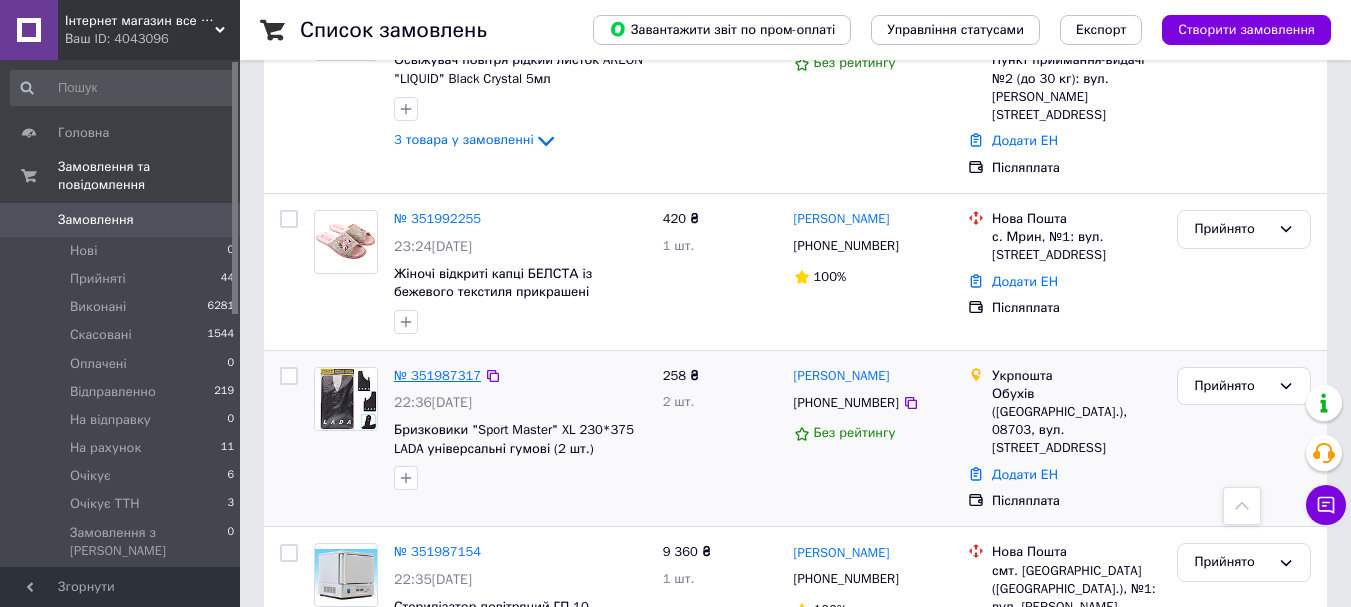 click on "№ 351987317" at bounding box center (437, 375) 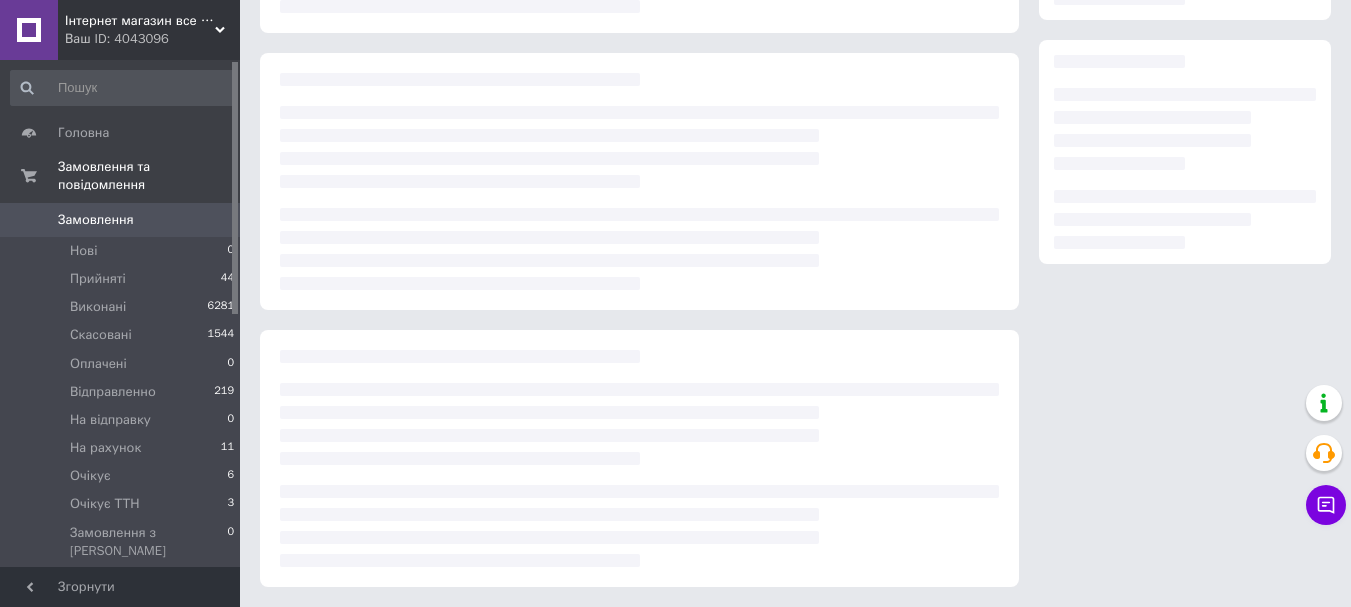 scroll, scrollTop: 0, scrollLeft: 0, axis: both 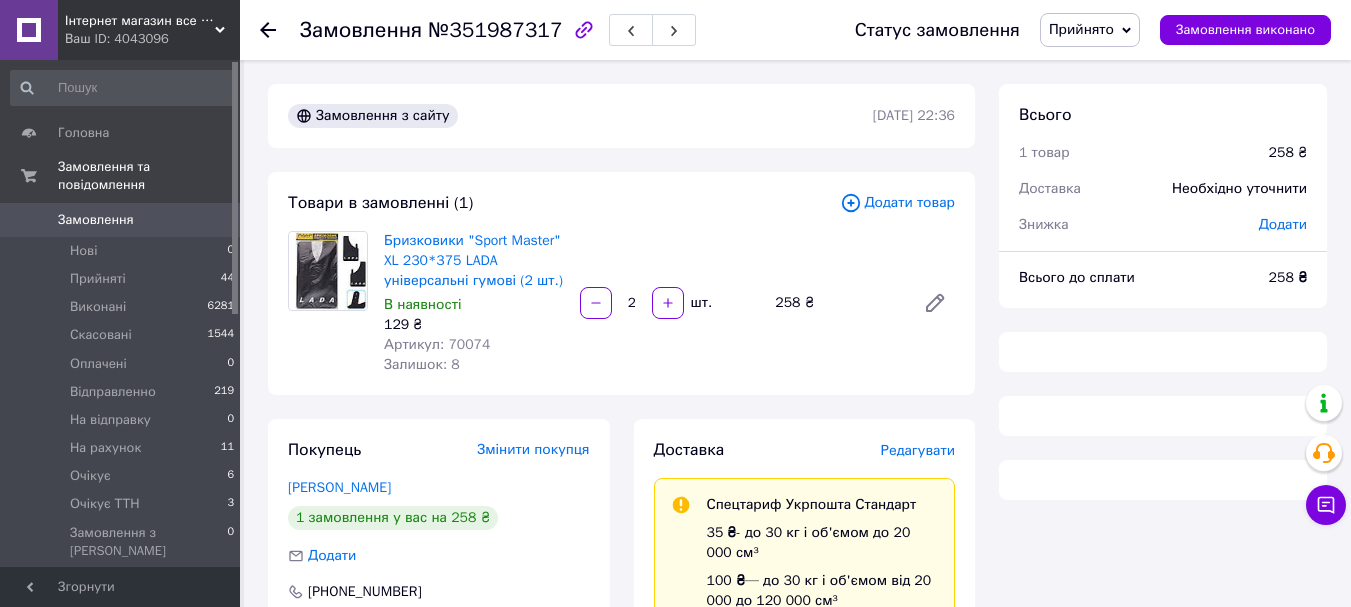 click on "Артикул: 70074" at bounding box center [437, 344] 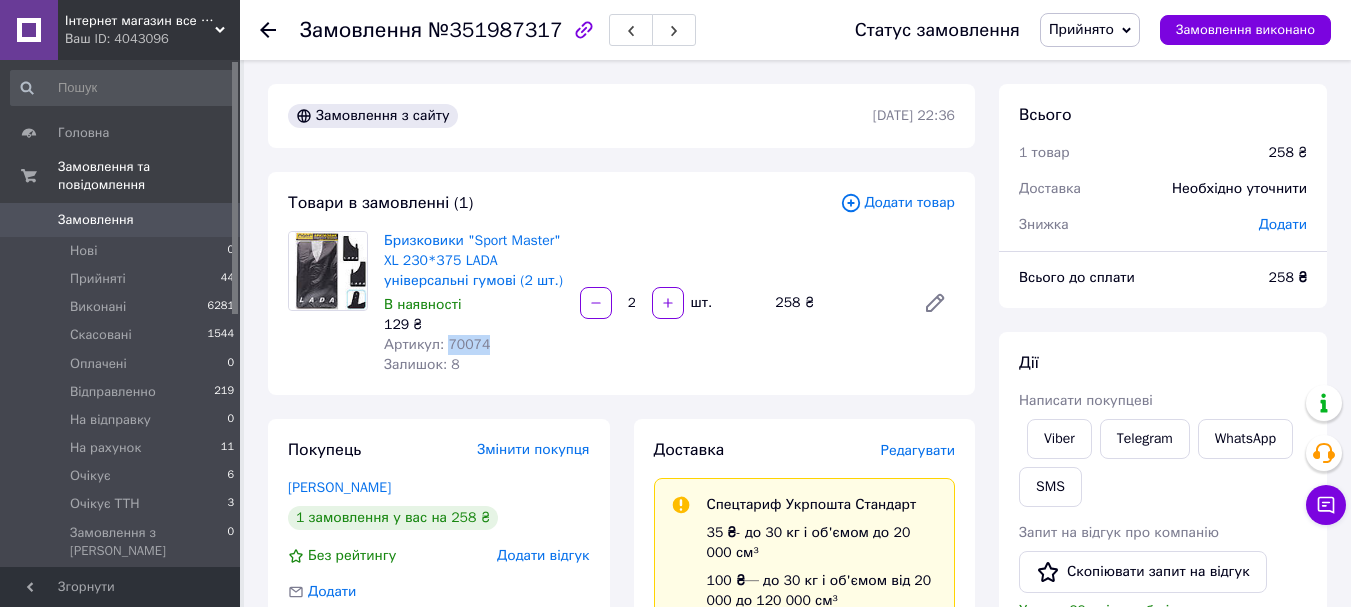 click on "Артикул: 70074" at bounding box center (437, 344) 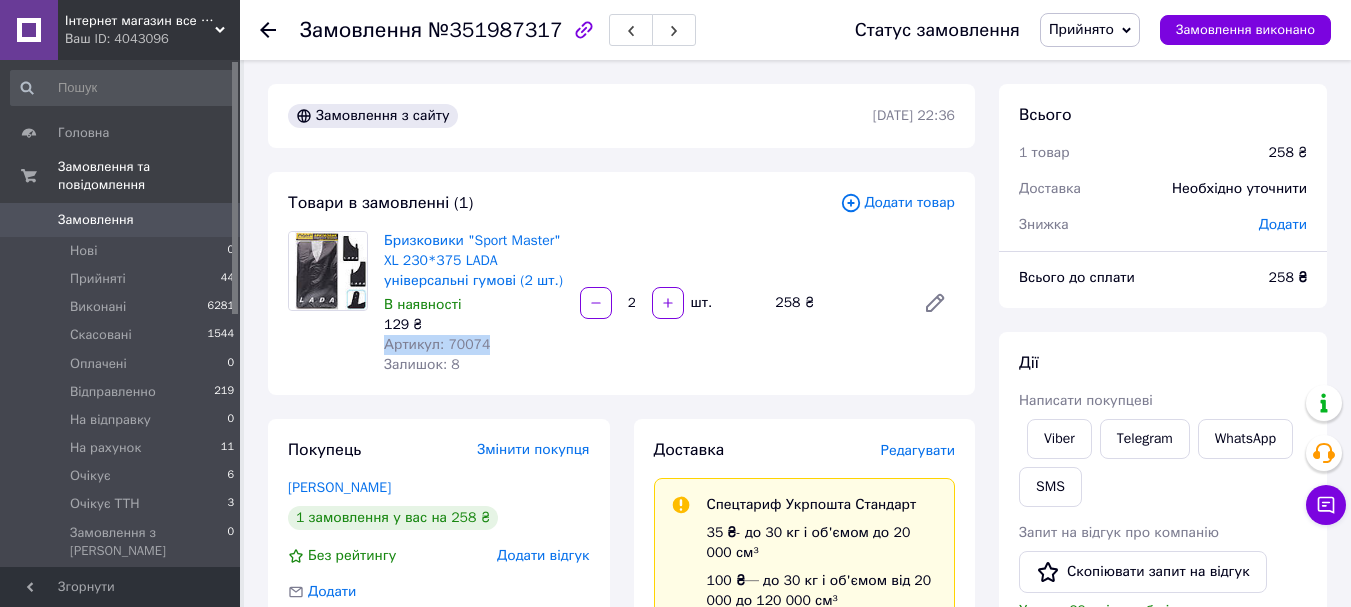 click on "Артикул: 70074" at bounding box center (437, 344) 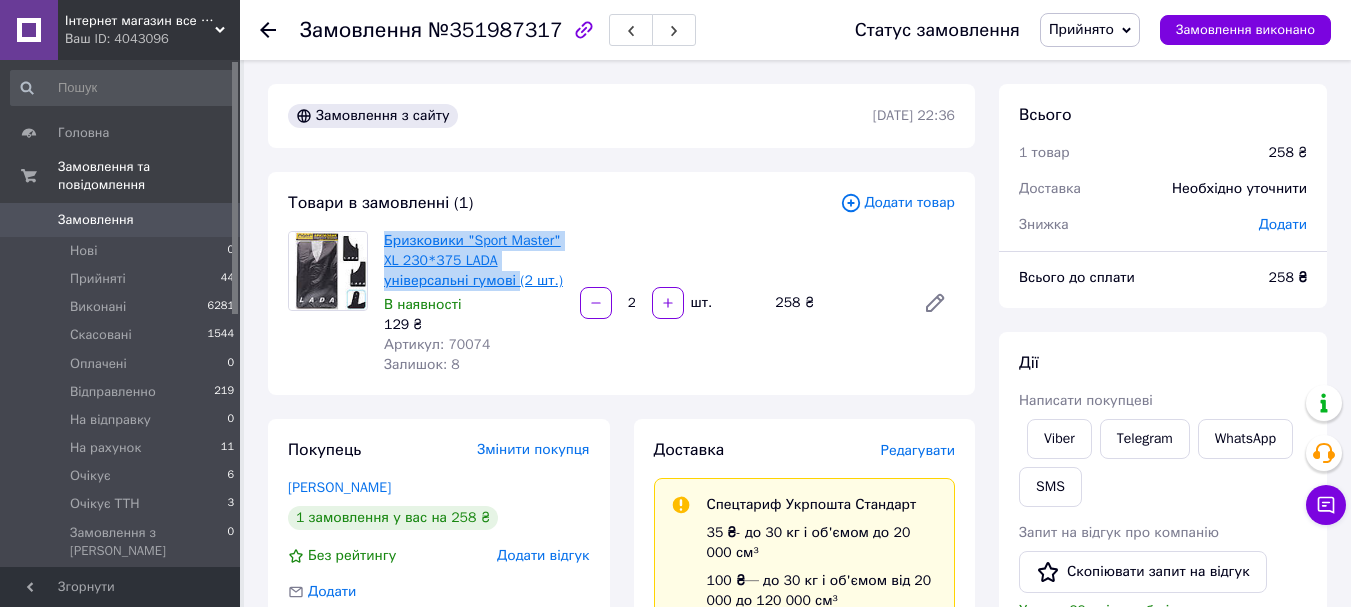 drag, startPoint x: 377, startPoint y: 232, endPoint x: 513, endPoint y: 283, distance: 145.24806 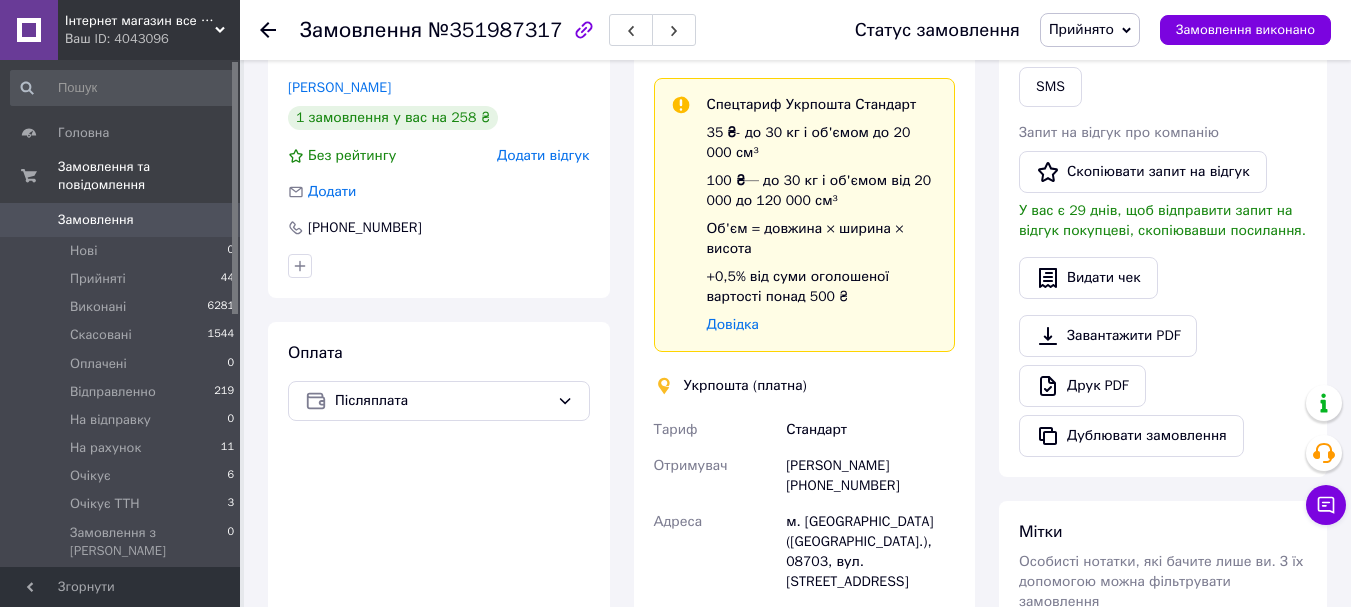 scroll, scrollTop: 800, scrollLeft: 0, axis: vertical 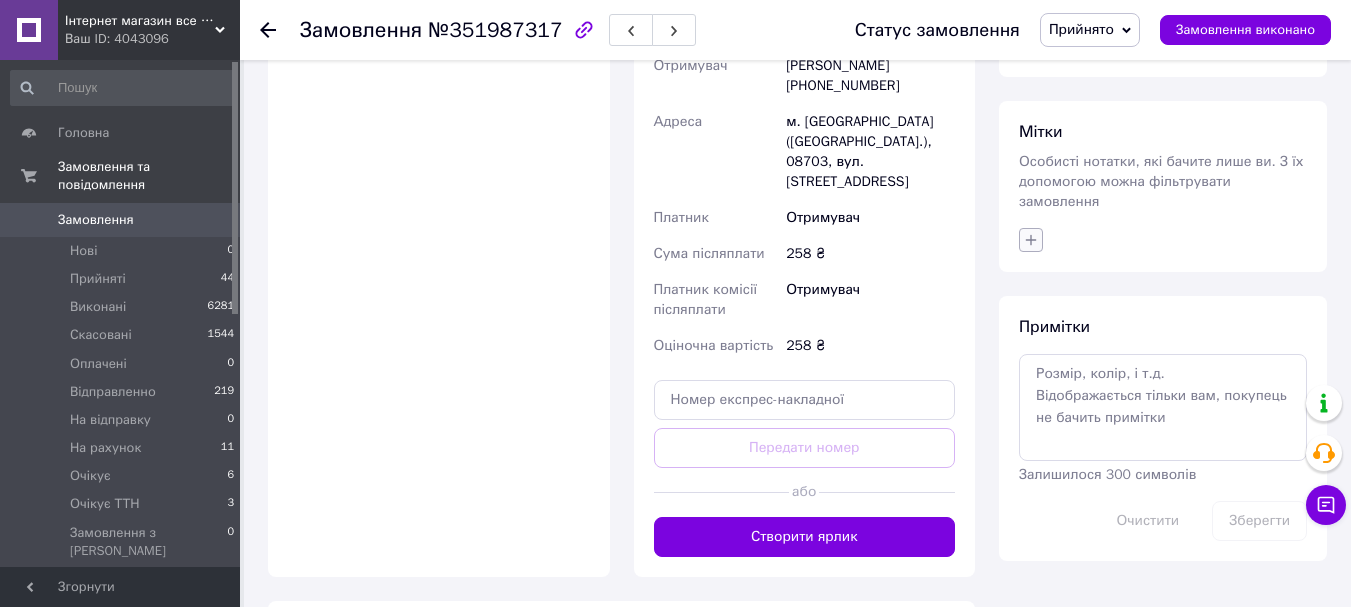 click at bounding box center [1031, 240] 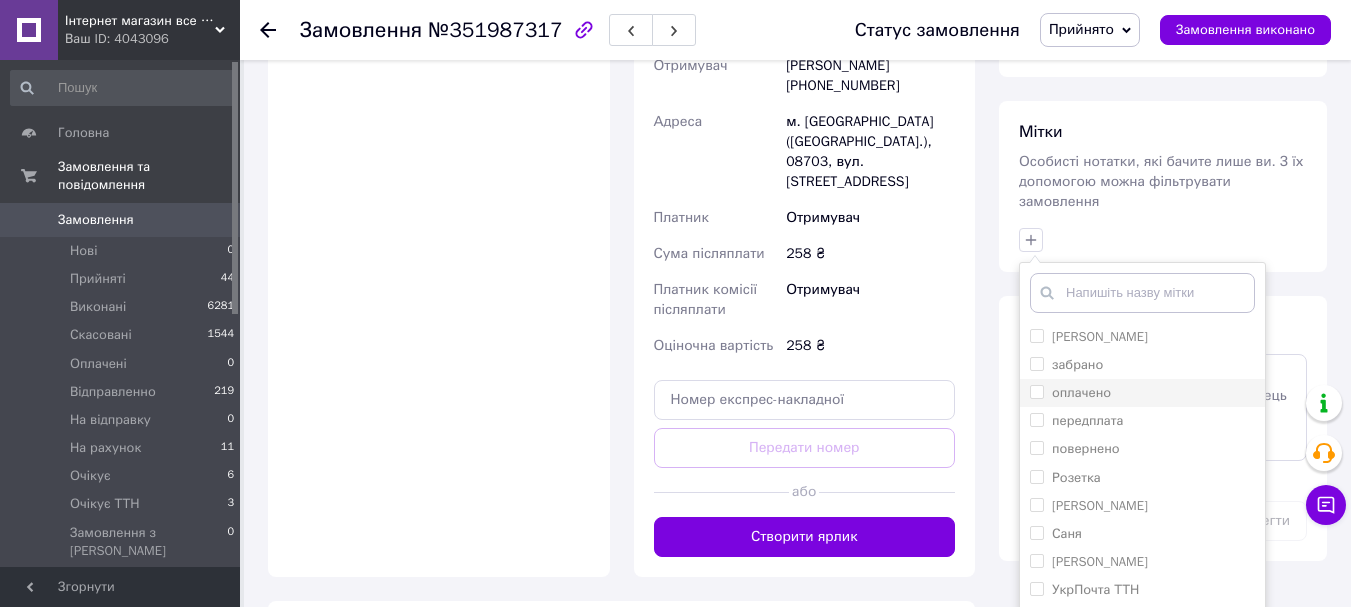 scroll, scrollTop: 945, scrollLeft: 0, axis: vertical 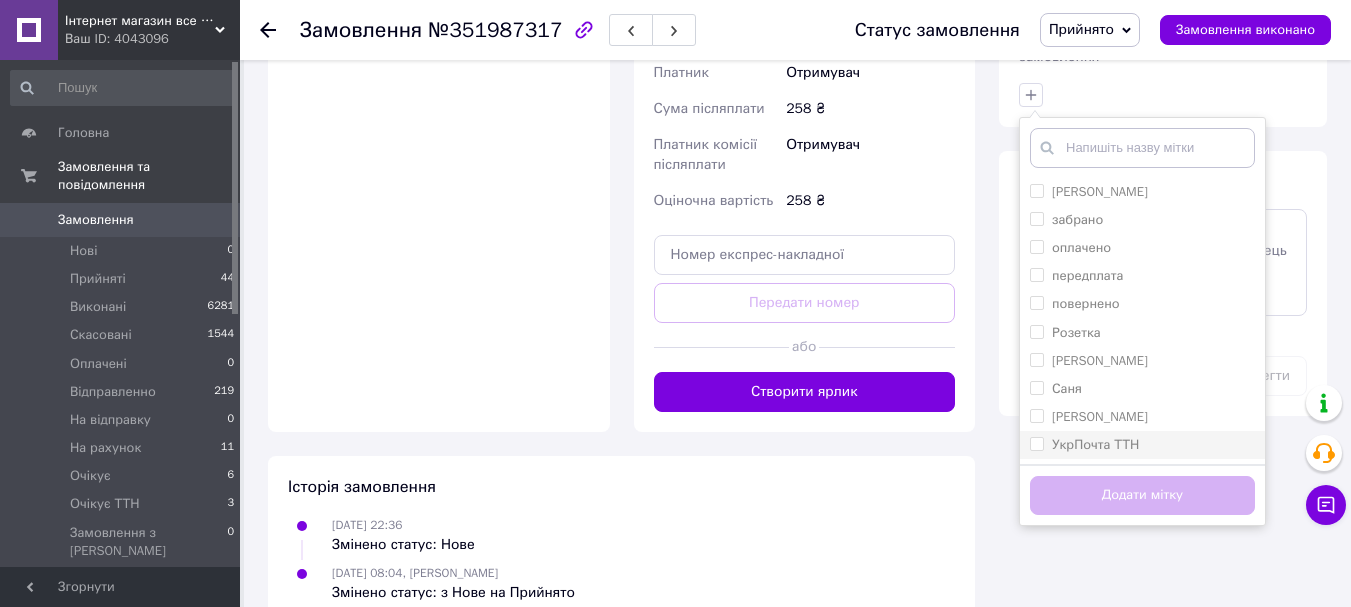 drag, startPoint x: 1082, startPoint y: 364, endPoint x: 1109, endPoint y: 411, distance: 54.20332 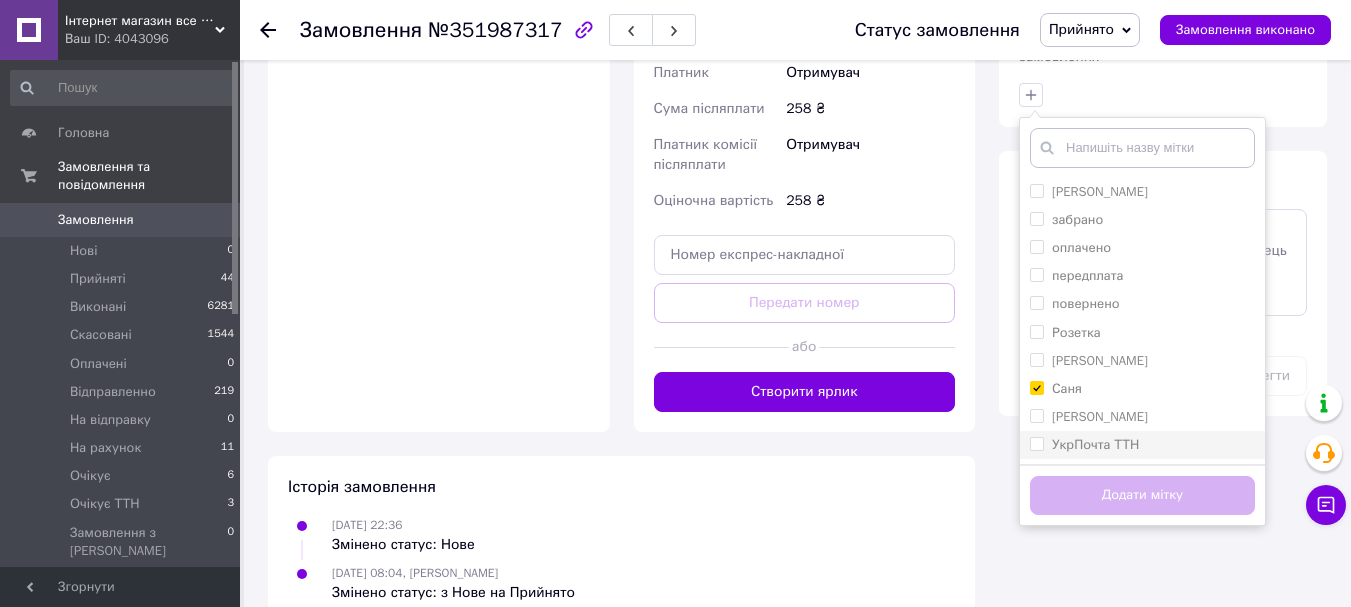 checkbox on "true" 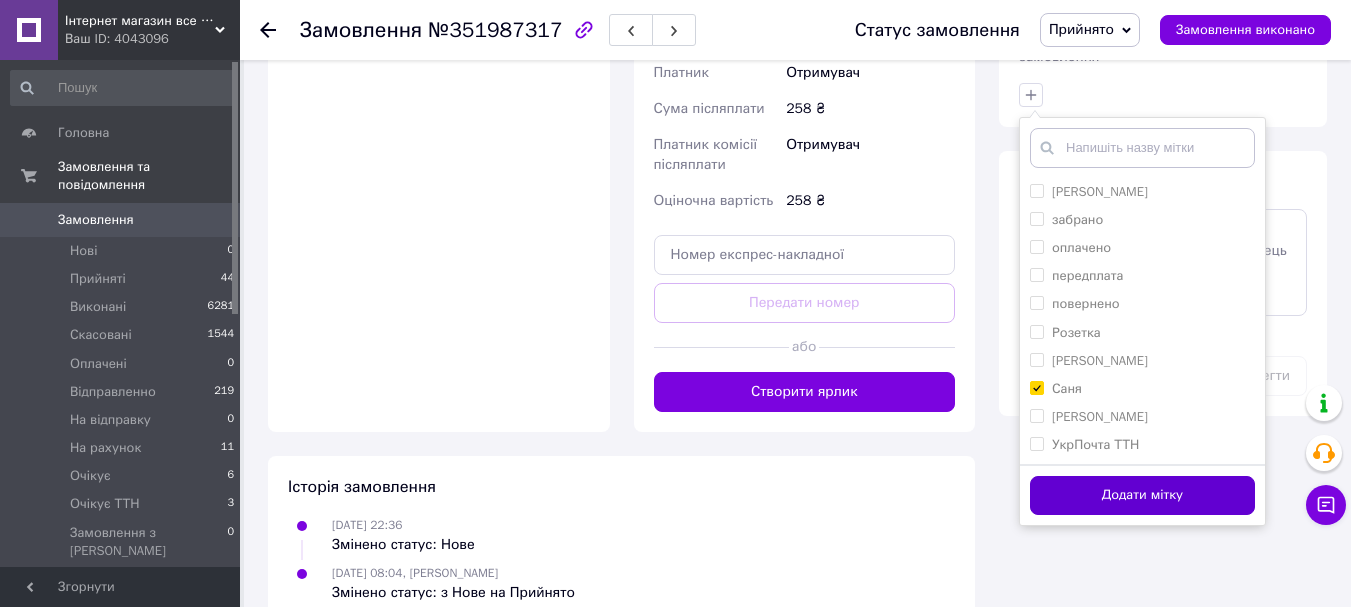 click on "Додати мітку" at bounding box center [1142, 495] 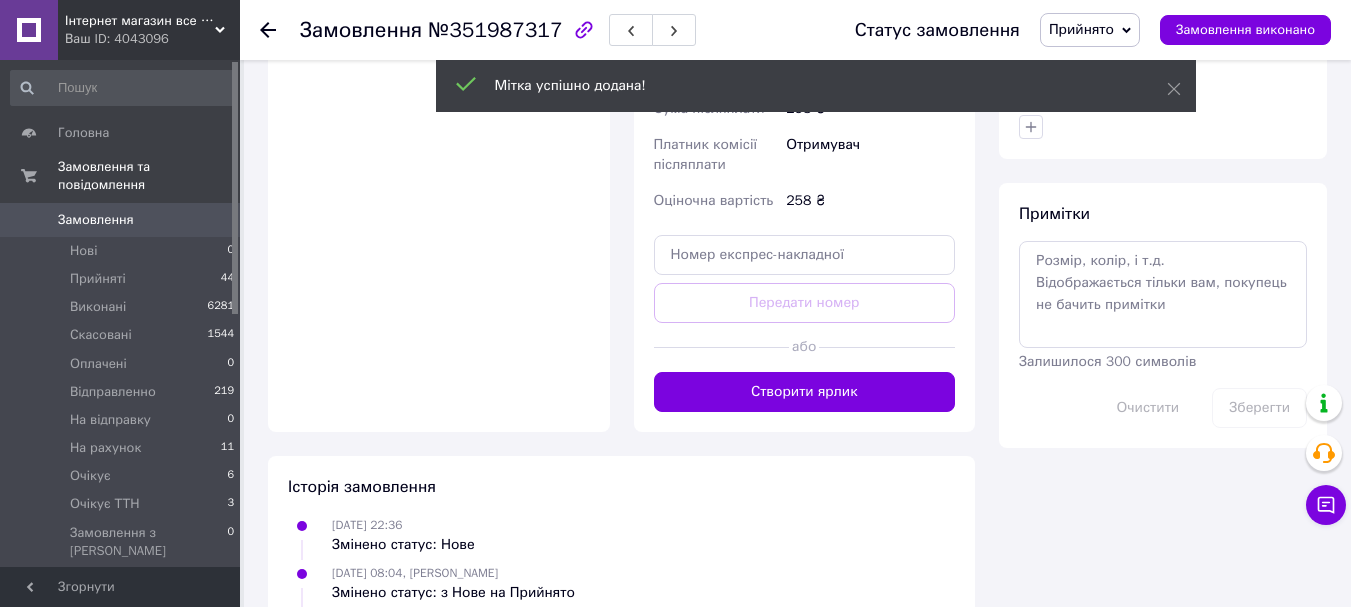 click 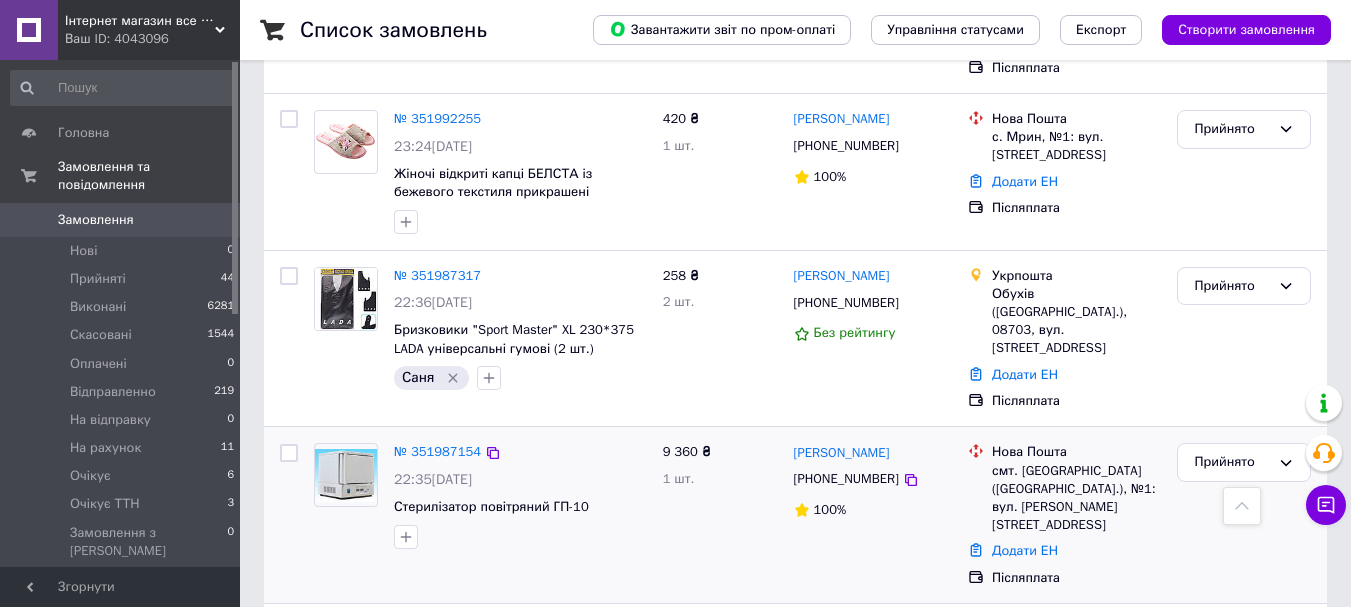 scroll, scrollTop: 1100, scrollLeft: 0, axis: vertical 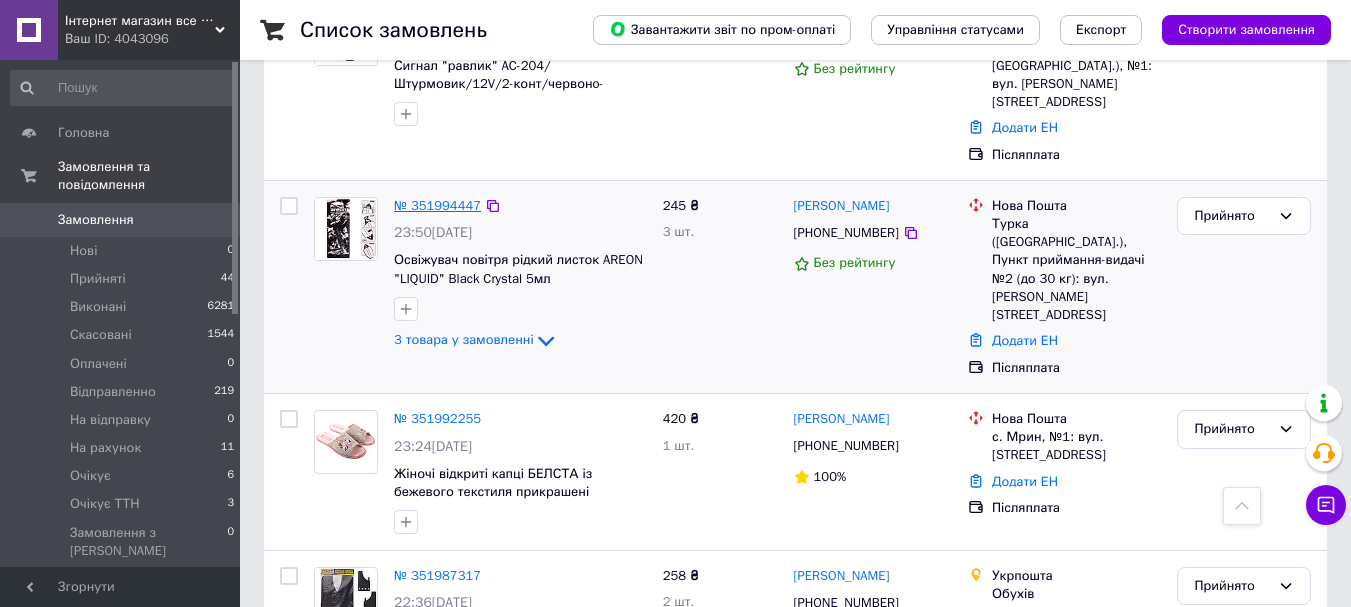 click on "№ 351994447" at bounding box center (437, 205) 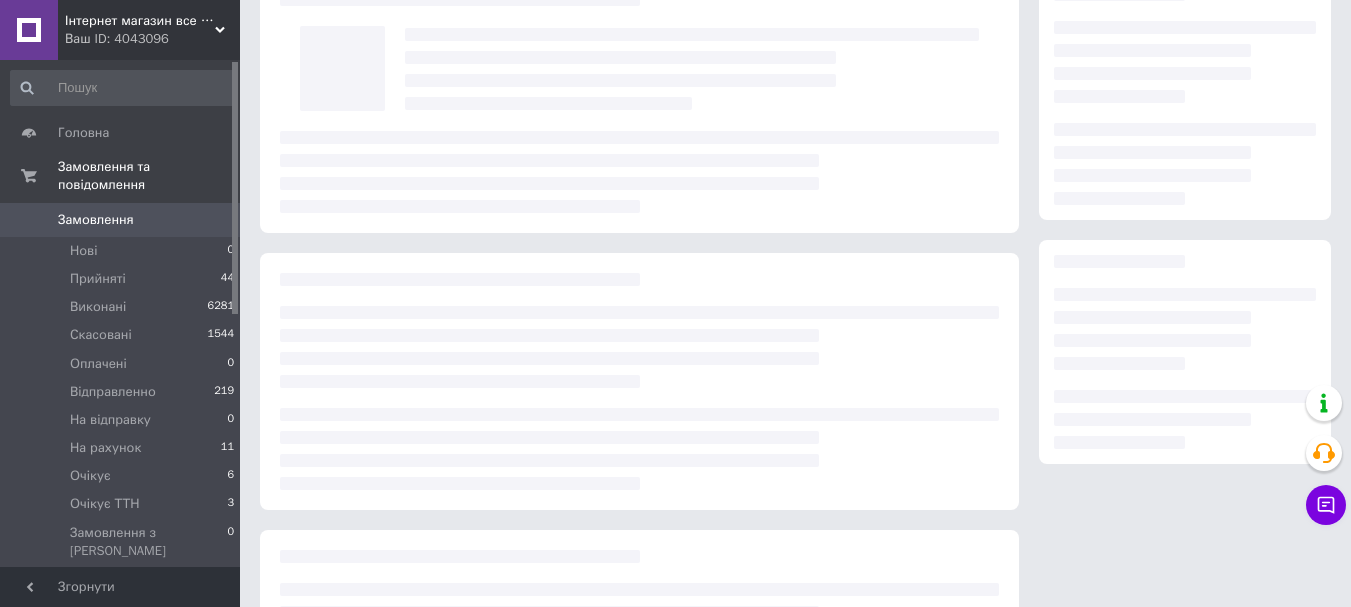 scroll, scrollTop: 0, scrollLeft: 0, axis: both 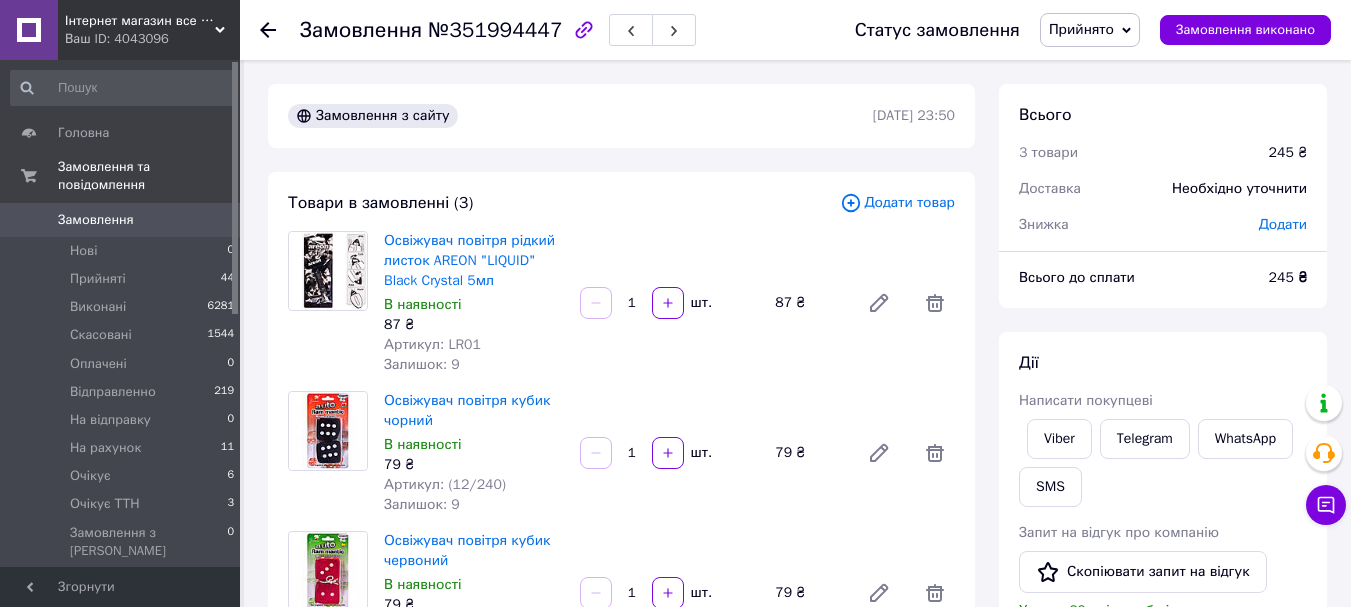 click on "Артикул: LR01" at bounding box center [432, 344] 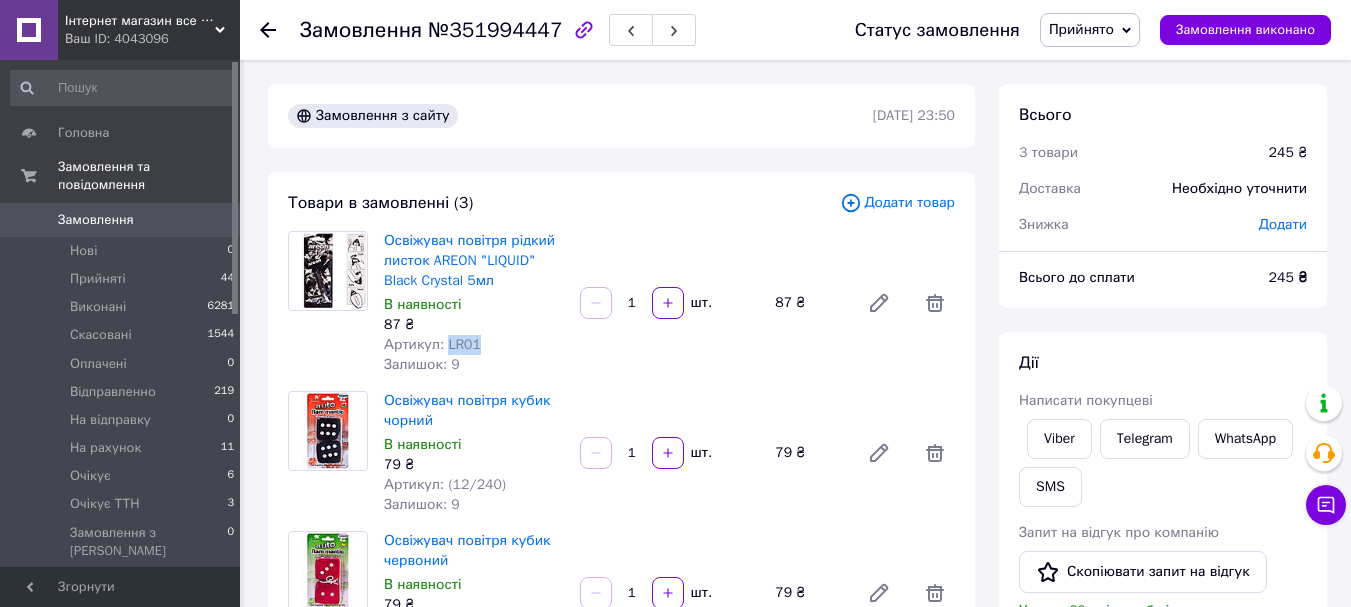 click on "Артикул: LR01" at bounding box center (432, 344) 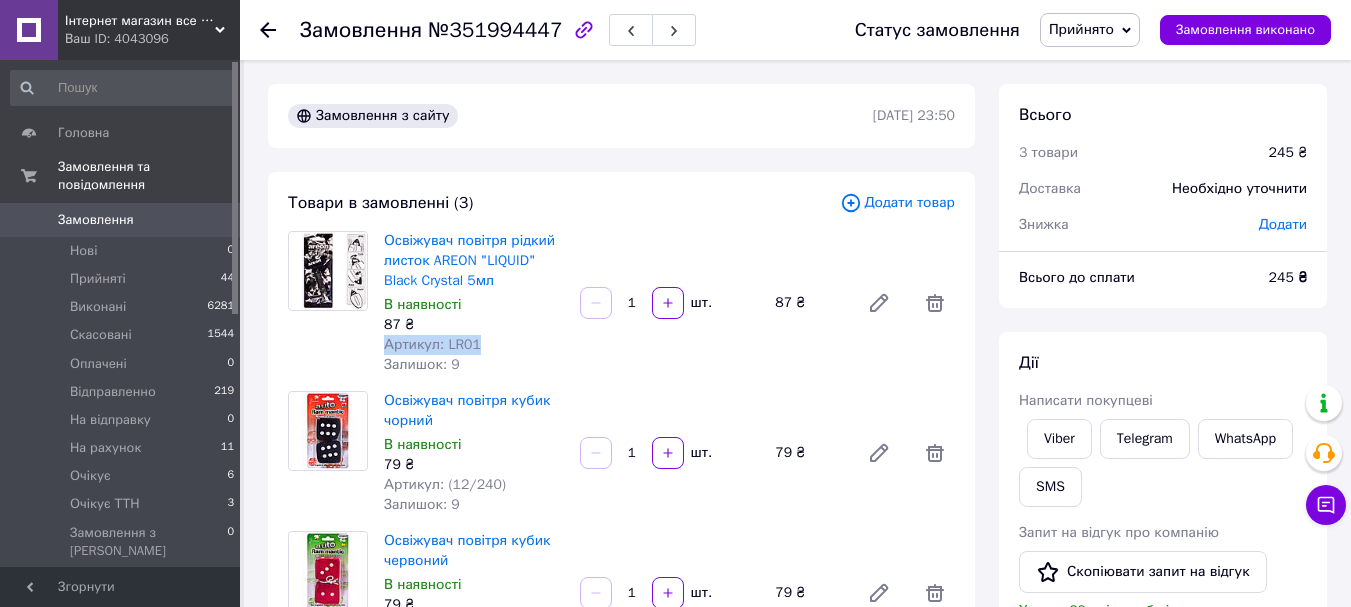click on "Артикул: LR01" at bounding box center (432, 344) 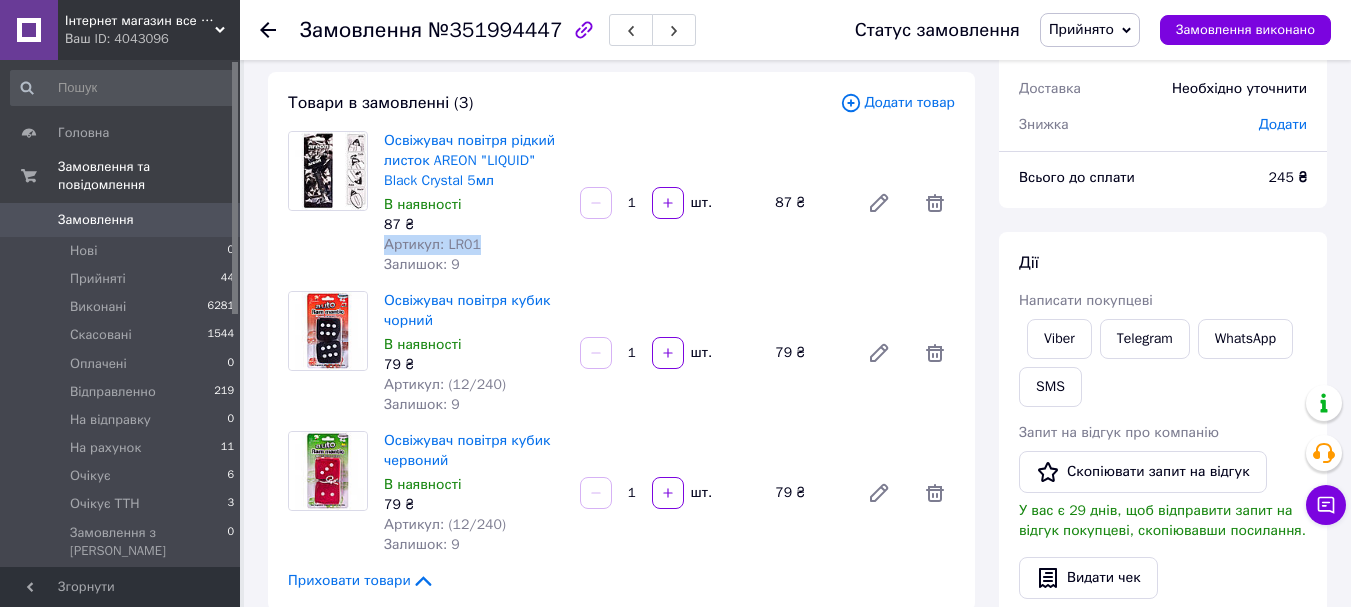 scroll, scrollTop: 0, scrollLeft: 0, axis: both 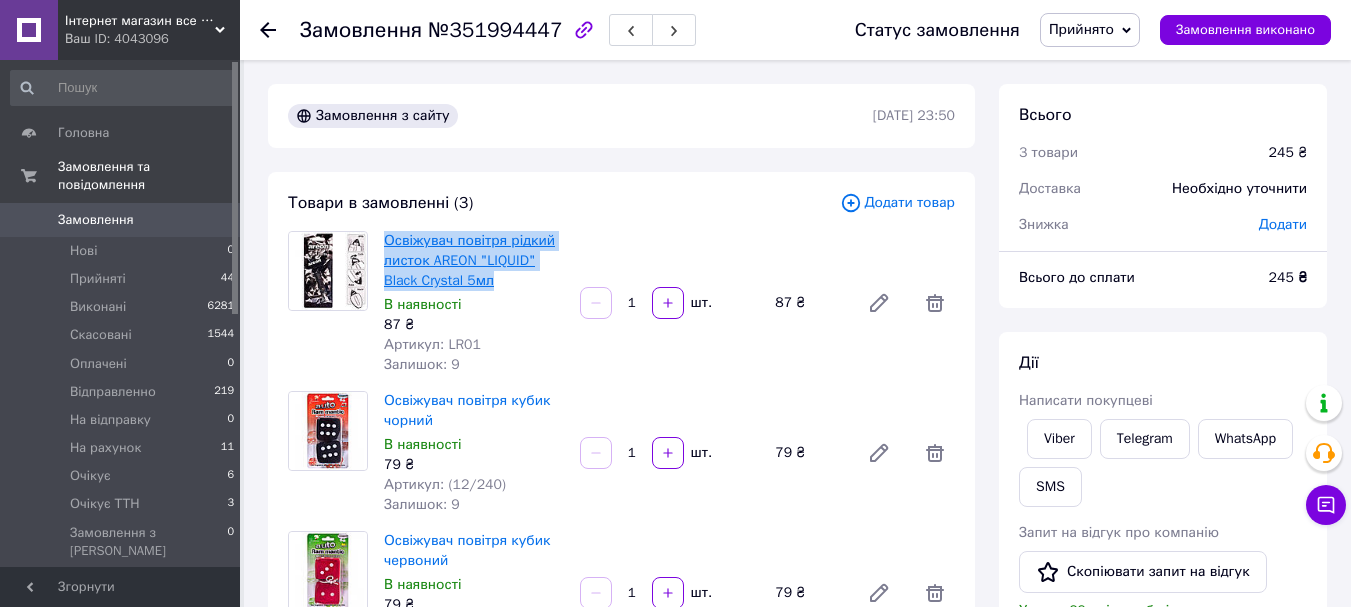 drag, startPoint x: 505, startPoint y: 282, endPoint x: 387, endPoint y: 236, distance: 126.649124 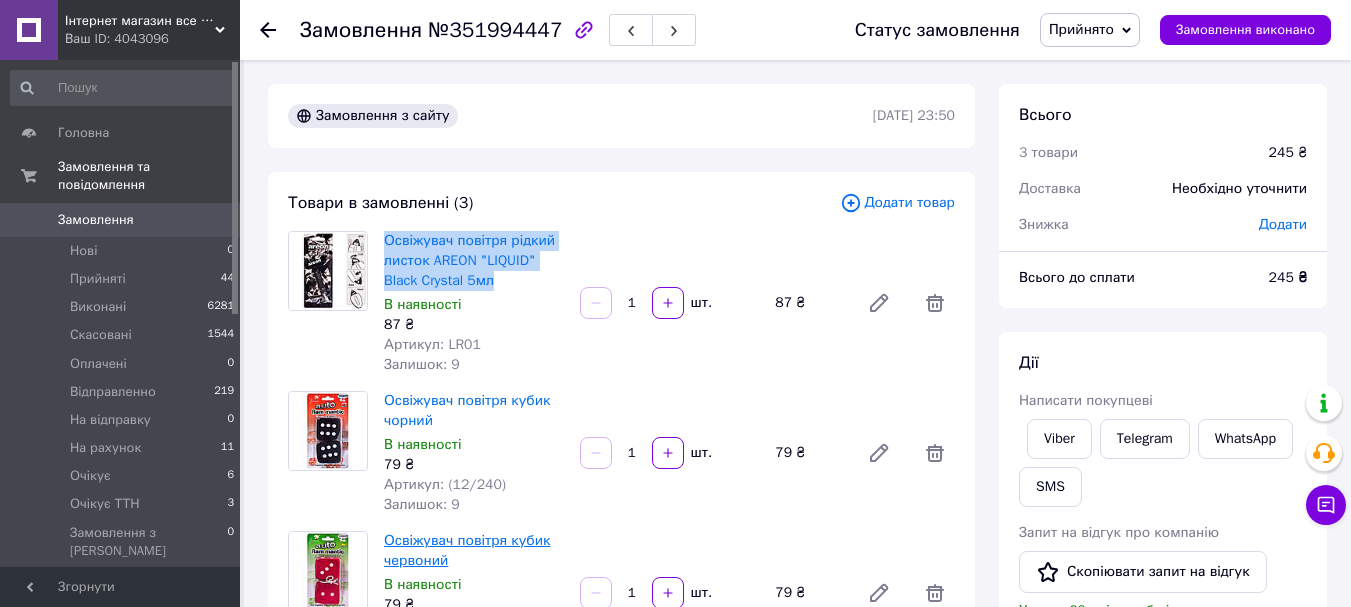 scroll, scrollTop: 100, scrollLeft: 0, axis: vertical 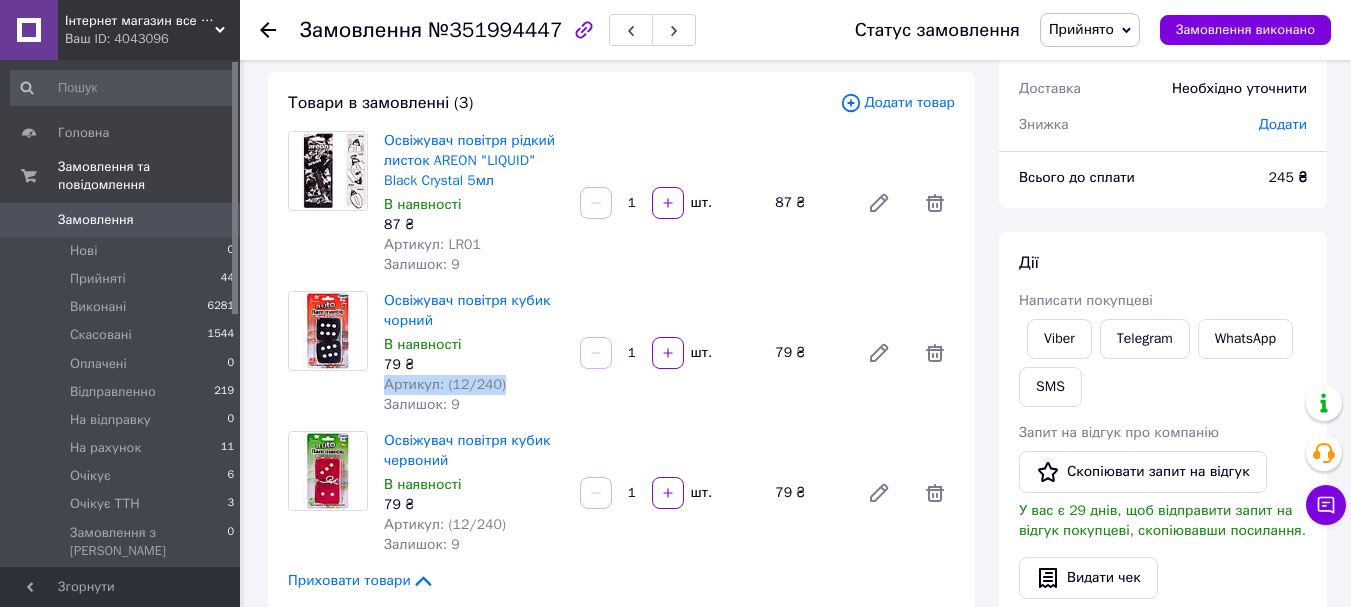 drag, startPoint x: 502, startPoint y: 383, endPoint x: 380, endPoint y: 384, distance: 122.0041 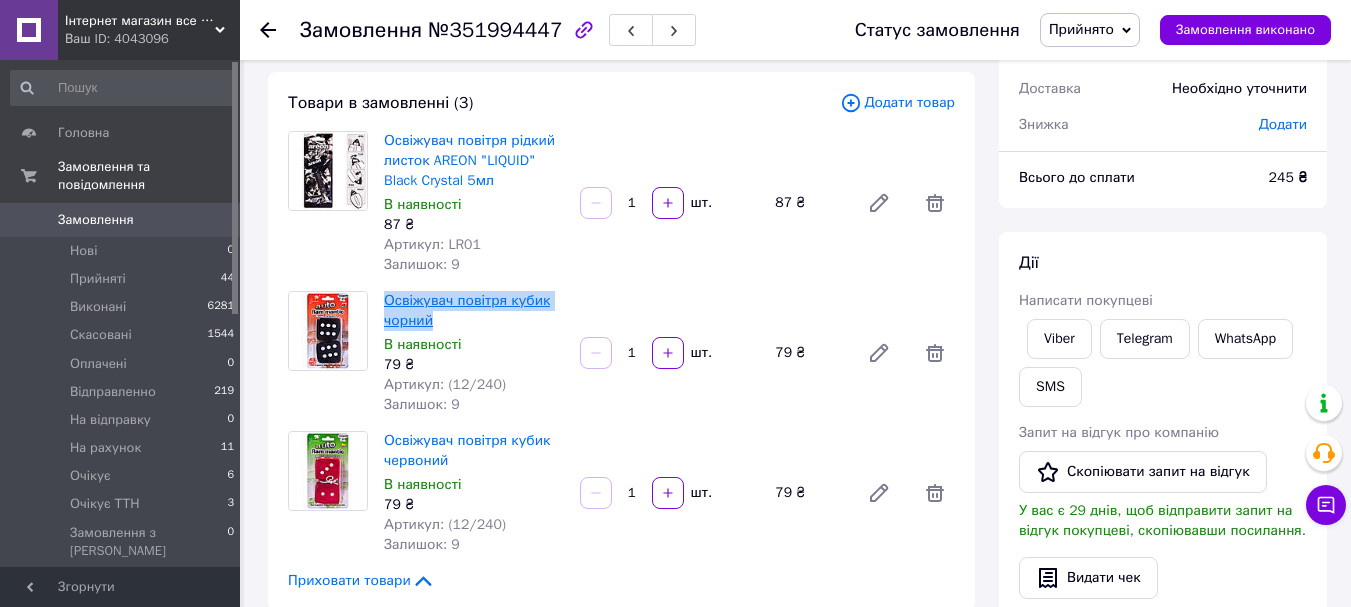 drag, startPoint x: 451, startPoint y: 322, endPoint x: 384, endPoint y: 292, distance: 73.409805 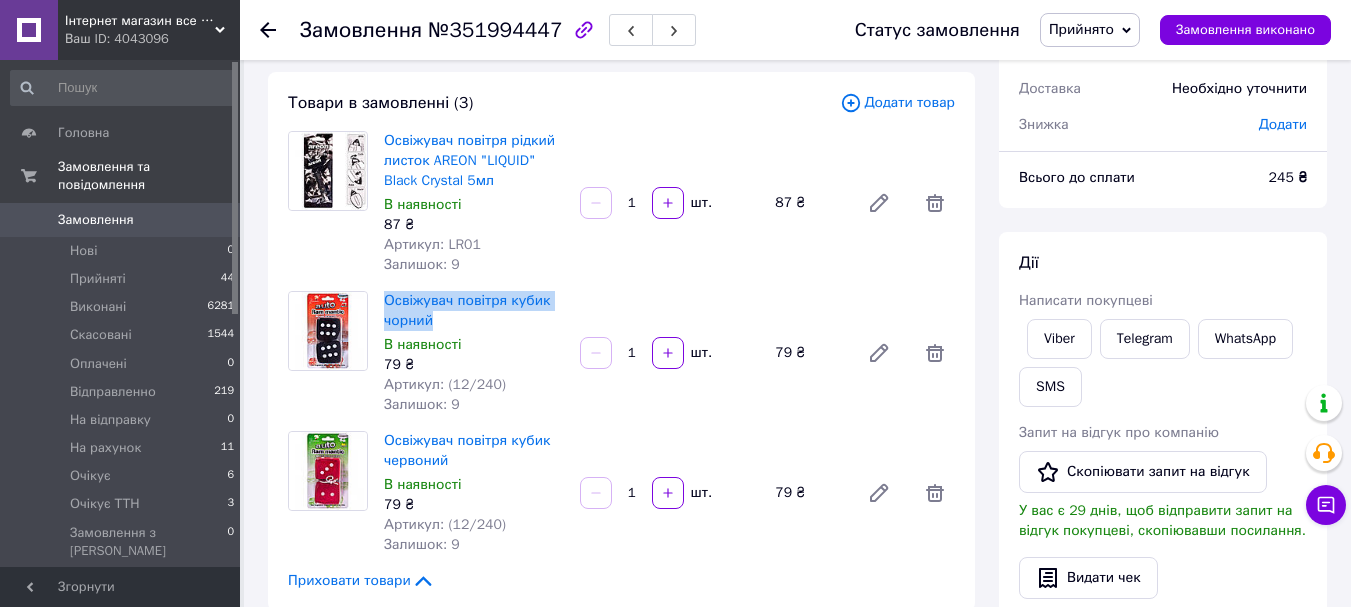 scroll, scrollTop: 300, scrollLeft: 0, axis: vertical 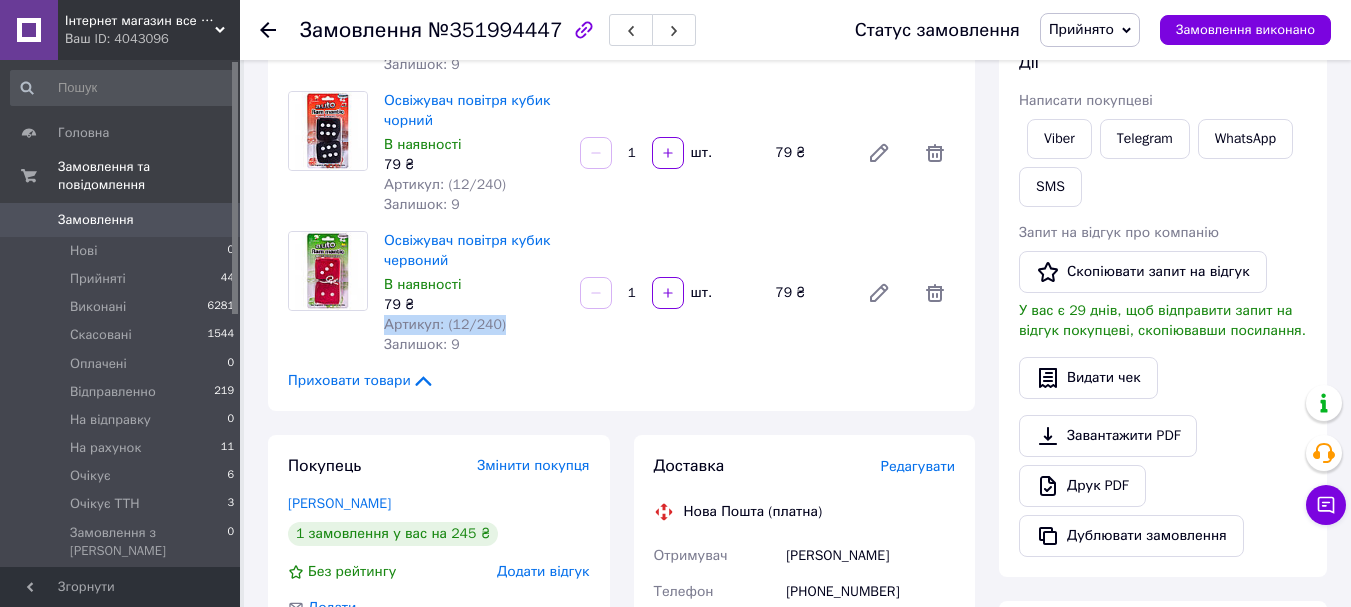 drag, startPoint x: 499, startPoint y: 325, endPoint x: 382, endPoint y: 328, distance: 117.03845 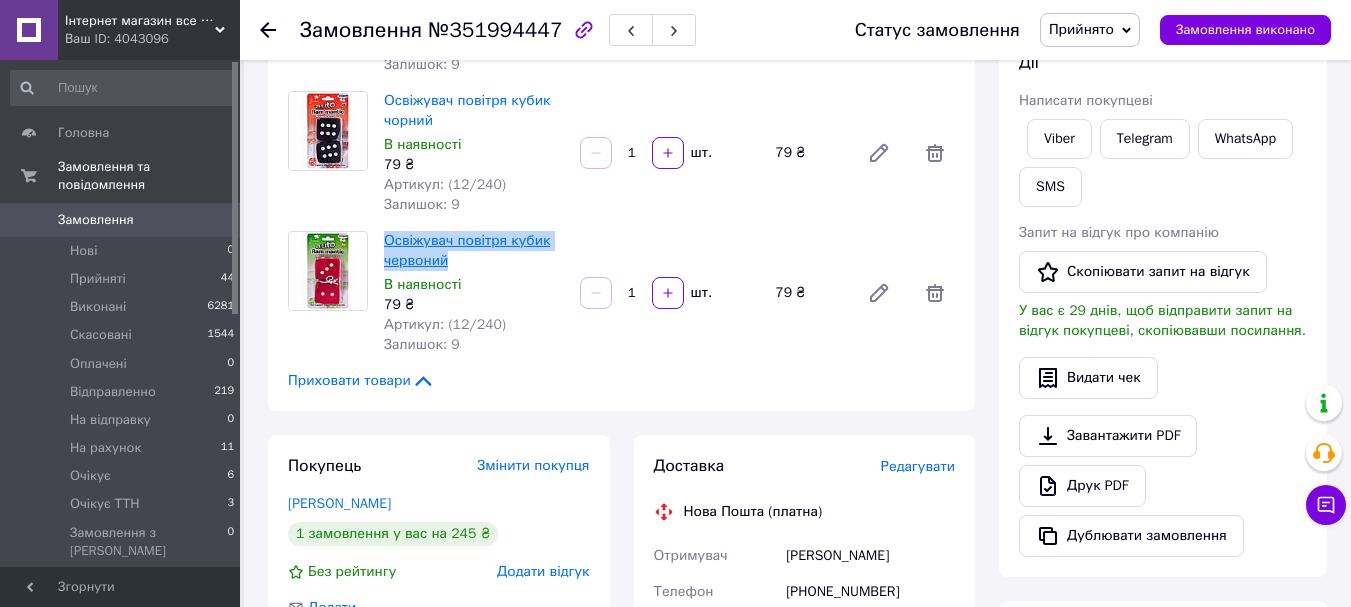 drag, startPoint x: 458, startPoint y: 265, endPoint x: 384, endPoint y: 237, distance: 79.12016 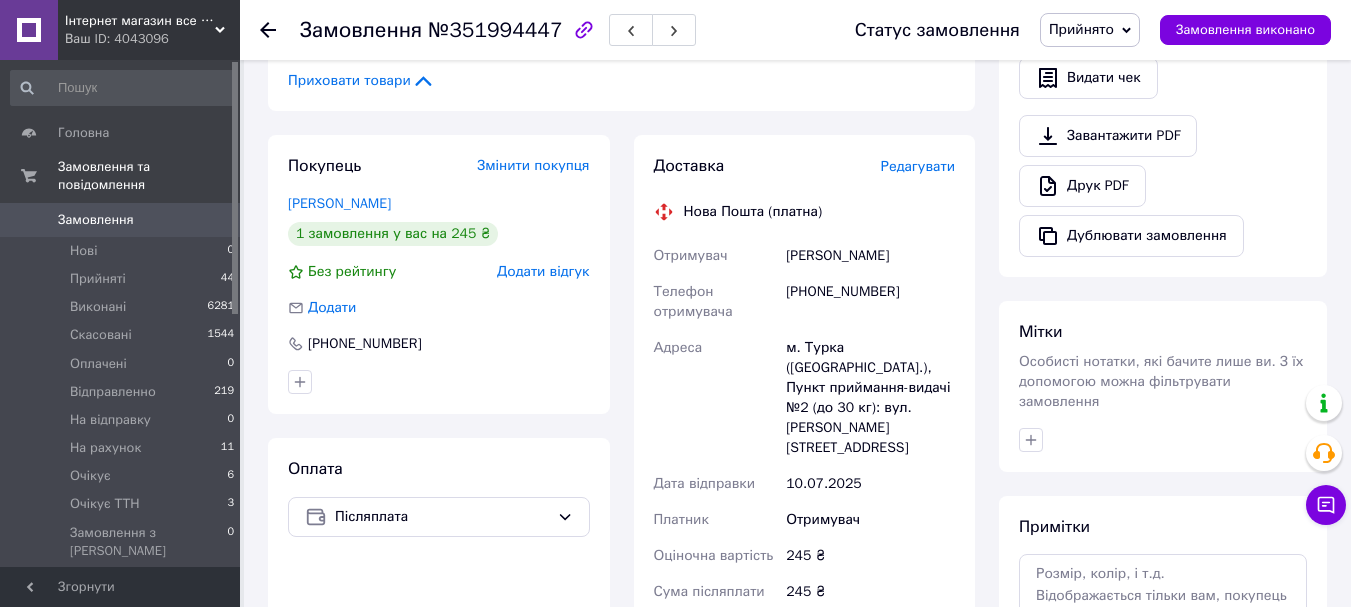 scroll, scrollTop: 700, scrollLeft: 0, axis: vertical 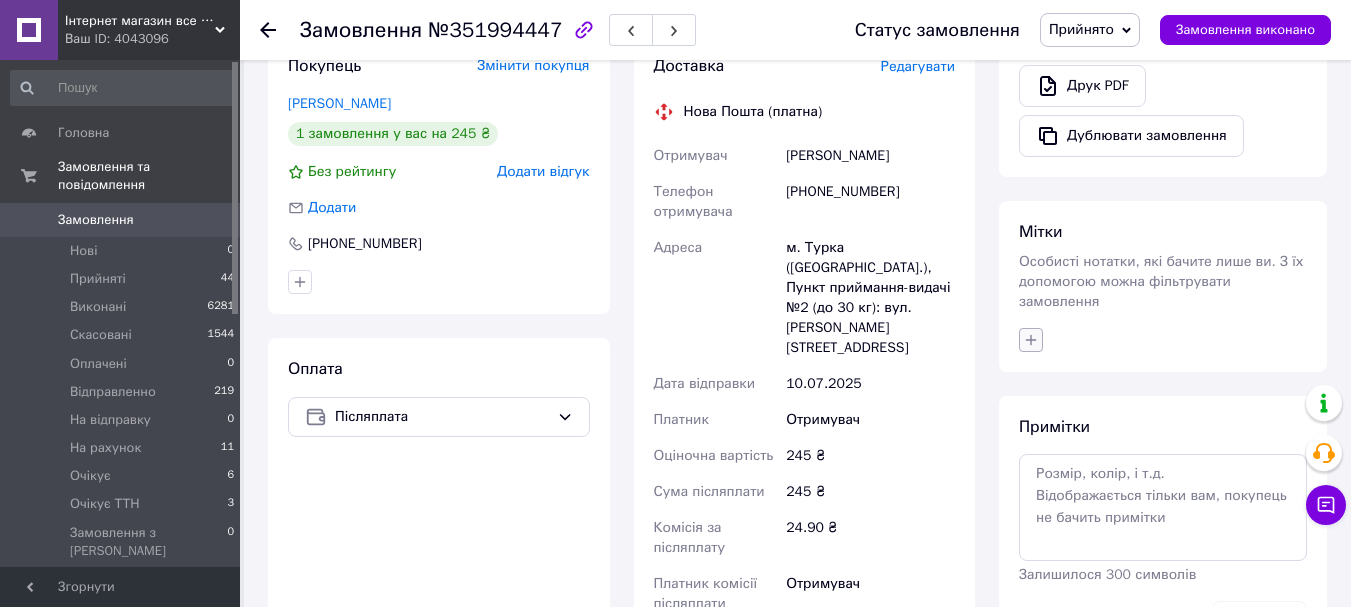 click 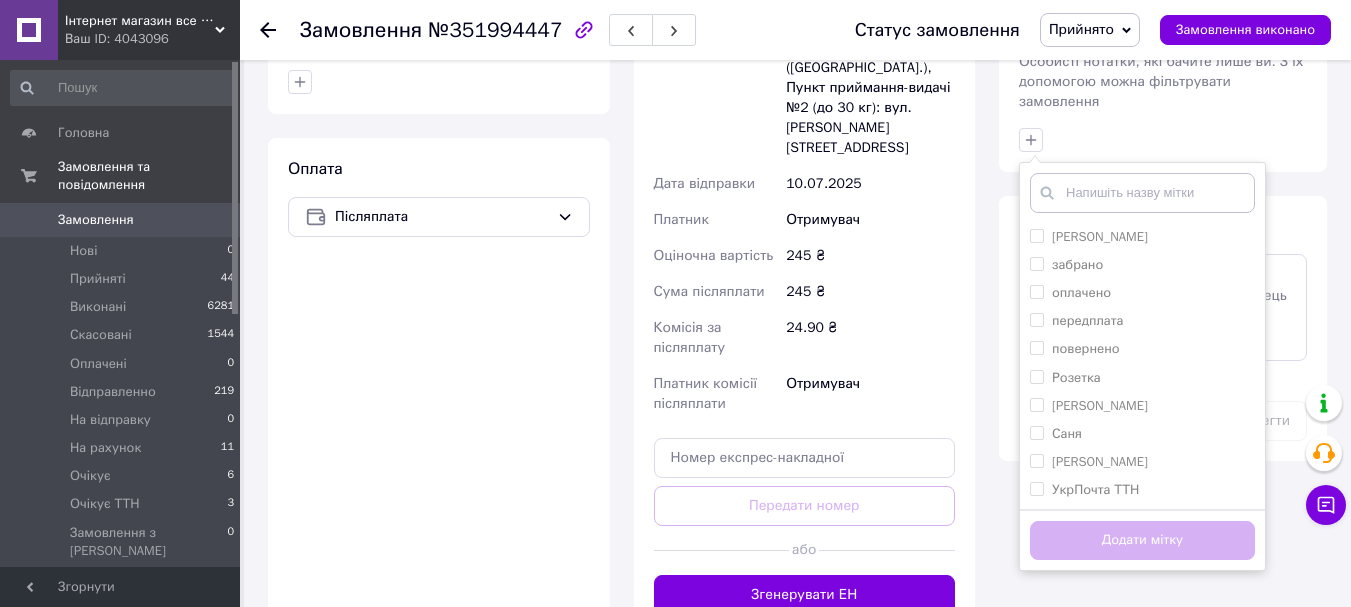 scroll, scrollTop: 1000, scrollLeft: 0, axis: vertical 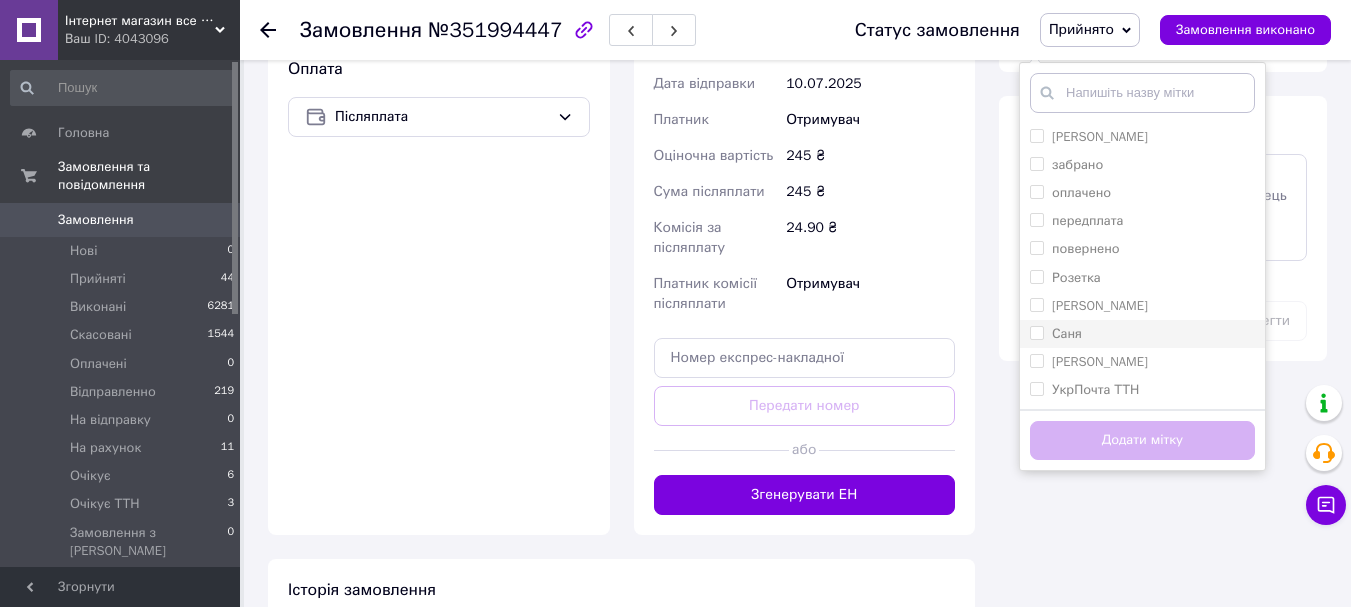 click on "Саня" at bounding box center (1142, 334) 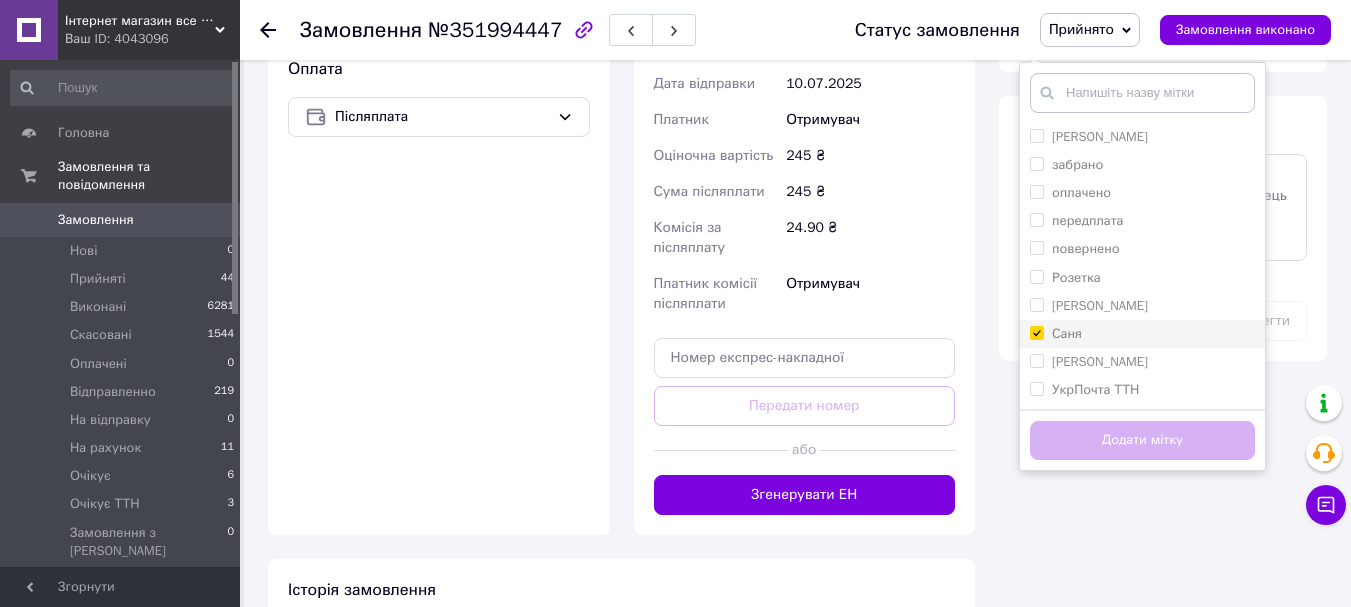 checkbox on "true" 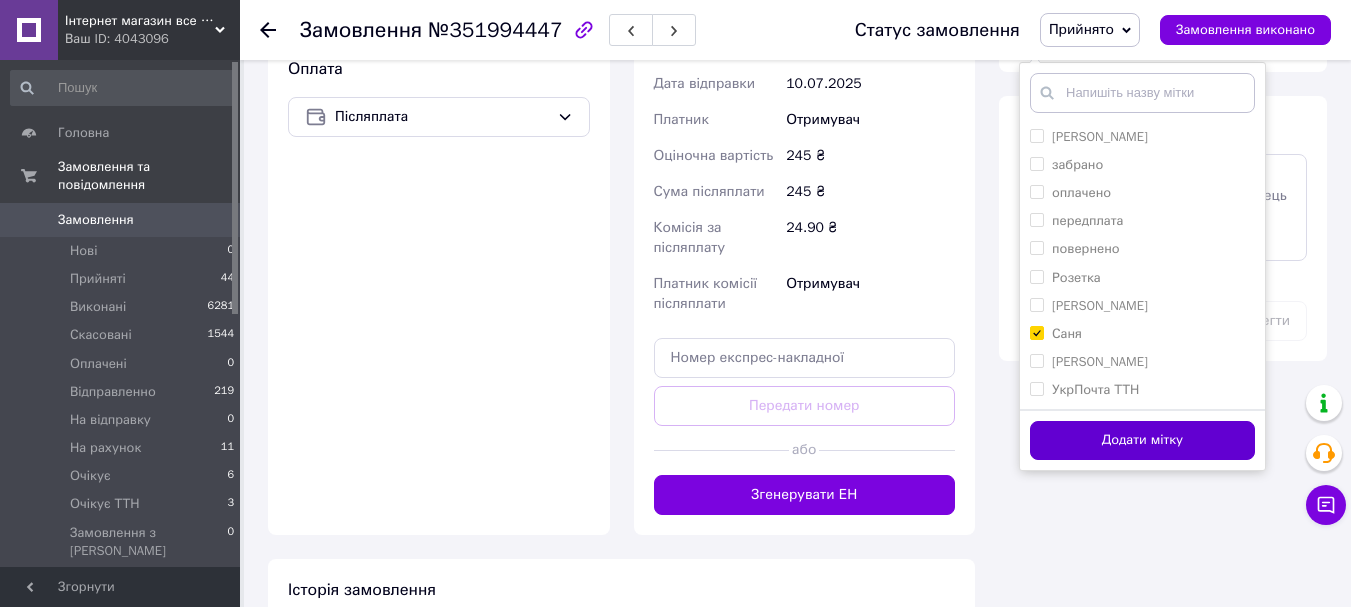 click on "Додати мітку" at bounding box center (1142, 440) 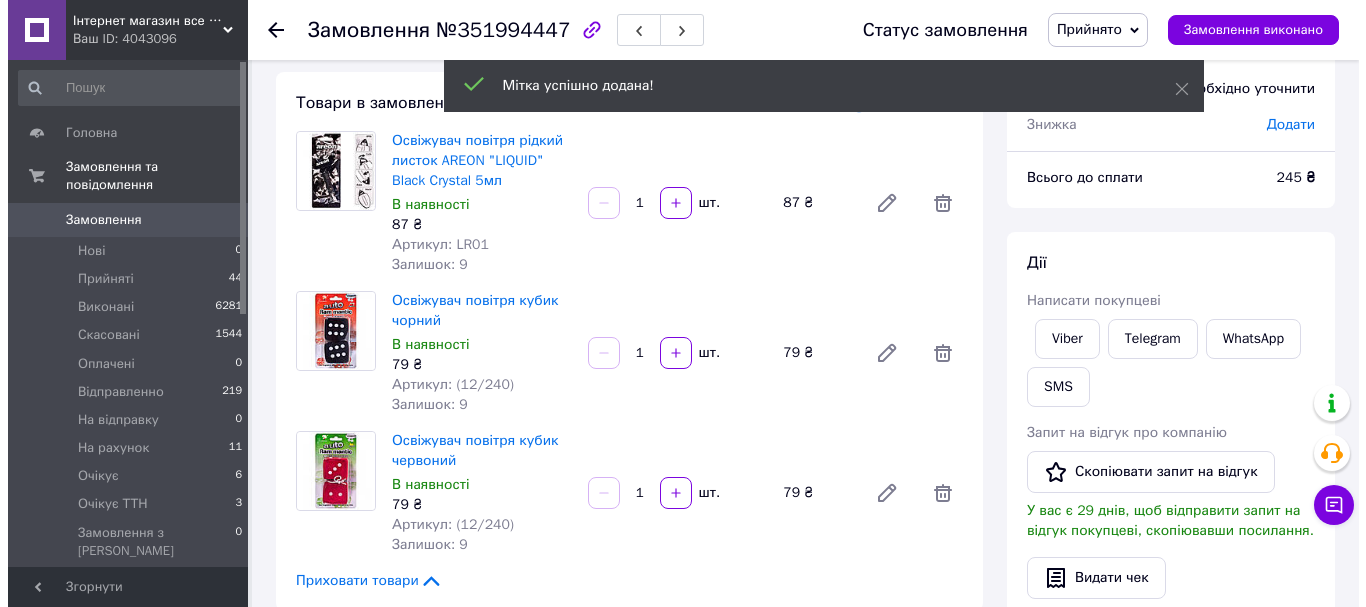 scroll, scrollTop: 0, scrollLeft: 0, axis: both 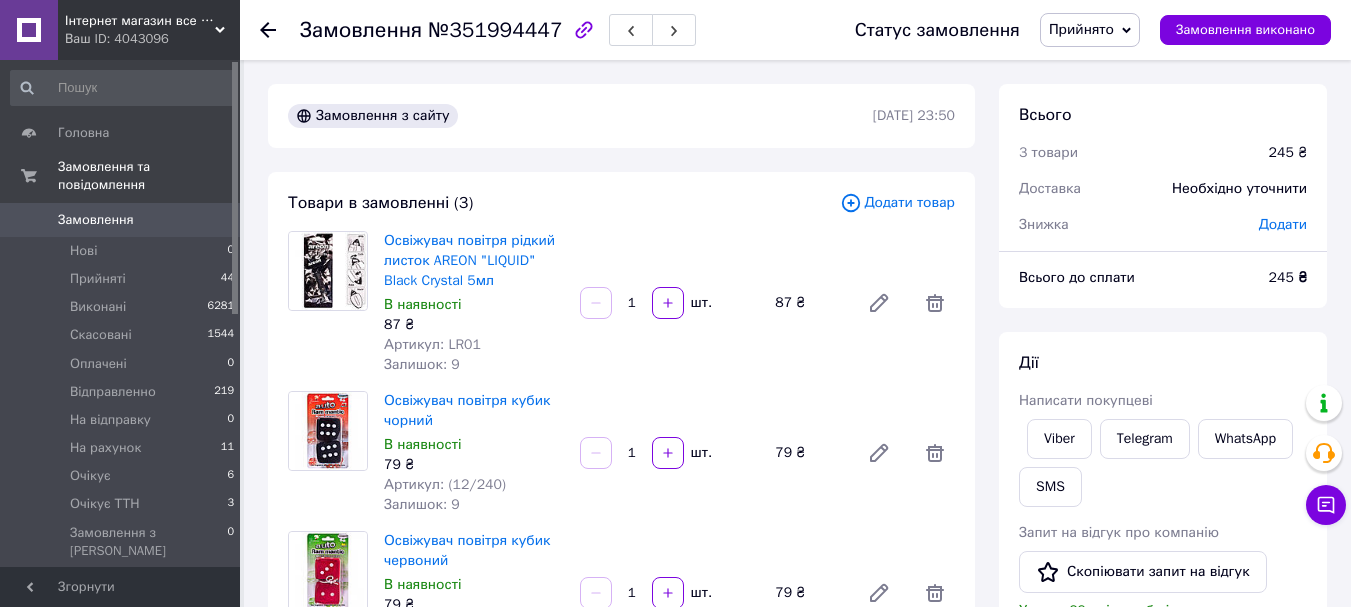 click 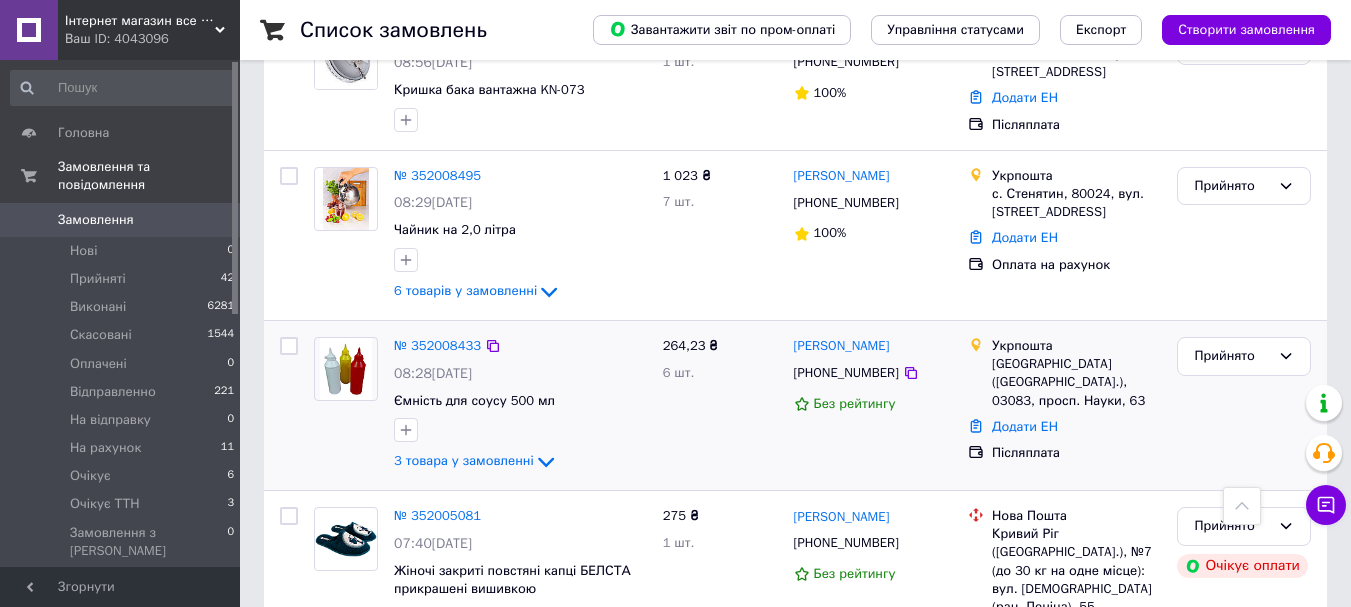 scroll, scrollTop: 800, scrollLeft: 0, axis: vertical 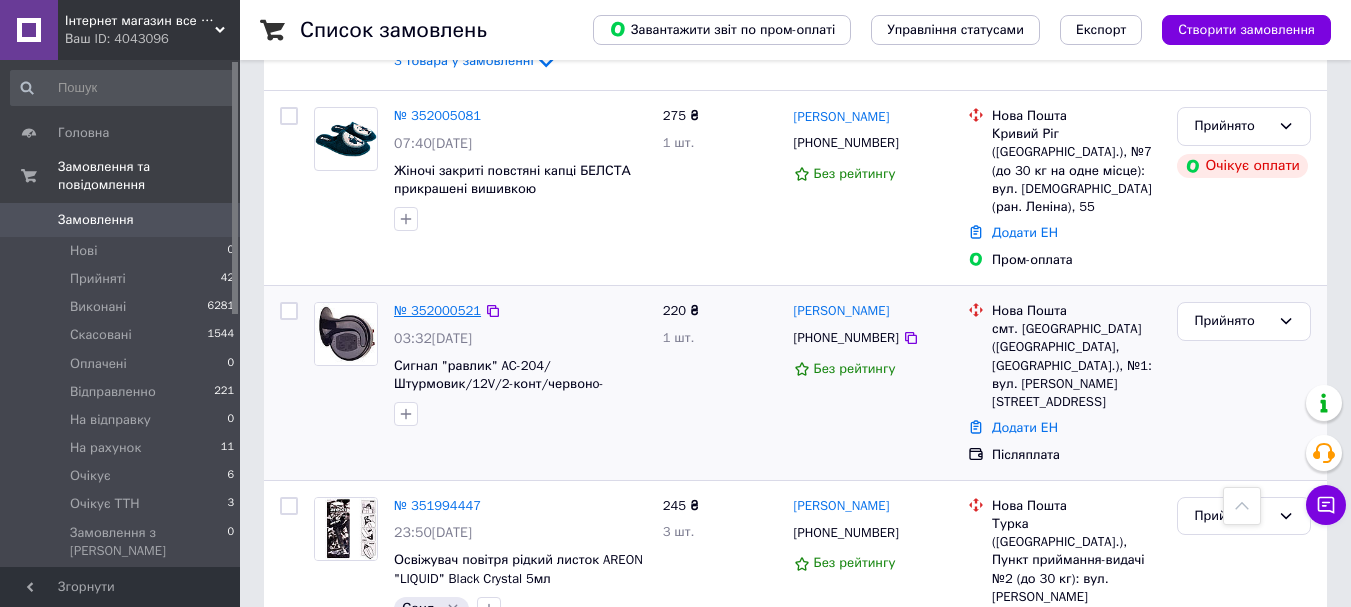 click on "№ 352000521" at bounding box center (437, 310) 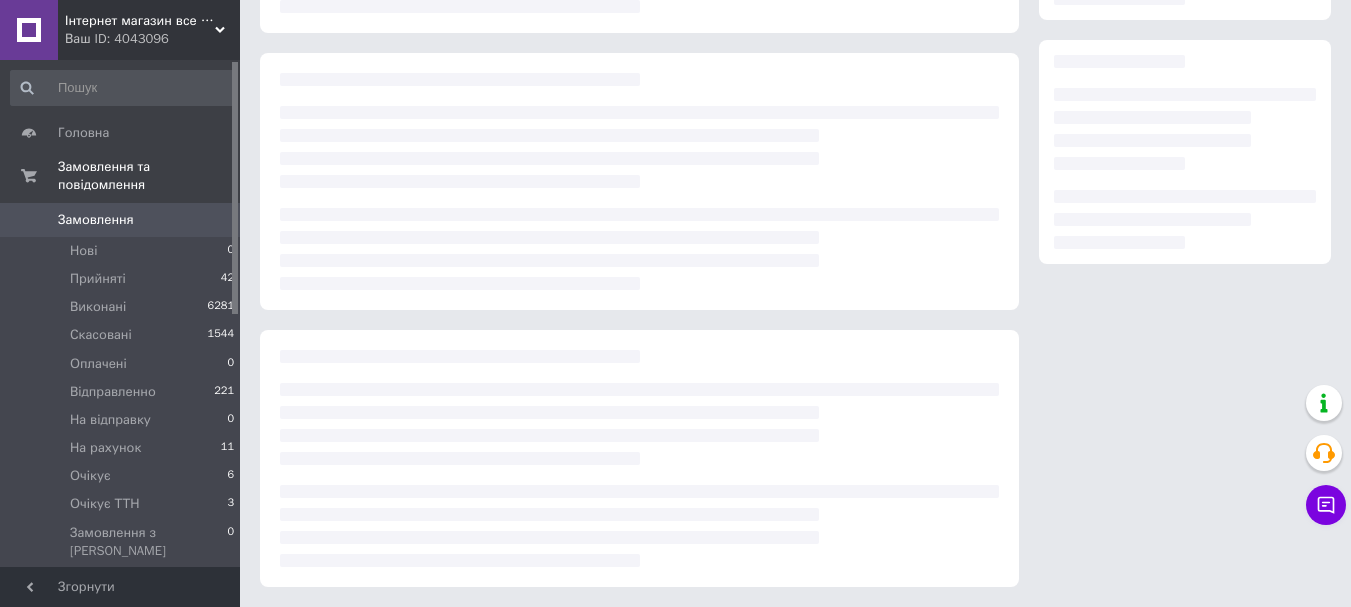 scroll, scrollTop: 0, scrollLeft: 0, axis: both 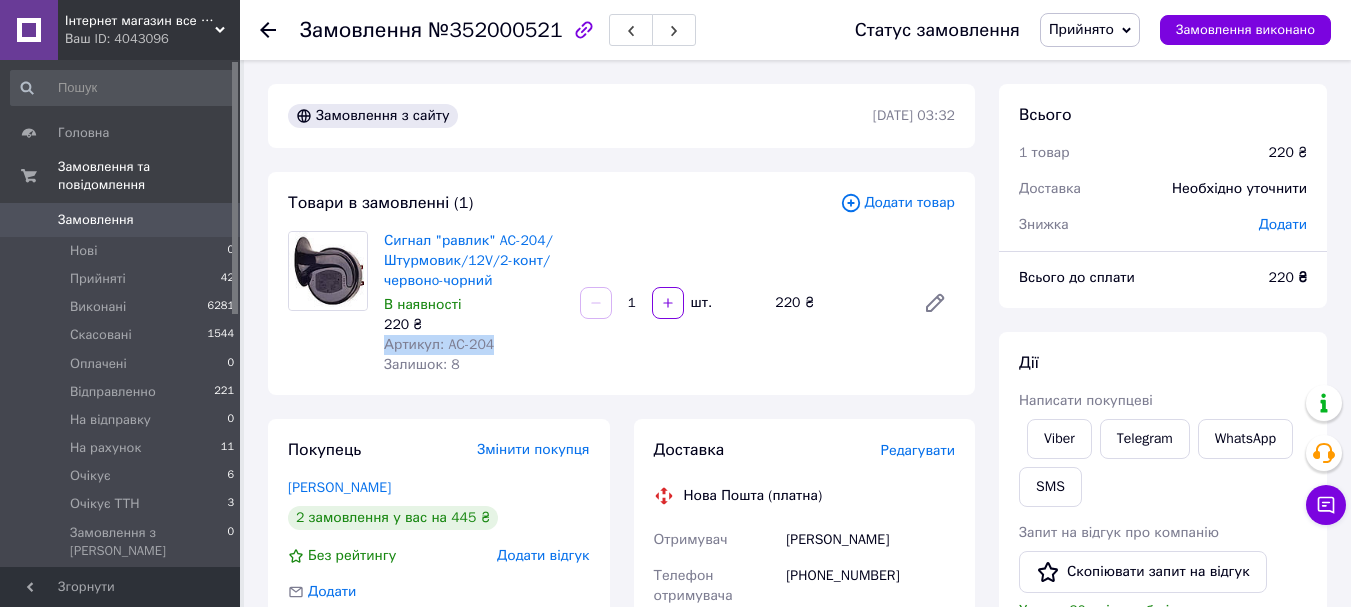 drag, startPoint x: 495, startPoint y: 343, endPoint x: 377, endPoint y: 343, distance: 118 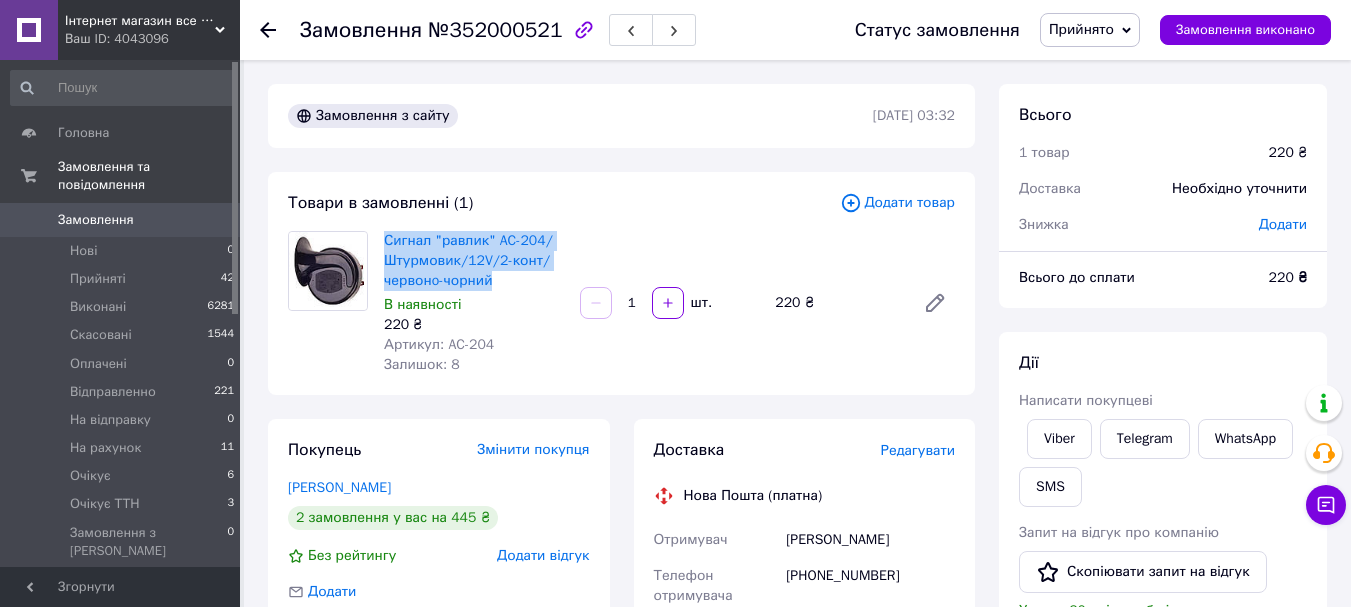 drag, startPoint x: 522, startPoint y: 276, endPoint x: 382, endPoint y: 237, distance: 145.33066 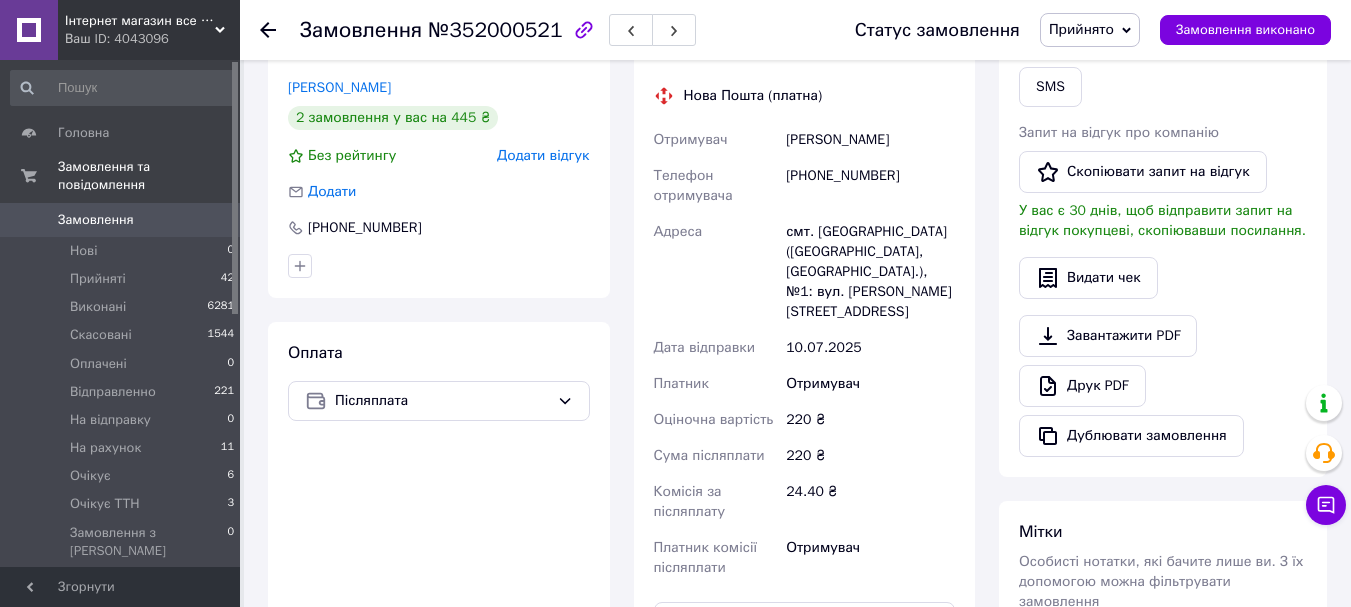 scroll, scrollTop: 600, scrollLeft: 0, axis: vertical 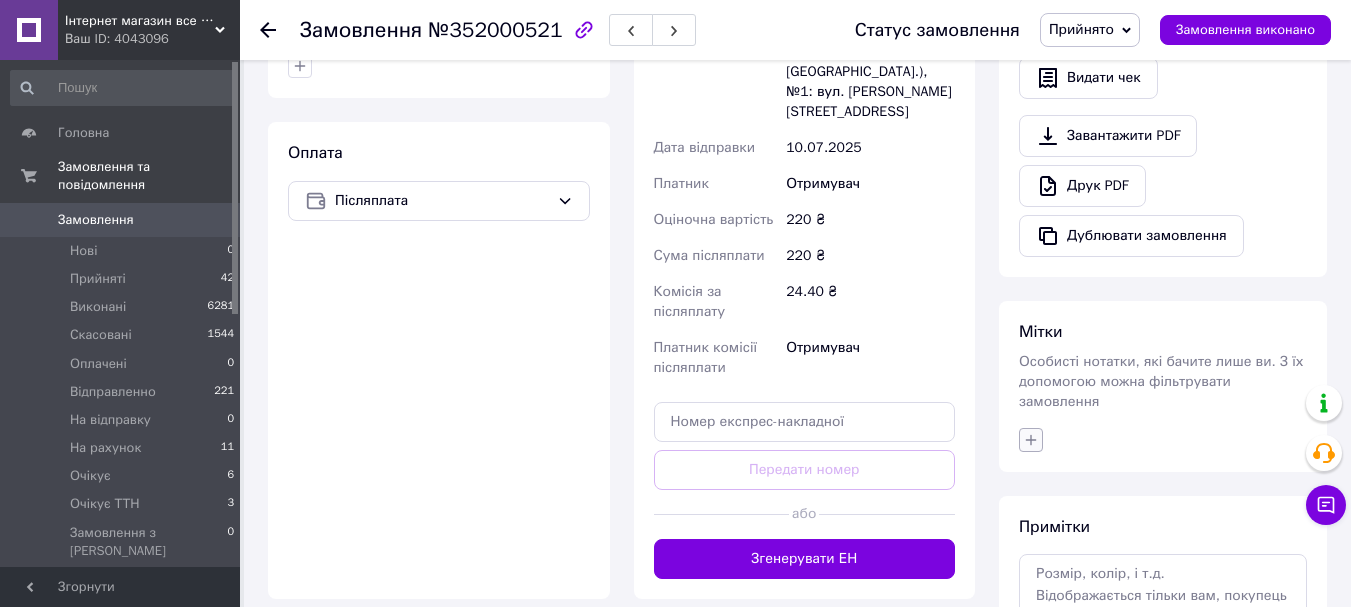 click 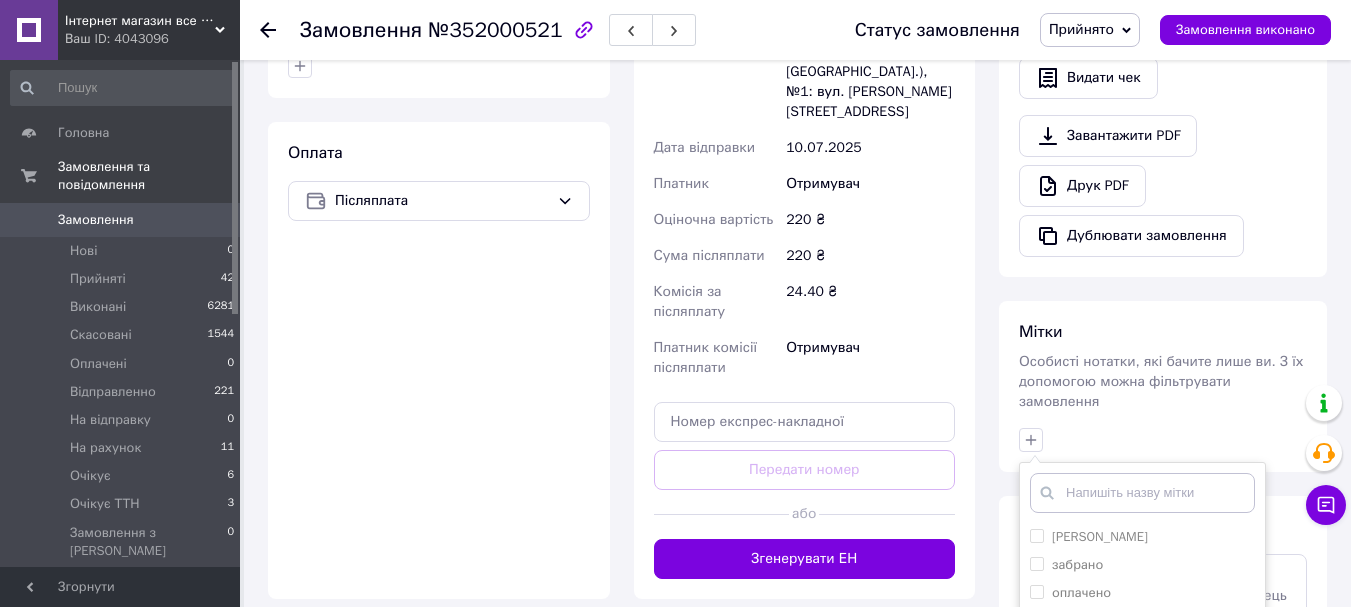 scroll, scrollTop: 844, scrollLeft: 0, axis: vertical 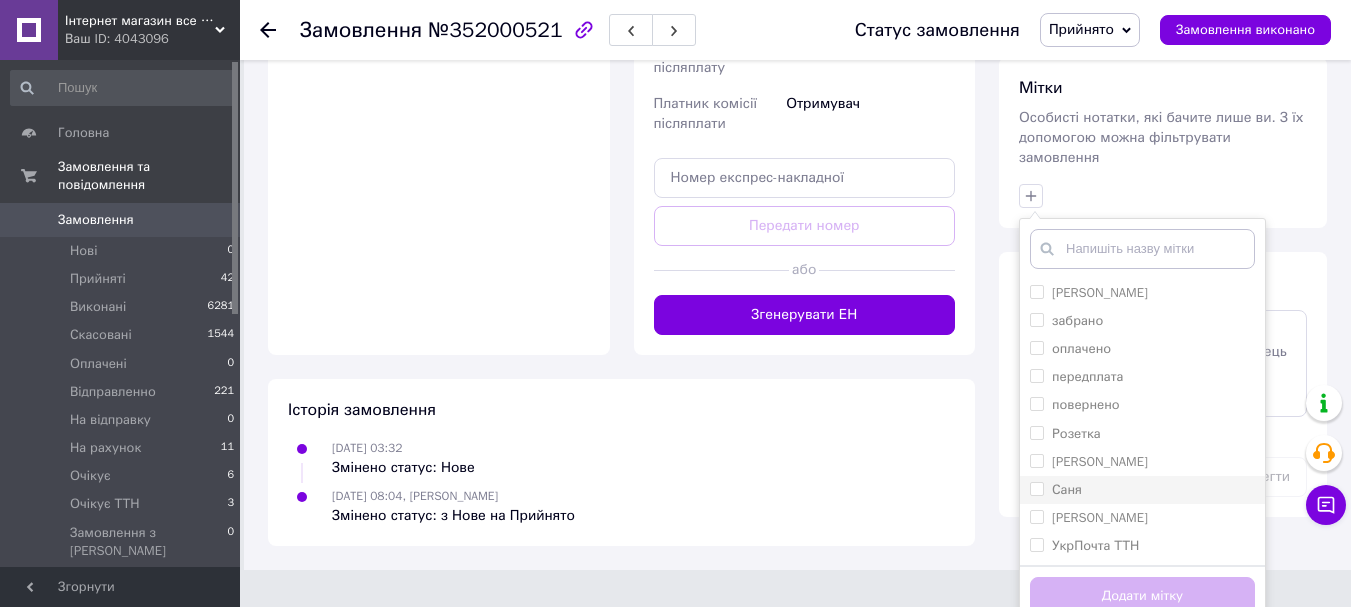click on "Саня" at bounding box center (1142, 490) 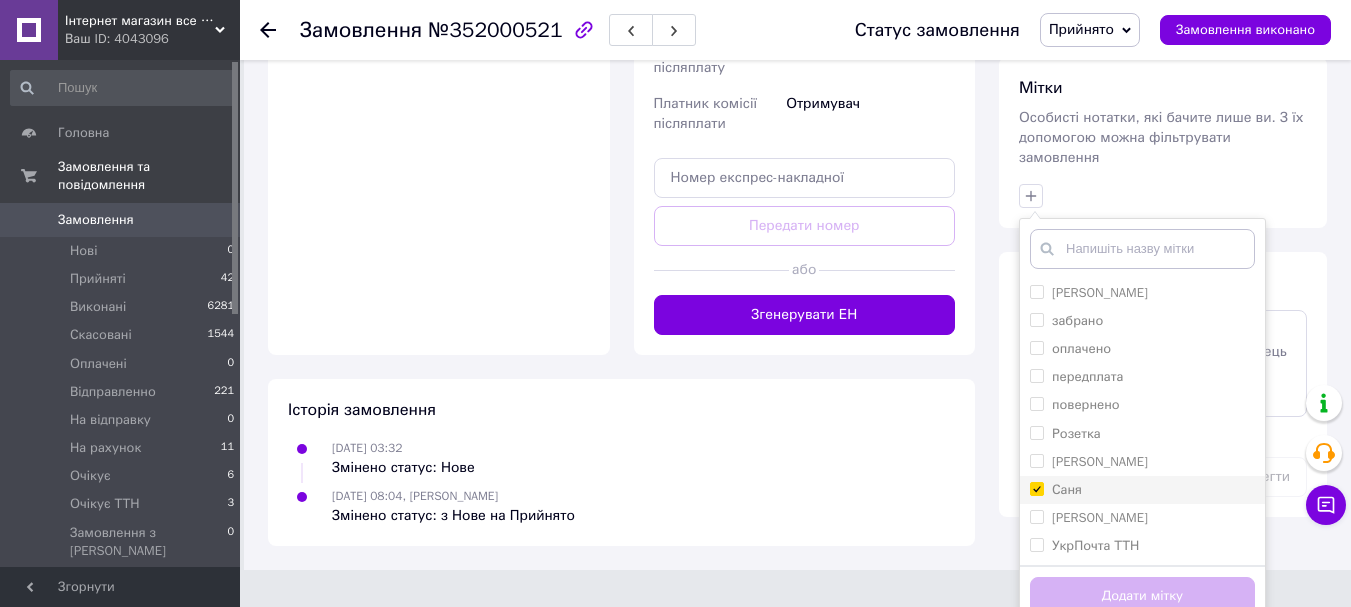 checkbox on "true" 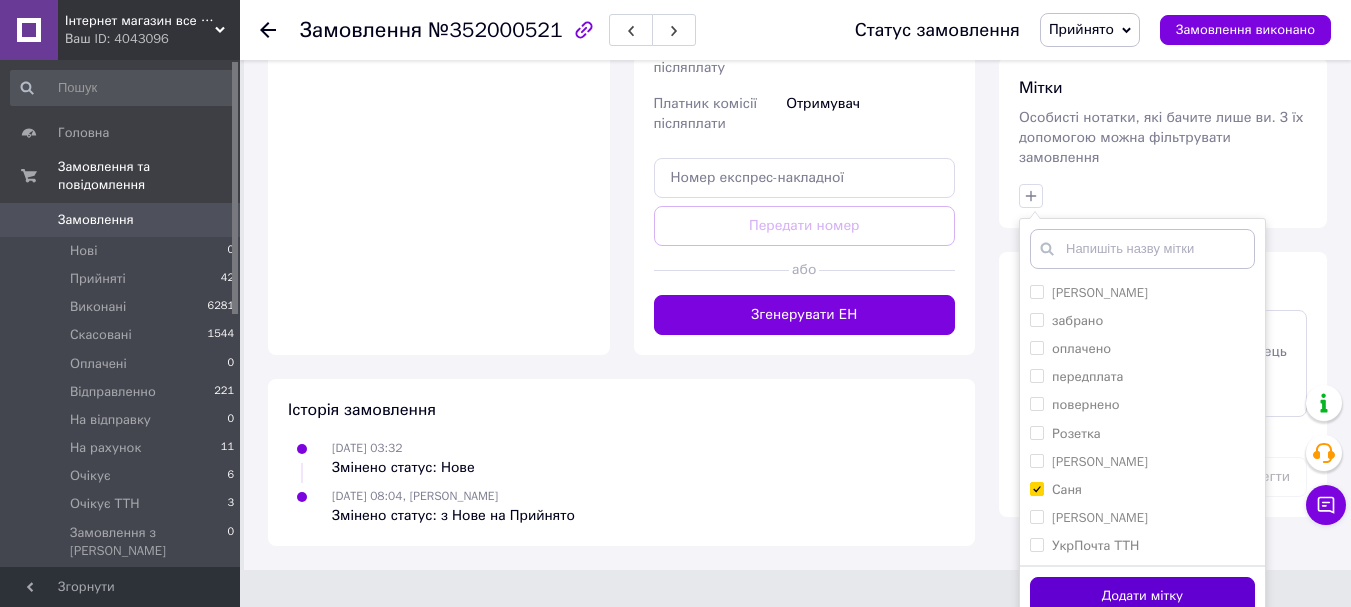 click on "Додати мітку" at bounding box center [1142, 596] 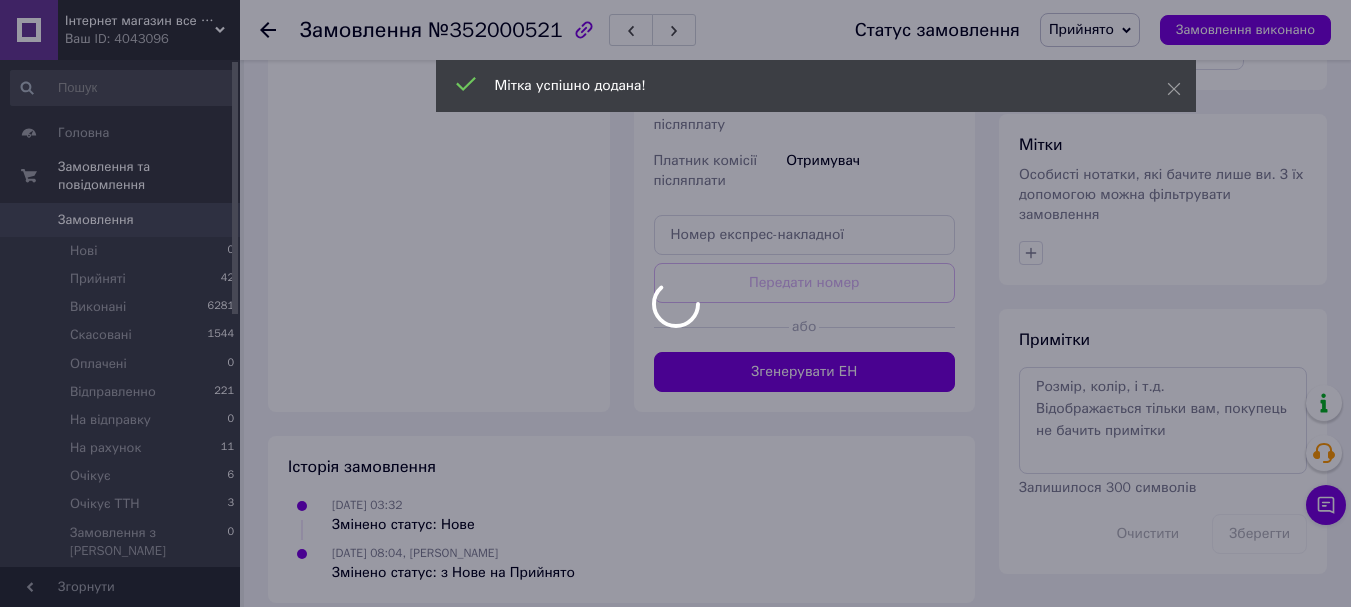 scroll, scrollTop: 835, scrollLeft: 0, axis: vertical 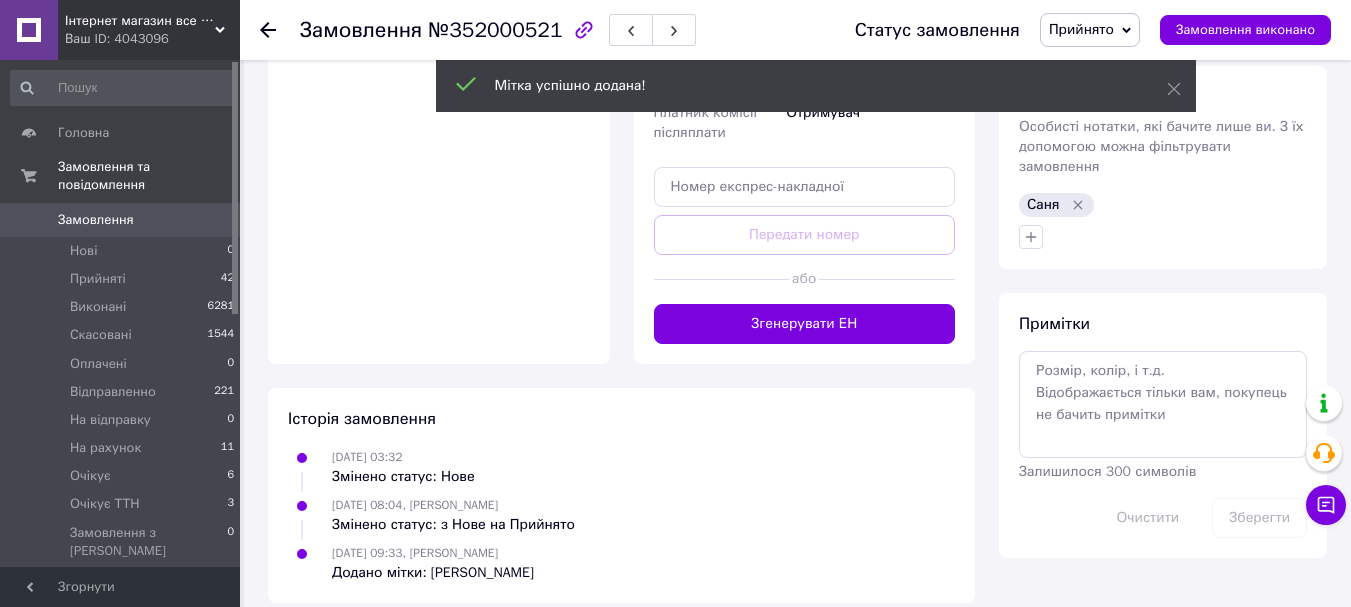 click 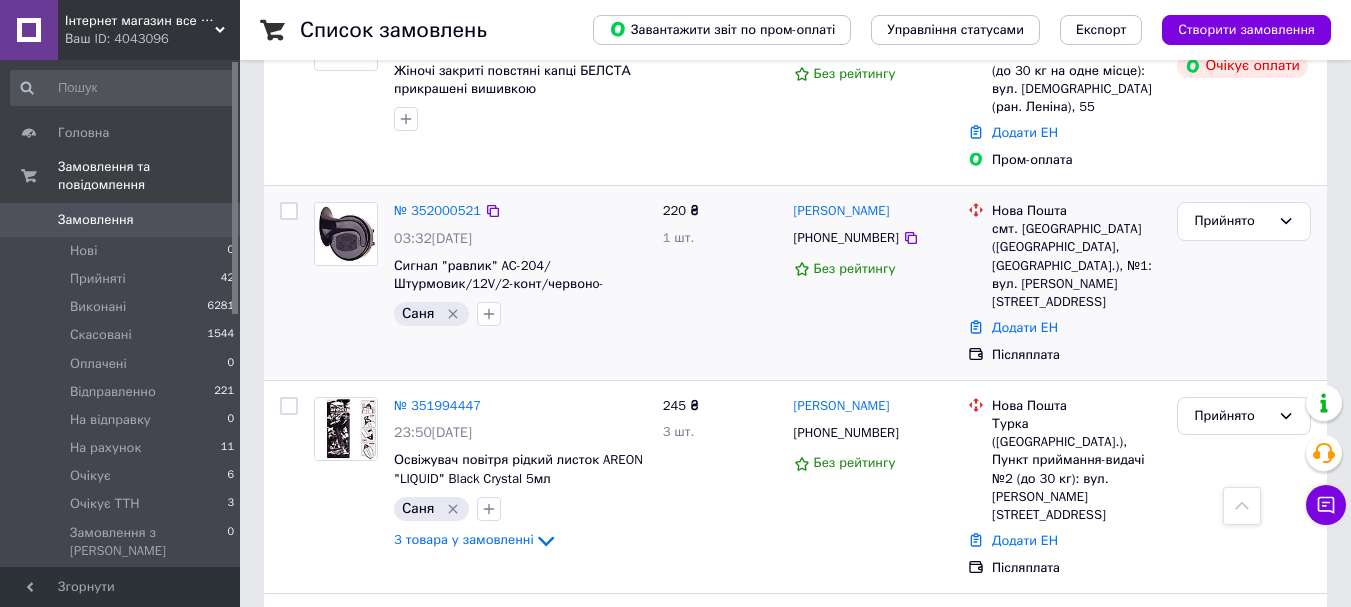 scroll, scrollTop: 500, scrollLeft: 0, axis: vertical 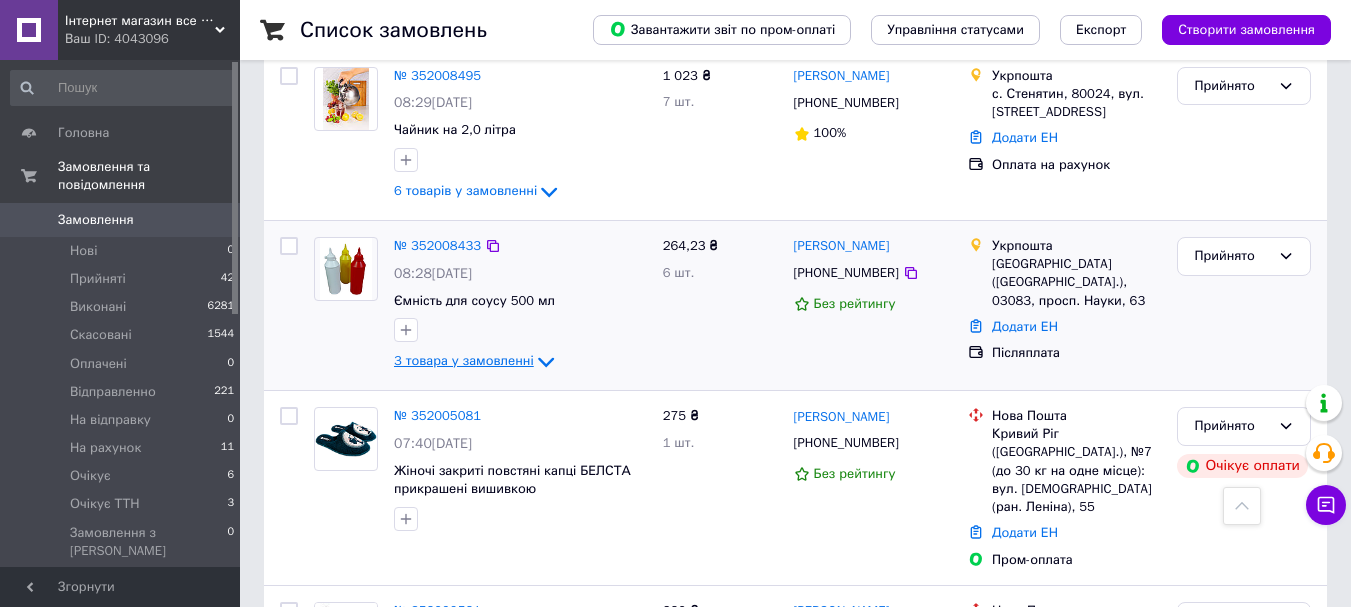 click on "3 товара у замовленні" at bounding box center [464, 361] 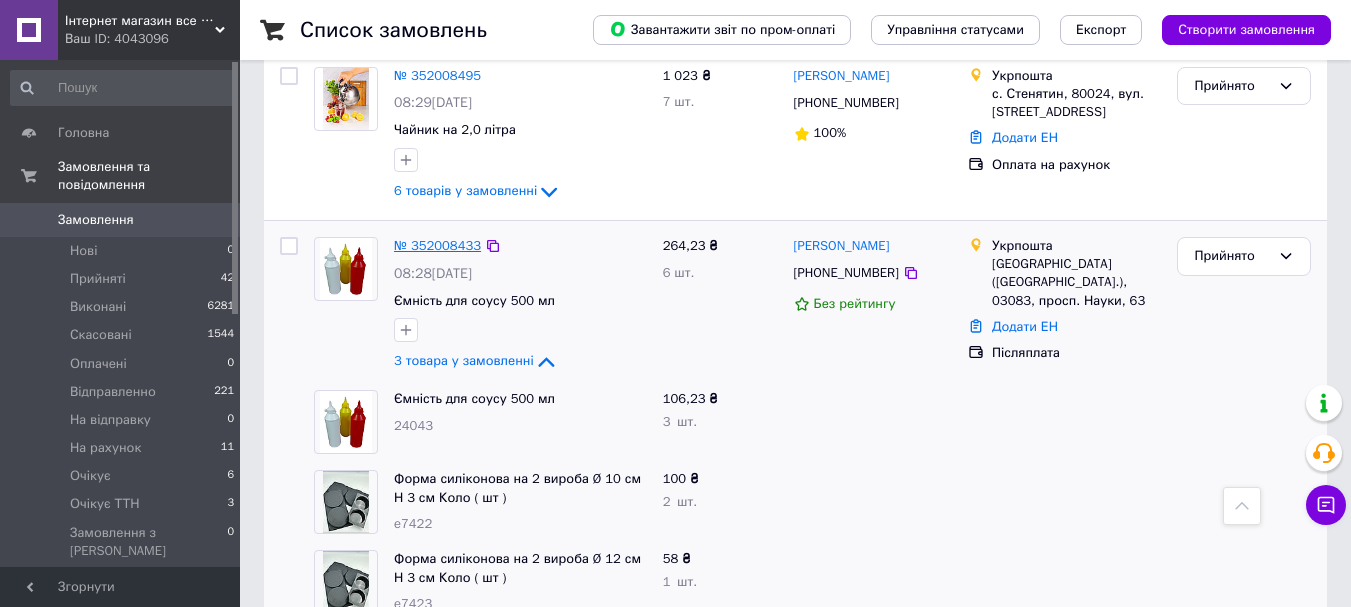 click on "№ 352008433" at bounding box center (437, 245) 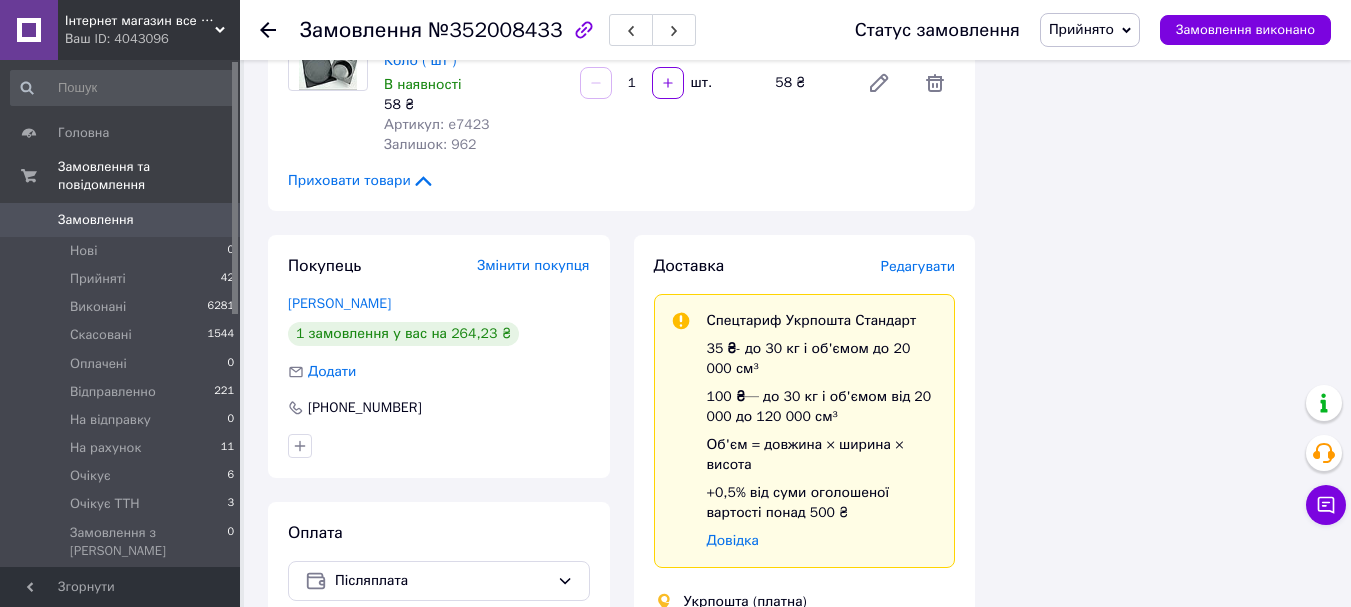 scroll, scrollTop: 200, scrollLeft: 0, axis: vertical 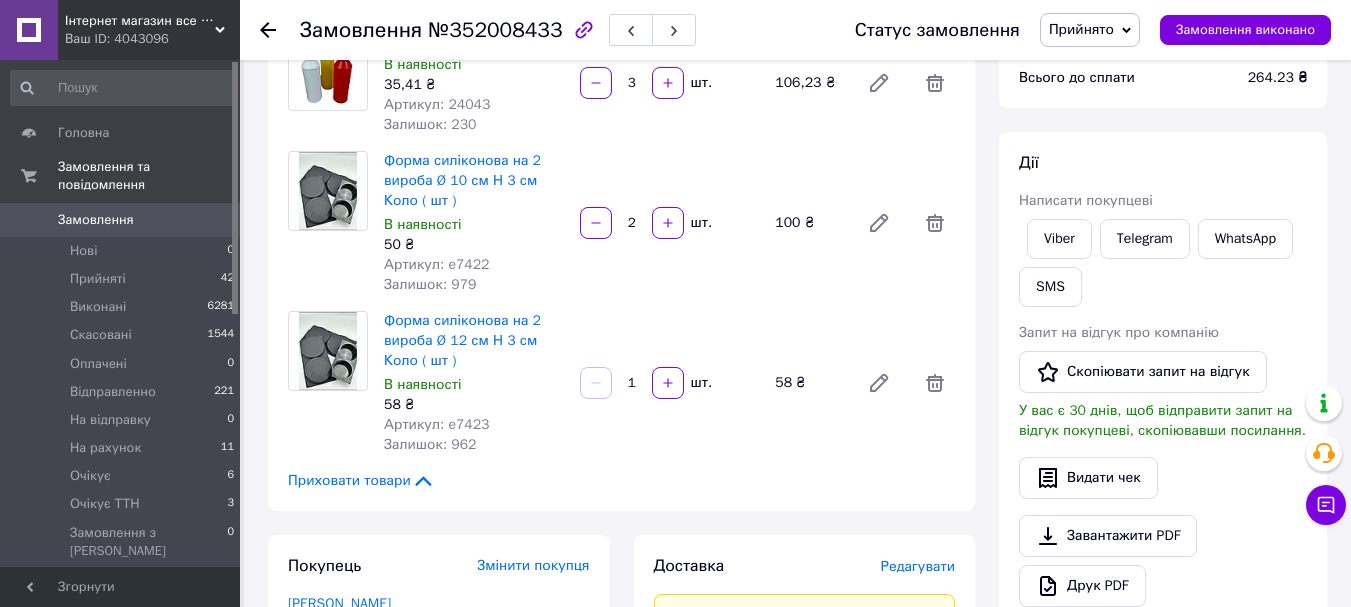 click on "Артикул: e7422" at bounding box center [437, 264] 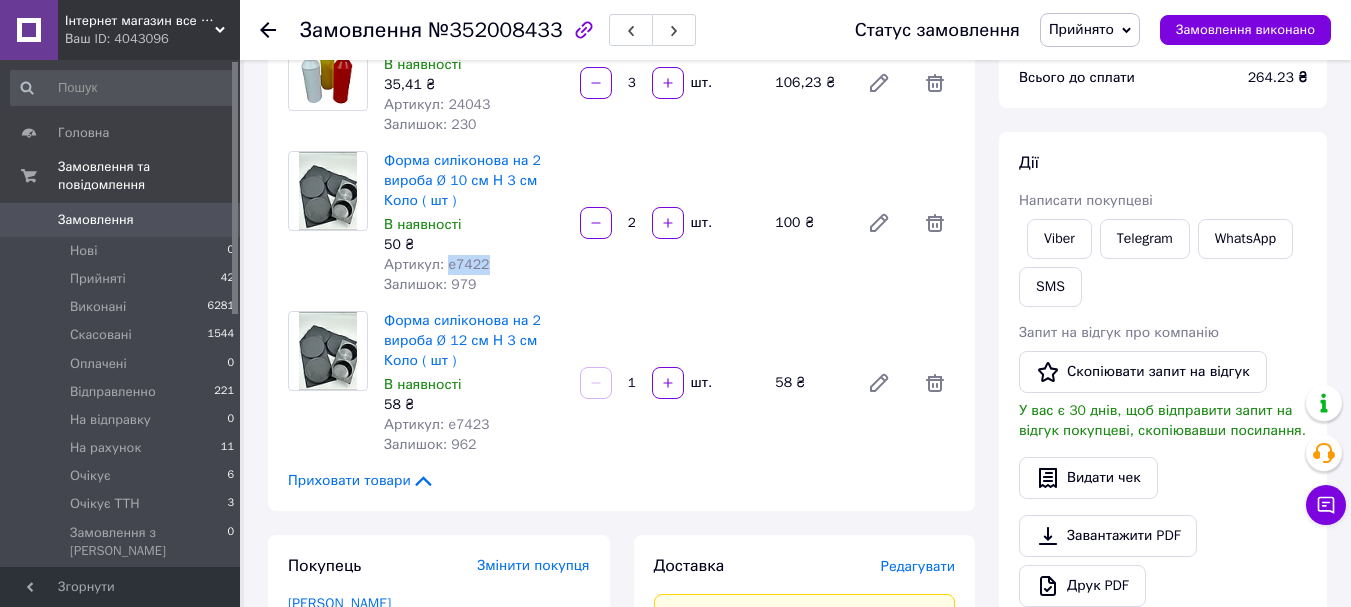 click on "Артикул: e7422" at bounding box center [437, 264] 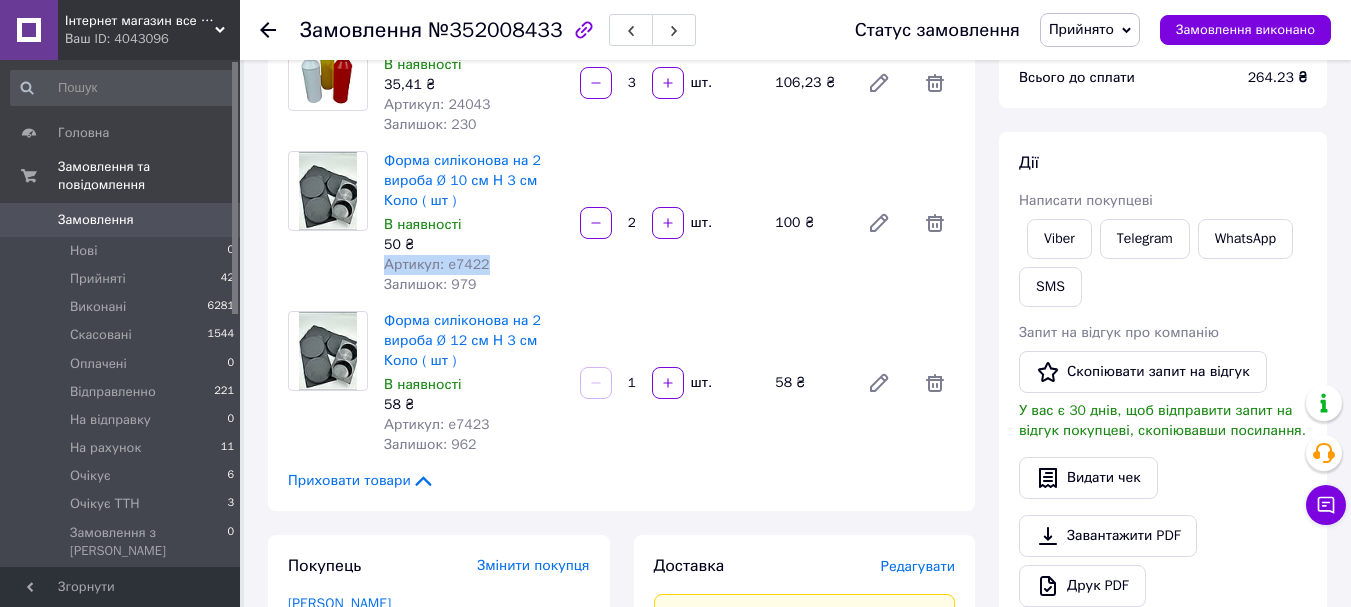 click on "Артикул: e7422" at bounding box center (437, 264) 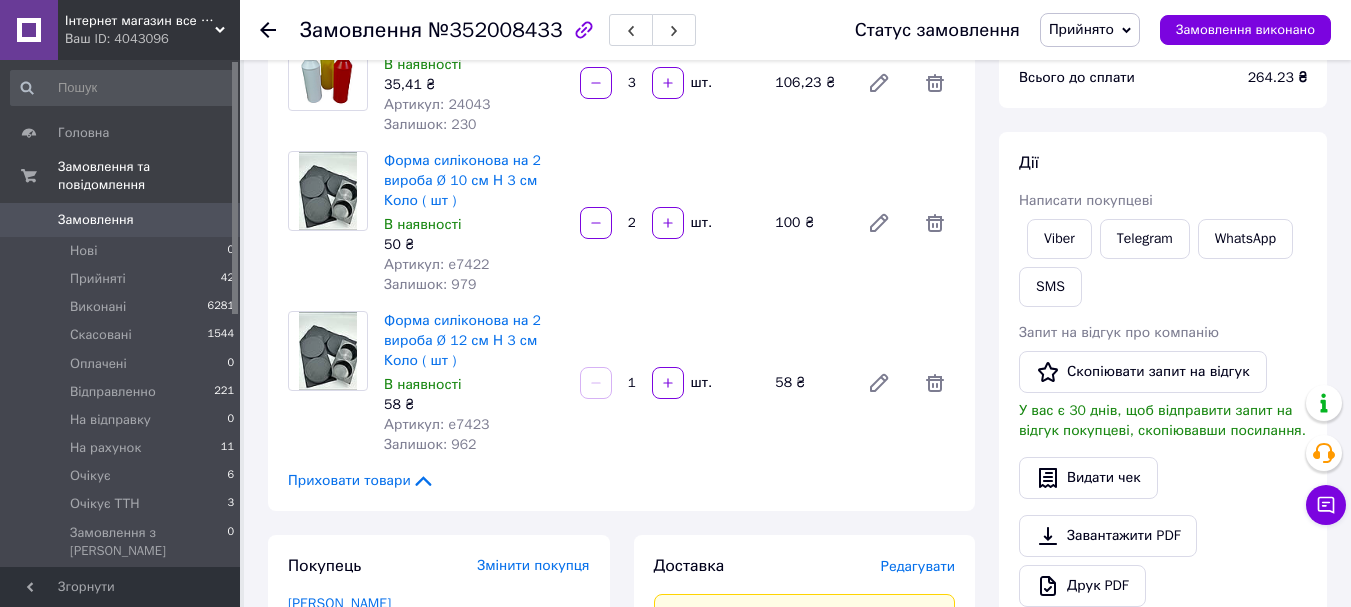click on "Артикул: e7423" at bounding box center (437, 424) 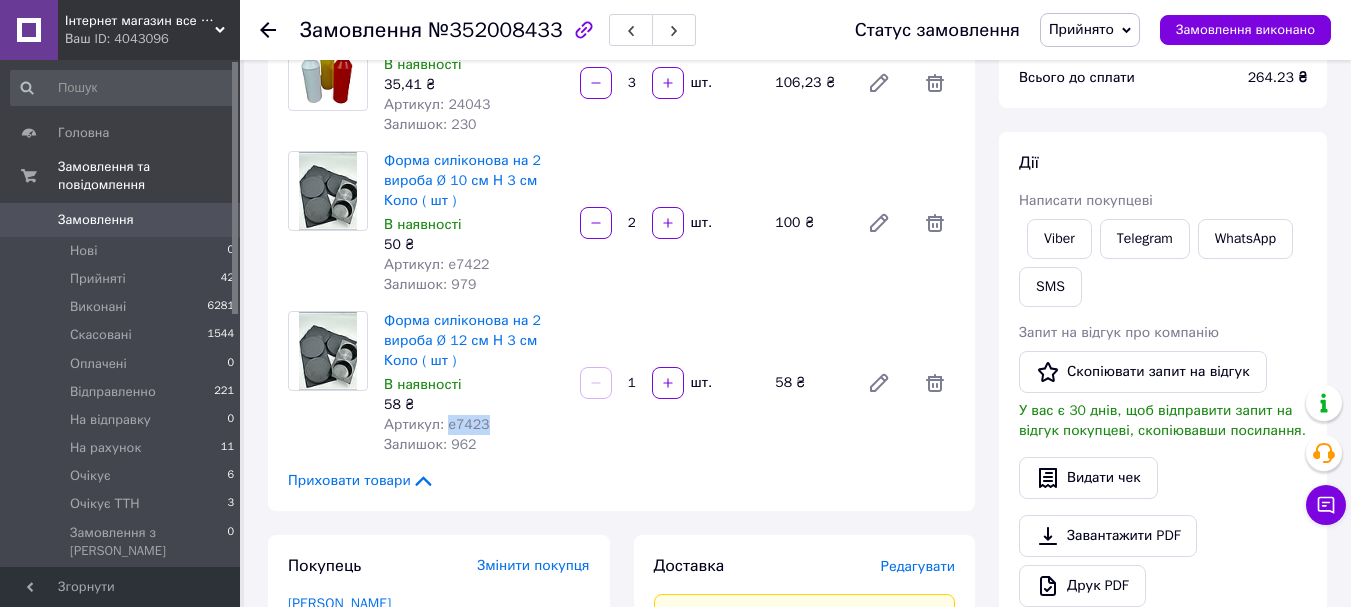 click on "Артикул: e7423" at bounding box center [437, 424] 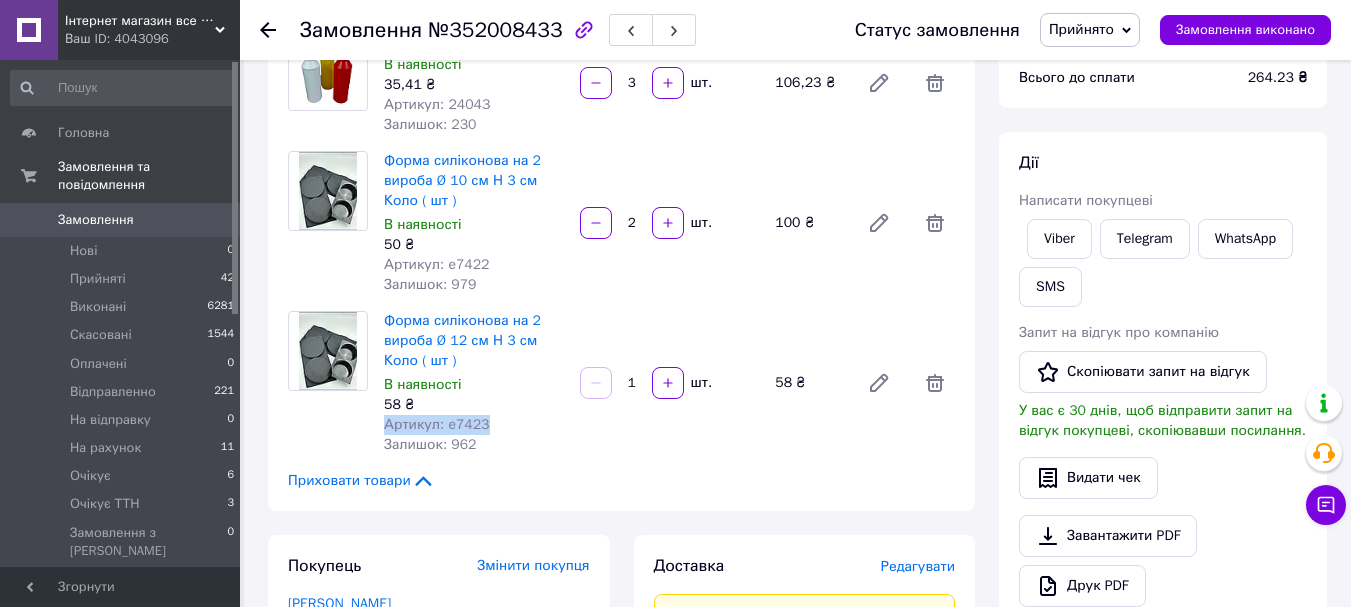 click on "Артикул: e7423" at bounding box center (437, 424) 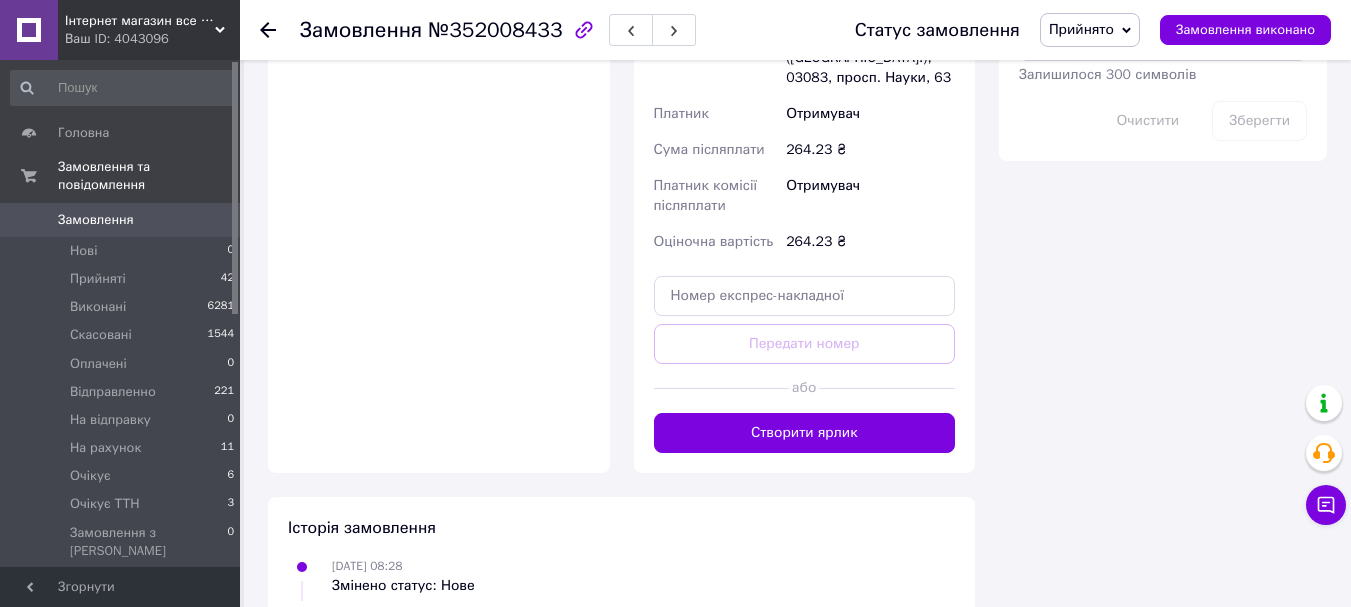 scroll, scrollTop: 900, scrollLeft: 0, axis: vertical 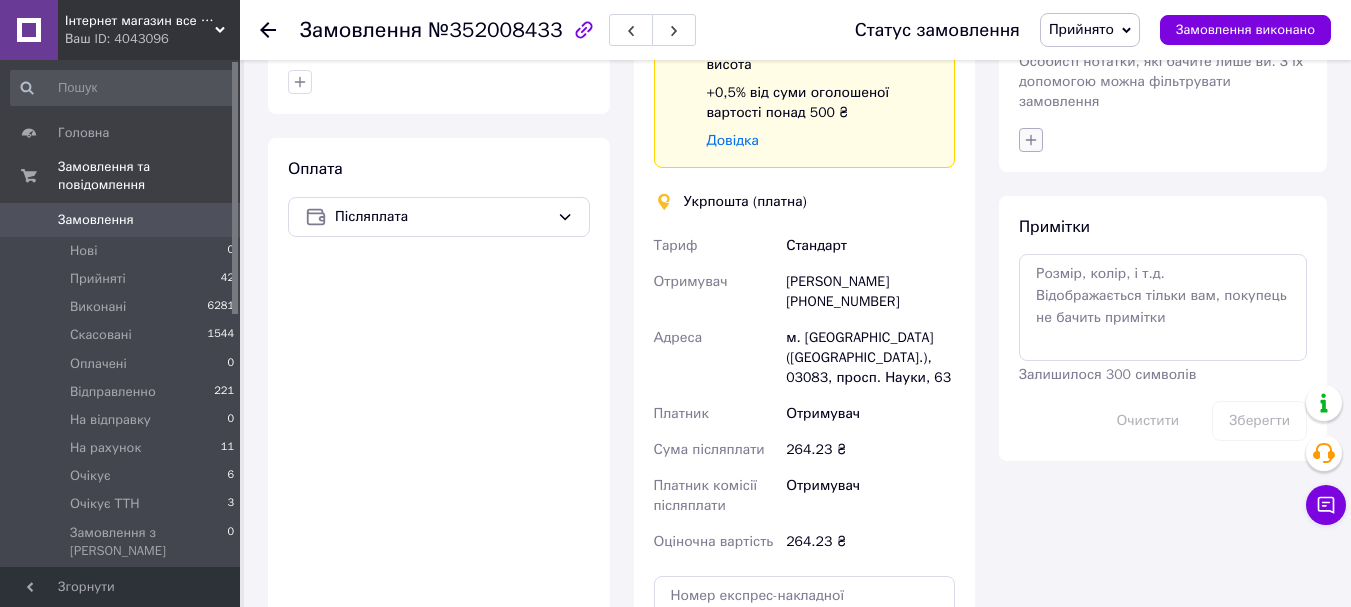 click 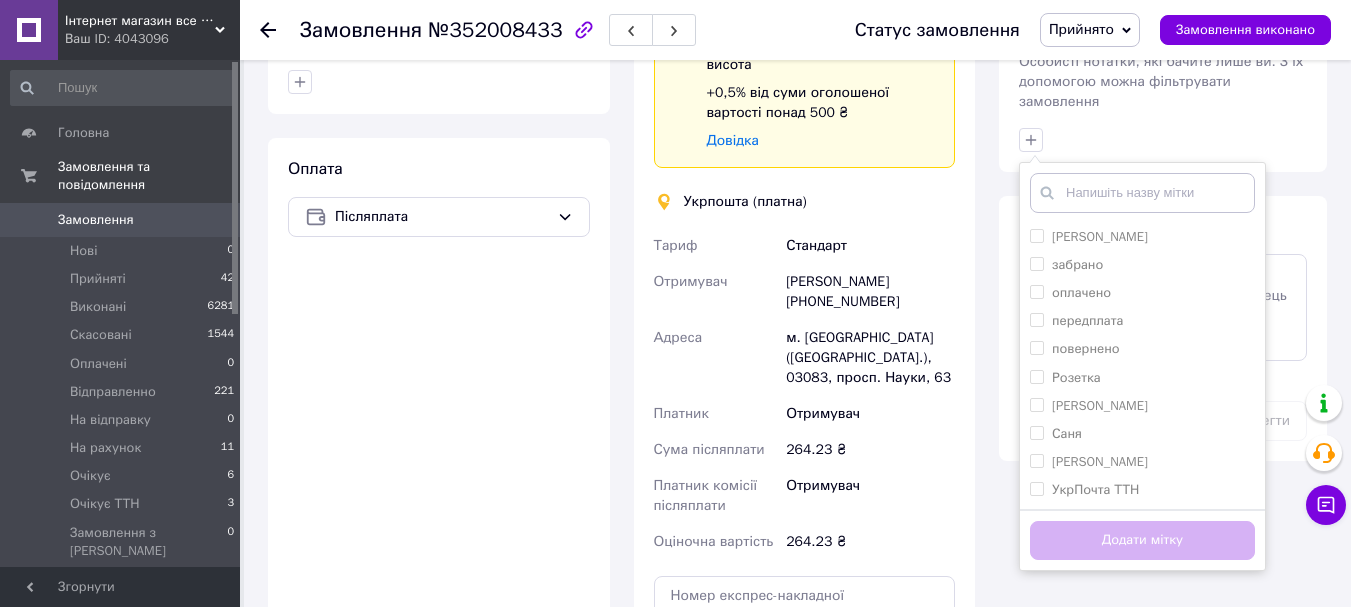 scroll, scrollTop: 1200, scrollLeft: 0, axis: vertical 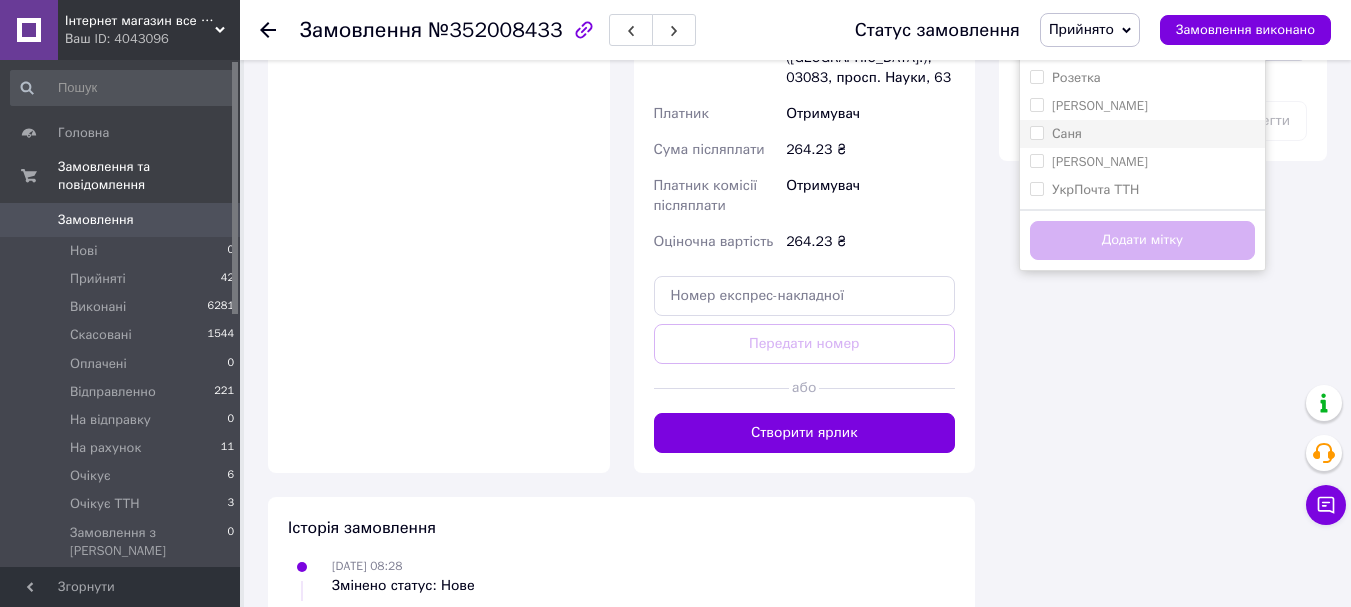 click on "Саня" at bounding box center [1142, 134] 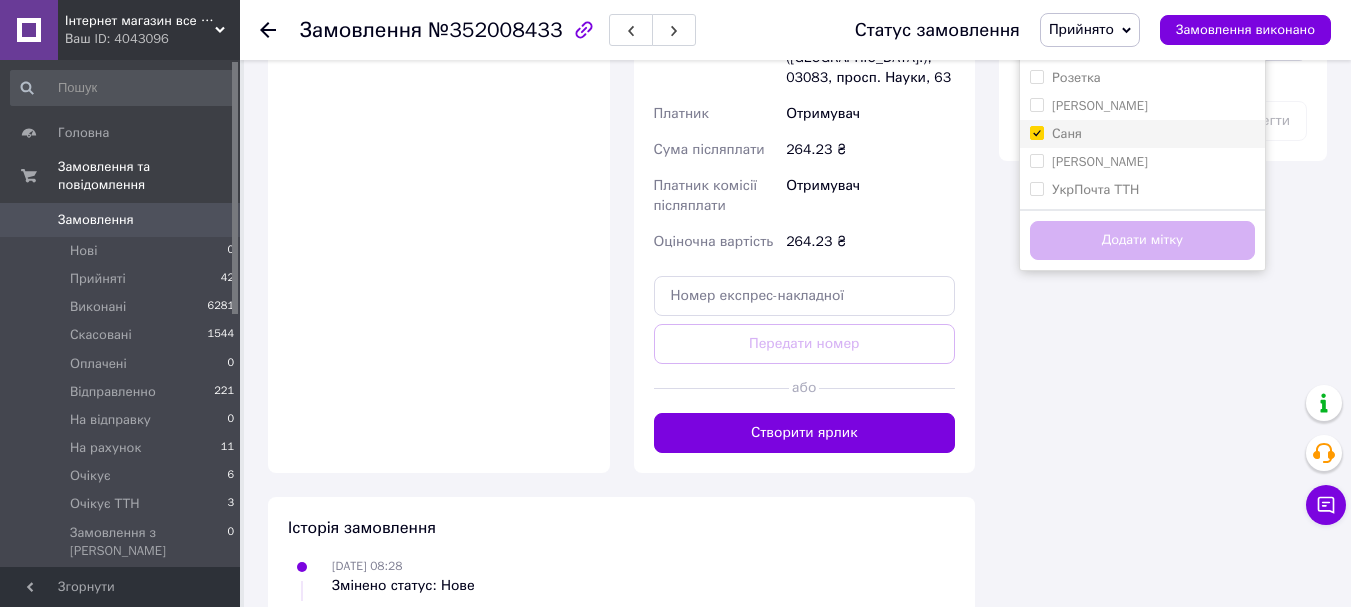 checkbox on "true" 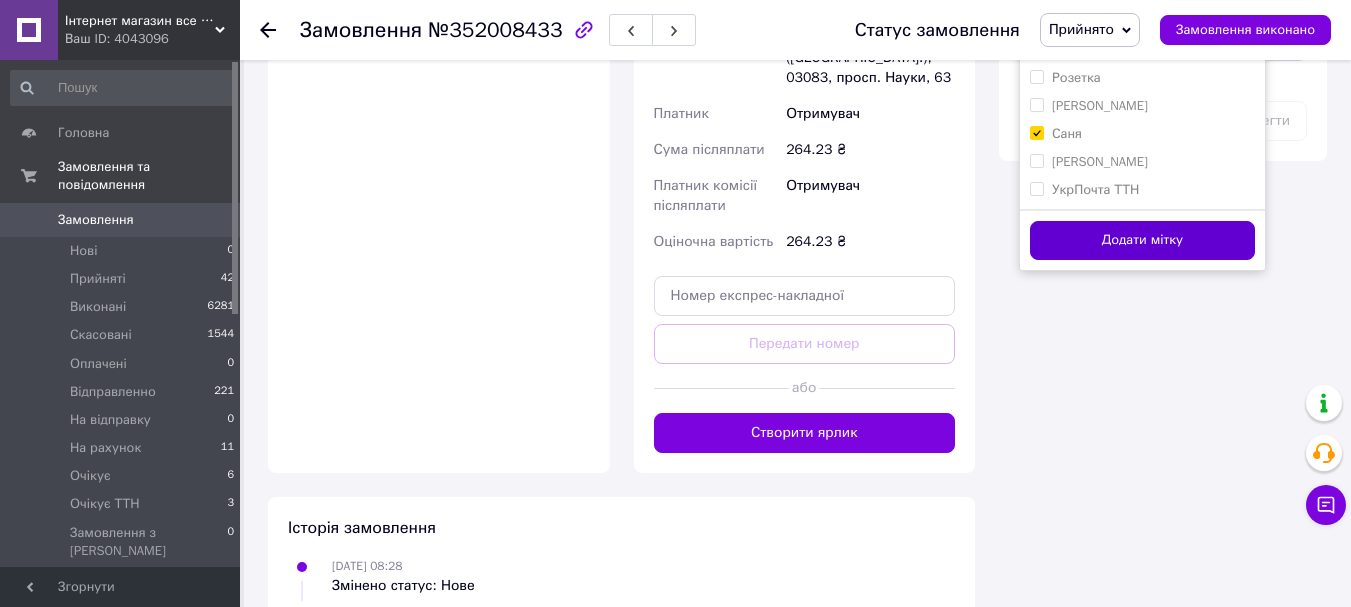 click on "Додати мітку" at bounding box center [1142, 240] 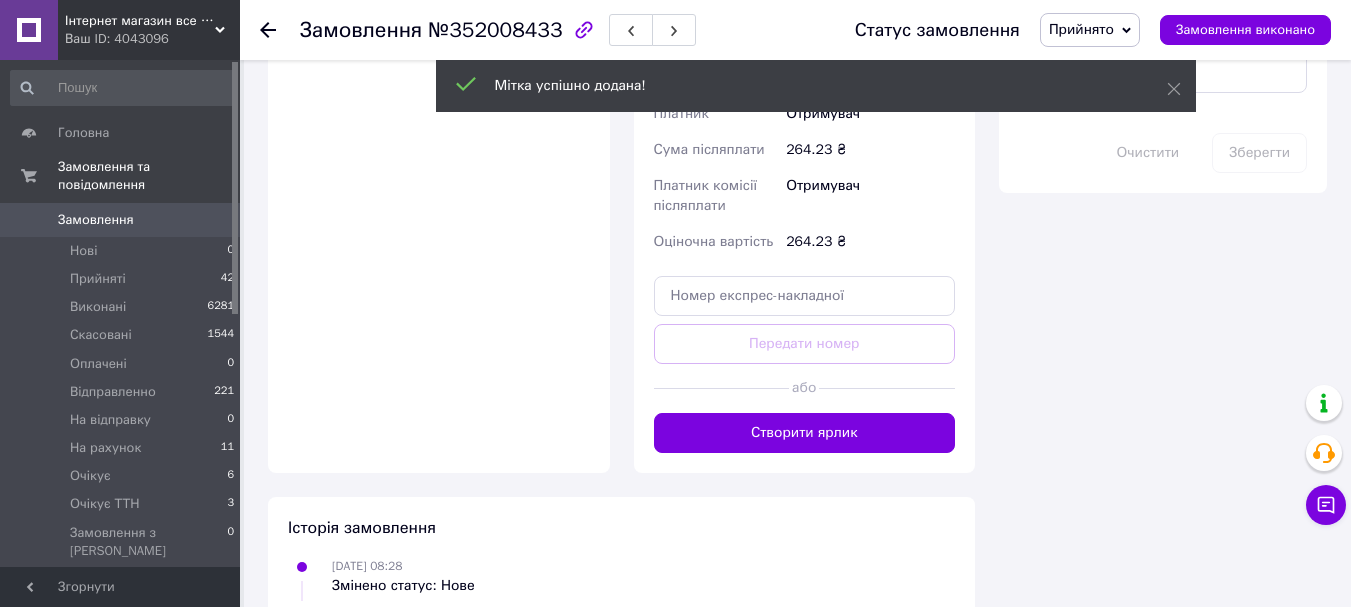 click 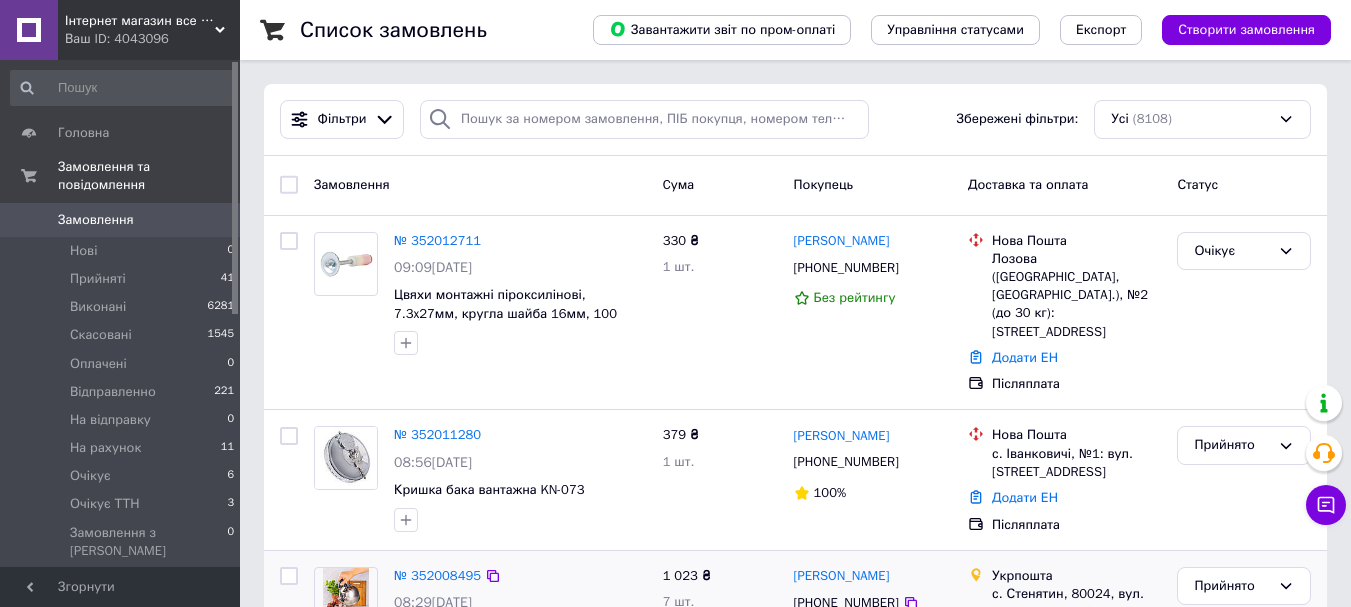 scroll, scrollTop: 300, scrollLeft: 0, axis: vertical 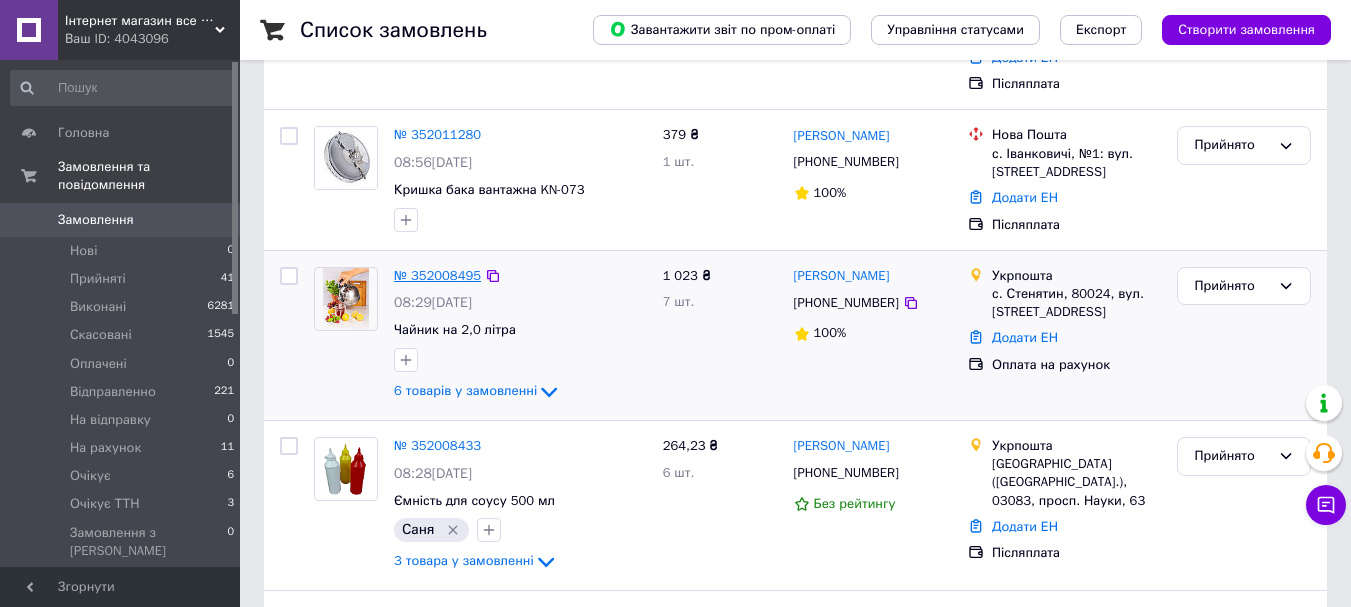 click on "№ 352008495" at bounding box center (437, 275) 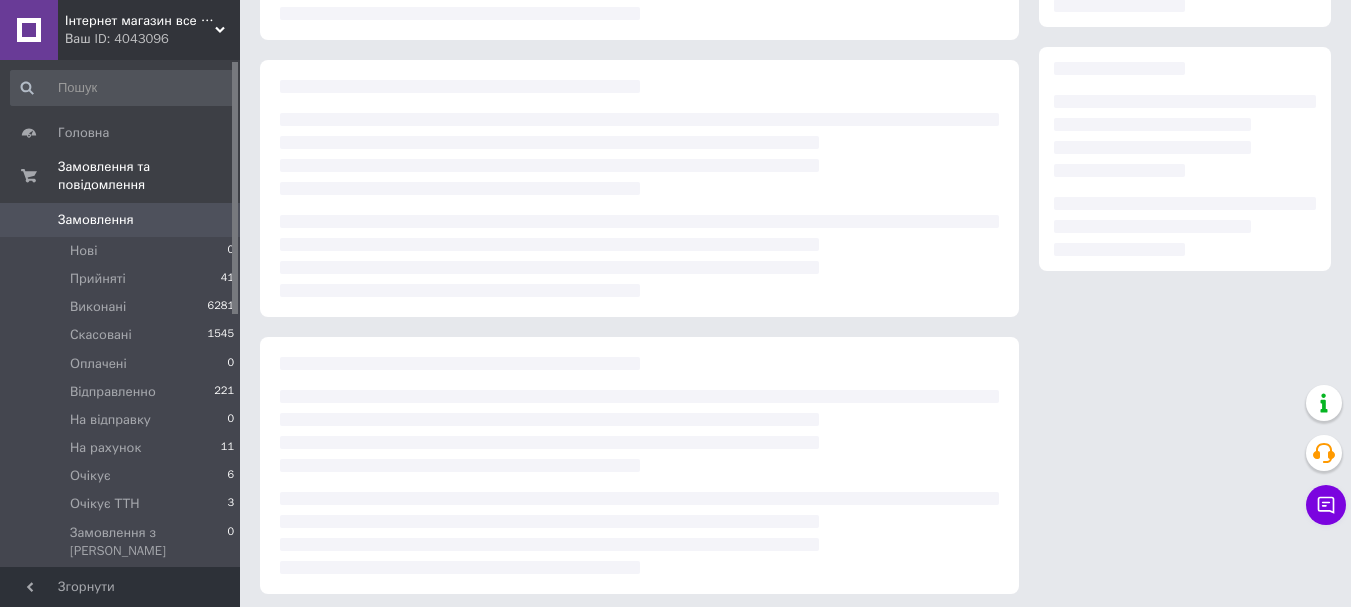 scroll, scrollTop: 0, scrollLeft: 0, axis: both 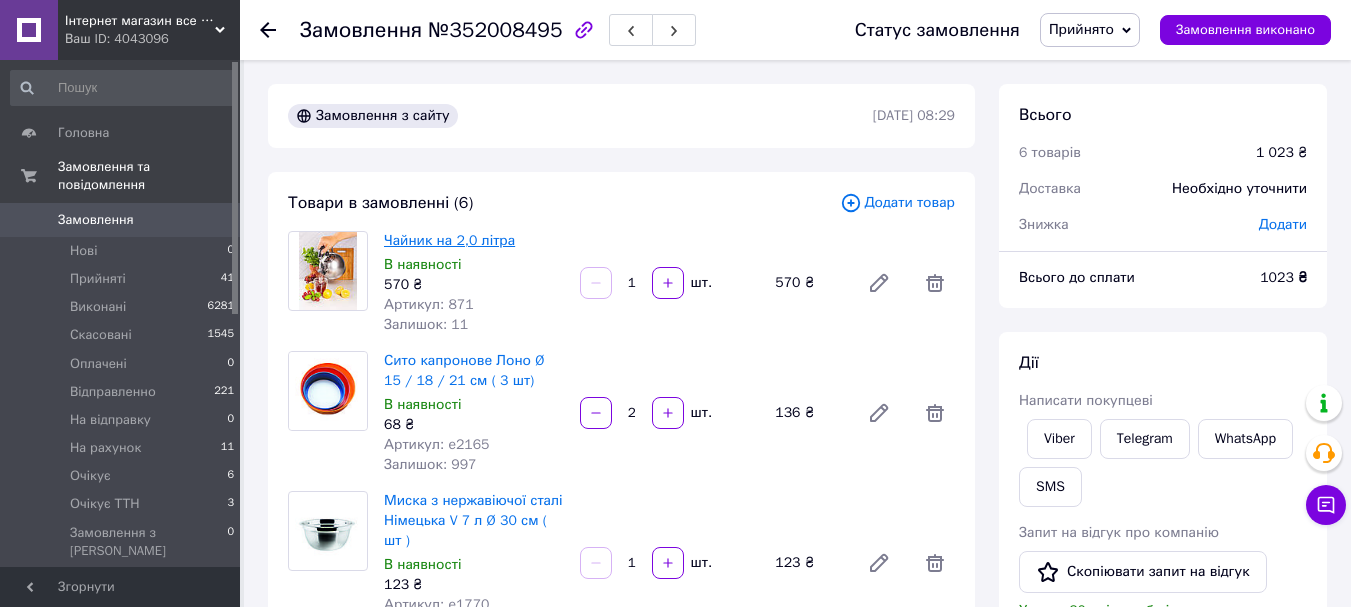 click on "Чайник    на  2,0 літра" at bounding box center (449, 240) 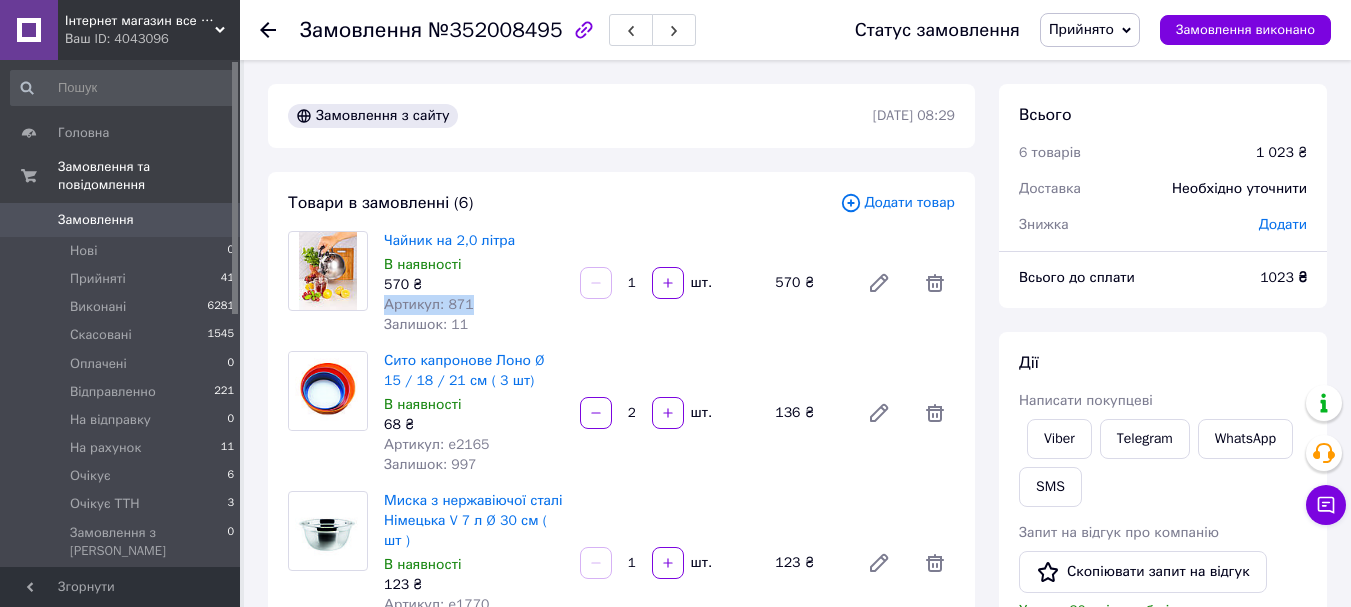 drag, startPoint x: 475, startPoint y: 297, endPoint x: 377, endPoint y: 302, distance: 98.12747 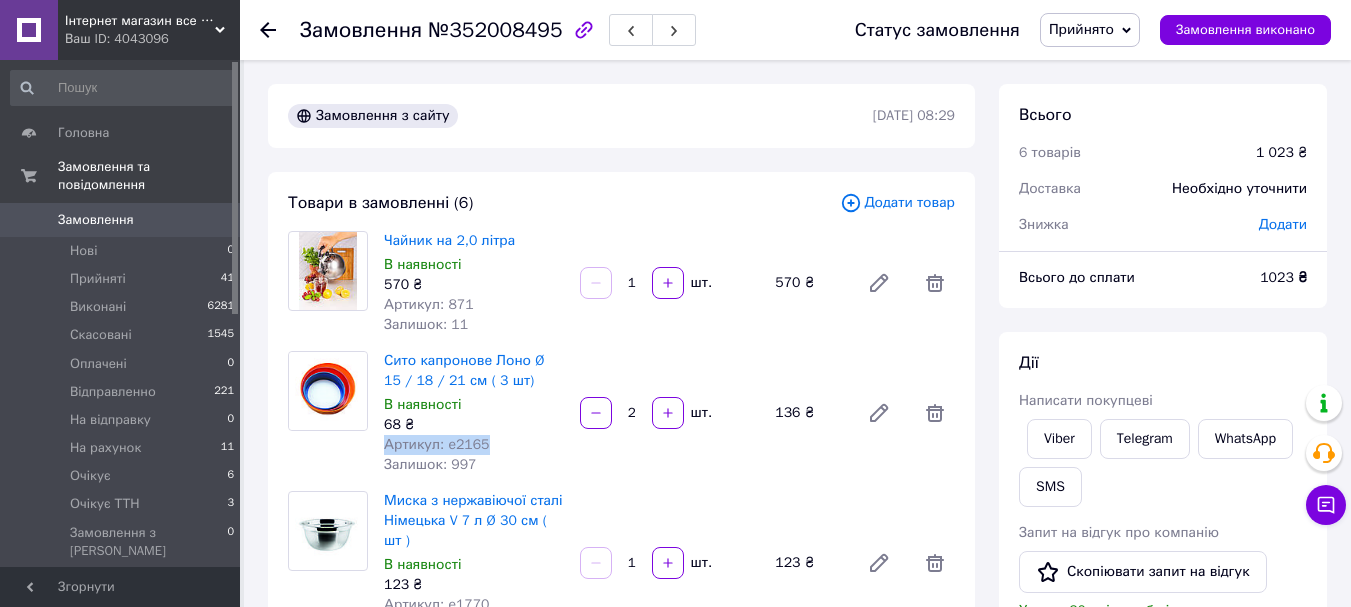 drag, startPoint x: 488, startPoint y: 444, endPoint x: 377, endPoint y: 447, distance: 111.040535 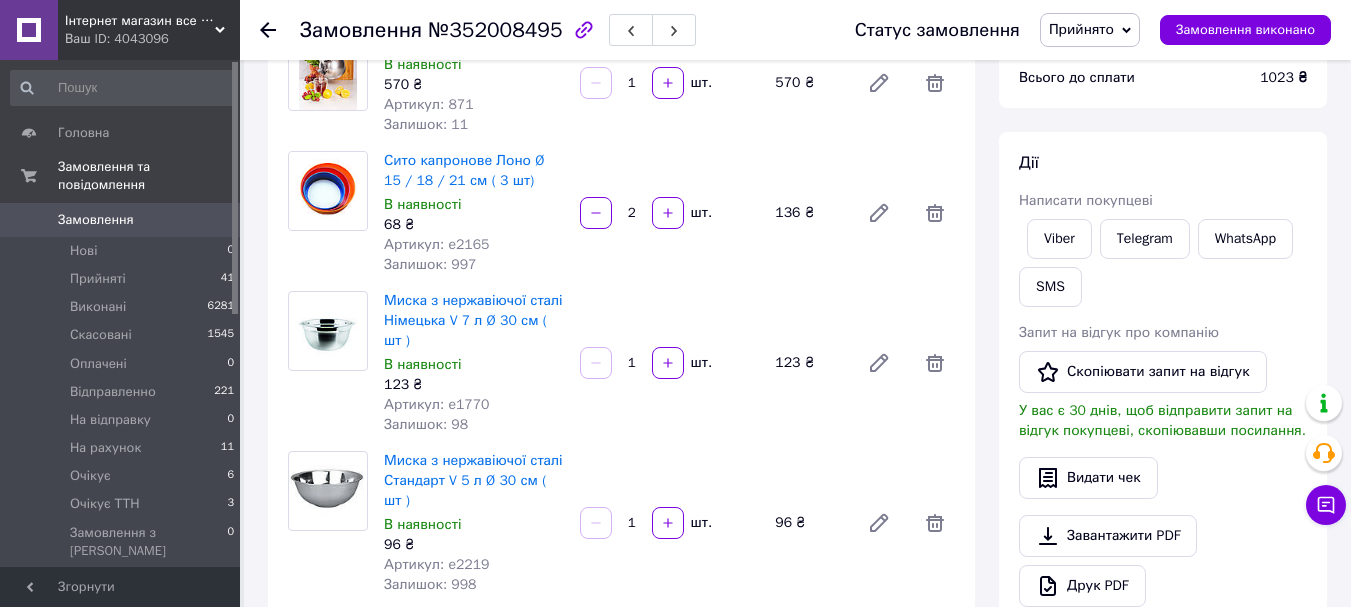 click on "Артикул: e1770" at bounding box center (437, 404) 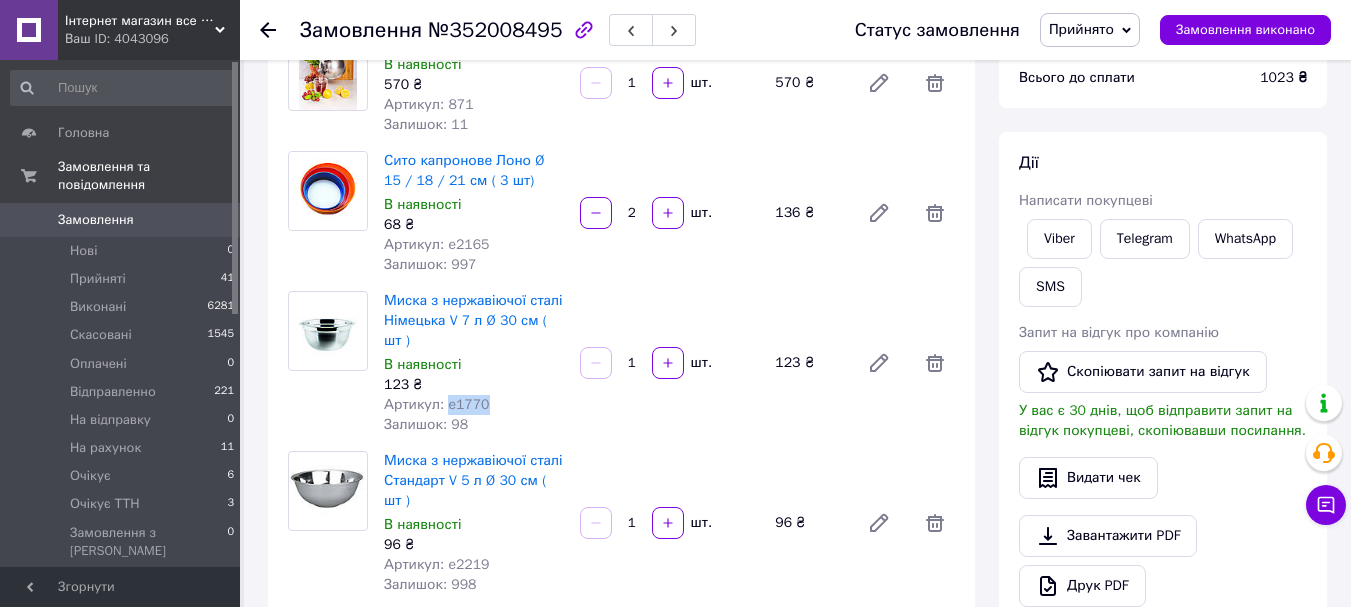 click on "Артикул: e1770" at bounding box center [437, 404] 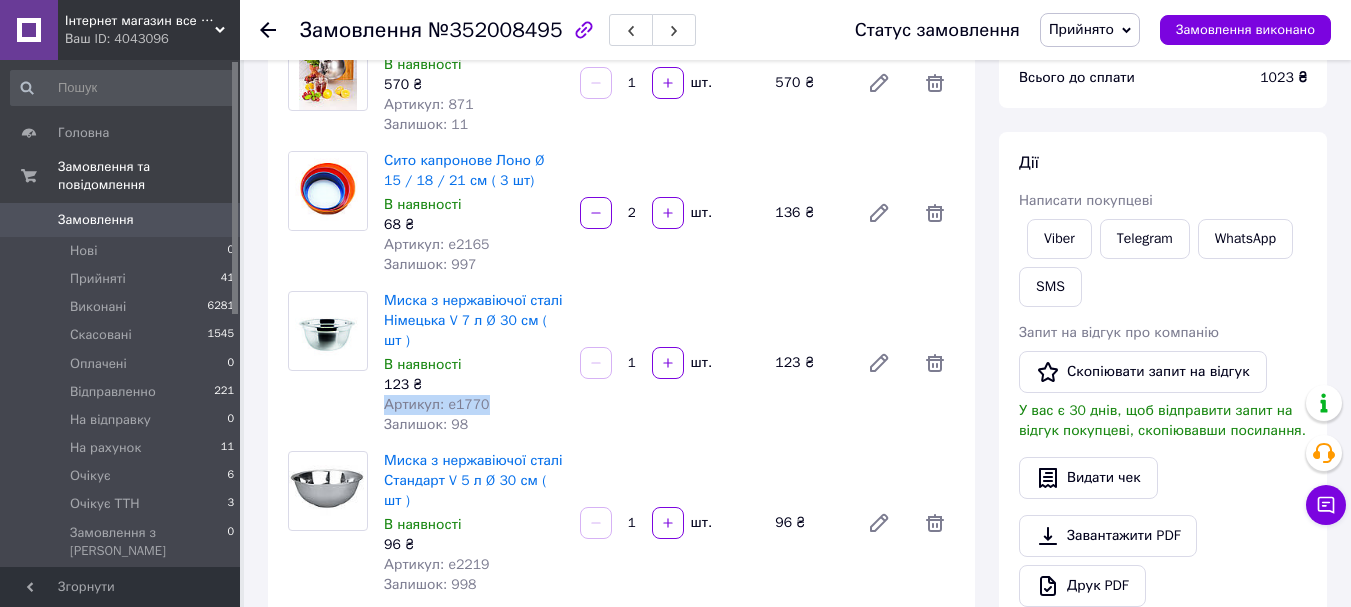 click on "Артикул: e1770" at bounding box center (437, 404) 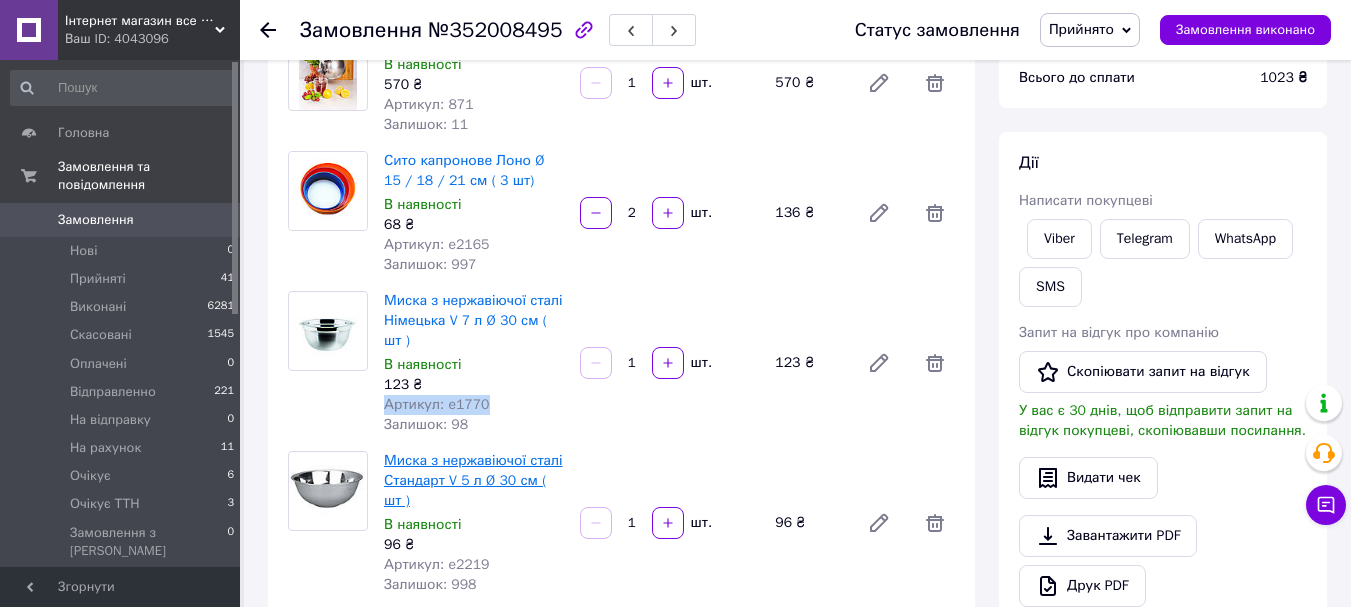 scroll, scrollTop: 500, scrollLeft: 0, axis: vertical 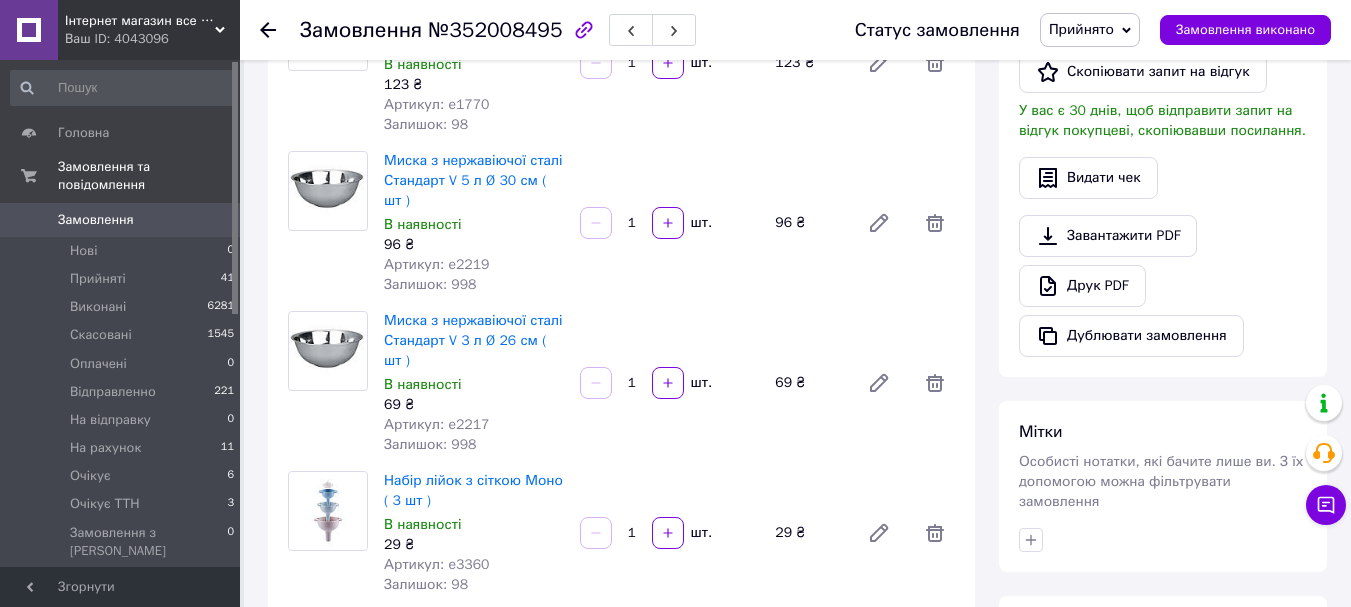 click on "Артикул: e2219" at bounding box center [437, 264] 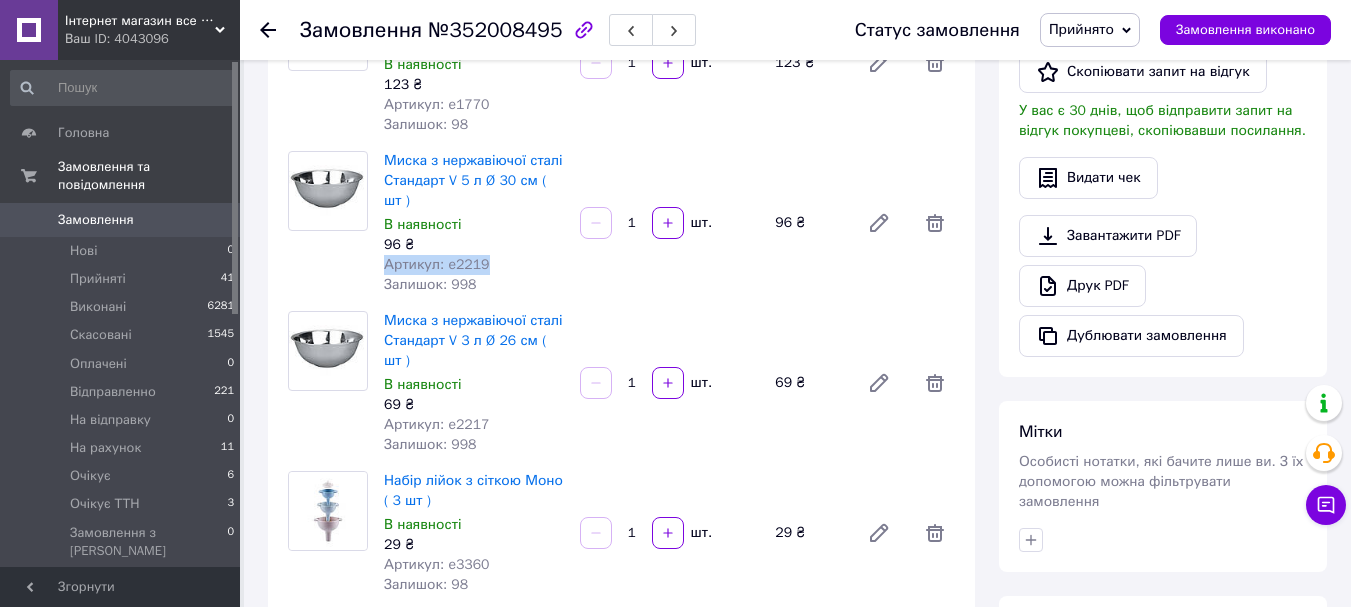 click on "Артикул: e2219" at bounding box center (437, 264) 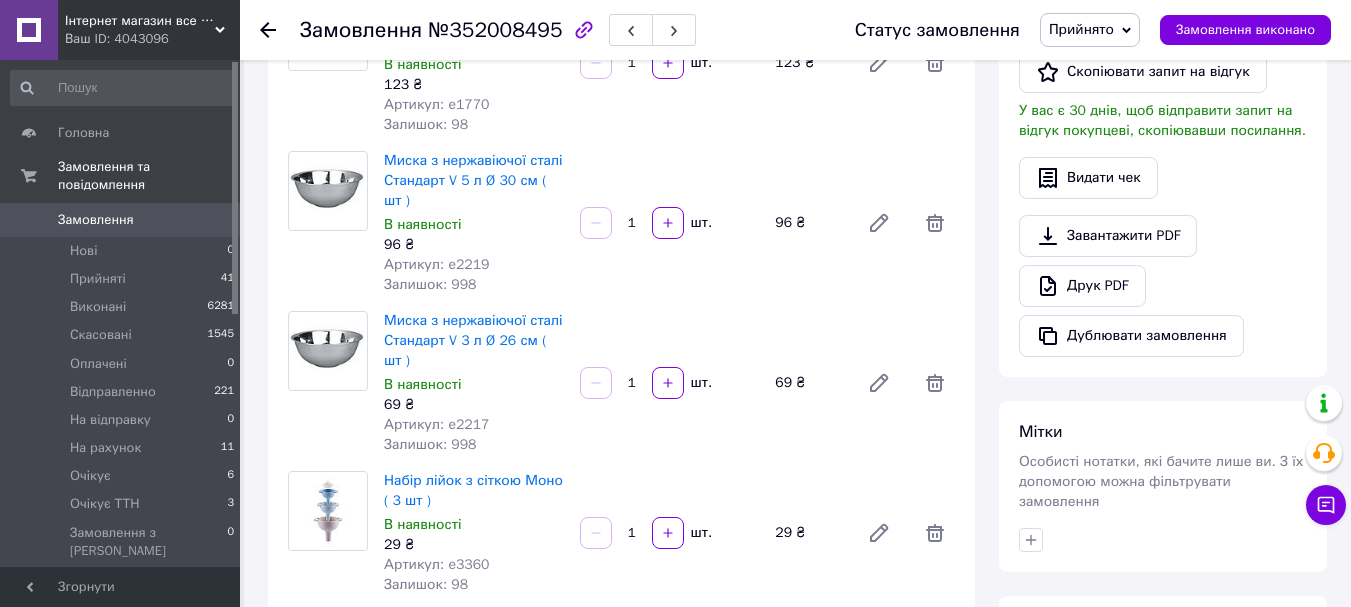 click on "Артикул: e2217" at bounding box center [437, 424] 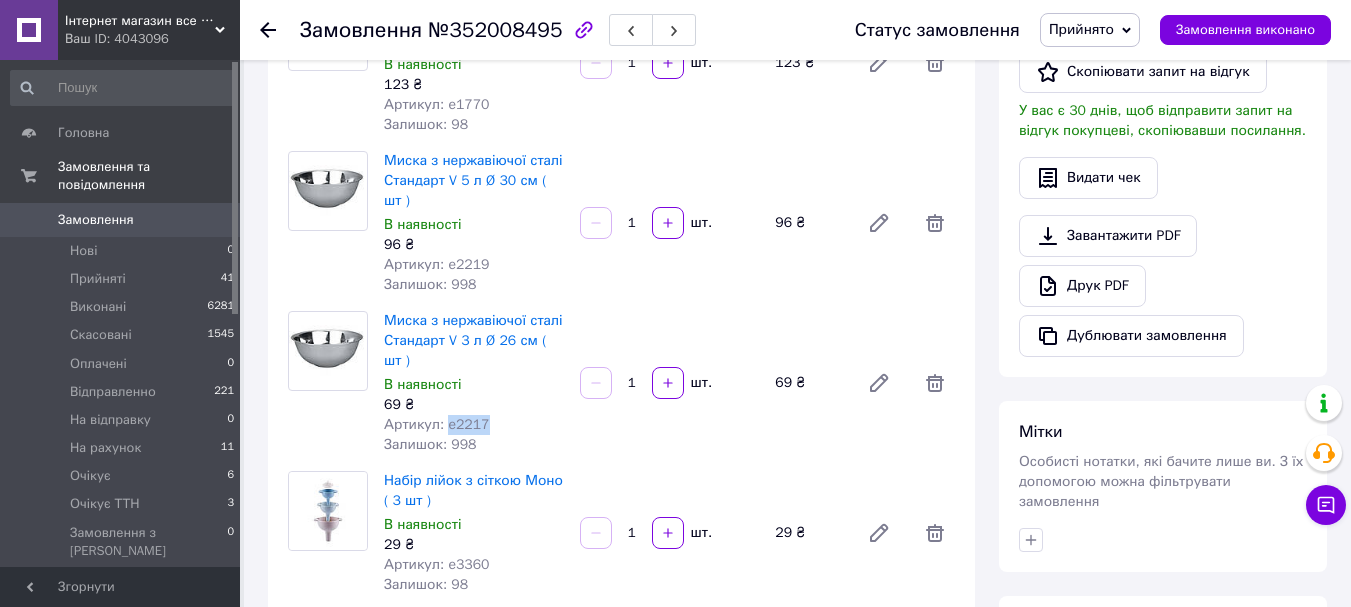 click on "Артикул: e2217" at bounding box center [437, 424] 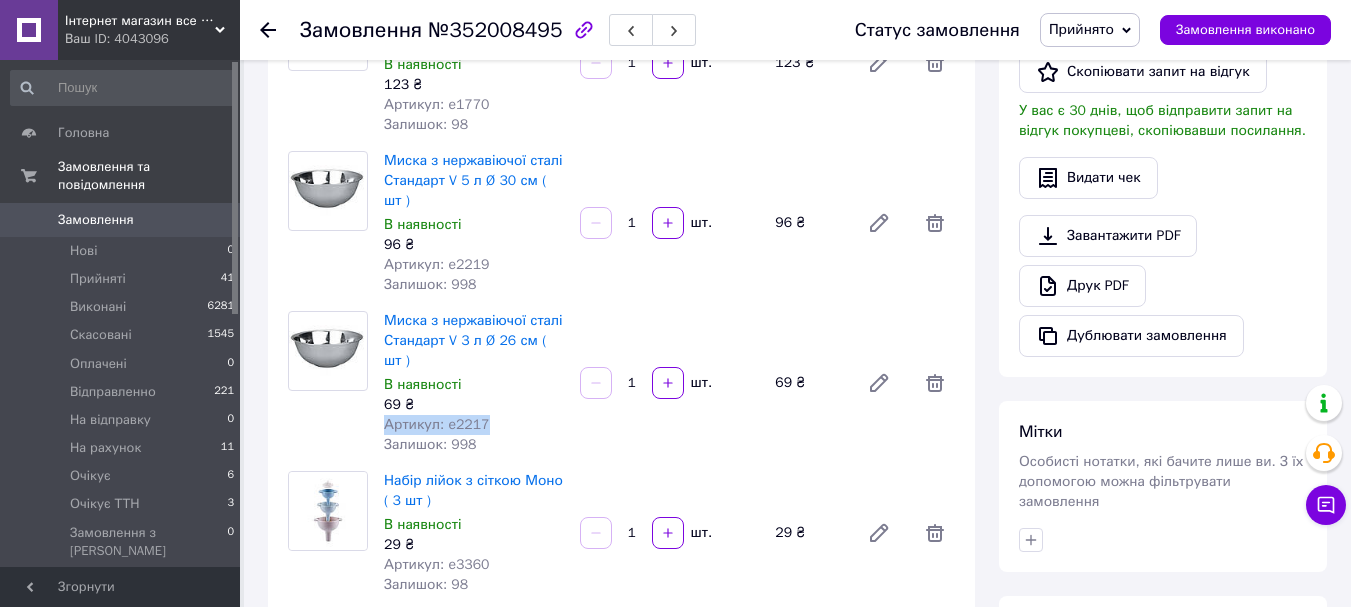 click on "Артикул: e2217" at bounding box center (437, 424) 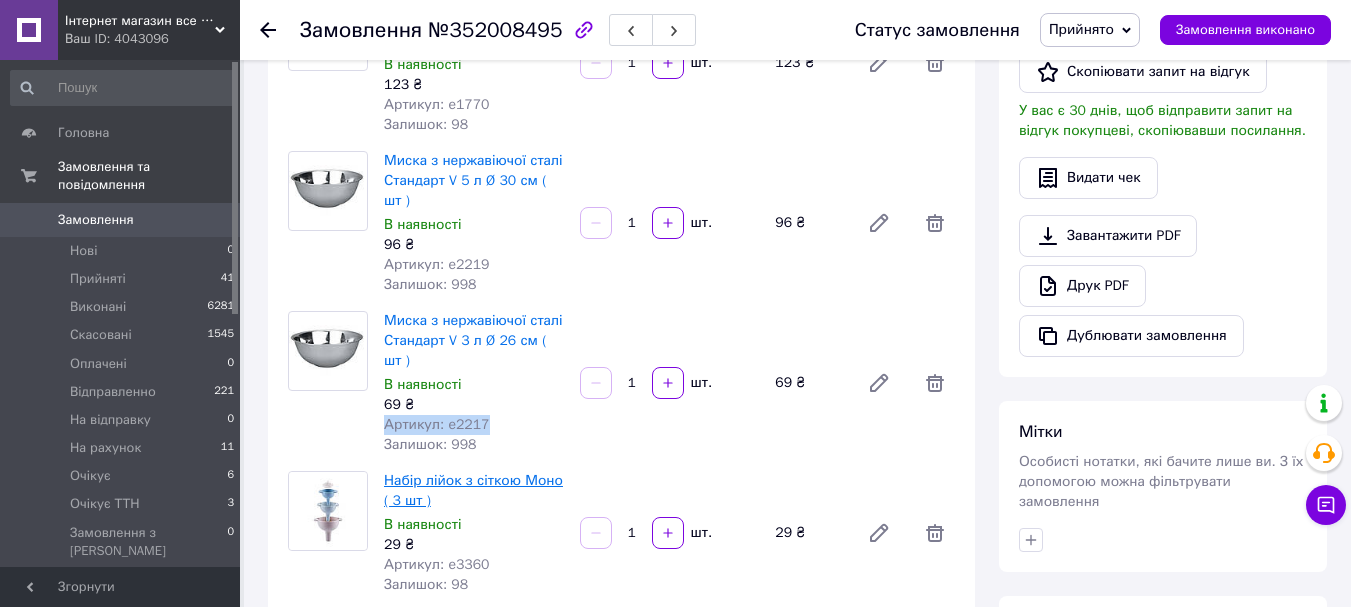 scroll, scrollTop: 700, scrollLeft: 0, axis: vertical 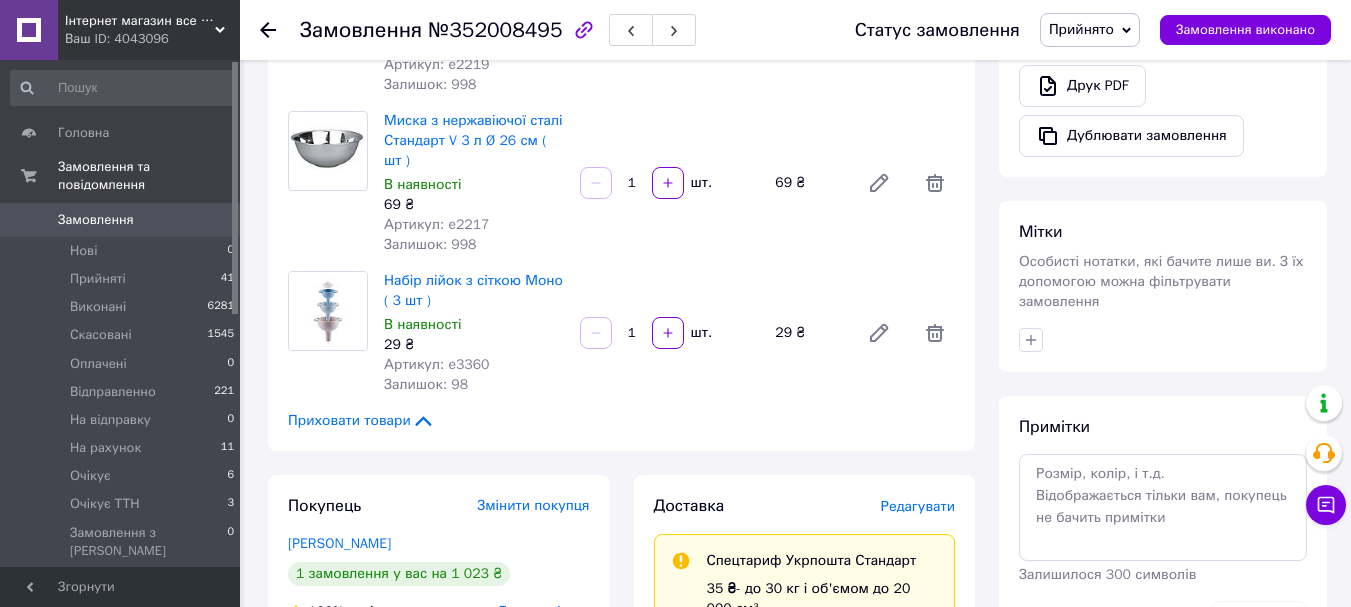 click on "Артикул: e3360" at bounding box center [437, 364] 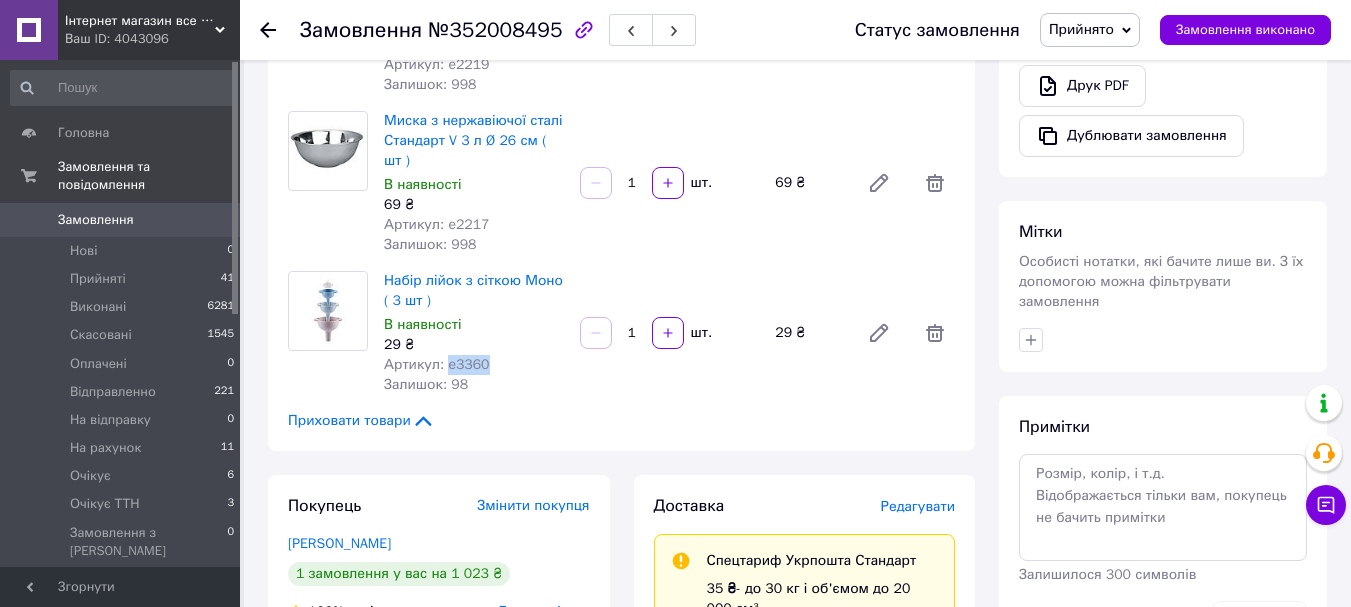 click on "Артикул: e3360" at bounding box center (437, 364) 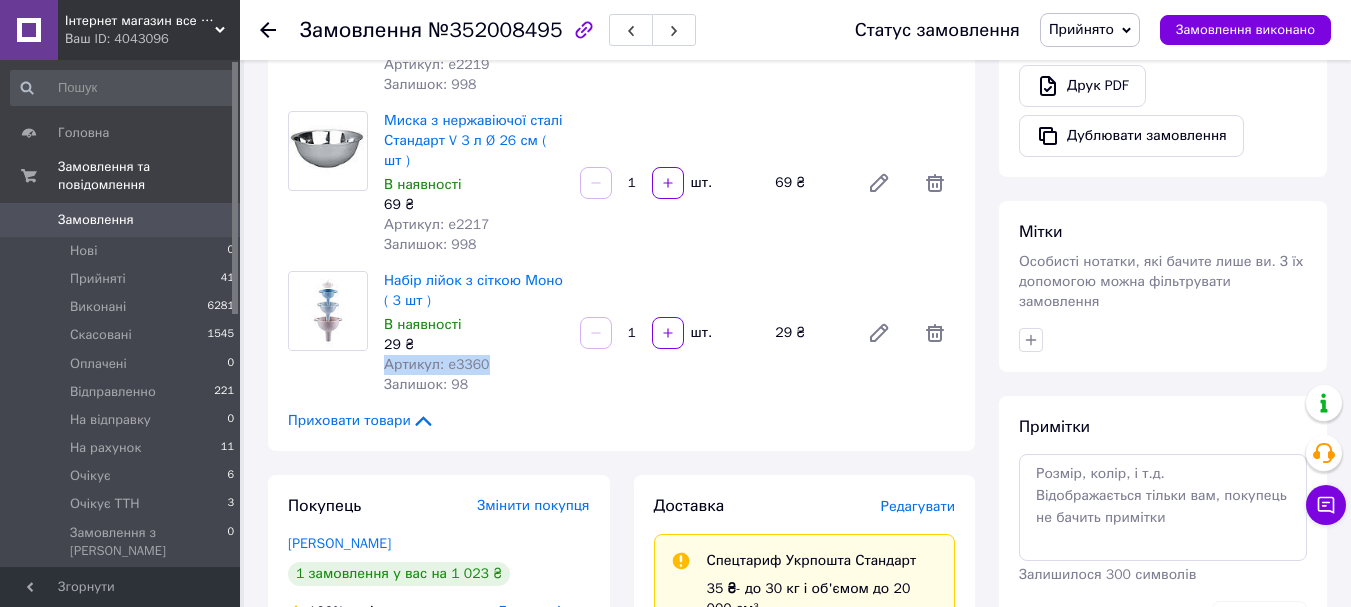click on "Артикул: e3360" at bounding box center (437, 364) 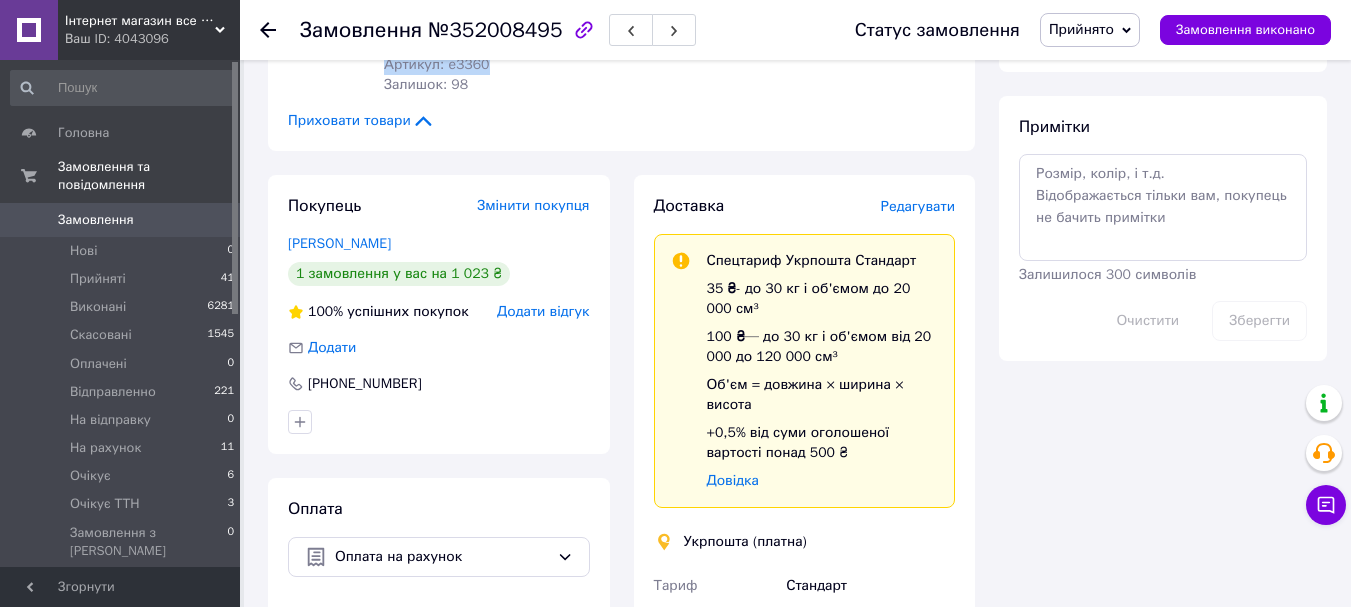 scroll, scrollTop: 800, scrollLeft: 0, axis: vertical 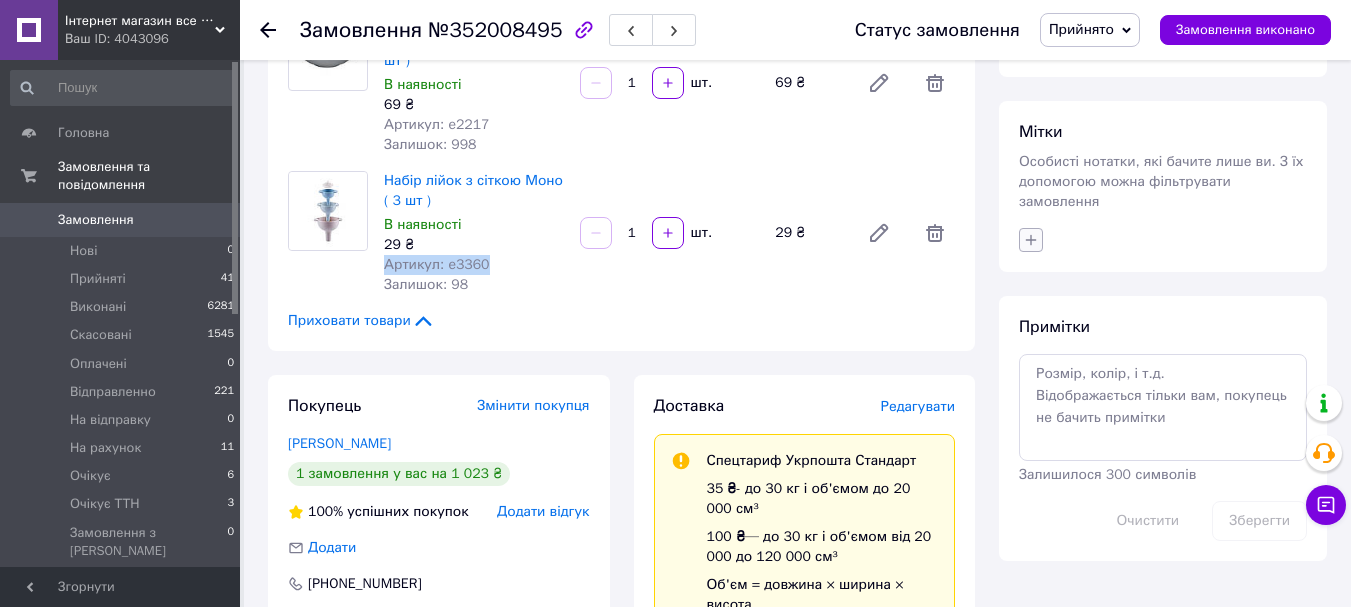 click at bounding box center [1031, 240] 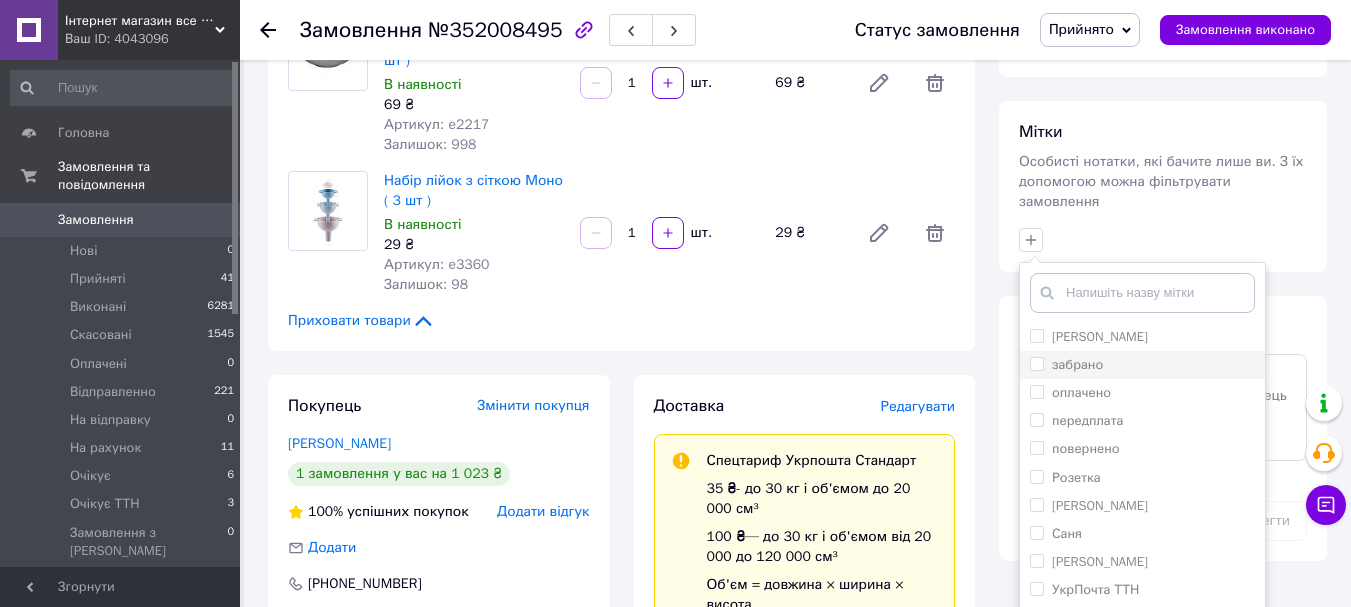 scroll, scrollTop: 900, scrollLeft: 0, axis: vertical 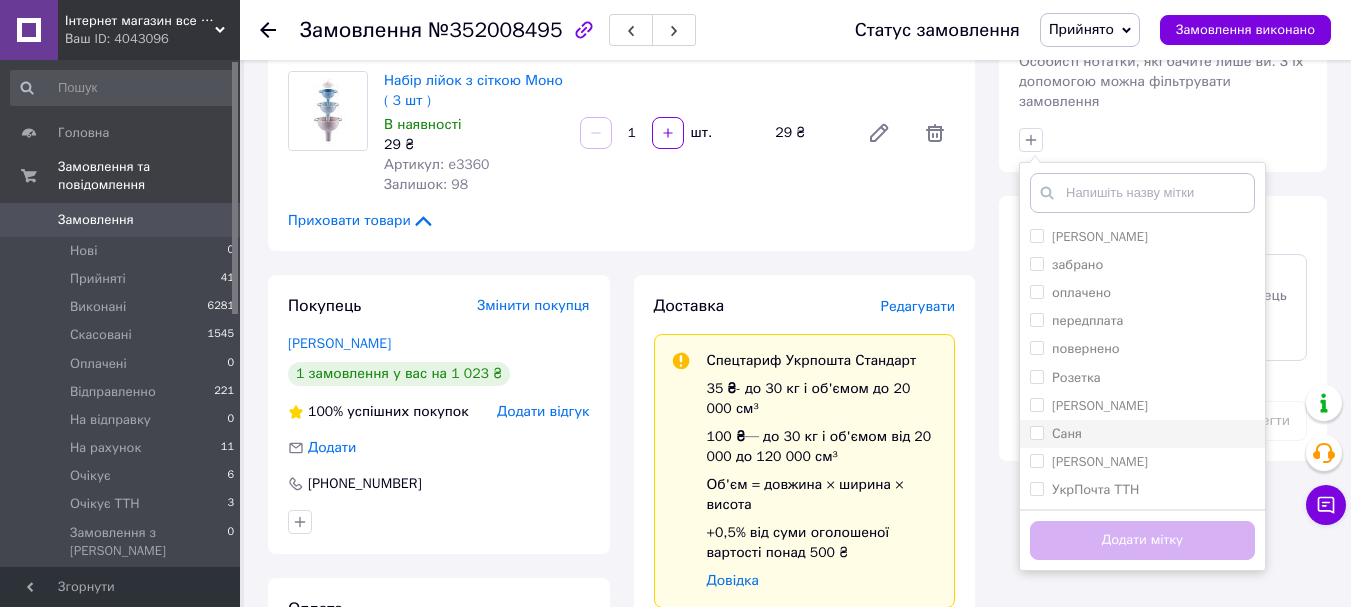 click on "Саня" at bounding box center (1142, 434) 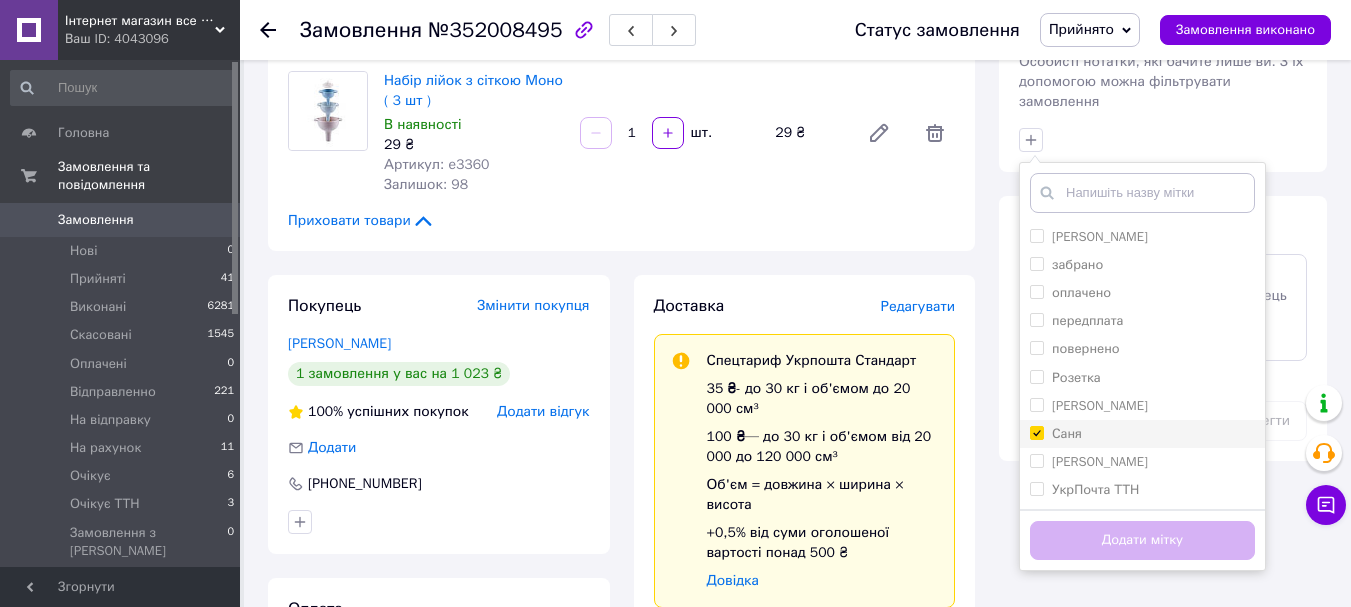 checkbox on "true" 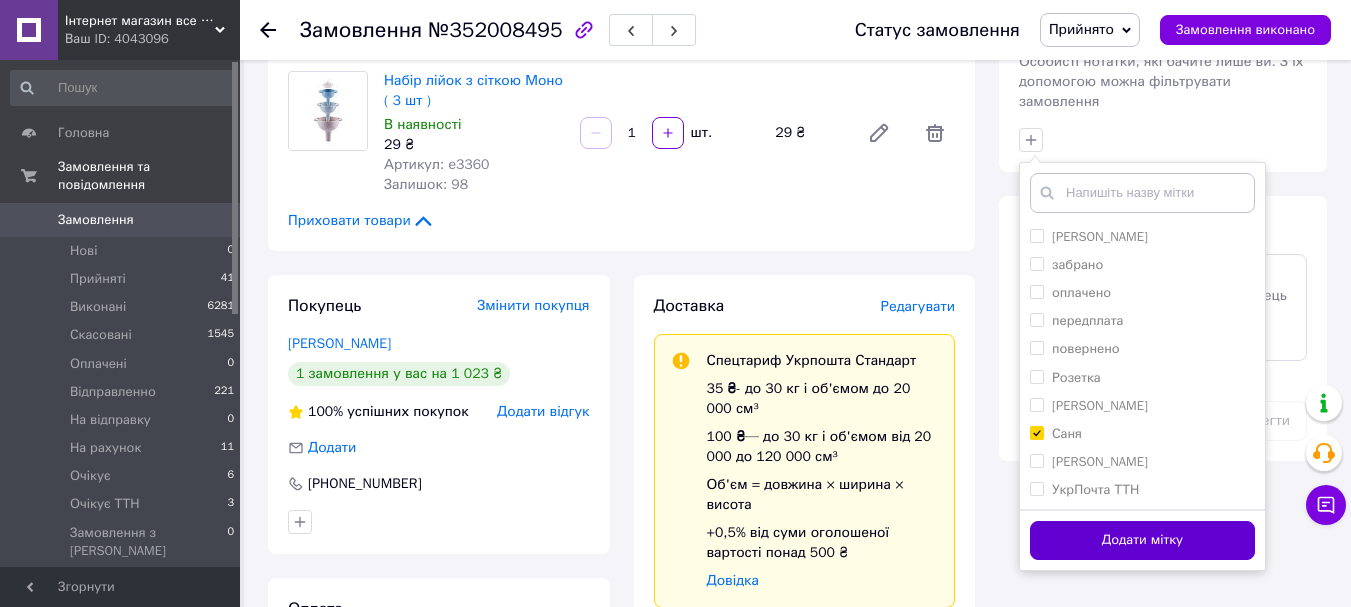 click on "Додати мітку" at bounding box center (1142, 540) 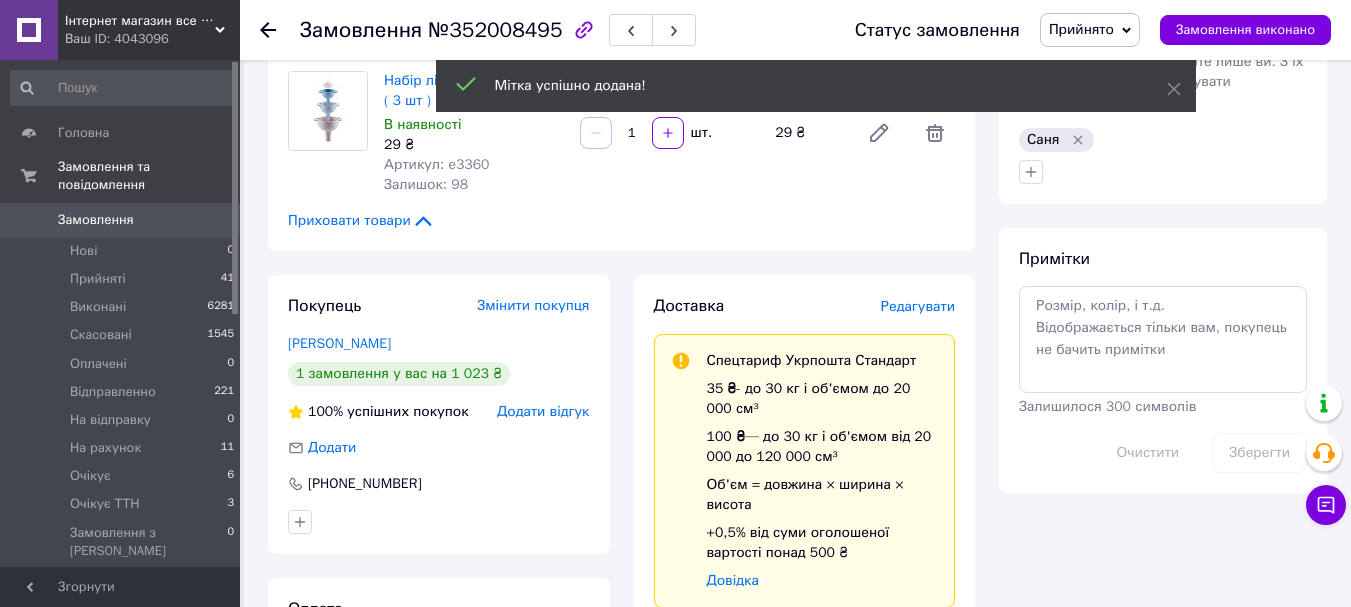 click 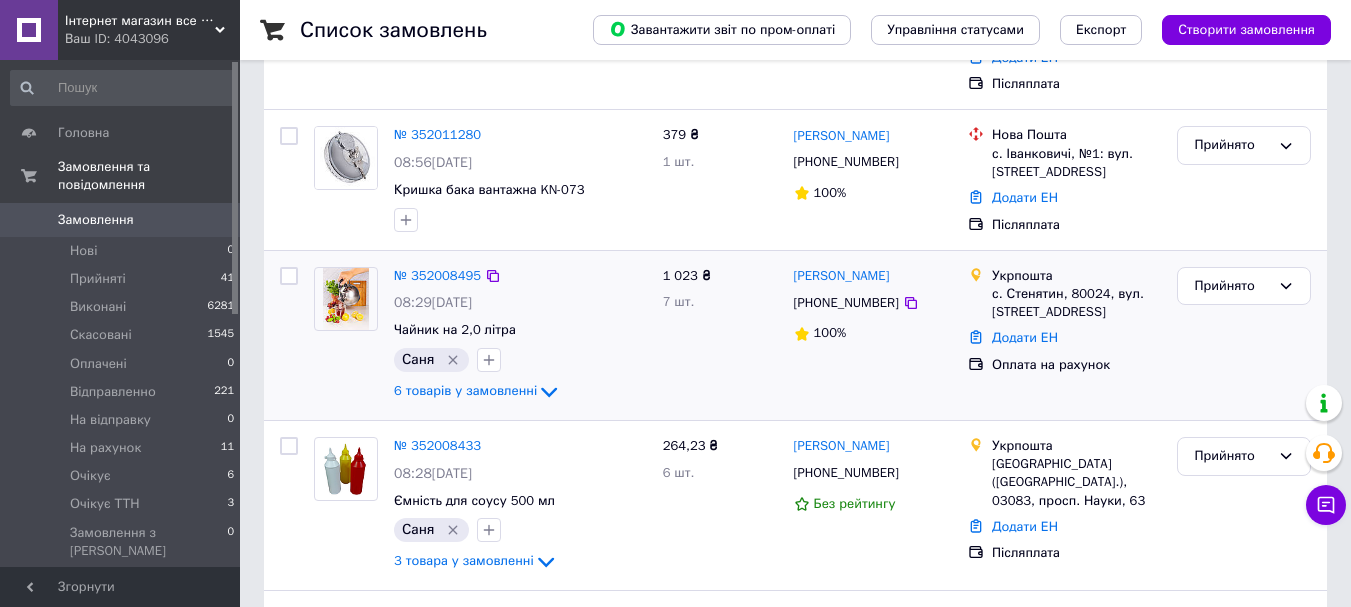 scroll, scrollTop: 100, scrollLeft: 0, axis: vertical 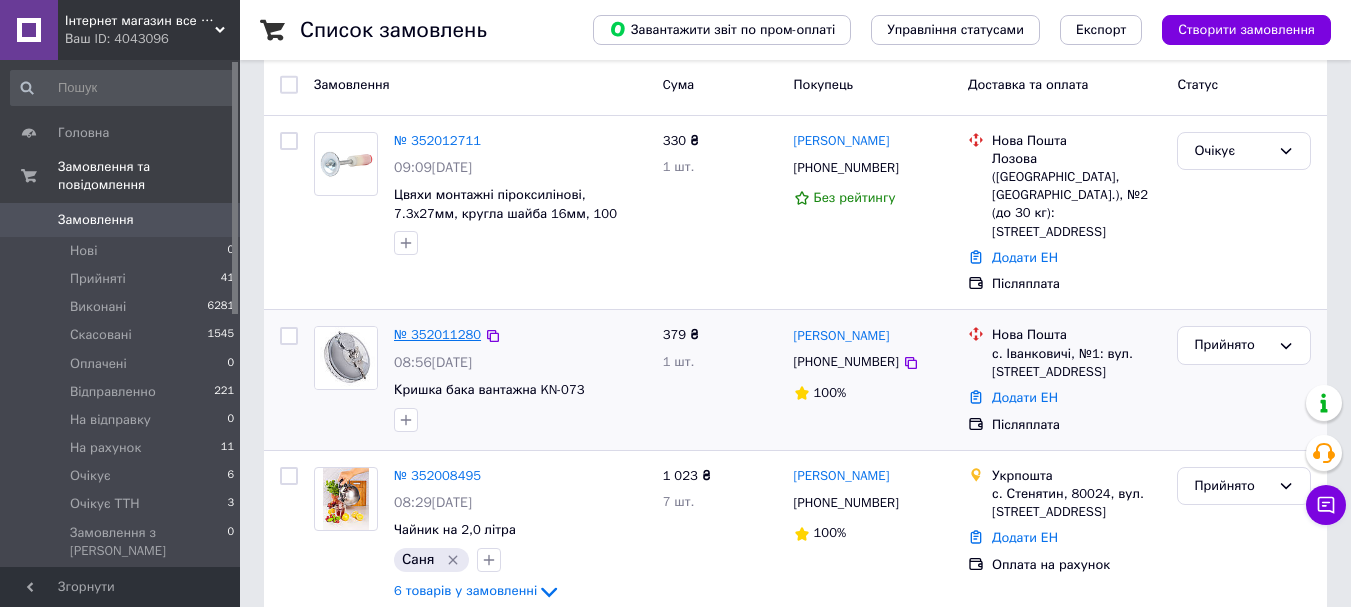 click on "№ 352011280" at bounding box center [437, 334] 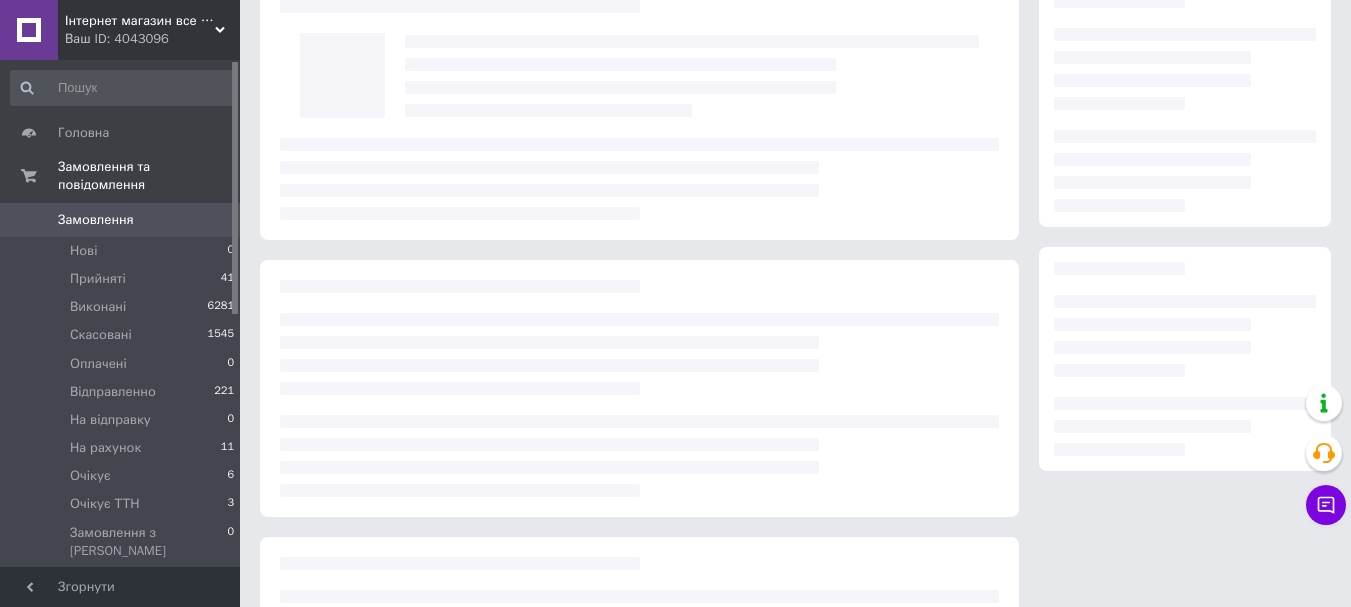 scroll, scrollTop: 0, scrollLeft: 0, axis: both 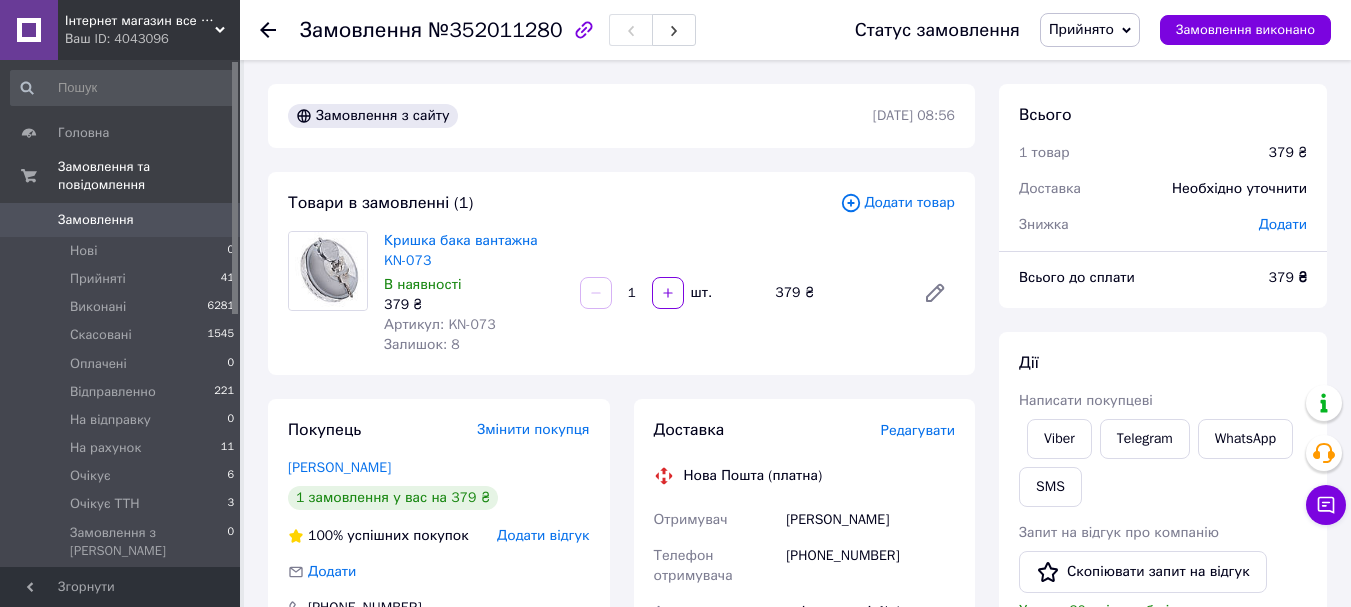 click on "Артикул: KN-073" at bounding box center [440, 324] 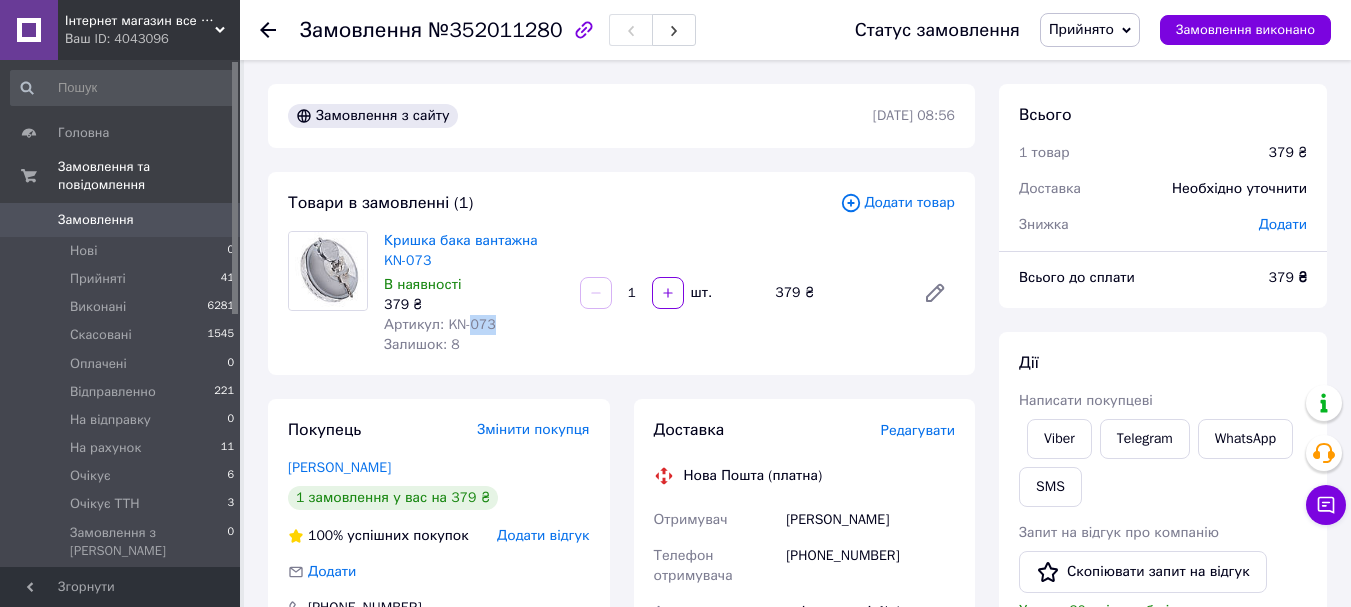 click on "Артикул: KN-073" at bounding box center [440, 324] 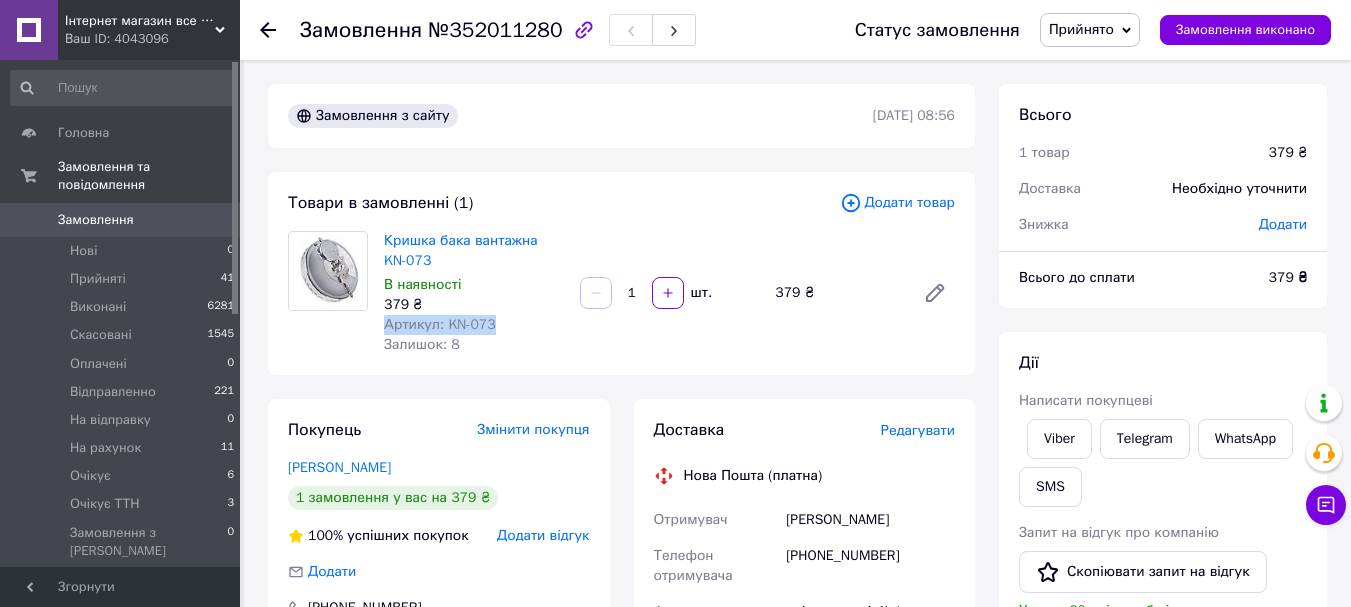 click on "Артикул: KN-073" at bounding box center (440, 324) 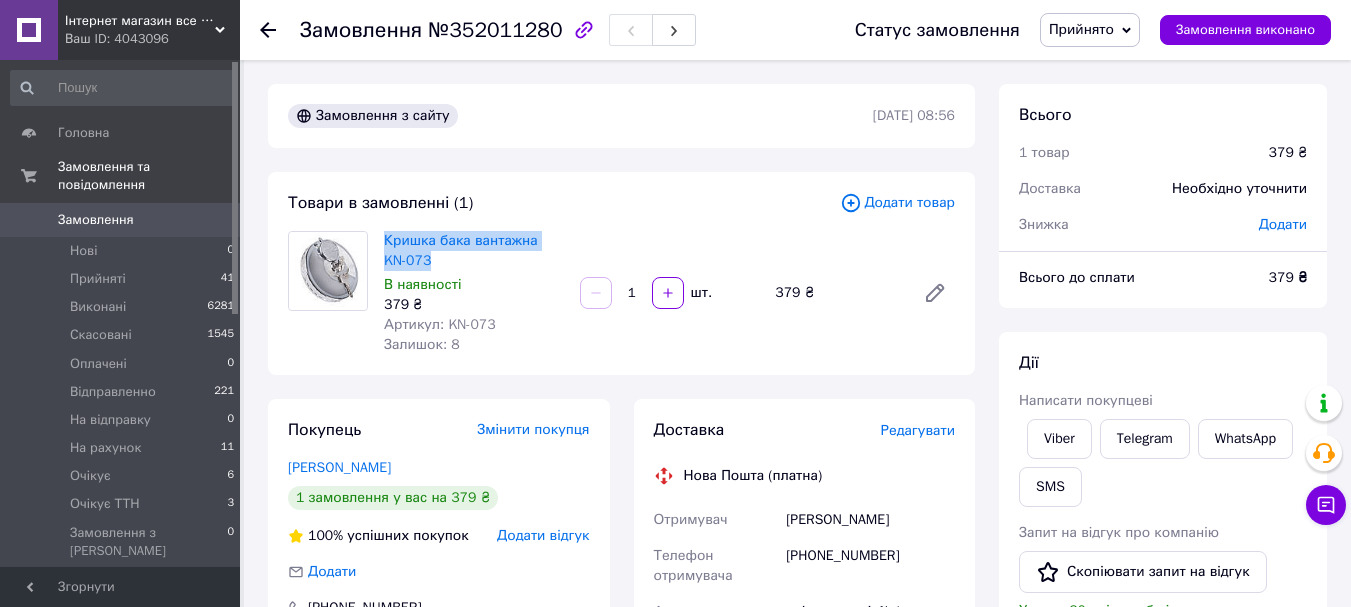 drag, startPoint x: 428, startPoint y: 253, endPoint x: 378, endPoint y: 235, distance: 53.14132 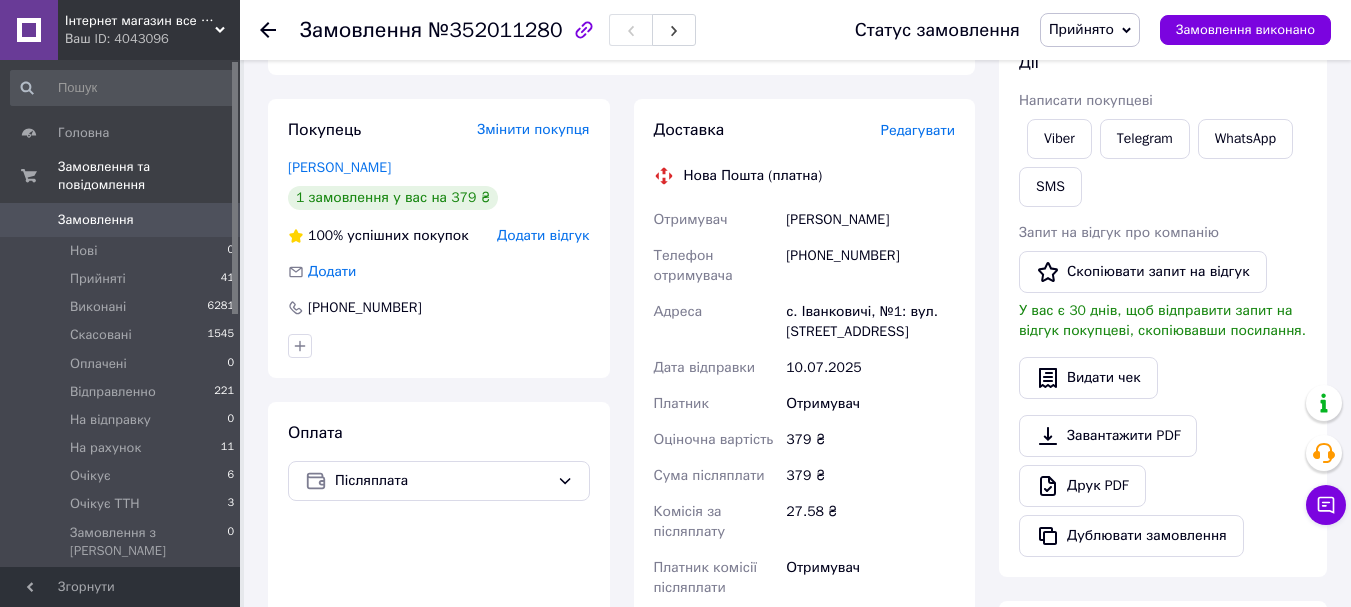 scroll, scrollTop: 500, scrollLeft: 0, axis: vertical 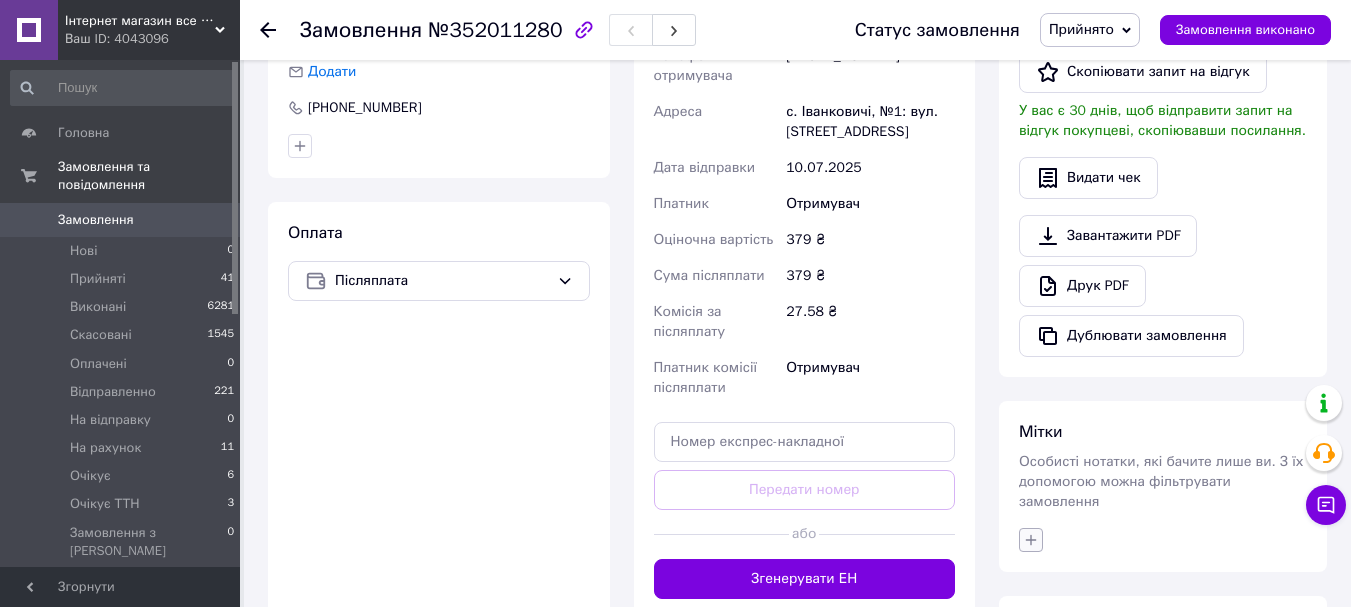 click at bounding box center (1031, 540) 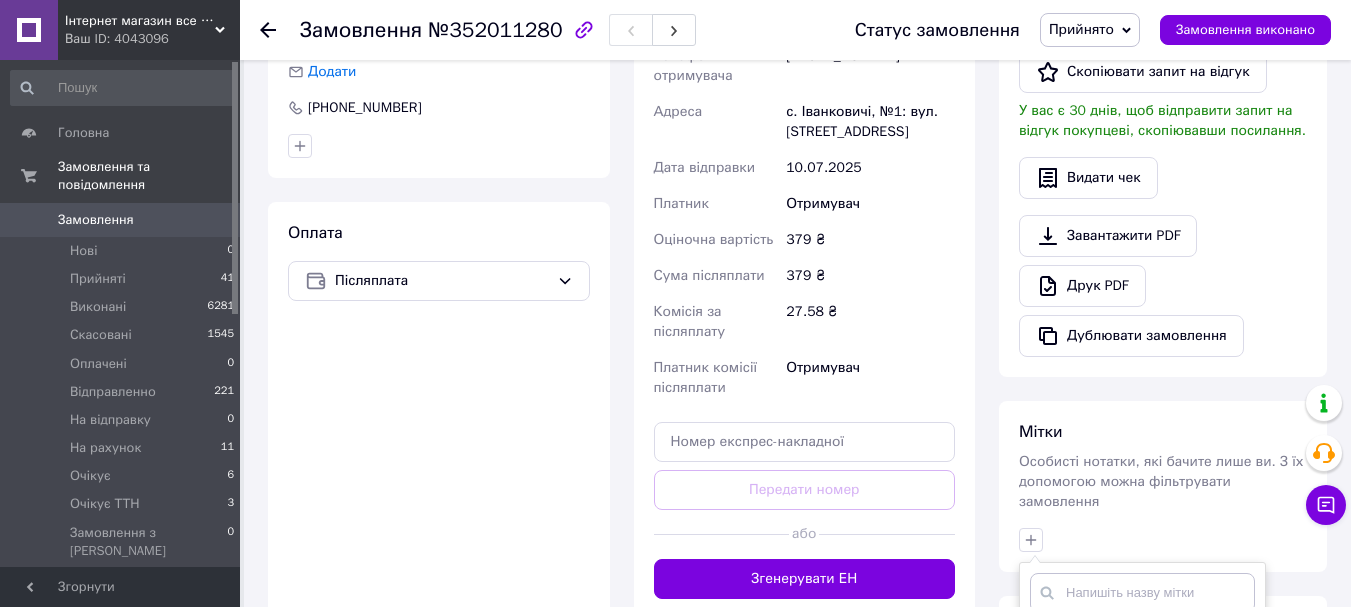 scroll, scrollTop: 844, scrollLeft: 0, axis: vertical 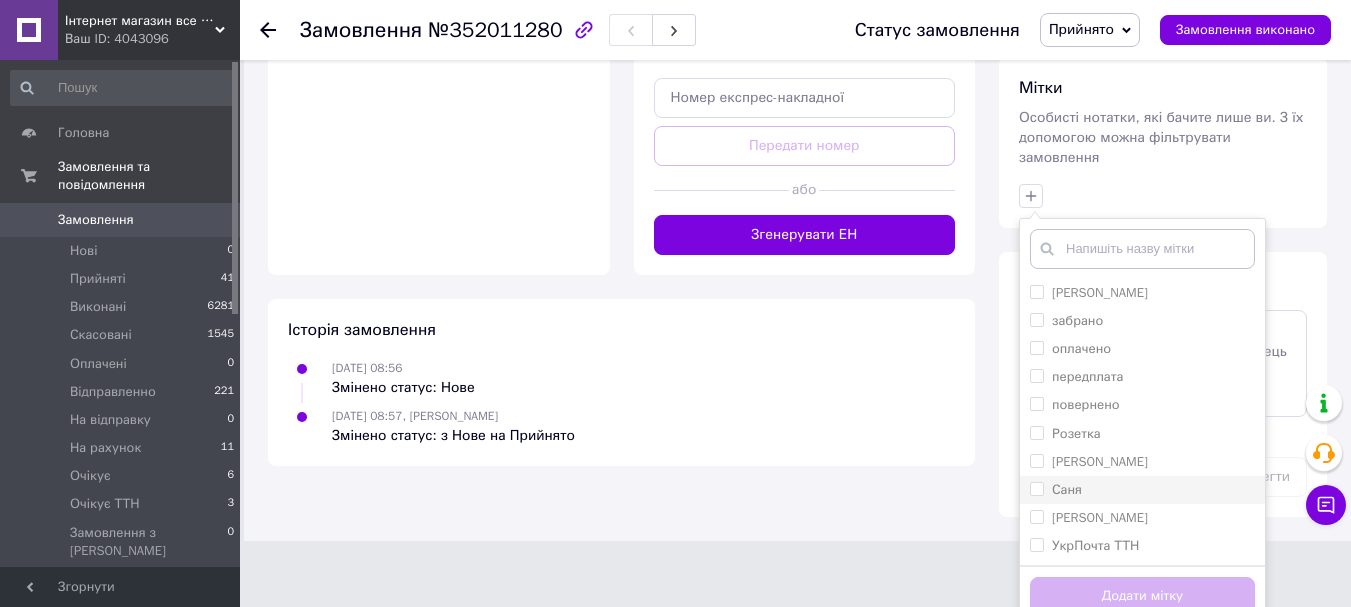 click on "Саня" at bounding box center (1142, 490) 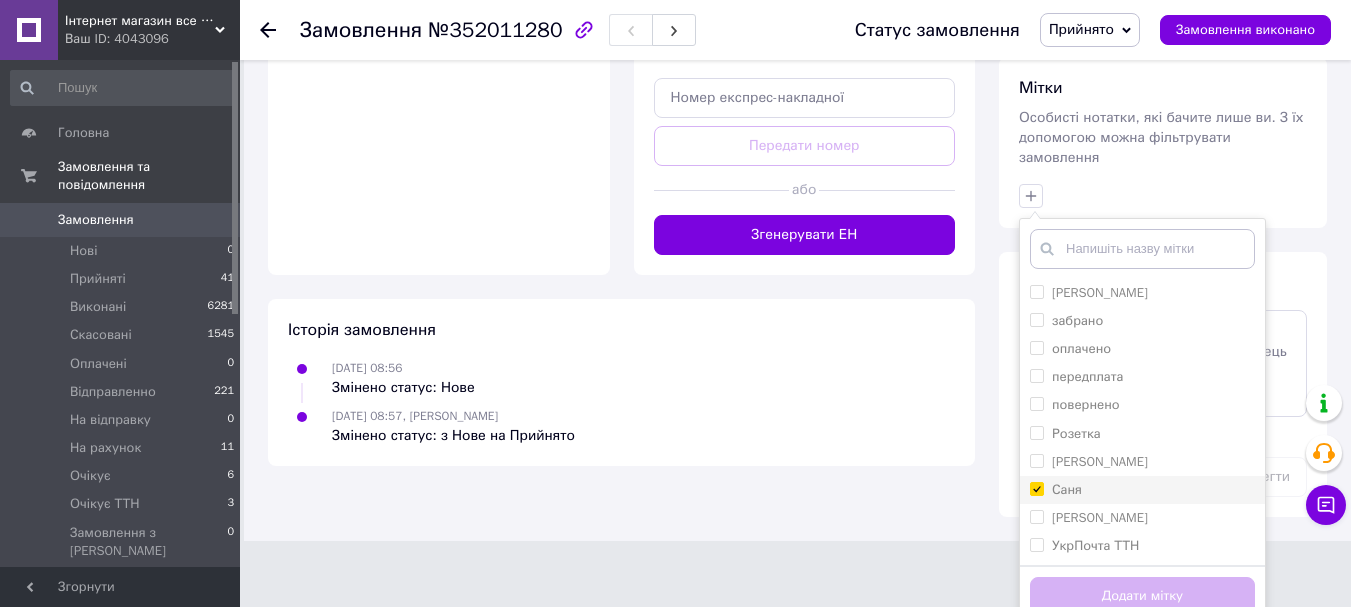 checkbox on "true" 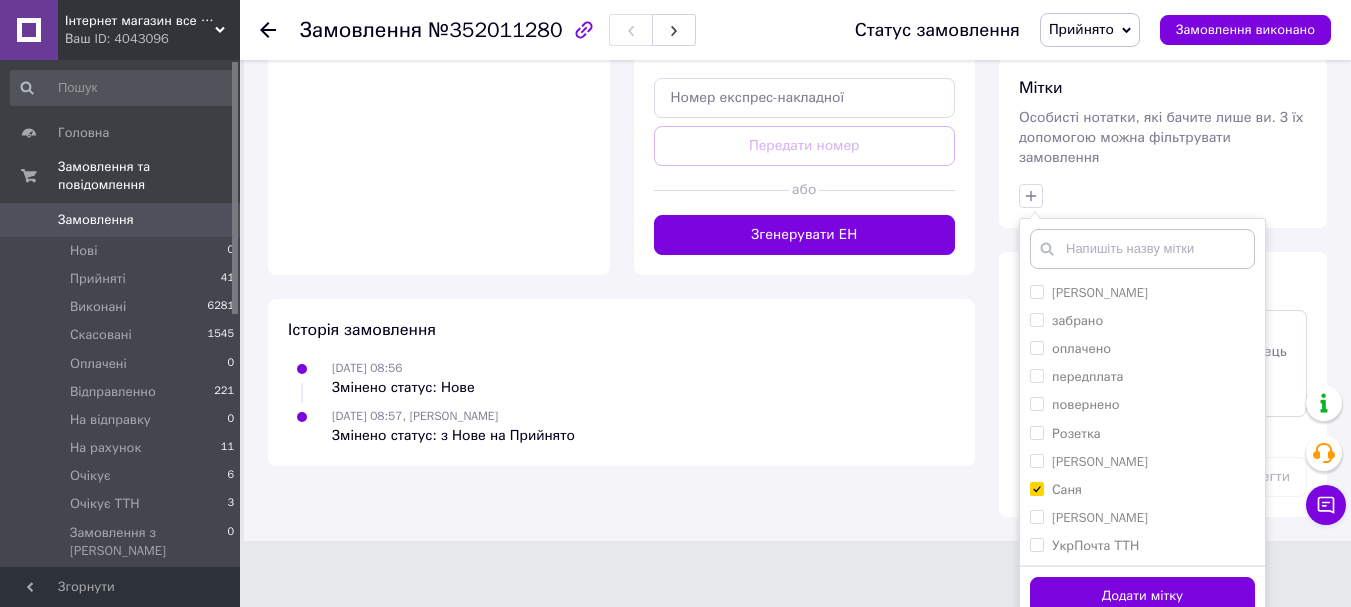 click on "Додати мітку" at bounding box center (1142, 596) 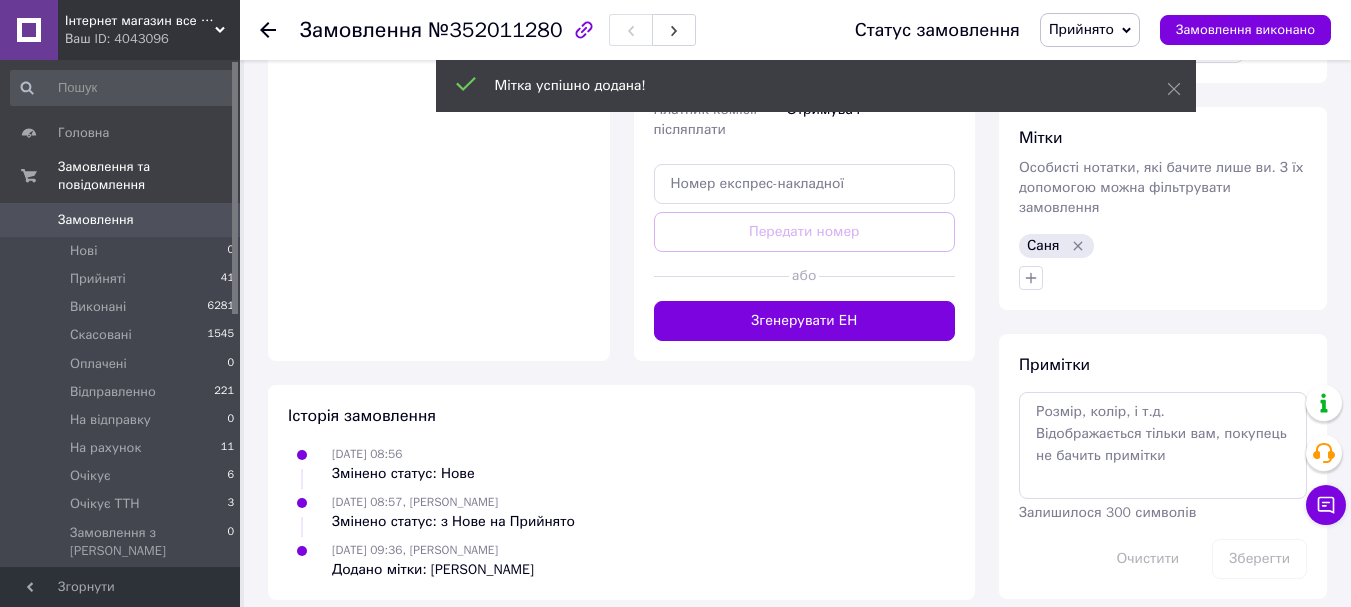 scroll, scrollTop: 775, scrollLeft: 0, axis: vertical 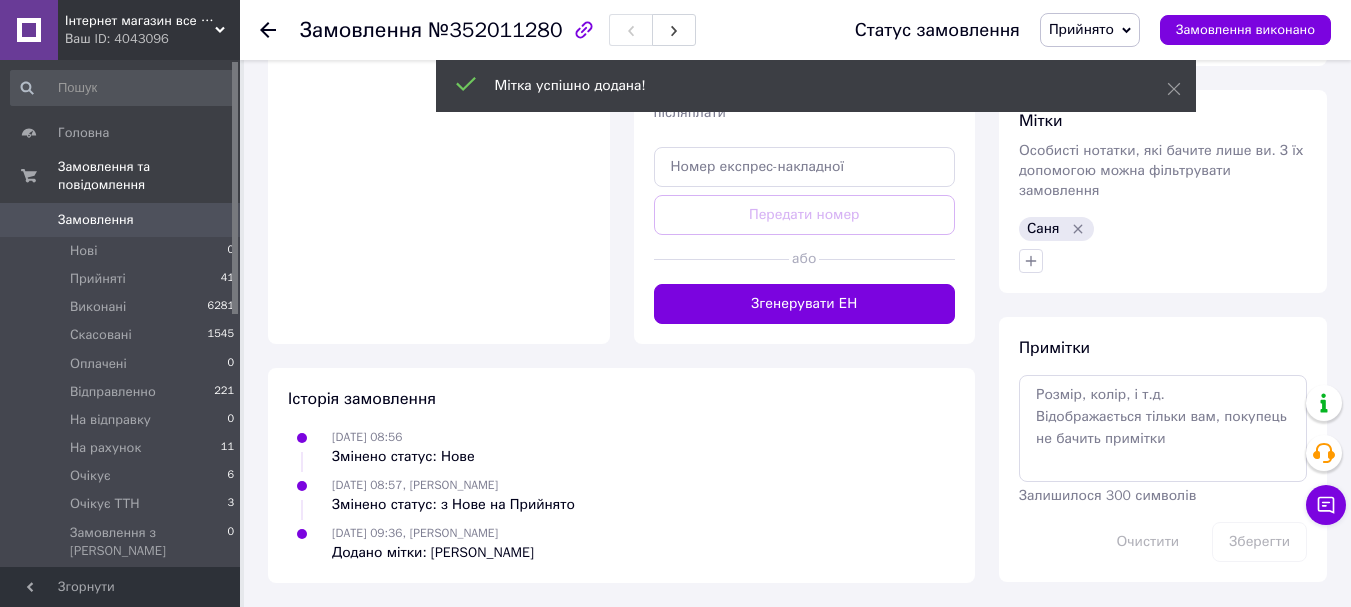 click 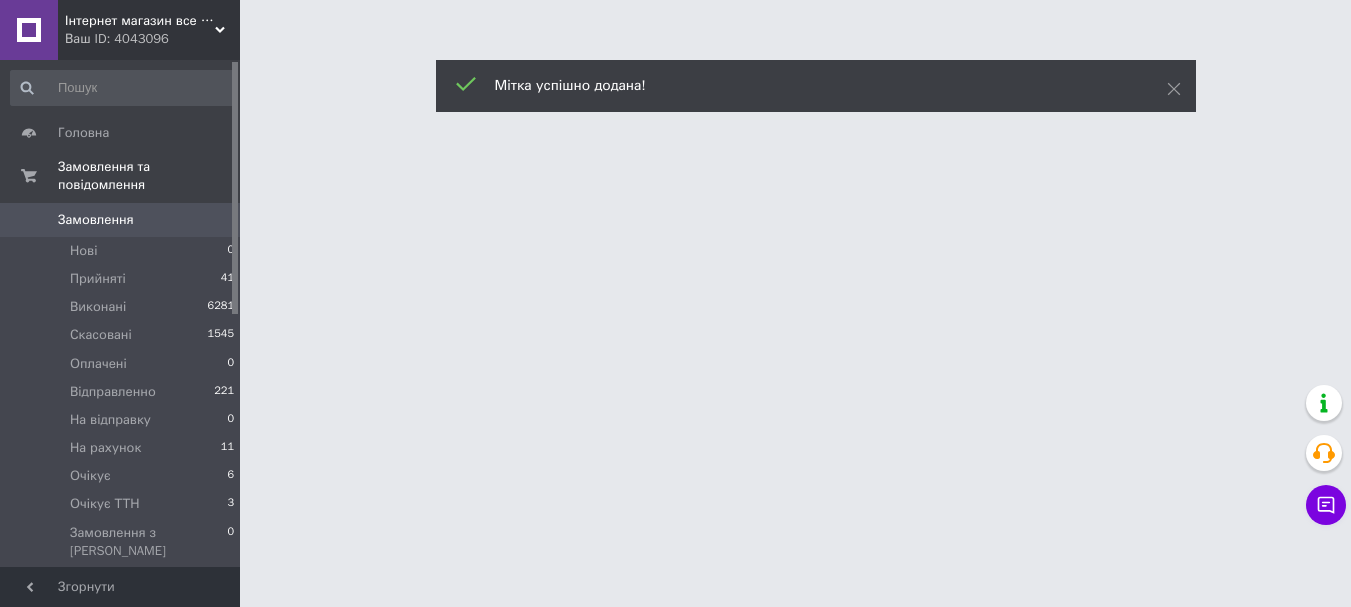 scroll, scrollTop: 0, scrollLeft: 0, axis: both 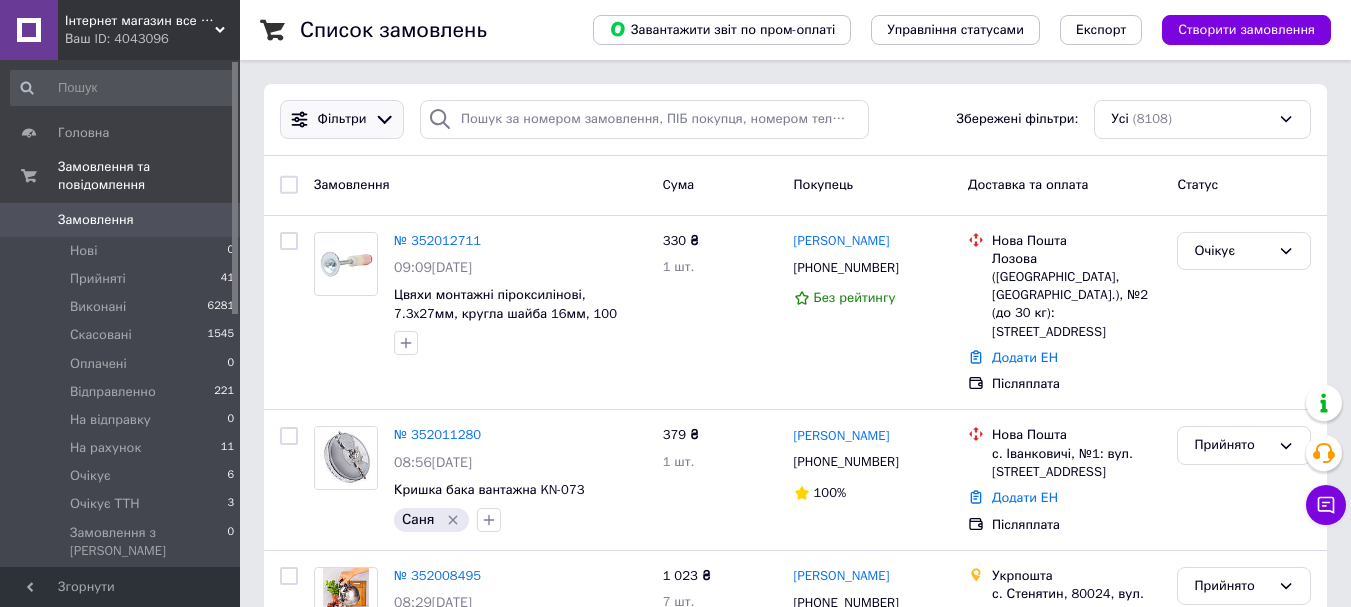 click on "Фільтри" at bounding box center [342, 119] 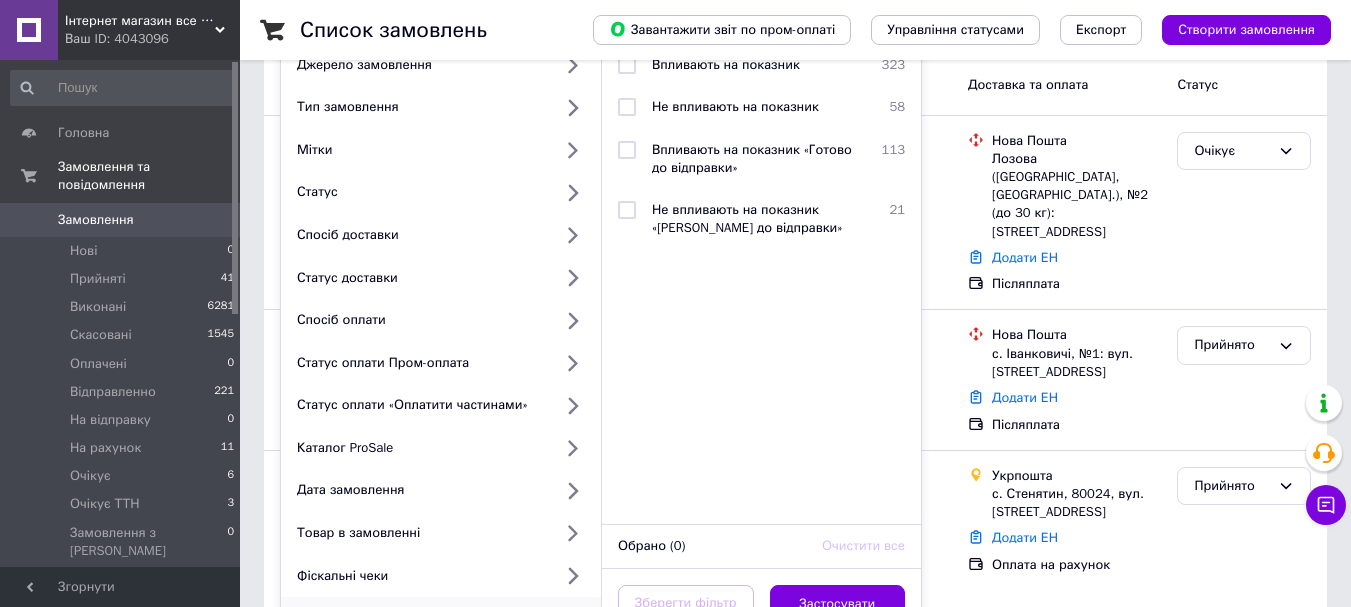 scroll, scrollTop: 0, scrollLeft: 0, axis: both 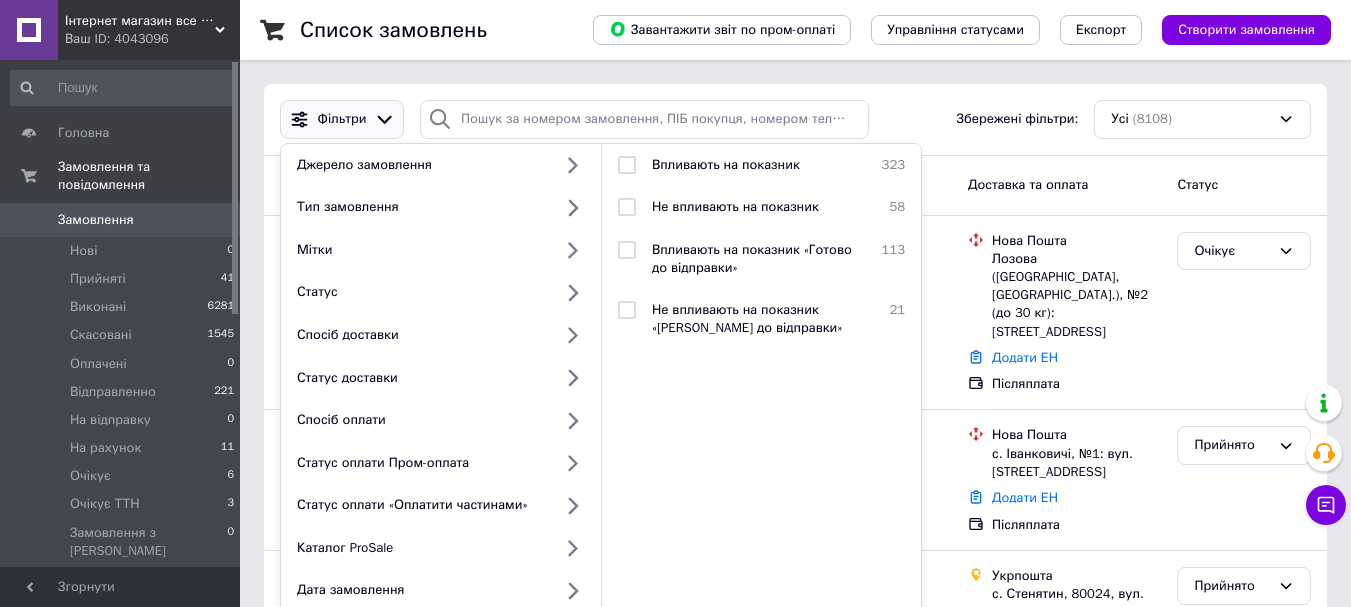 click on "Фільтри Джерело замовлення Тип замовлення Мітки Статус Спосіб доставки Статус доставки Спосіб оплати Статус оплати Пром-оплата Статус оплати «Оплатити частинами» Каталог ProSale Дата замовлення Товар в замовленні Фіскальні чеки Успішні замовлення Впливають на показник 323 Не впливають на показник 58 Впливають на показник «Готово до відправки» 113 Не впливають на показник «Готово до відправки» 21 Обрано (0) Очистити все Зберегти фільтр Застосувати Збережені фільтри: Усі (8108)" at bounding box center [795, 120] 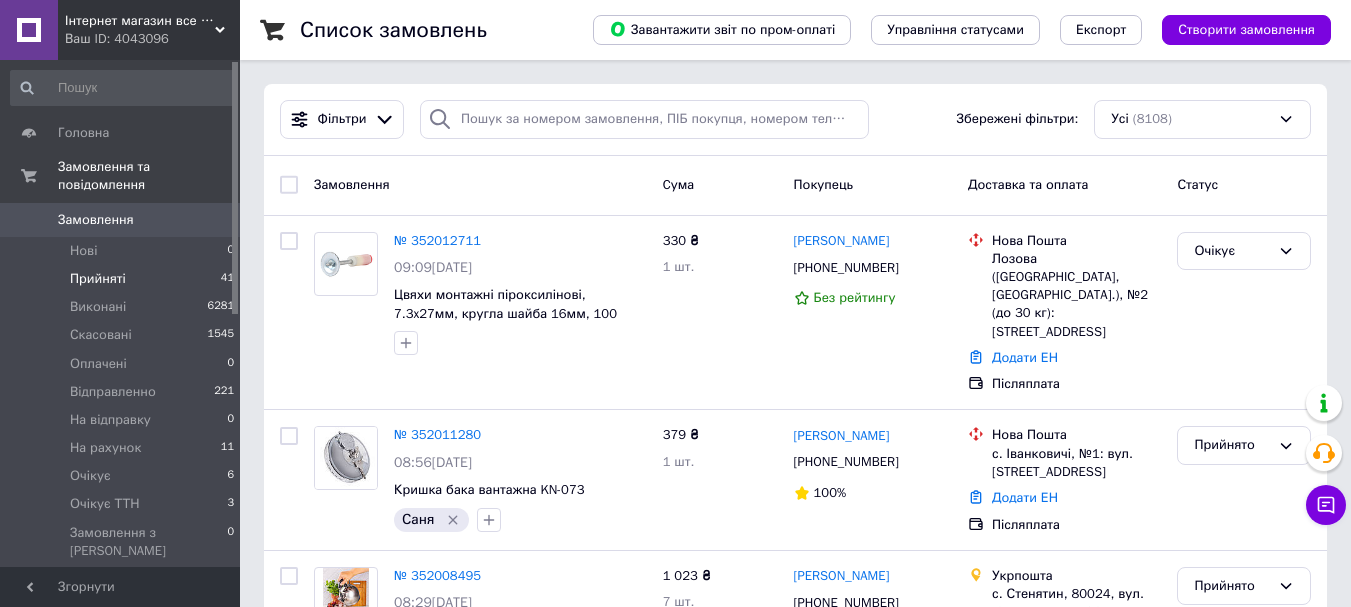 click on "Прийняті 41" at bounding box center [123, 279] 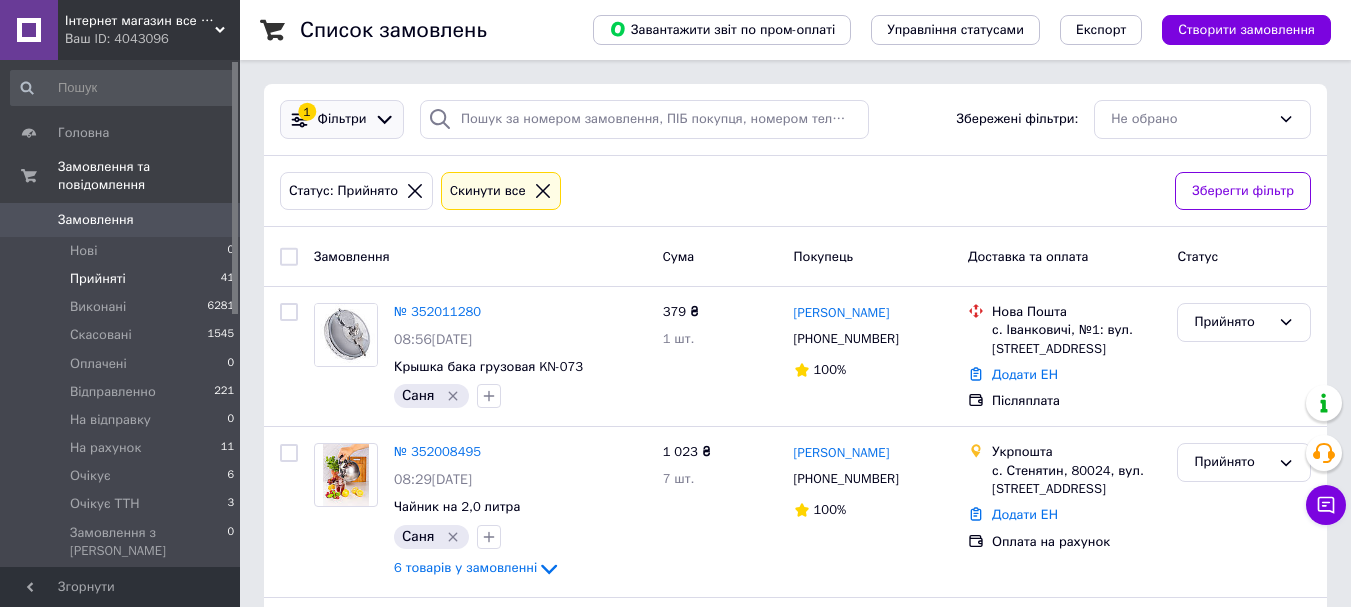click on "Фільтри" at bounding box center (342, 119) 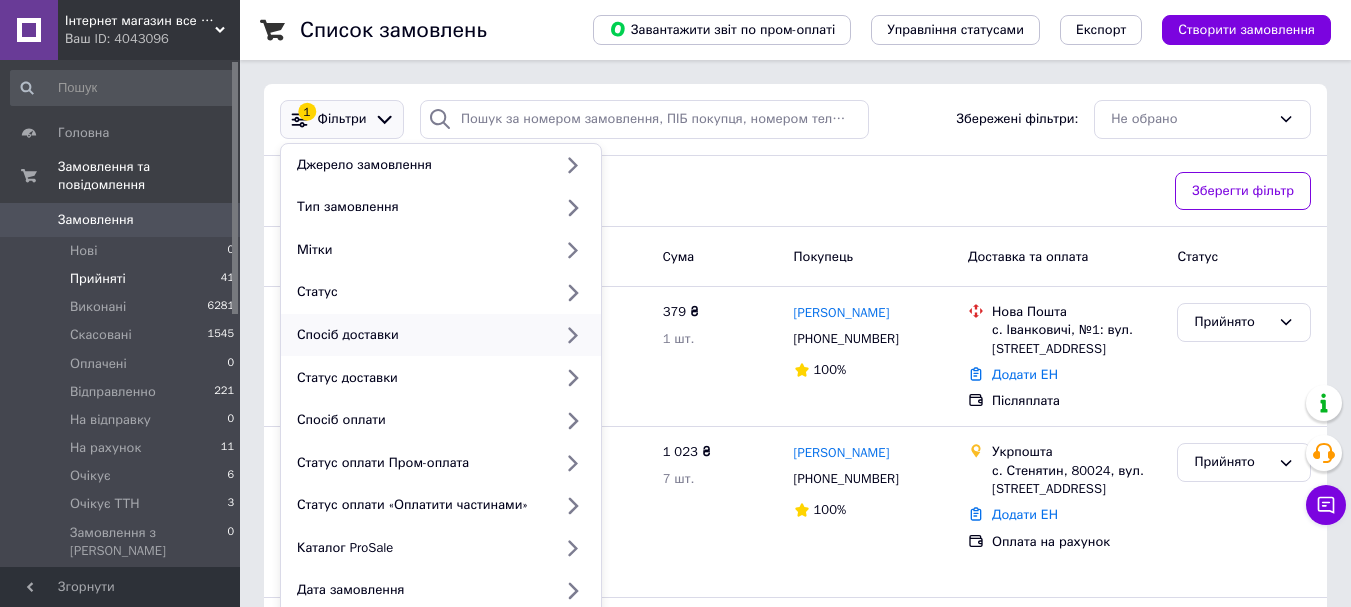 click on "Спосіб доставки" at bounding box center [420, 335] 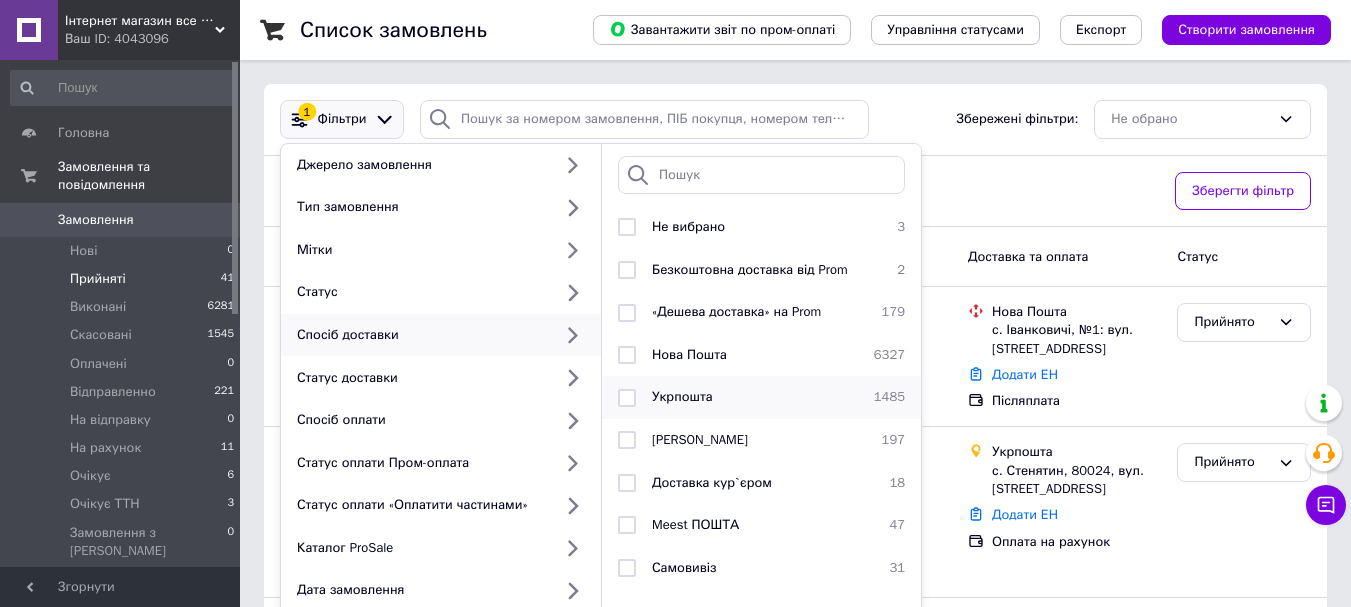 click on "Укрпошта" at bounding box center [755, 397] 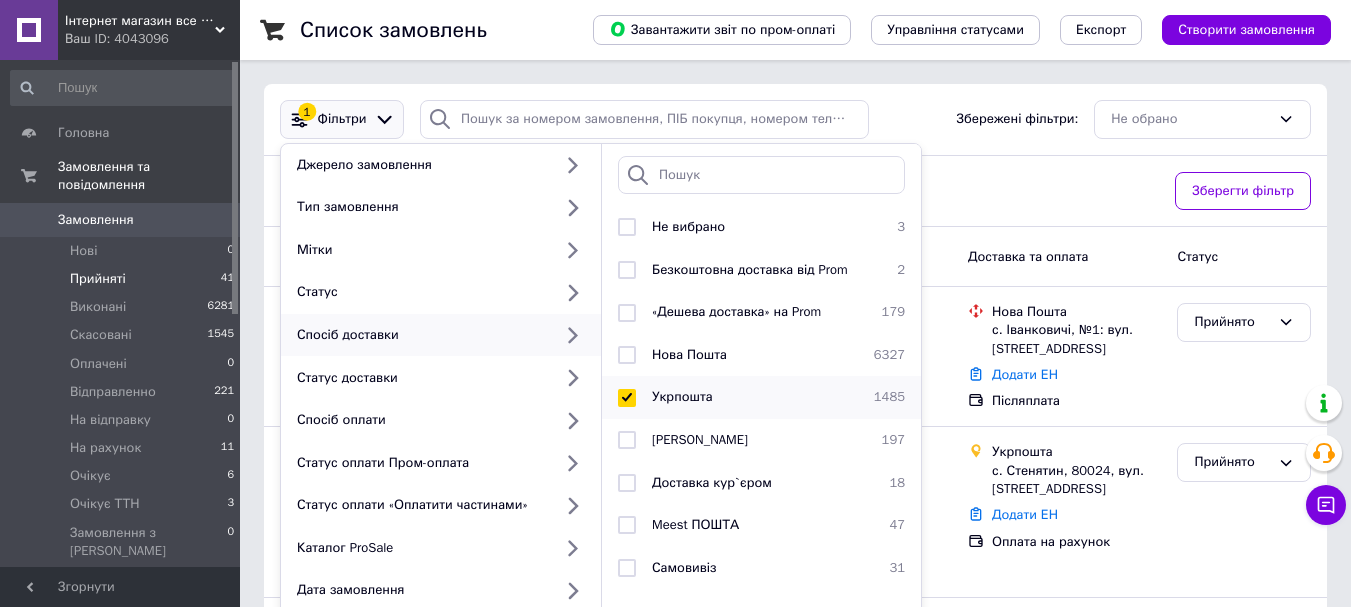 checkbox on "true" 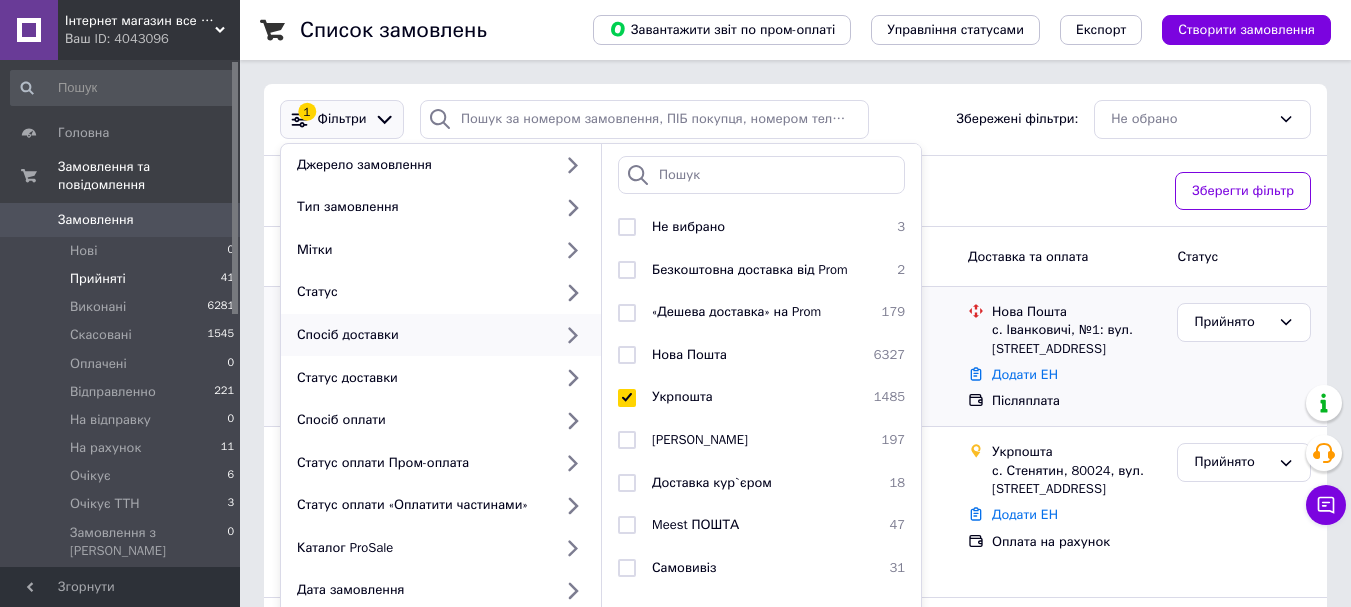 scroll, scrollTop: 200, scrollLeft: 0, axis: vertical 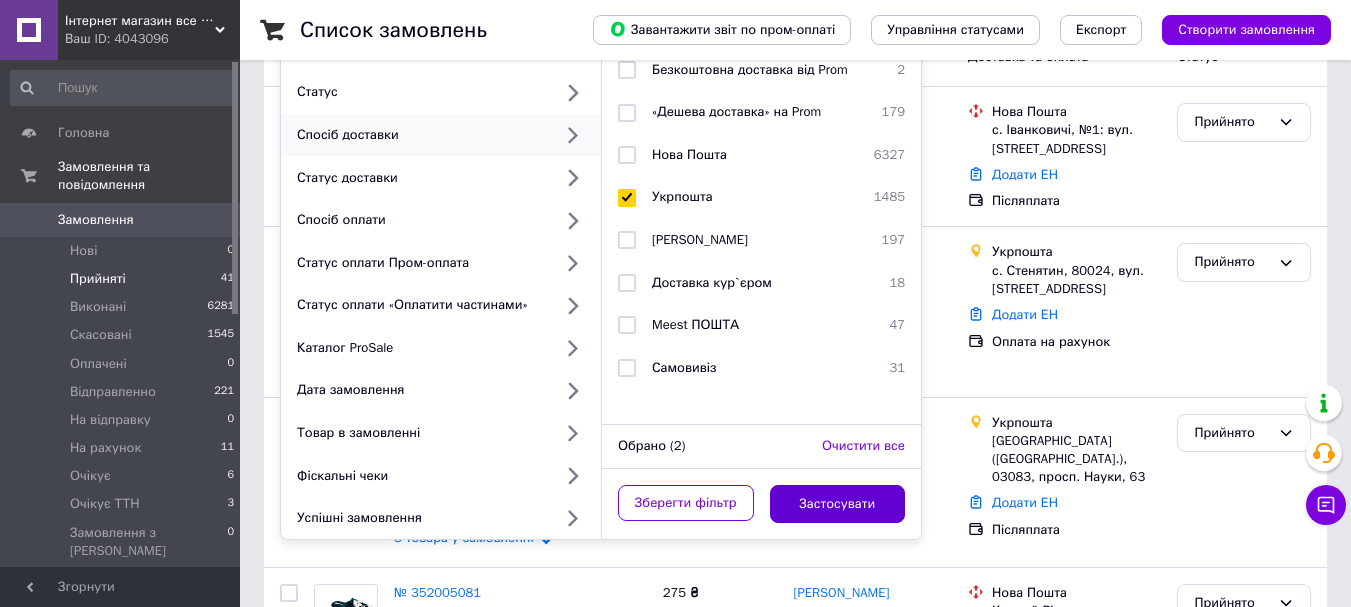 click on "Застосувати" at bounding box center (838, 504) 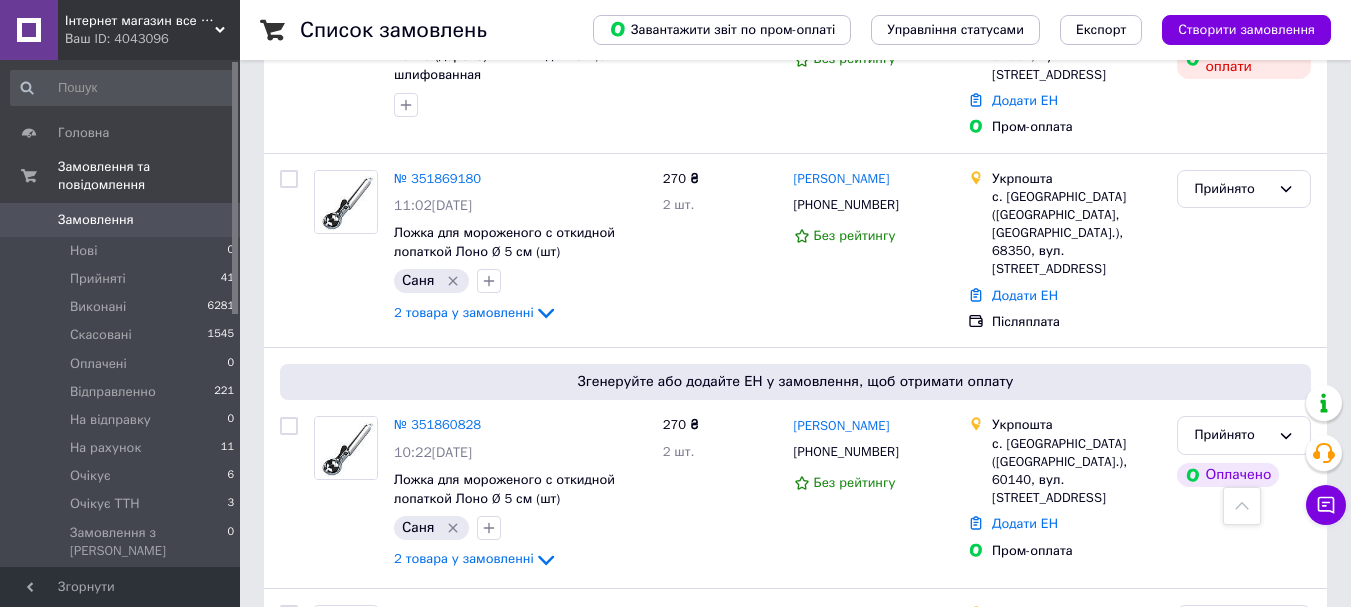 scroll, scrollTop: 2280, scrollLeft: 0, axis: vertical 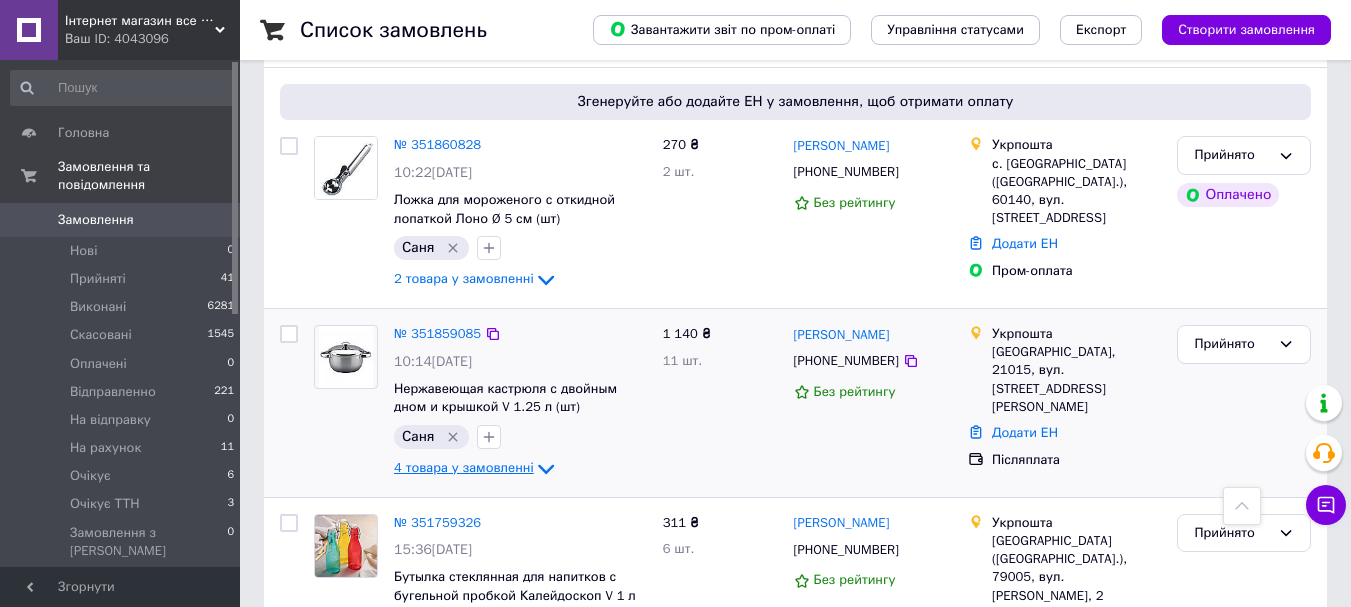 click on "4 товара у замовленні" at bounding box center (464, 468) 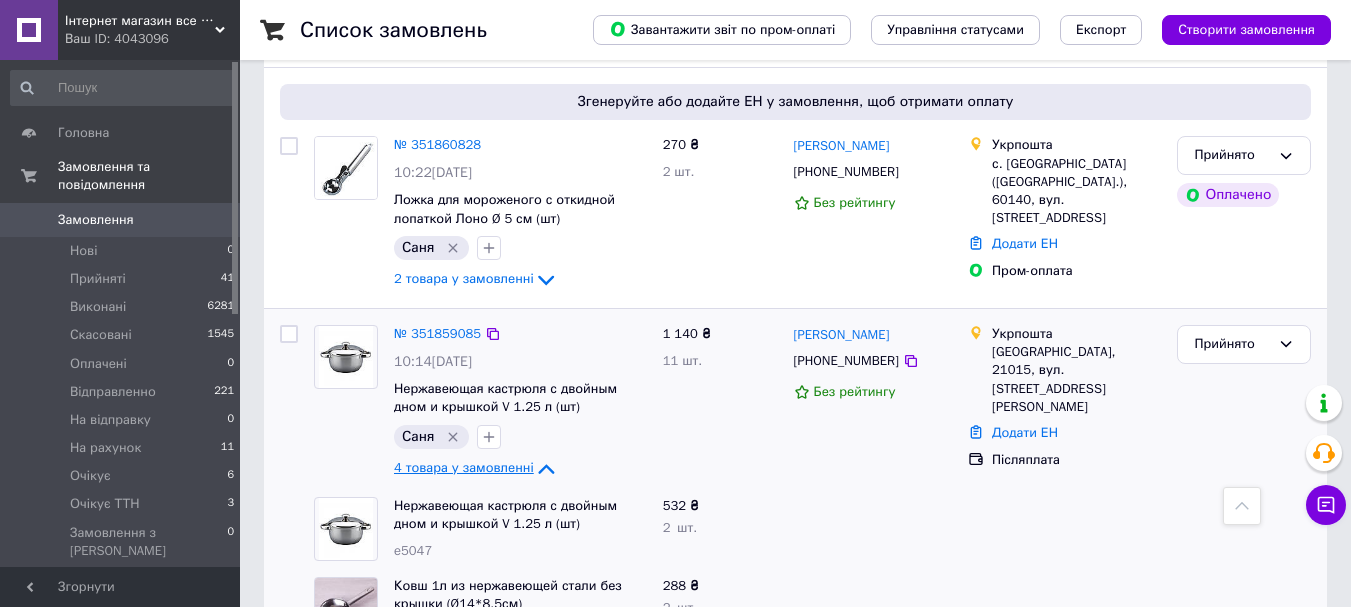 click on "4 товара у замовленні" at bounding box center [464, 468] 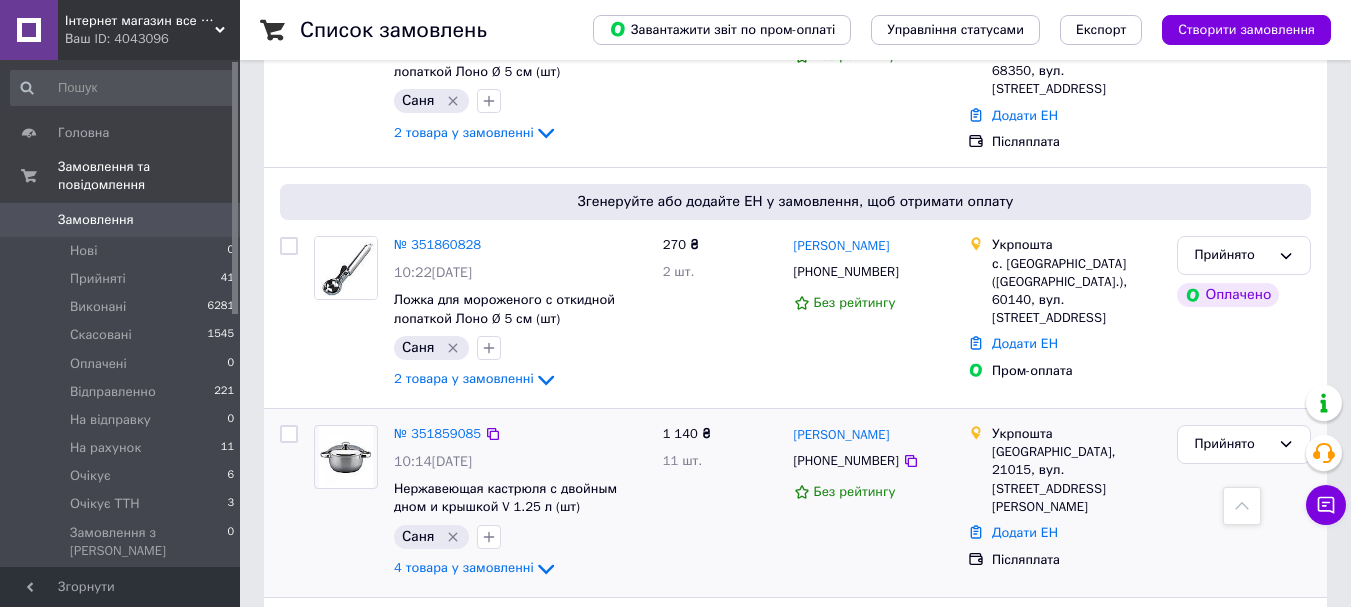 scroll, scrollTop: 2080, scrollLeft: 0, axis: vertical 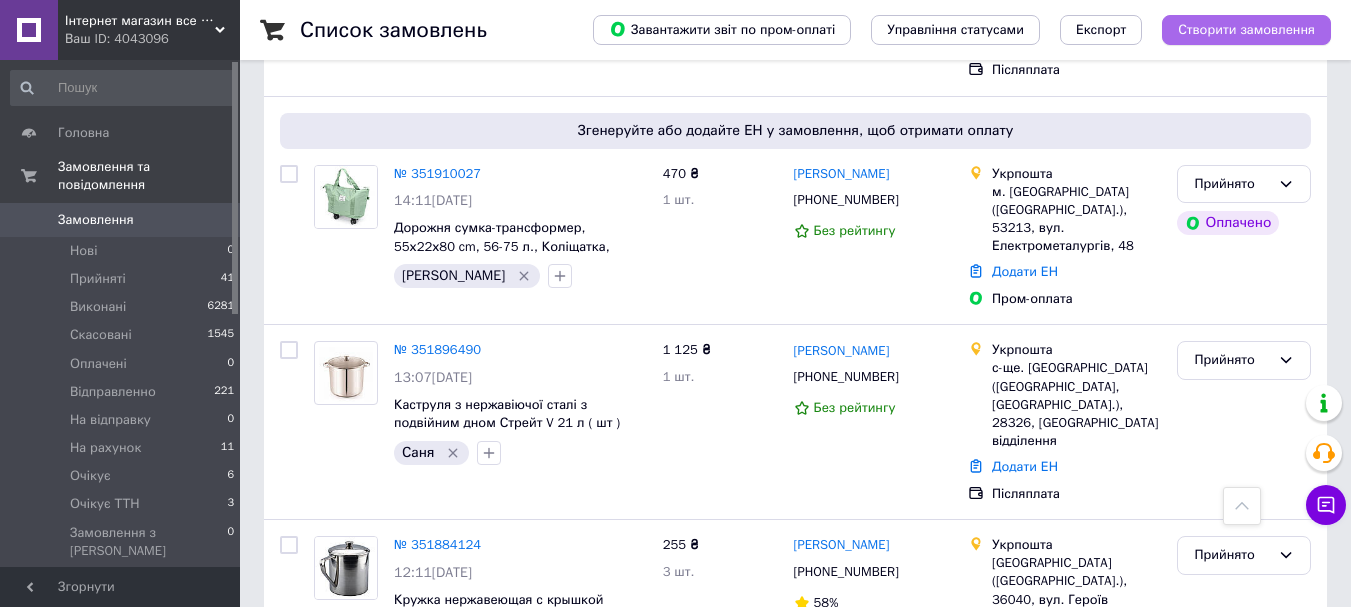 click on "Створити замовлення" at bounding box center (1246, 30) 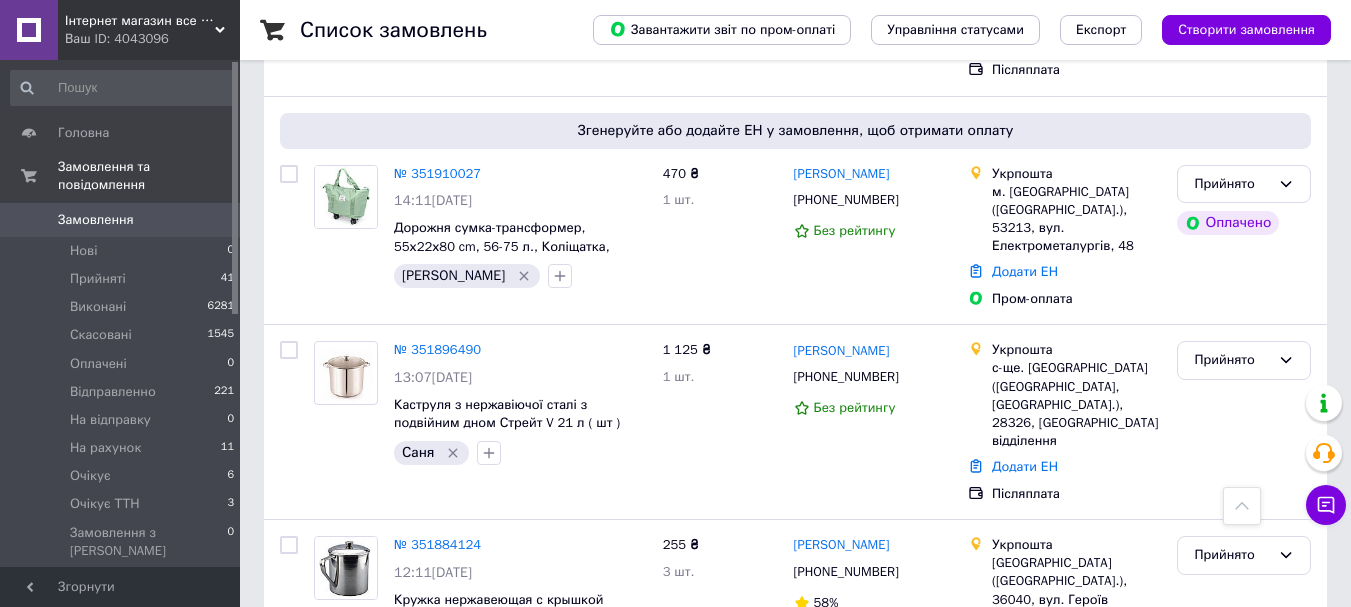 scroll, scrollTop: 0, scrollLeft: 0, axis: both 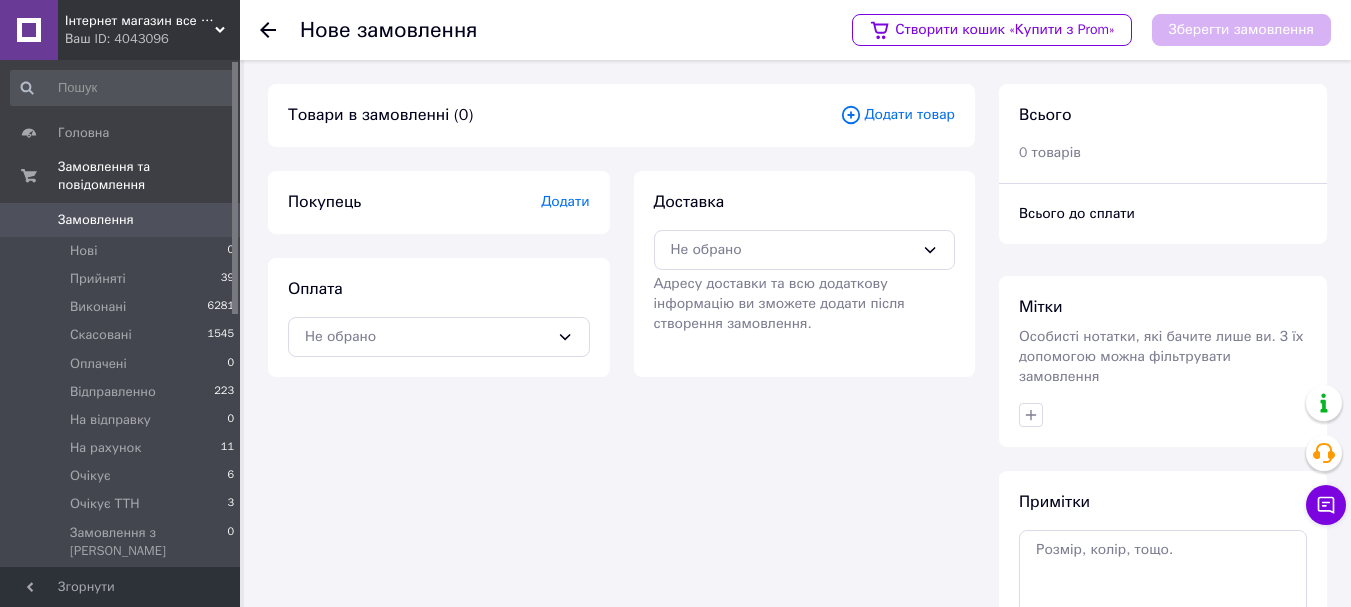 click on "Додати товар" at bounding box center [897, 115] 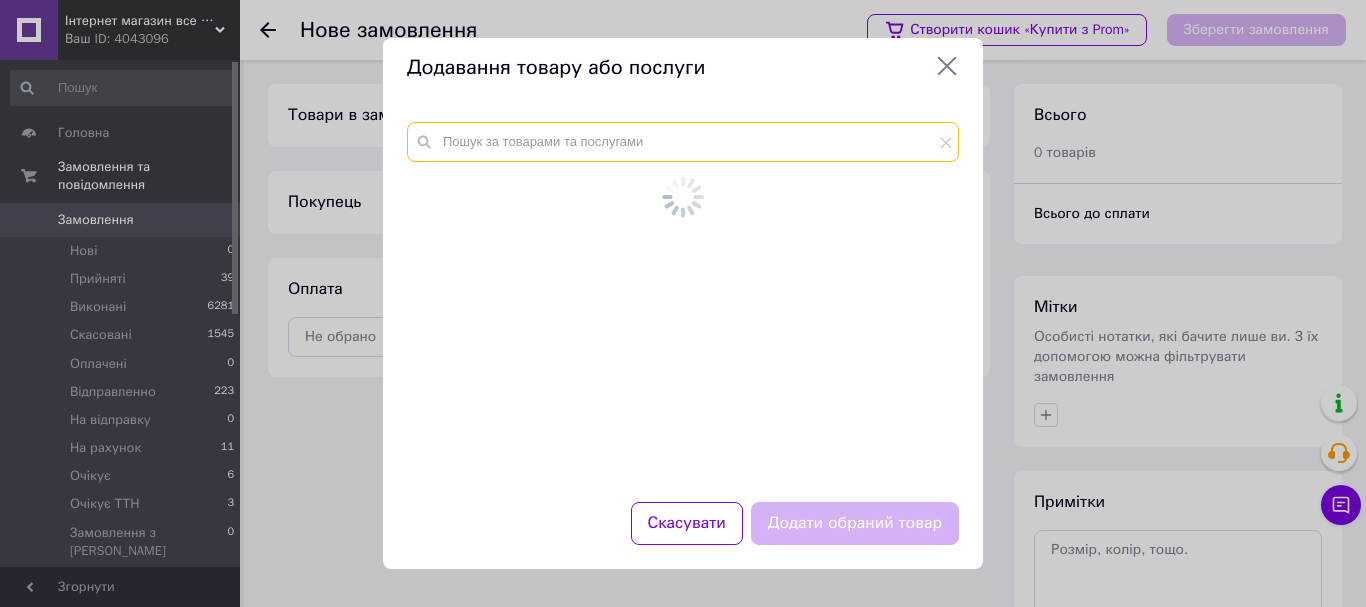 click at bounding box center (683, 142) 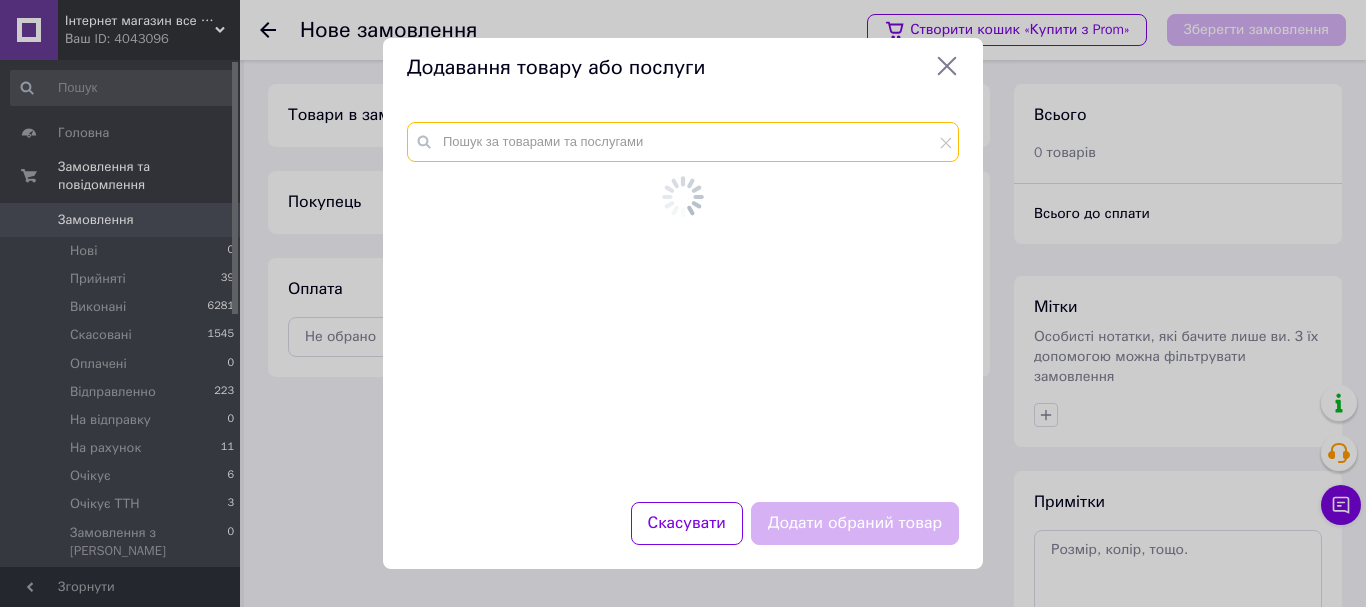 paste on "Прикурювач з підсвічуванням в планку 12V" 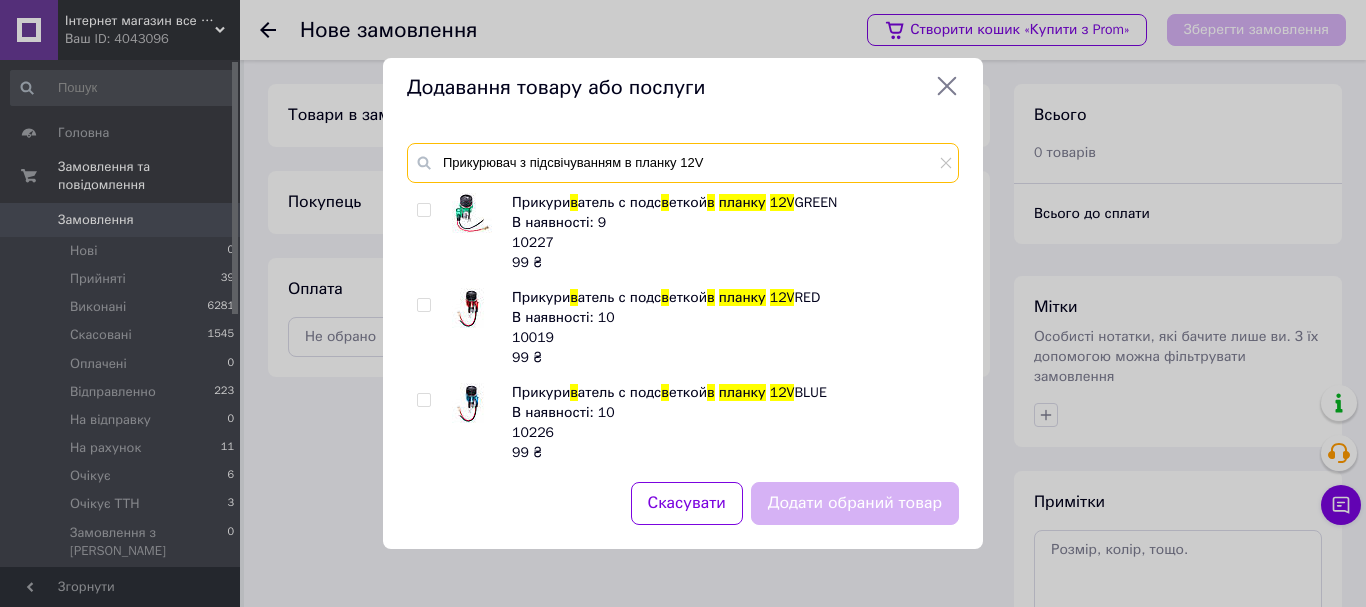 type on "Прикурювач з підсвічуванням в планку 12V" 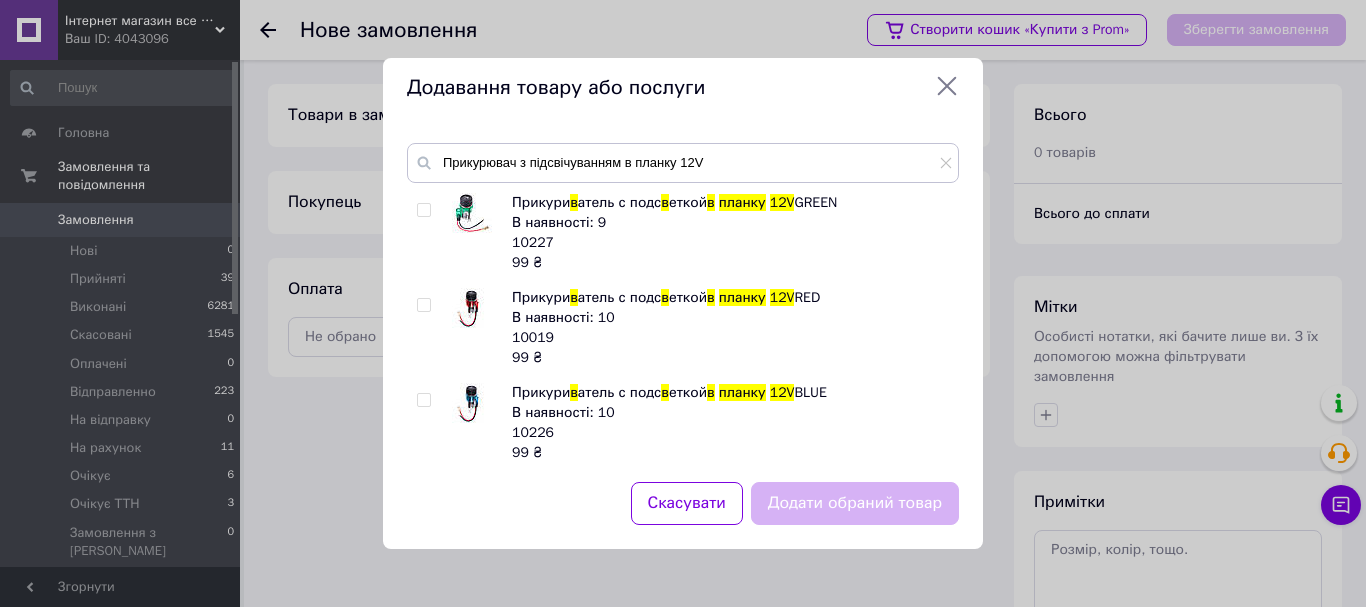 click at bounding box center (423, 210) 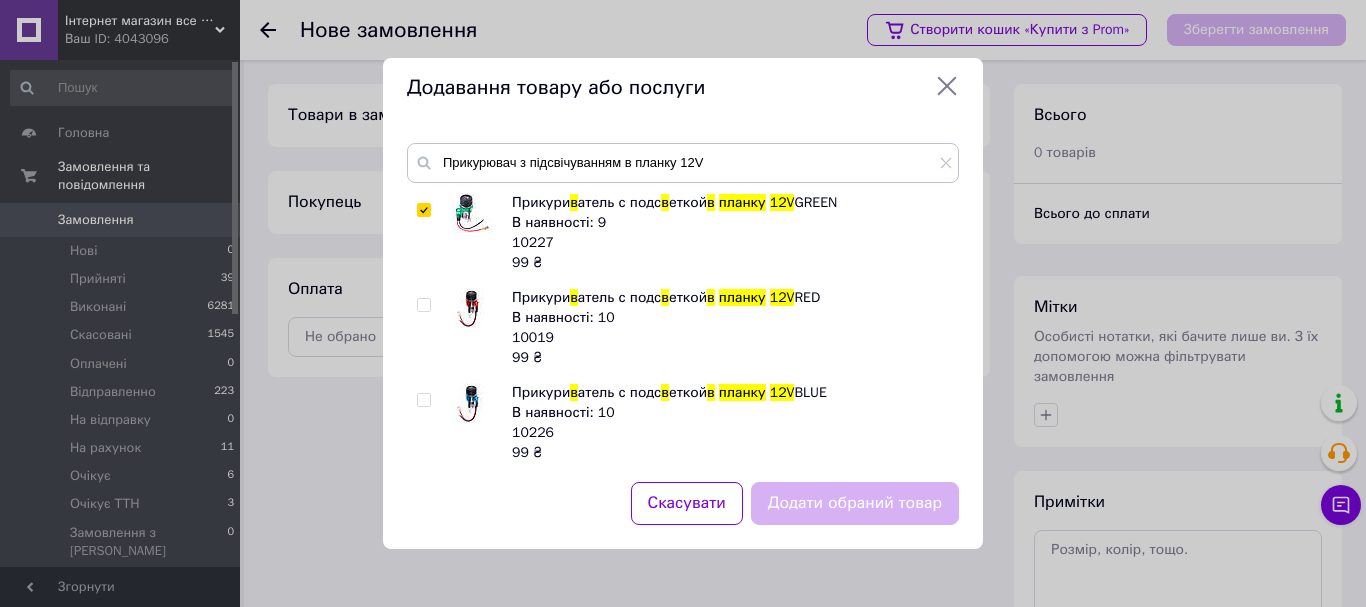 checkbox on "true" 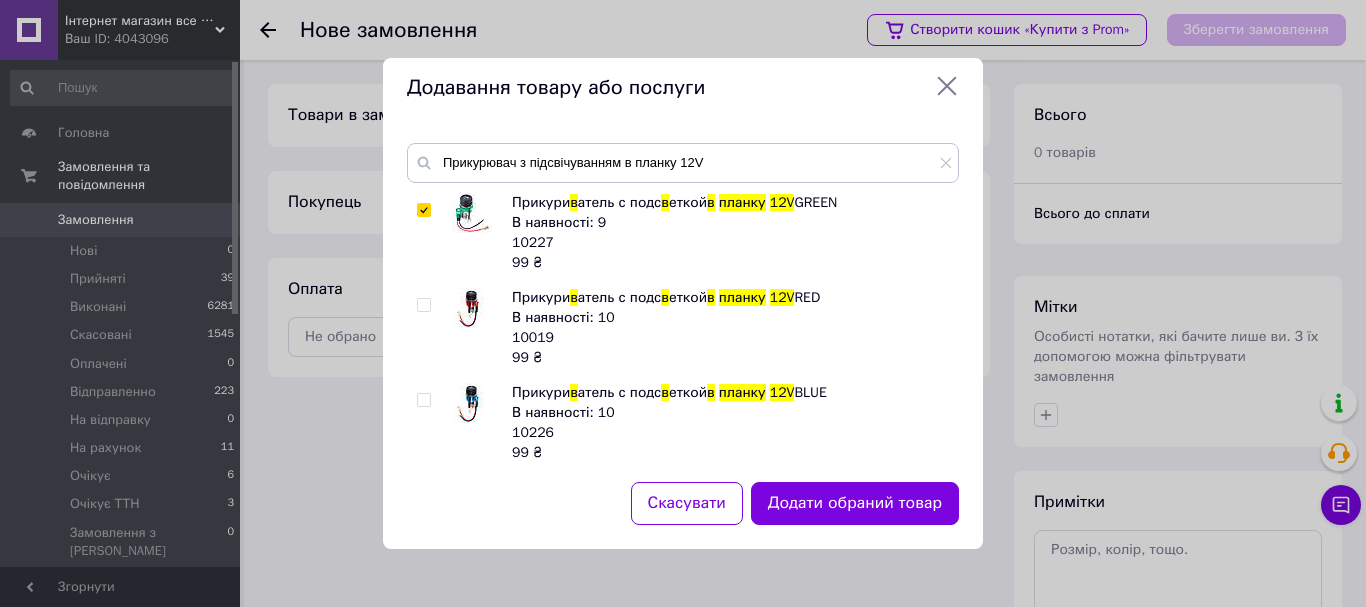 click at bounding box center [423, 400] 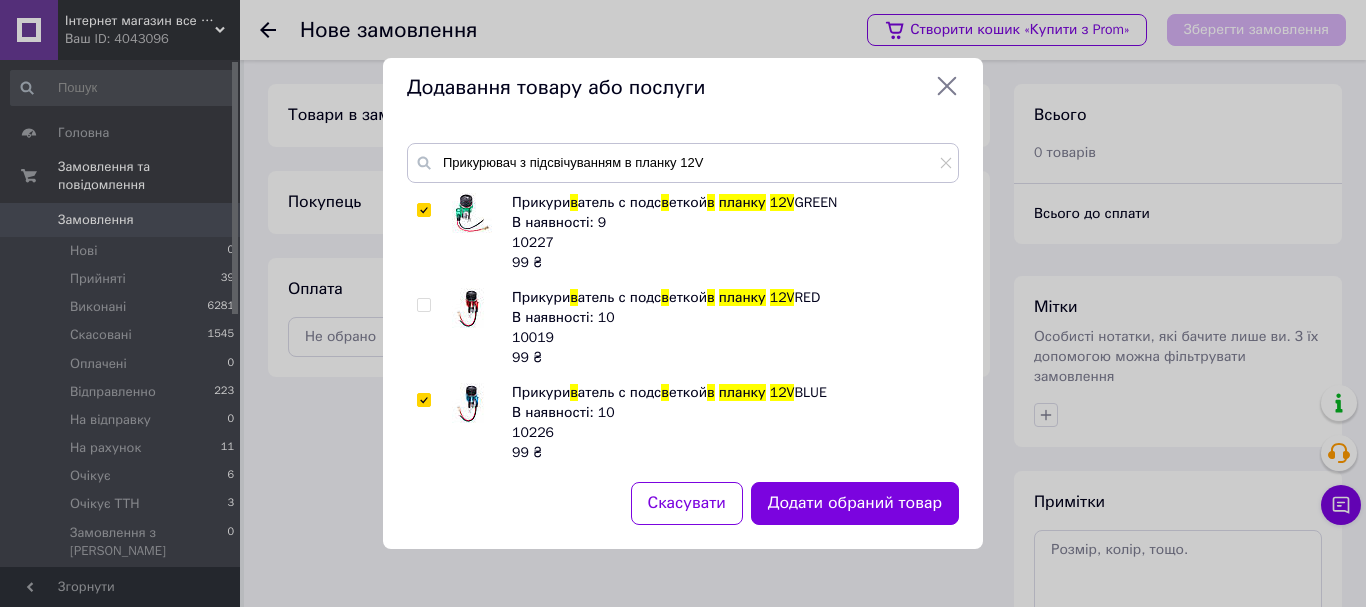 checkbox on "true" 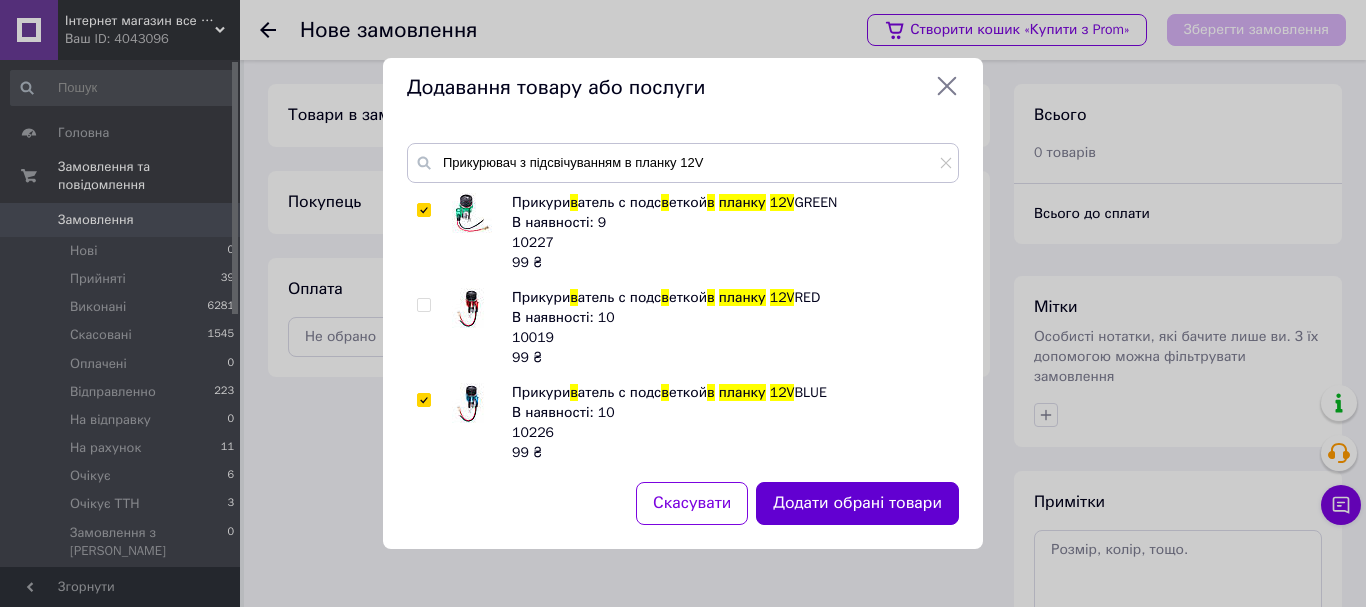 click on "Додати обрані товари" at bounding box center [857, 503] 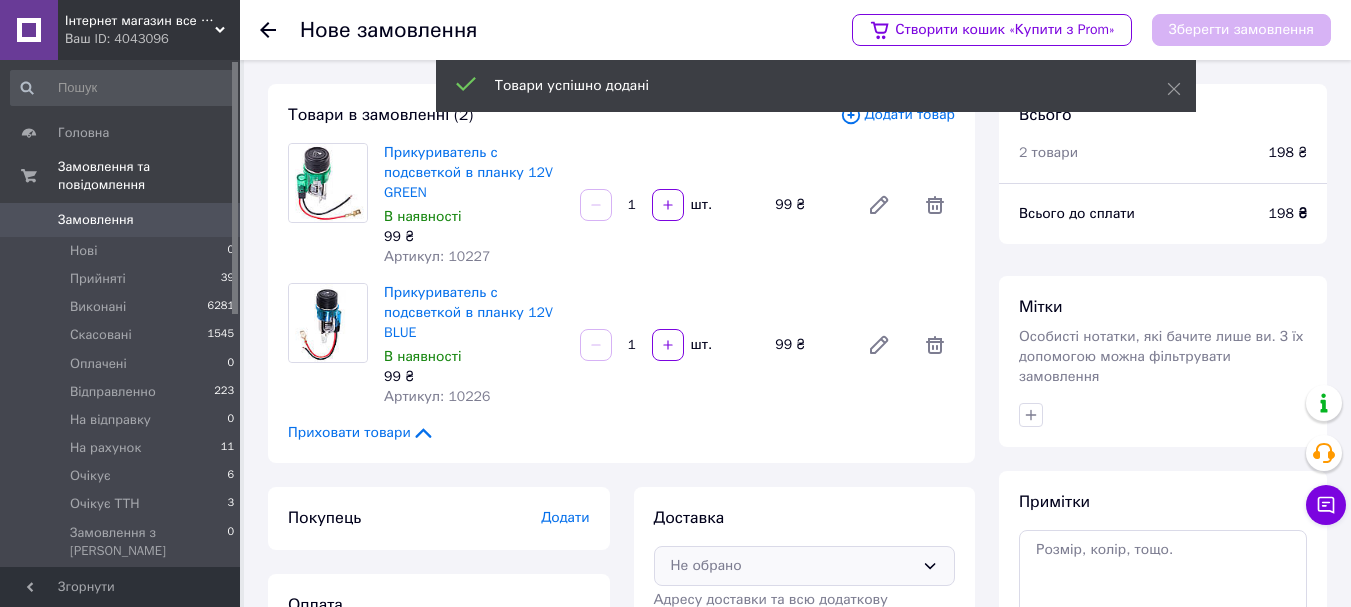 scroll, scrollTop: 200, scrollLeft: 0, axis: vertical 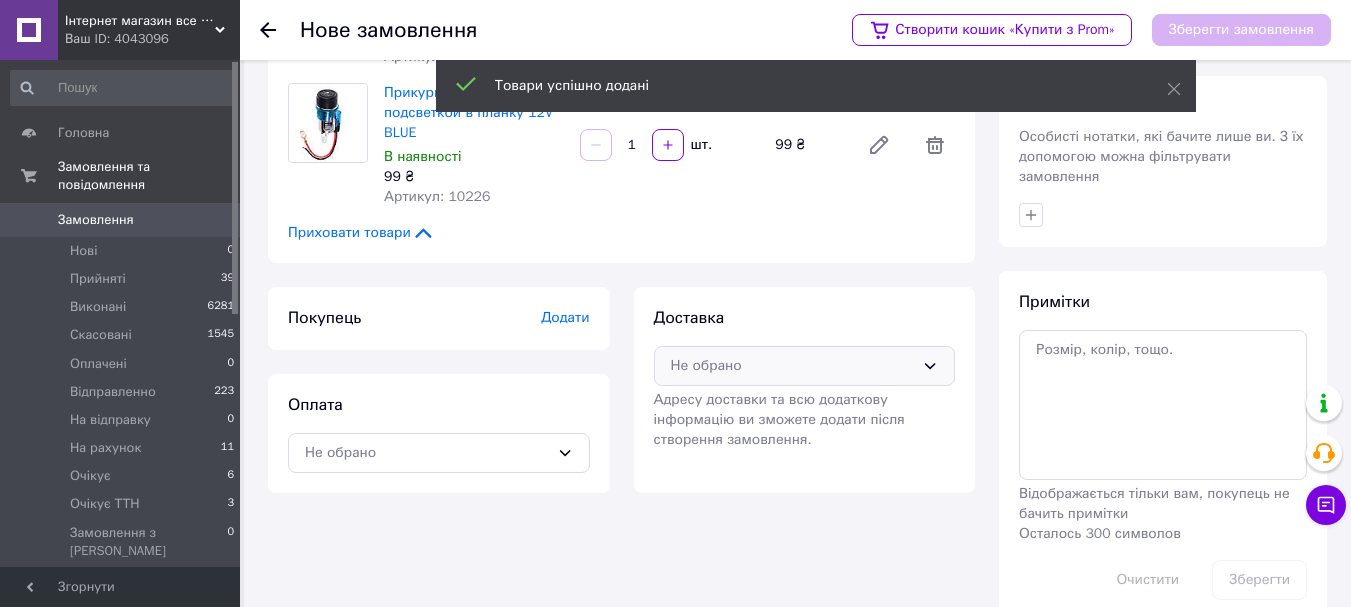 click on "Не обрано" at bounding box center (793, 366) 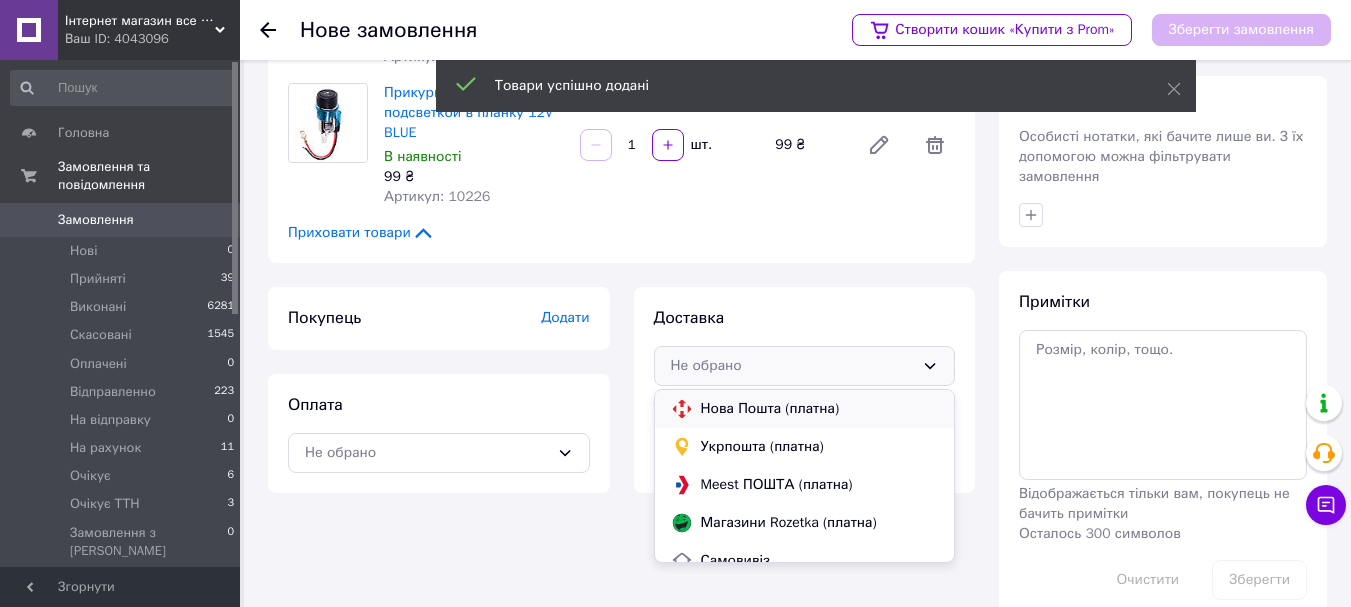 click on "Нова Пошта (платна)" at bounding box center (820, 409) 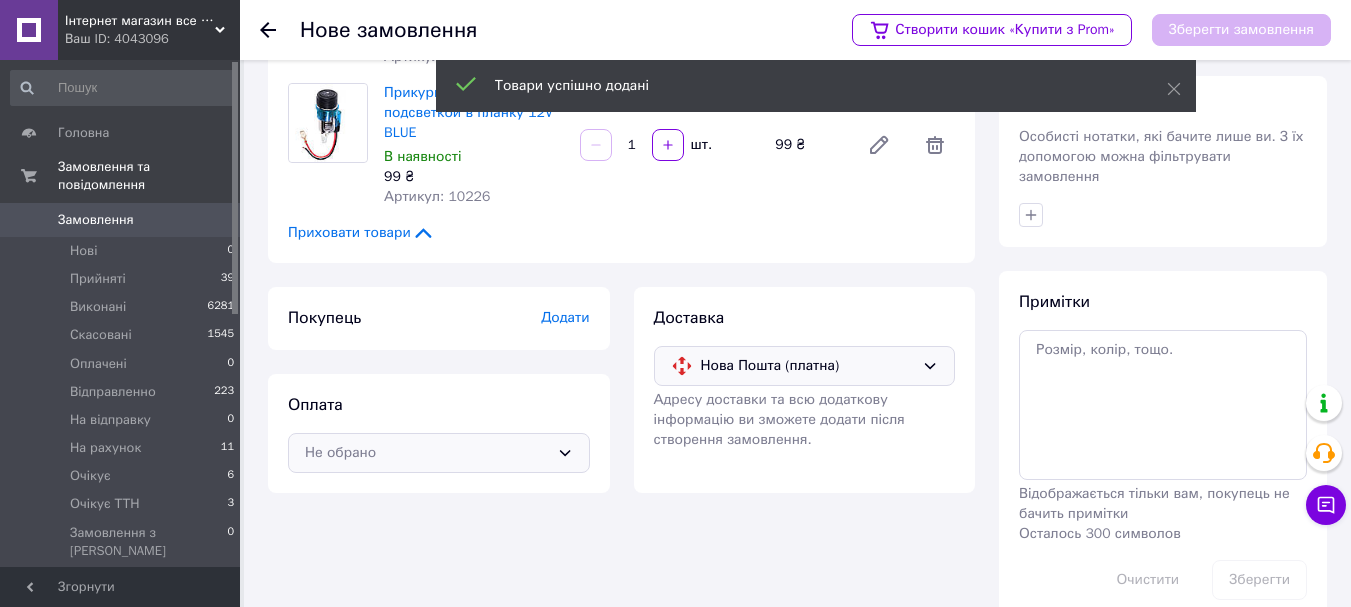 click on "Не обрано" at bounding box center (427, 453) 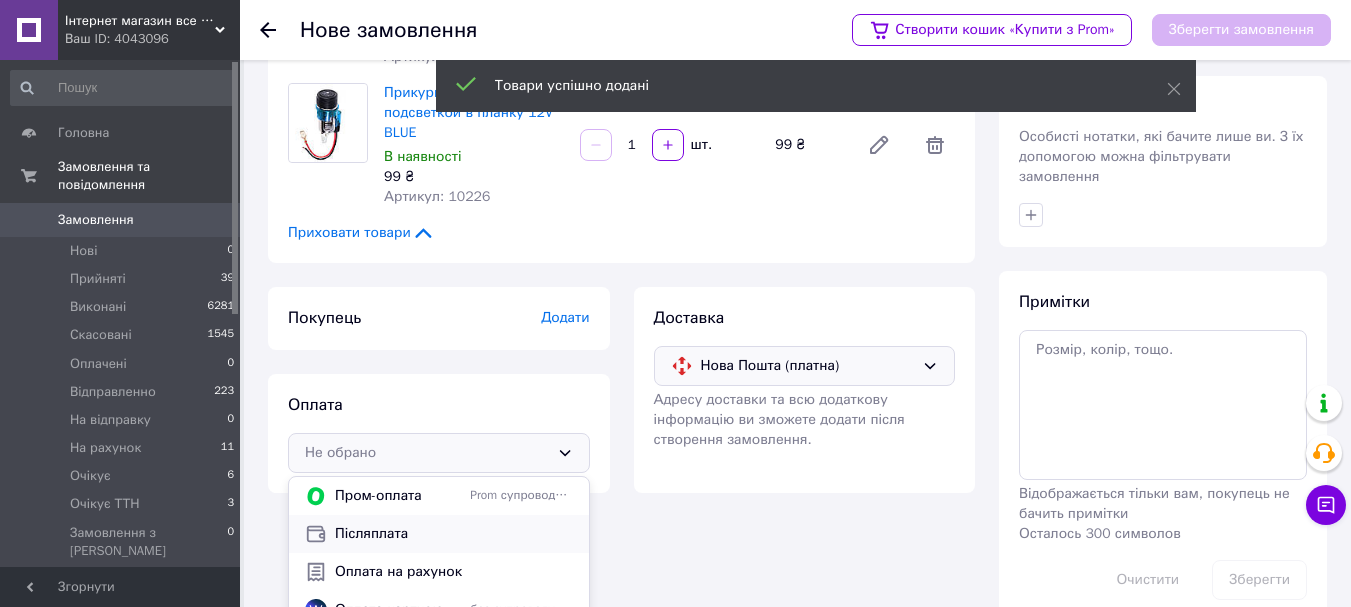 scroll, scrollTop: 16, scrollLeft: 0, axis: vertical 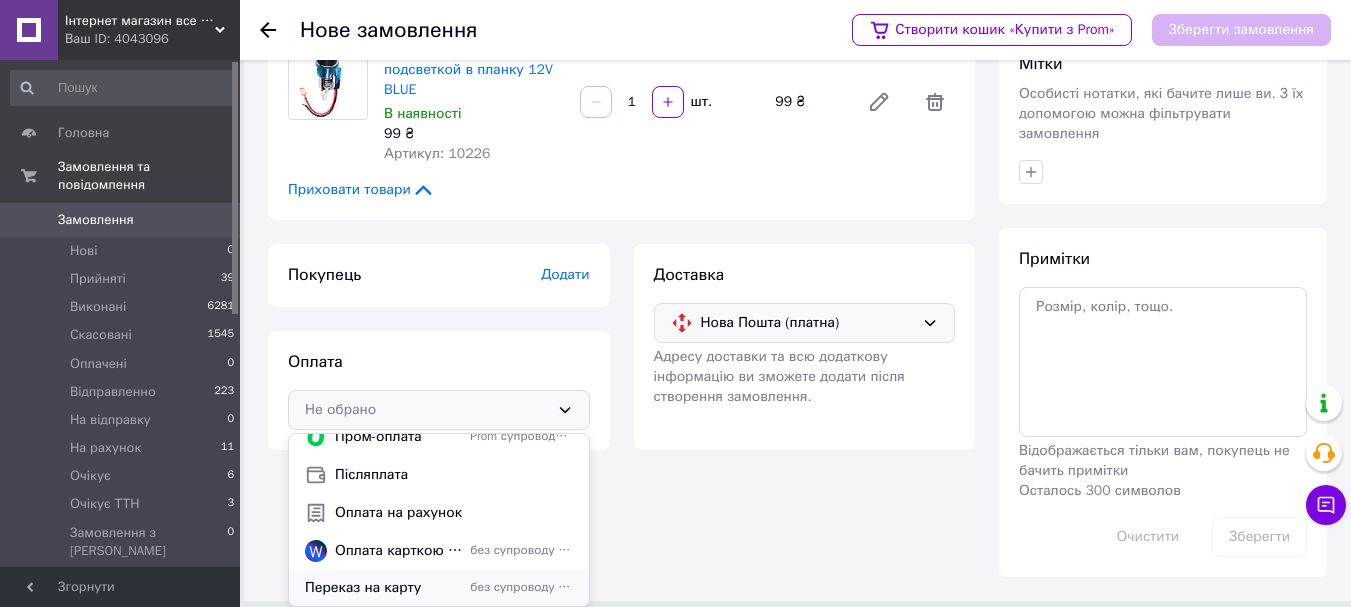click on "без супроводу Prom" at bounding box center (521, 587) 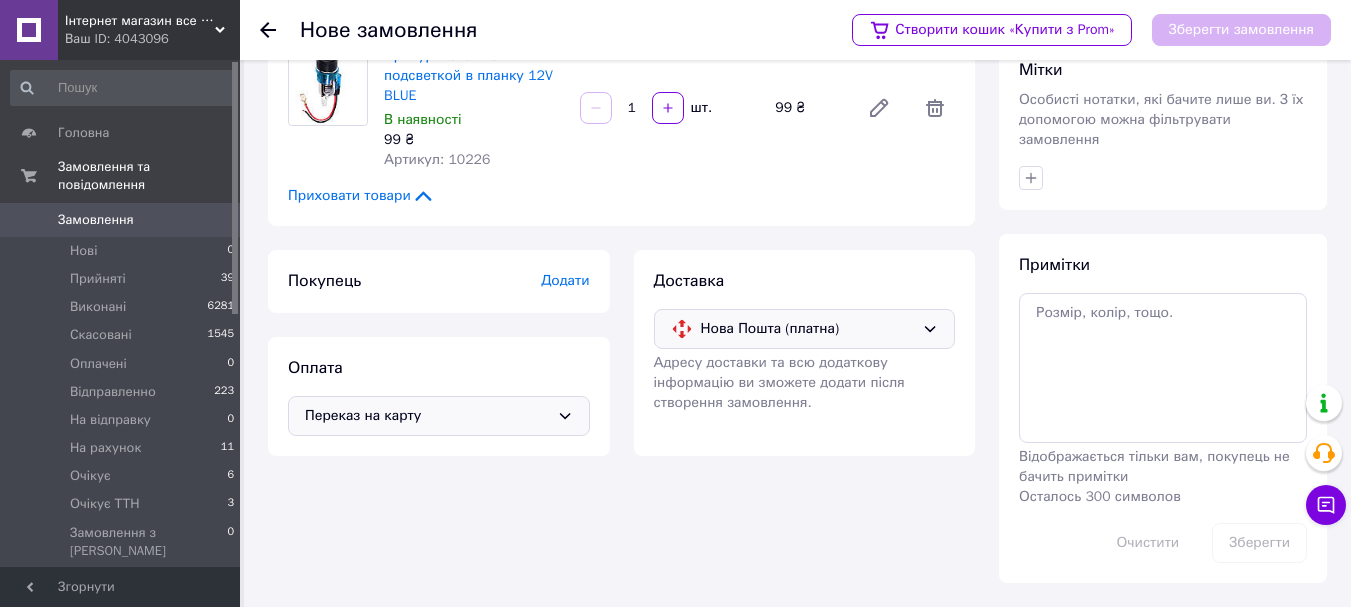 scroll, scrollTop: 217, scrollLeft: 0, axis: vertical 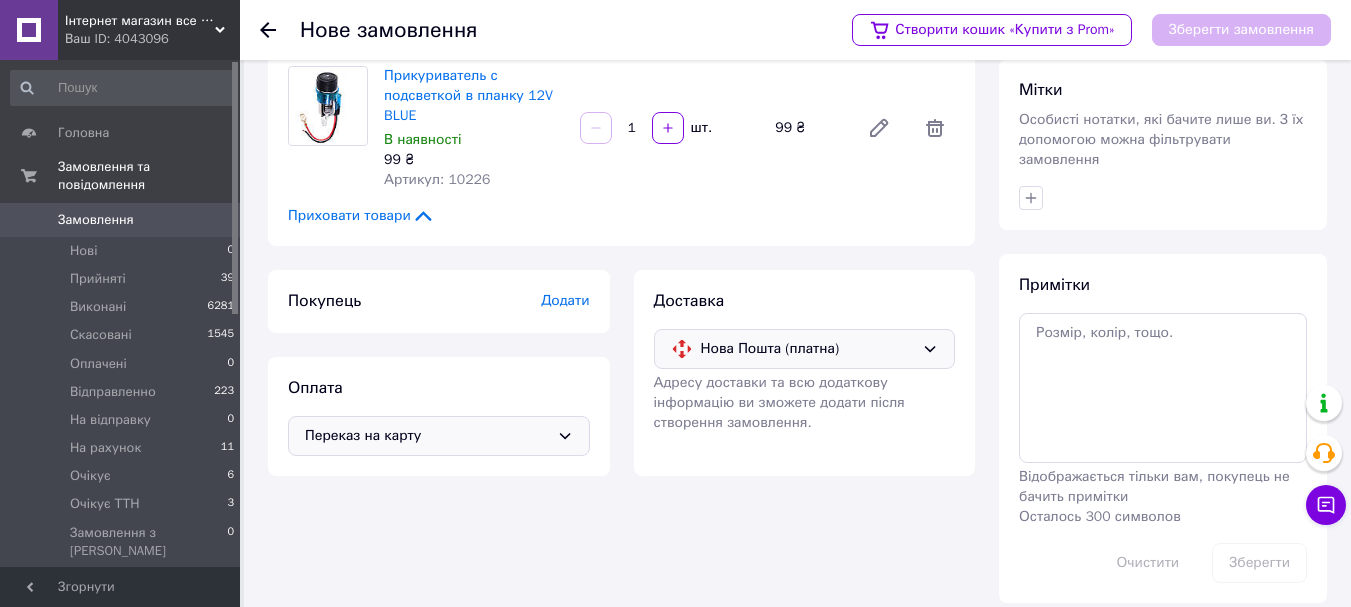 click on "Додати" at bounding box center (565, 300) 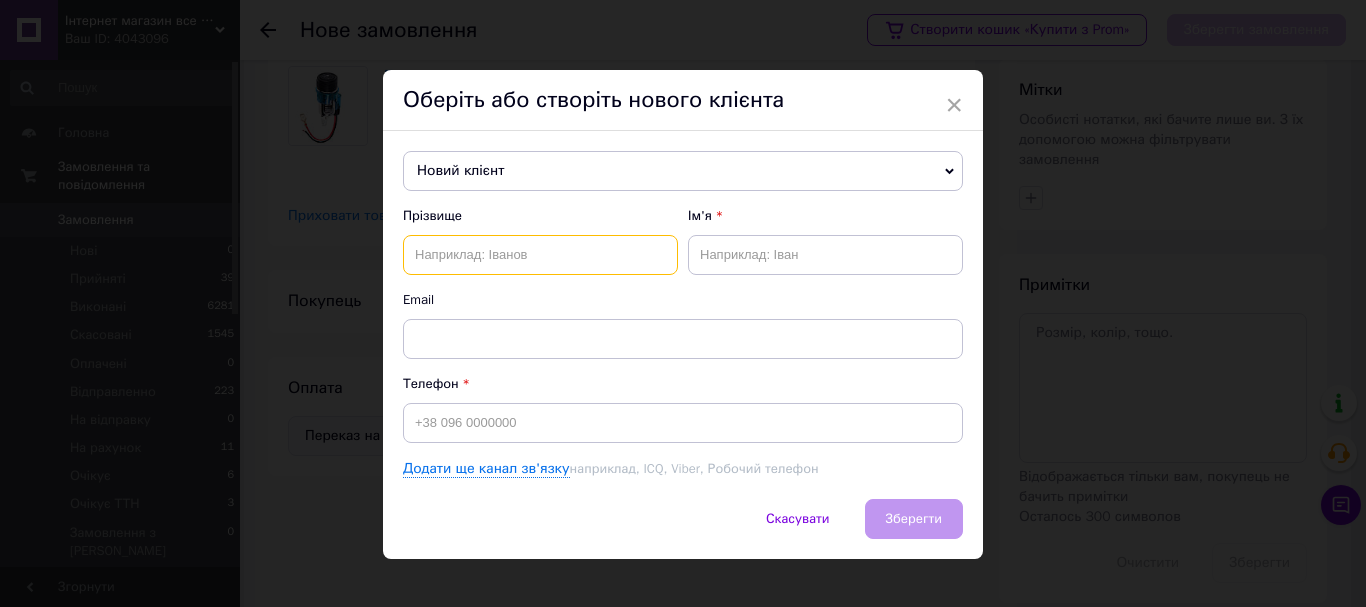 click at bounding box center [540, 255] 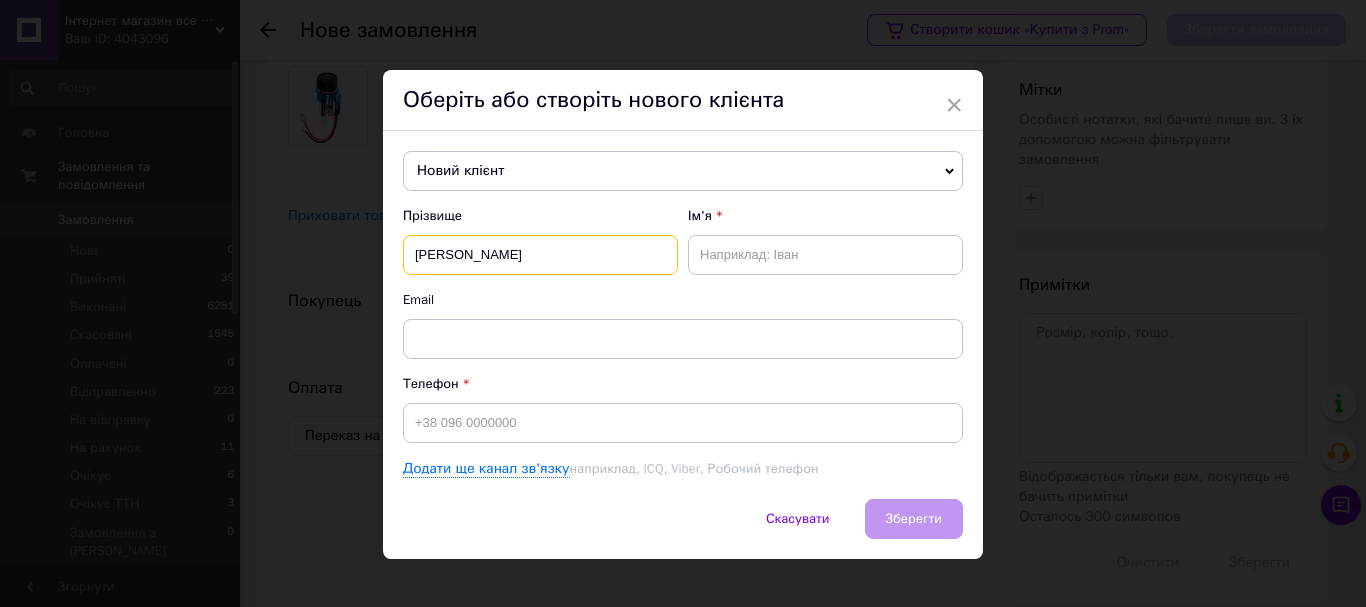 type on "Балабан" 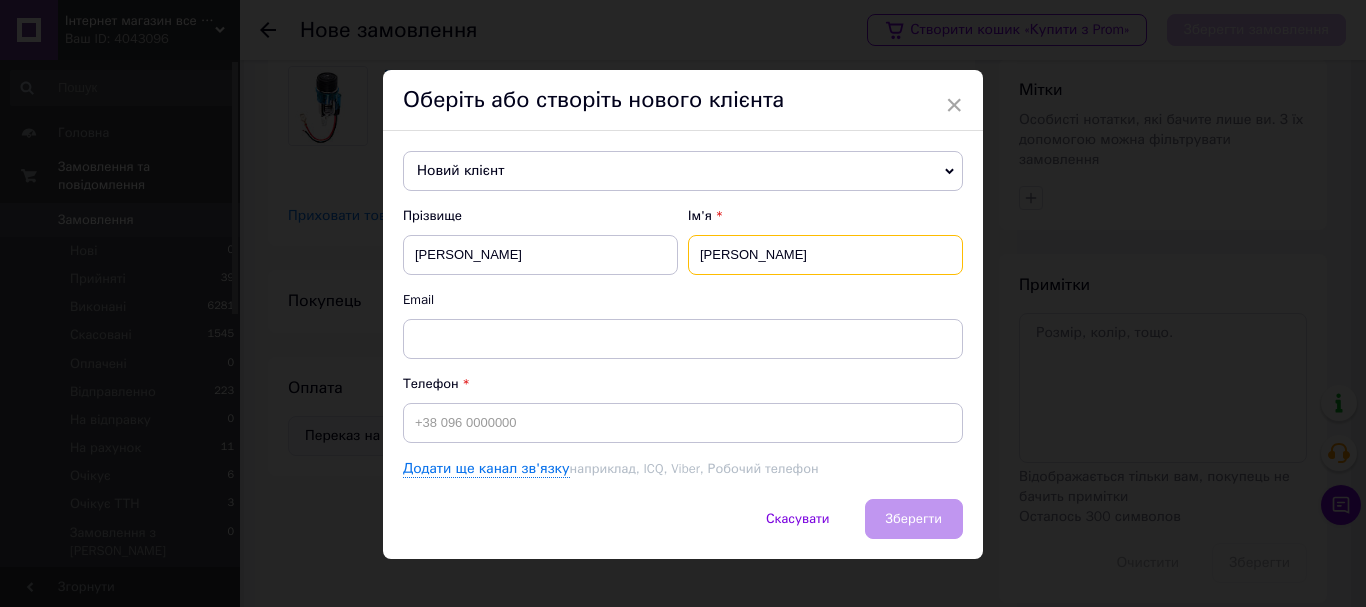 type on "Олександр" 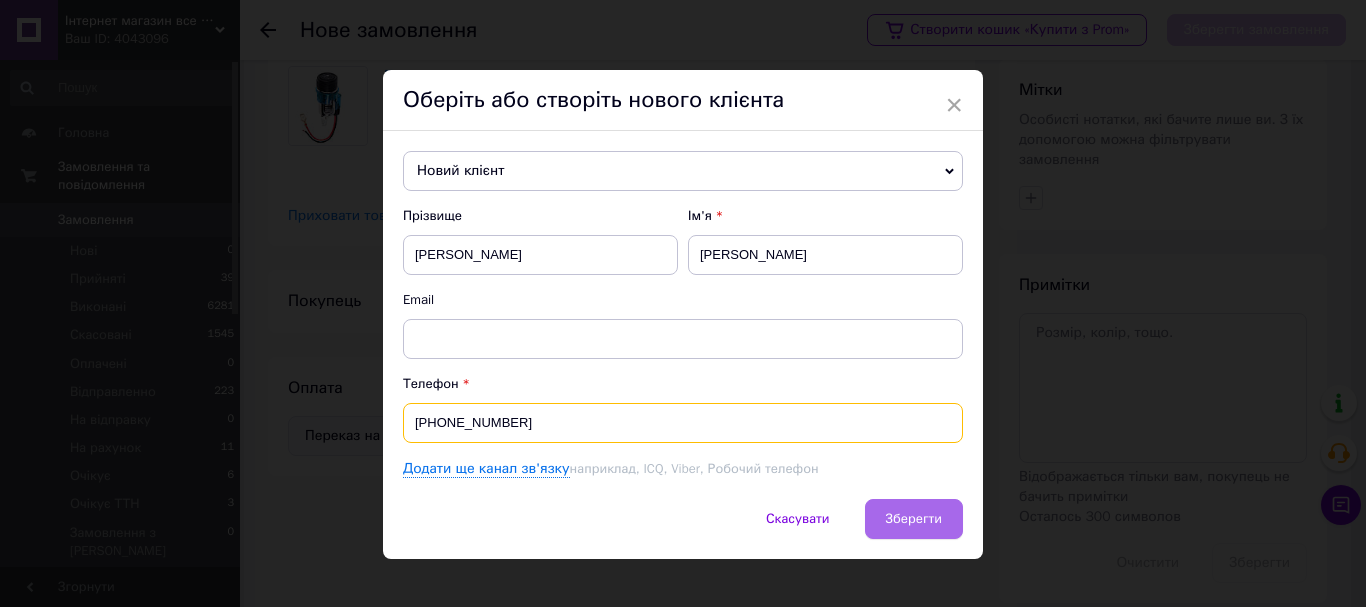 type on "[PHONE_NUMBER]" 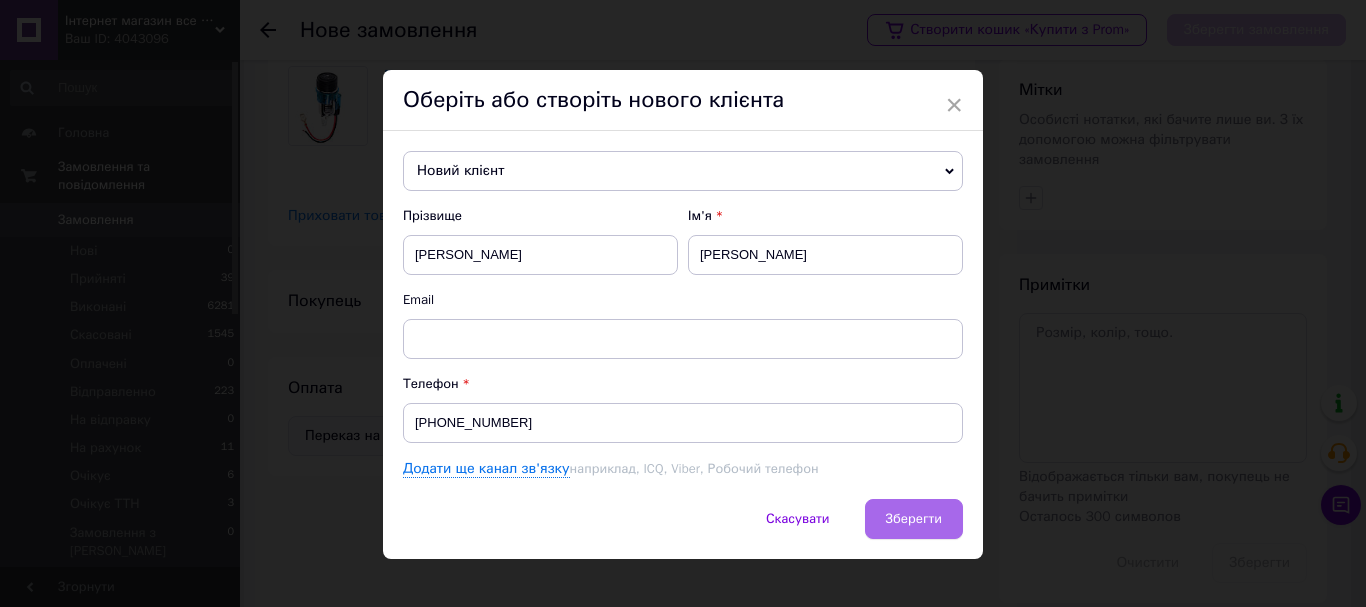 click on "Зберегти" at bounding box center (914, 518) 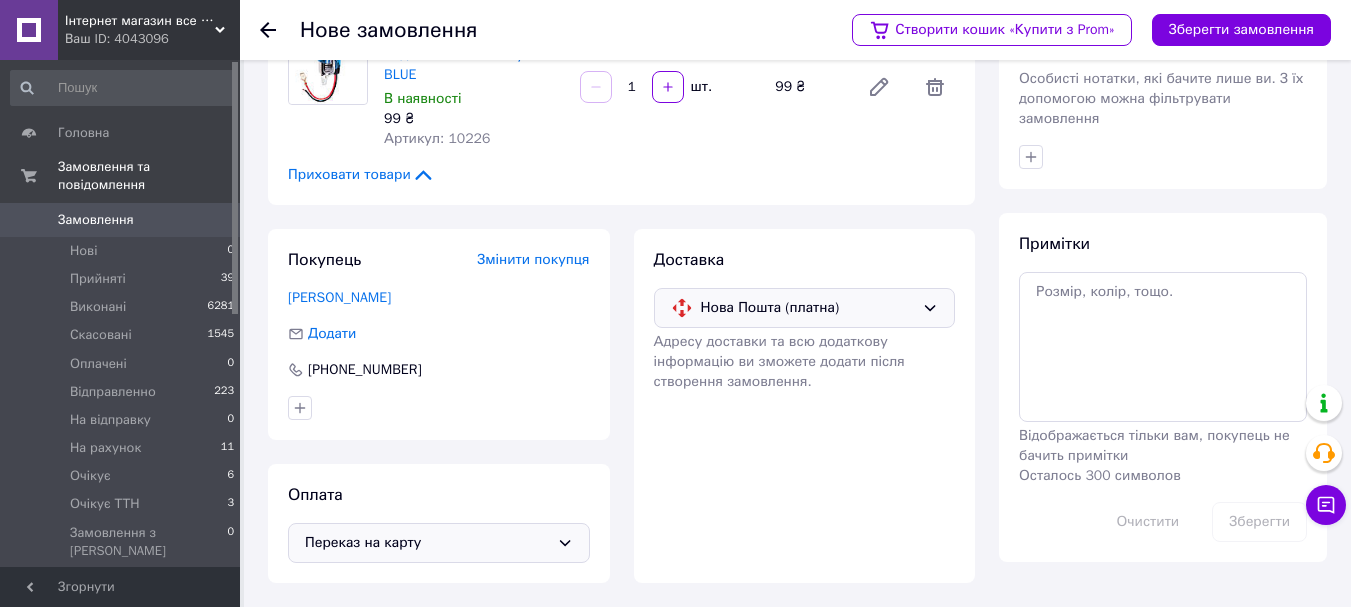 scroll, scrollTop: 0, scrollLeft: 0, axis: both 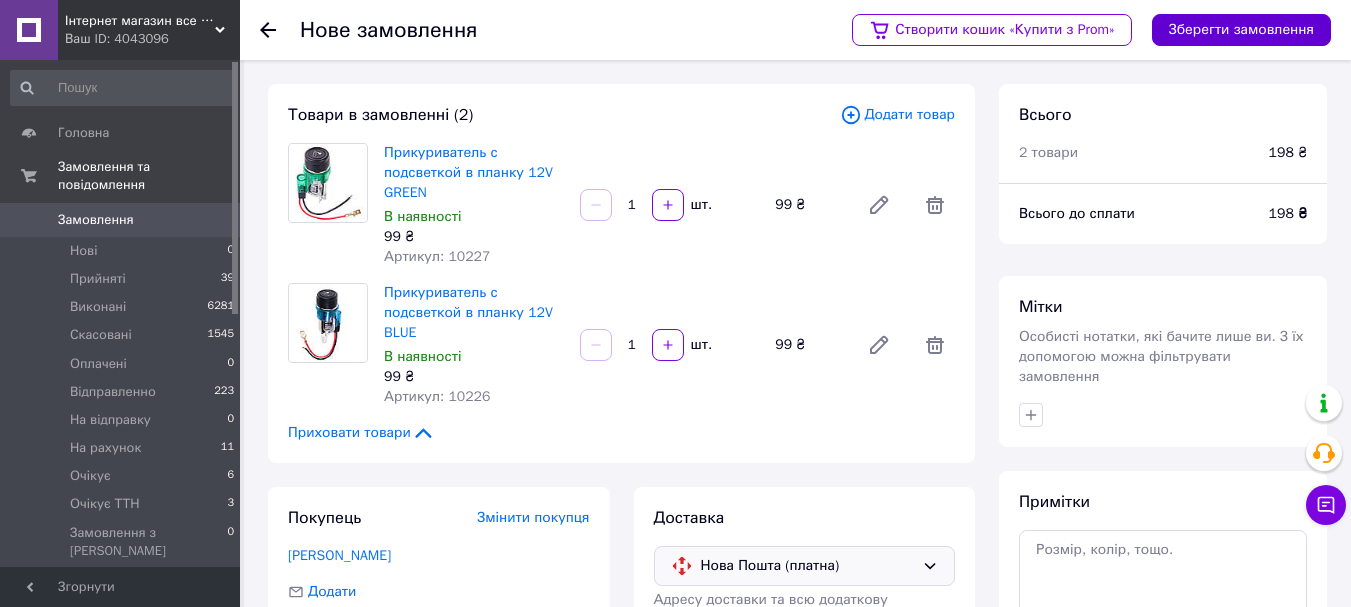 click on "Зберегти замовлення" at bounding box center (1241, 30) 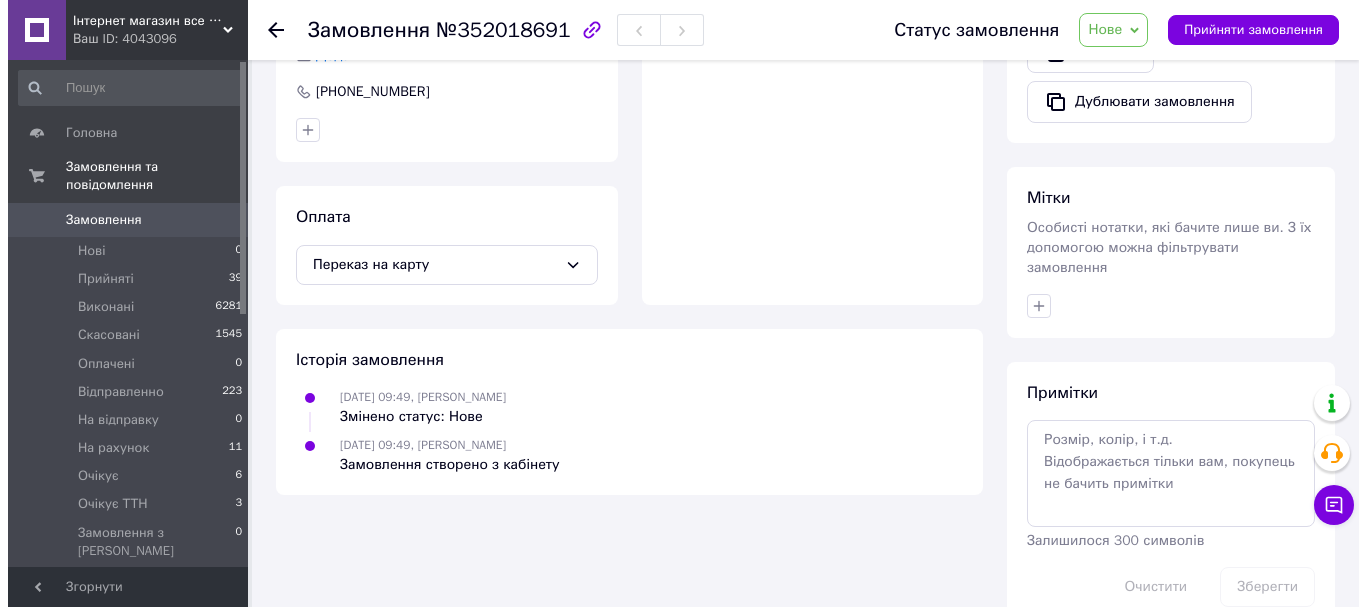 scroll, scrollTop: 400, scrollLeft: 0, axis: vertical 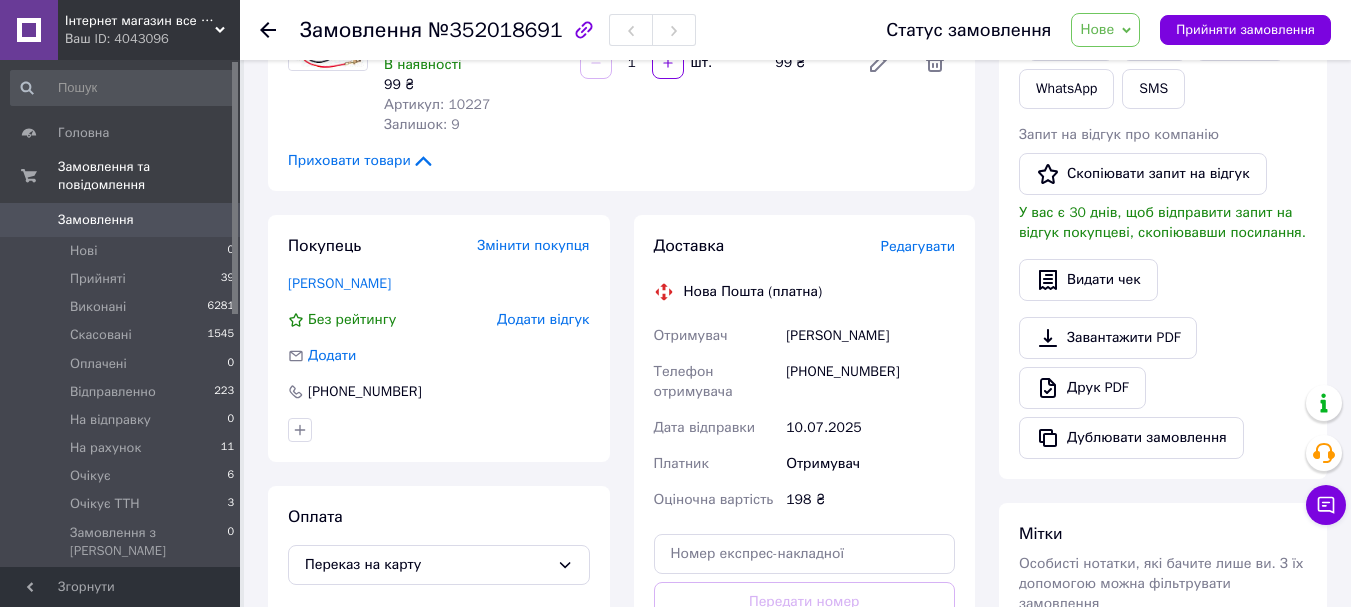 click on "Редагувати" at bounding box center (918, 246) 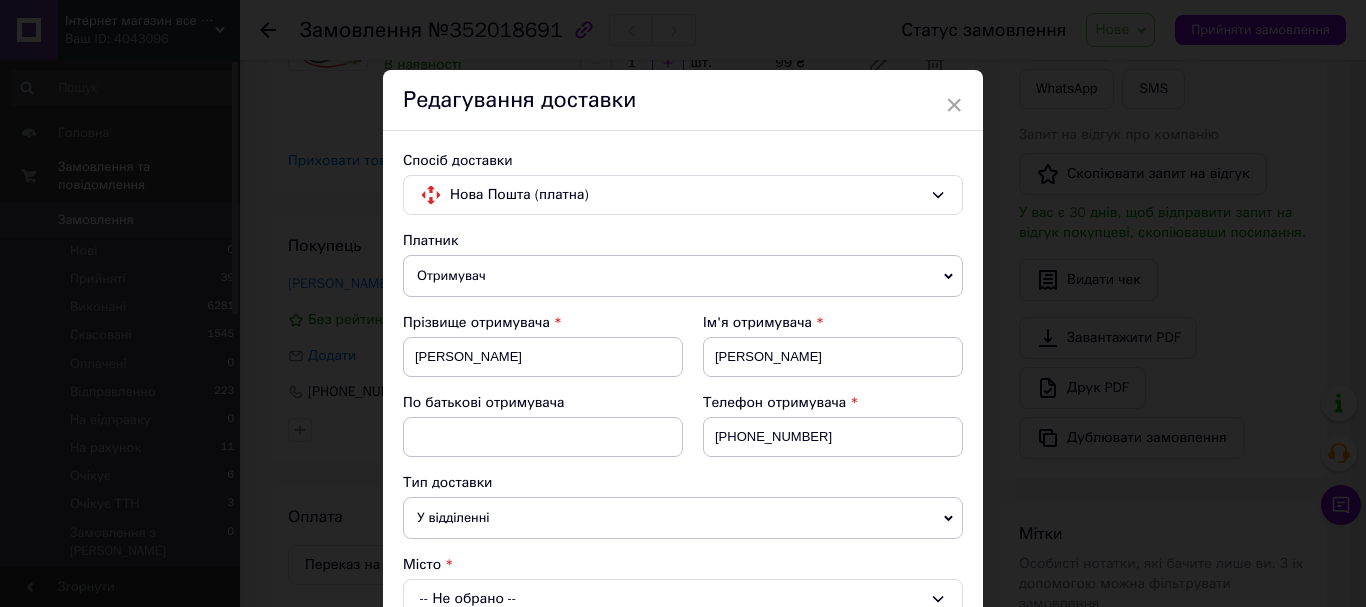 scroll, scrollTop: 300, scrollLeft: 0, axis: vertical 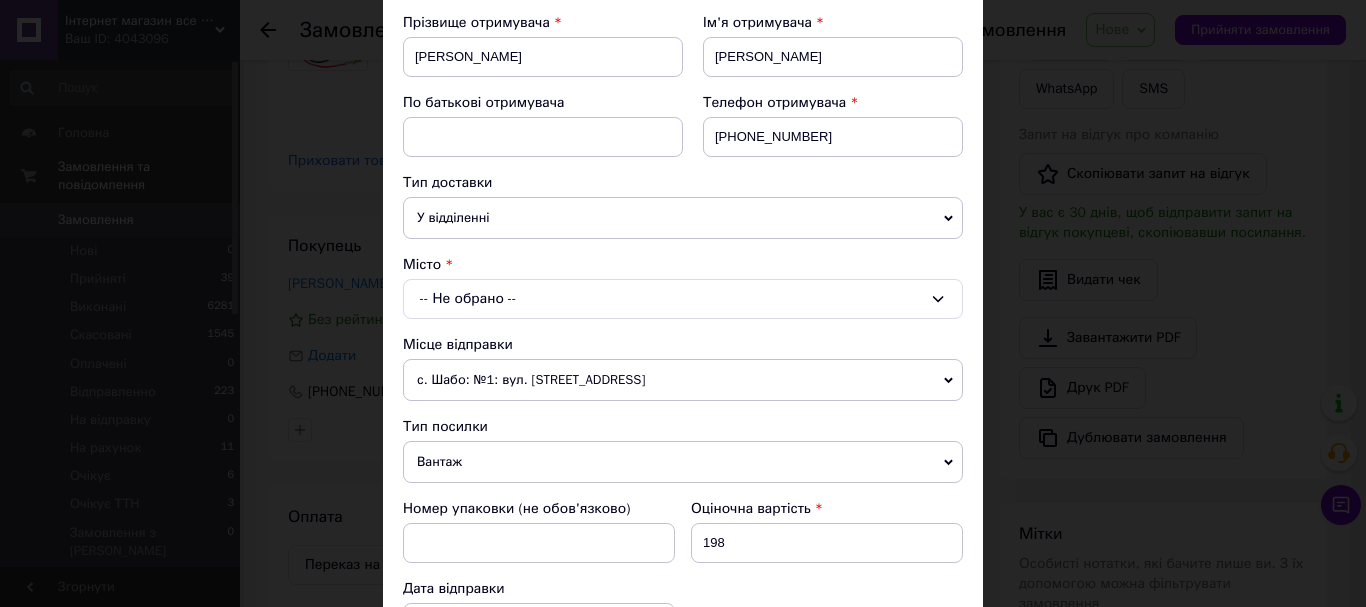 click on "У відділенні" at bounding box center (683, 218) 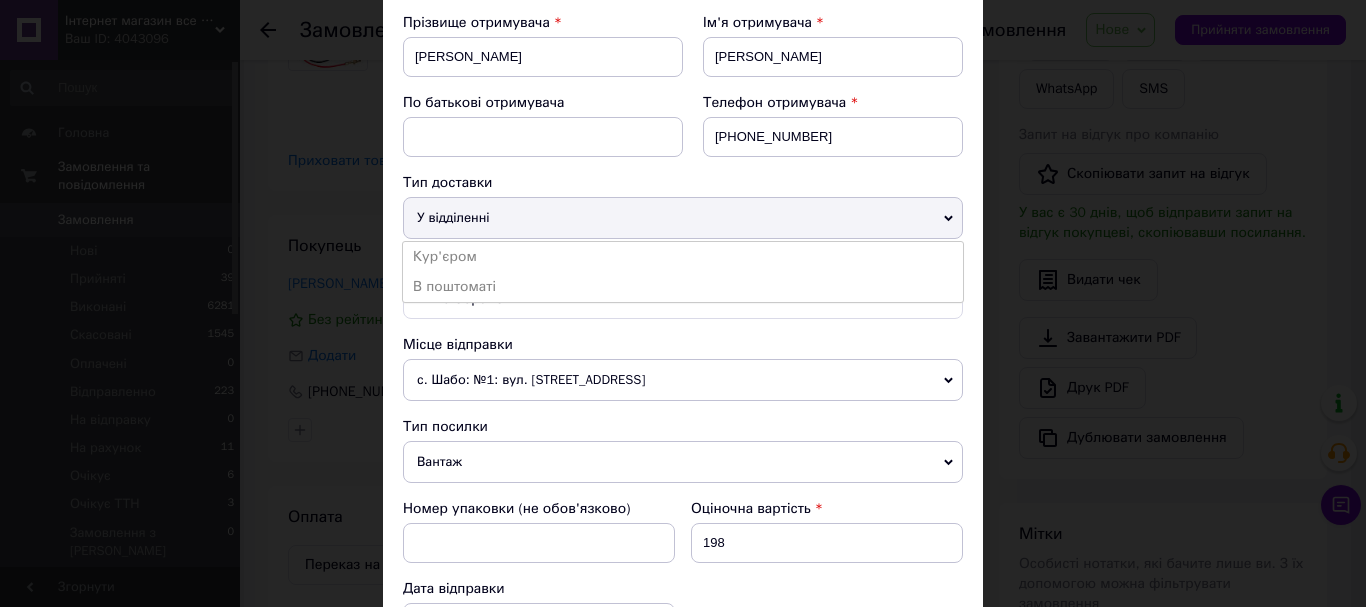 click on "У відділенні" at bounding box center [683, 218] 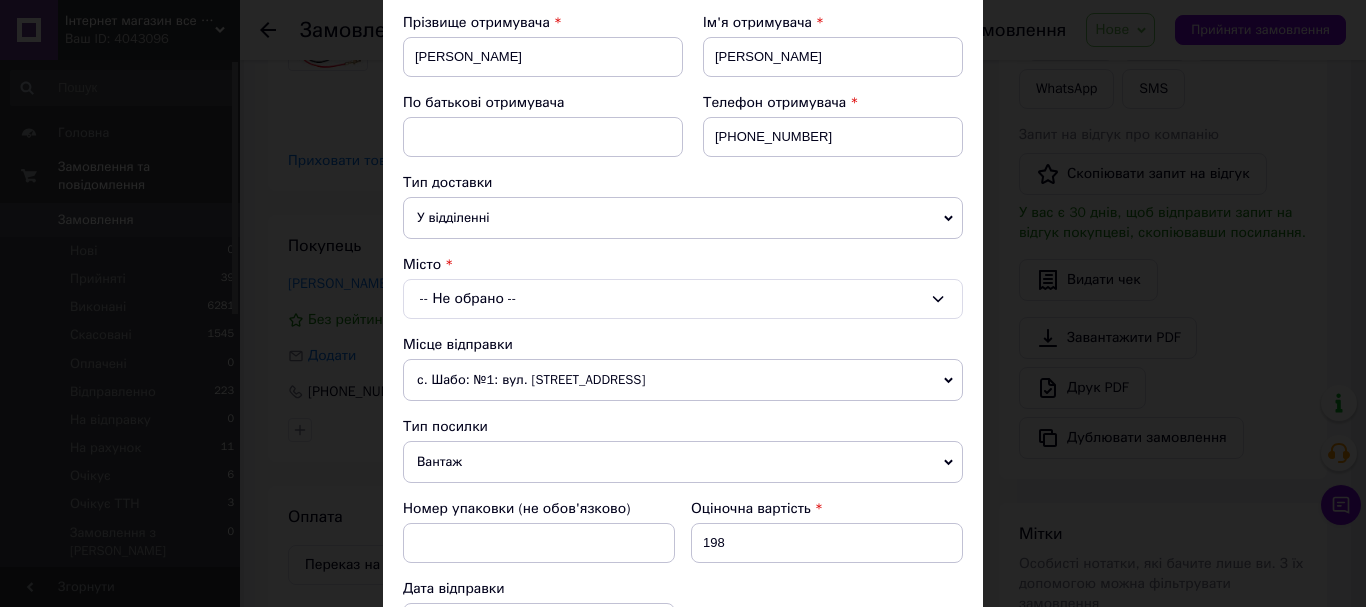 click on "-- Не обрано --" at bounding box center [683, 299] 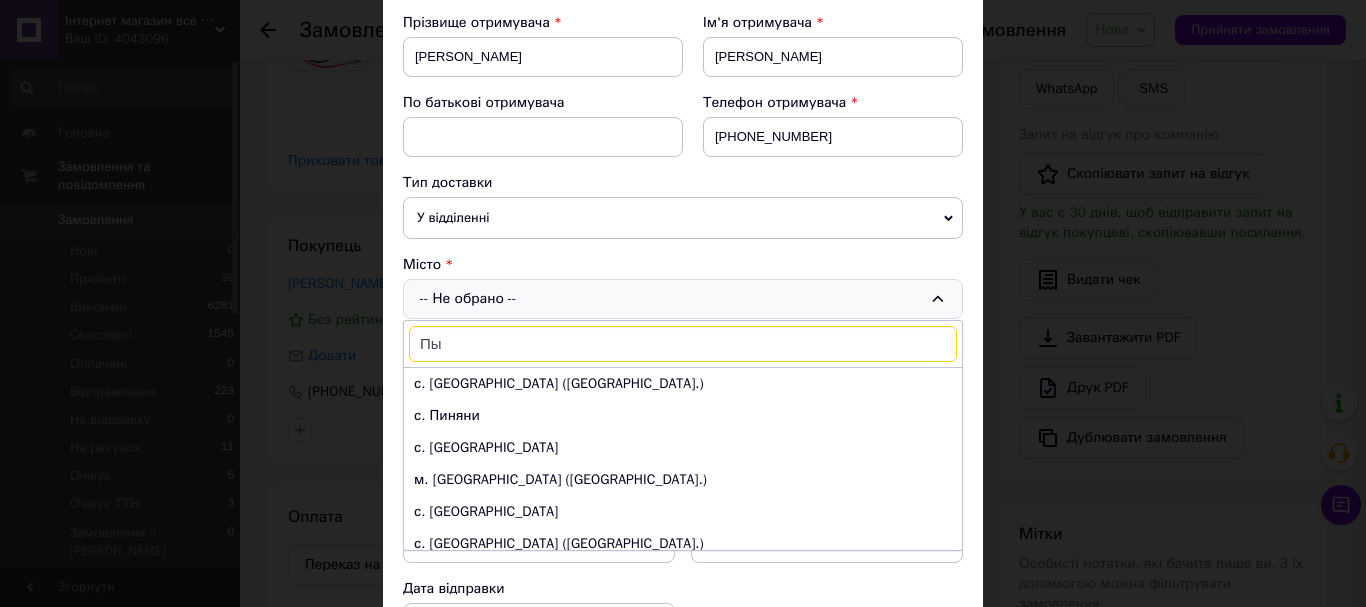 type on "П" 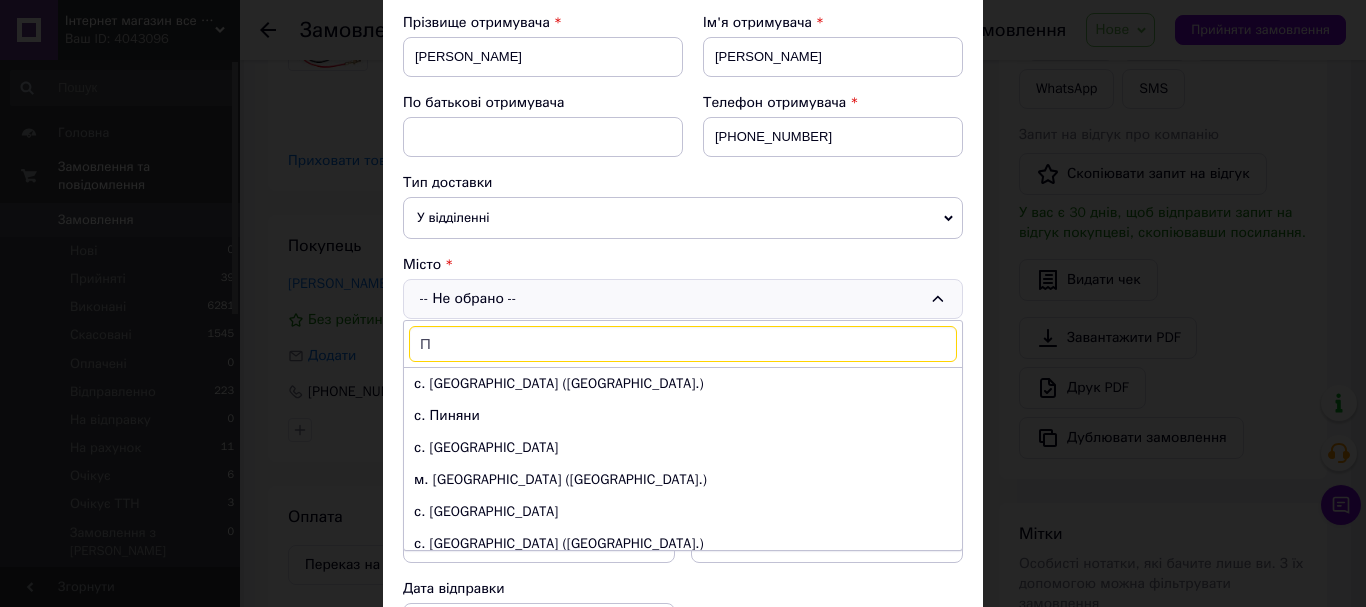 type 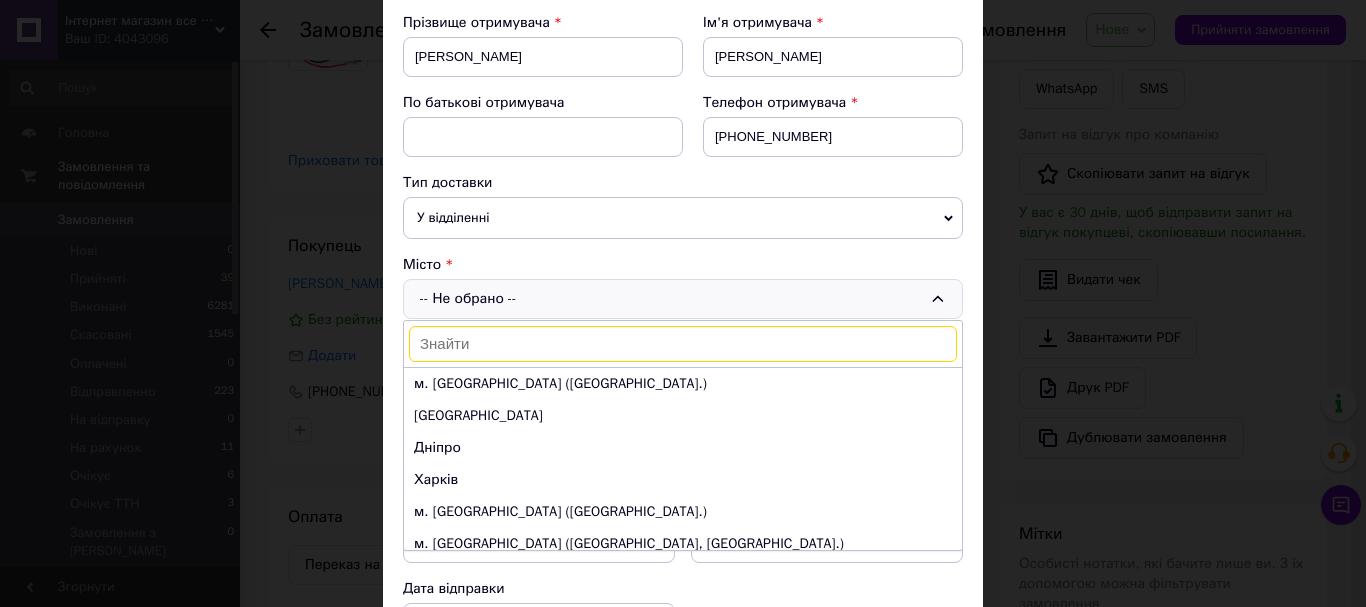 click on "× Редагування доставки Спосіб доставки Нова Пошта (платна) Платник Отримувач Відправник Прізвище отримувача Балабан Ім'я отримувача Олександр По батькові отримувача Телефон отримувача +380975697396 Тип доставки У відділенні Кур'єром В поштоматі Місто -- Не обрано -- м. Київ (Київська обл.) Одеса Дніпро Харків м. Львів (Львівська обл.) м. Запоріжжя (Запорізька обл., Запорізький р-н.) м. Кривий Ріг (Дніпропетровська обл.) м. Миколаїв (Миколаївська обл.) Вінниця м. Полтава (Полтавська обл.) м. Хмельницький (Хмельницька обл.) м. Черкаси (Черкаська обл.) Суми Житомир Чернігів <" at bounding box center [683, 303] 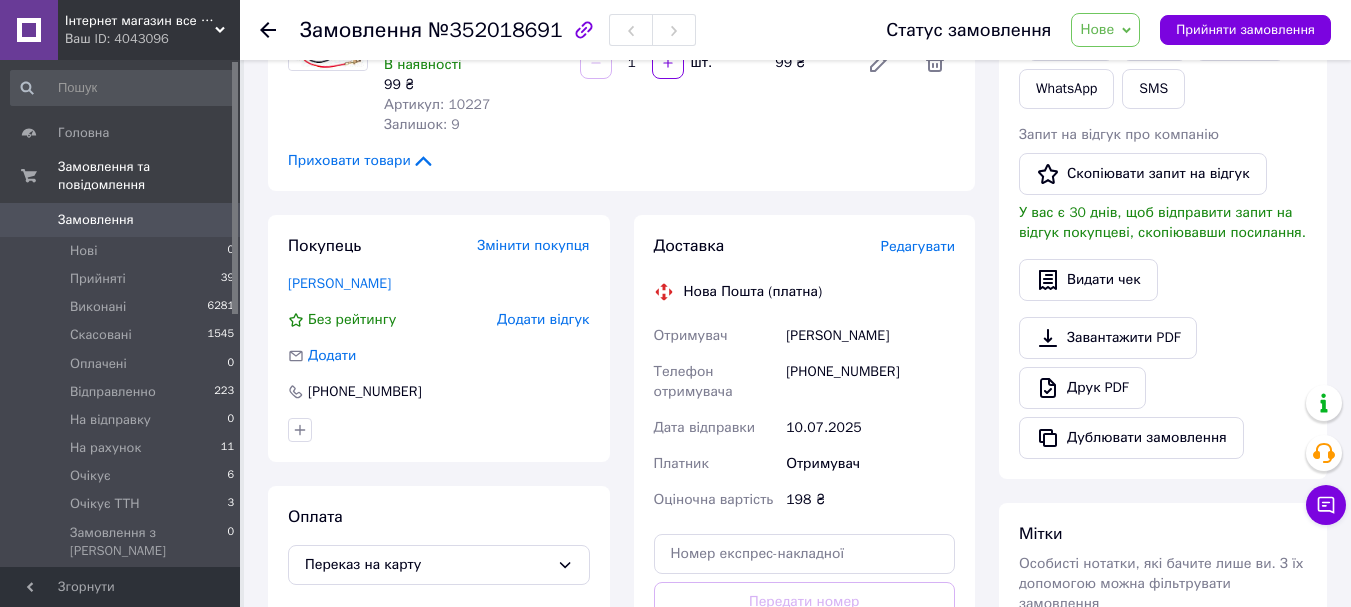 click on "Редагувати" at bounding box center [918, 246] 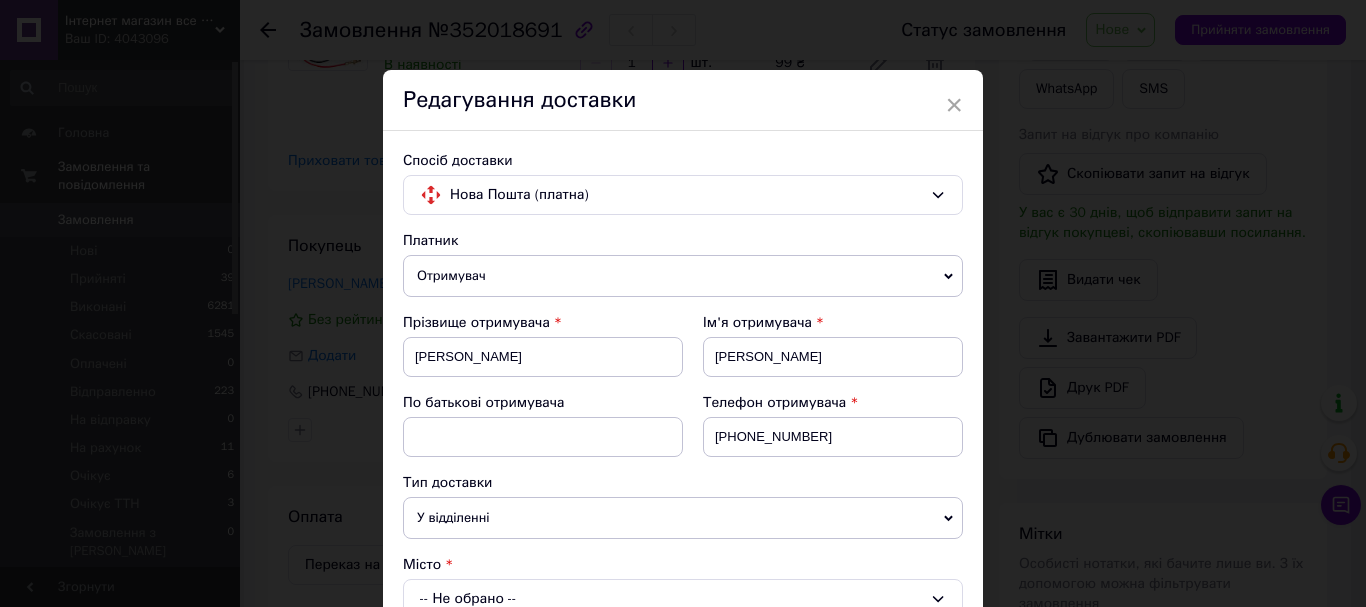 scroll, scrollTop: 300, scrollLeft: 0, axis: vertical 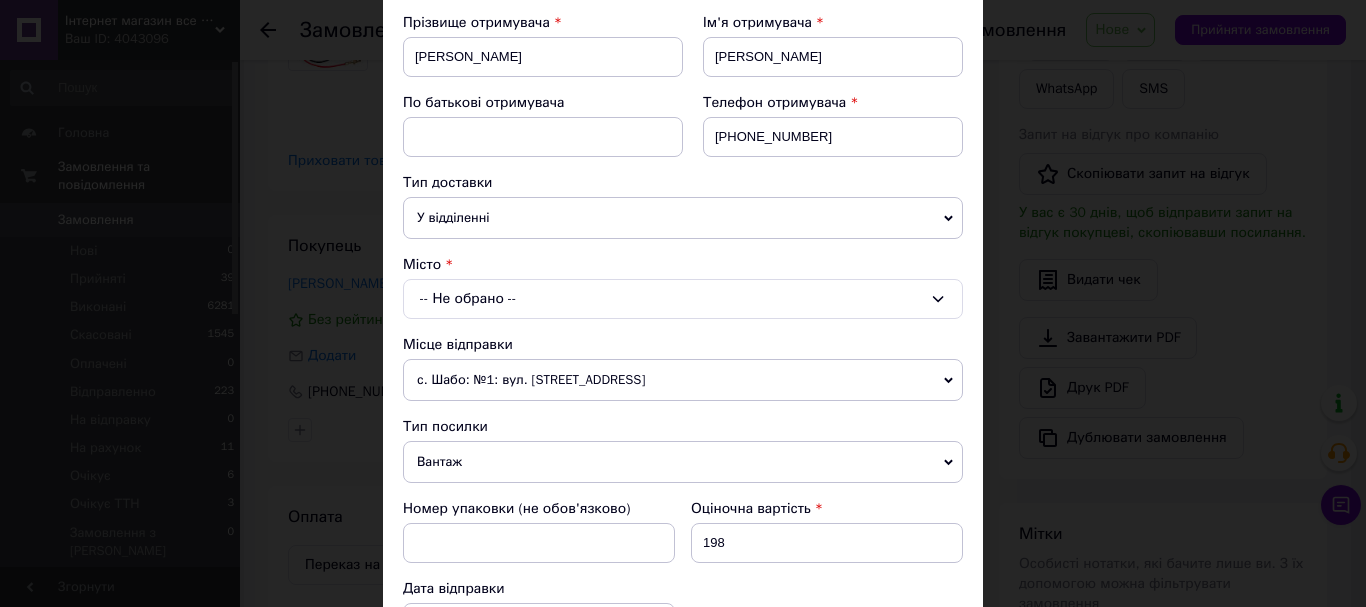 click on "-- Не обрано --" at bounding box center [683, 299] 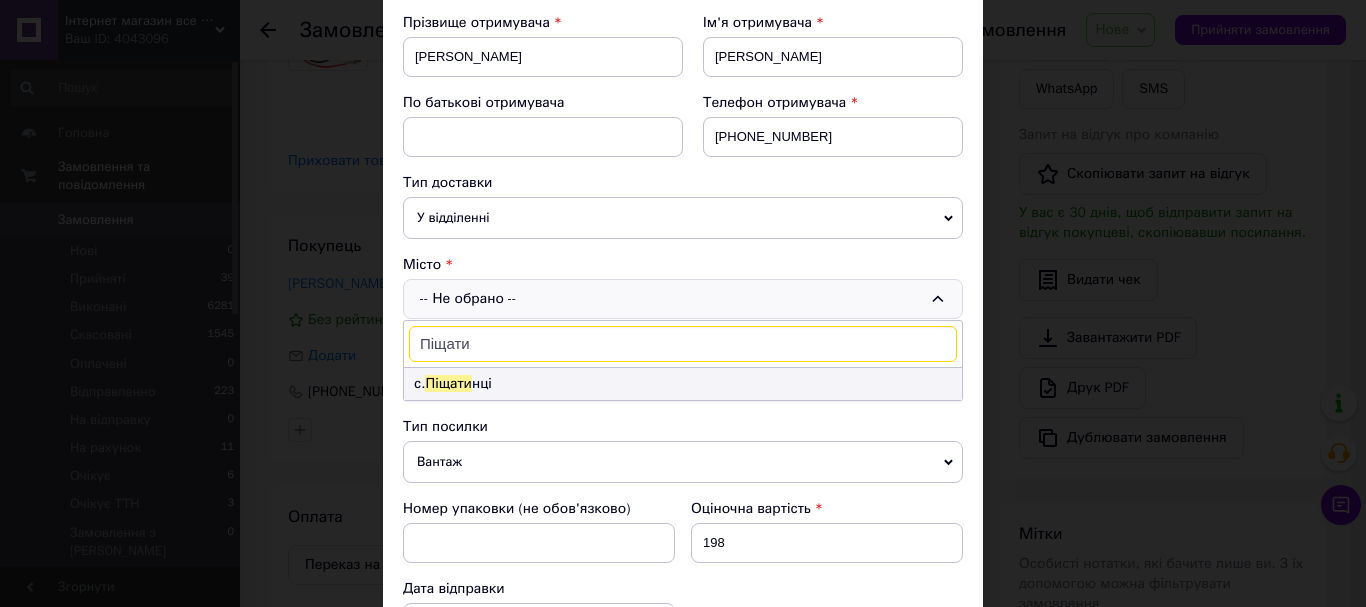 type on "Піщати" 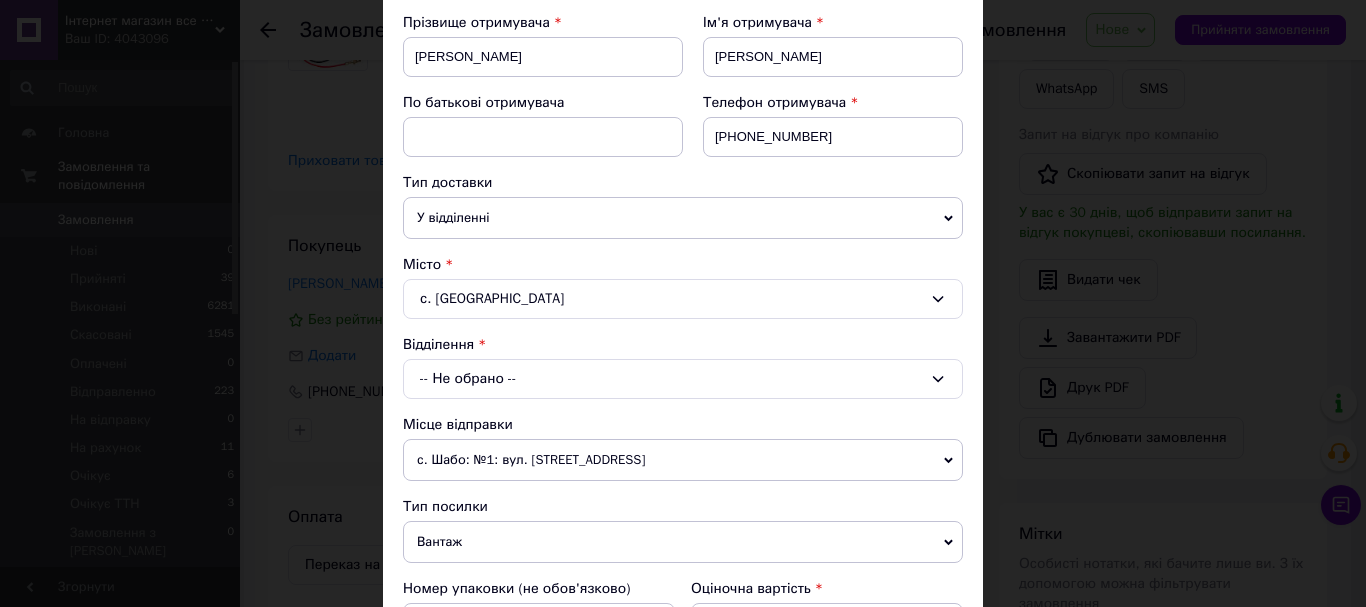 click on "-- Не обрано --" at bounding box center [683, 379] 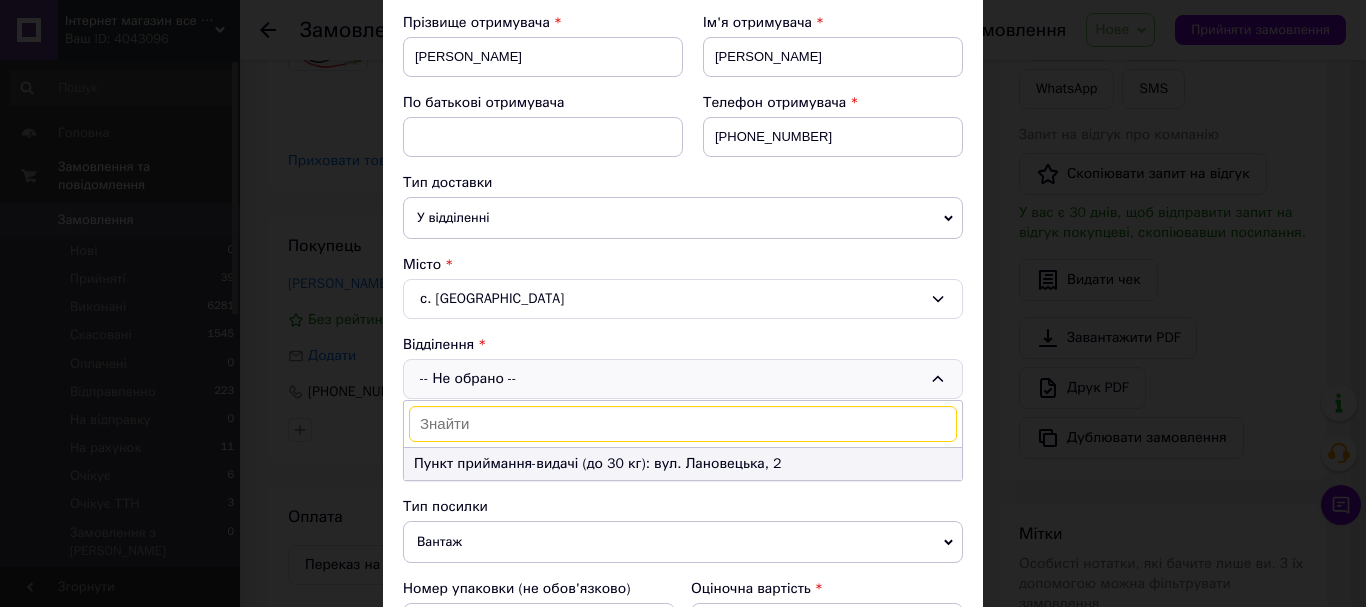 click on "Пункт приймання-видачі (до 30 кг): вул. Лановецька, 2" at bounding box center [683, 464] 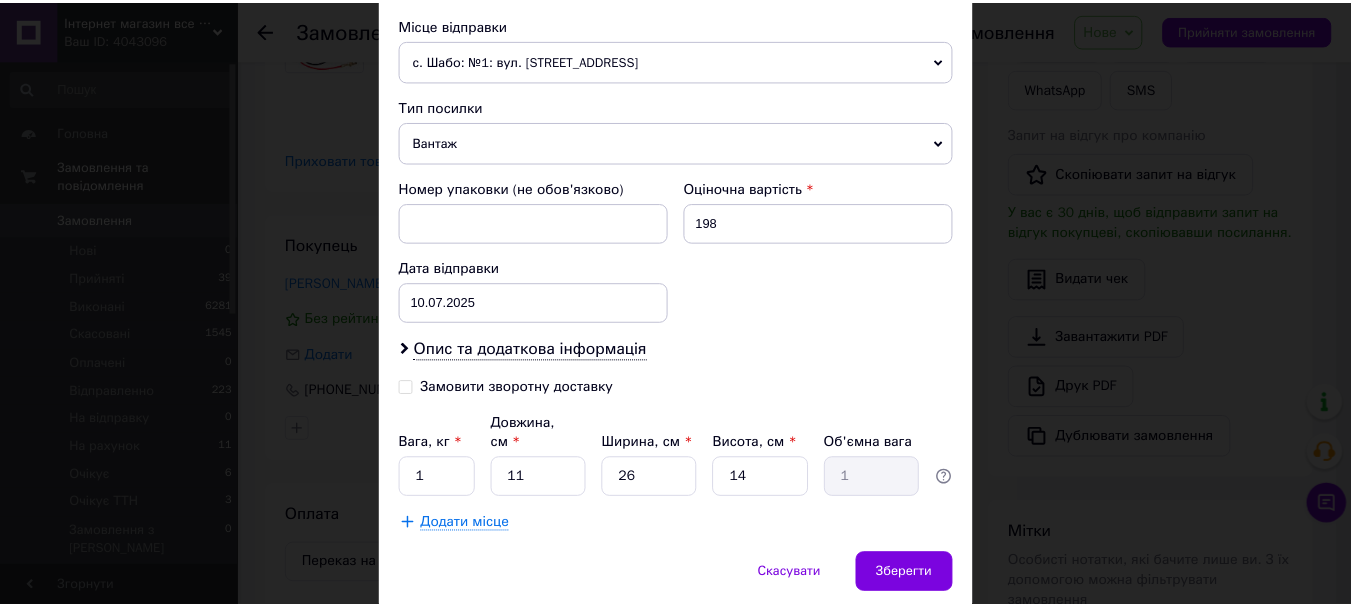 scroll, scrollTop: 757, scrollLeft: 0, axis: vertical 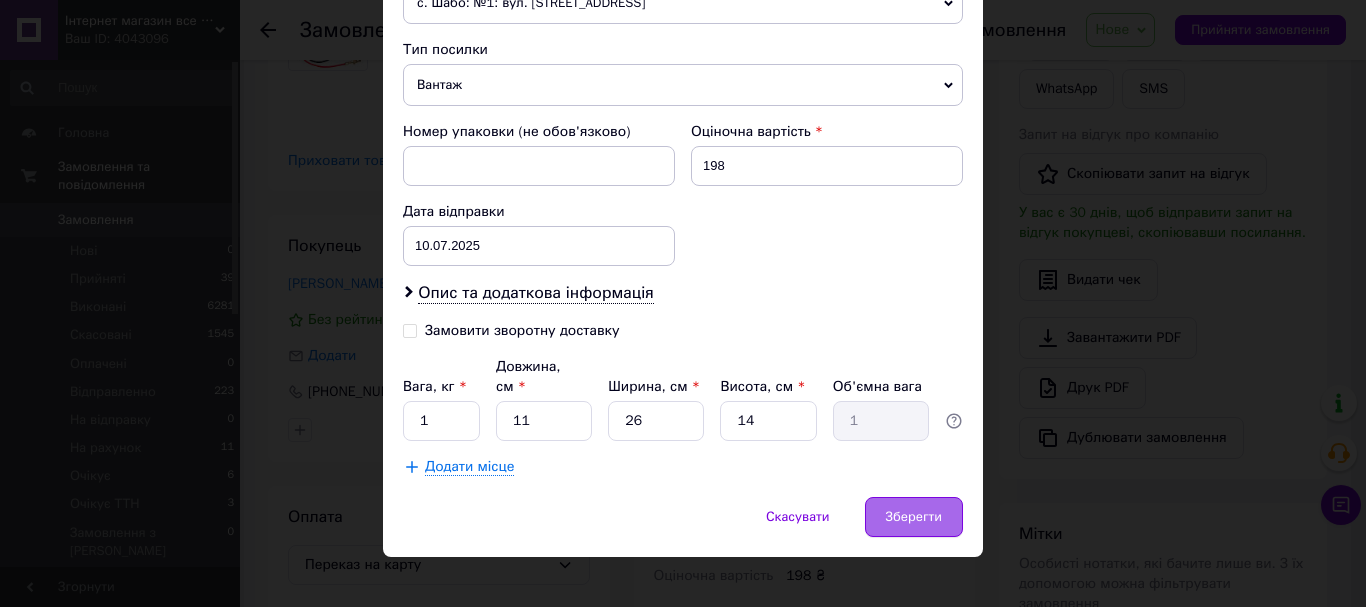 click on "Зберегти" at bounding box center (914, 517) 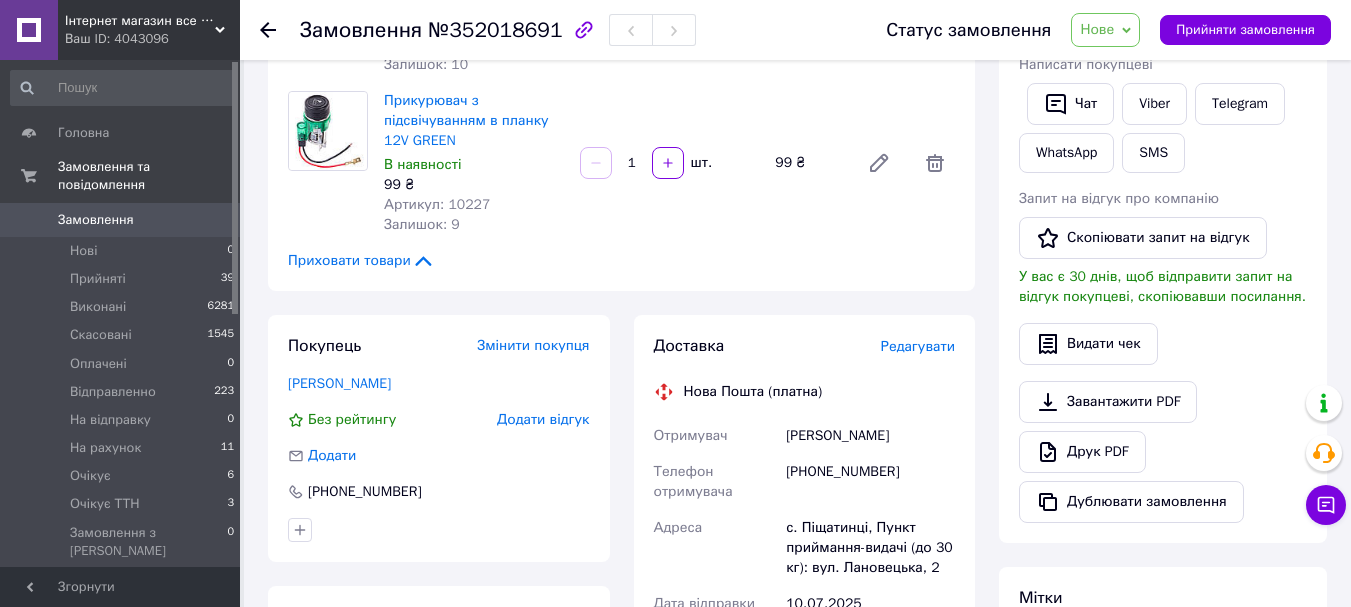 scroll, scrollTop: 700, scrollLeft: 0, axis: vertical 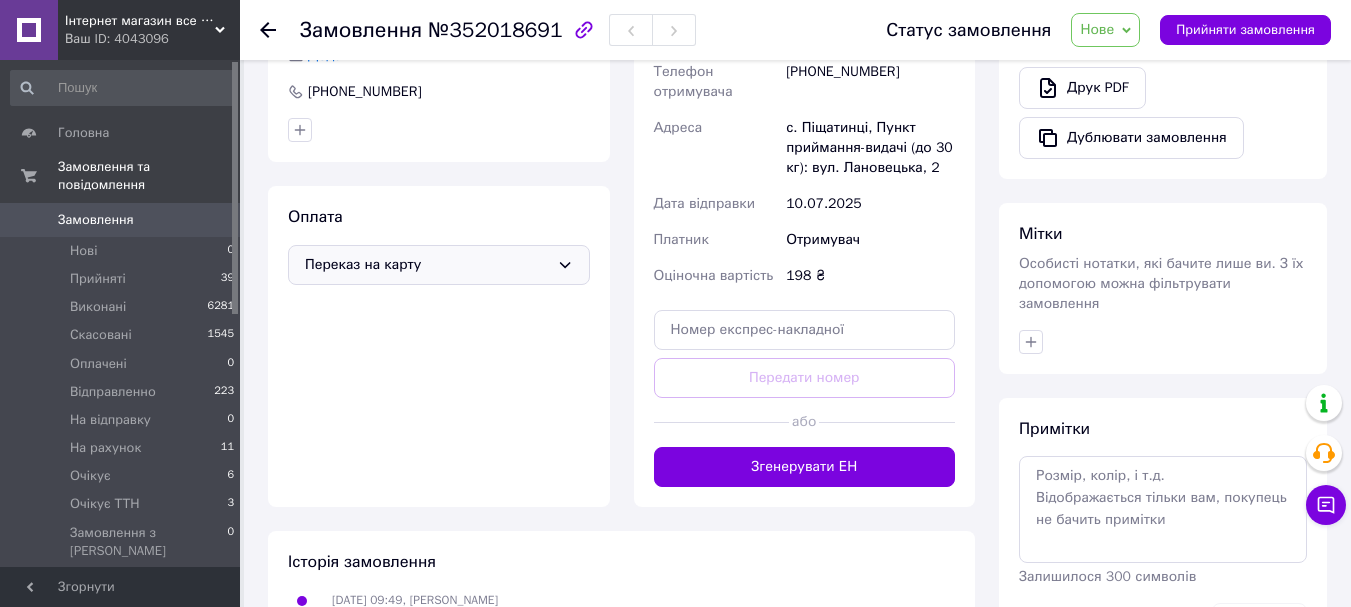 click on "Переказ на карту" at bounding box center (427, 265) 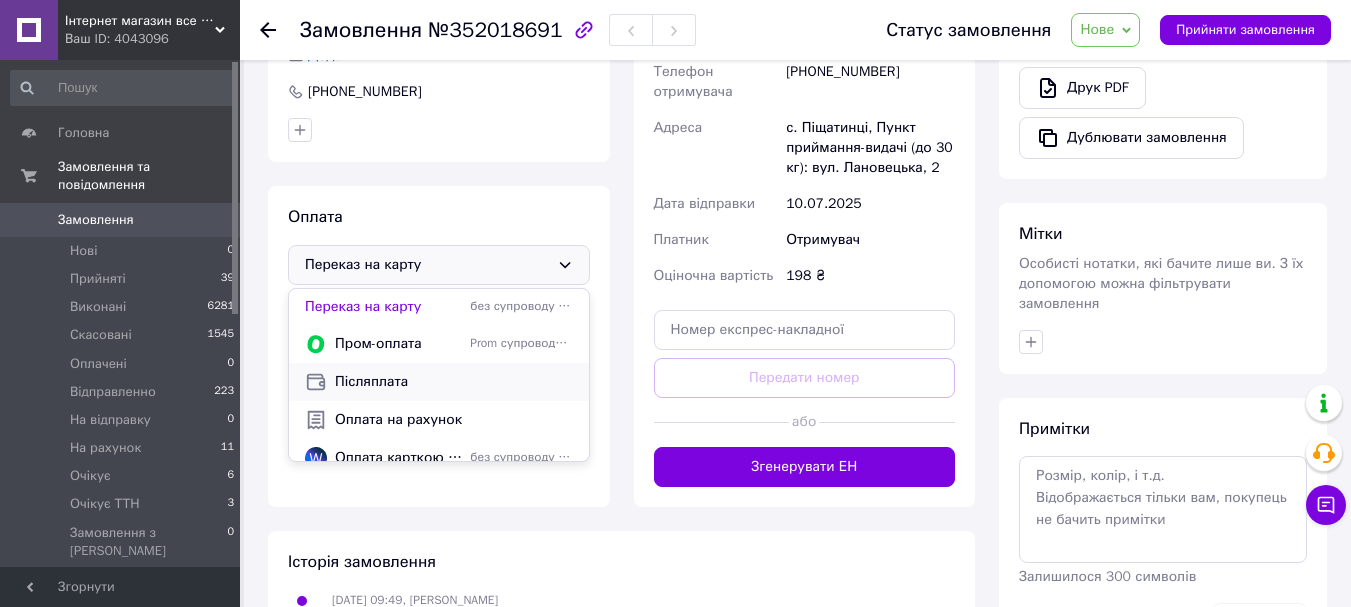 click on "Післяплата" at bounding box center [439, 382] 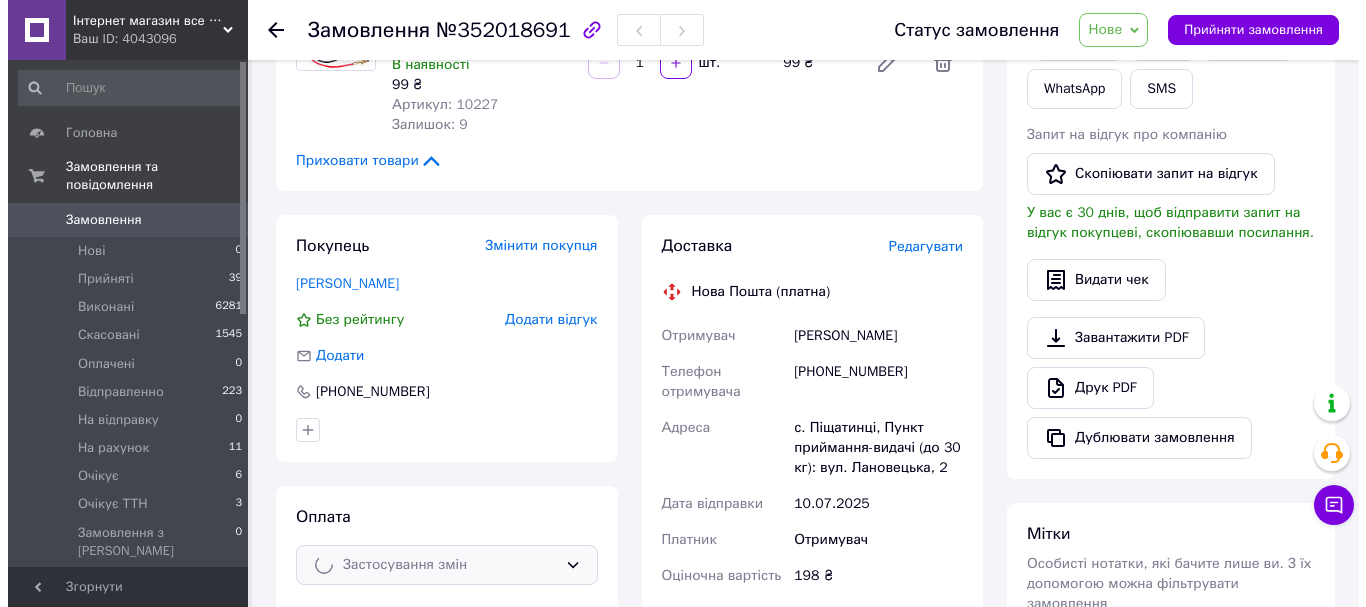 scroll, scrollTop: 0, scrollLeft: 0, axis: both 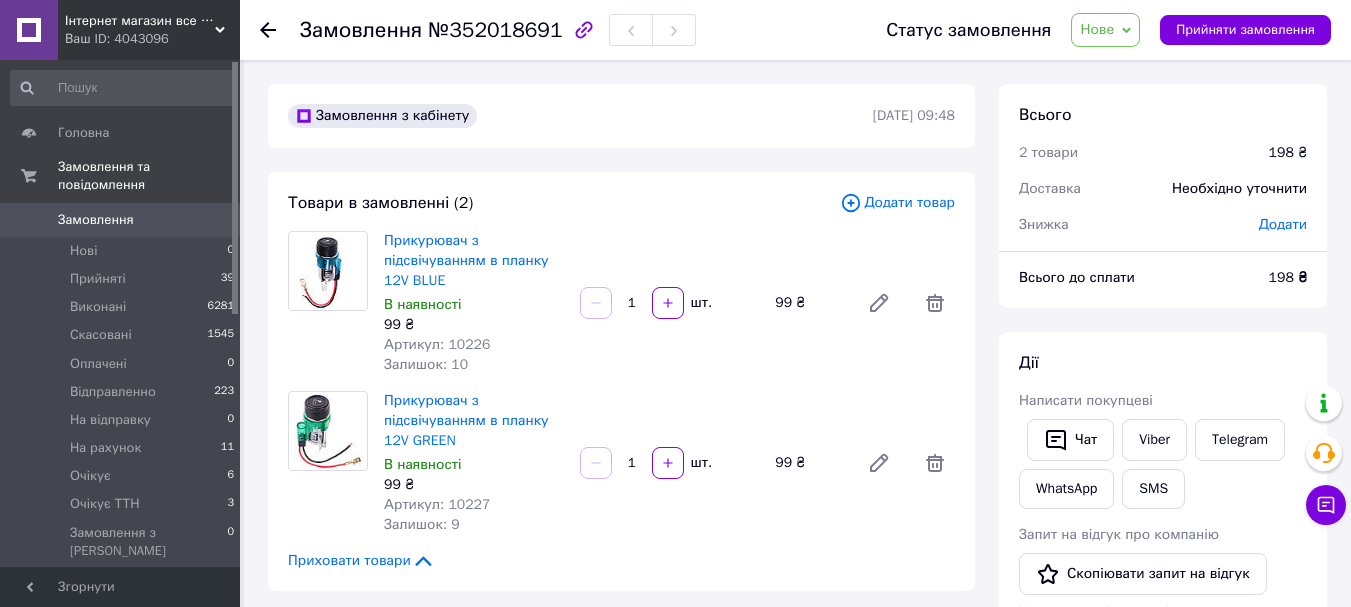 click on "Нове" at bounding box center (1097, 29) 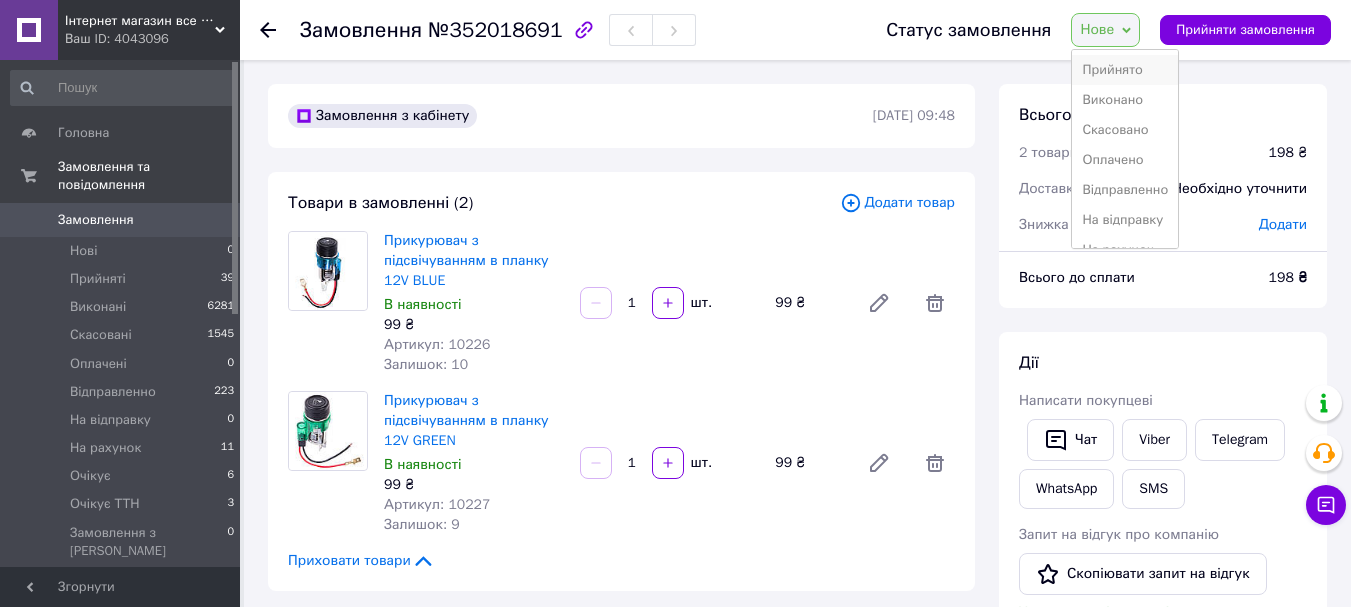 click on "Прийнято" at bounding box center [1125, 70] 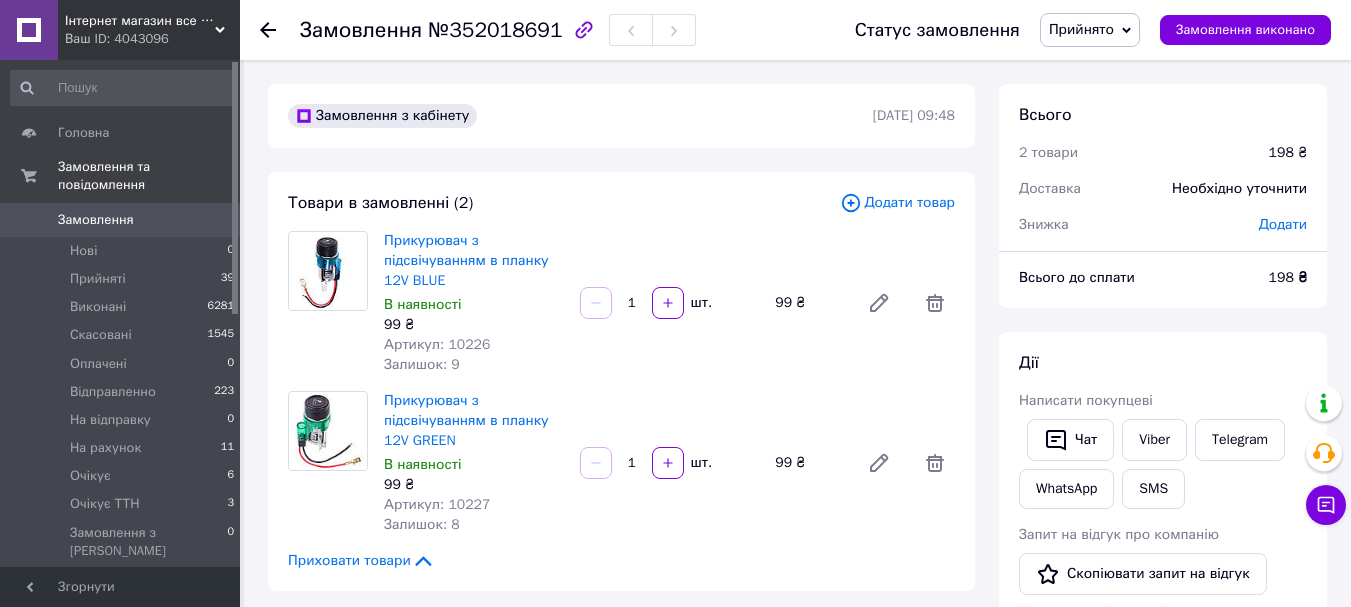 click 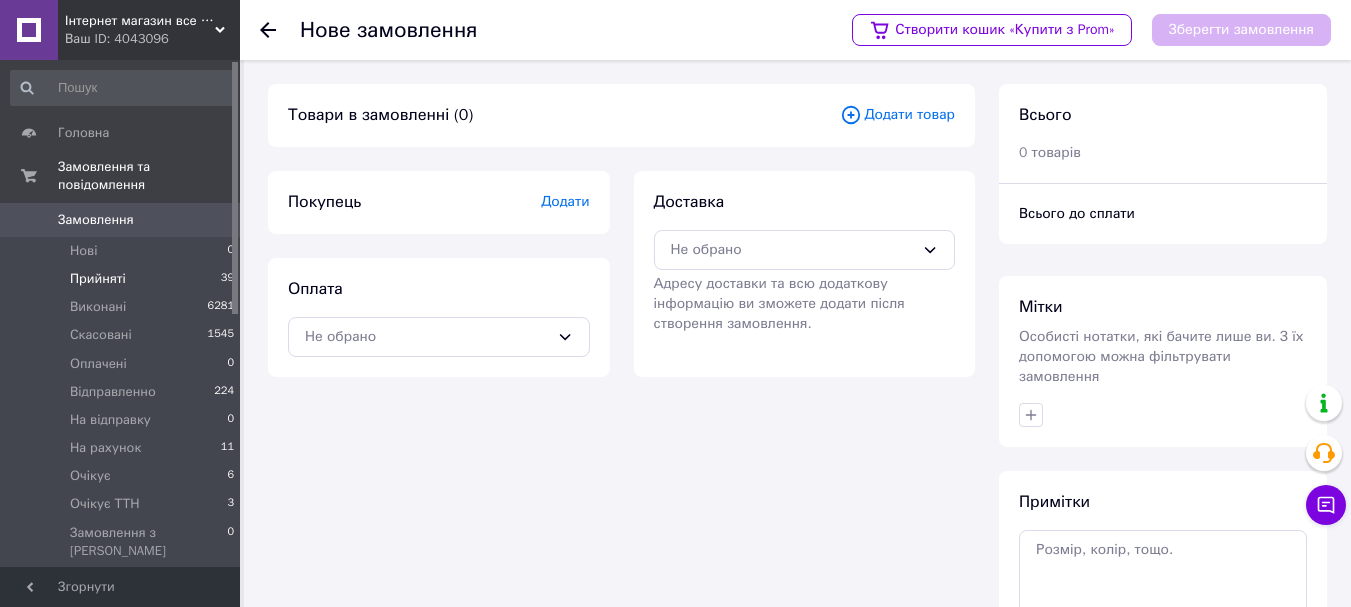 click on "Прийняті 39" at bounding box center (123, 279) 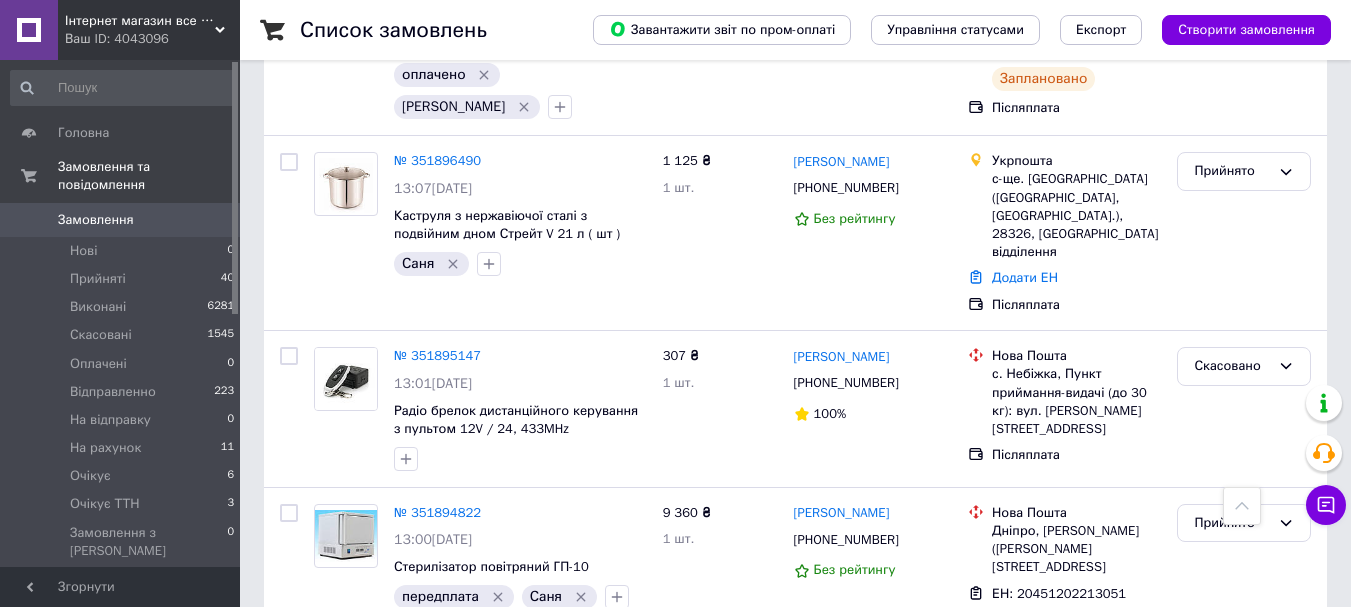 scroll, scrollTop: 7800, scrollLeft: 0, axis: vertical 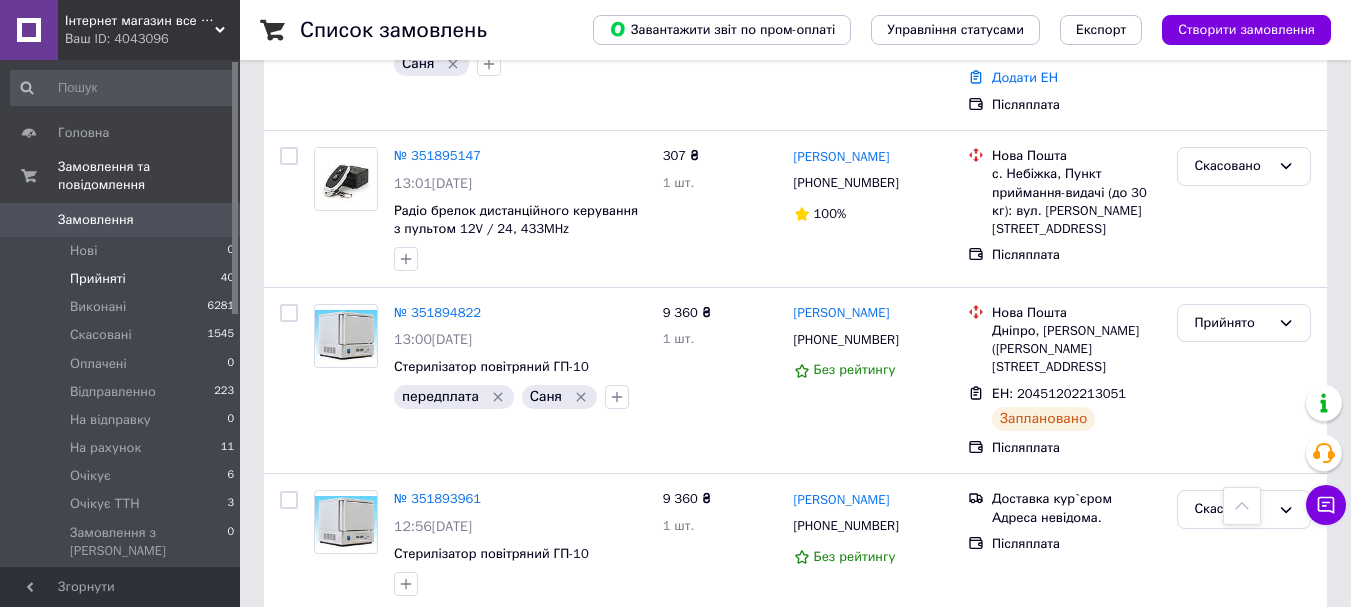click on "Прийняті" at bounding box center [98, 279] 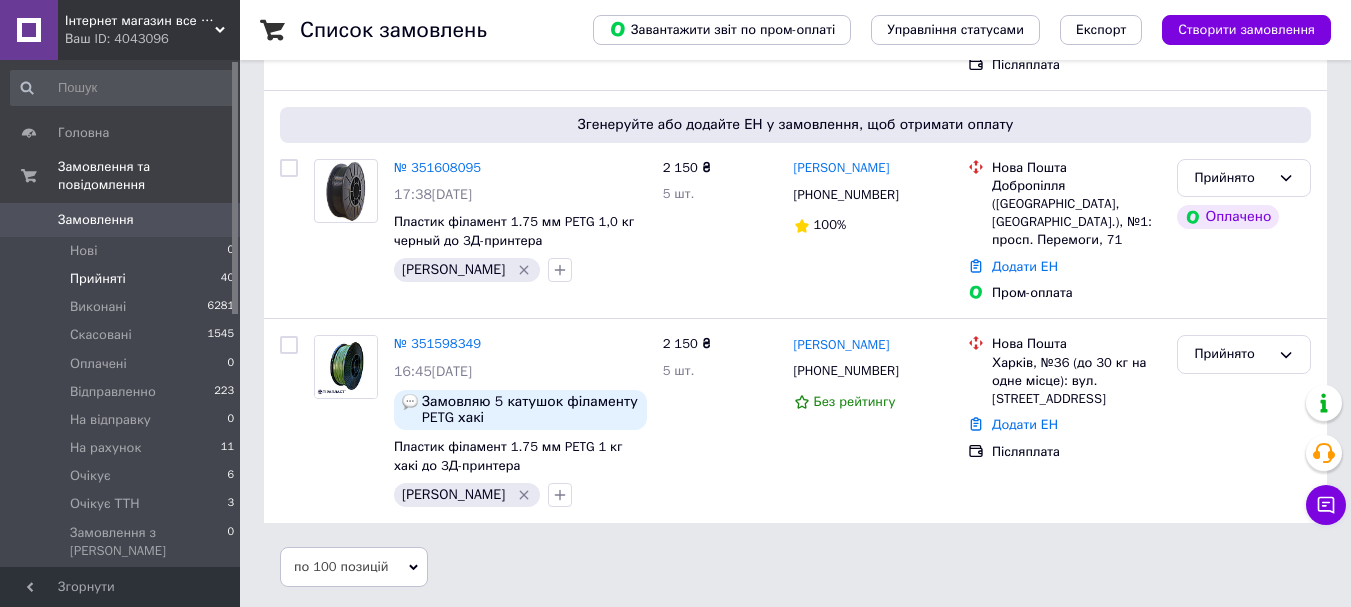 scroll, scrollTop: 0, scrollLeft: 0, axis: both 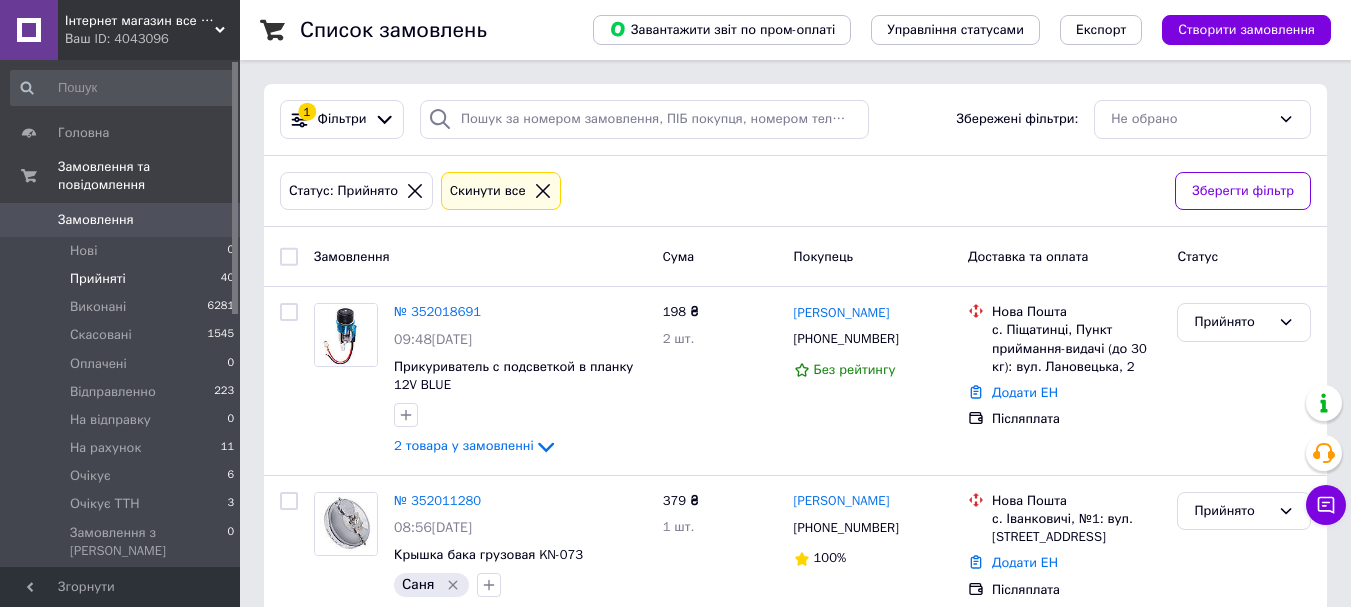 click on "Прийняті" at bounding box center [98, 279] 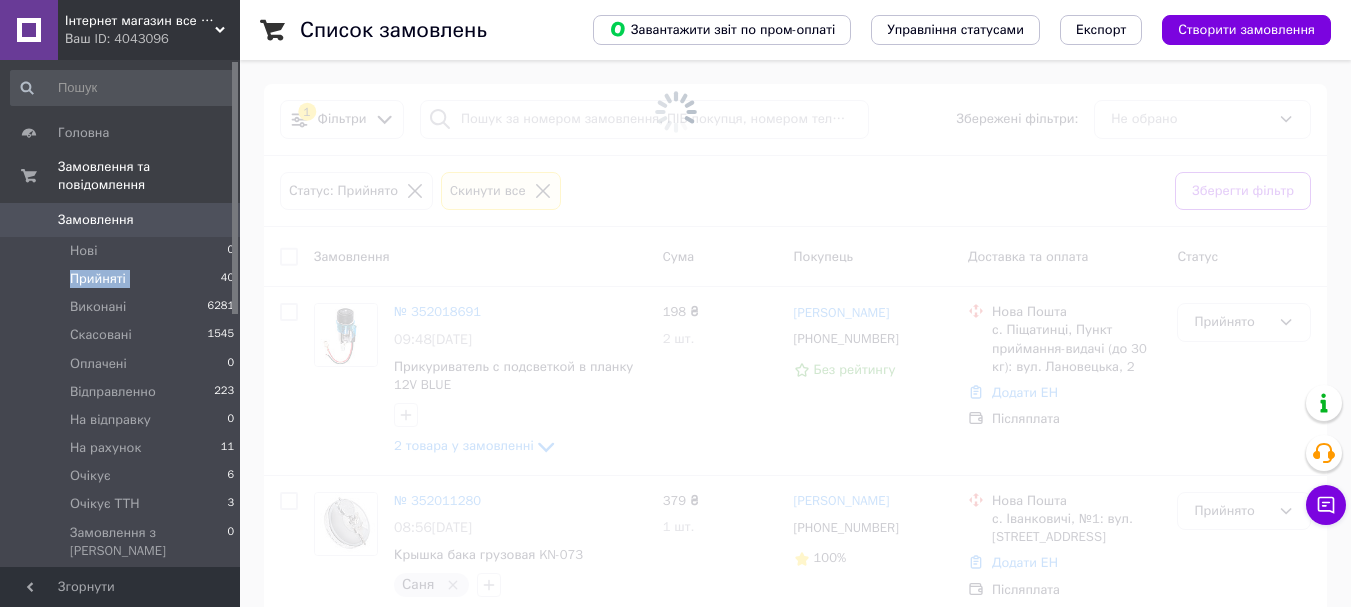 click on "Прийняті" at bounding box center (98, 279) 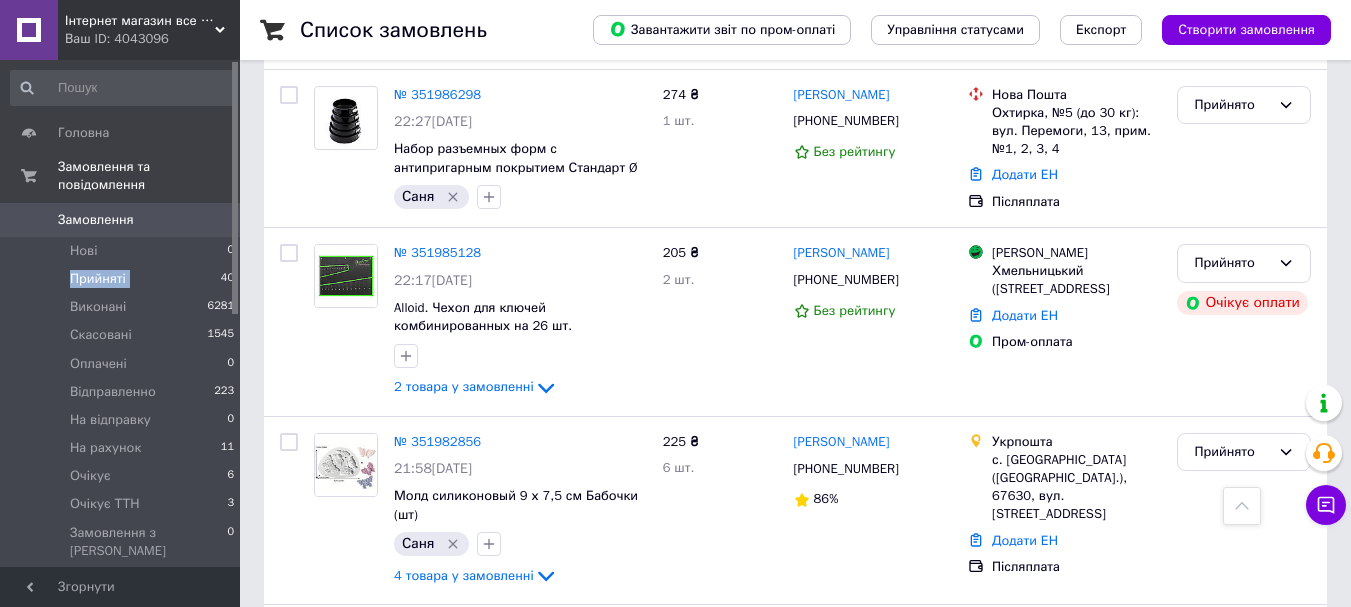 scroll, scrollTop: 1900, scrollLeft: 0, axis: vertical 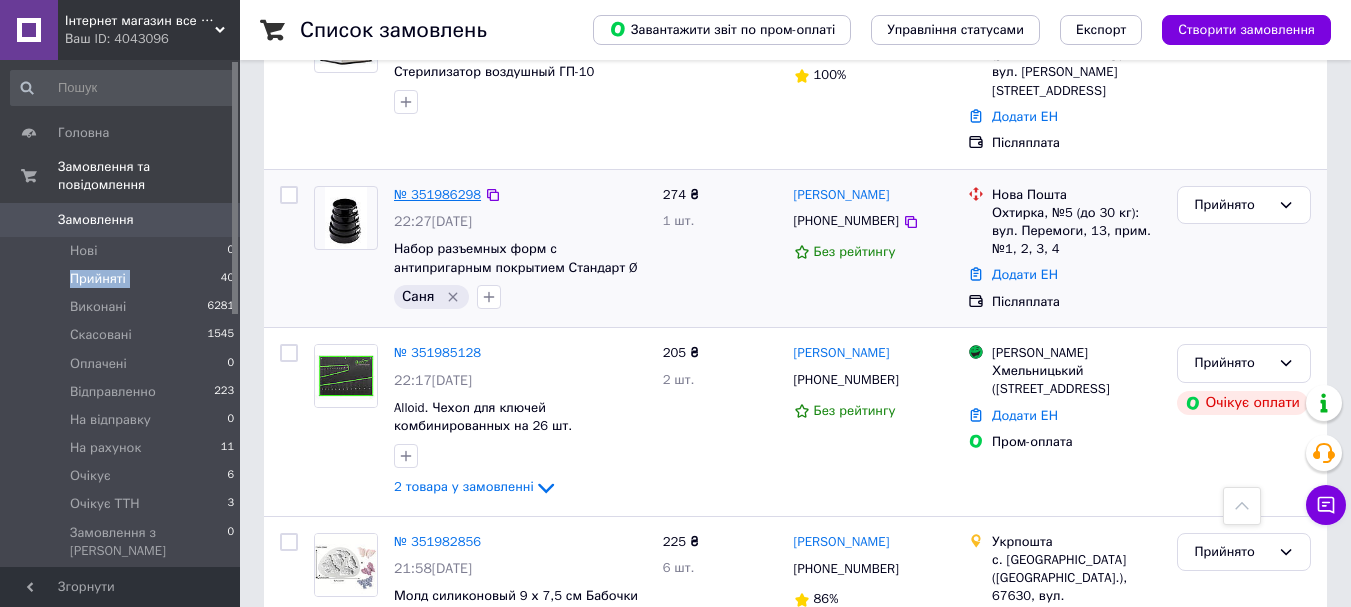click on "№ 351986298" at bounding box center [437, 194] 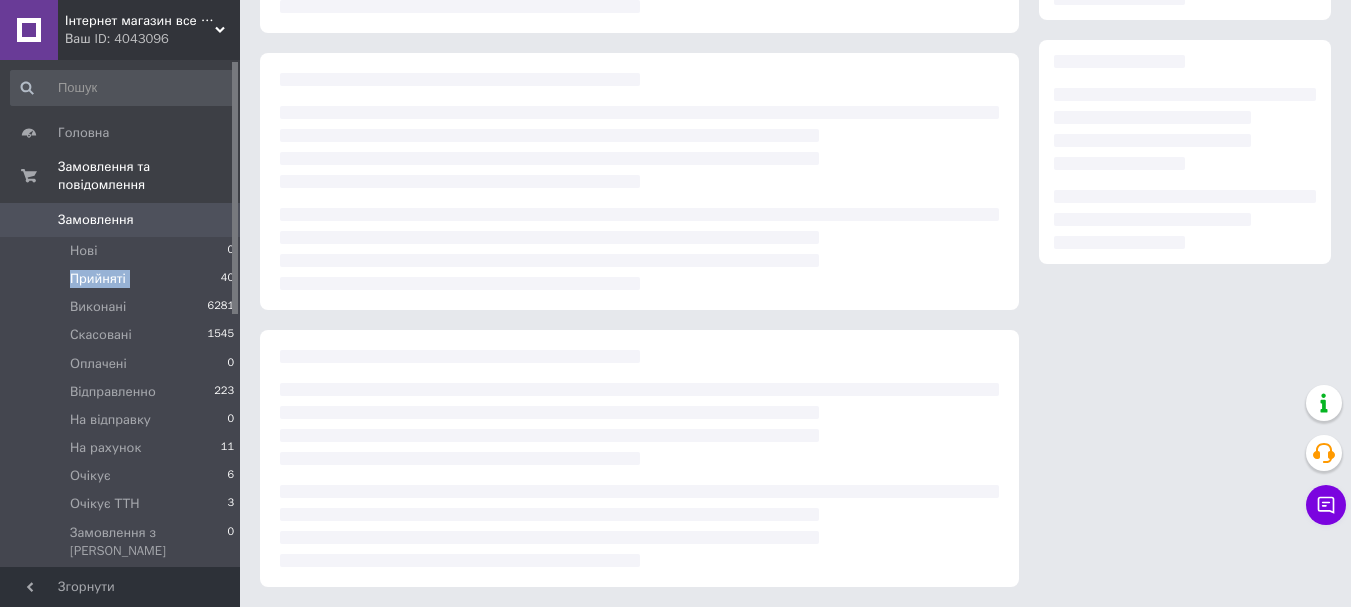 scroll, scrollTop: 0, scrollLeft: 0, axis: both 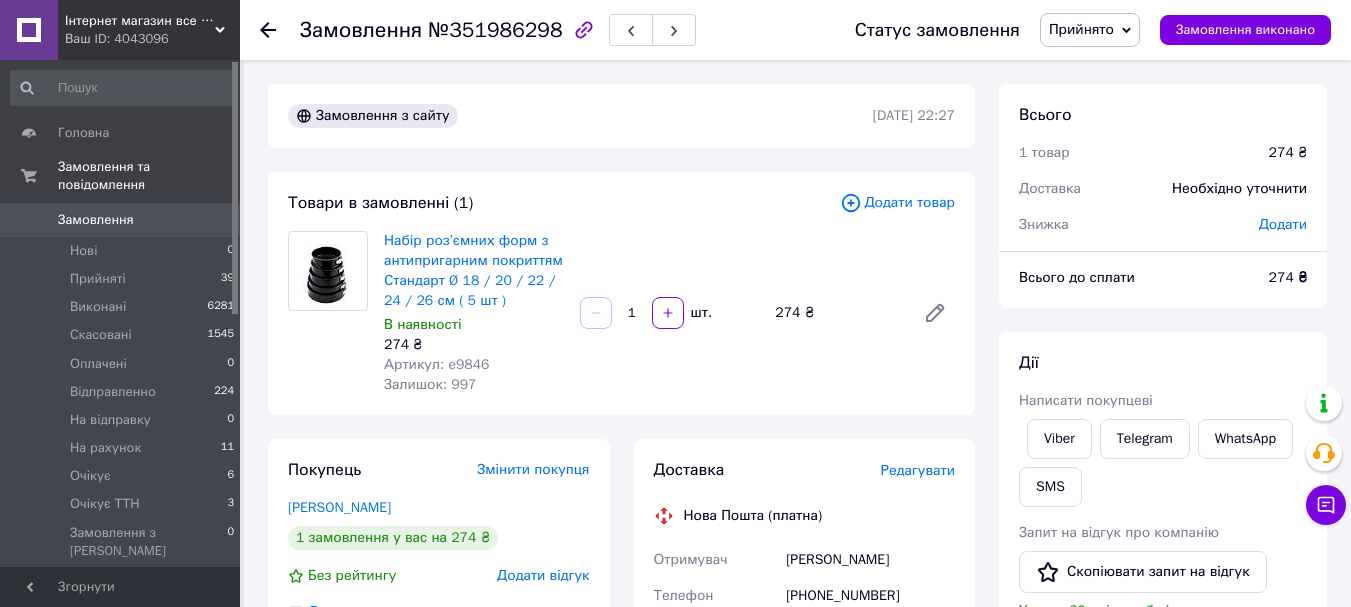click 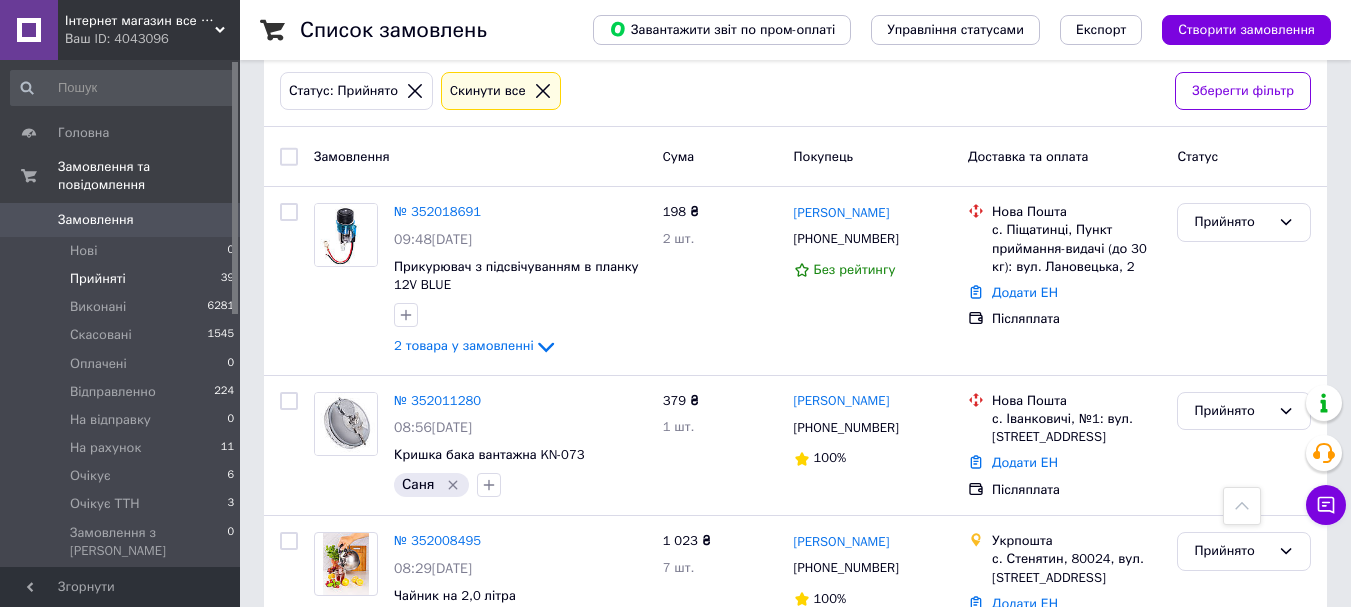 scroll, scrollTop: 0, scrollLeft: 0, axis: both 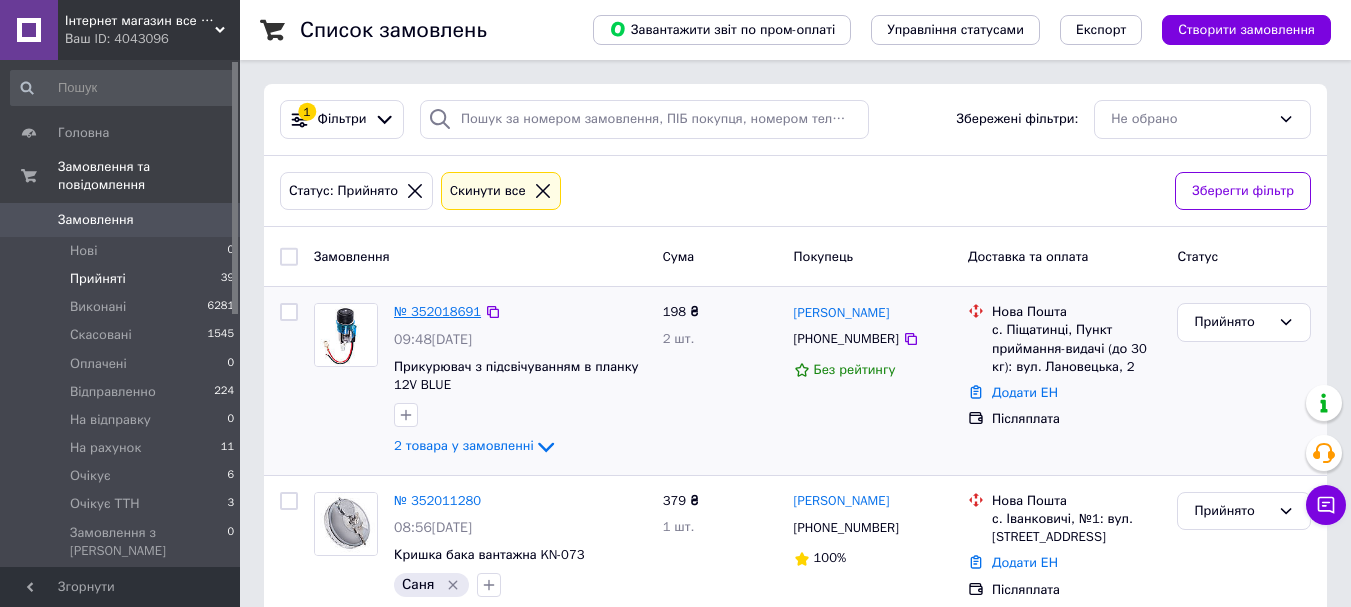 click on "№ 352018691" at bounding box center [437, 311] 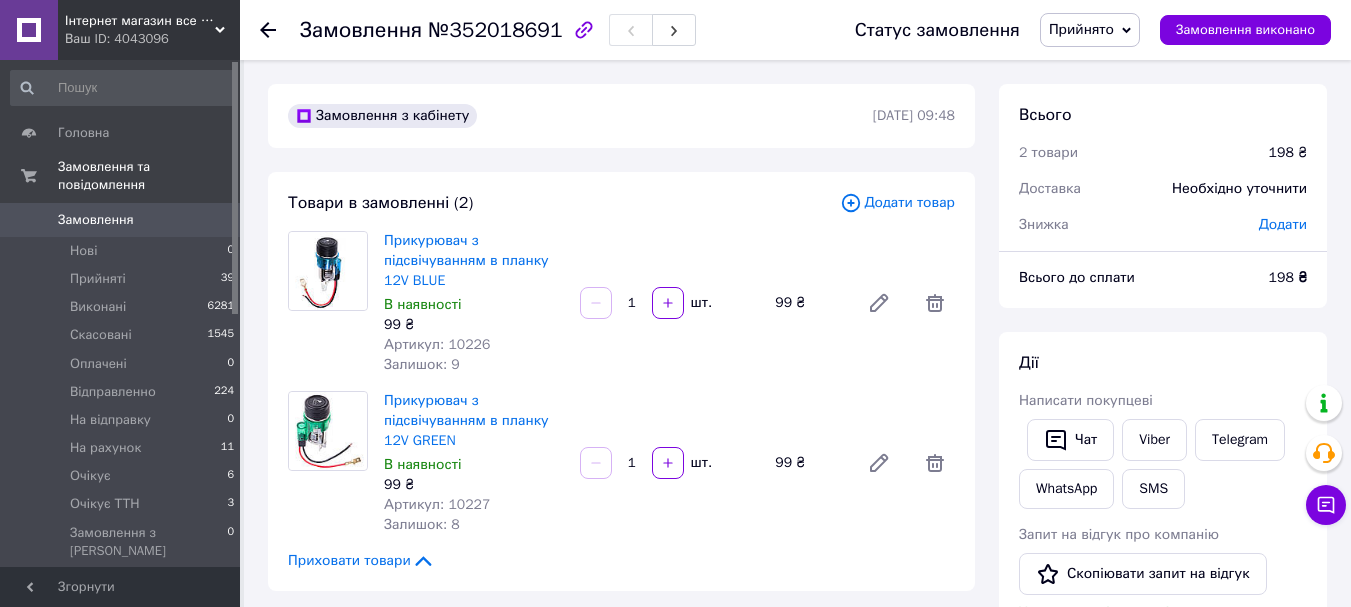 click on "Артикул: 10226" at bounding box center [437, 344] 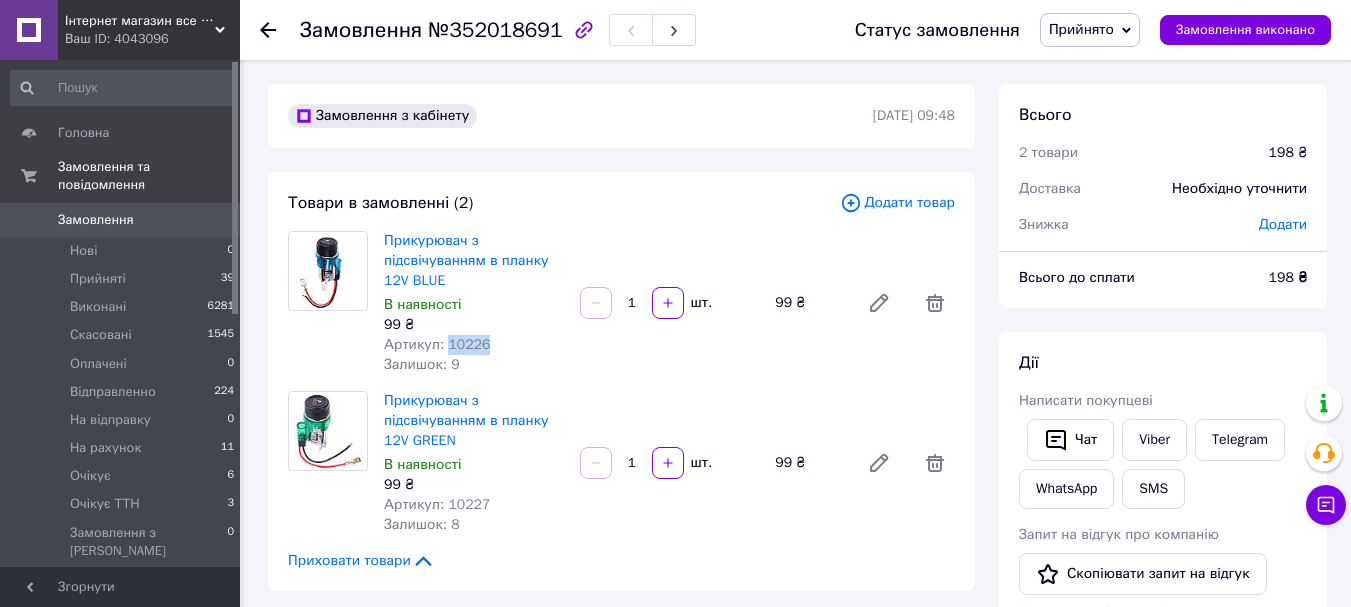 click on "Артикул: 10226" at bounding box center (437, 344) 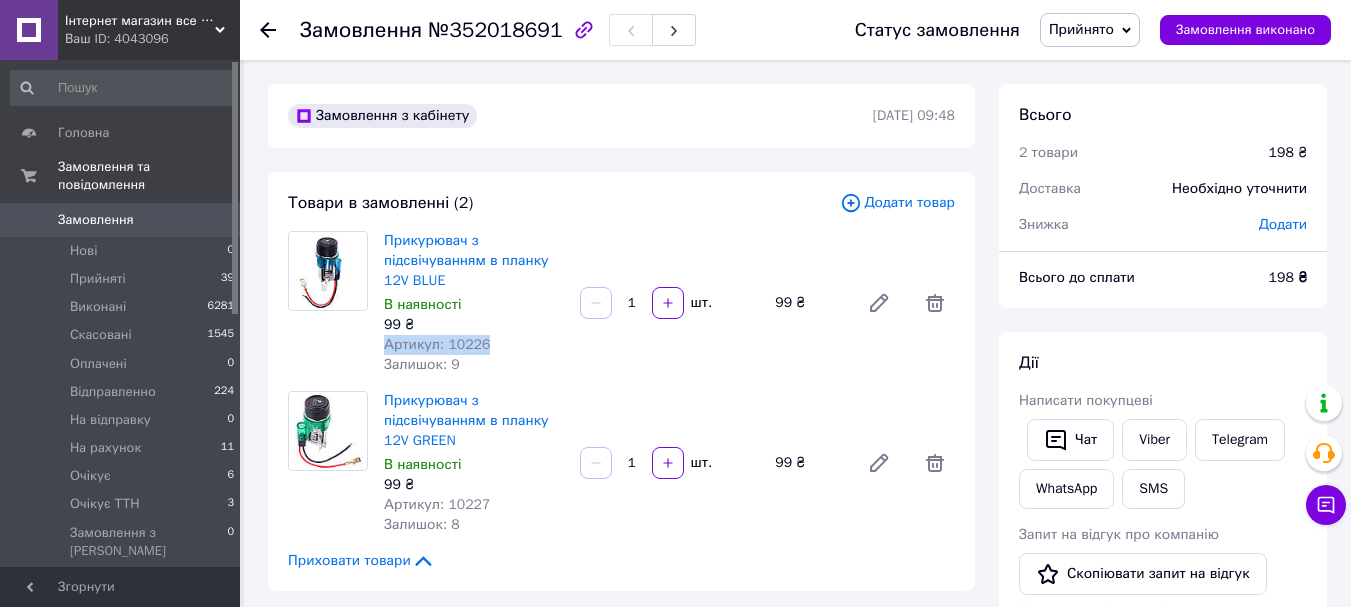 click on "Артикул: 10226" at bounding box center [437, 344] 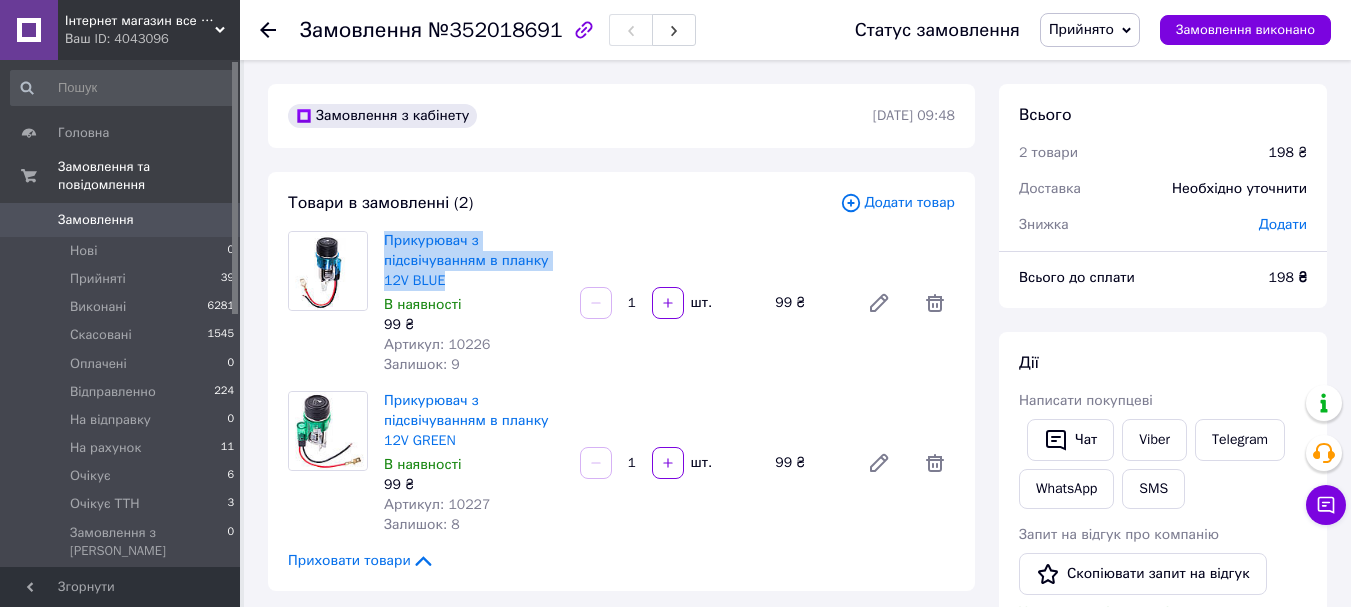 drag, startPoint x: 465, startPoint y: 279, endPoint x: 378, endPoint y: 234, distance: 97.94897 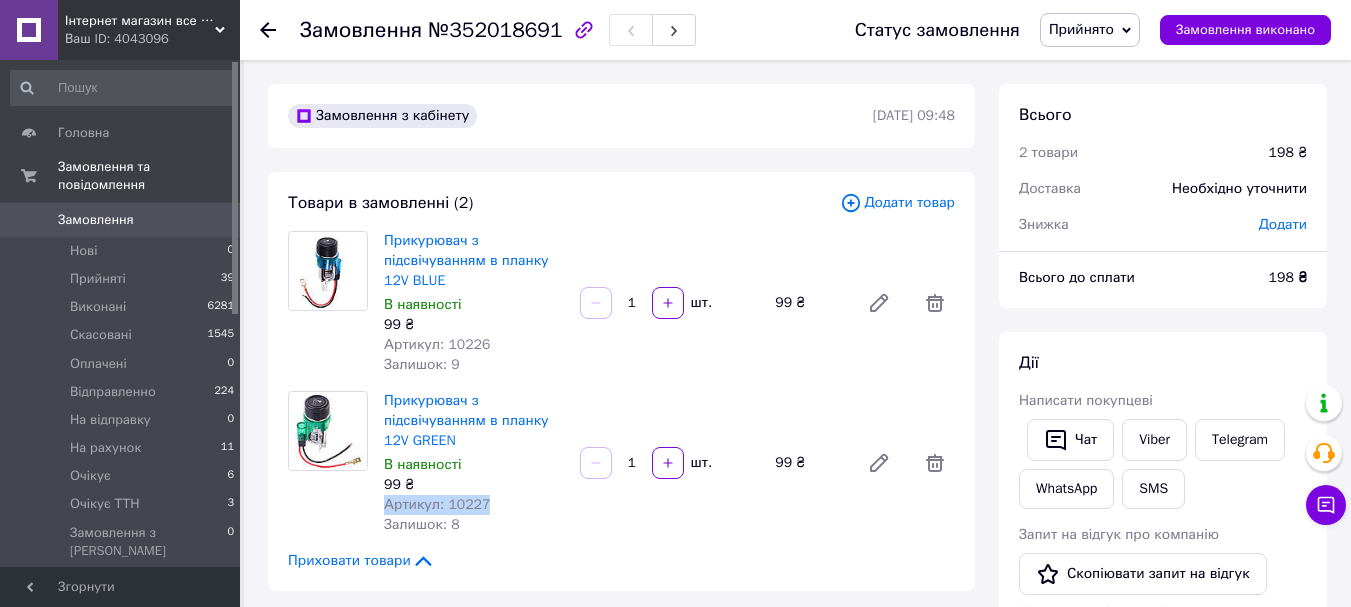 drag, startPoint x: 465, startPoint y: 502, endPoint x: 379, endPoint y: 506, distance: 86.09297 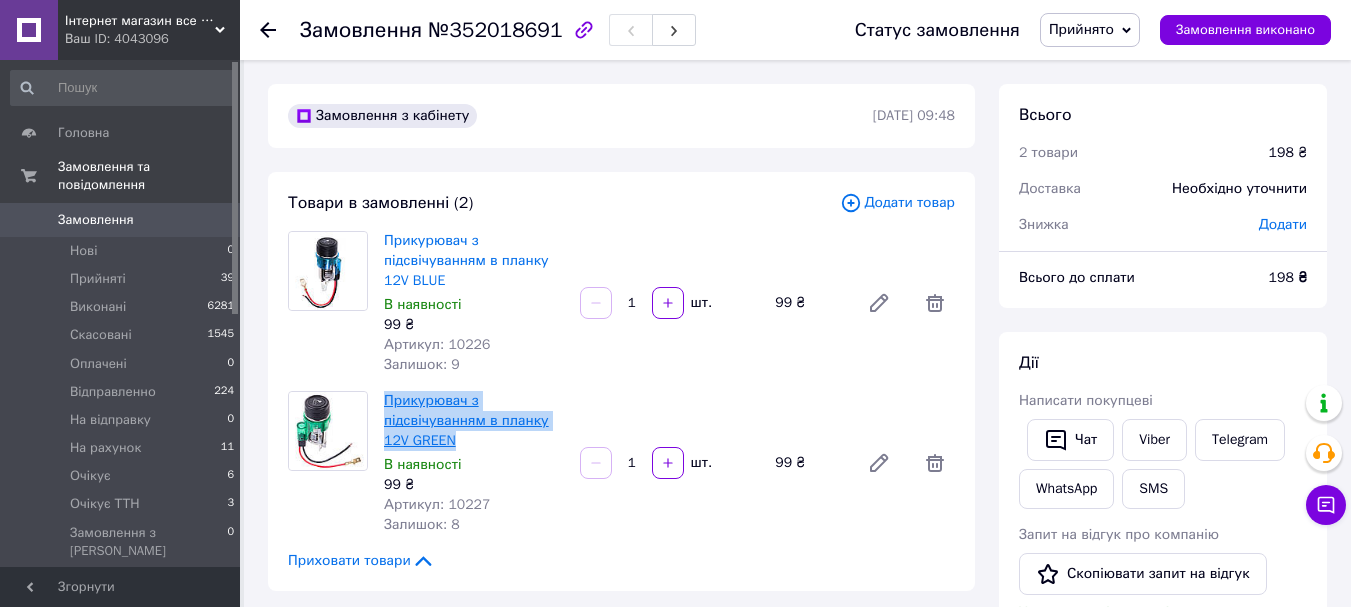 drag, startPoint x: 473, startPoint y: 444, endPoint x: 385, endPoint y: 396, distance: 100.239716 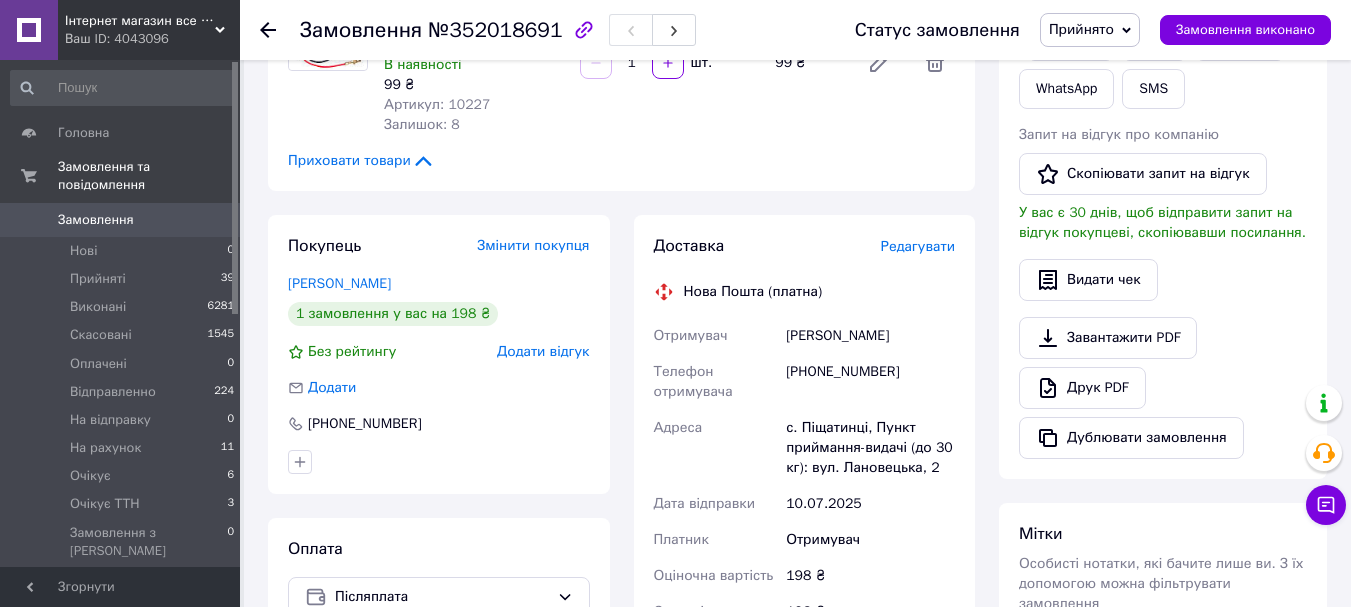 scroll, scrollTop: 800, scrollLeft: 0, axis: vertical 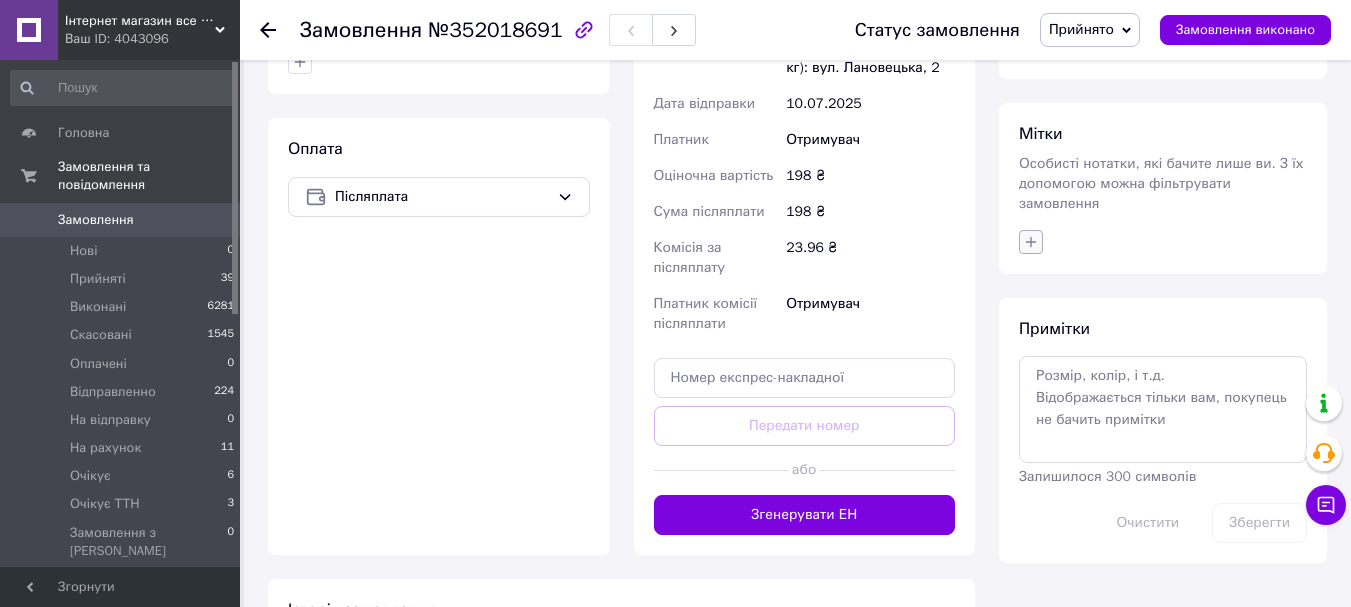 click 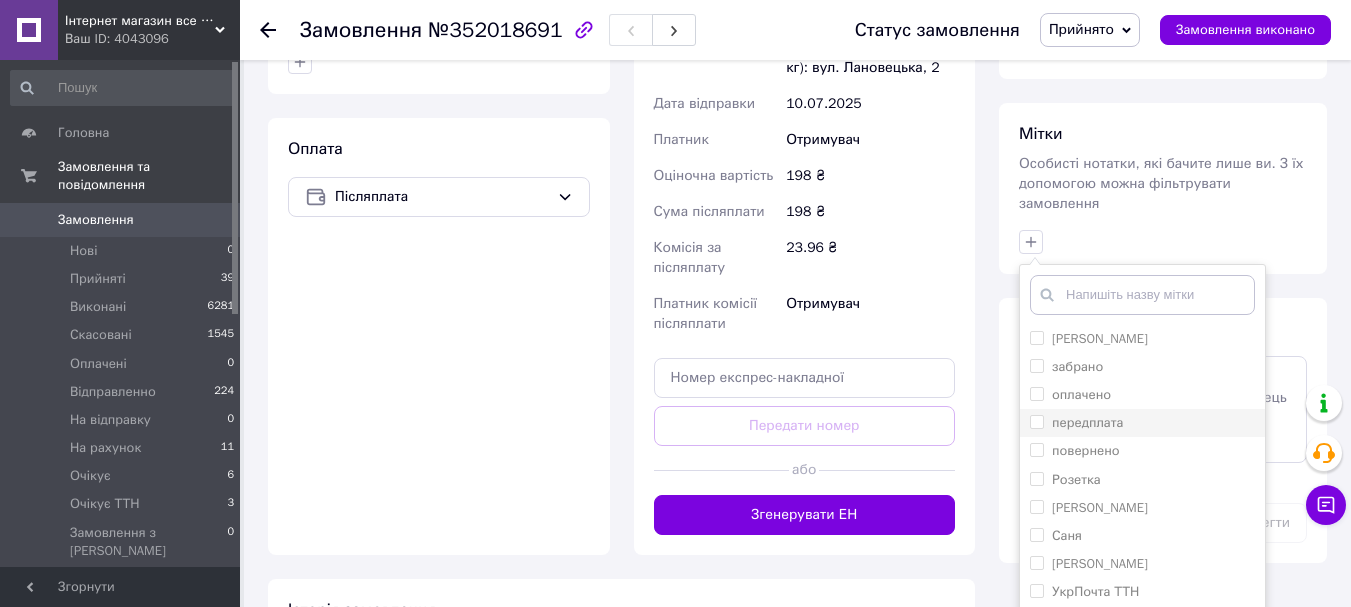 scroll, scrollTop: 1000, scrollLeft: 0, axis: vertical 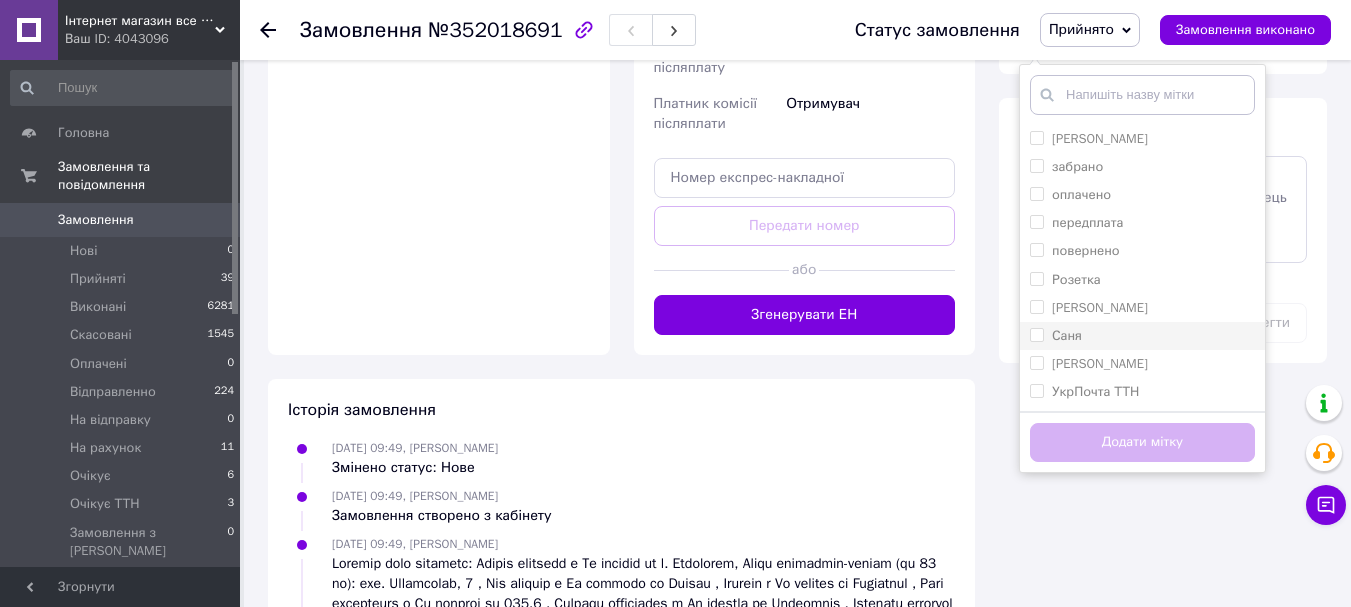 click on "Саня" at bounding box center (1142, 336) 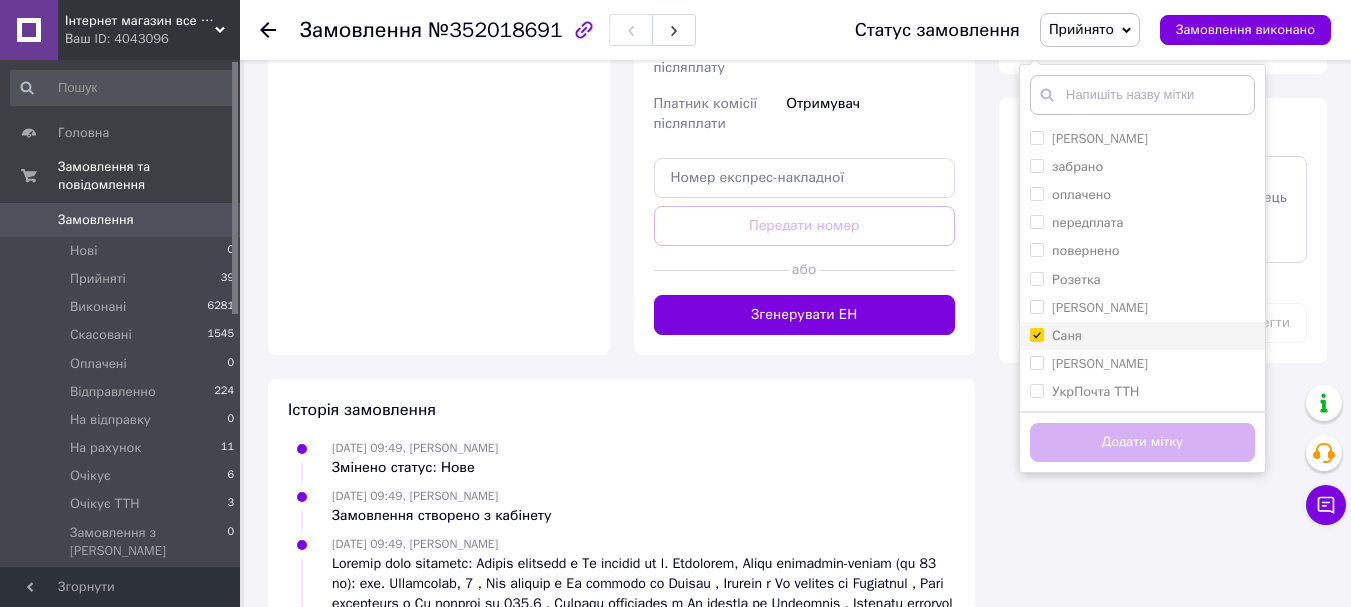 checkbox on "true" 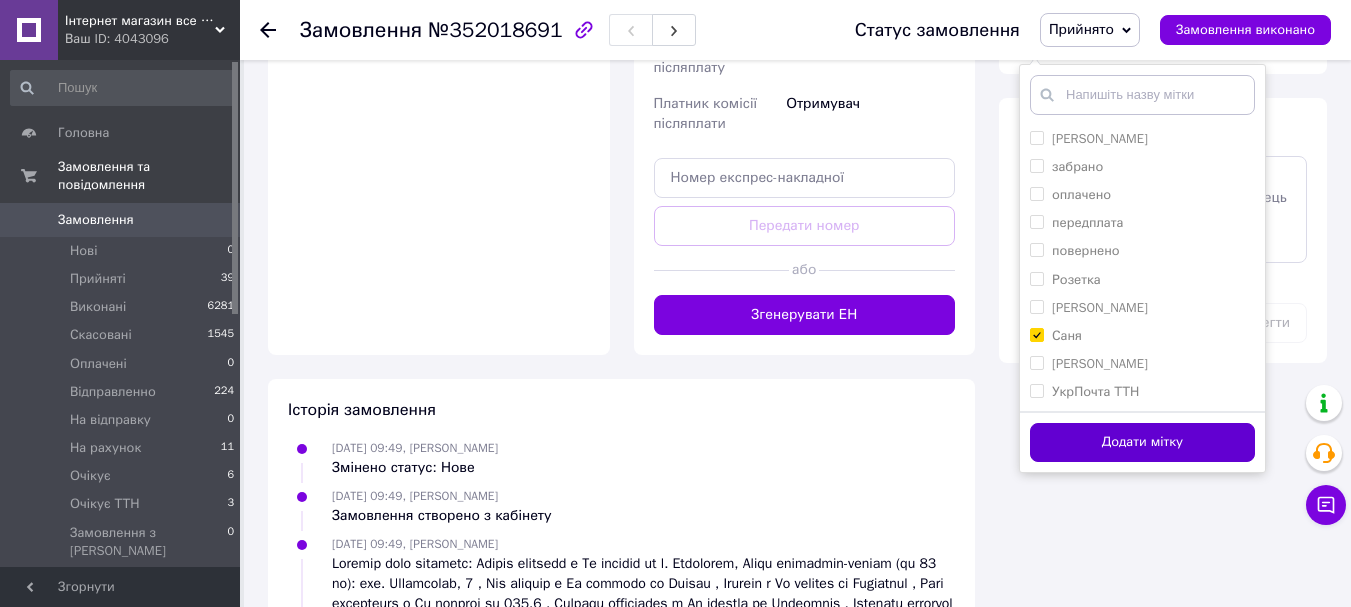 click on "Додати мітку" at bounding box center [1142, 442] 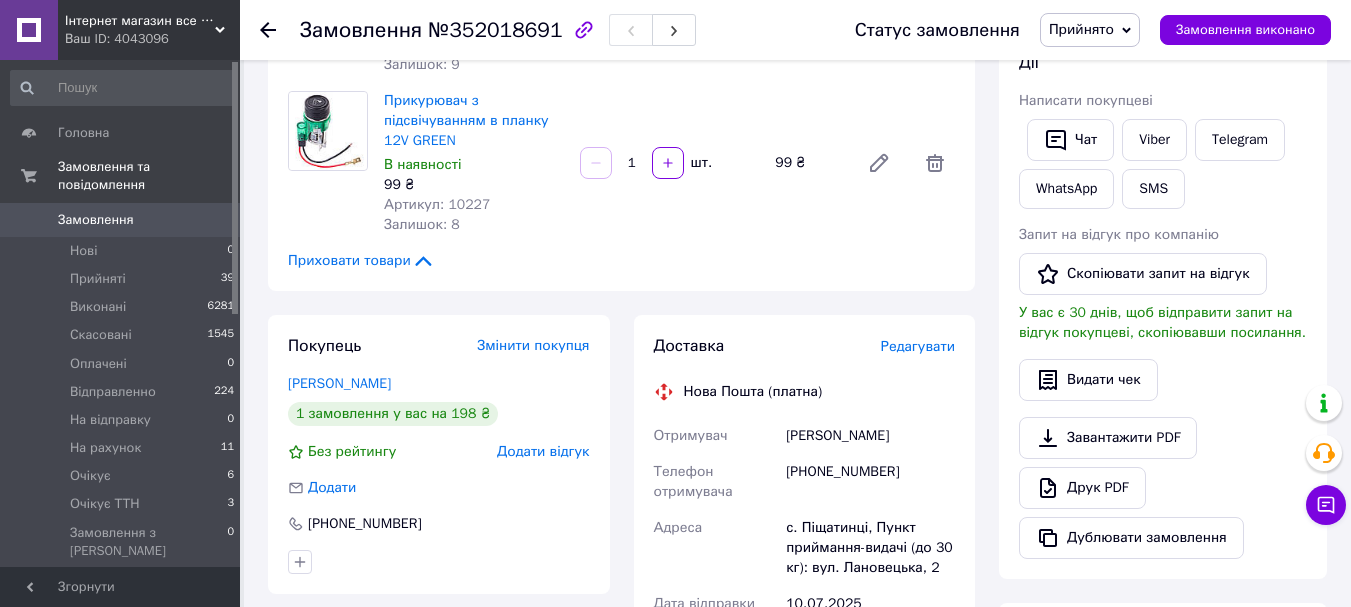 scroll, scrollTop: 0, scrollLeft: 0, axis: both 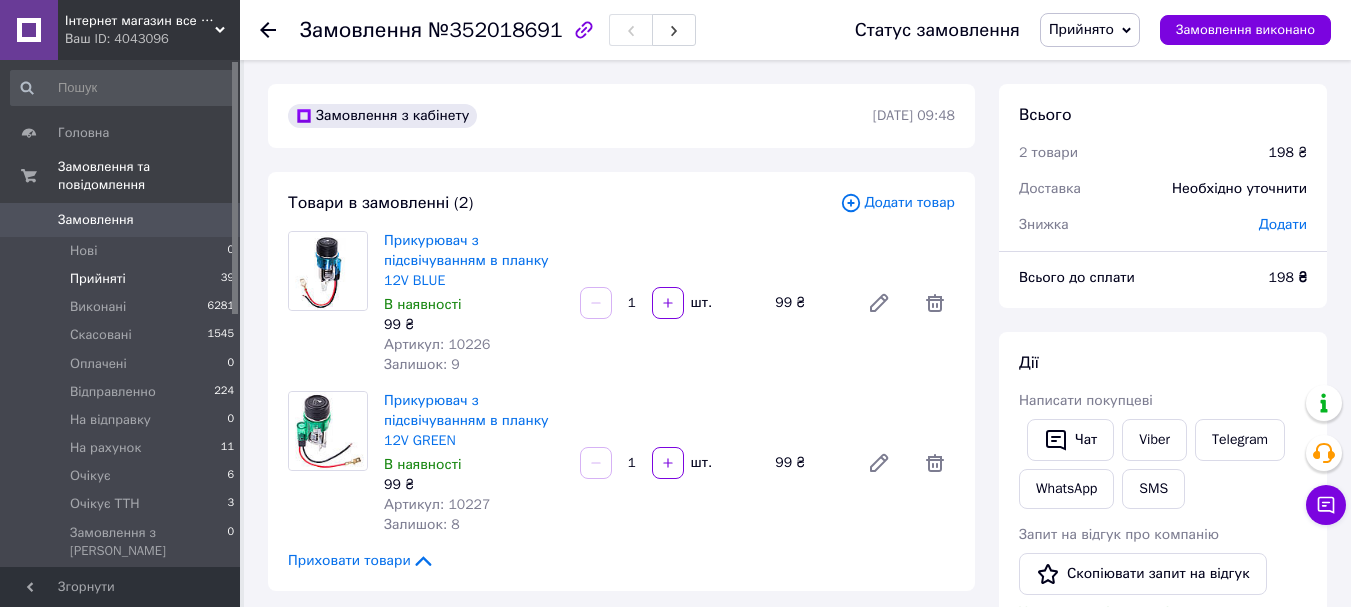 click on "Прийняті 39" at bounding box center (123, 279) 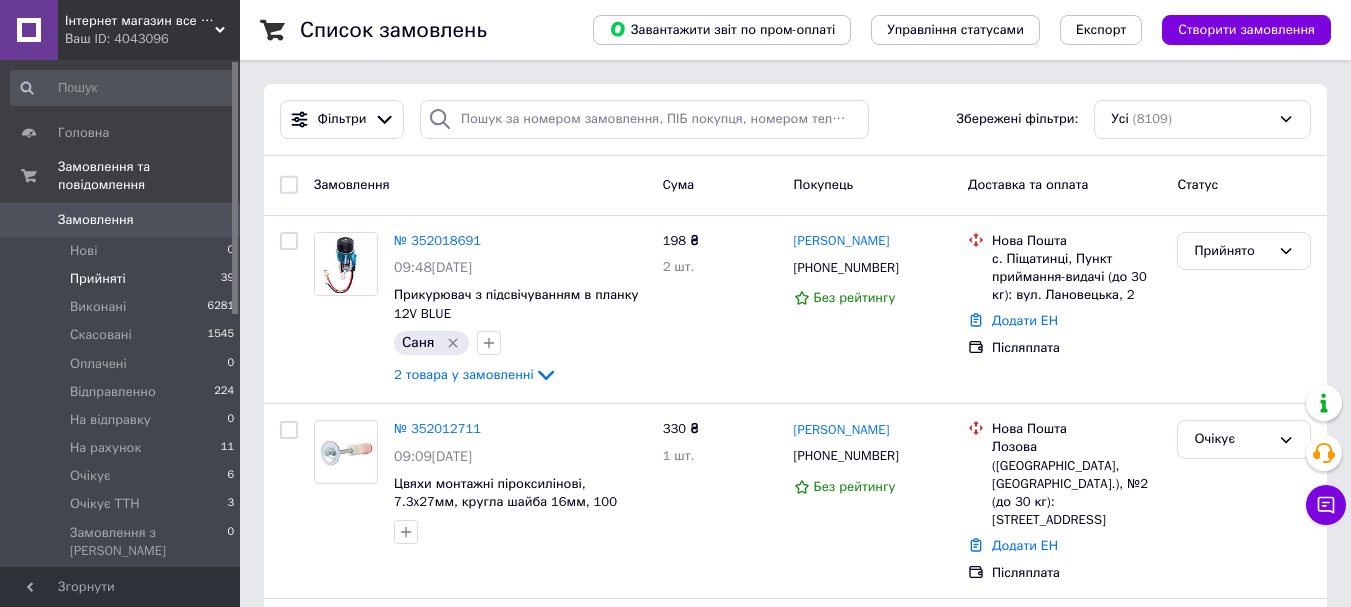 click on "Прийняті 39" at bounding box center (123, 279) 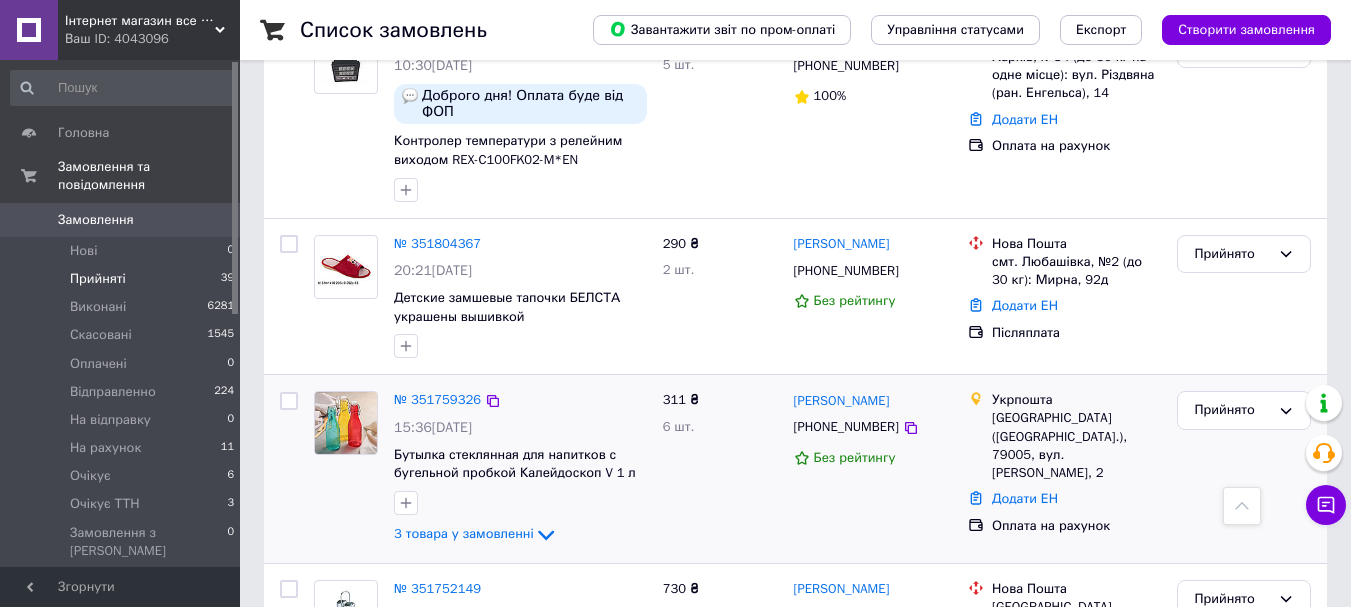scroll, scrollTop: 6125, scrollLeft: 0, axis: vertical 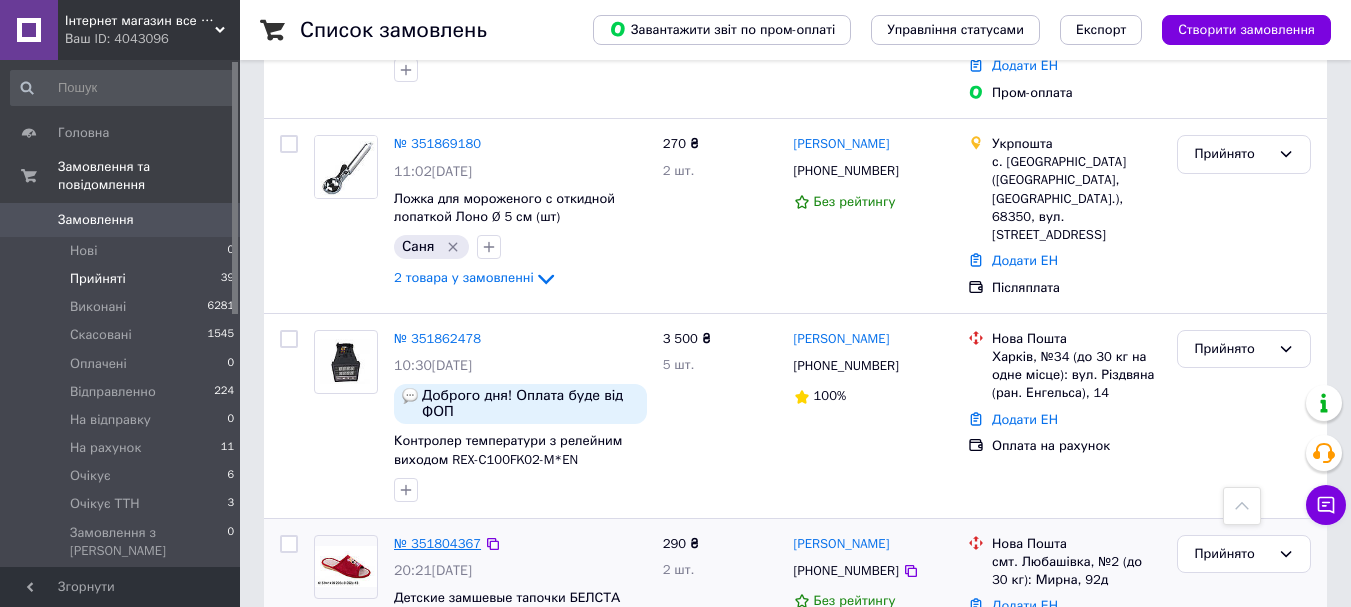 click on "№ 351804367" at bounding box center (437, 543) 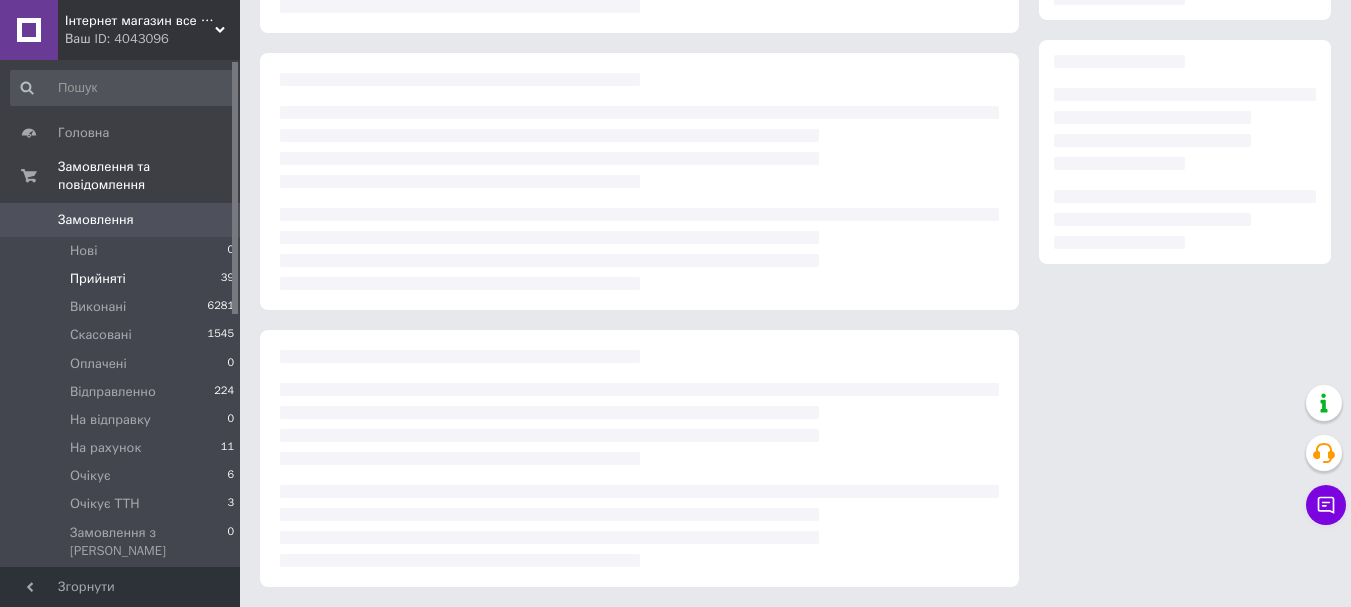 scroll, scrollTop: 0, scrollLeft: 0, axis: both 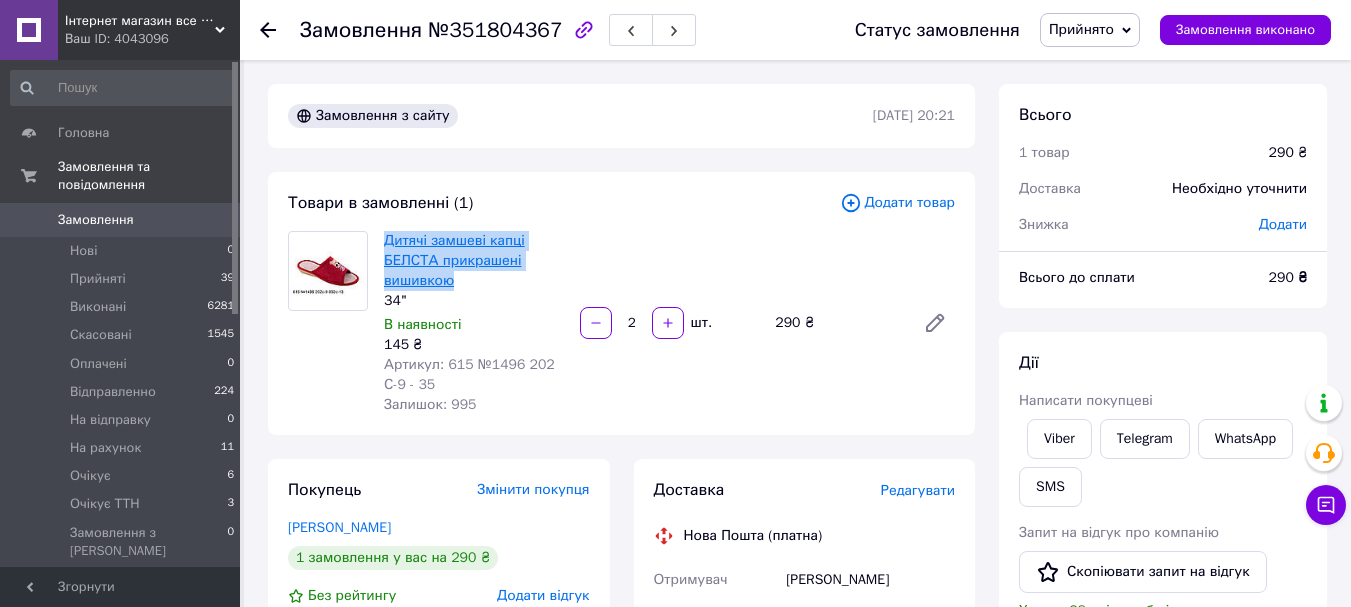 drag, startPoint x: 482, startPoint y: 289, endPoint x: 386, endPoint y: 230, distance: 112.68097 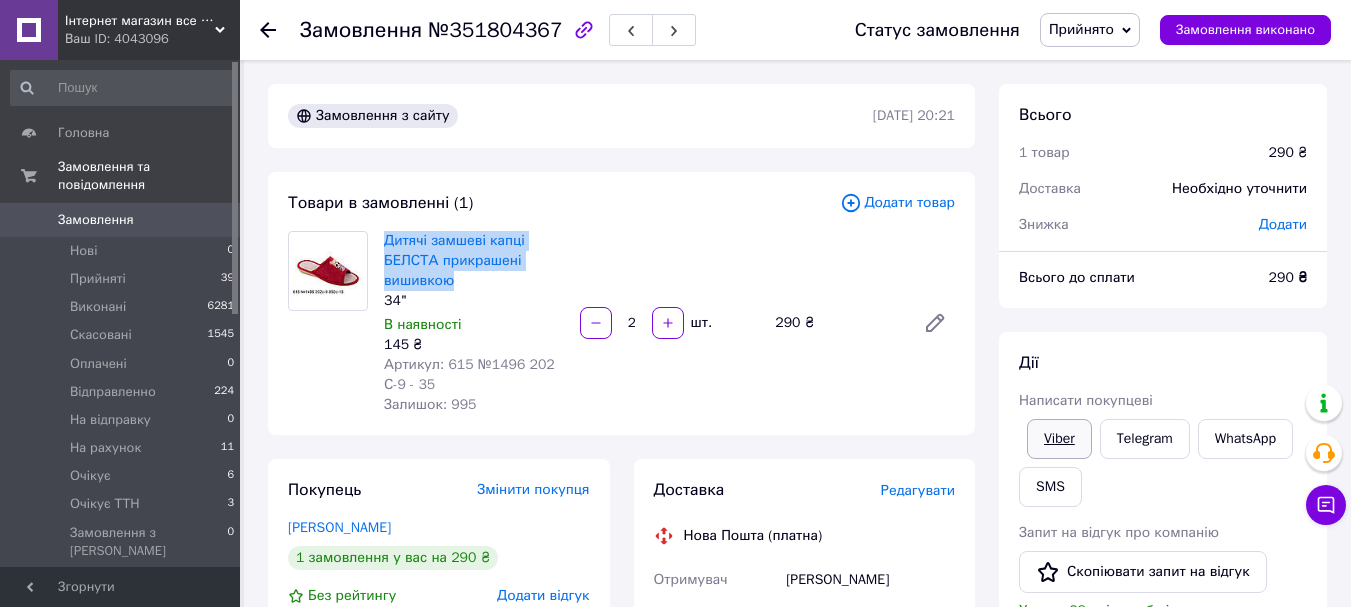 click on "Viber" at bounding box center (1059, 439) 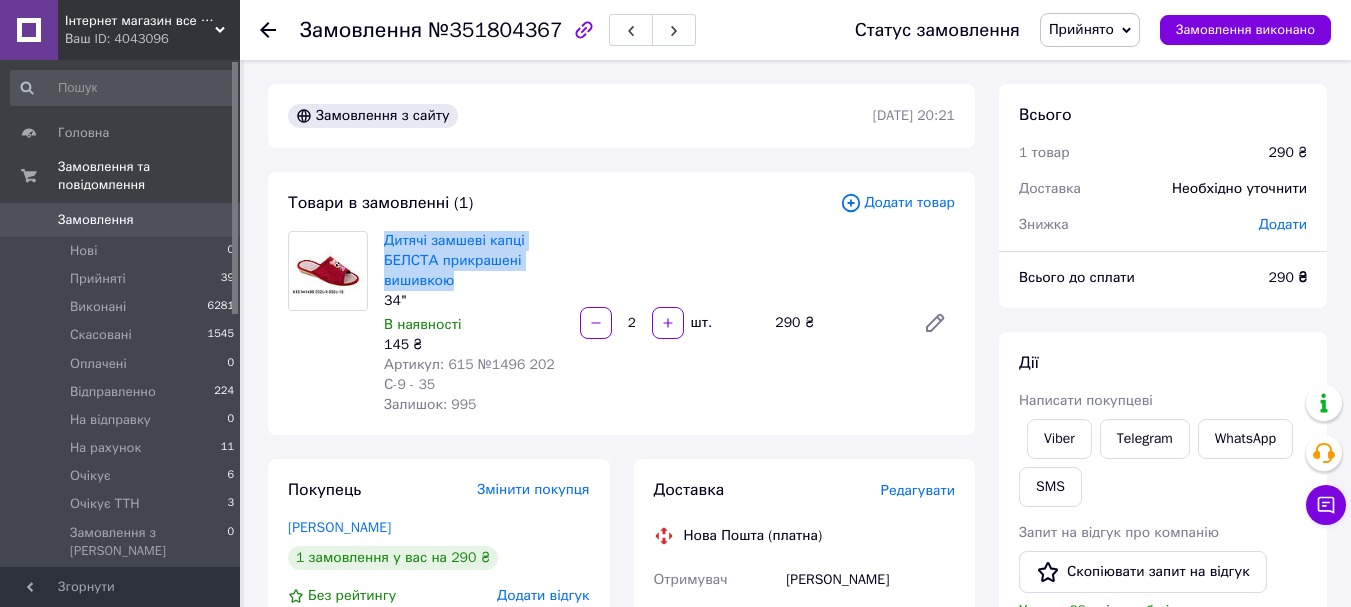 click on "Прийнято" at bounding box center (1081, 29) 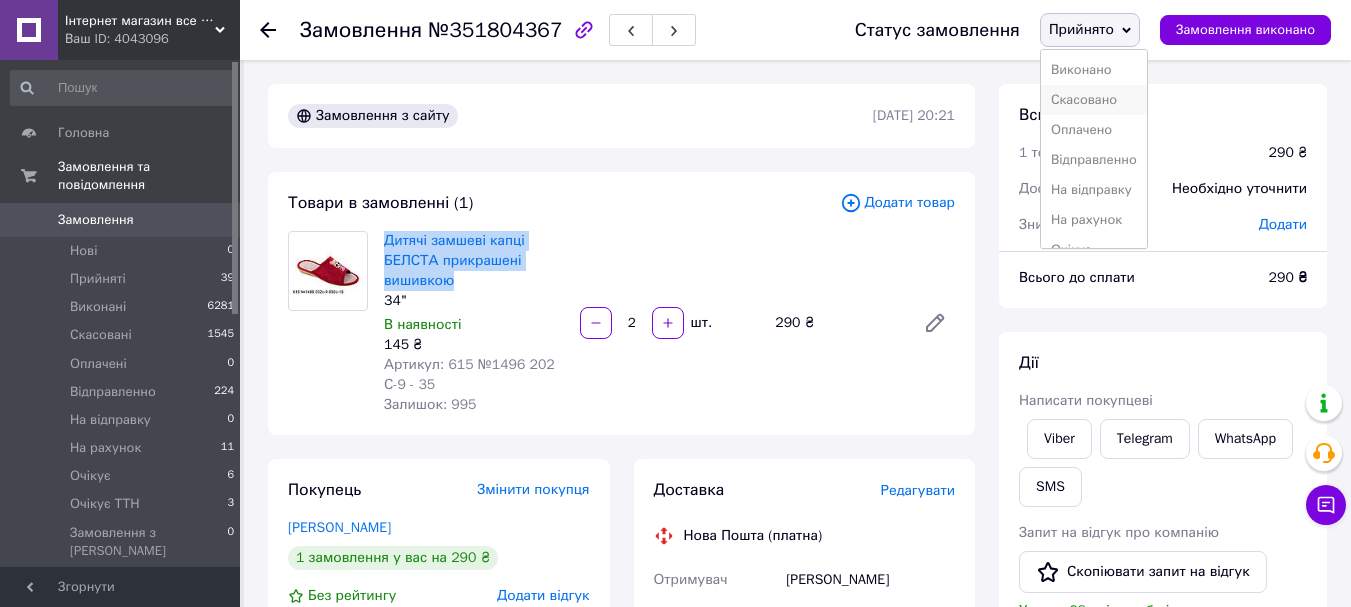 click on "Скасовано" at bounding box center [1094, 100] 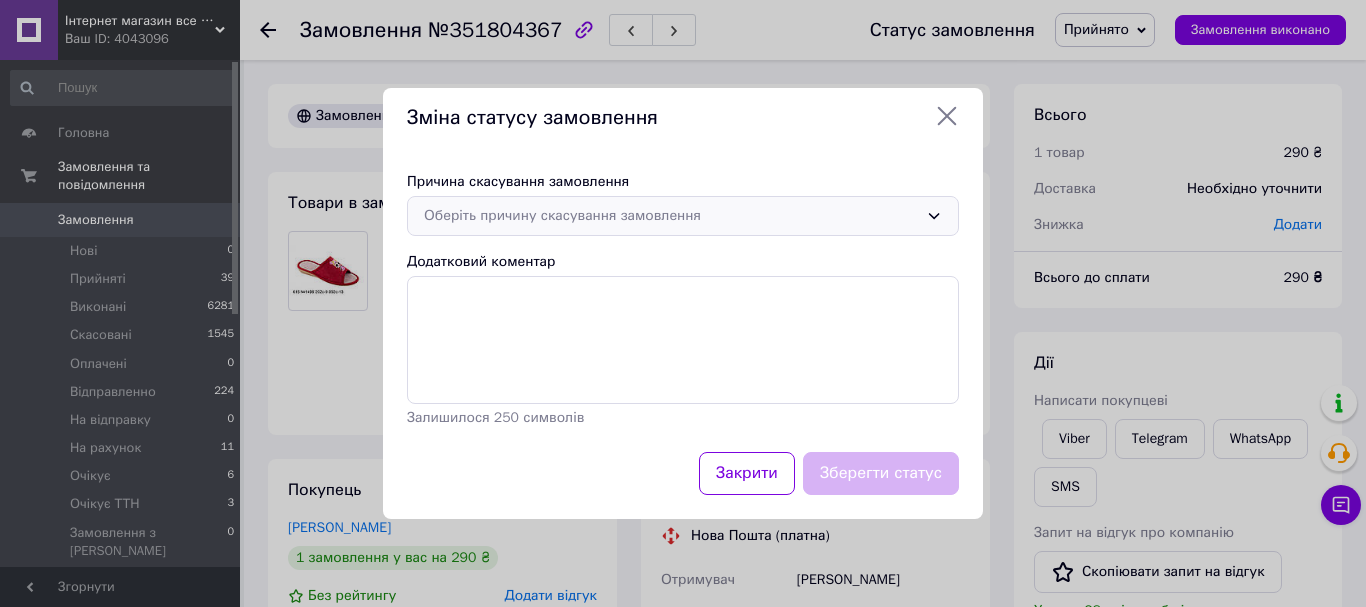 click on "Оберіть причину скасування замовлення" at bounding box center (683, 216) 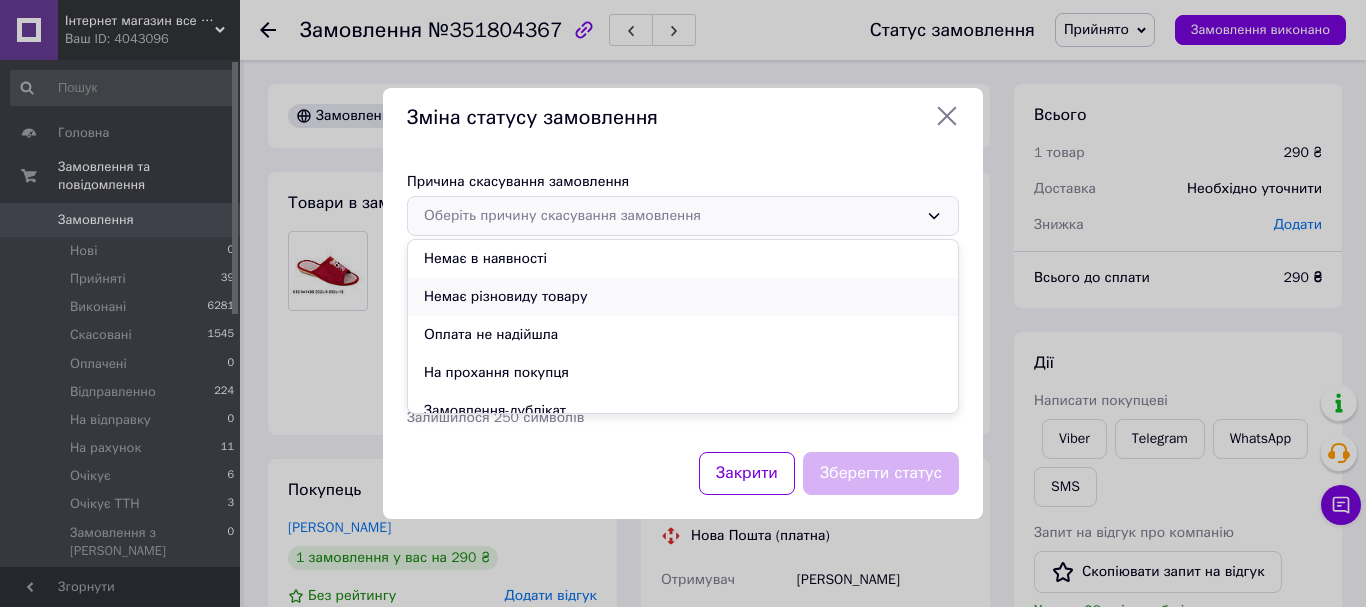 click on "Немає різновиду товару" at bounding box center [683, 297] 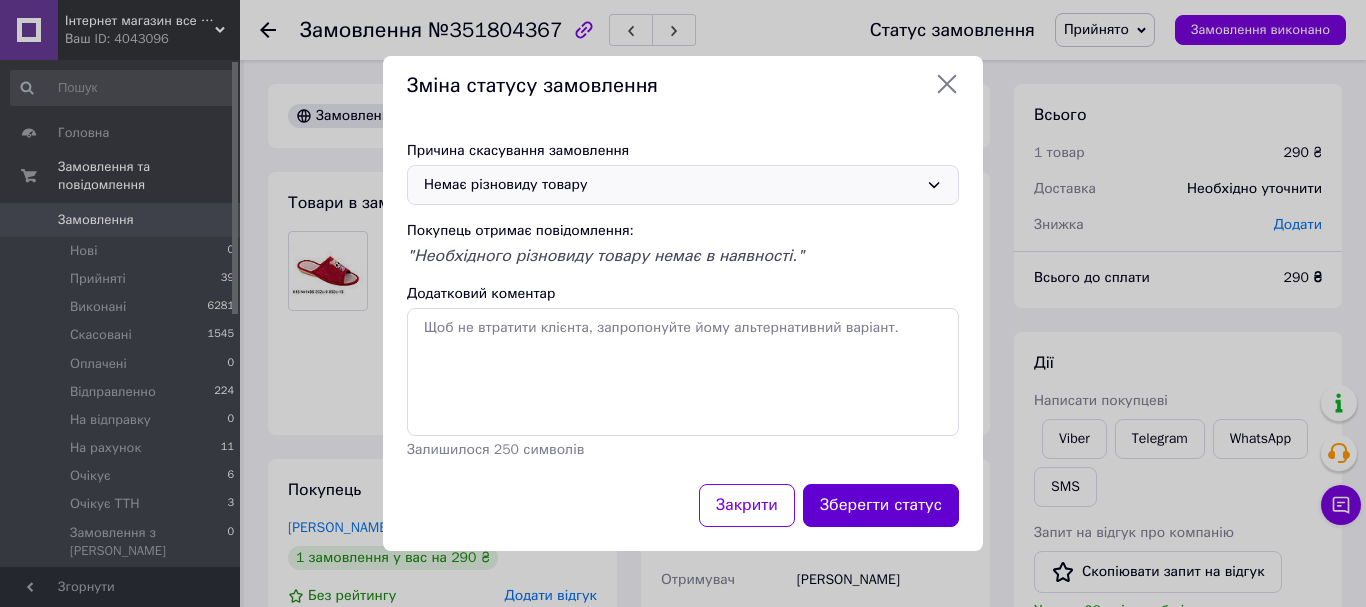click on "Зберегти статус" at bounding box center [881, 505] 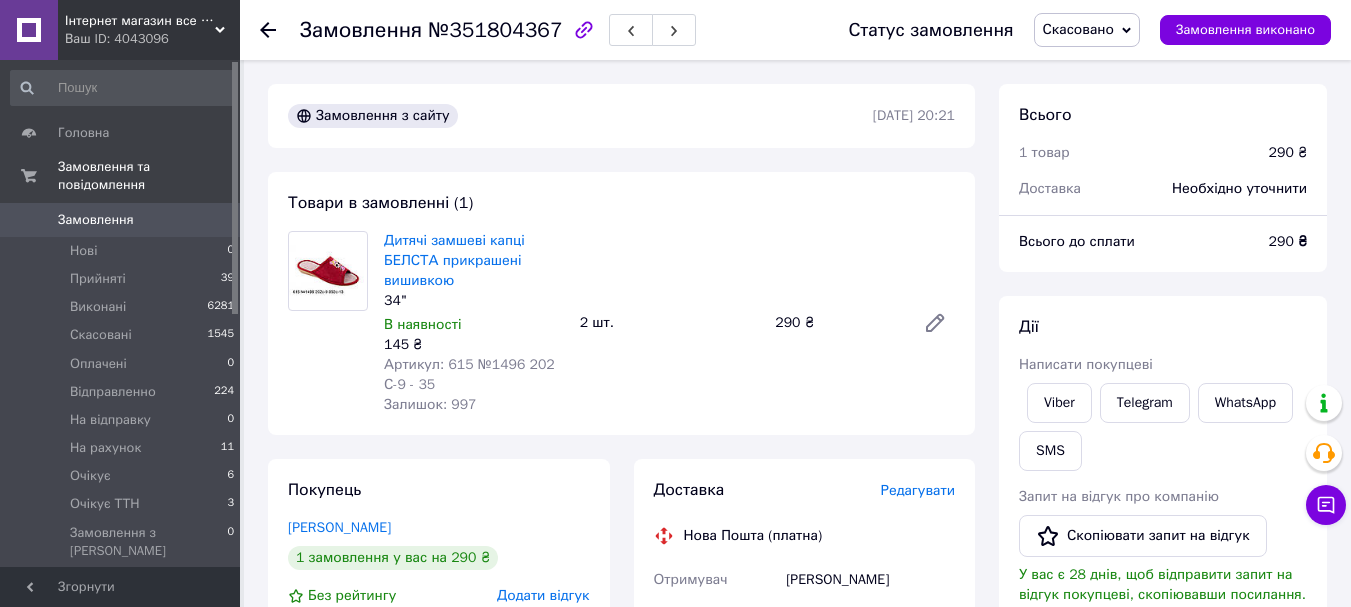 click 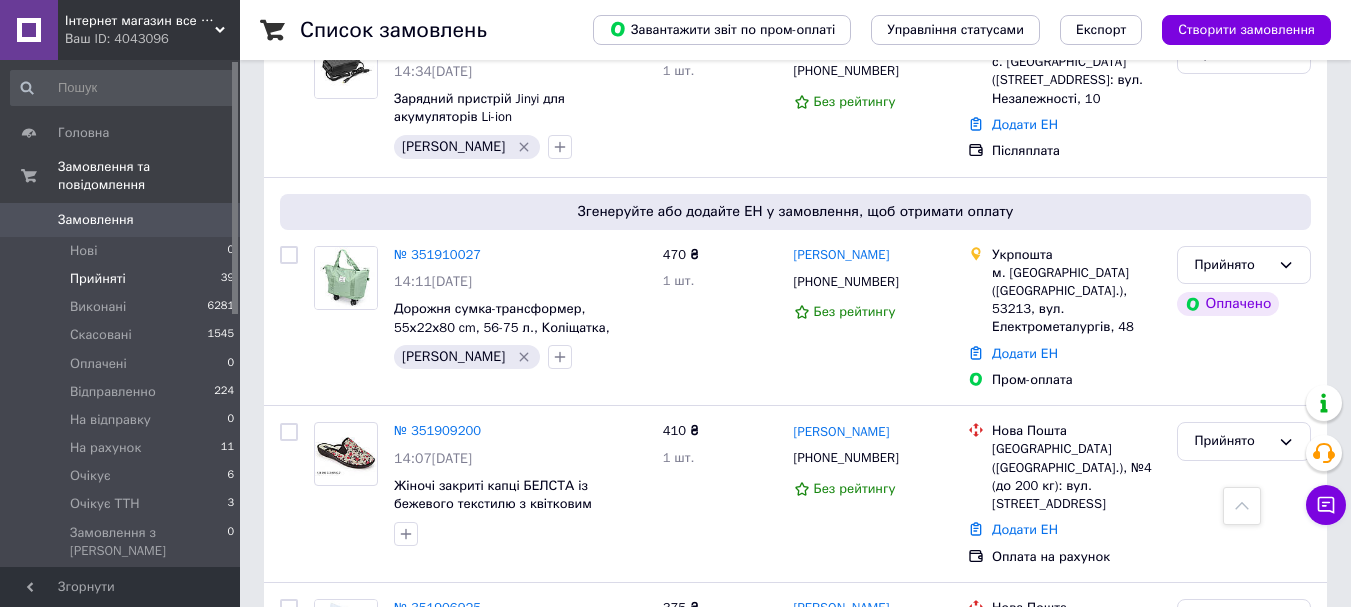 scroll, scrollTop: 4808, scrollLeft: 0, axis: vertical 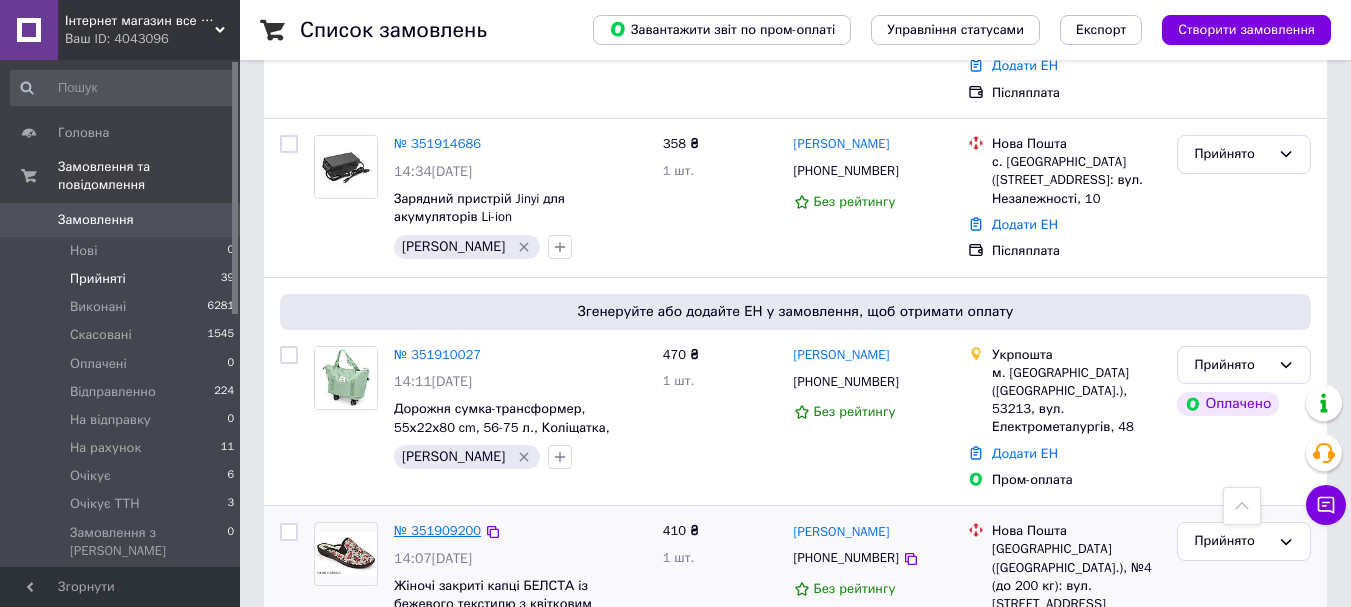 click on "№ 351909200" at bounding box center [437, 530] 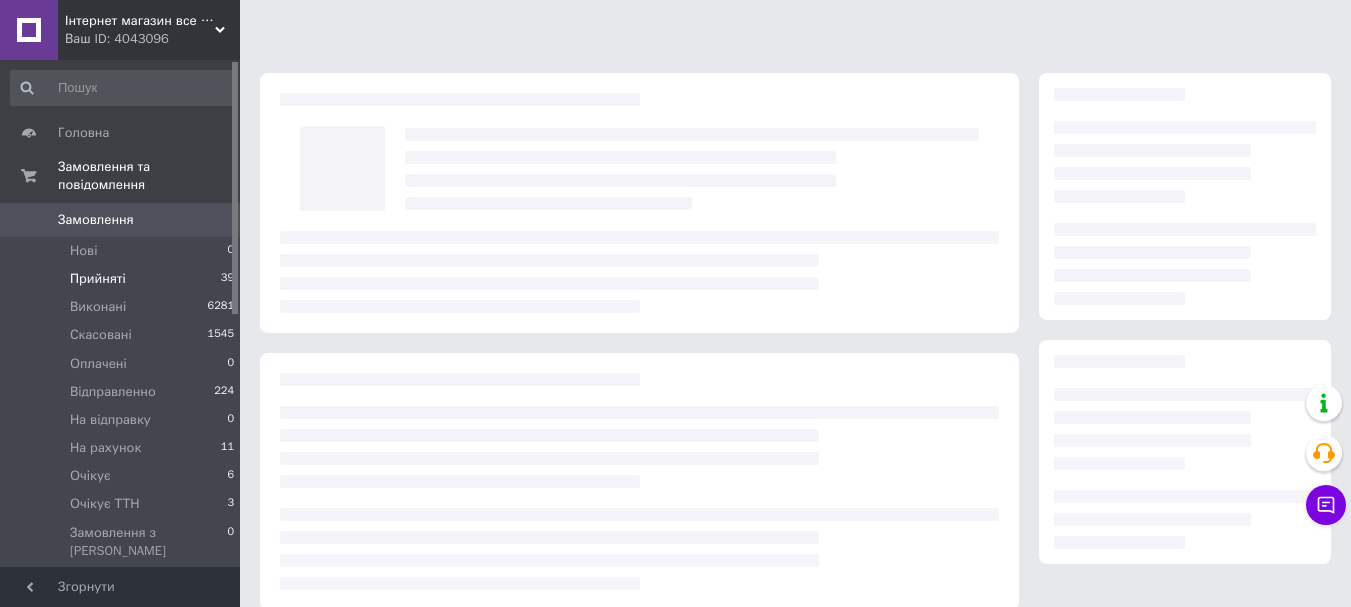 scroll, scrollTop: 0, scrollLeft: 0, axis: both 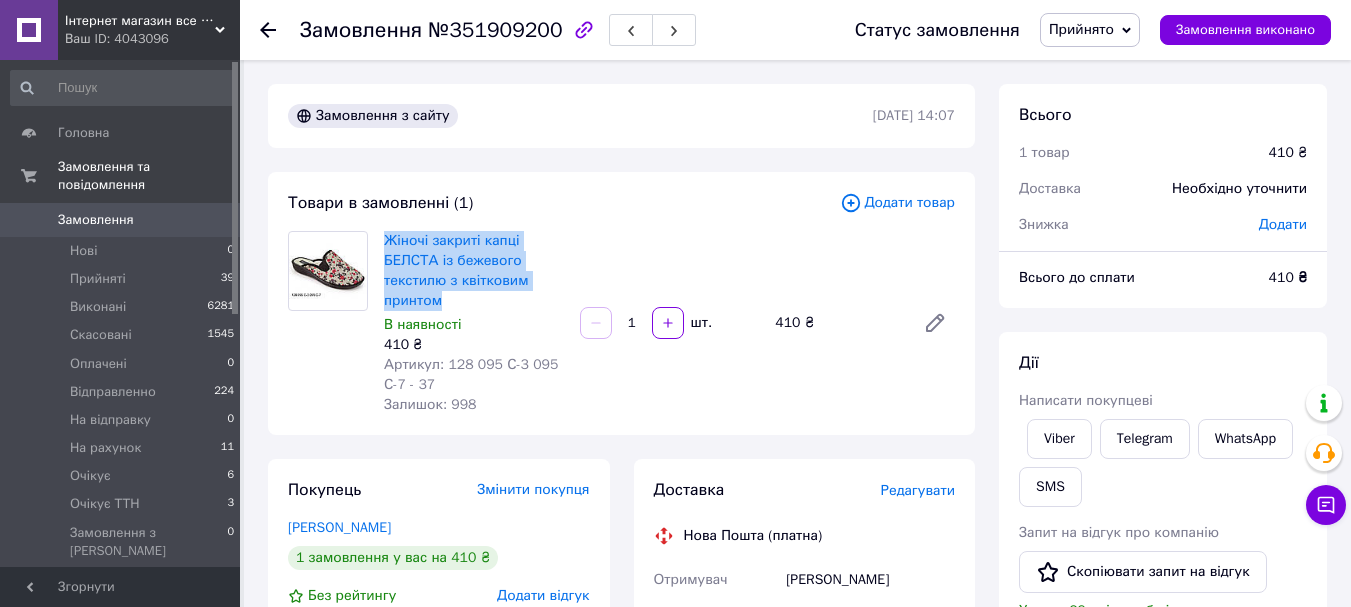 drag, startPoint x: 456, startPoint y: 300, endPoint x: 381, endPoint y: 224, distance: 106.77547 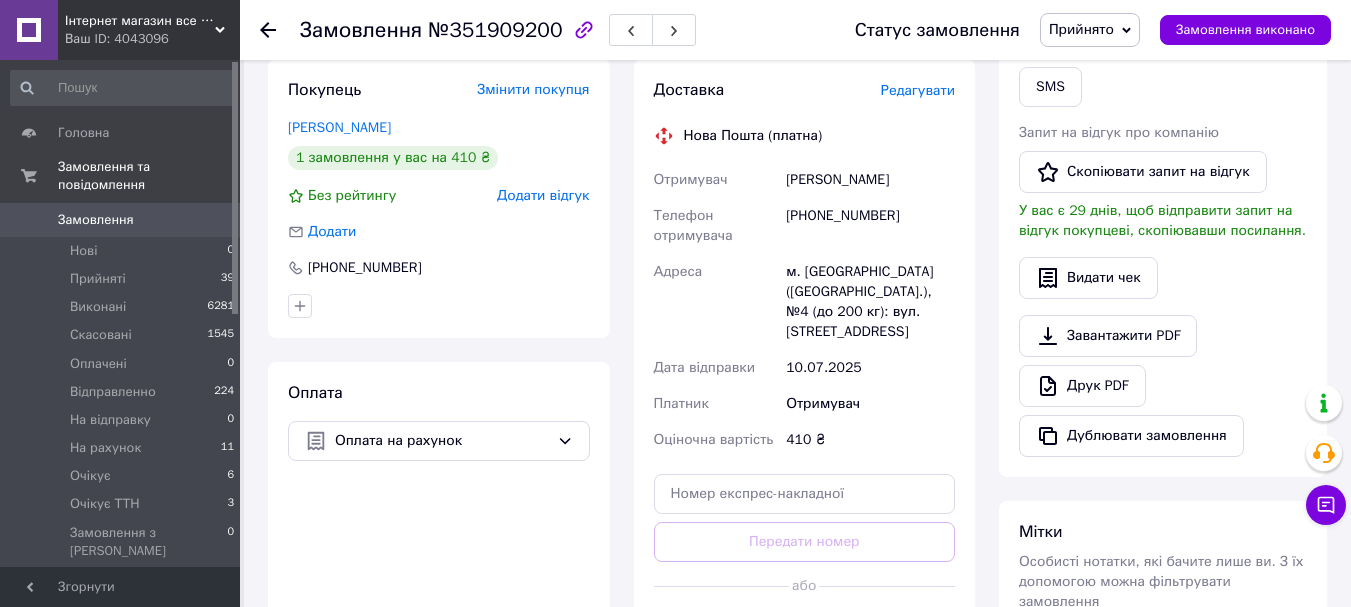 scroll, scrollTop: 700, scrollLeft: 0, axis: vertical 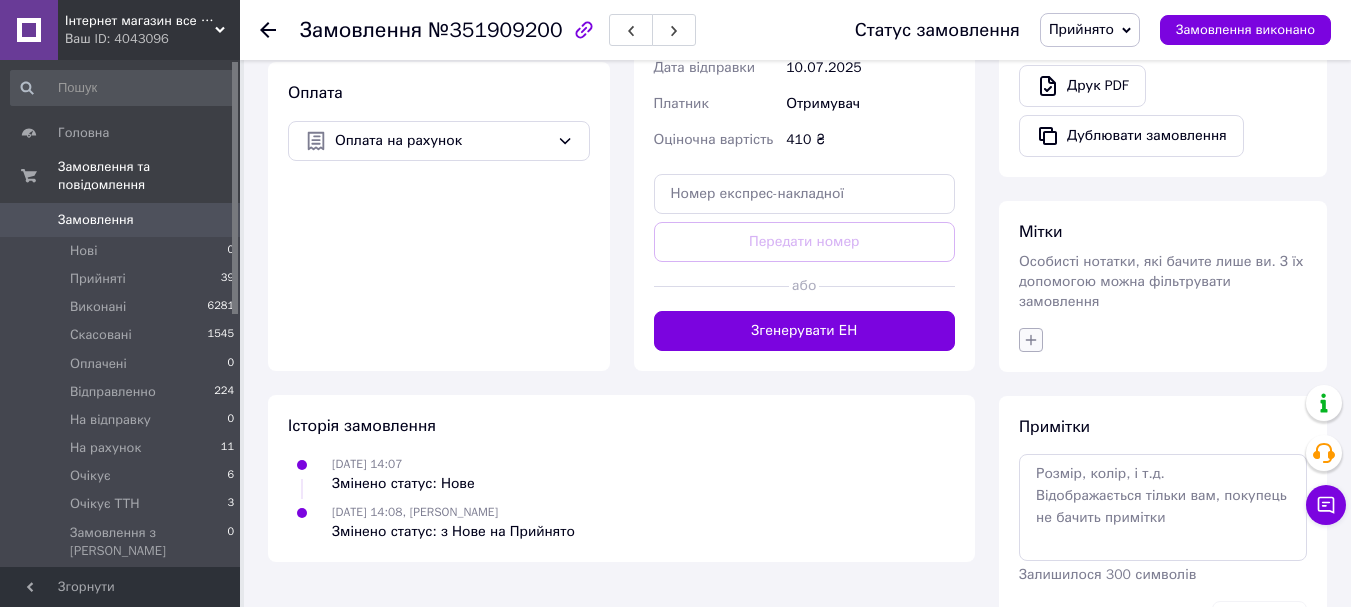 click 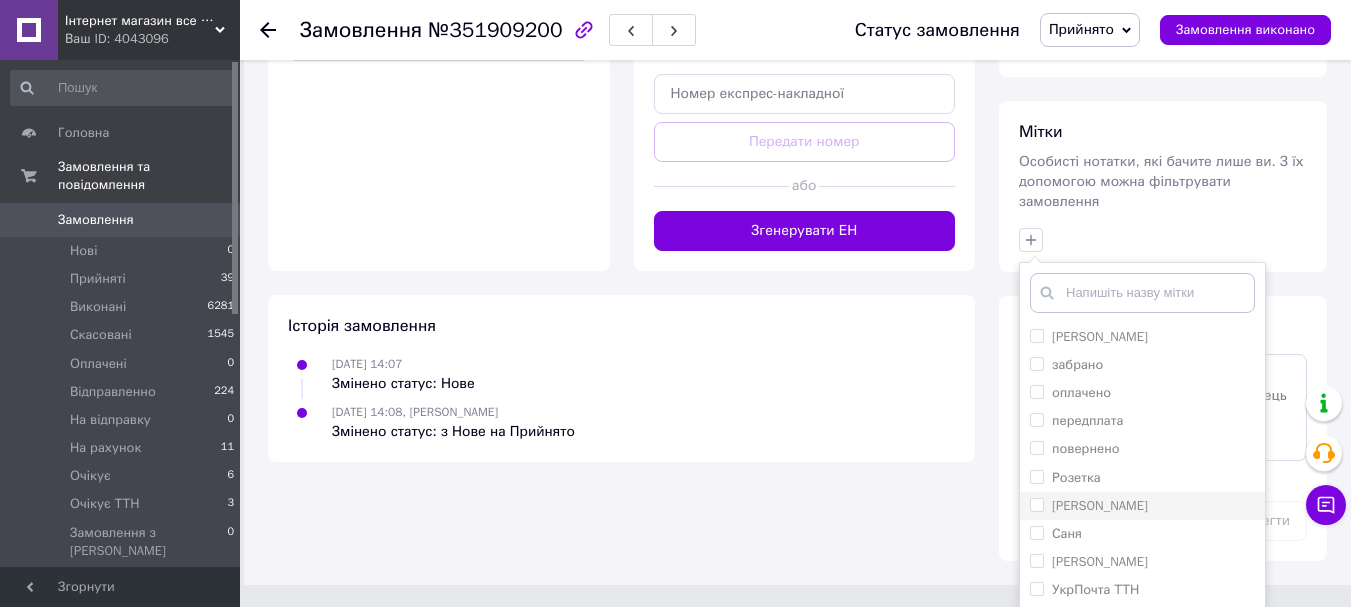 scroll, scrollTop: 844, scrollLeft: 0, axis: vertical 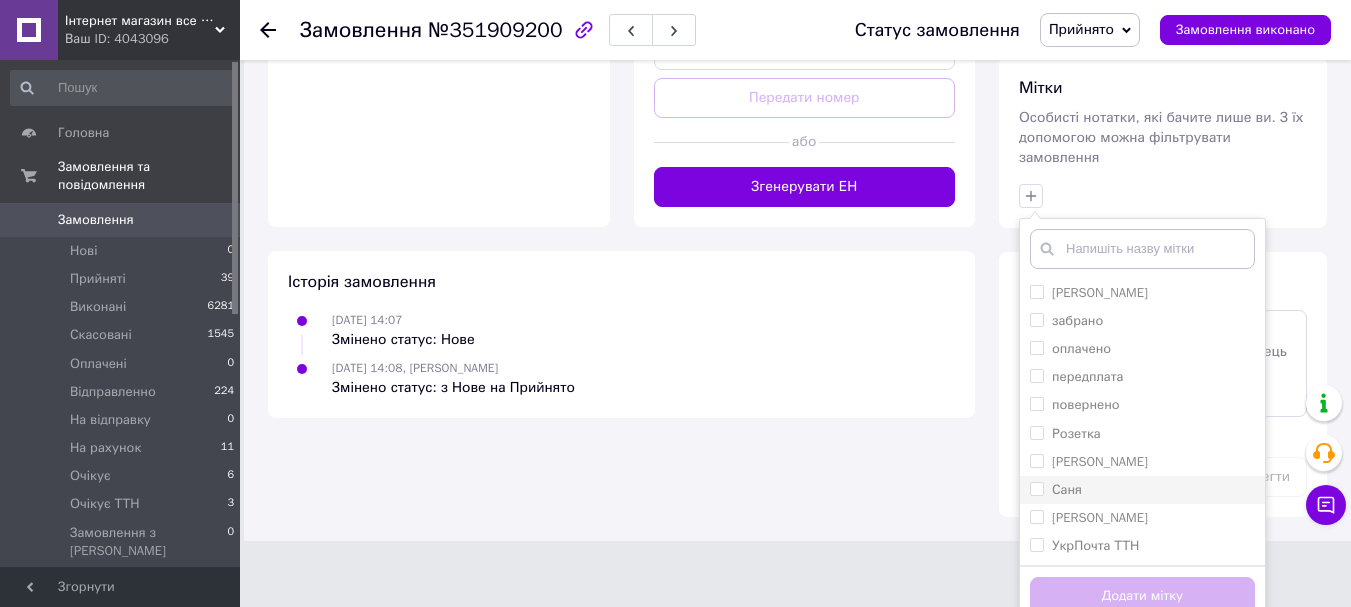 click on "Саня" at bounding box center (1142, 490) 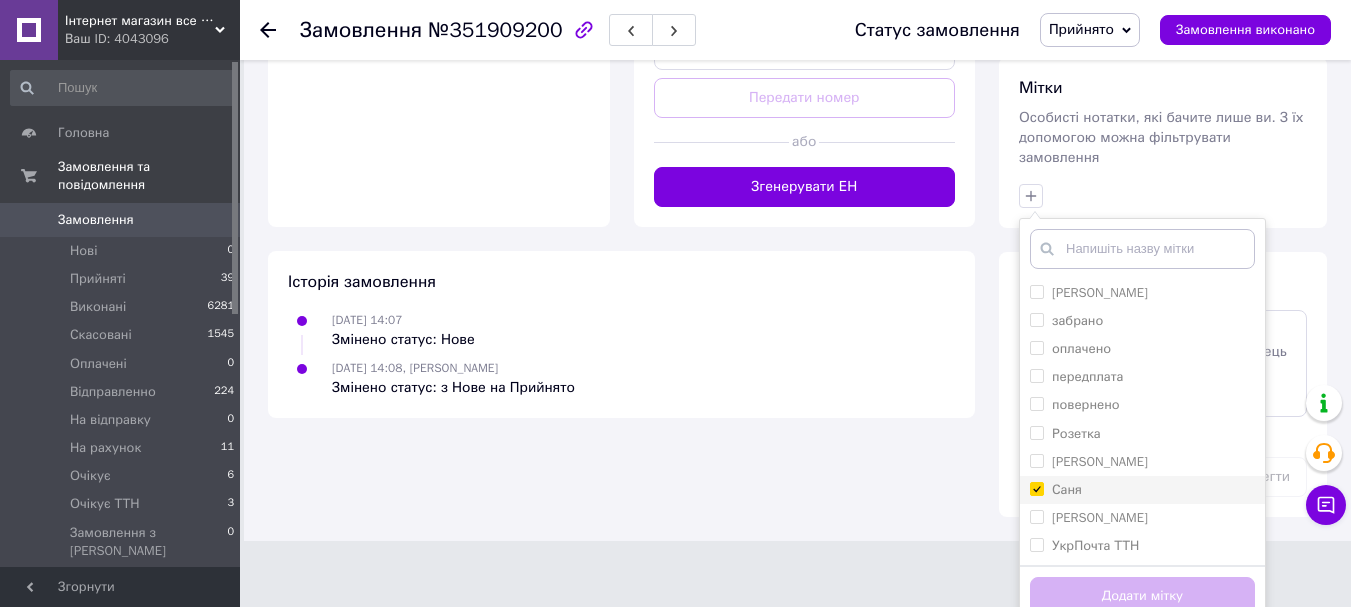 checkbox on "true" 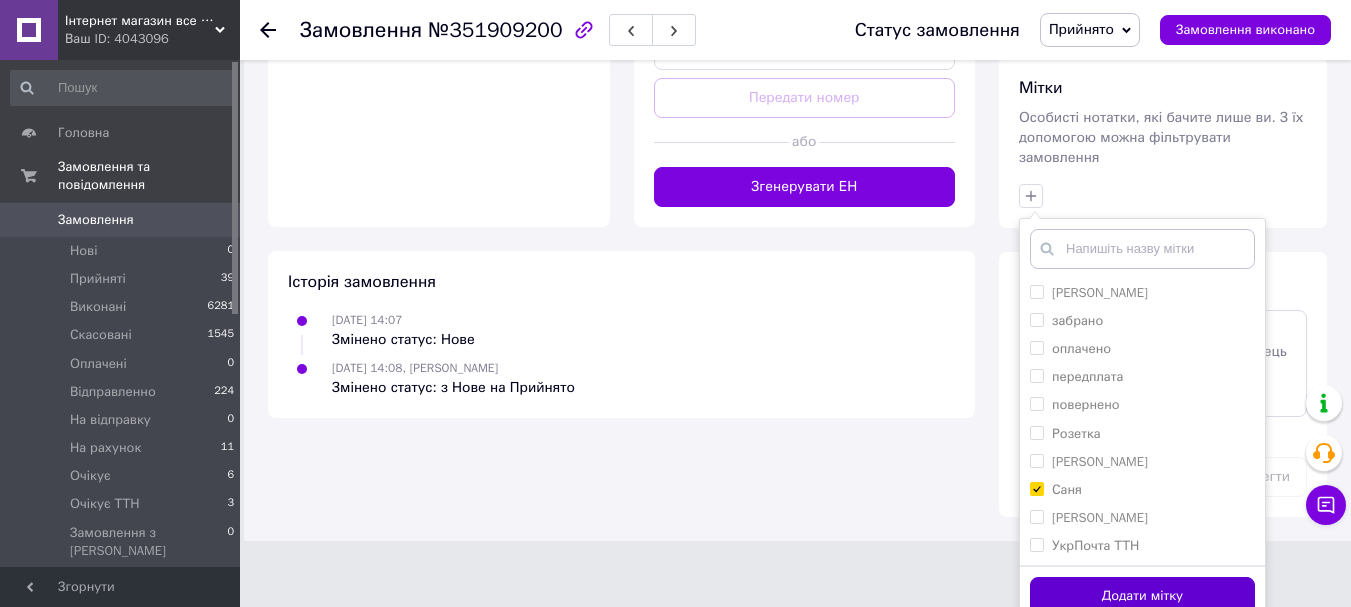 click on "Додати мітку" at bounding box center [1142, 596] 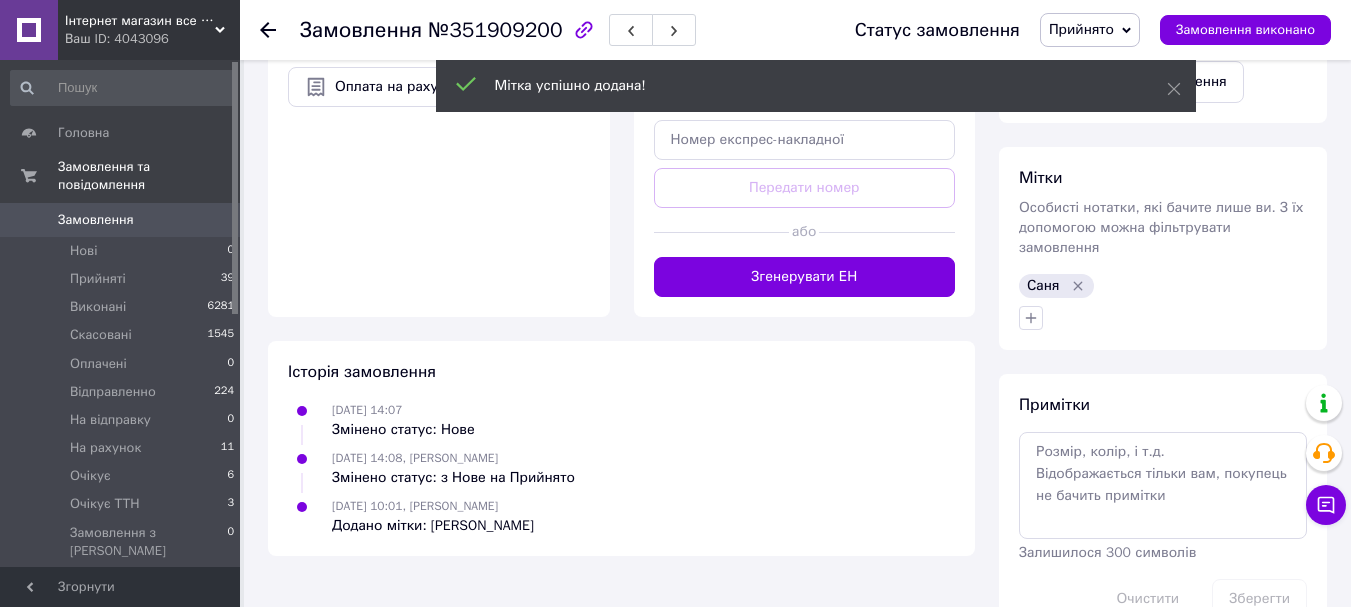 scroll, scrollTop: 790, scrollLeft: 0, axis: vertical 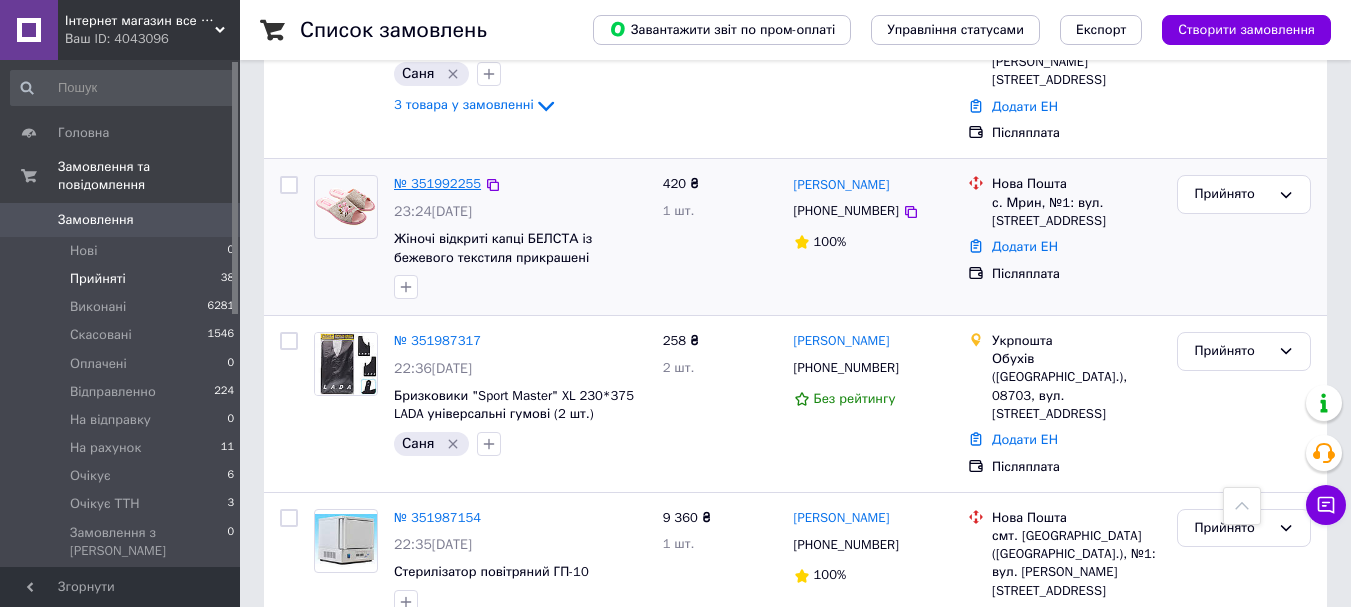 click on "№ 351992255" at bounding box center [437, 183] 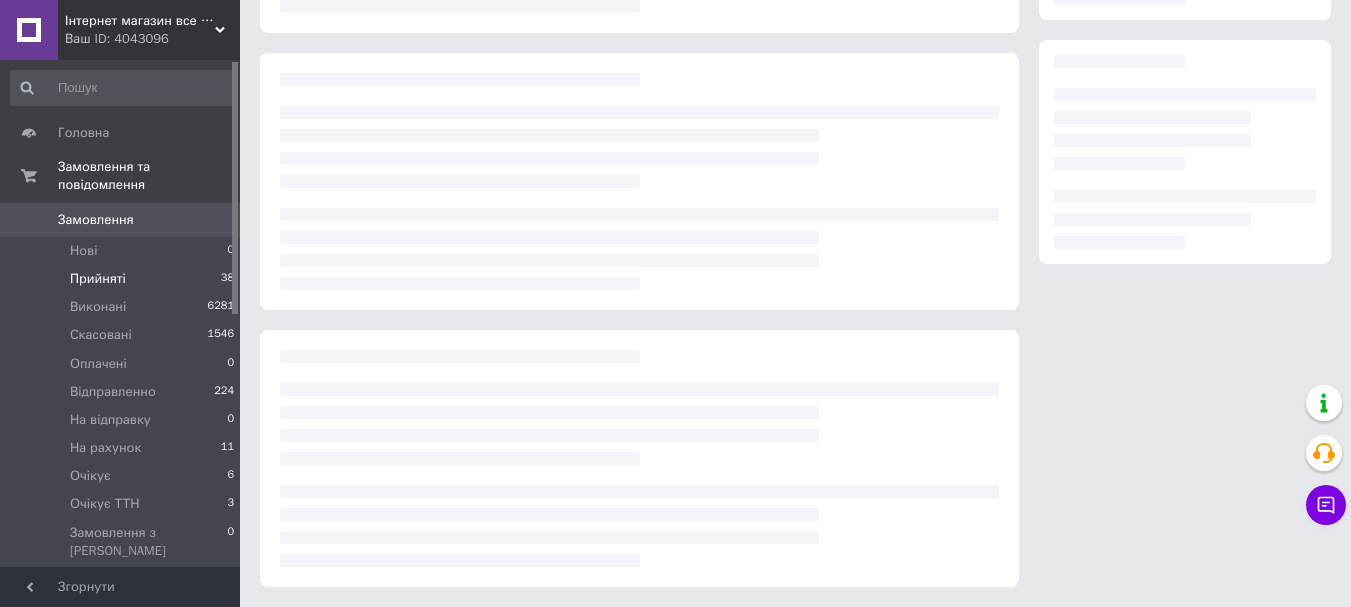scroll, scrollTop: 0, scrollLeft: 0, axis: both 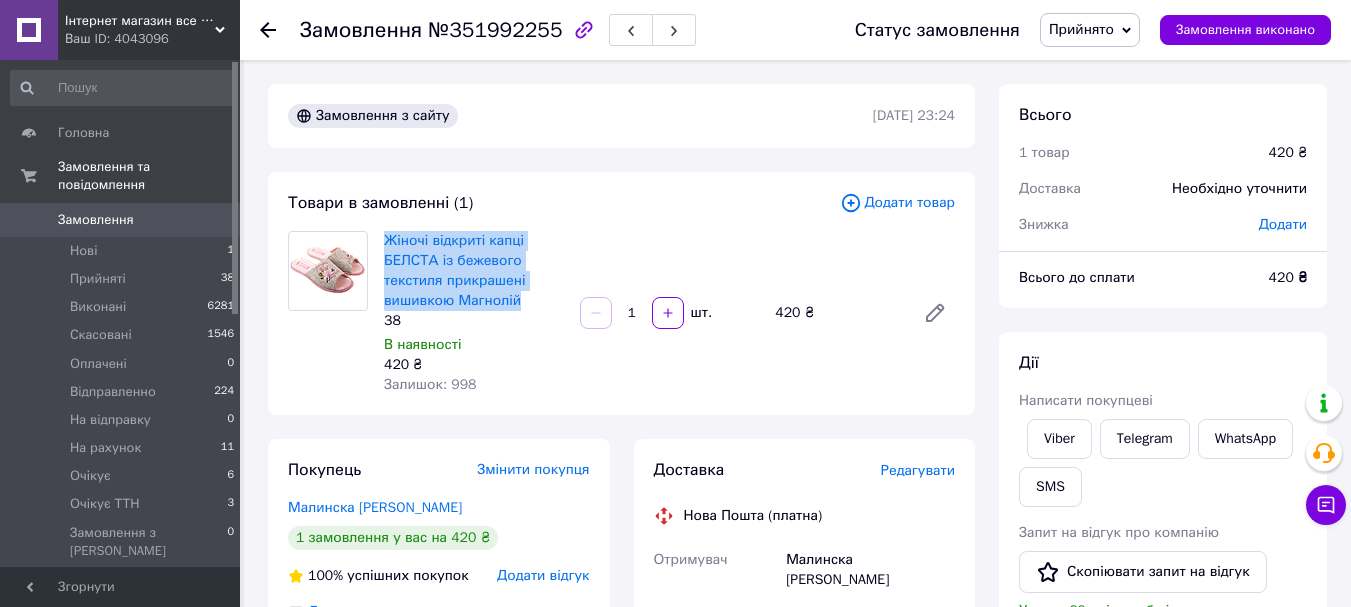 drag, startPoint x: 532, startPoint y: 298, endPoint x: 385, endPoint y: 226, distance: 163.68567 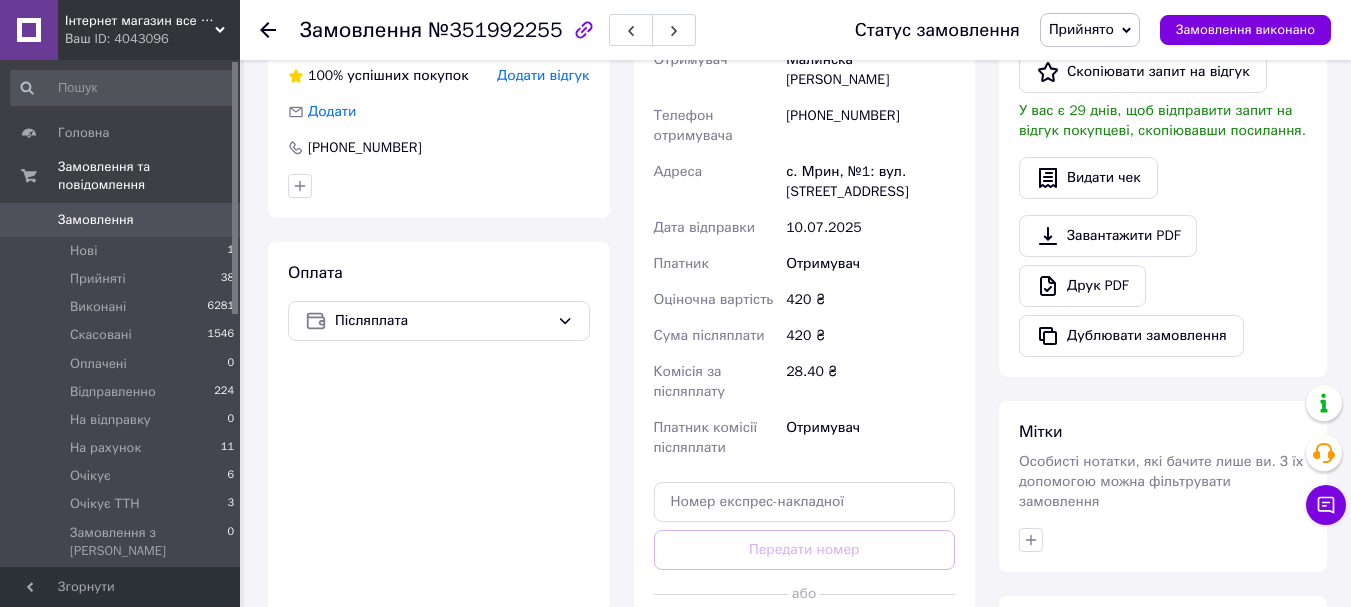 scroll, scrollTop: 600, scrollLeft: 0, axis: vertical 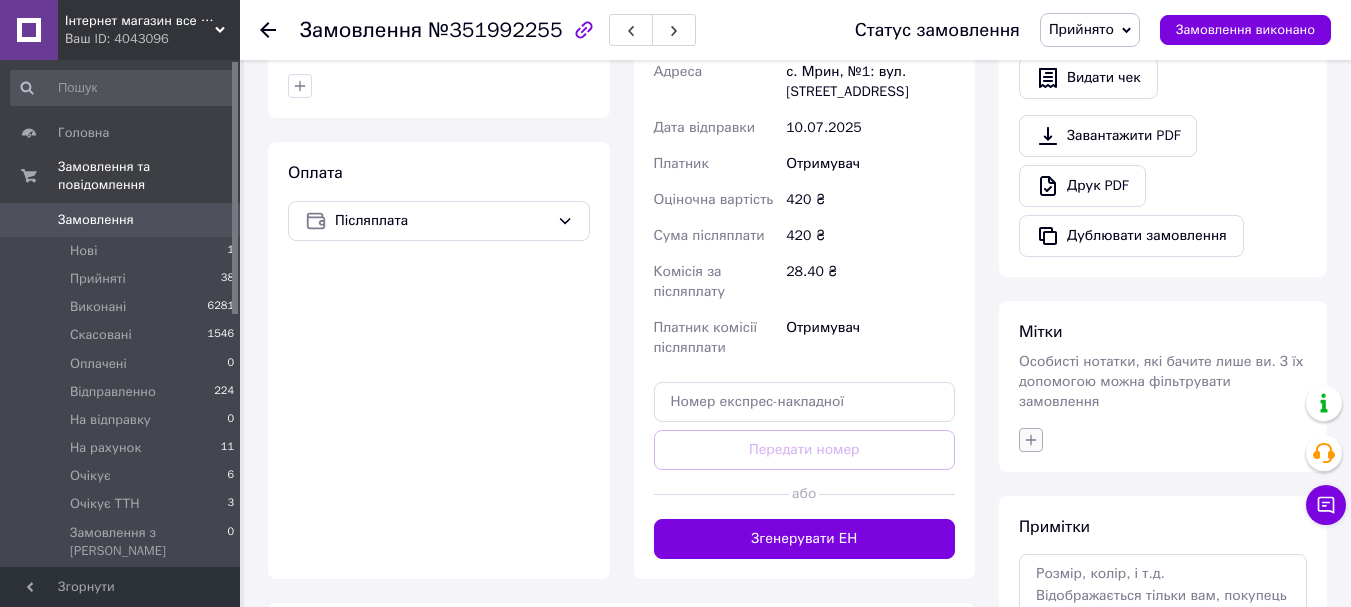 click 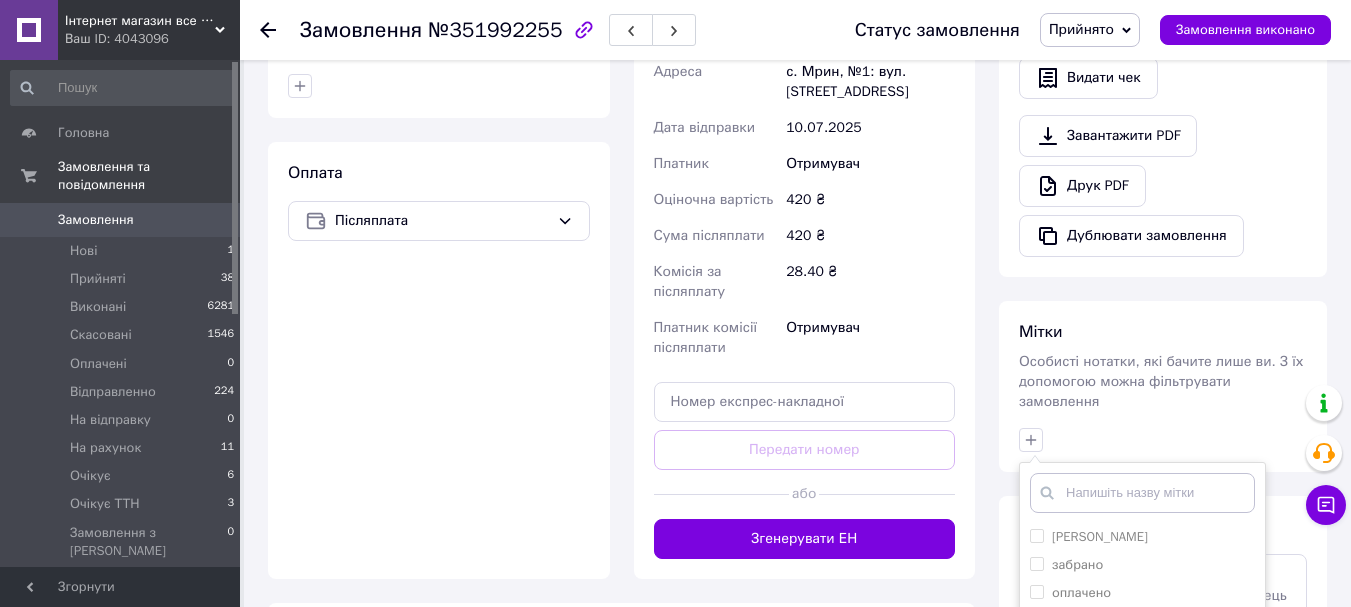 scroll, scrollTop: 844, scrollLeft: 0, axis: vertical 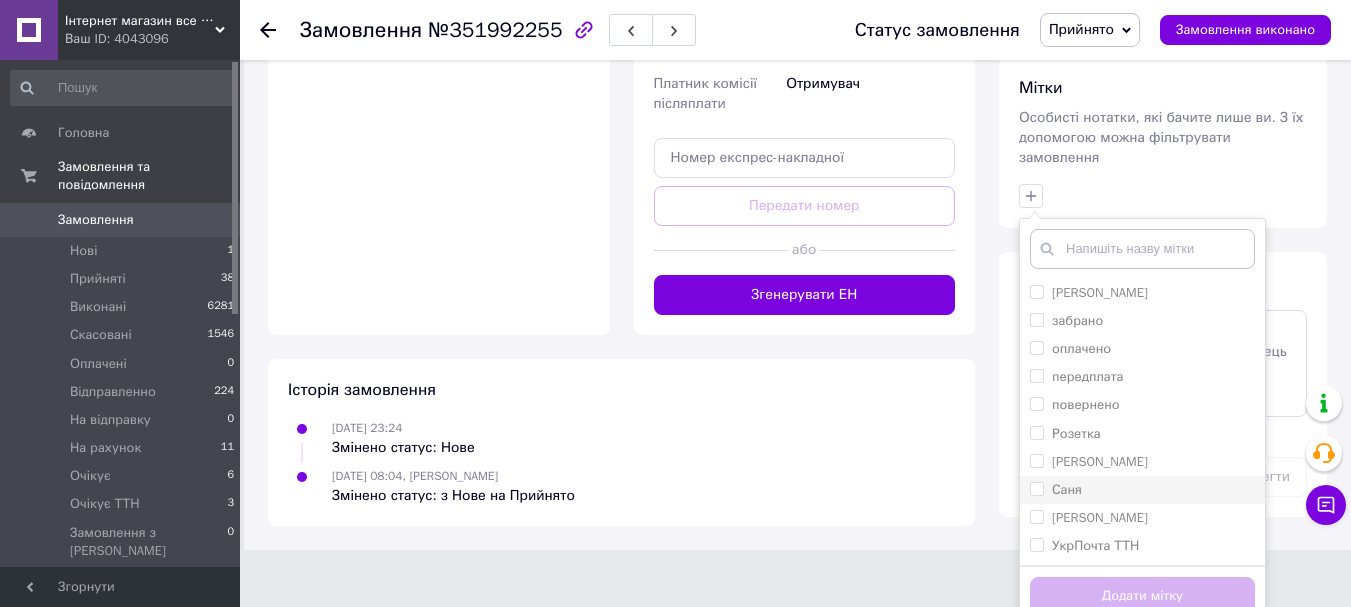 click on "Саня" at bounding box center [1142, 490] 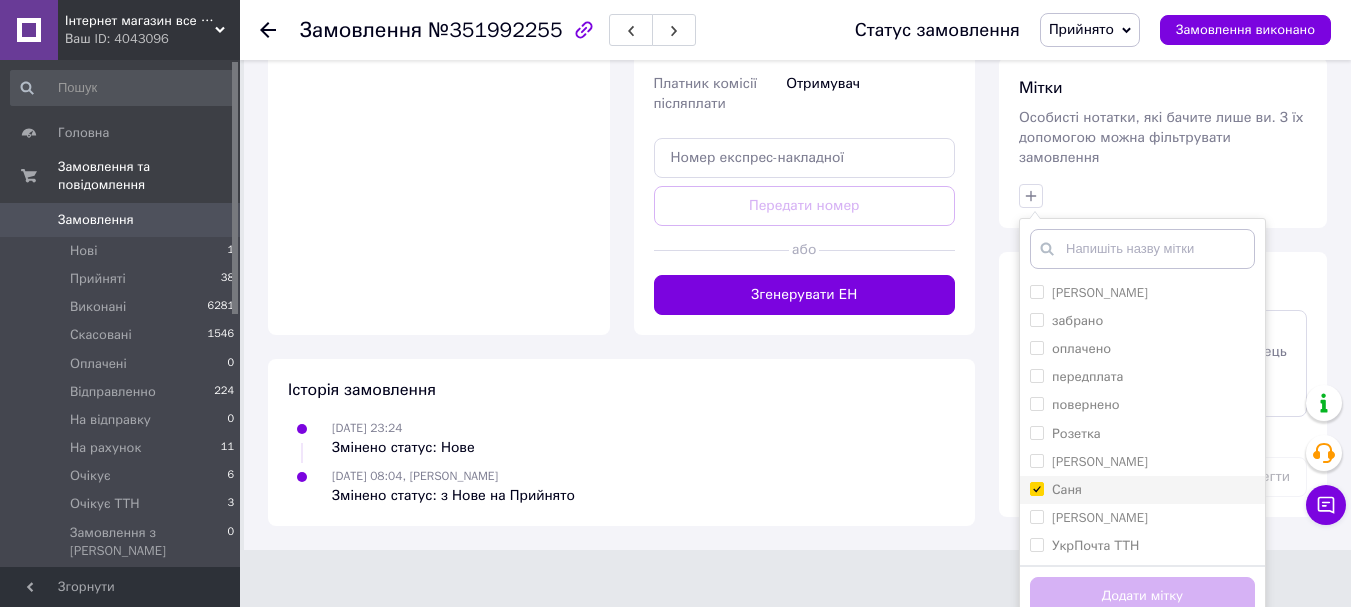 checkbox on "true" 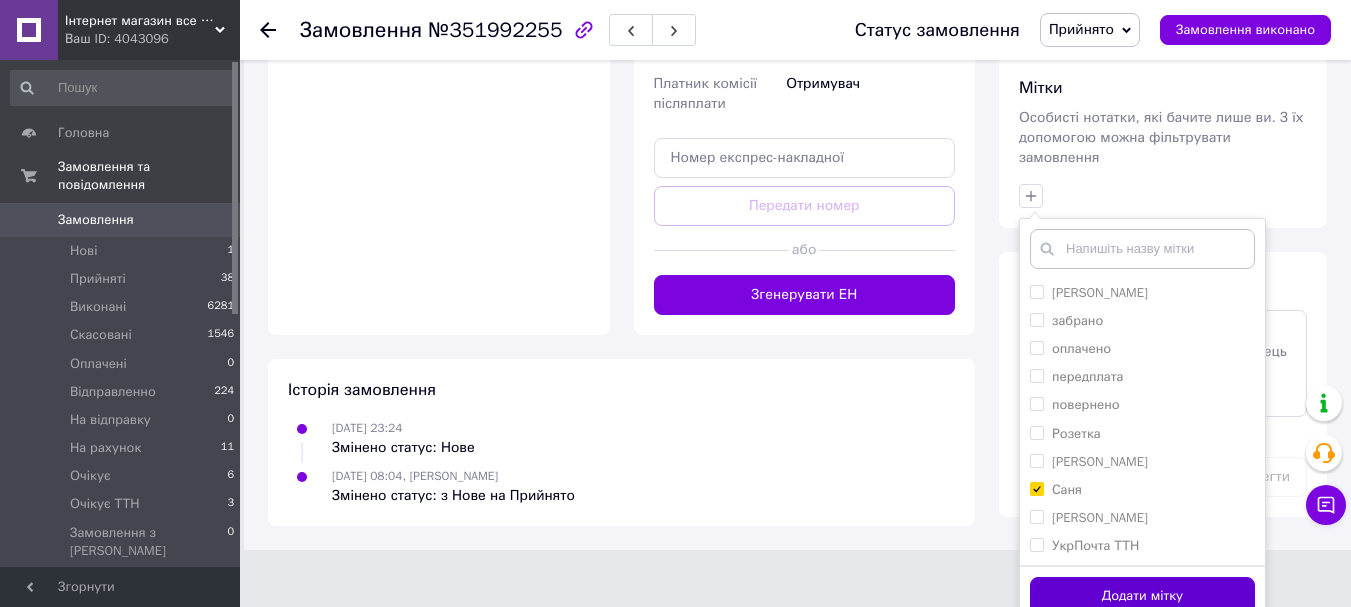 click on "Додати мітку" at bounding box center [1142, 596] 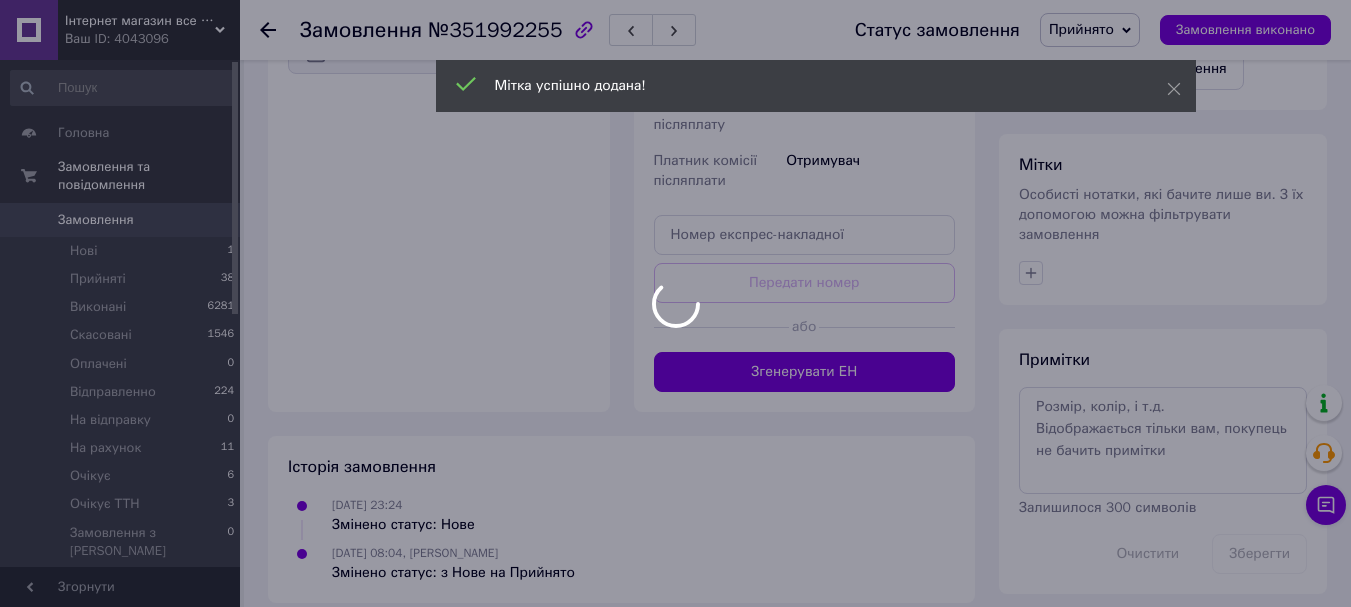 scroll, scrollTop: 815, scrollLeft: 0, axis: vertical 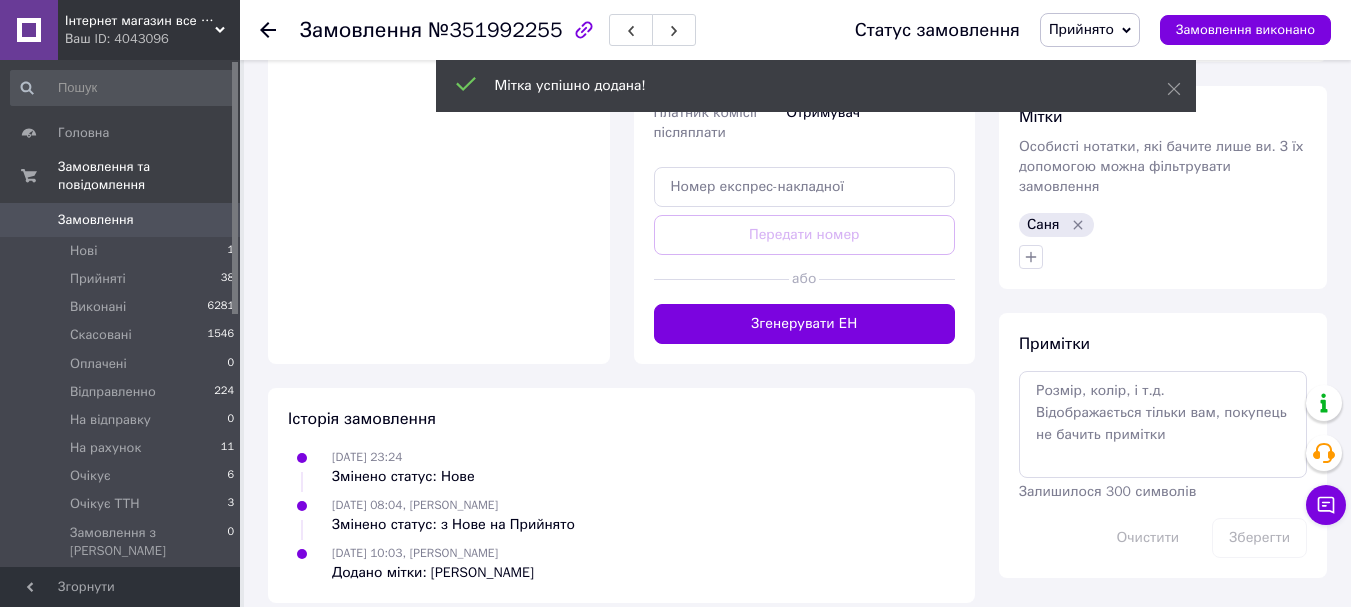 click 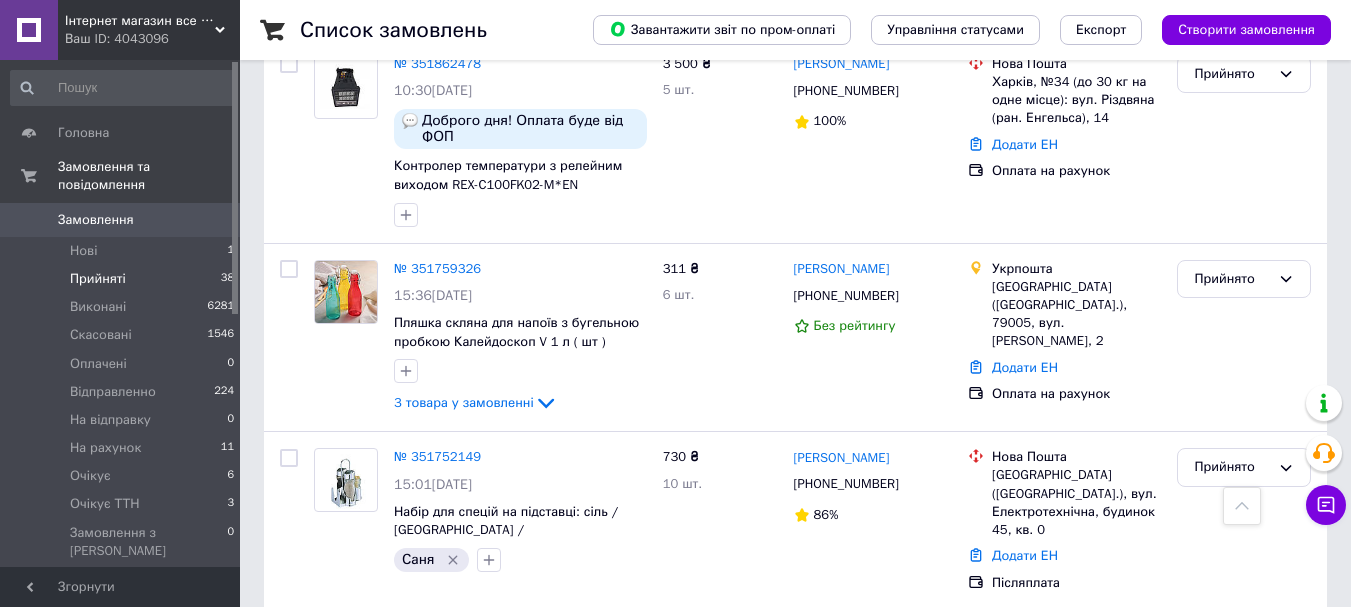 scroll, scrollTop: 6552, scrollLeft: 0, axis: vertical 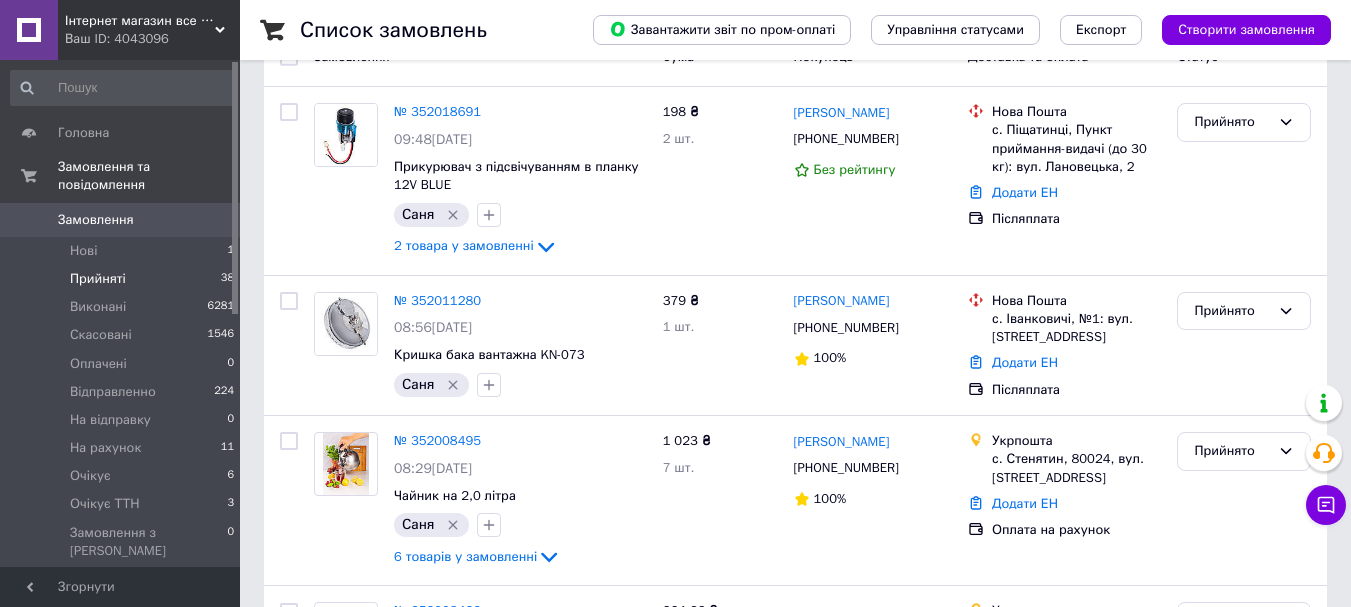 click on "Прийняті 38" at bounding box center (123, 279) 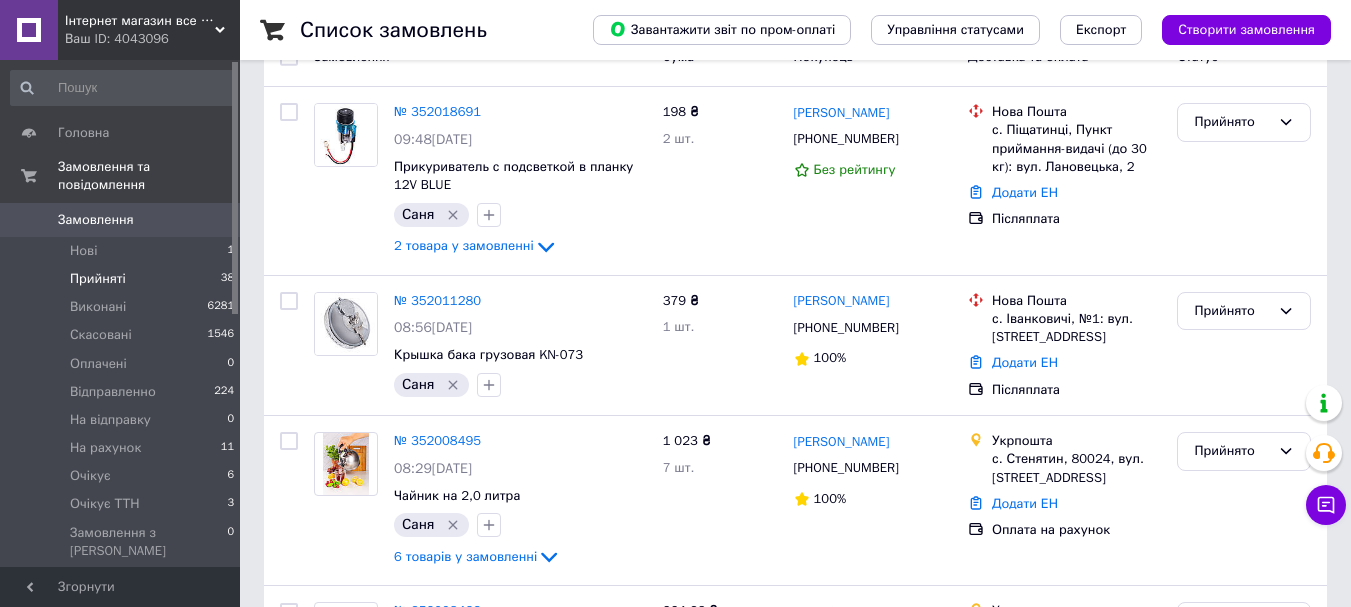 scroll, scrollTop: 0, scrollLeft: 0, axis: both 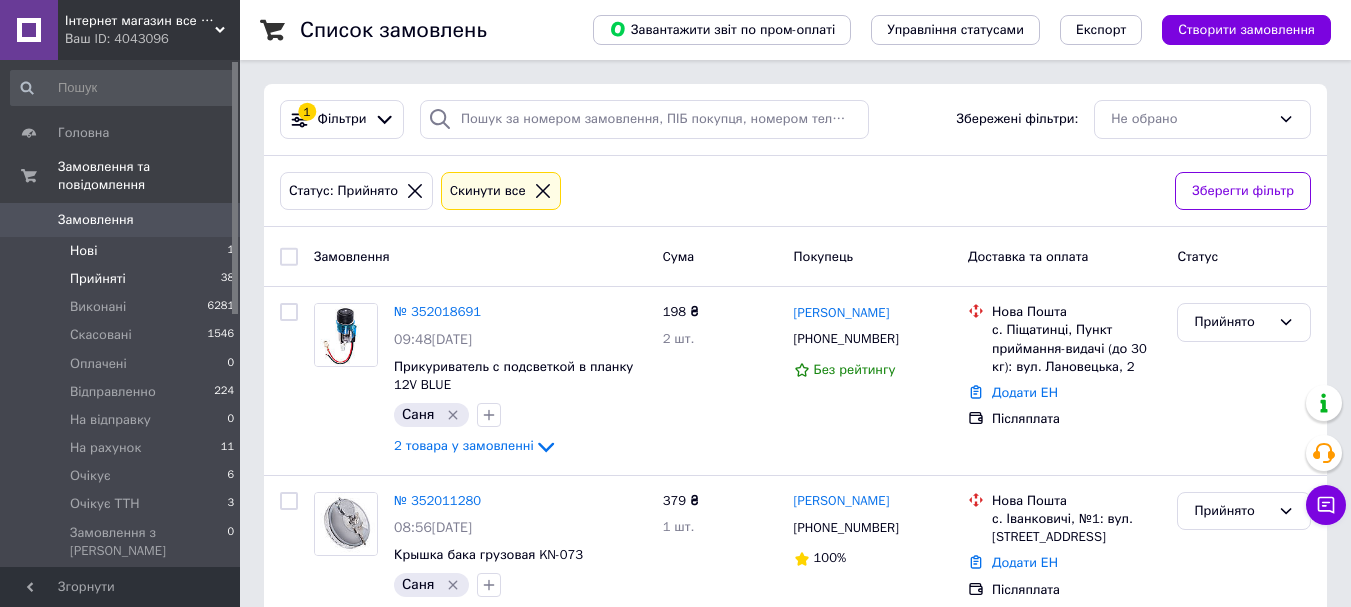 click on "Нові 1" at bounding box center [123, 251] 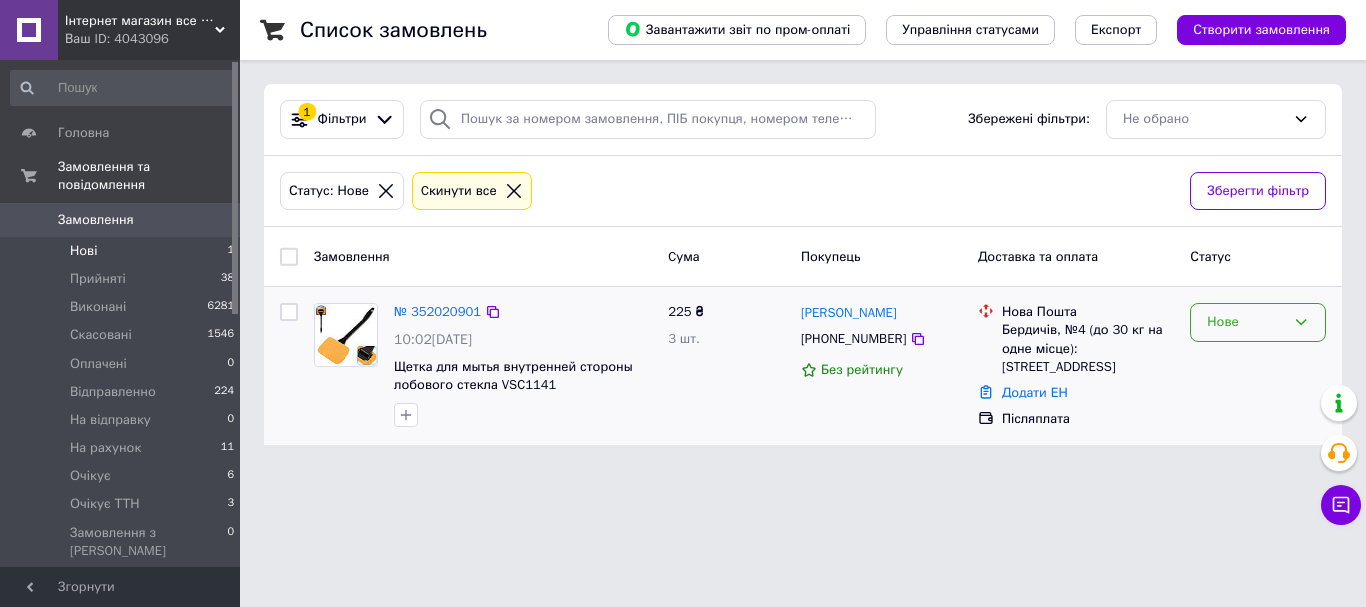 click on "Нове" at bounding box center [1246, 322] 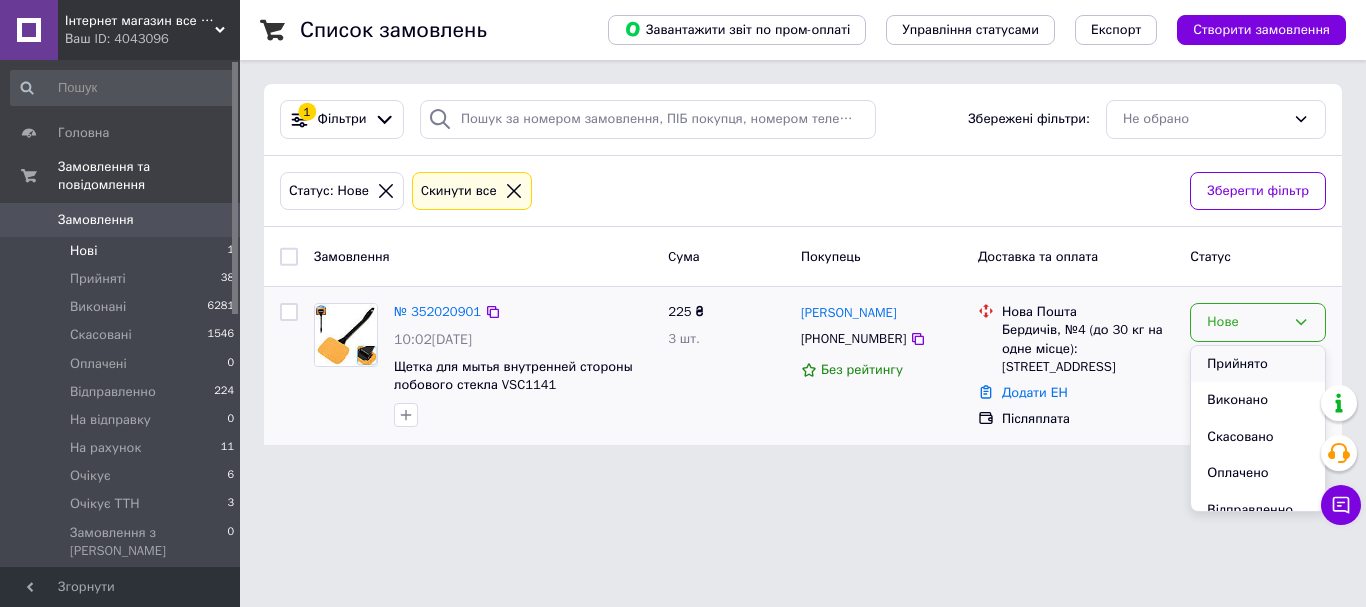 click on "Прийнято" at bounding box center (1258, 364) 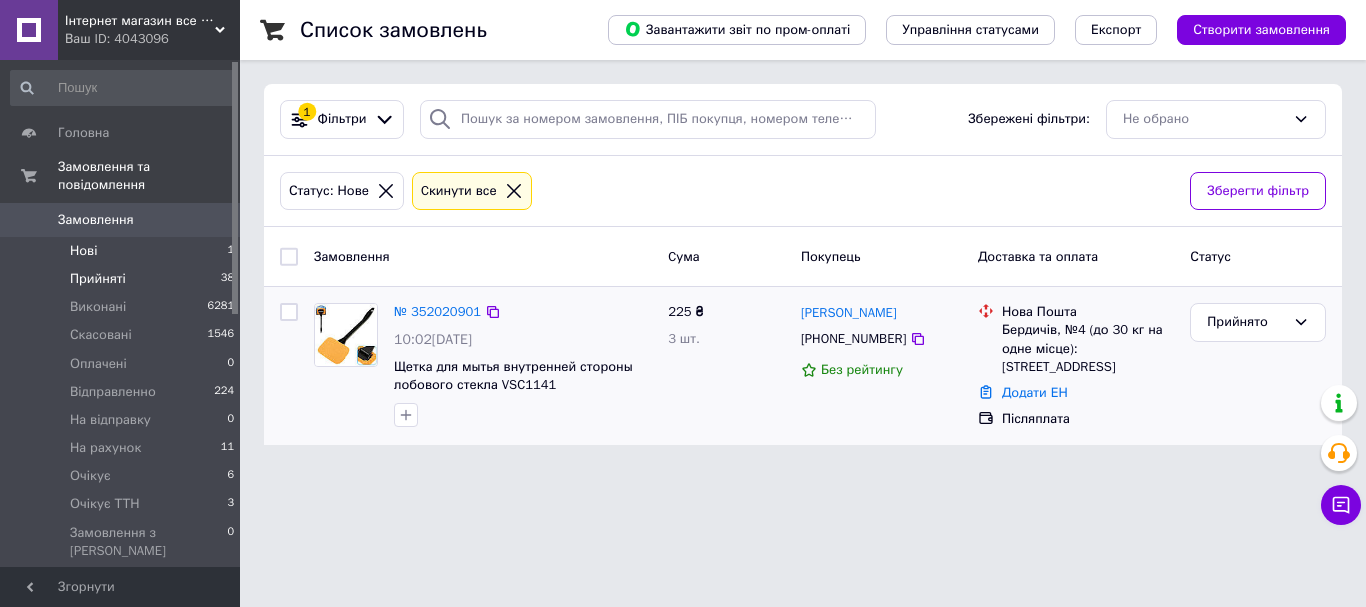 click on "38" at bounding box center [227, 279] 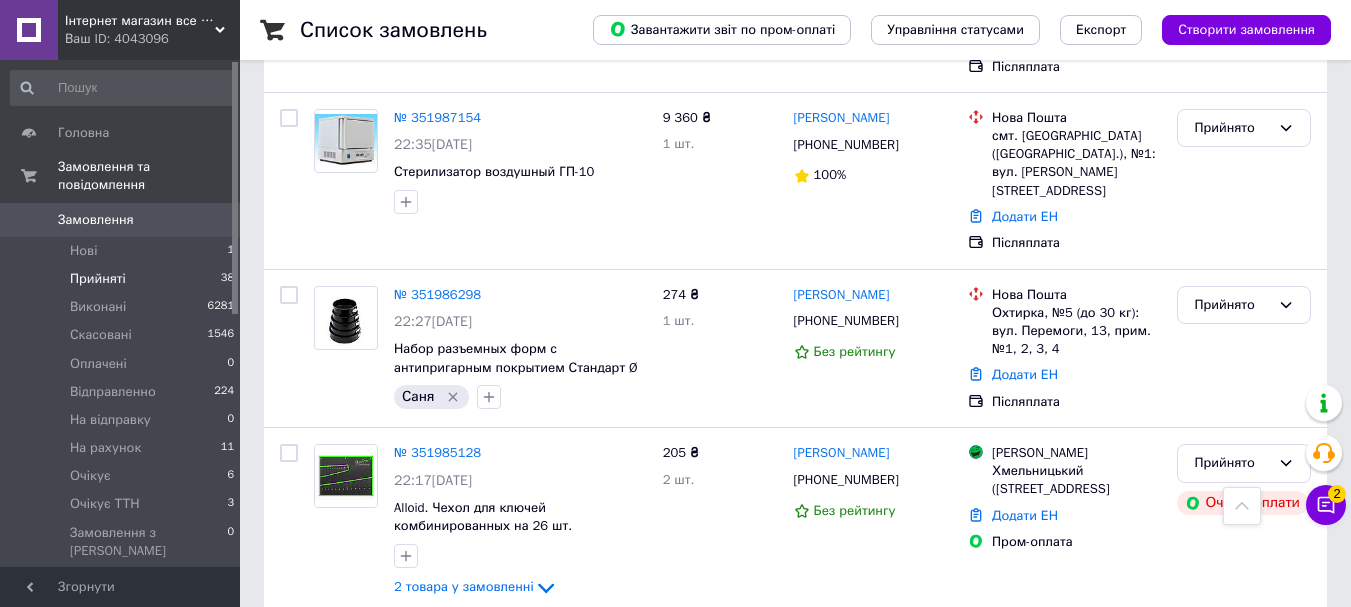 scroll, scrollTop: 1600, scrollLeft: 0, axis: vertical 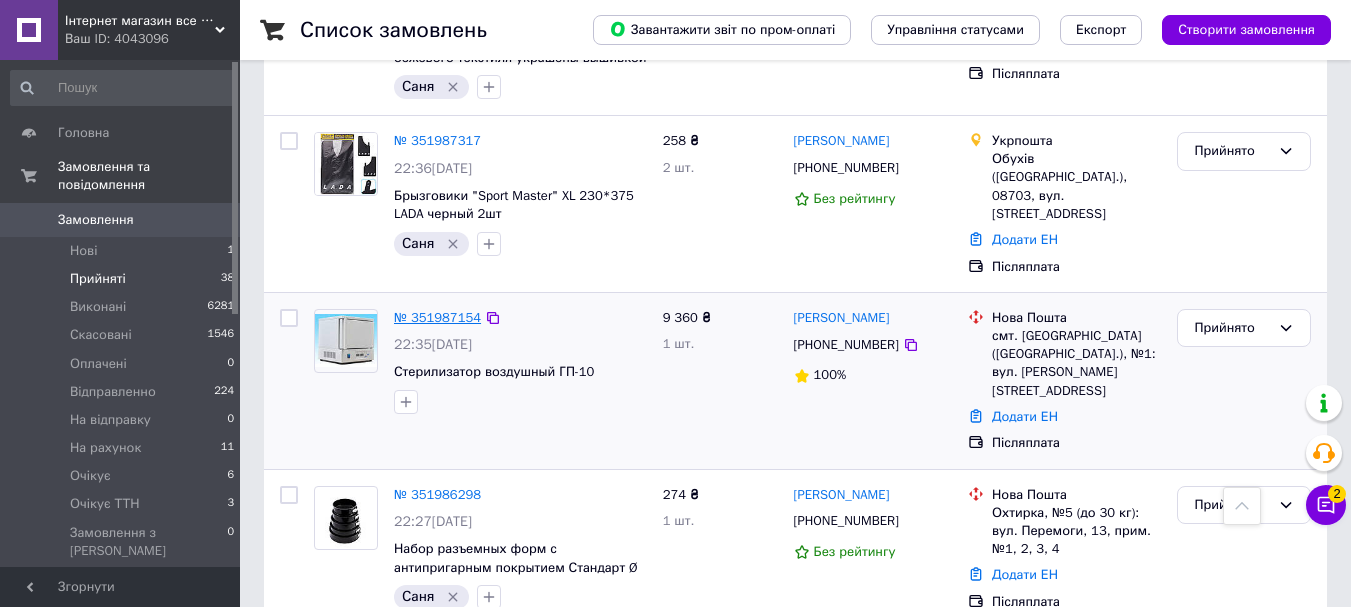click on "№ 351987154" at bounding box center (437, 317) 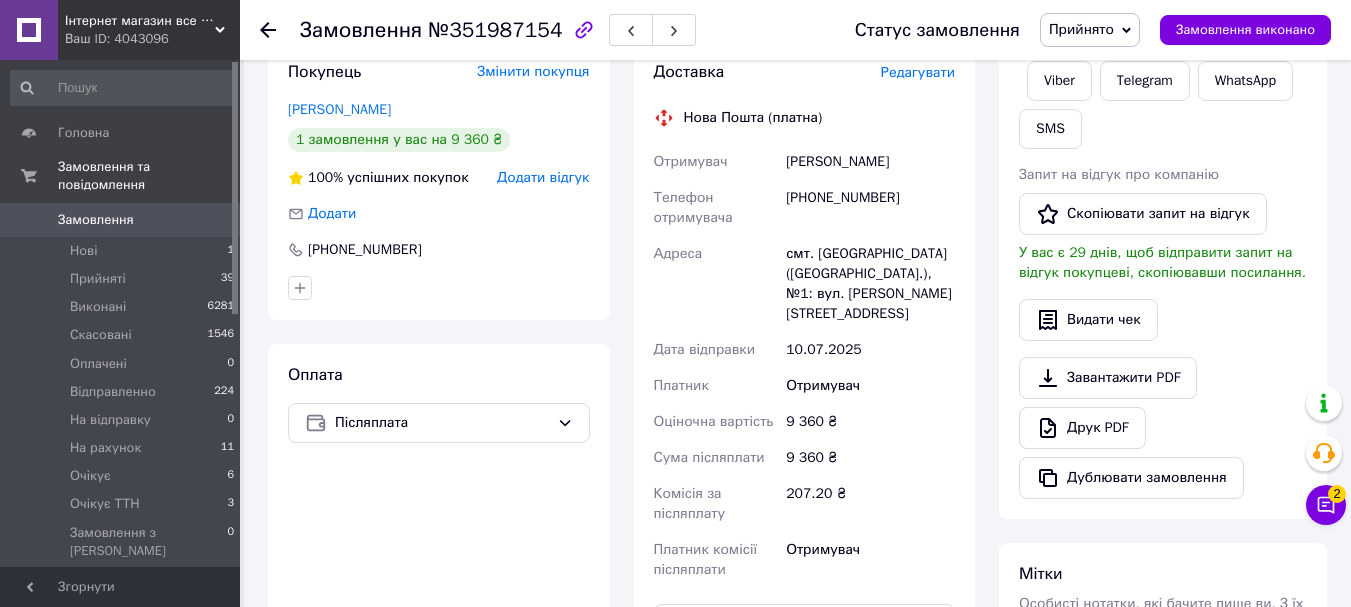 scroll, scrollTop: 0, scrollLeft: 0, axis: both 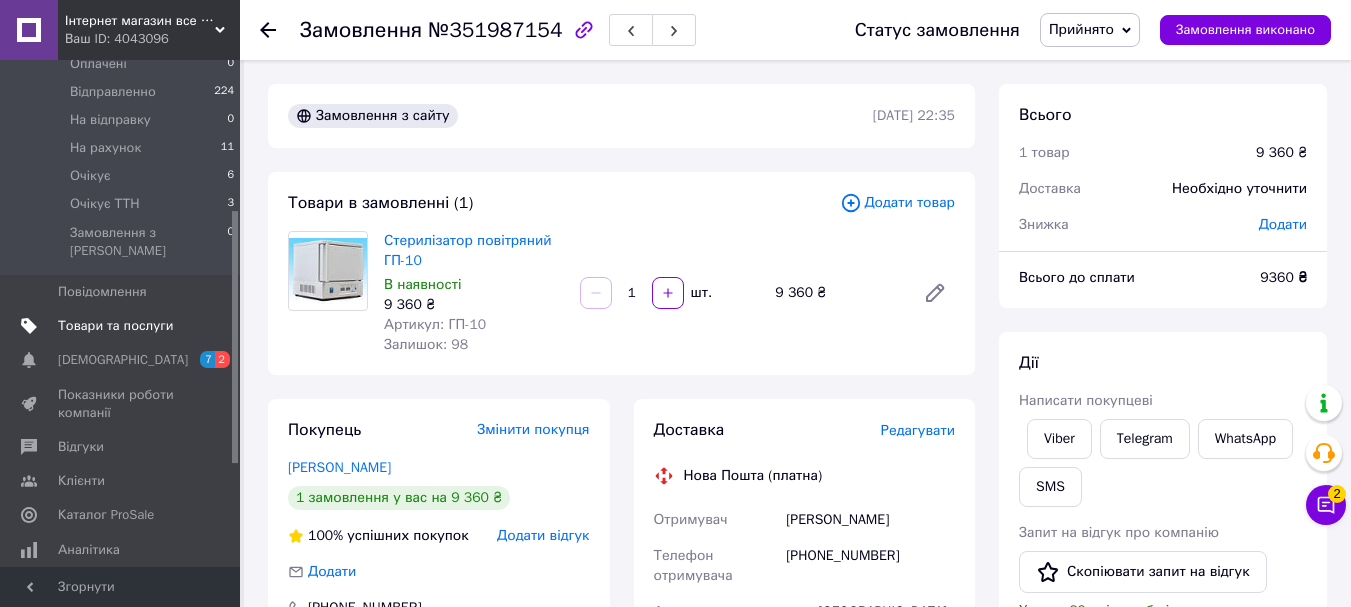 click on "Товари та послуги" at bounding box center [121, 326] 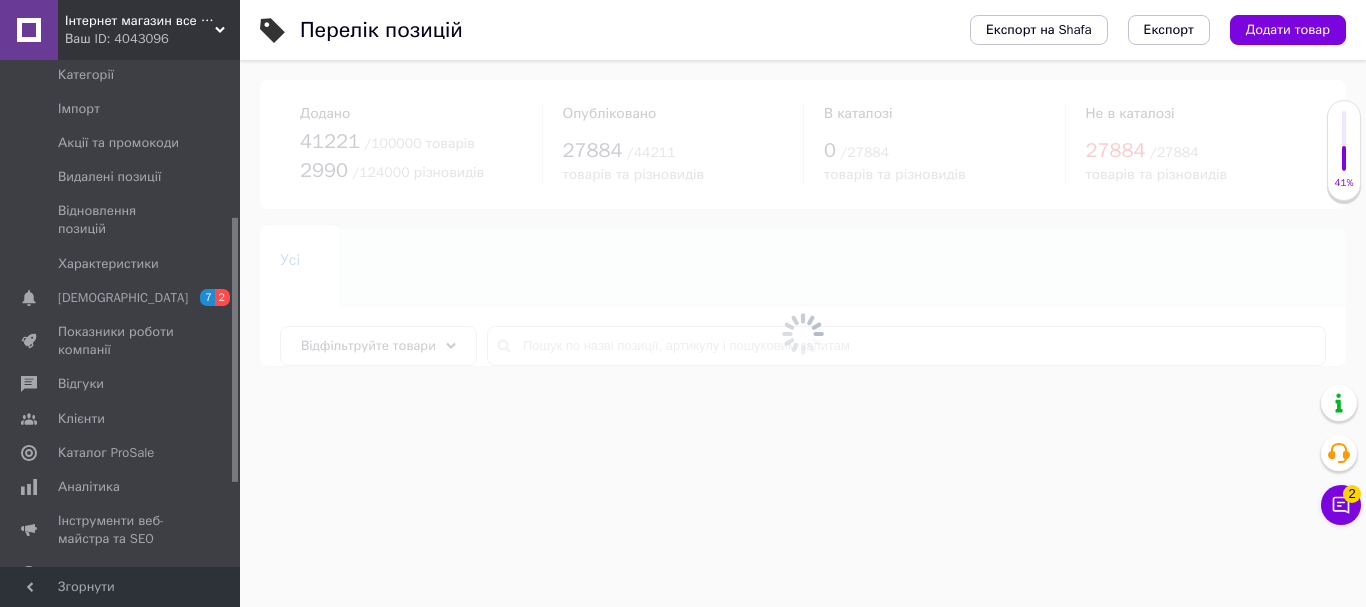 click at bounding box center (803, 333) 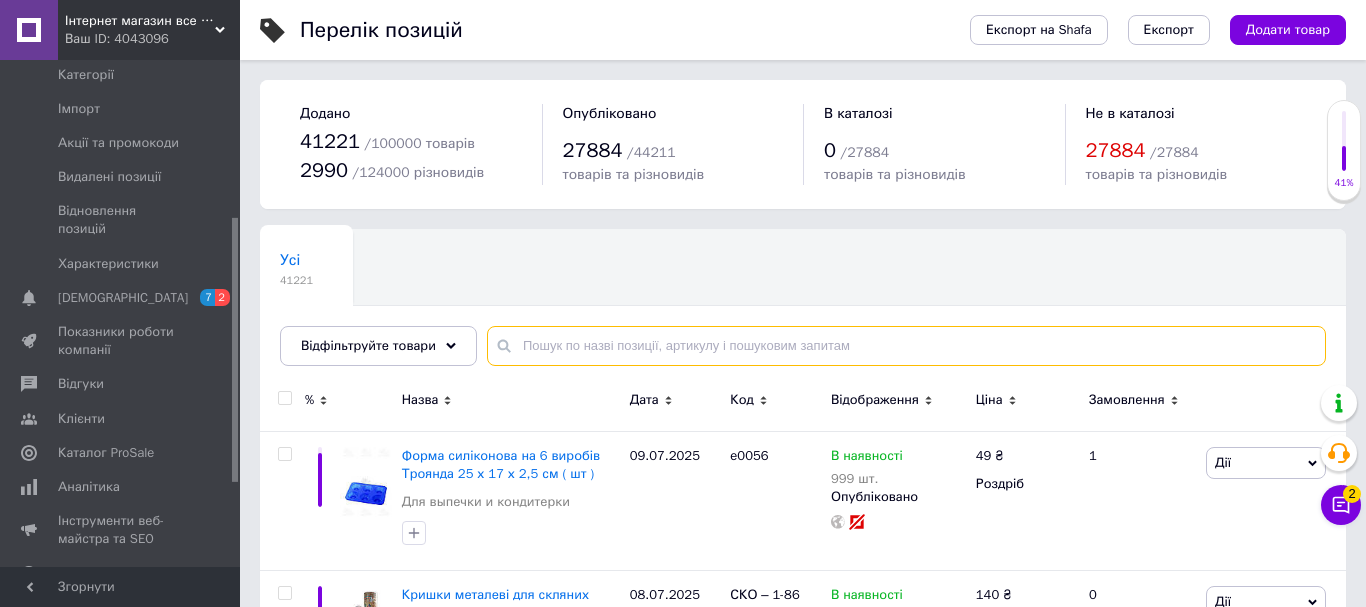 click at bounding box center (906, 346) 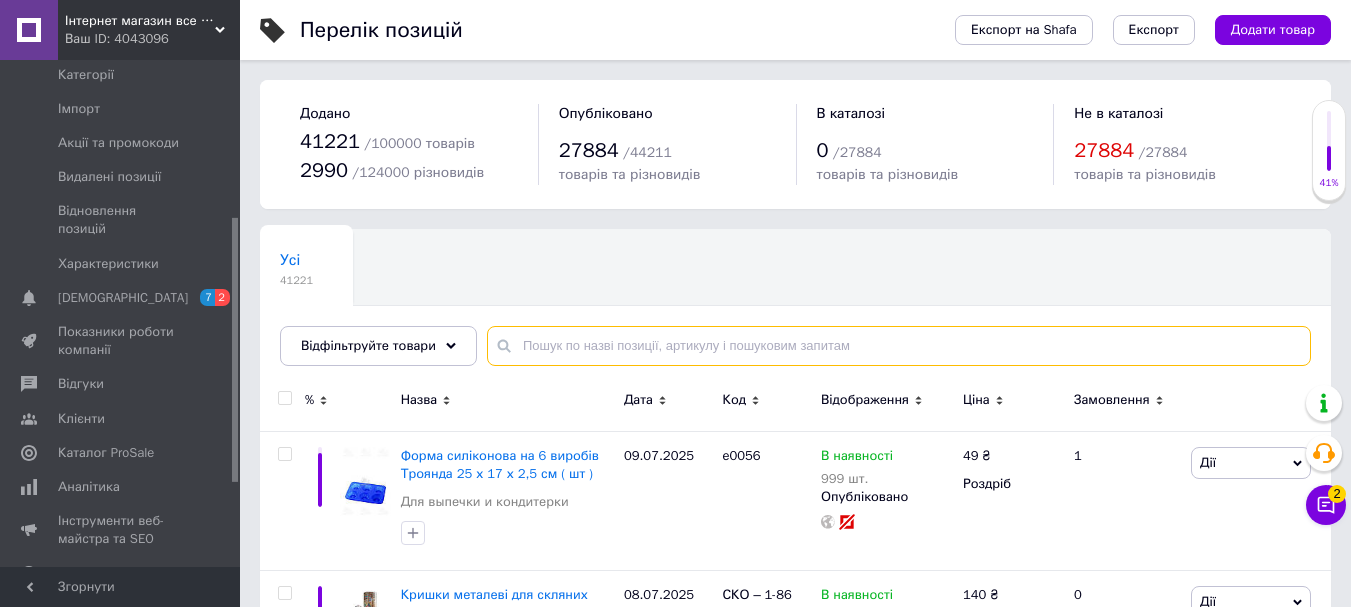 paste on "Дитячі відкриті капці БЕЛСТА" 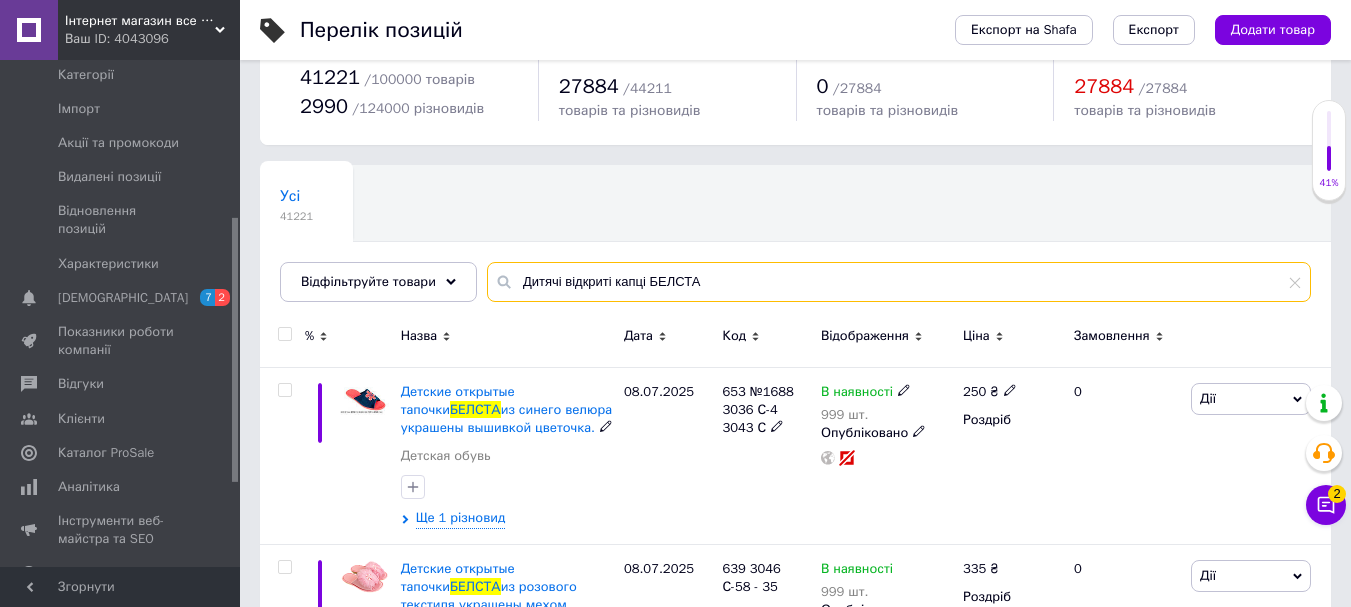 scroll, scrollTop: 0, scrollLeft: 0, axis: both 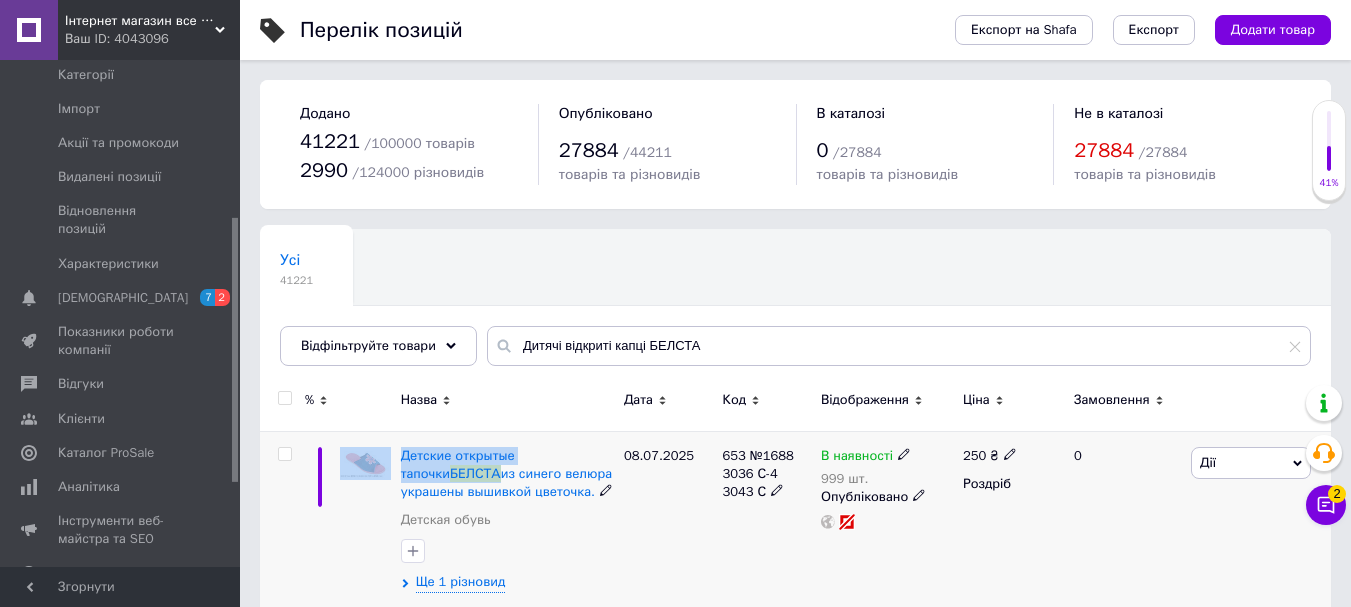 drag, startPoint x: 394, startPoint y: 447, endPoint x: 612, endPoint y: 453, distance: 218.08255 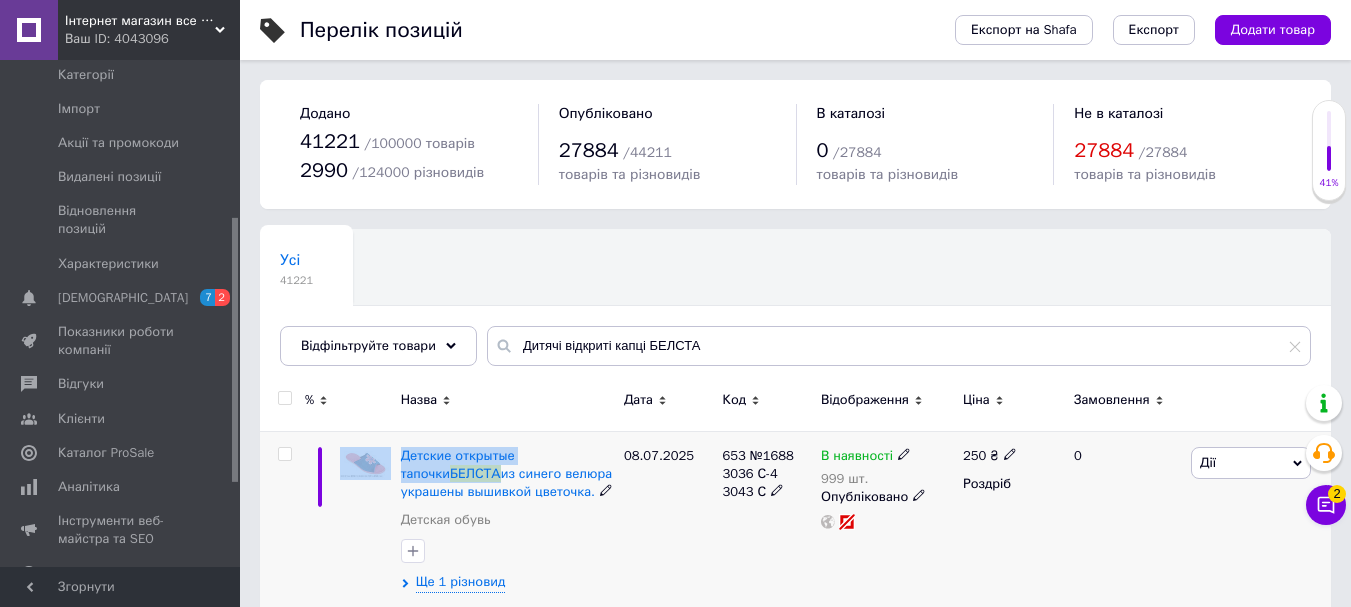 click on "Детские открытые тапочки  БЕЛСТА  из синего велюра украшены вышивкой цветочка. Детская обувь Ще 1 різновид 08.07.2025 653 №1688 3036 С-4 3043 С В наявності 999 шт. Опубліковано 250   ₴ Роздріб 0 Дії Редагувати Підняти на початок групи Копіювати Знижка Подарунок Супутні Приховати Ярлик Додати на вітрину Додати в кампанію Каталог ProSale Видалити" at bounding box center (795, 519) 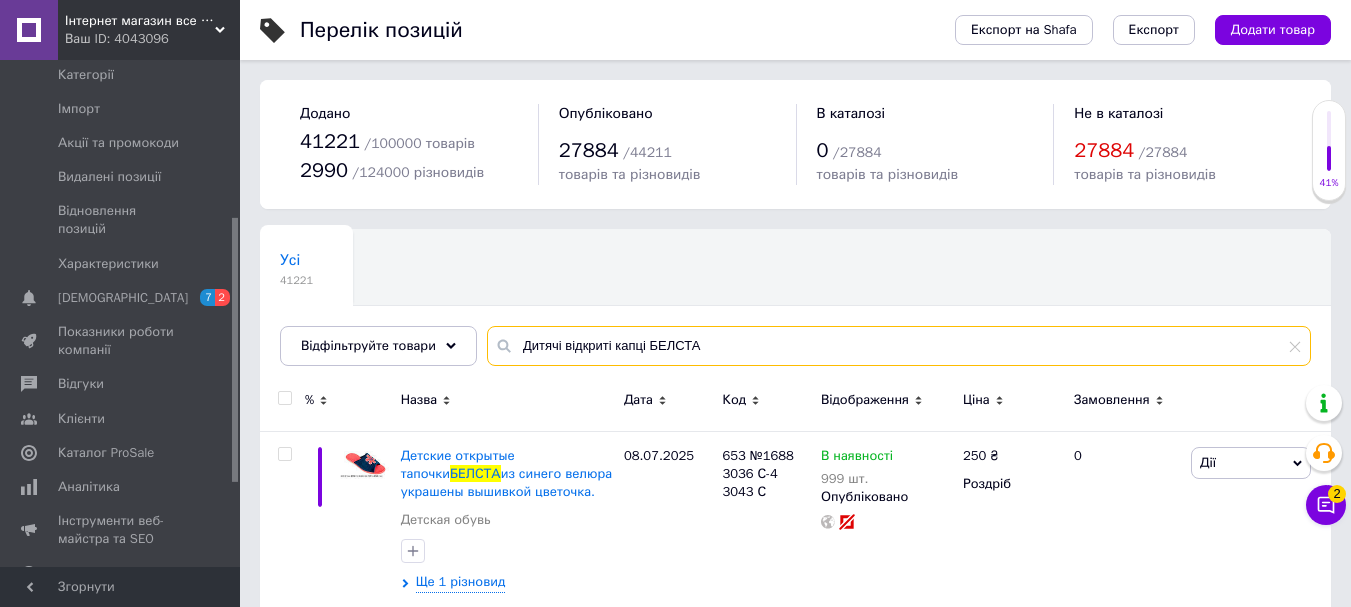drag, startPoint x: 711, startPoint y: 348, endPoint x: 434, endPoint y: 320, distance: 278.41156 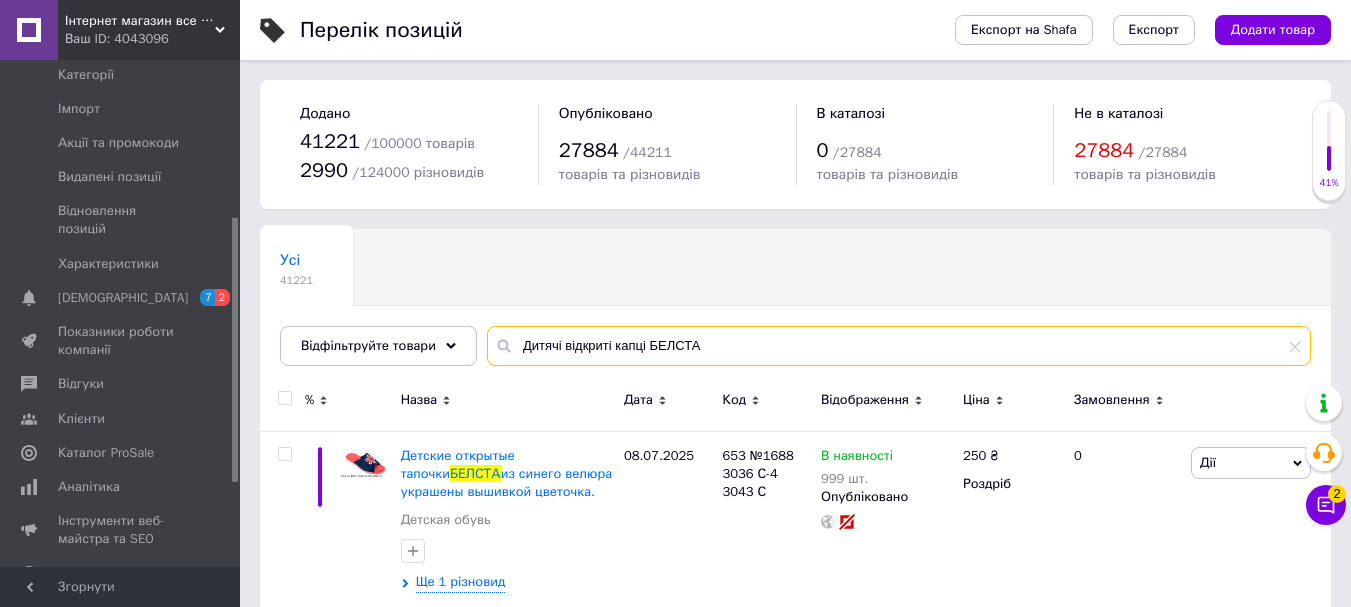paste on "Детские открытые тапочки БЕЛСТА" 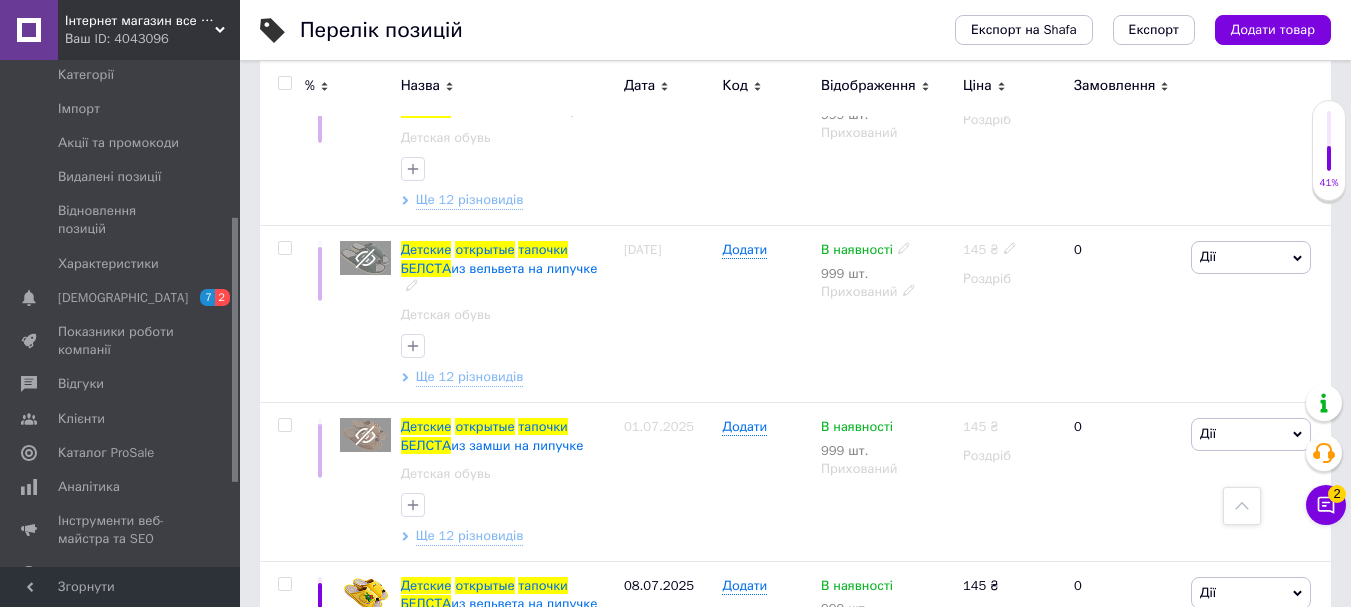 scroll, scrollTop: 0, scrollLeft: 0, axis: both 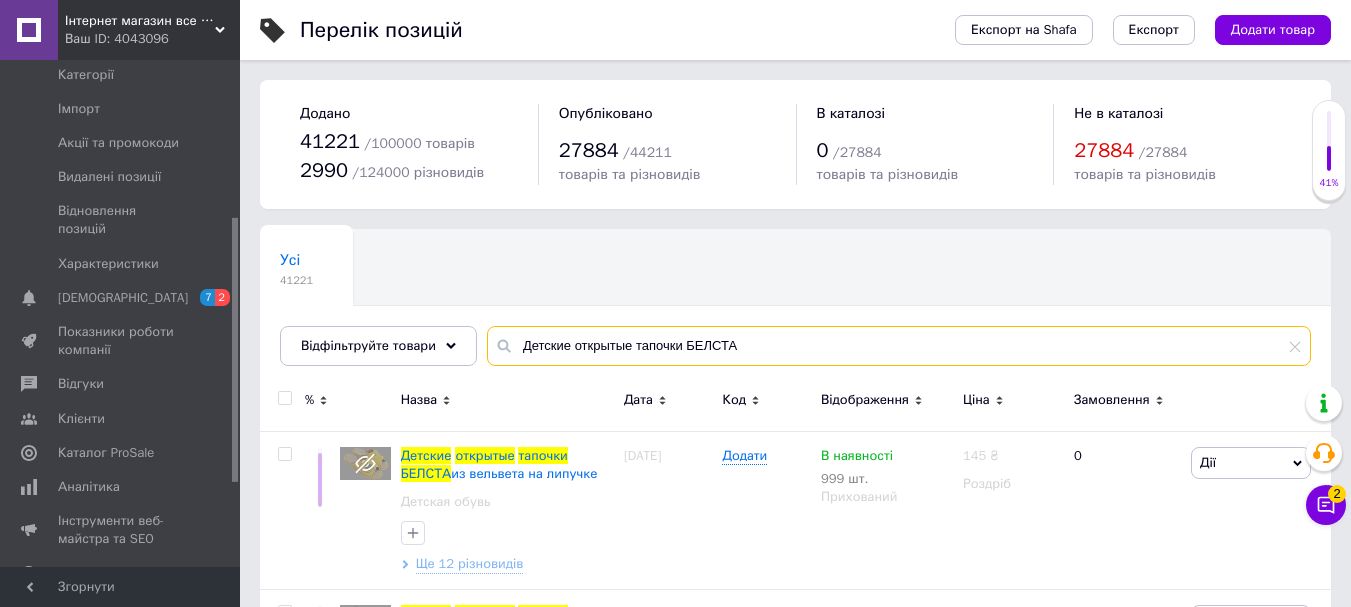 click on "Детские открытые тапочки БЕЛСТА" at bounding box center (899, 346) 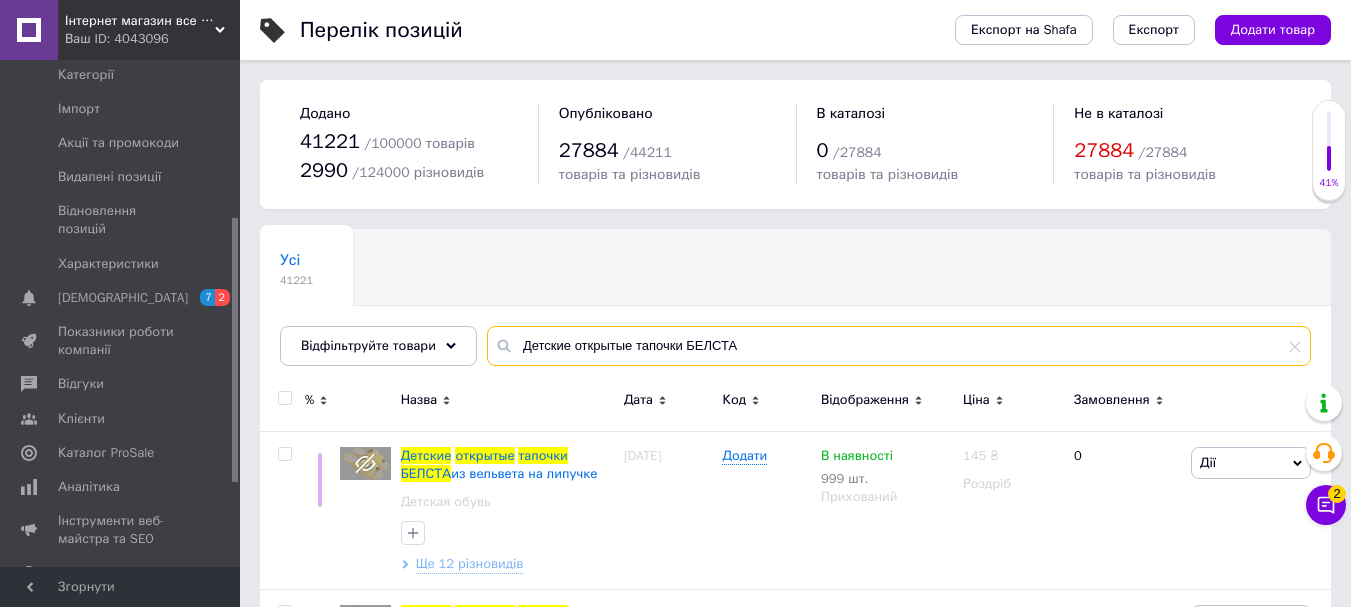type on "Детские открытые тапочки БЕЛСТА" 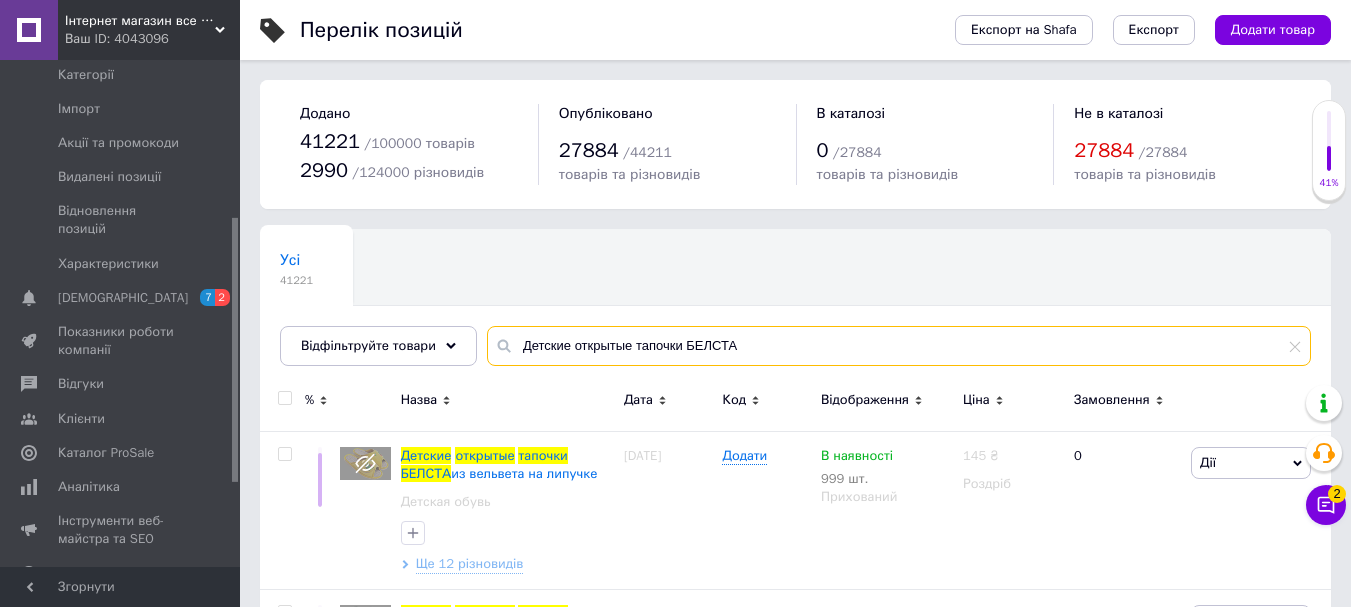 click on "Детские открытые тапочки БЕЛСТА" at bounding box center [899, 346] 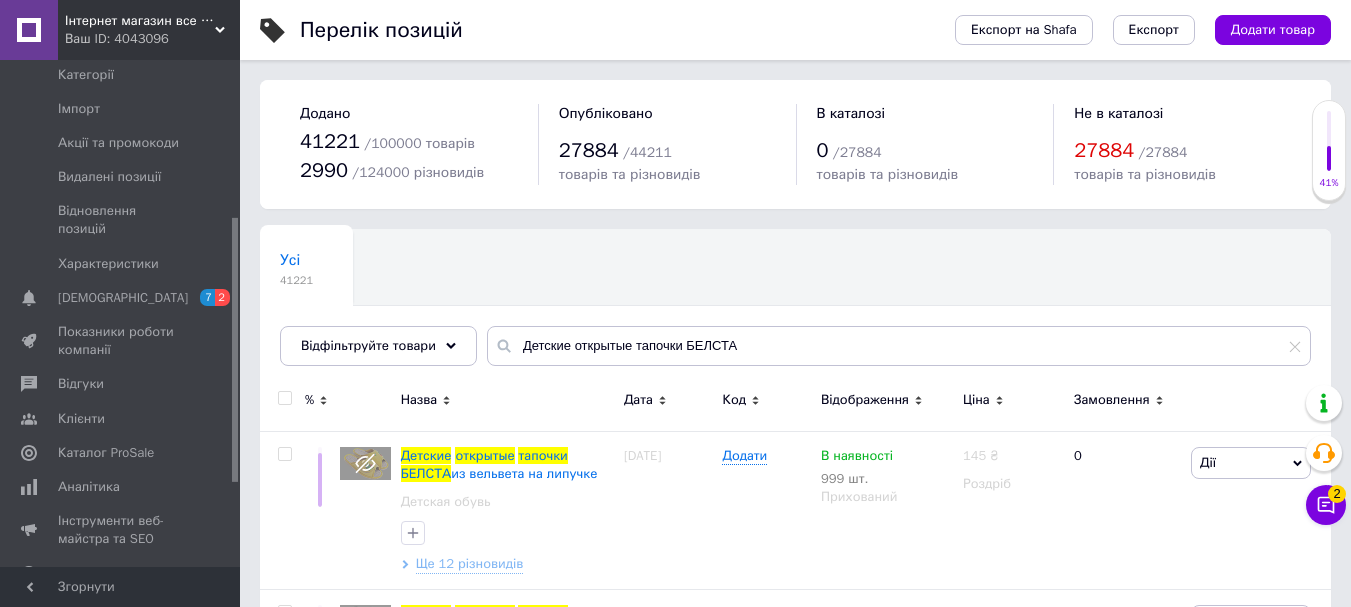 drag, startPoint x: 721, startPoint y: 419, endPoint x: 795, endPoint y: 319, distance: 124.40257 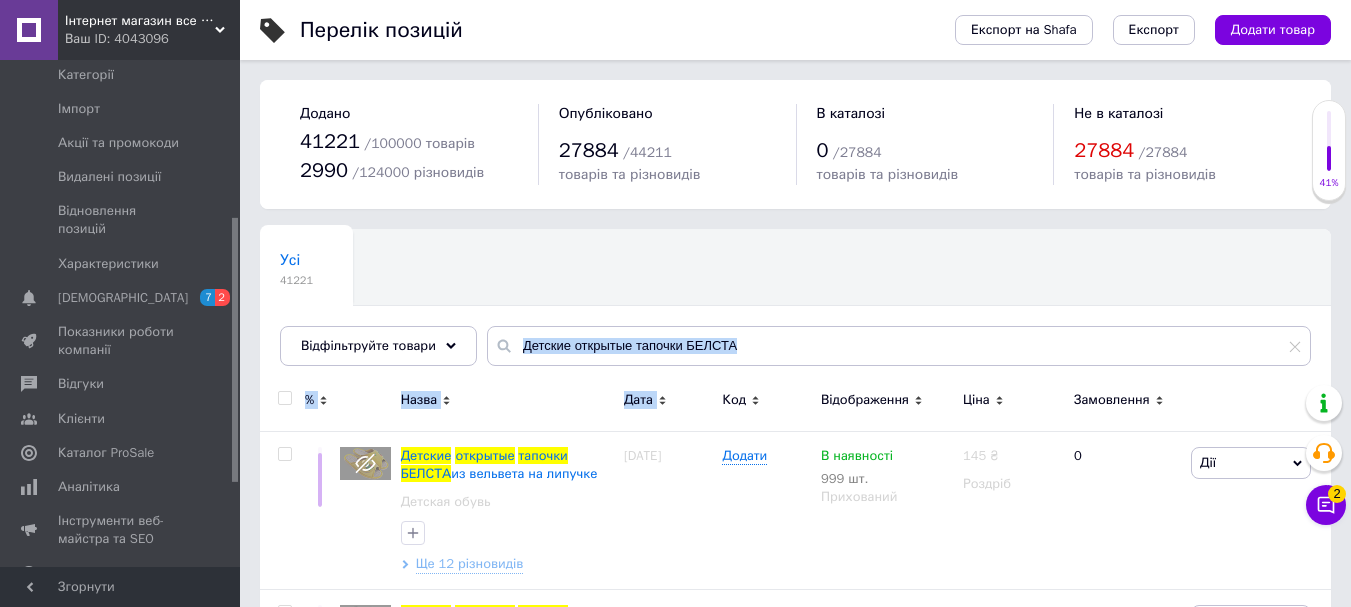 drag, startPoint x: 795, startPoint y: 319, endPoint x: 768, endPoint y: 276, distance: 50.77401 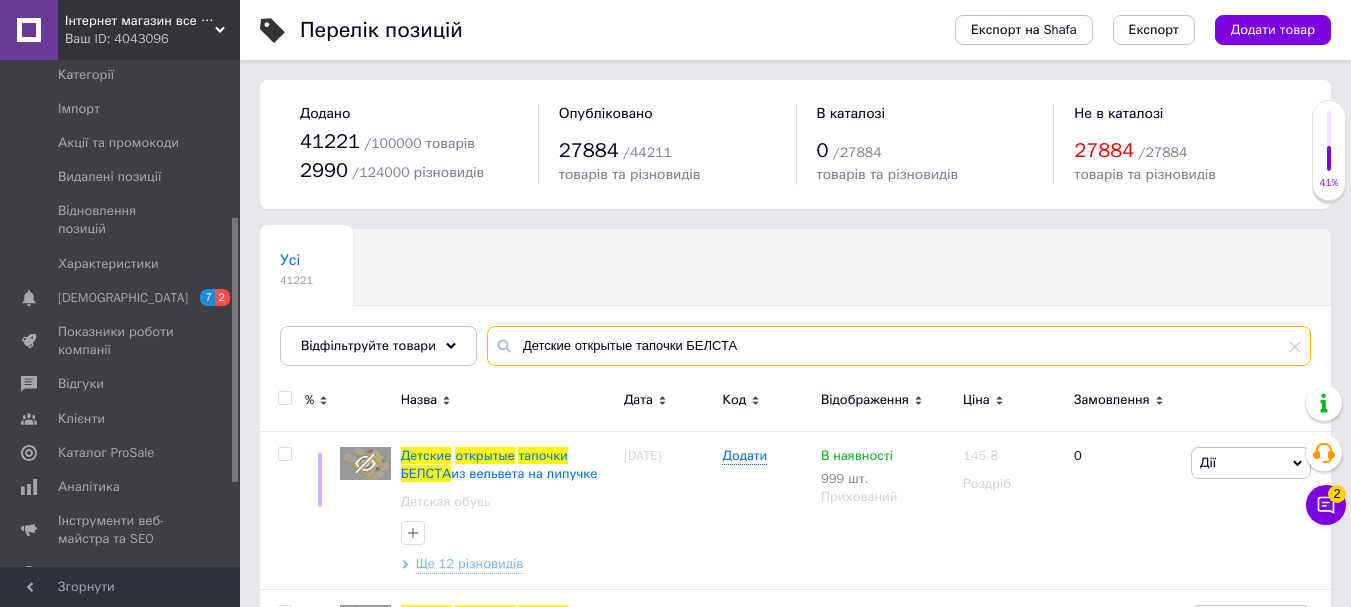 drag, startPoint x: 768, startPoint y: 276, endPoint x: 603, endPoint y: 327, distance: 172.70206 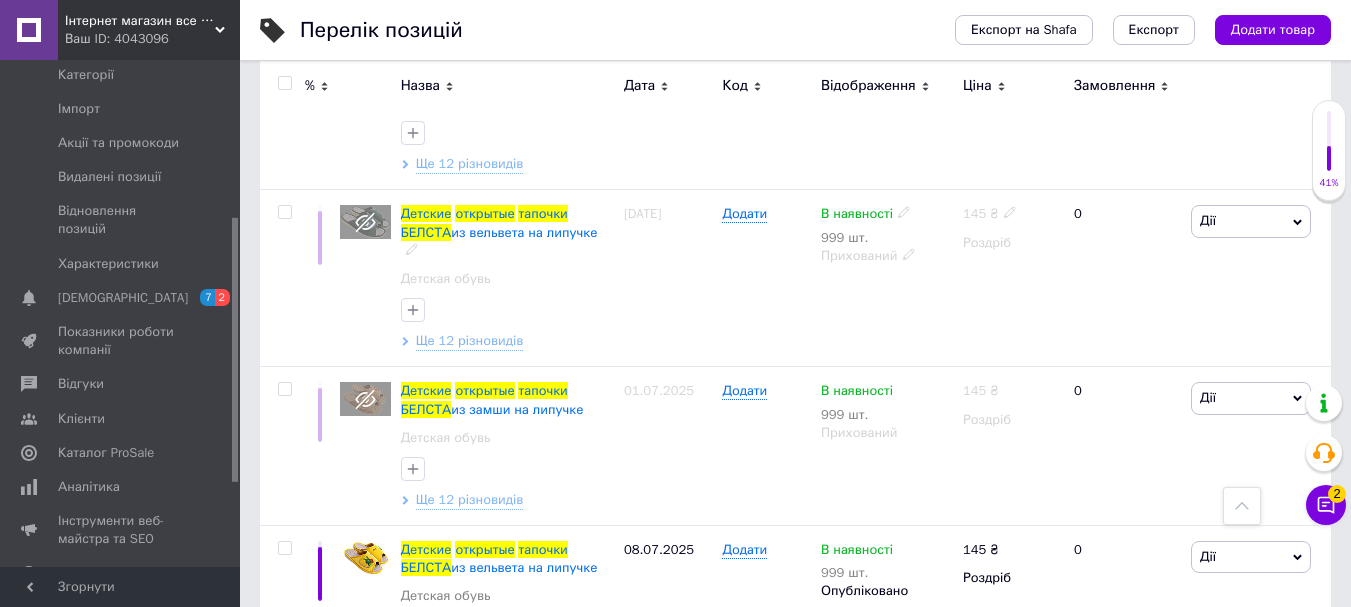 scroll, scrollTop: 0, scrollLeft: 0, axis: both 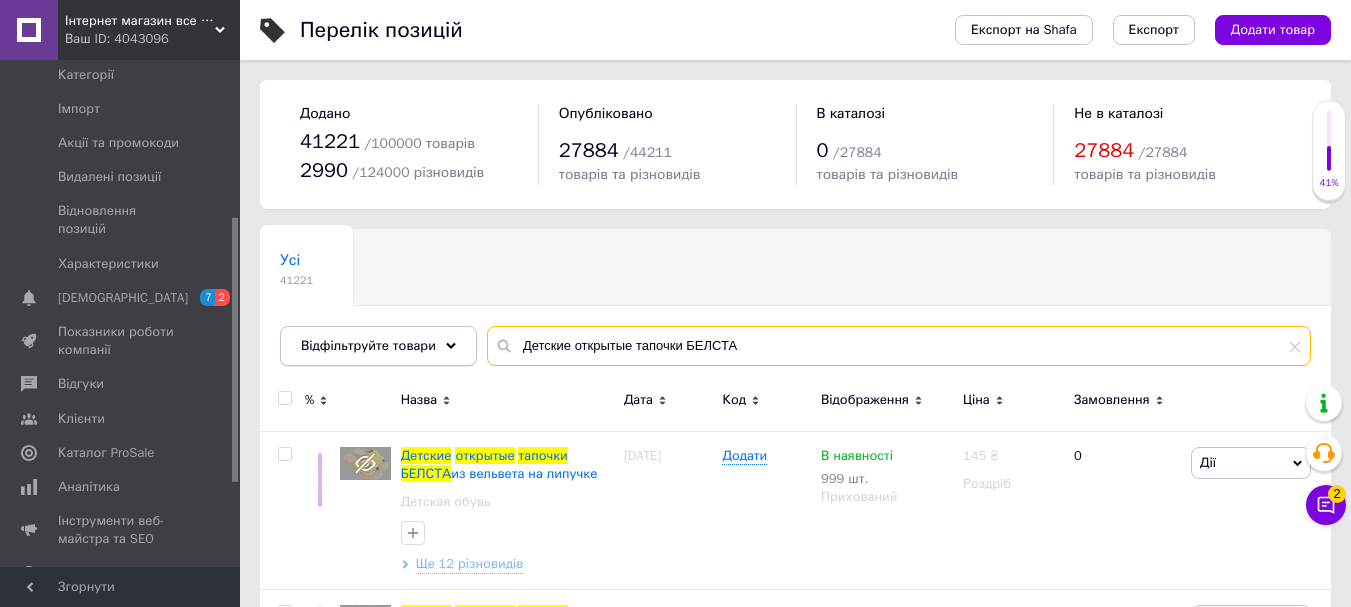 drag, startPoint x: 733, startPoint y: 349, endPoint x: 443, endPoint y: 347, distance: 290.0069 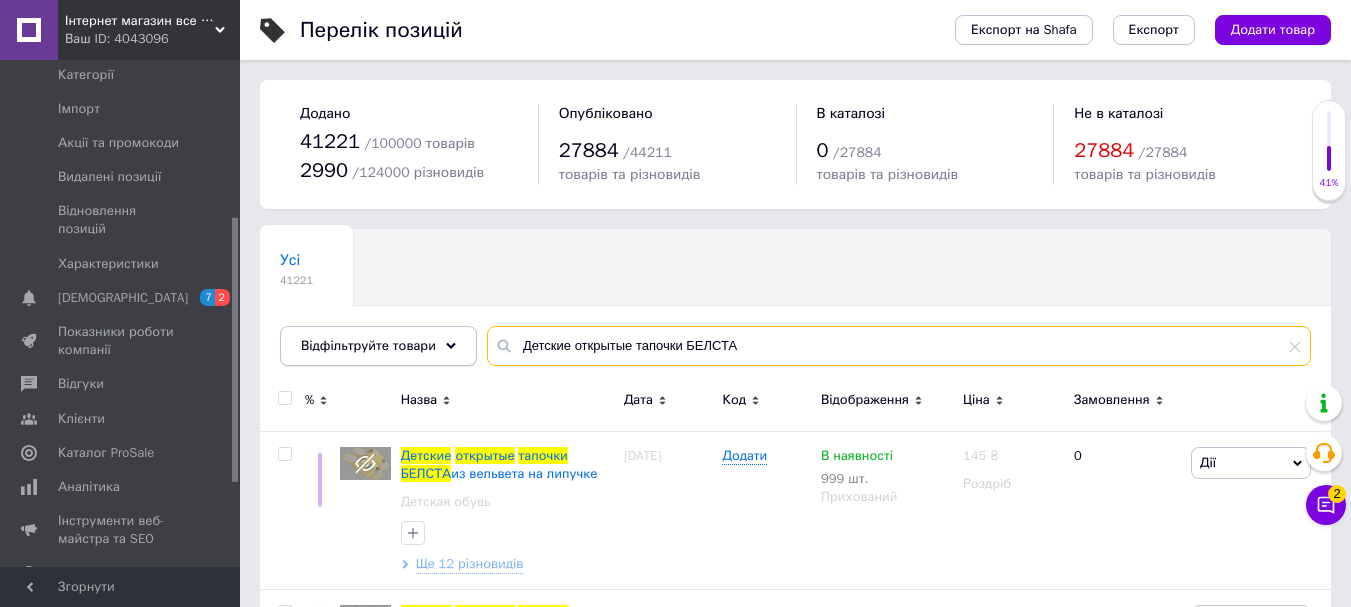 click on "Відфільтруйте товари Детские открытые тапочки БЕЛСТА" at bounding box center (795, 346) 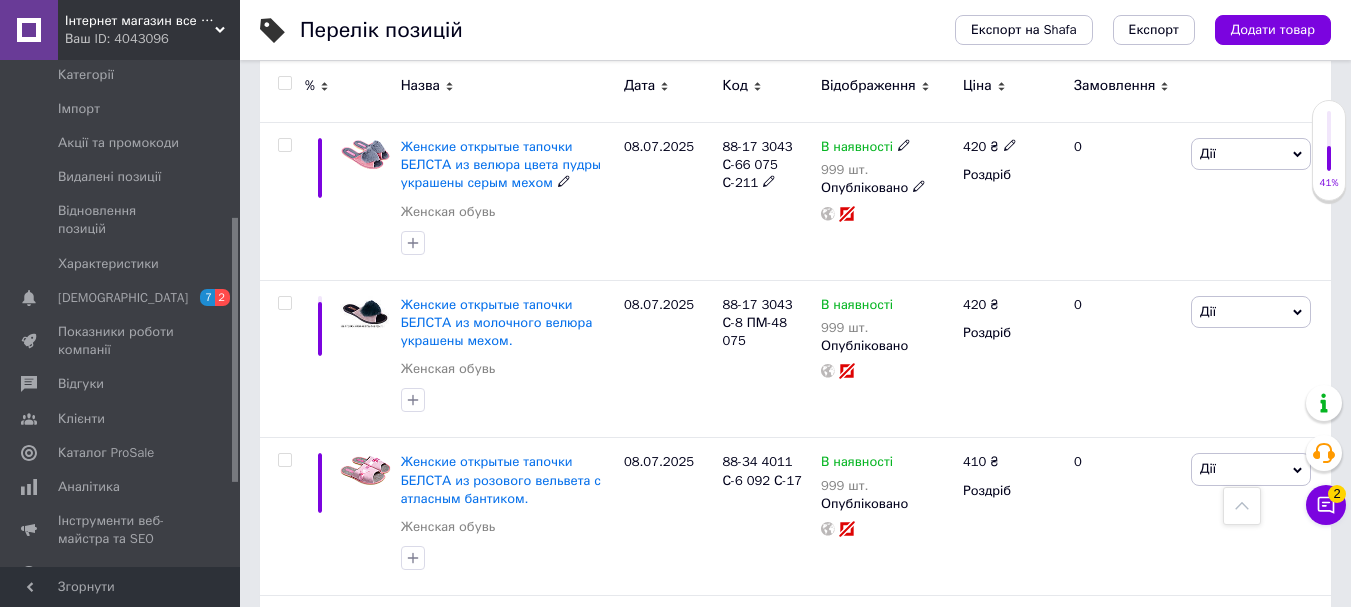 scroll, scrollTop: 16922, scrollLeft: 0, axis: vertical 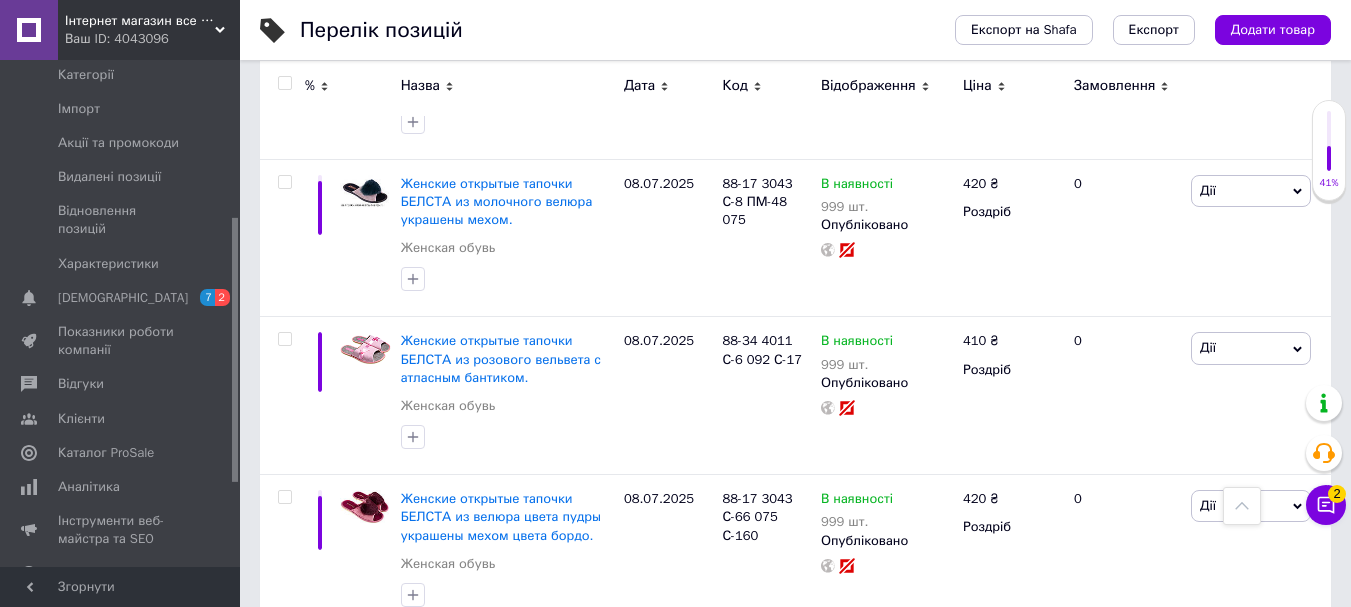 type on "відкриті" 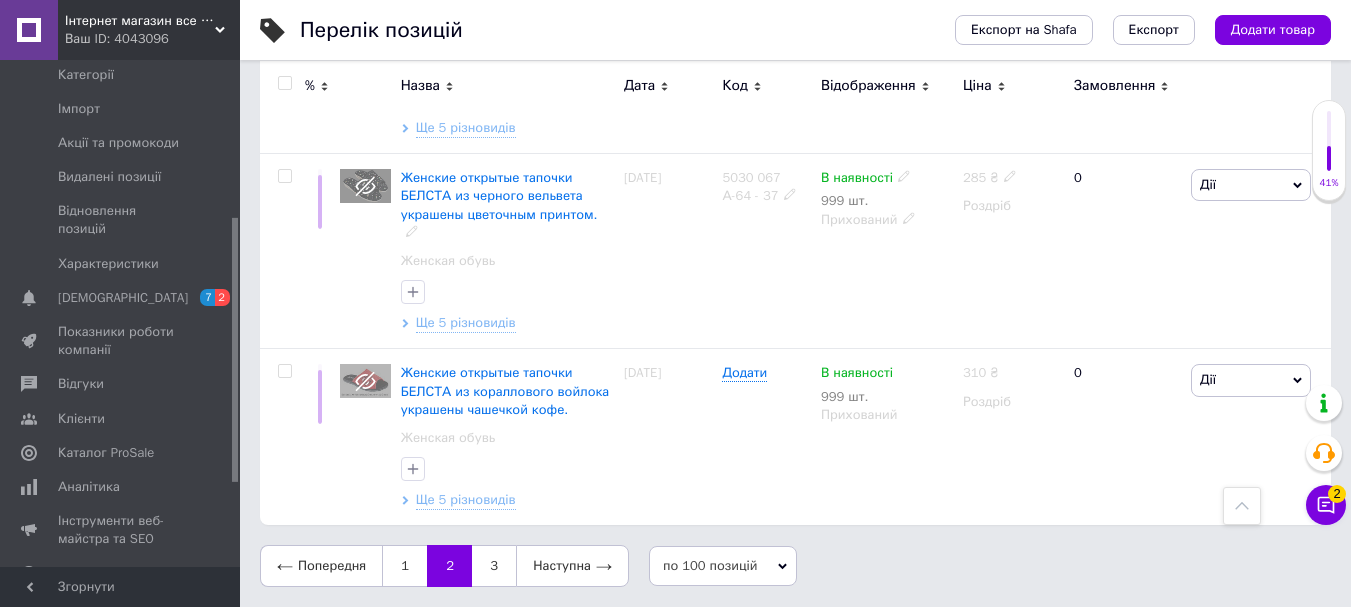 scroll, scrollTop: 16646, scrollLeft: 0, axis: vertical 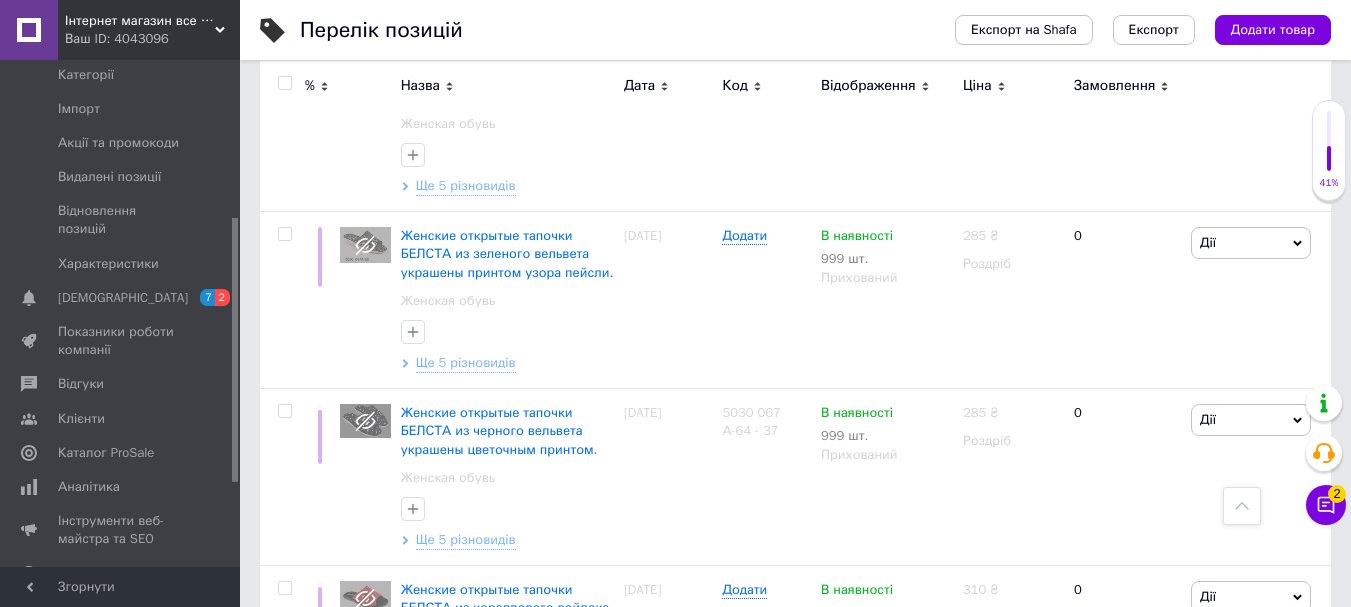 click on "3" at bounding box center [494, 783] 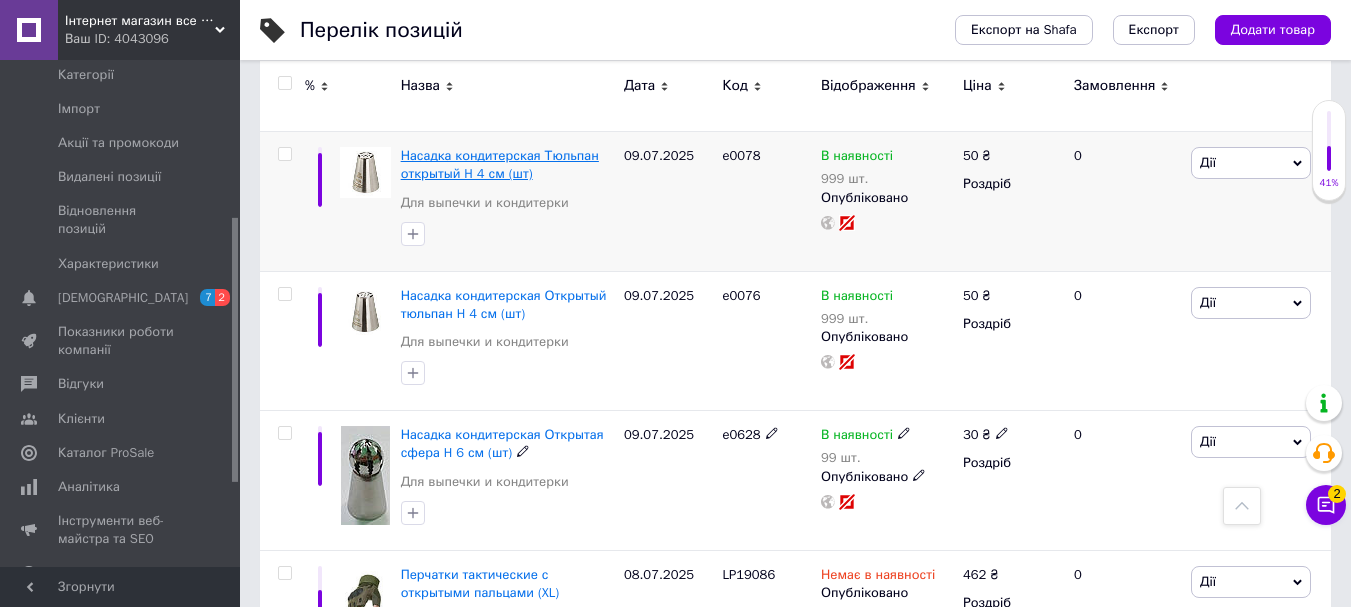 scroll, scrollTop: 3846, scrollLeft: 0, axis: vertical 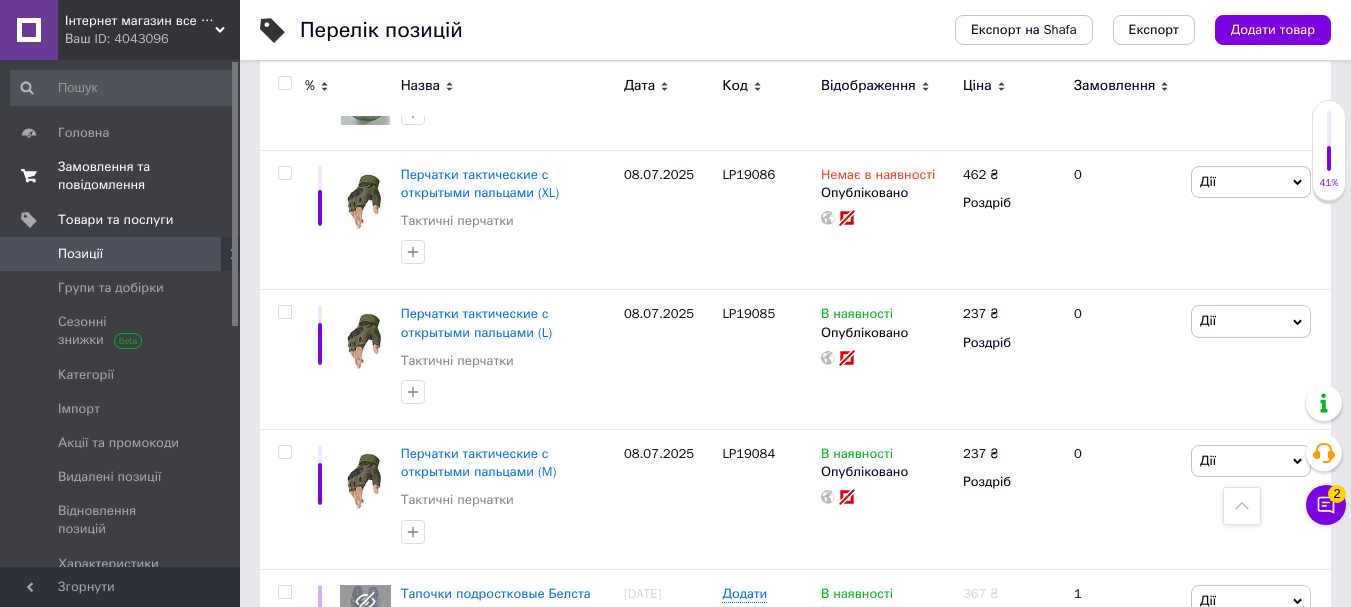 click on "Замовлення та повідомлення" at bounding box center [121, 176] 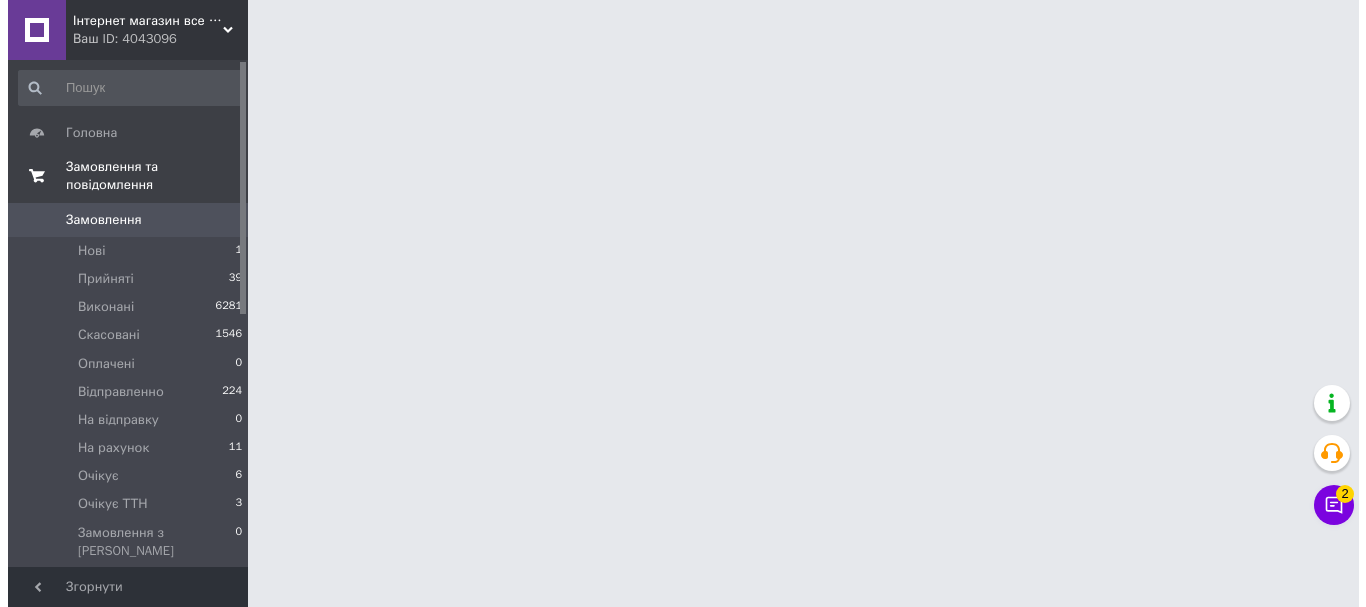 scroll, scrollTop: 0, scrollLeft: 0, axis: both 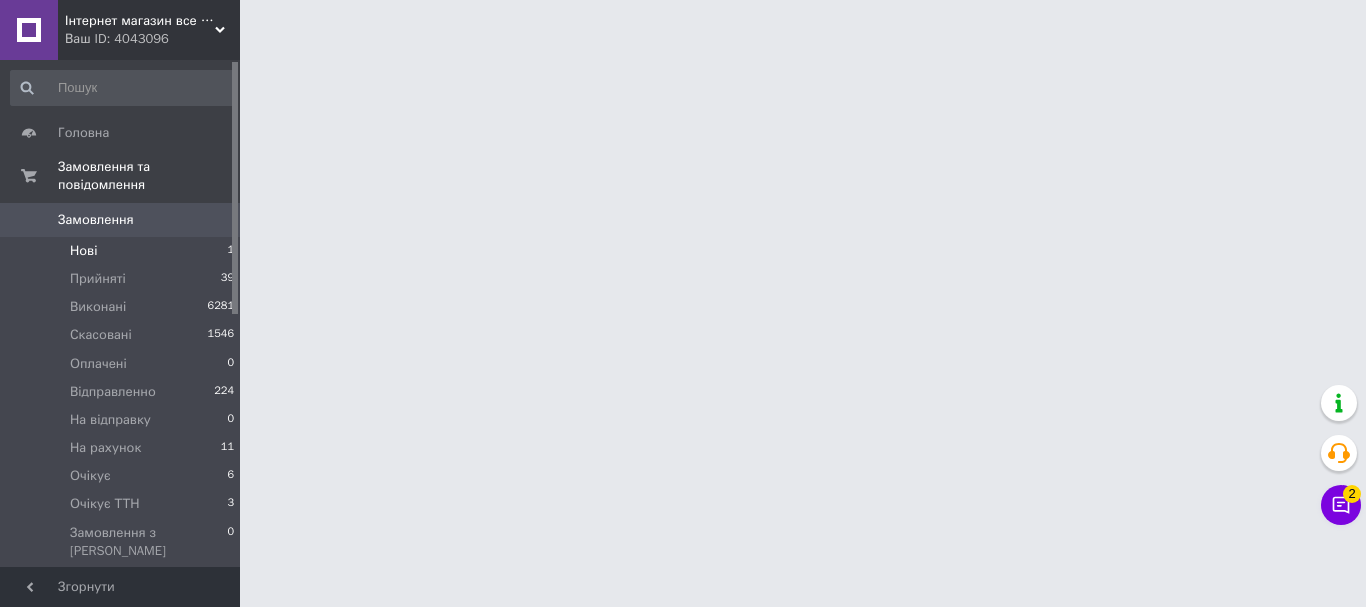 click on "Нові 1" at bounding box center [123, 251] 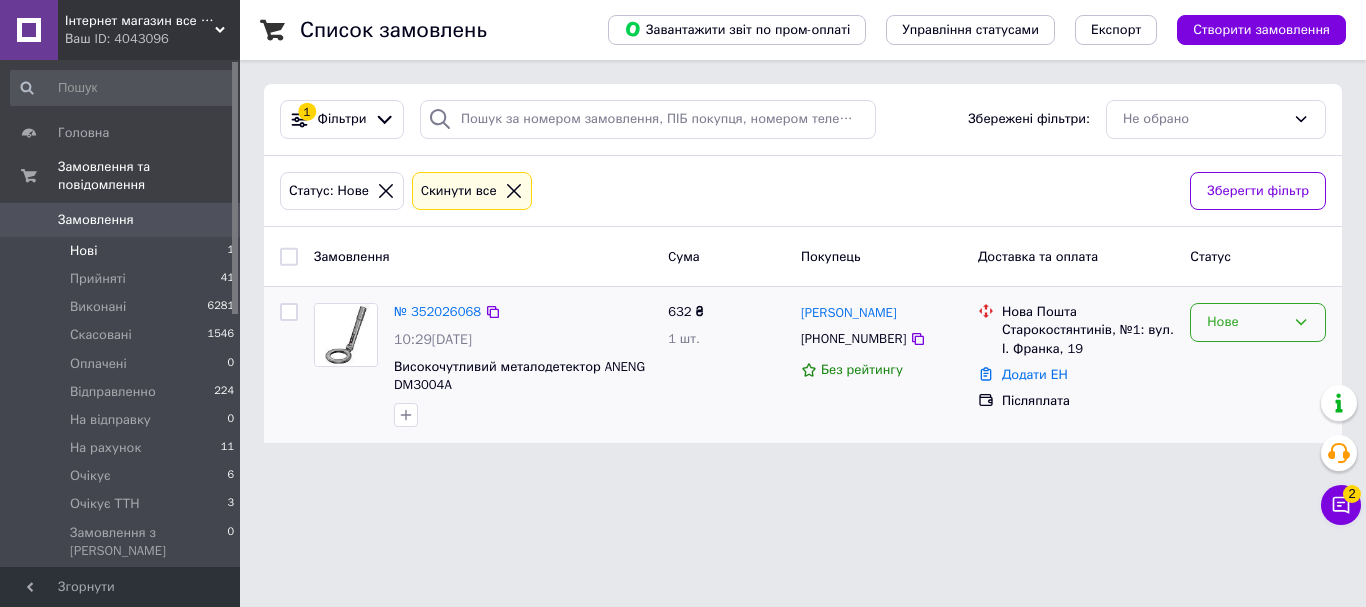 click on "Нове" at bounding box center [1246, 322] 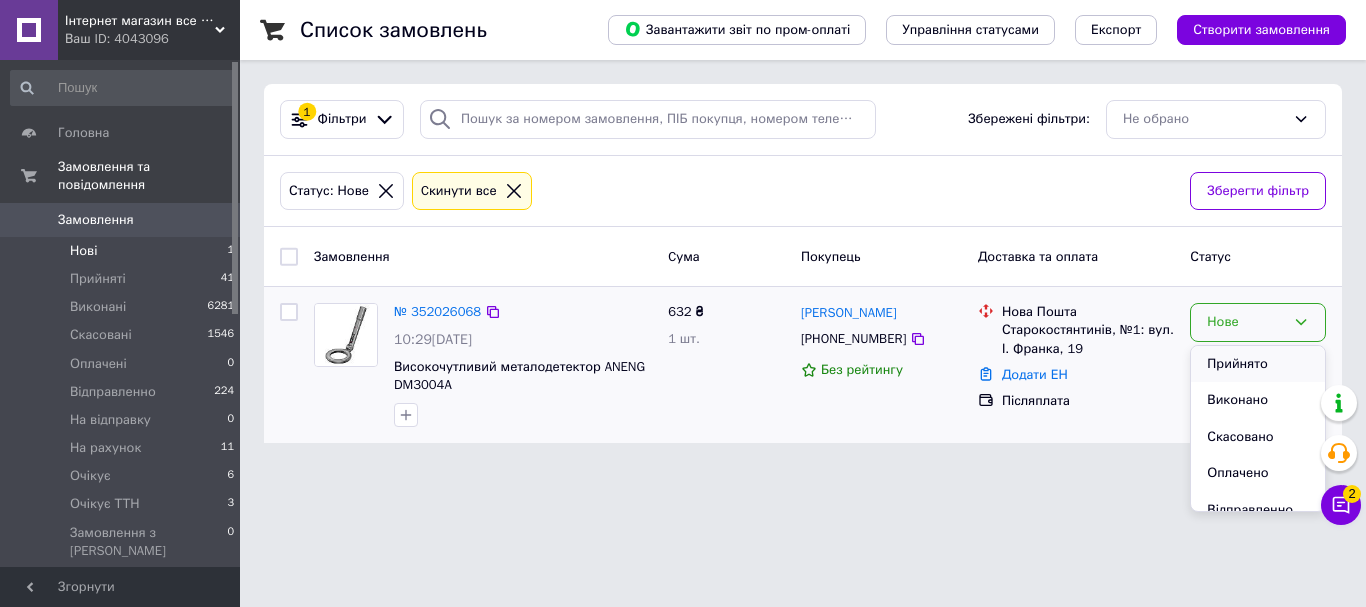 click on "Прийнято" at bounding box center [1258, 364] 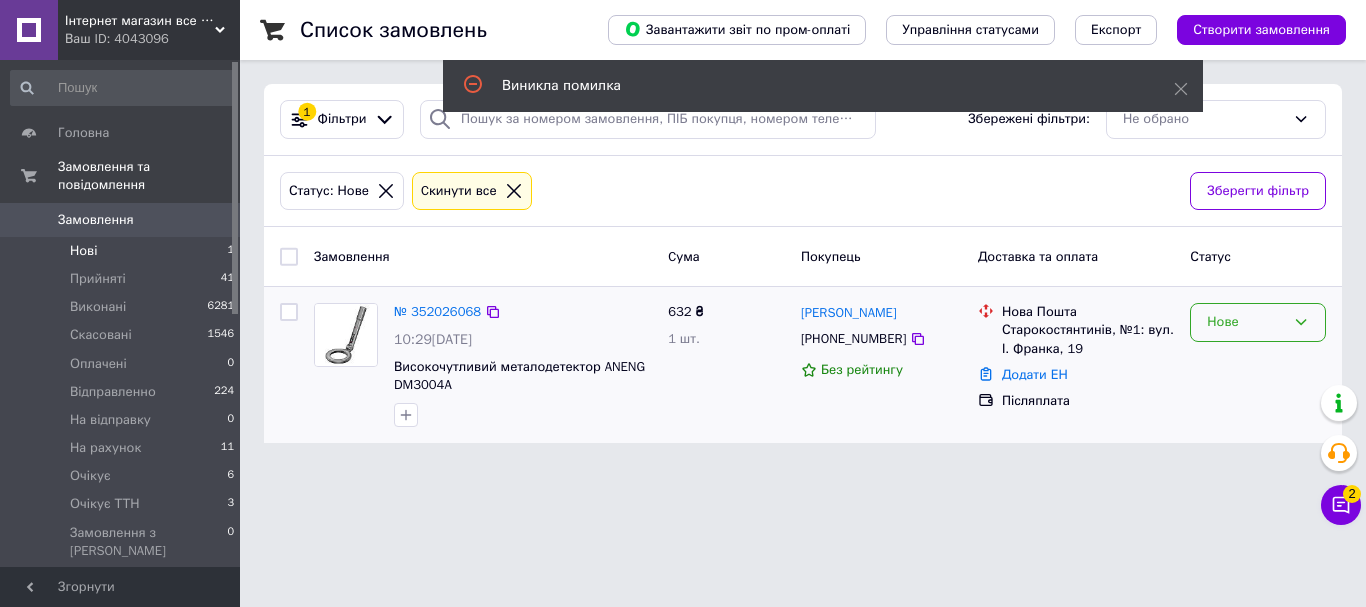 click on "Нове" at bounding box center [1258, 322] 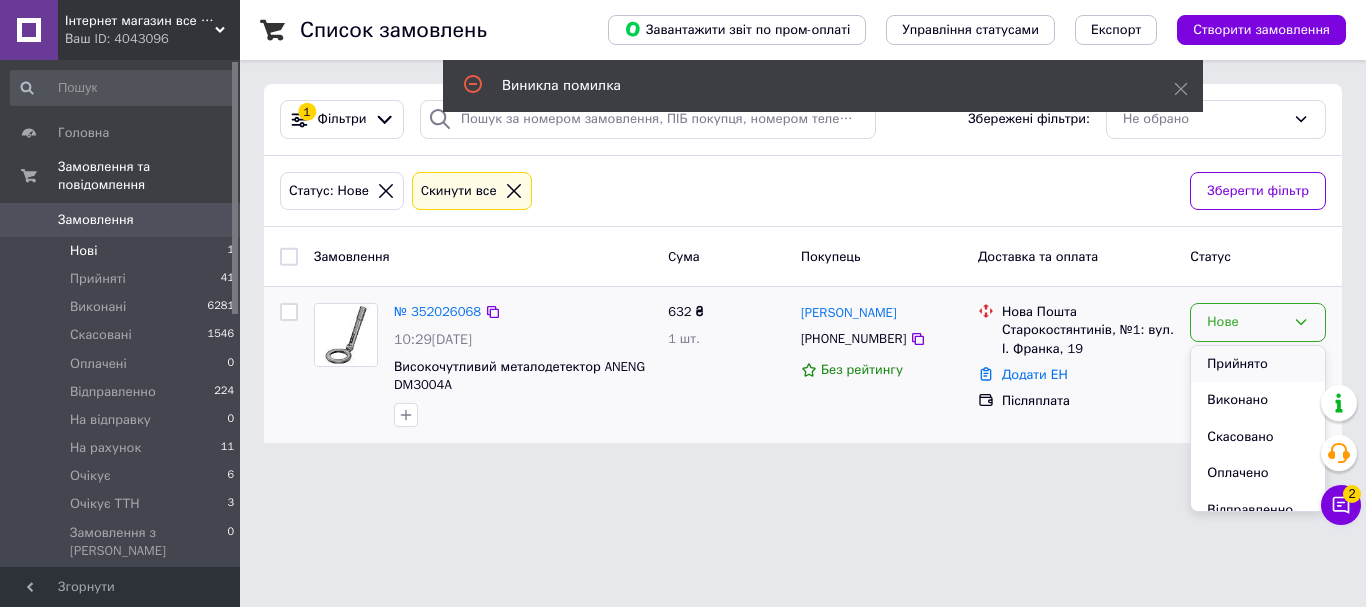 click on "Прийнято" at bounding box center [1258, 364] 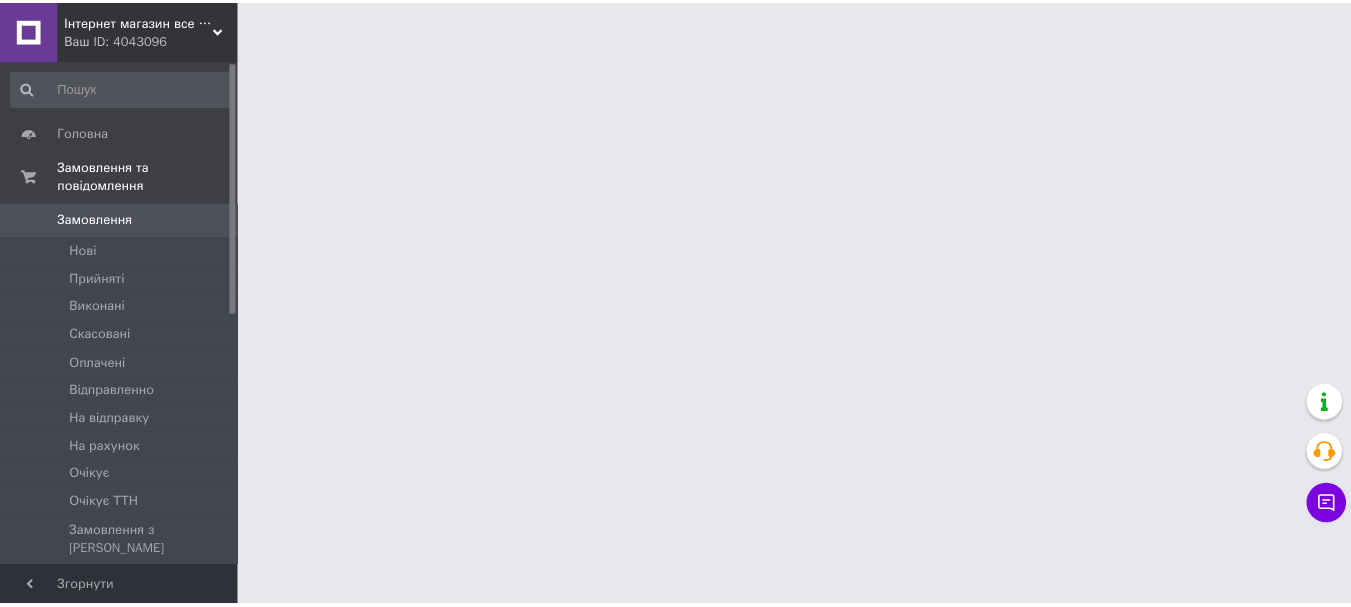 scroll, scrollTop: 0, scrollLeft: 0, axis: both 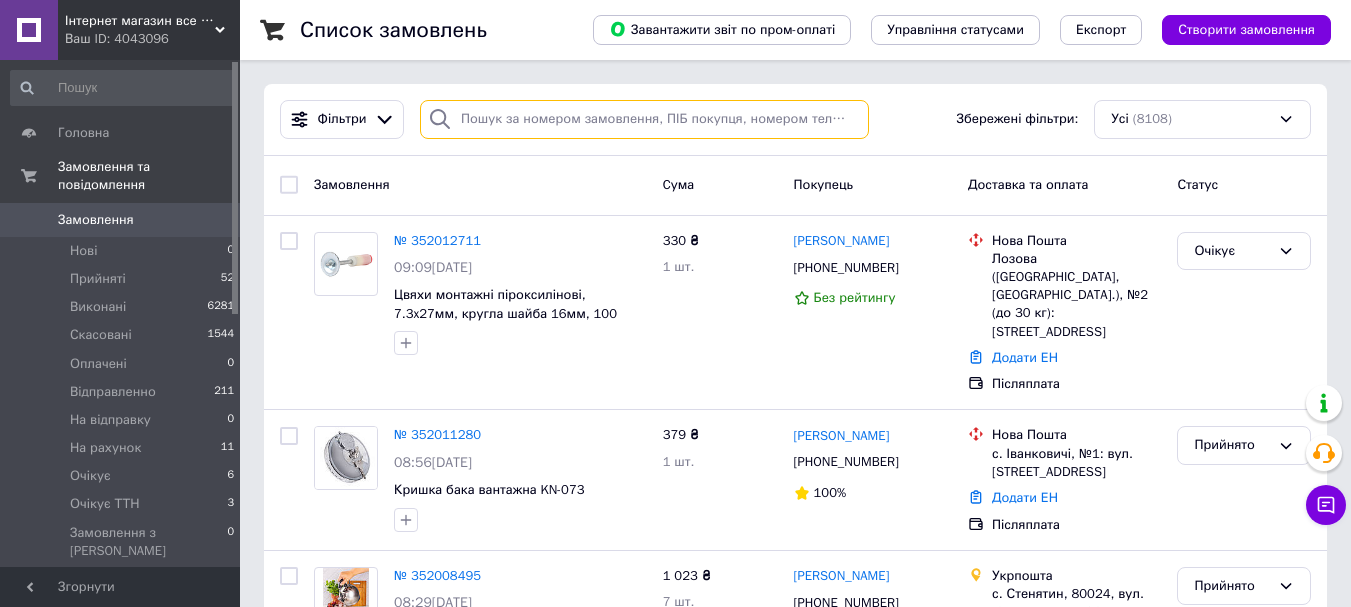 click at bounding box center (644, 119) 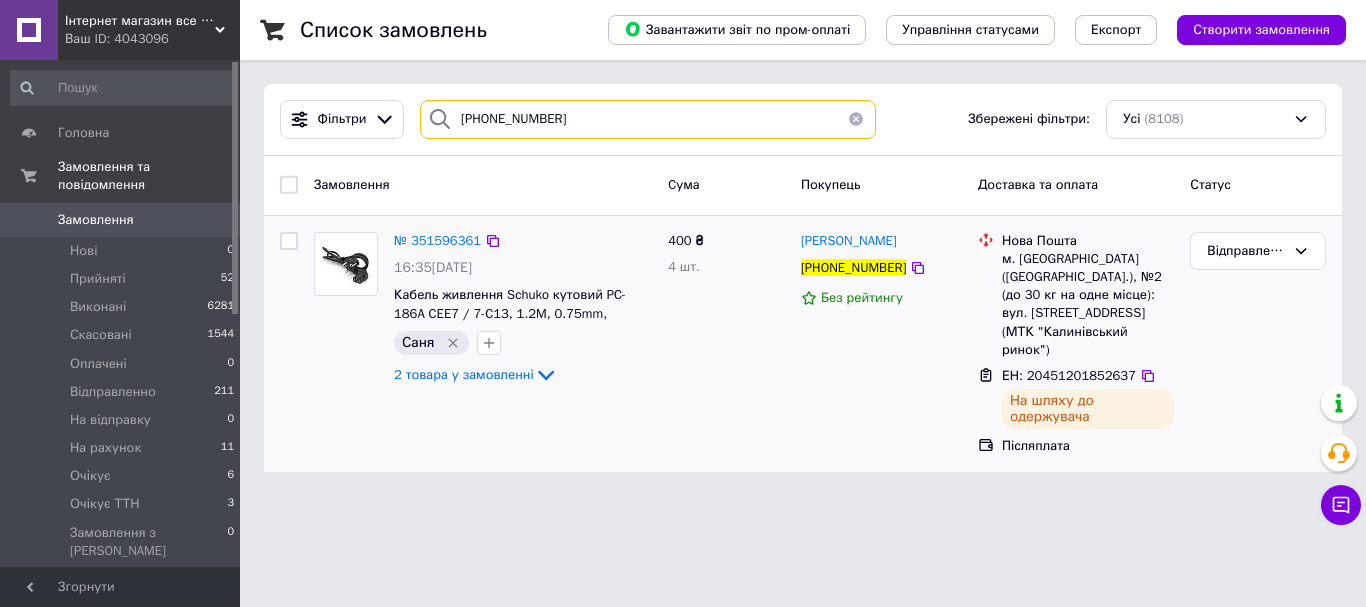 type on "+380994210902" 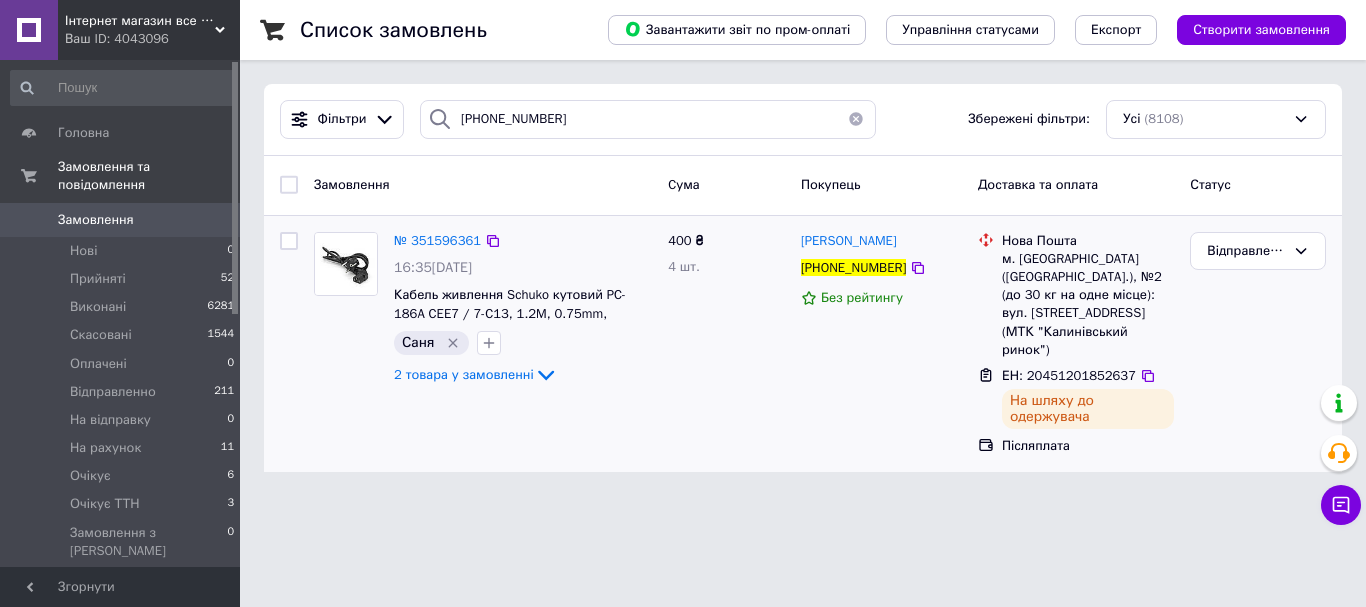 click on "2 товара у замовленні" 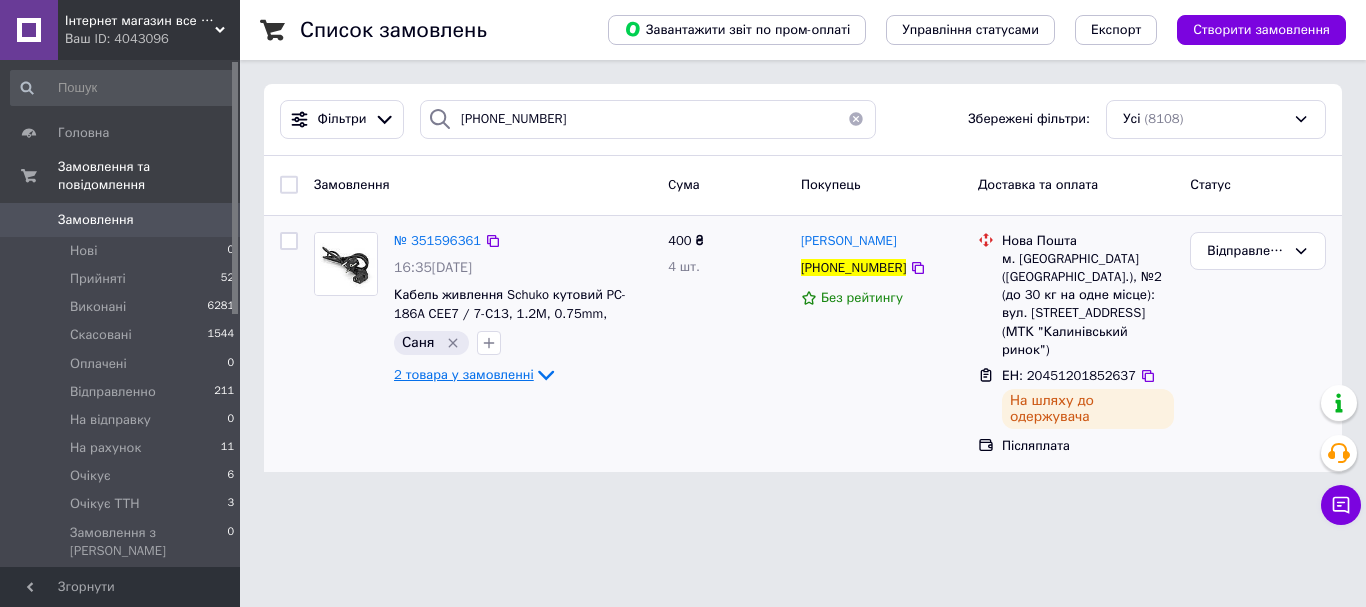 click on "2 товара у замовленні" at bounding box center [464, 374] 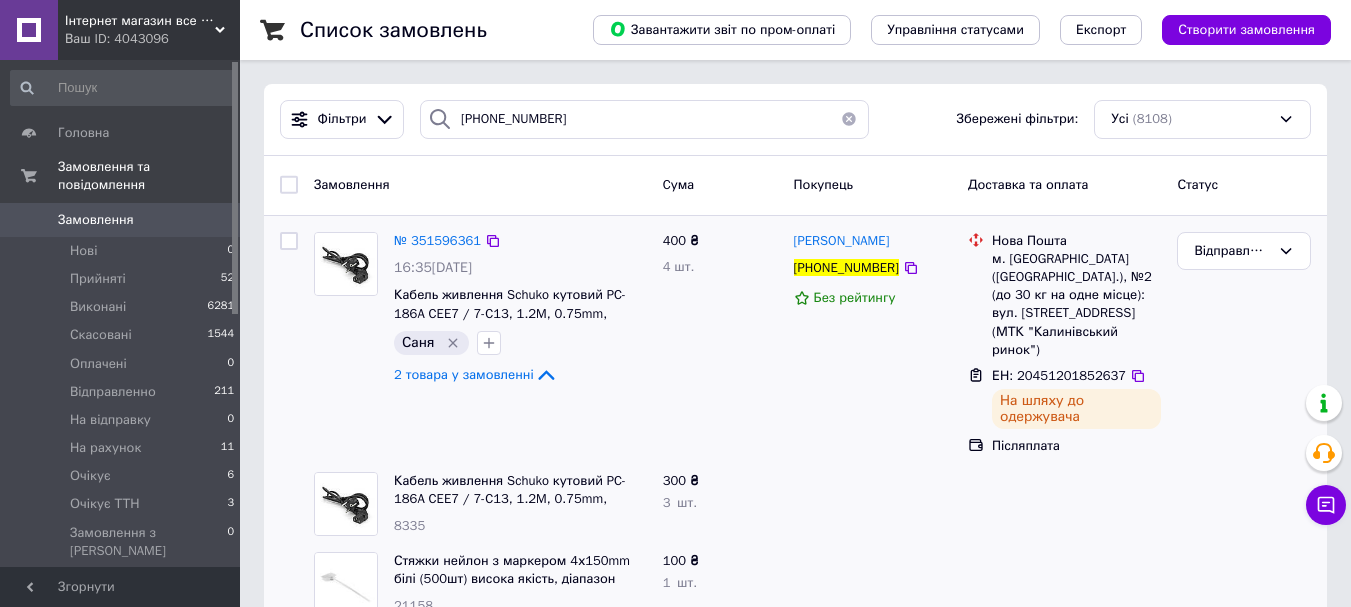 scroll, scrollTop: 31, scrollLeft: 0, axis: vertical 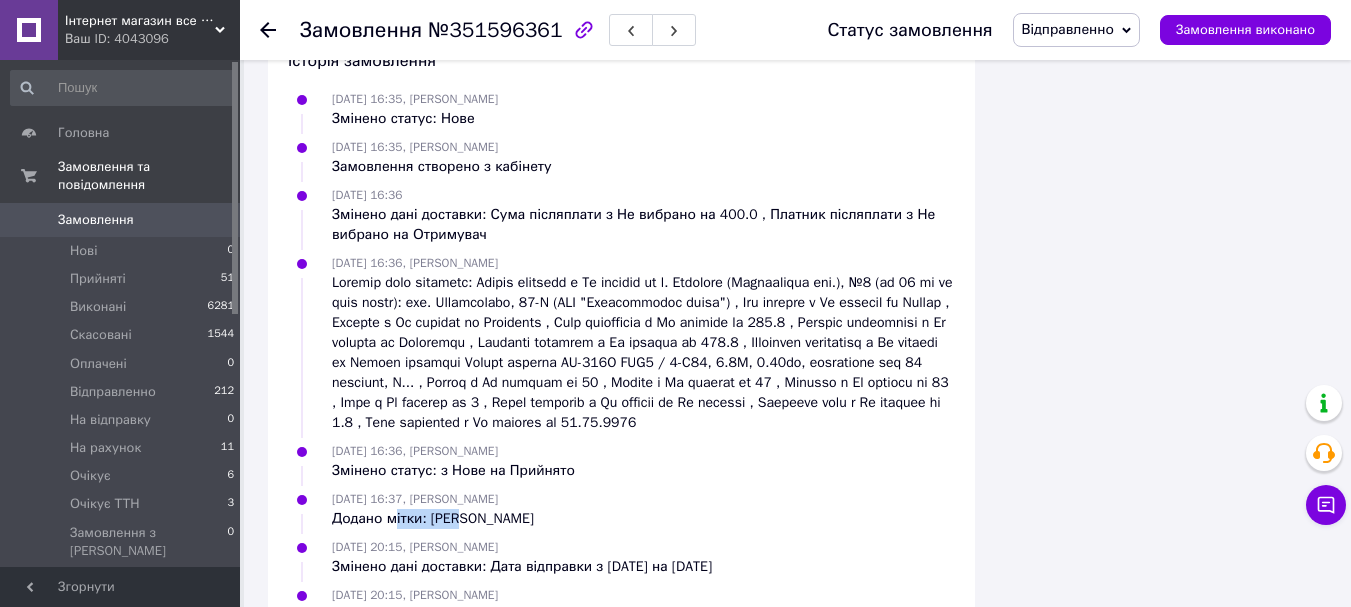 drag, startPoint x: 489, startPoint y: 496, endPoint x: 391, endPoint y: 496, distance: 98 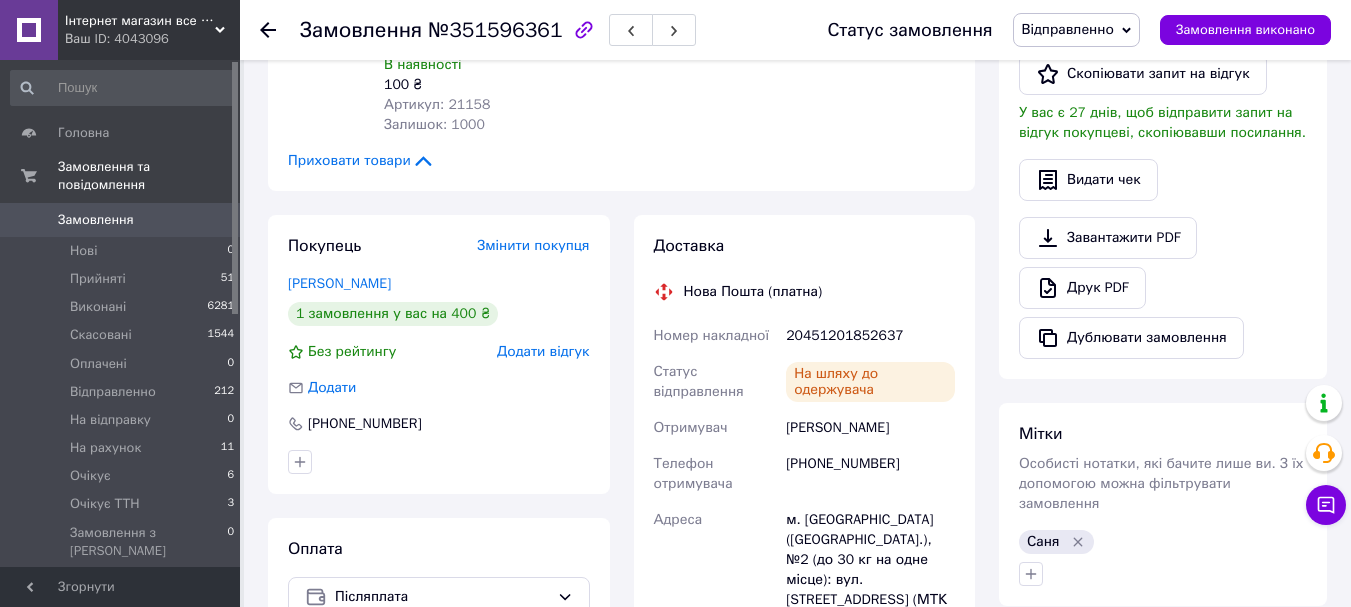 scroll, scrollTop: 200, scrollLeft: 0, axis: vertical 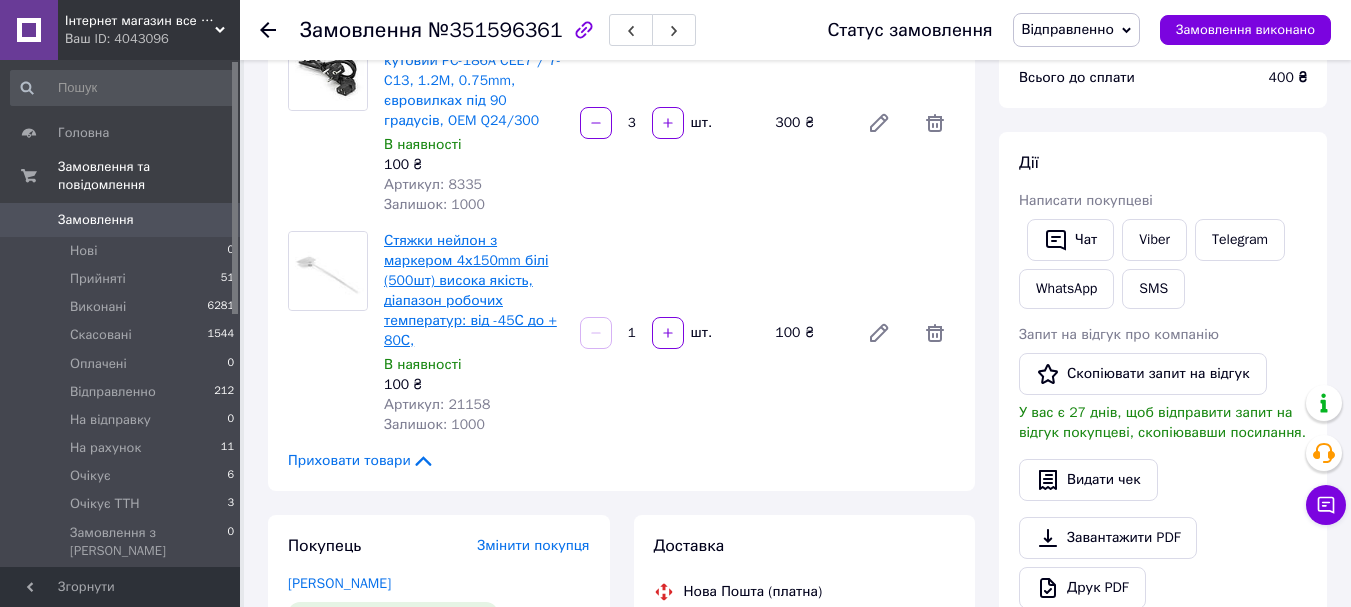 click on "Стяжки нейлон з маркером 4х150mm білі (500шт) висока якість, діапазон робочих температур: від -45С до + 80С," at bounding box center (470, 290) 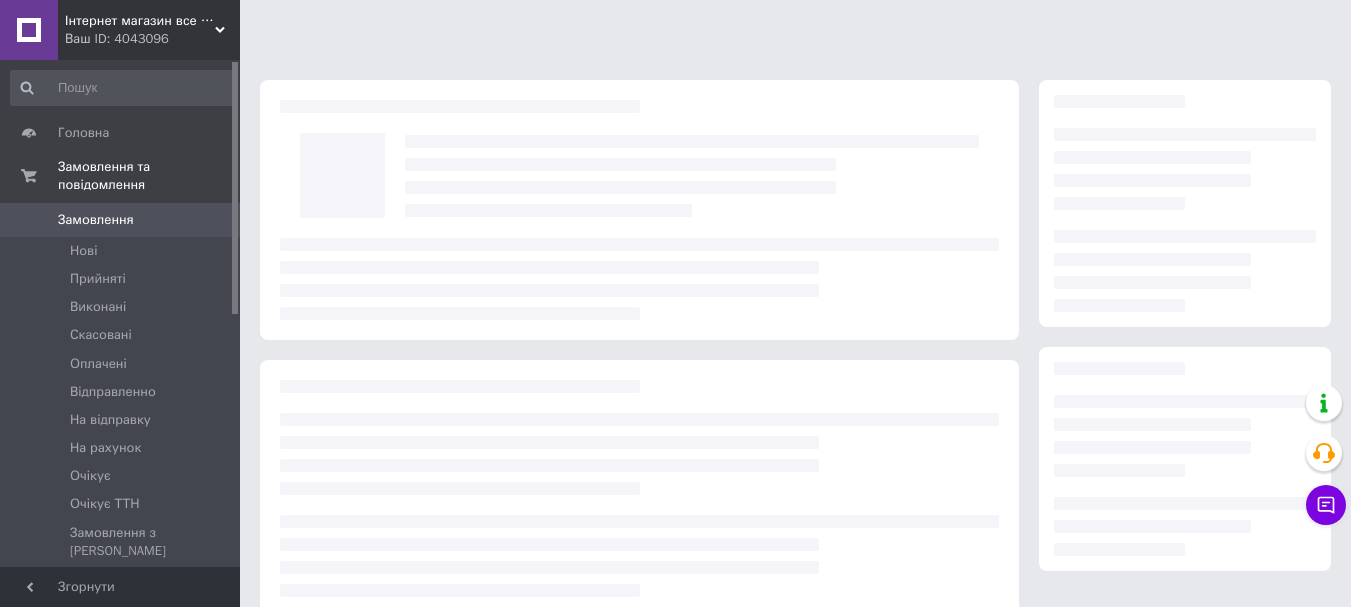 scroll, scrollTop: 0, scrollLeft: 0, axis: both 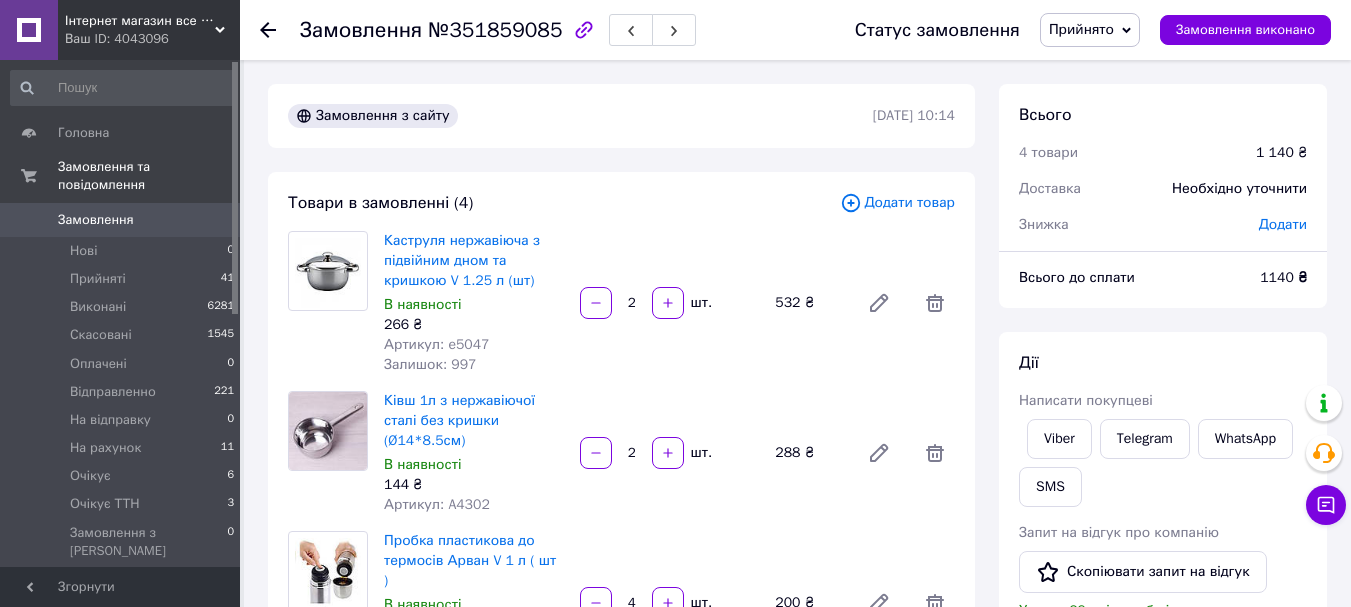 click on "Артикул: e5047" at bounding box center [437, 344] 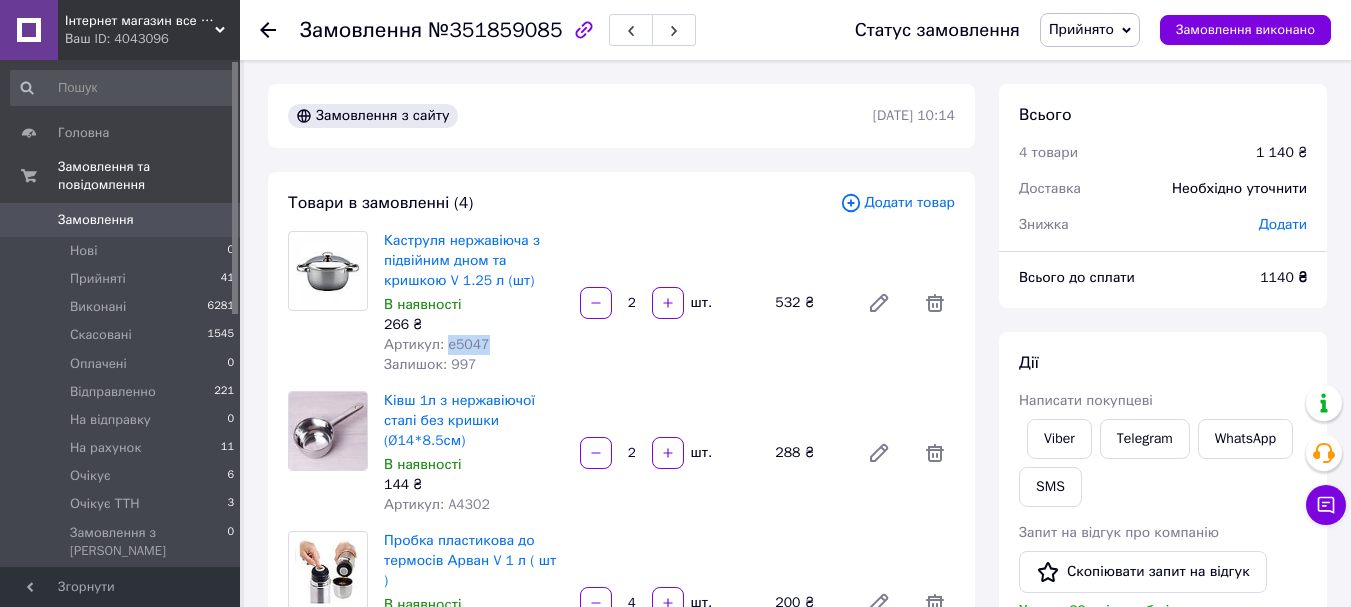copy on "e5047" 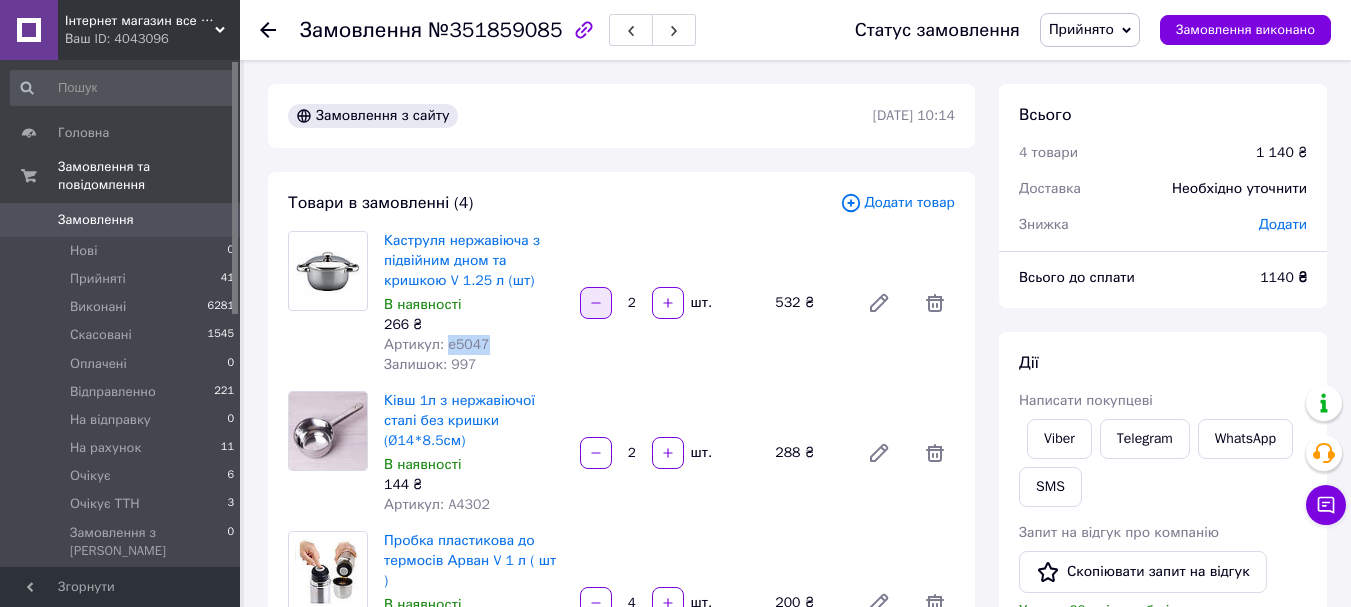 click 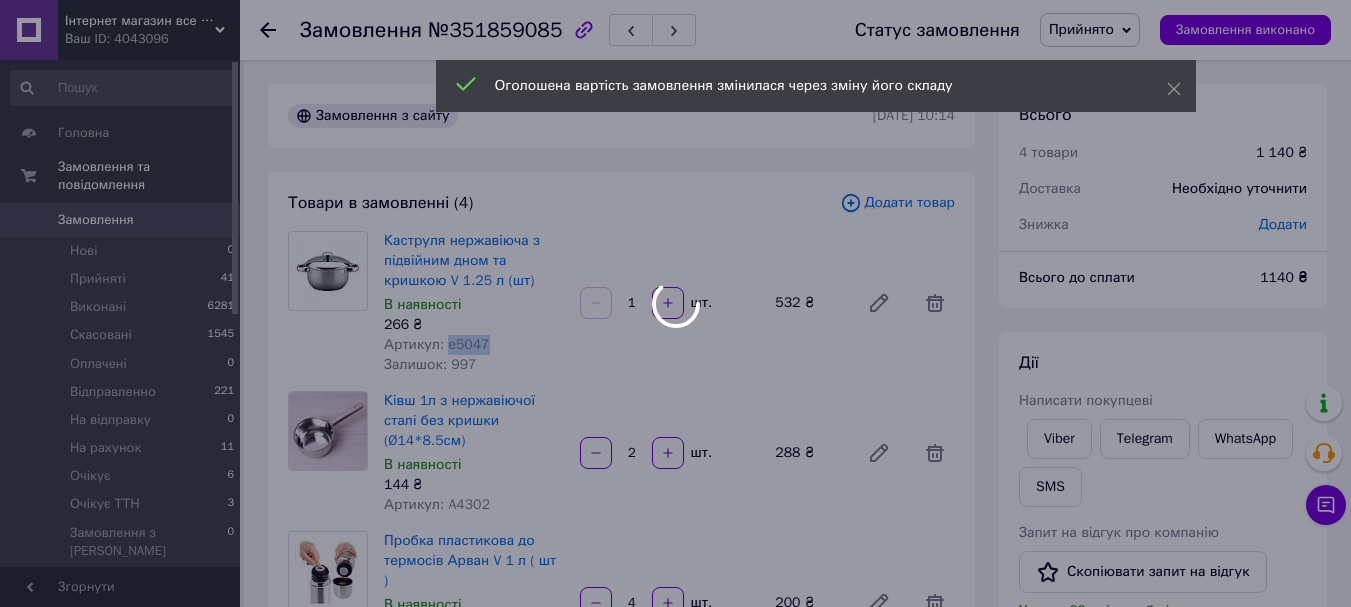 type on "2" 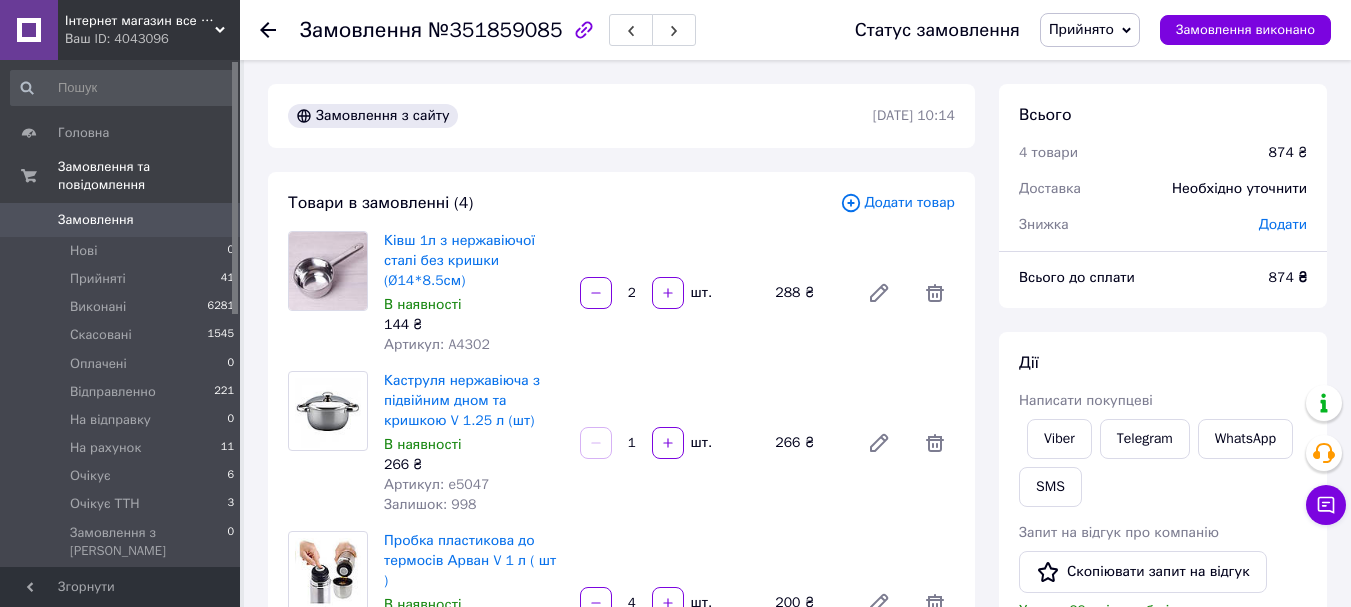 scroll, scrollTop: 200, scrollLeft: 0, axis: vertical 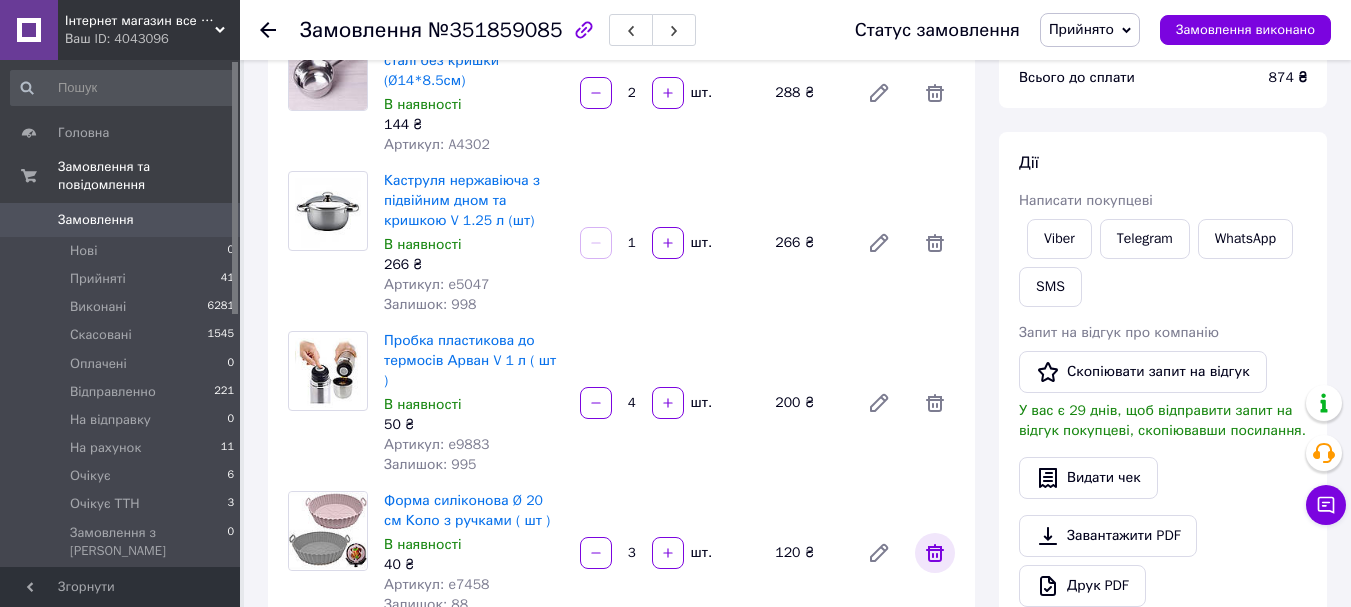 click 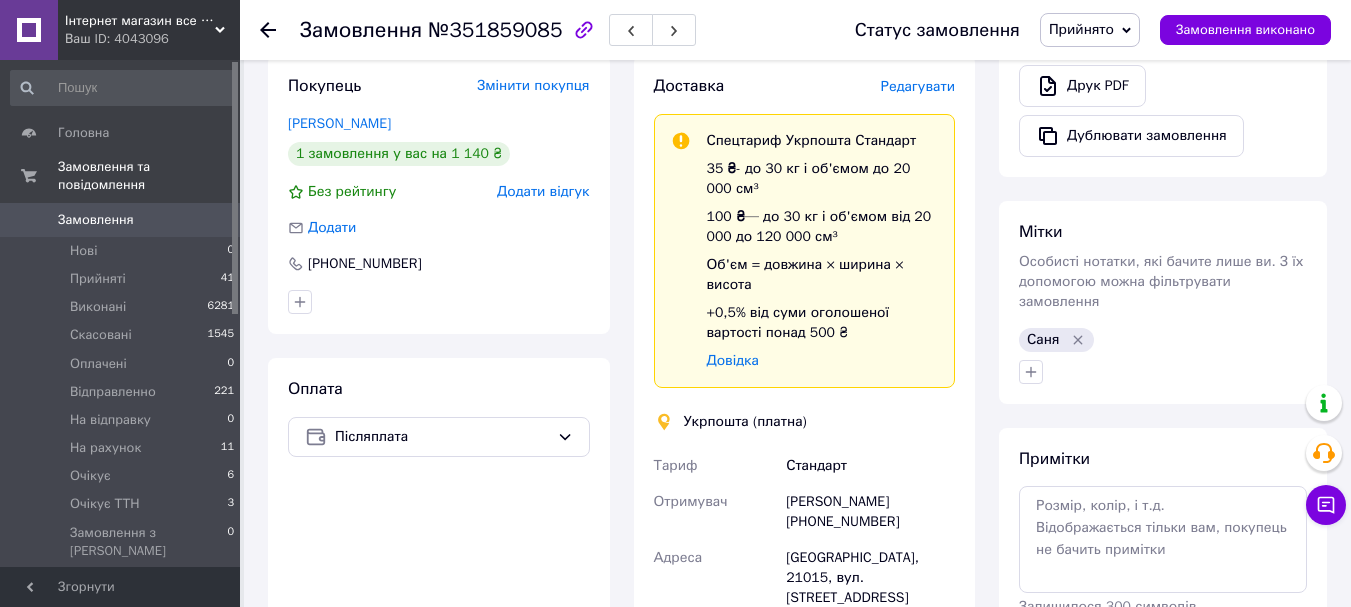 scroll, scrollTop: 800, scrollLeft: 0, axis: vertical 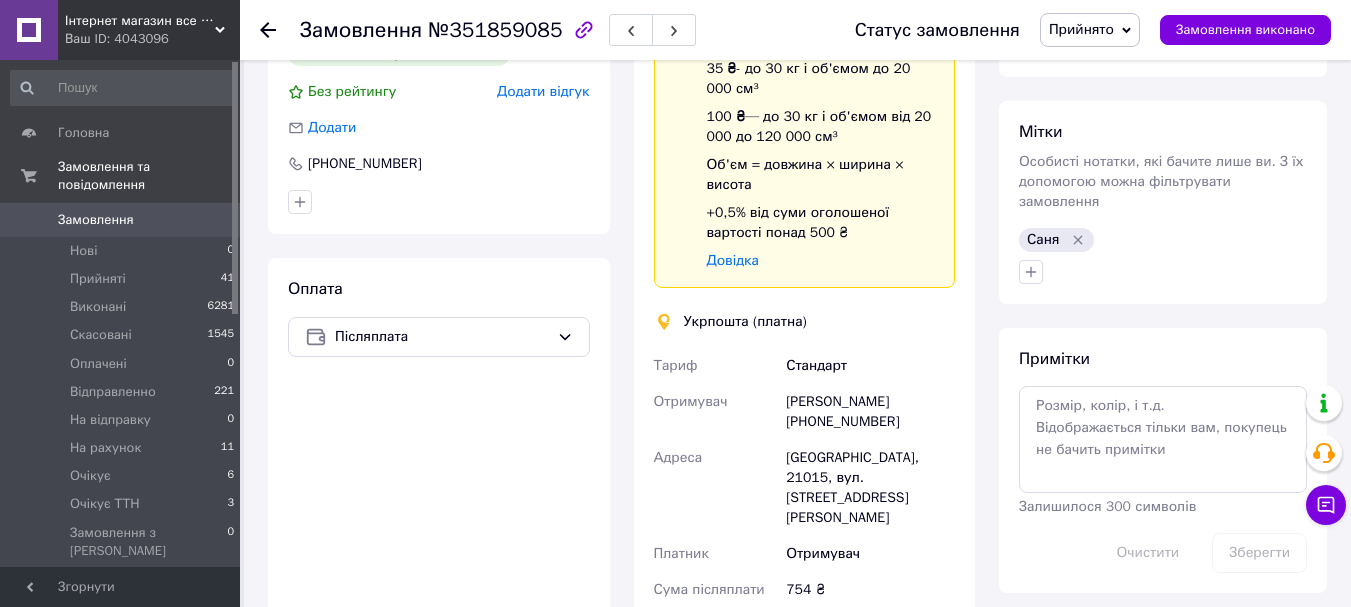 click on "[PERSON_NAME] [PHONE_NUMBER]" at bounding box center [870, 412] 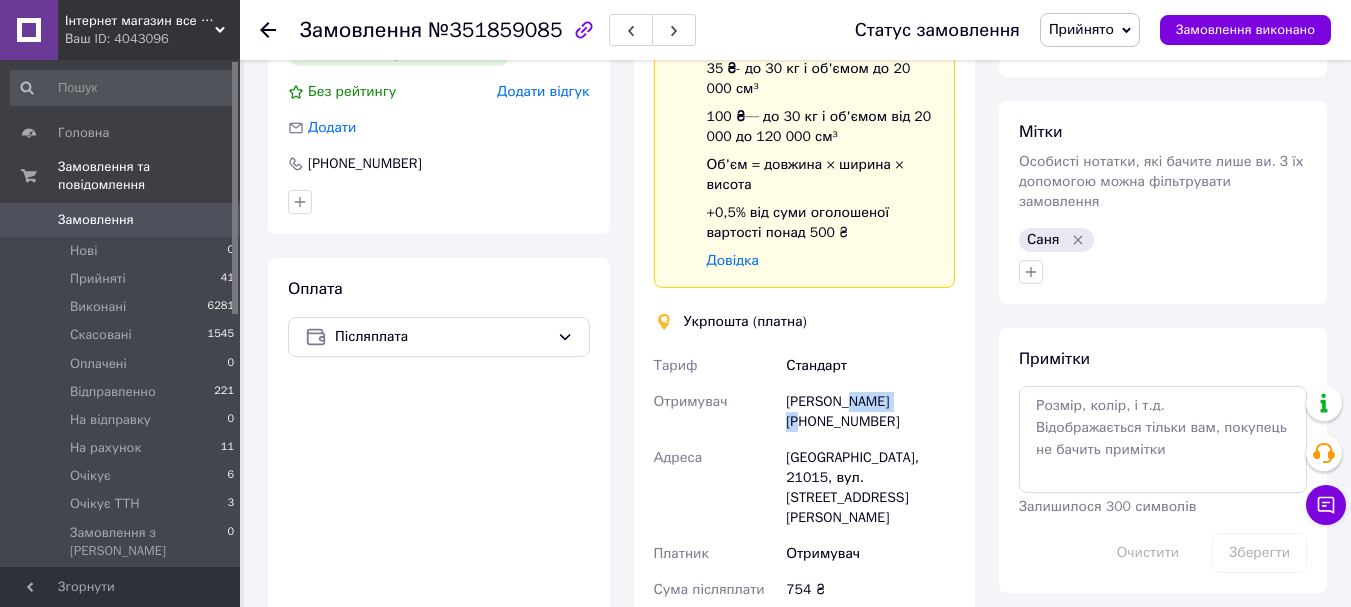 copy on "Поліщук" 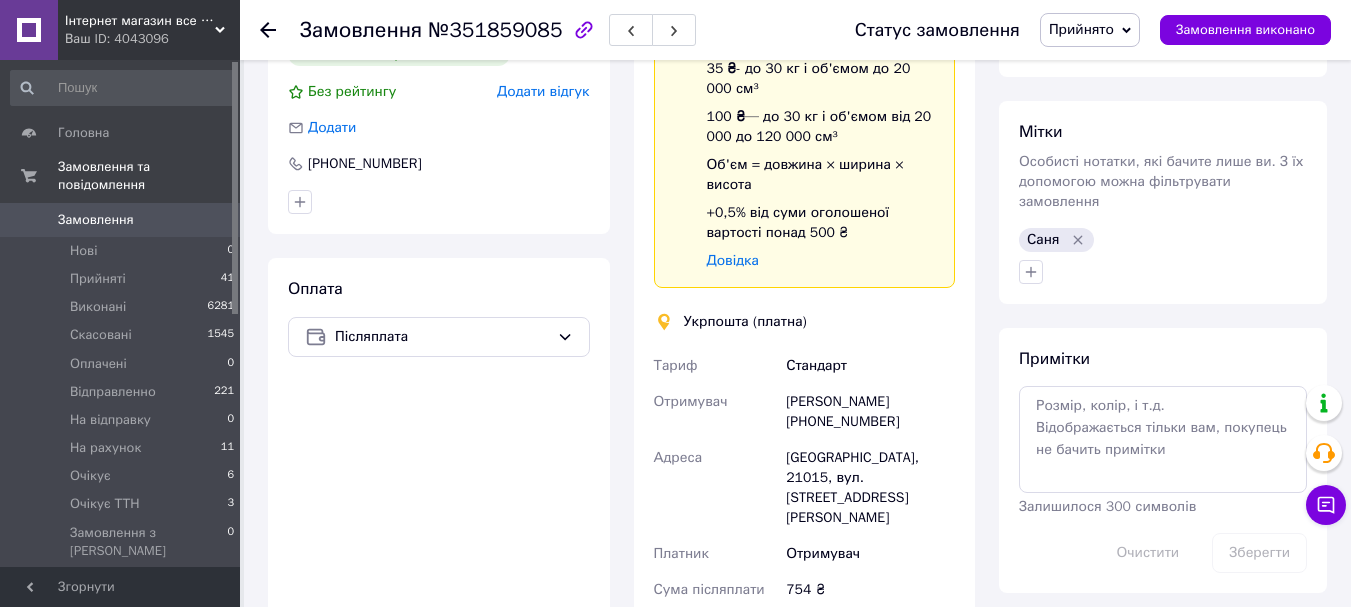 click on "[PERSON_NAME] [PHONE_NUMBER]" at bounding box center [870, 412] 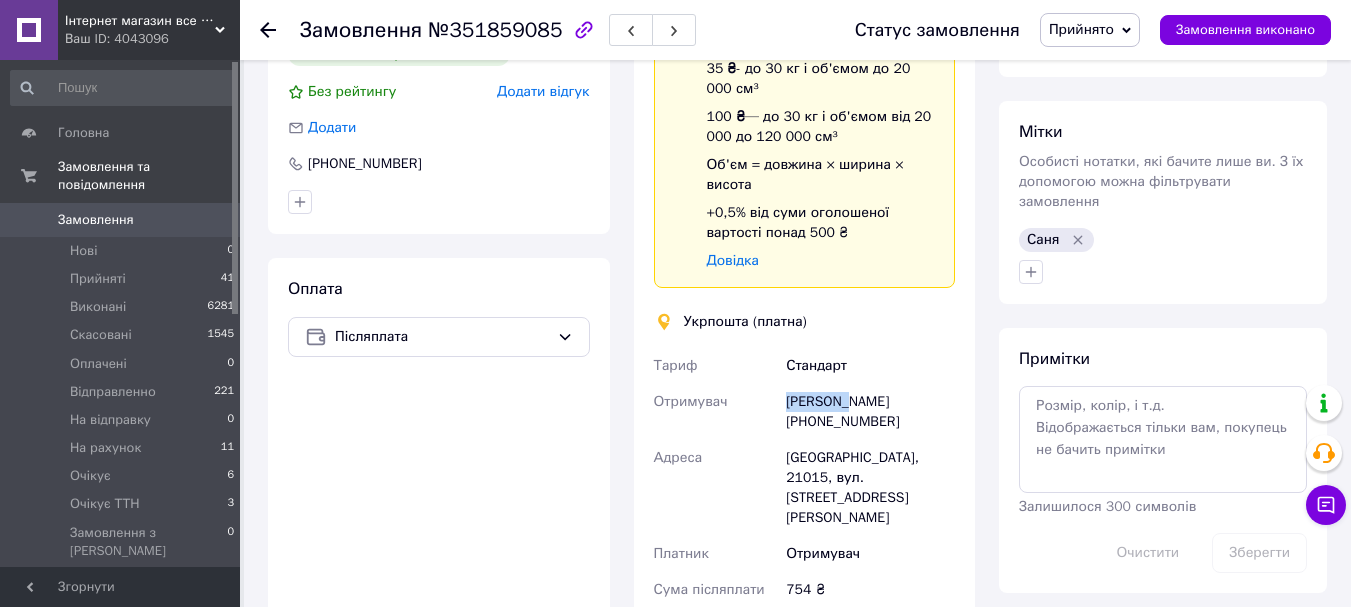 copy on "Ніколай" 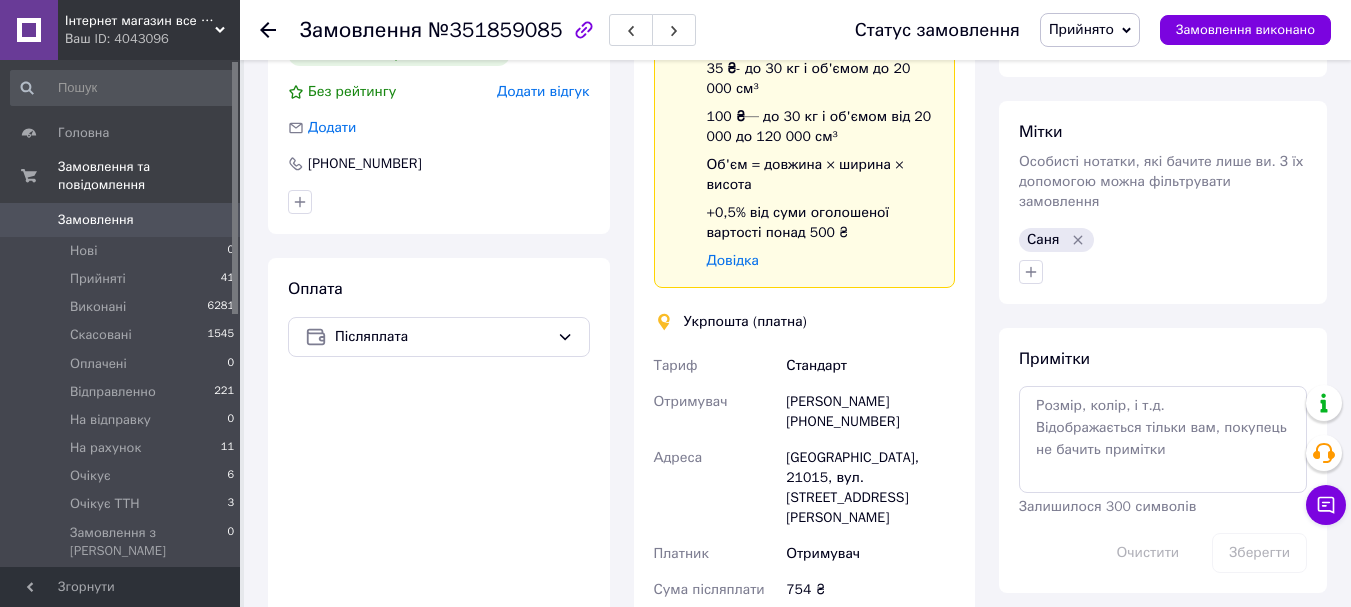 click on "Вінниця, 21015, вул. Академіка Янгеля, 6К корпус 4" at bounding box center [870, 488] 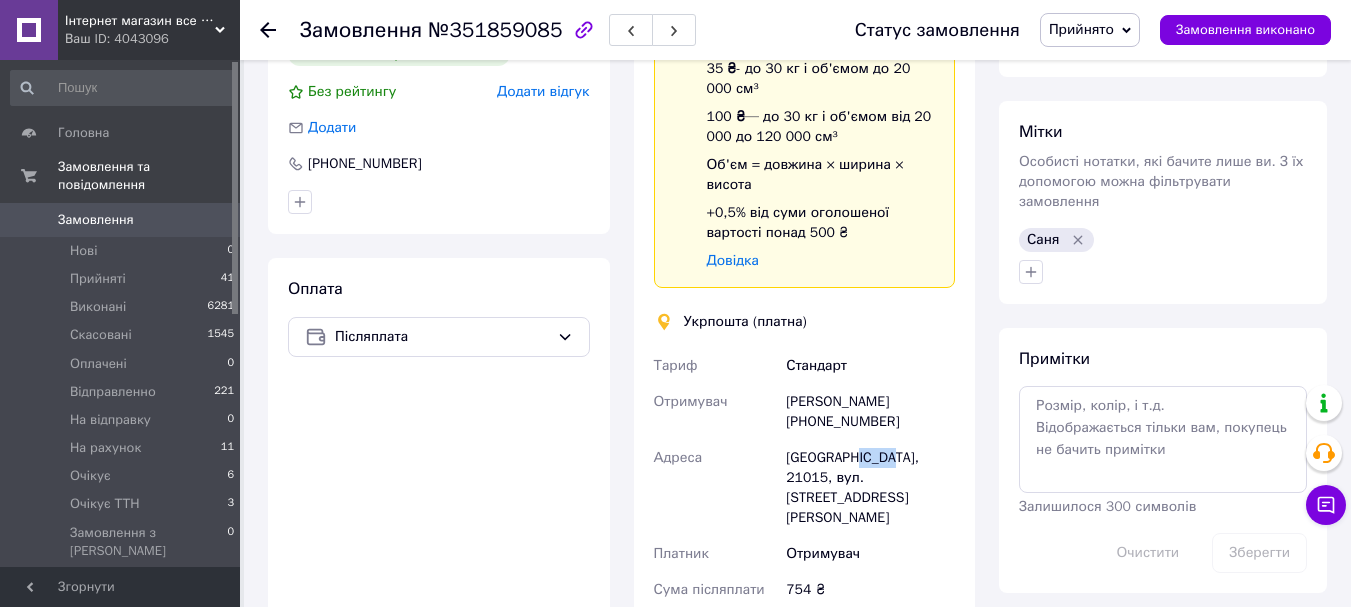 click on "Вінниця, 21015, вул. Академіка Янгеля, 6К корпус 4" at bounding box center (870, 488) 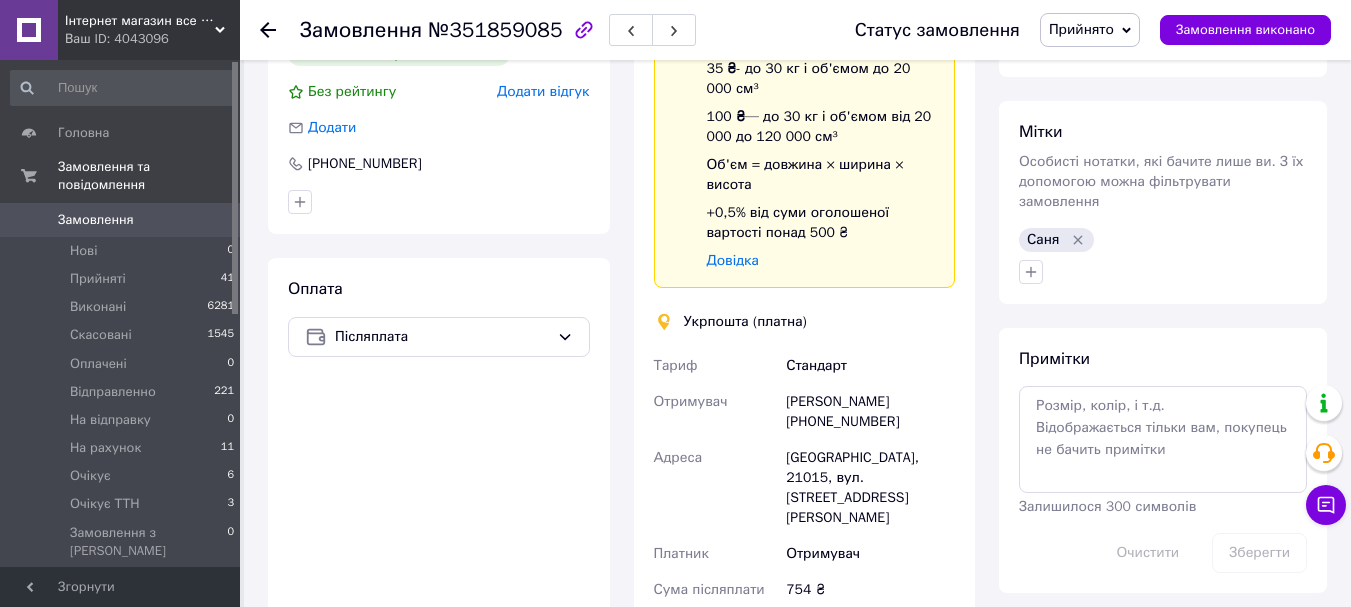 click on "754 ₴" at bounding box center [870, 590] 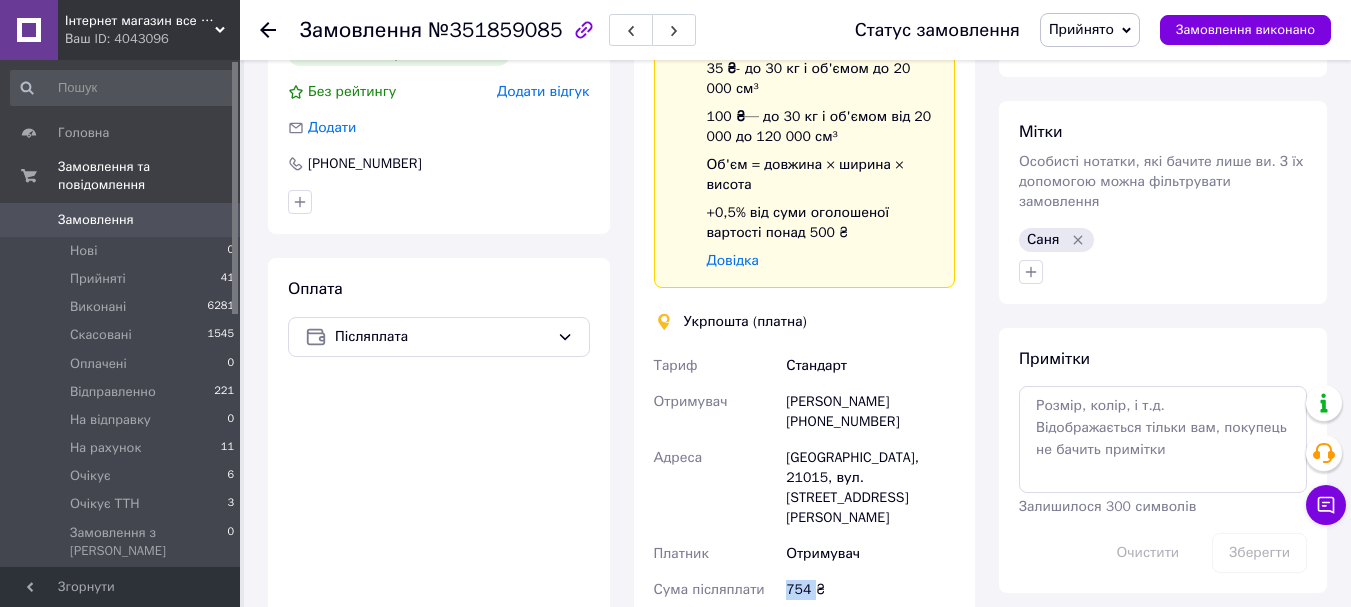 click on "754 ₴" at bounding box center (870, 590) 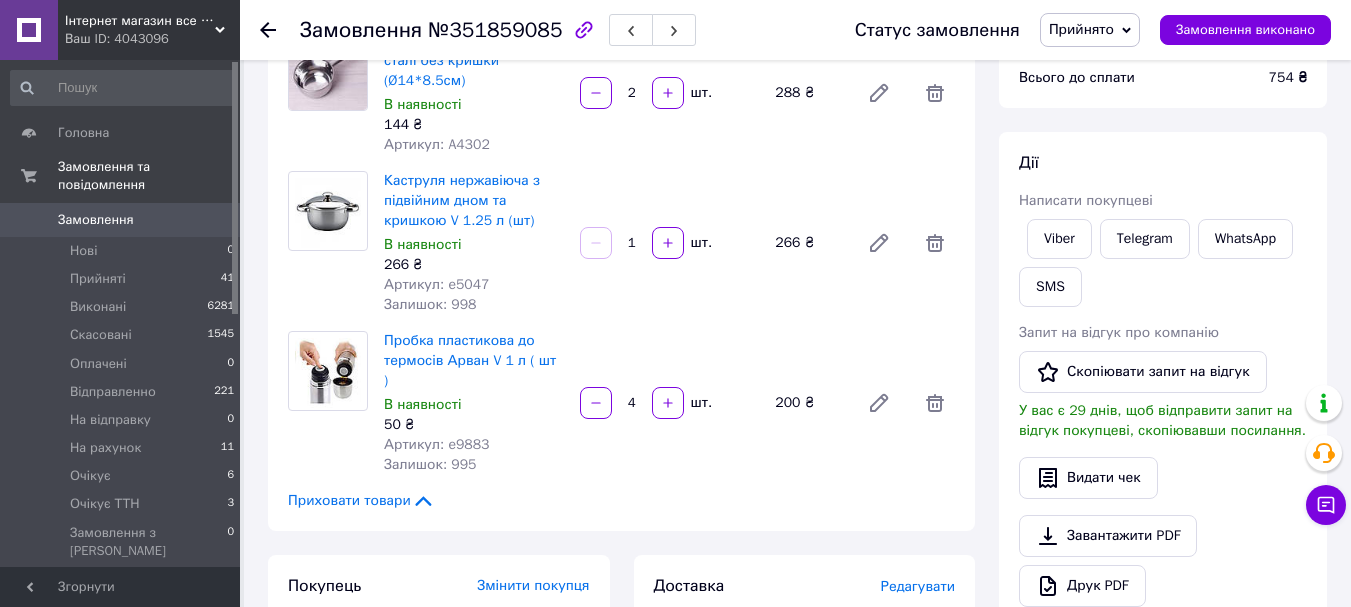 scroll, scrollTop: 0, scrollLeft: 0, axis: both 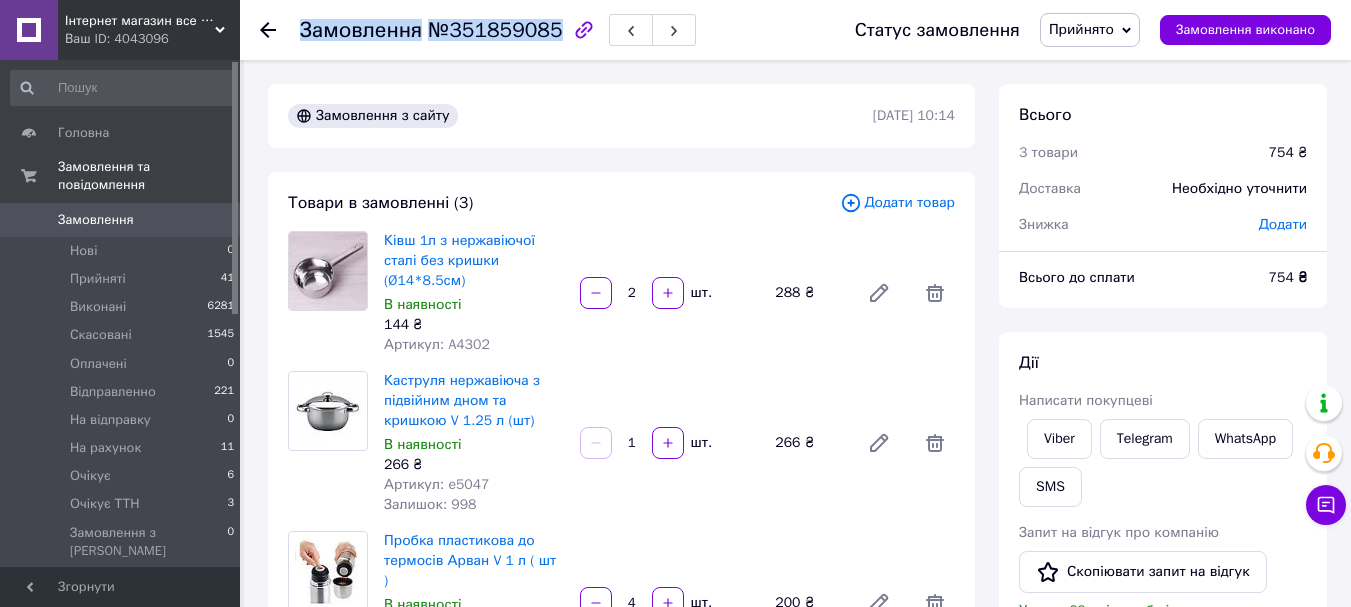 drag, startPoint x: 547, startPoint y: 25, endPoint x: 292, endPoint y: 28, distance: 255.01764 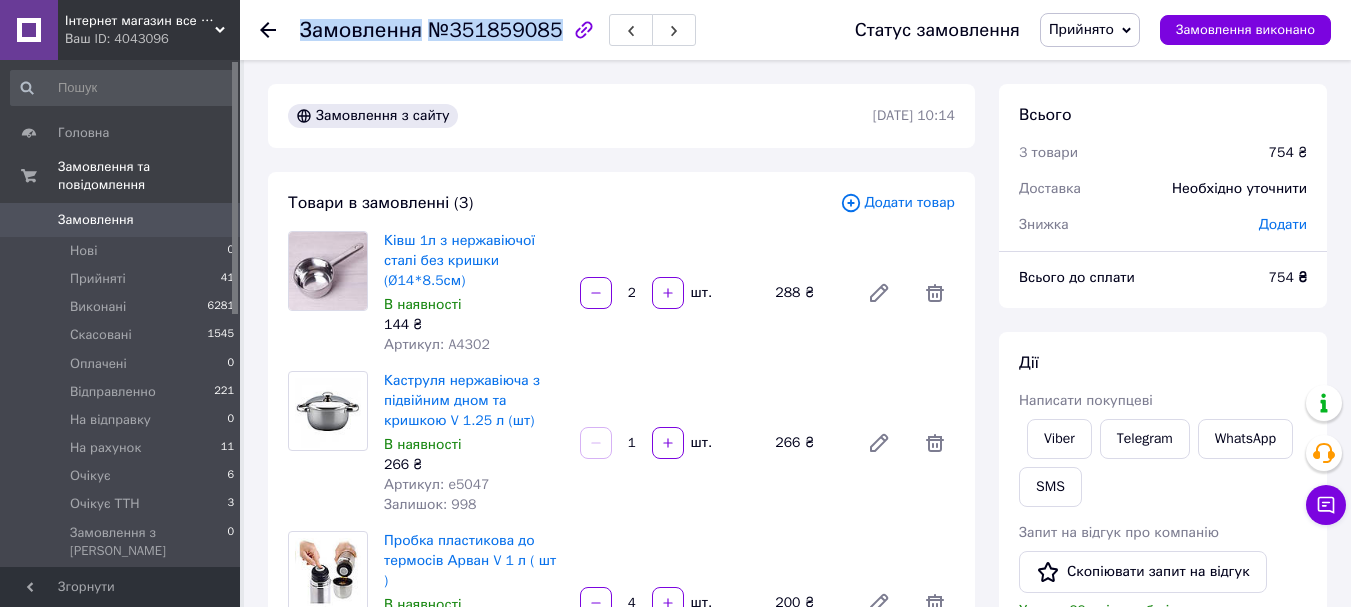 click on "Прийнято" at bounding box center (1081, 29) 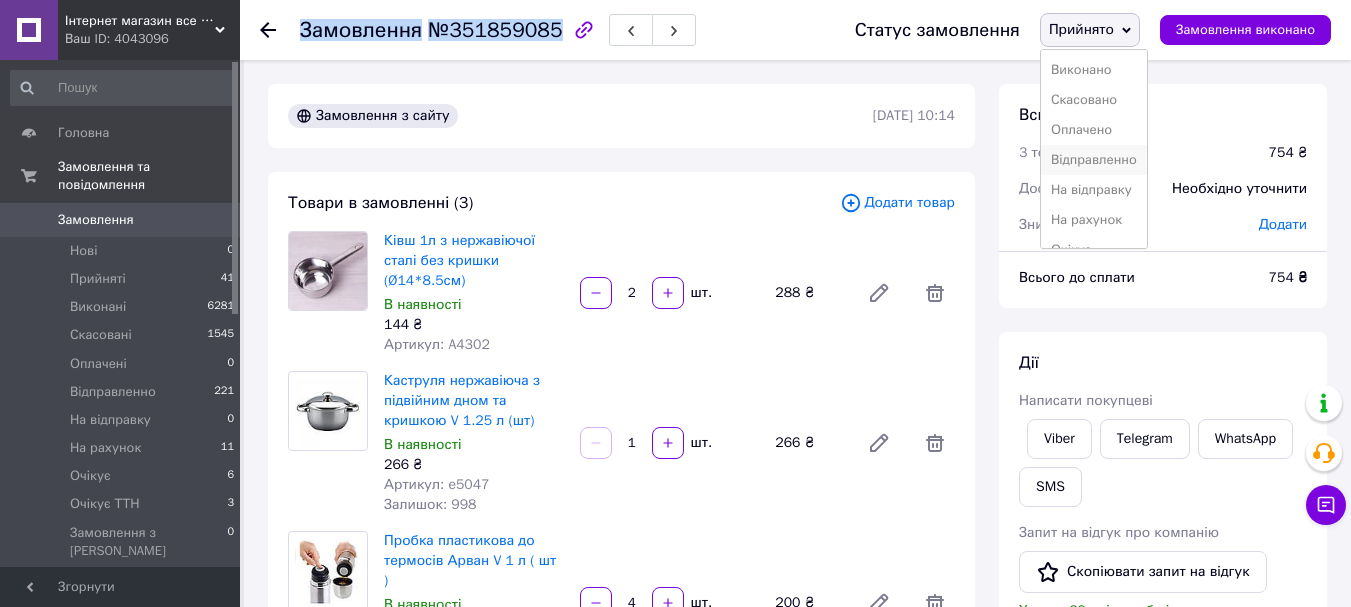 click on "Відправленно" at bounding box center [1094, 160] 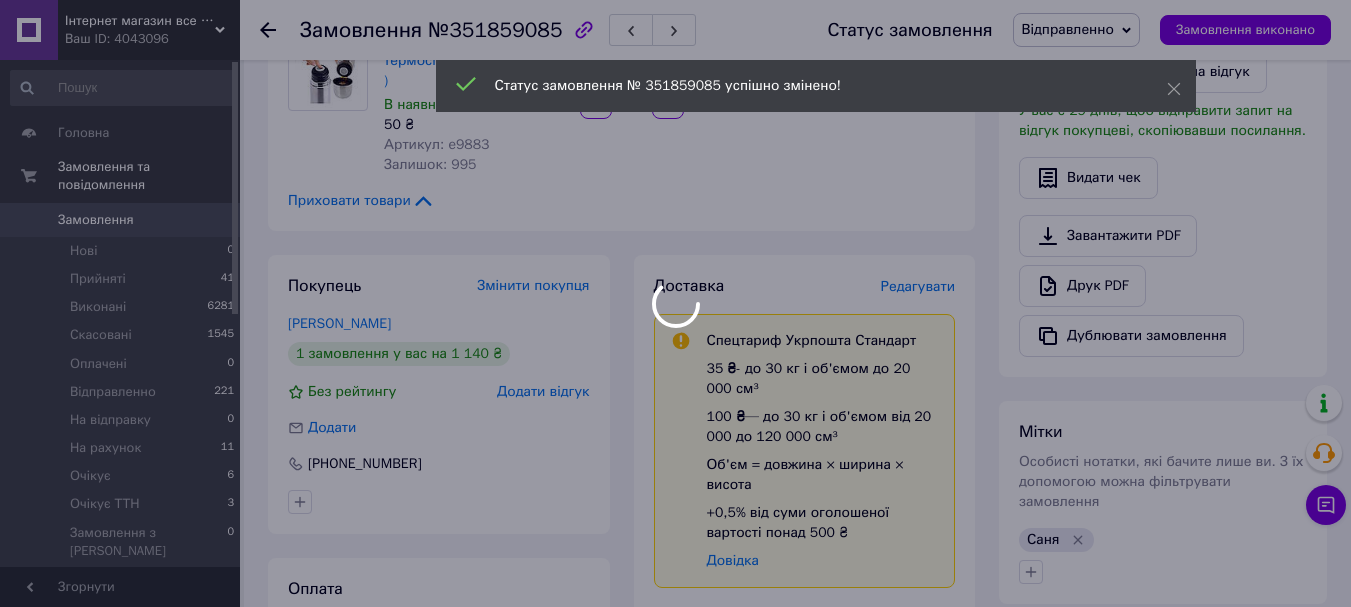 scroll, scrollTop: 900, scrollLeft: 0, axis: vertical 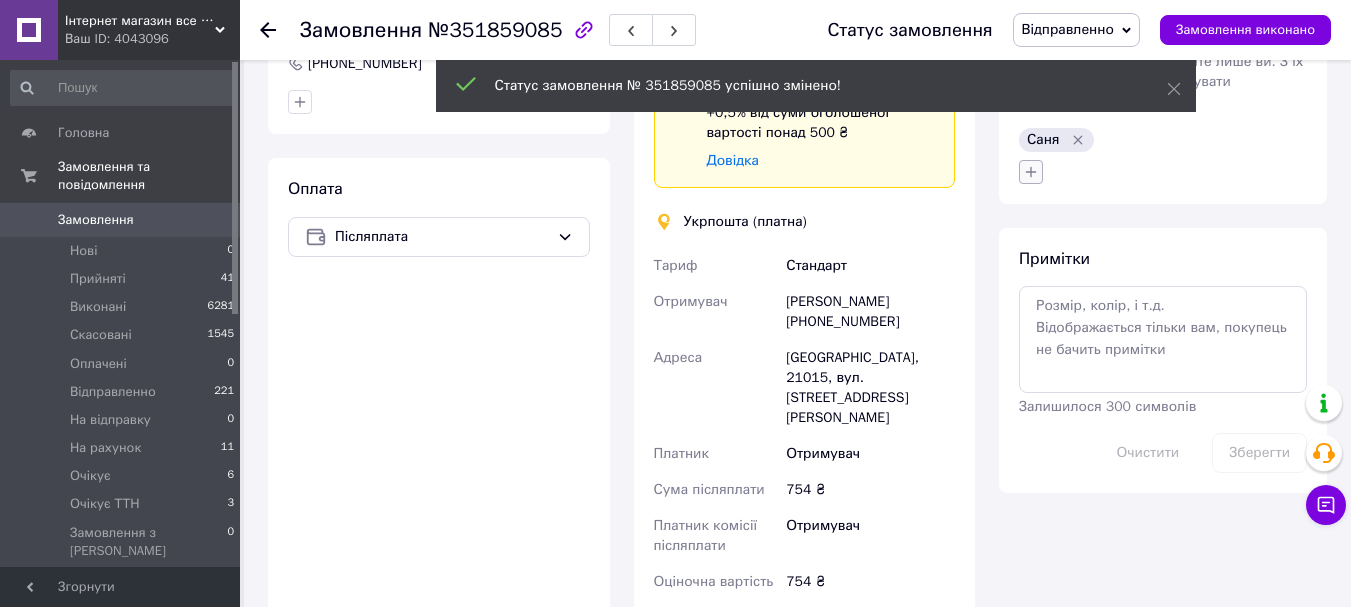 click 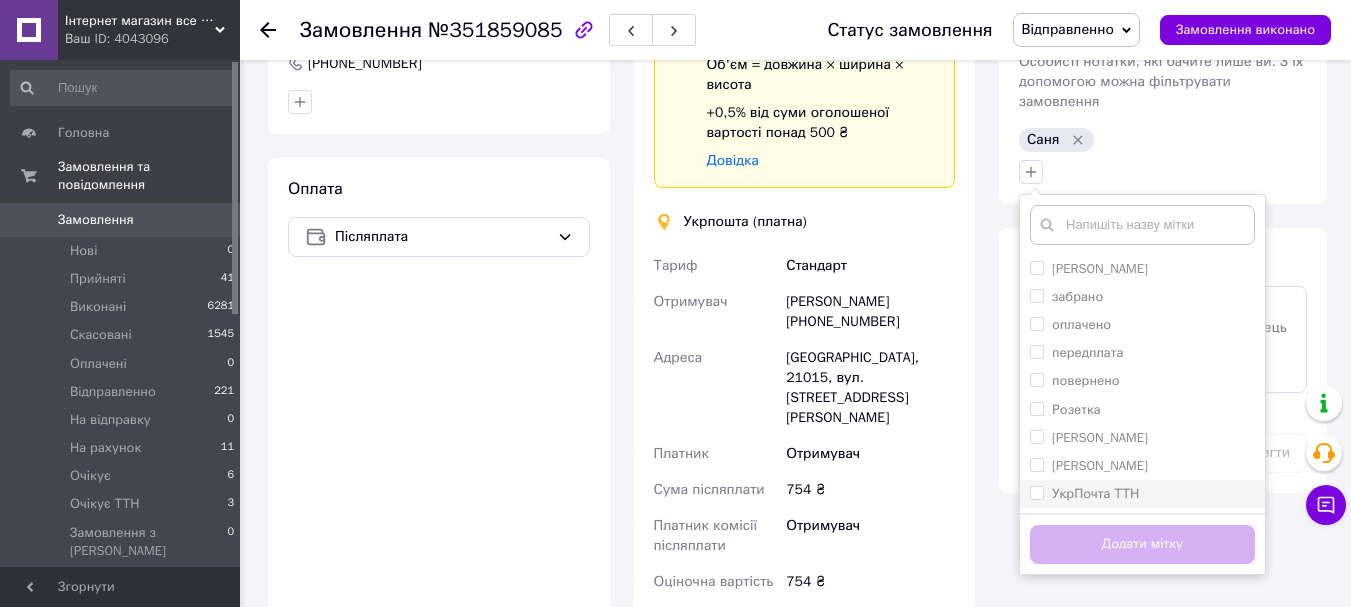 click on "УкрПочта ТТН" at bounding box center [1095, 493] 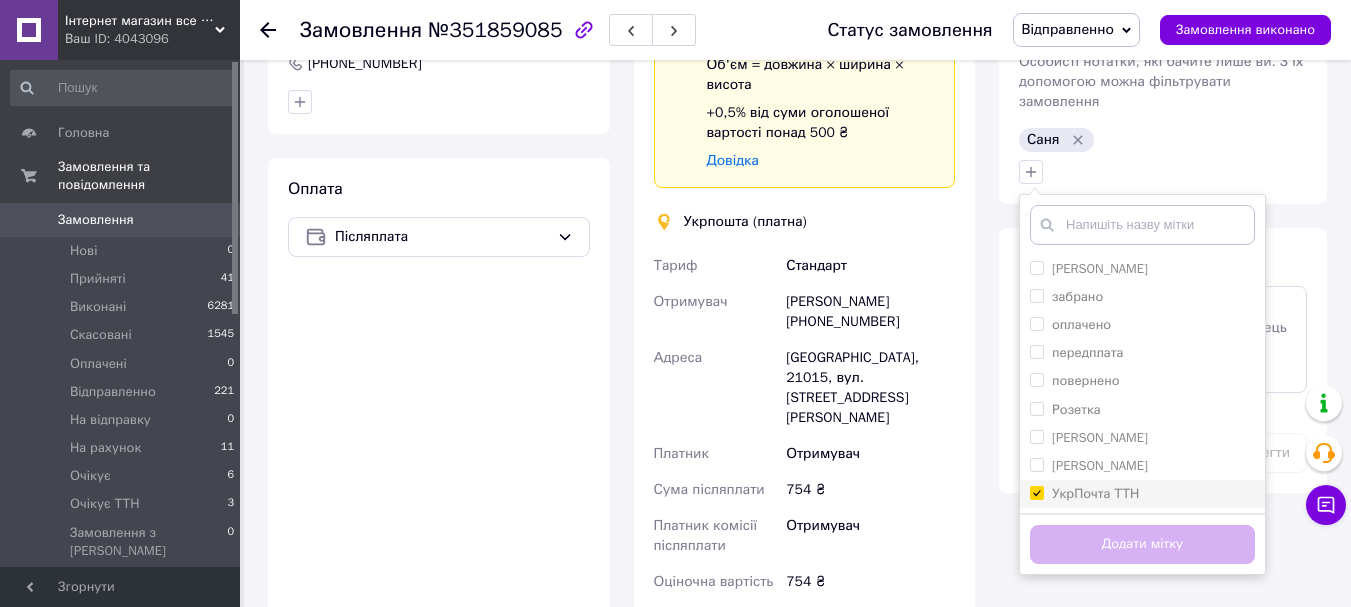 checkbox on "true" 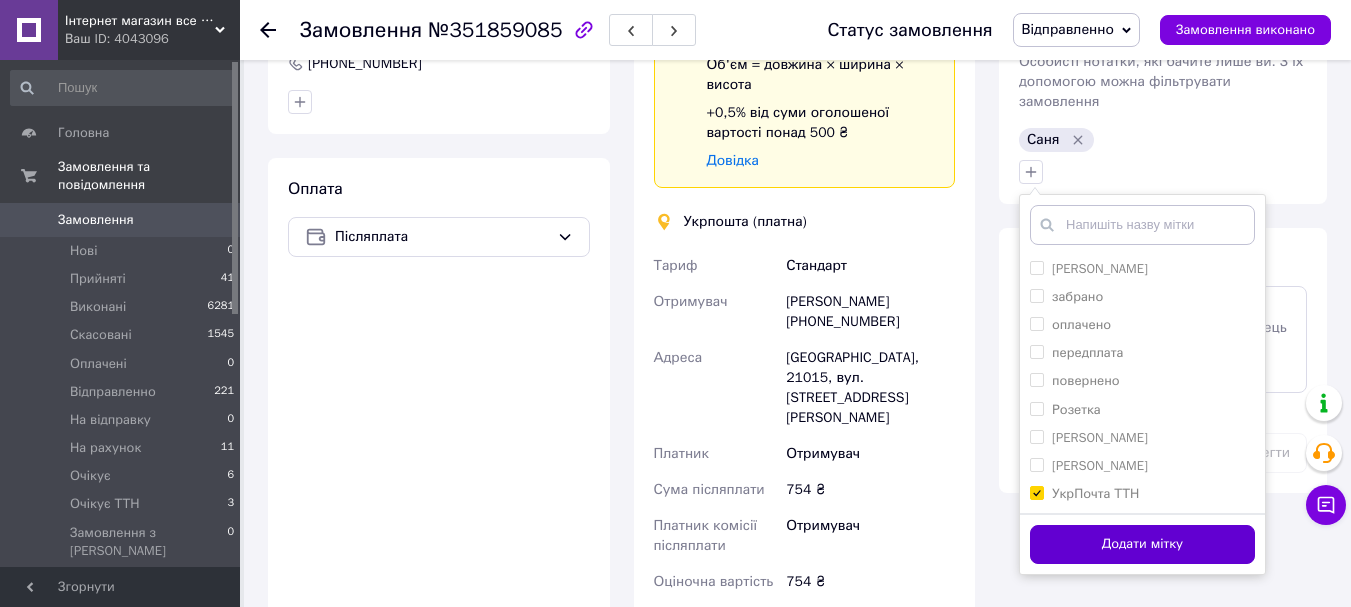 click on "Додати мітку" at bounding box center [1142, 544] 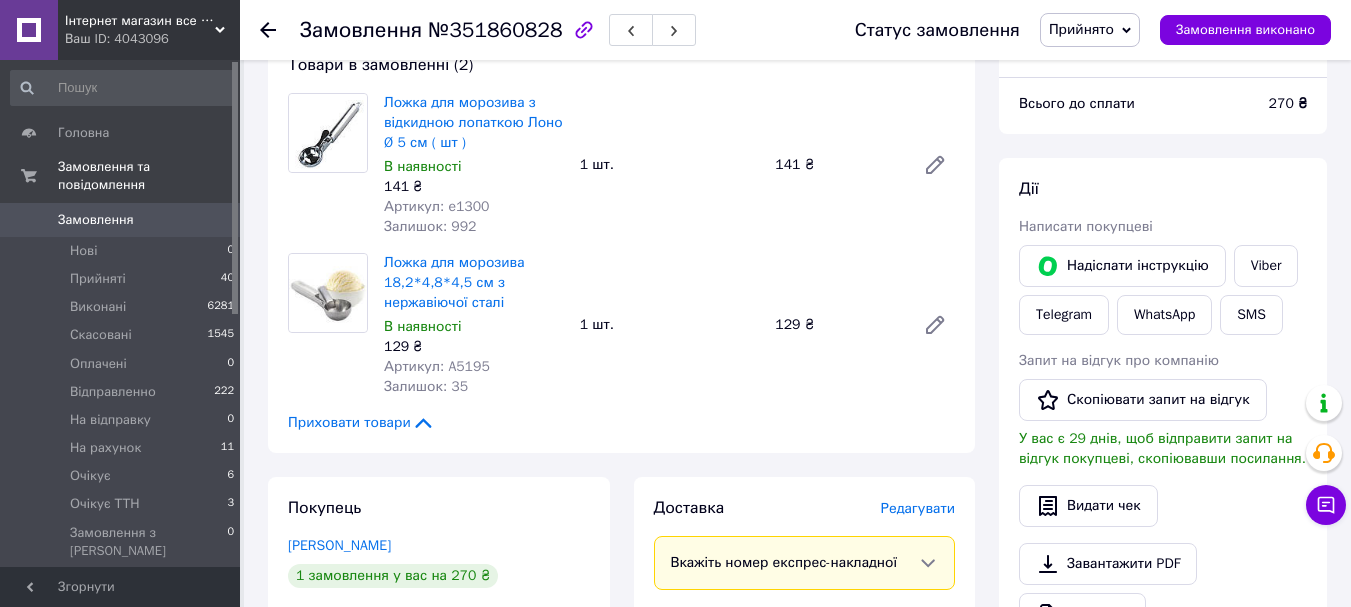 scroll, scrollTop: 600, scrollLeft: 0, axis: vertical 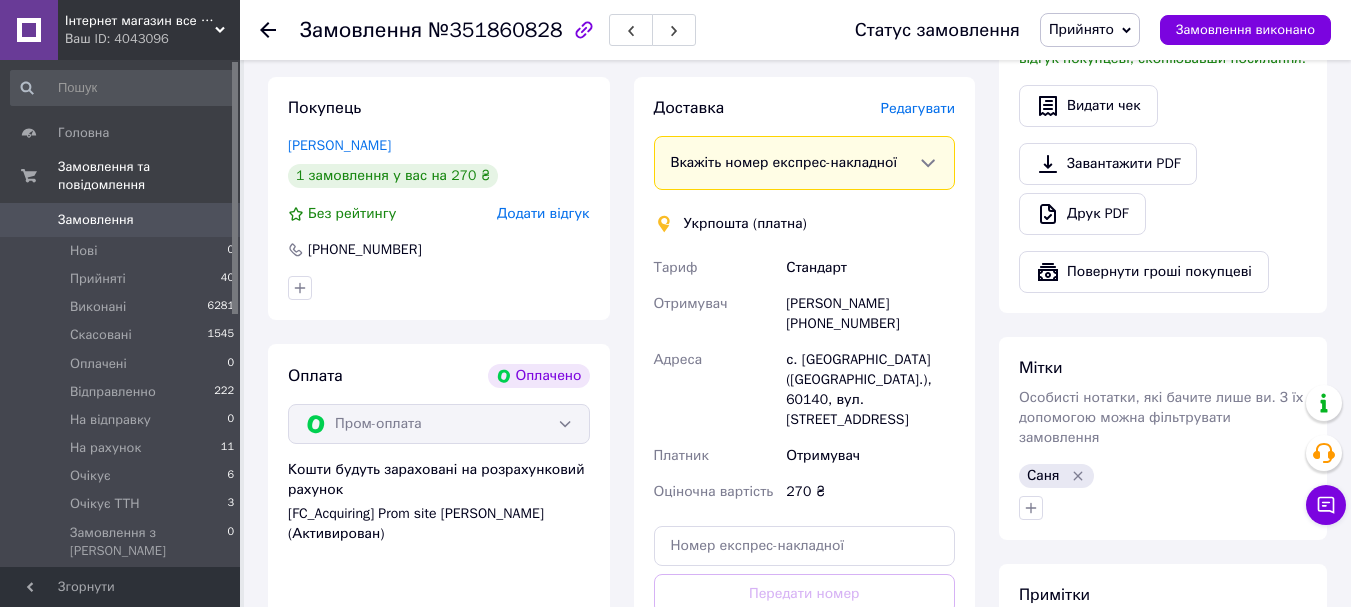 click on "[PERSON_NAME] [PHONE_NUMBER]" at bounding box center [870, 314] 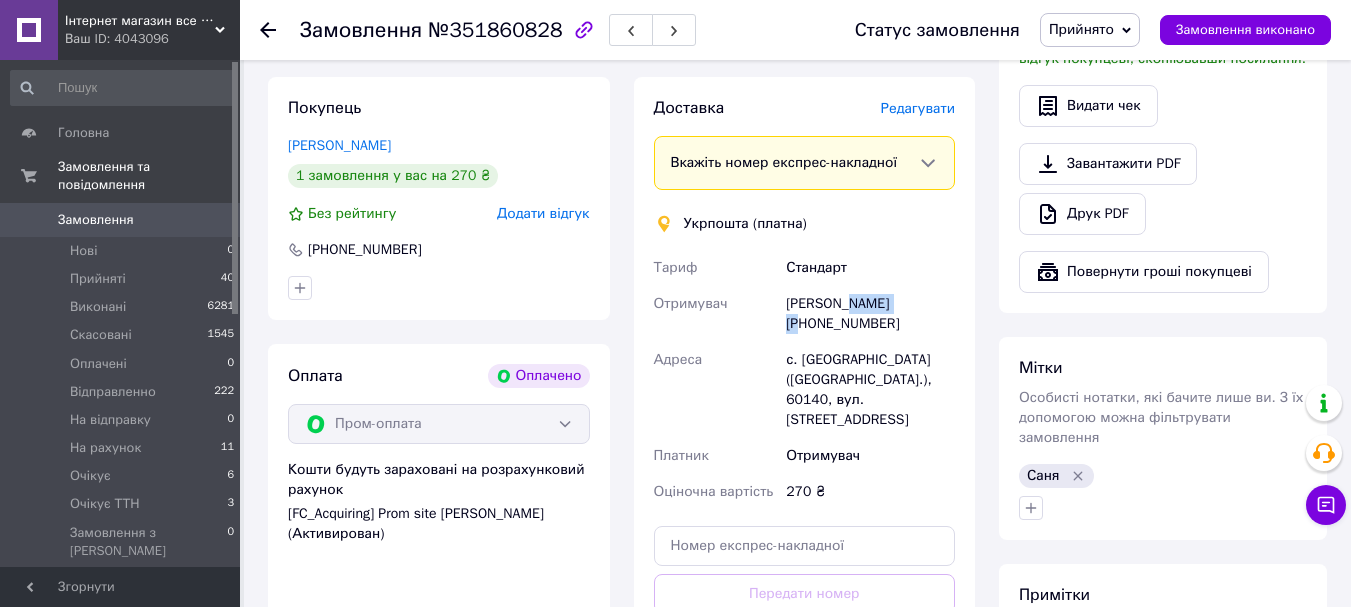 copy on "[PERSON_NAME]" 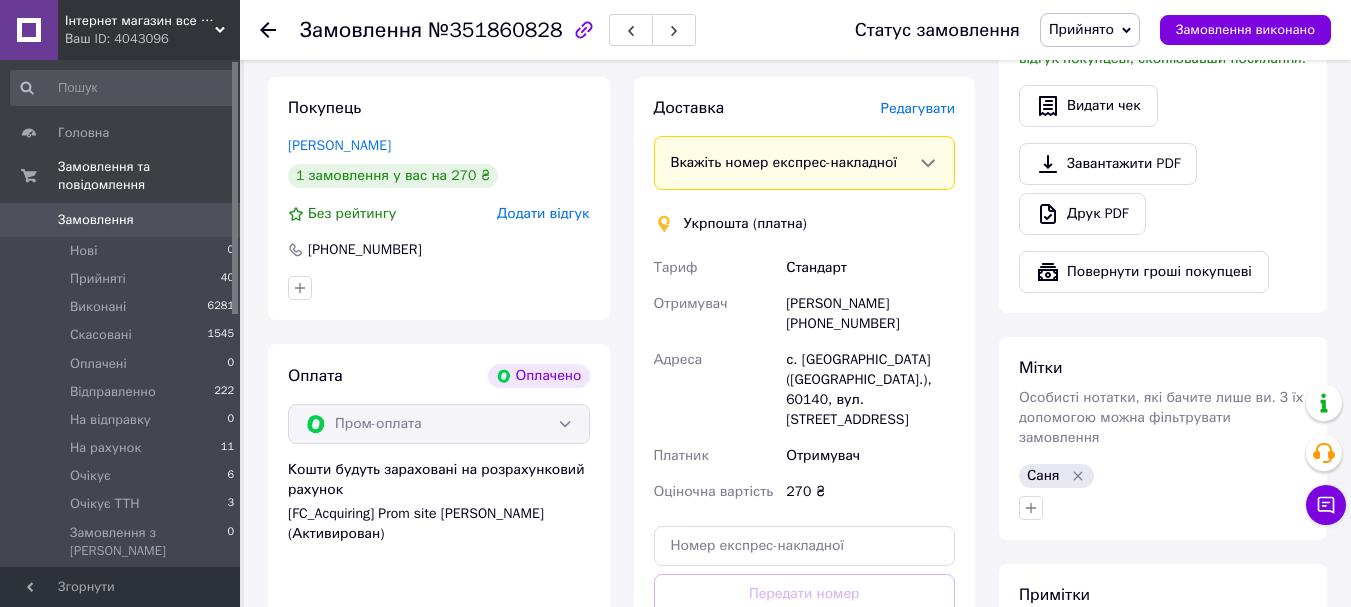 click on "[PERSON_NAME] [PHONE_NUMBER]" at bounding box center [870, 314] 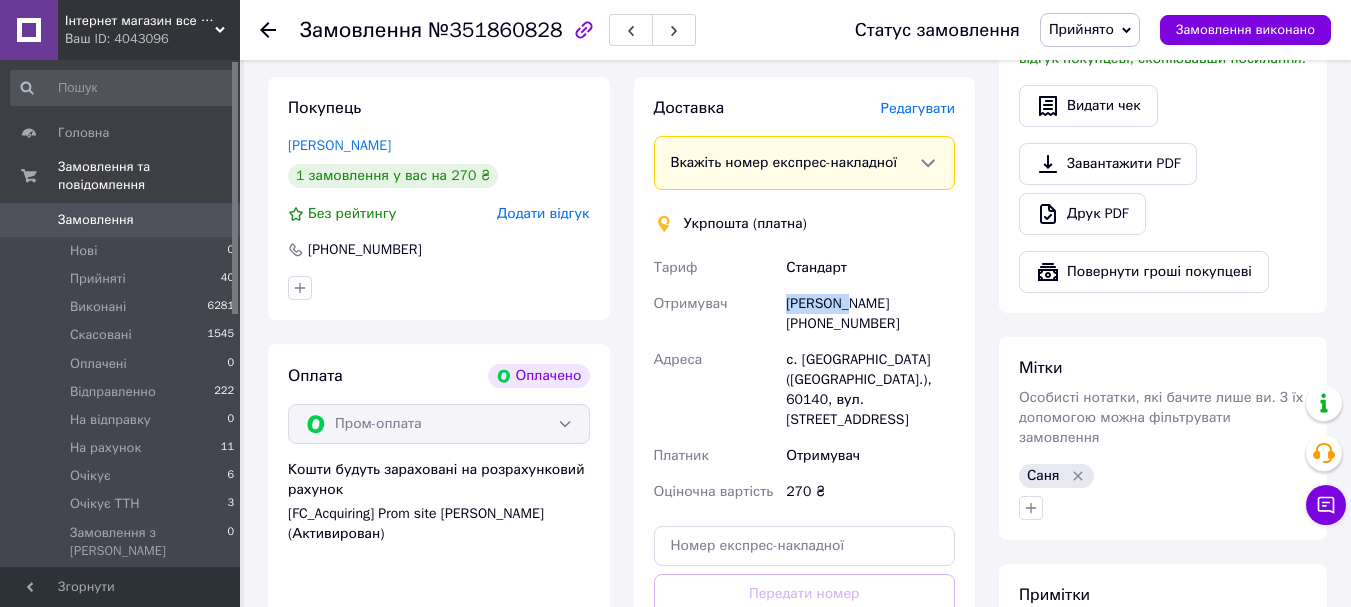 click on "[PERSON_NAME] [PHONE_NUMBER]" at bounding box center (870, 314) 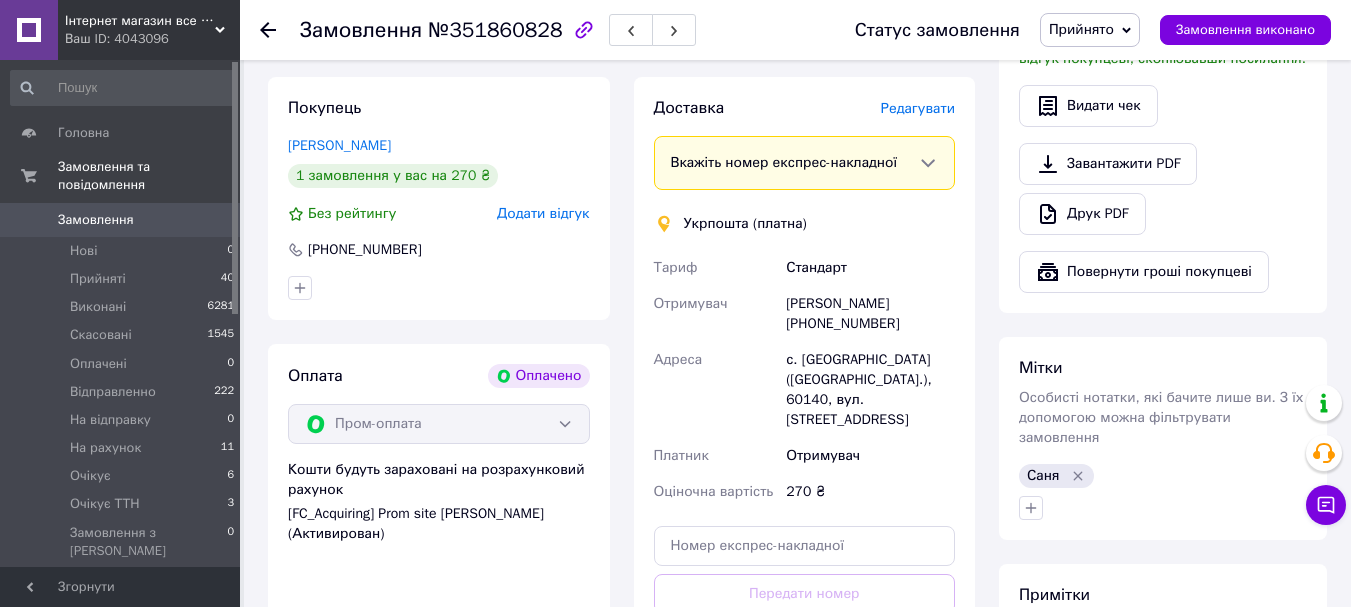 click on "с. [GEOGRAPHIC_DATA] ([GEOGRAPHIC_DATA].), 60140, вул. [STREET_ADDRESS]" at bounding box center (870, 390) 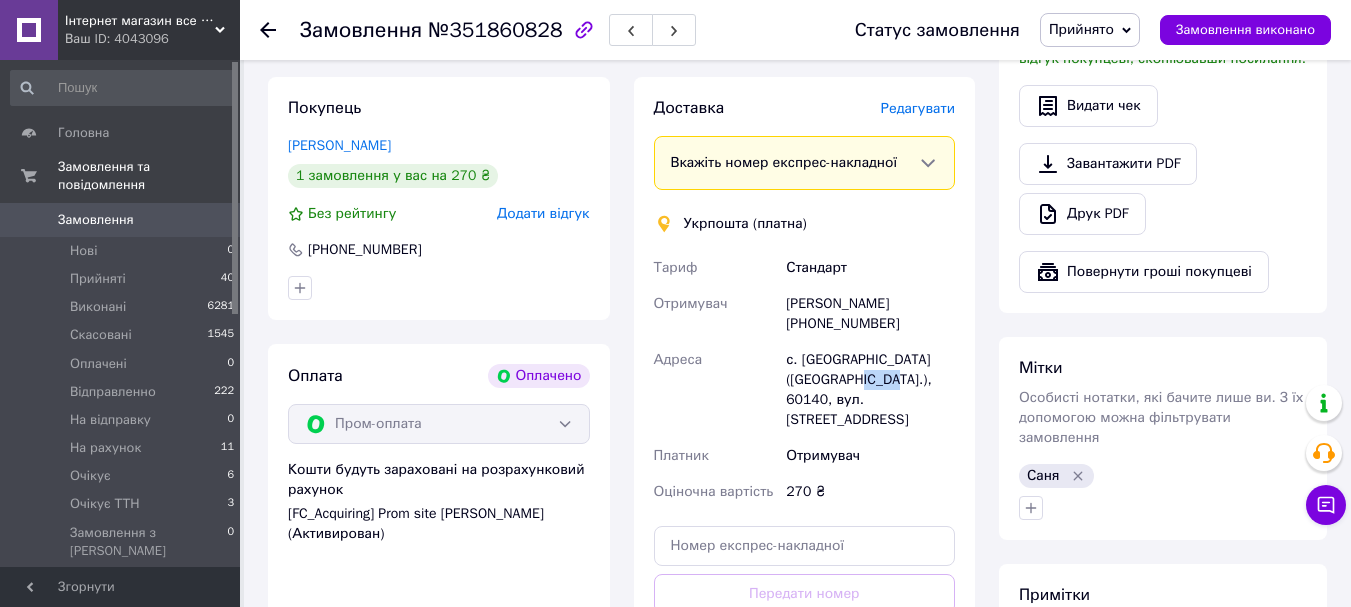 click on "с. [GEOGRAPHIC_DATA] ([GEOGRAPHIC_DATA].), 60140, вул. [STREET_ADDRESS]" at bounding box center (870, 390) 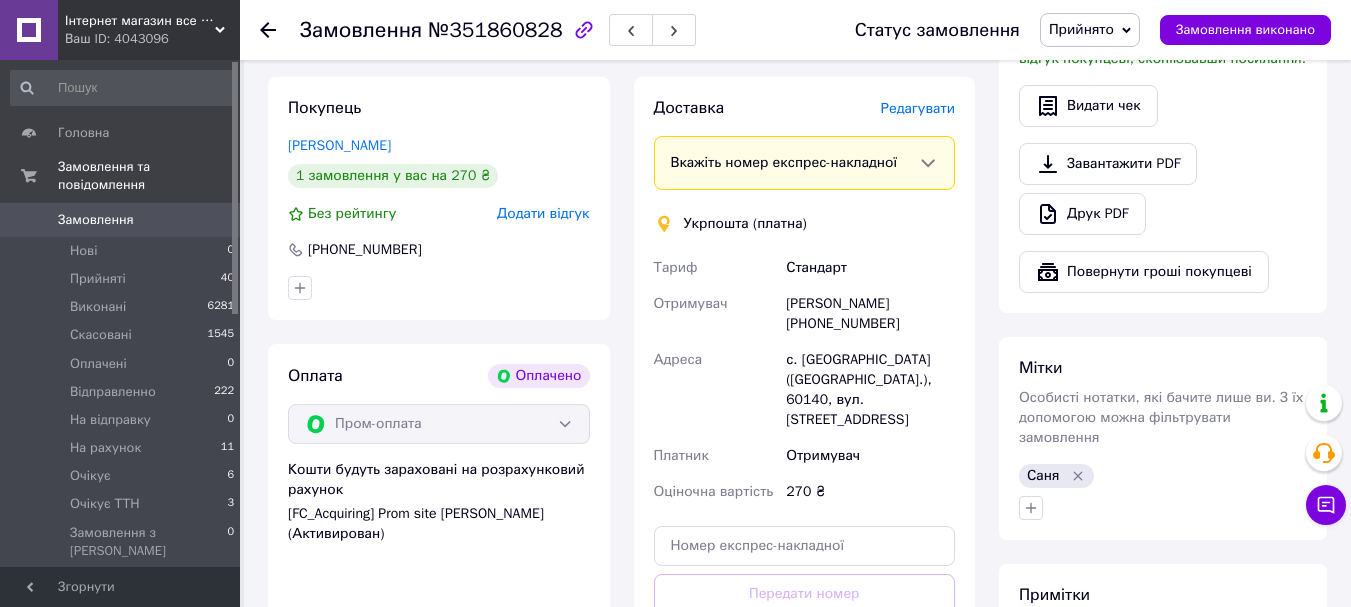 click on "270 ₴" at bounding box center (870, 492) 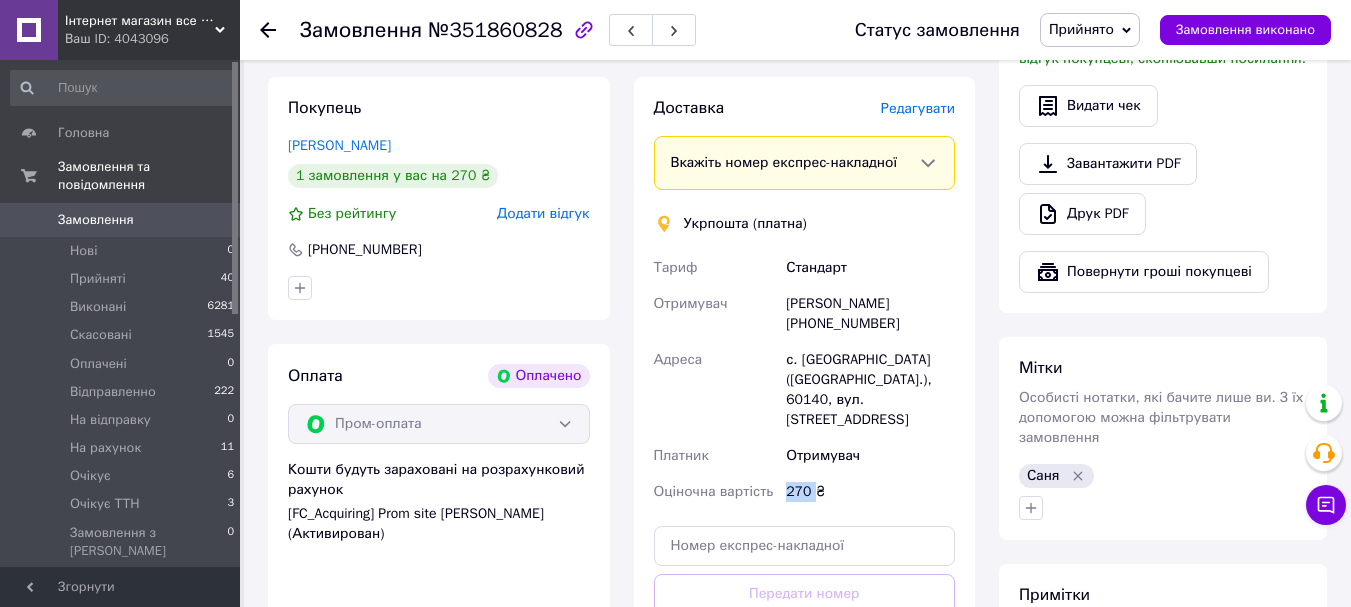 copy on "270" 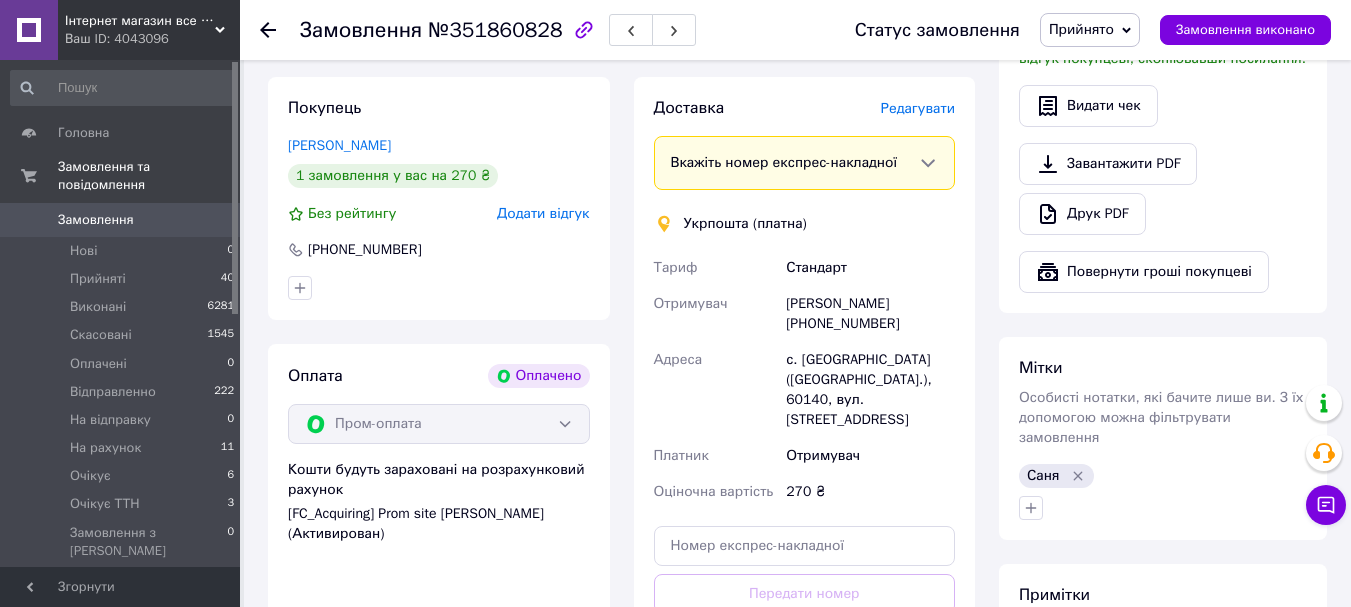 scroll, scrollTop: 900, scrollLeft: 0, axis: vertical 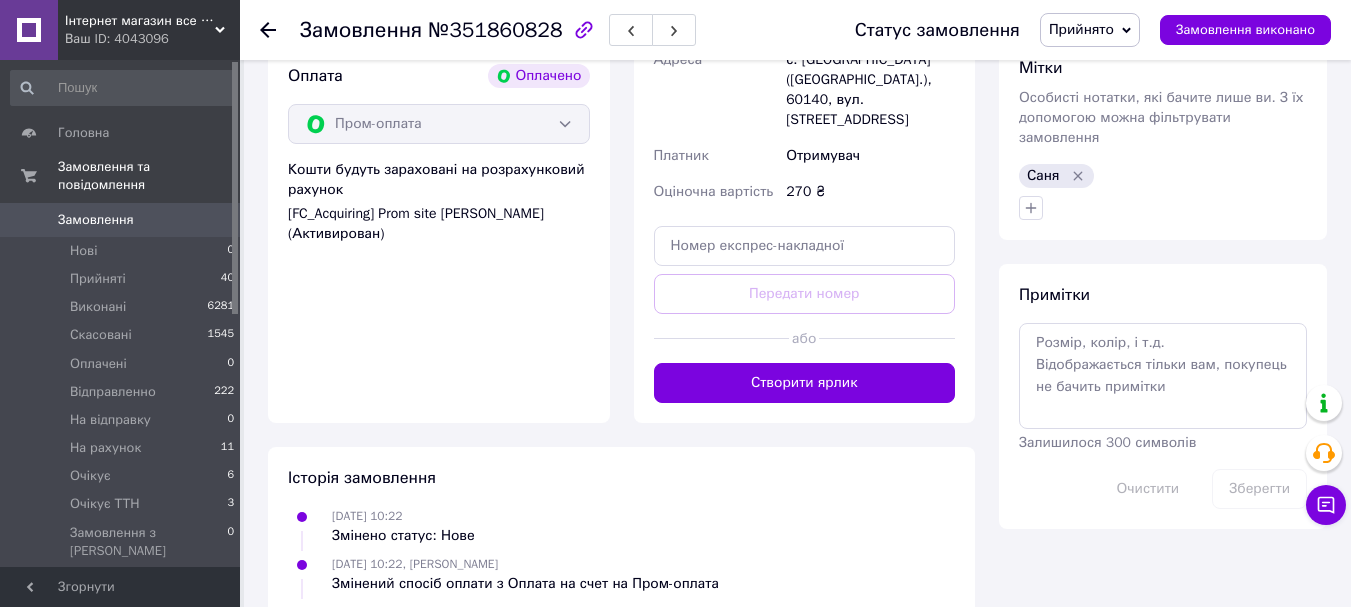 click on "Створити ярлик" at bounding box center [805, 383] 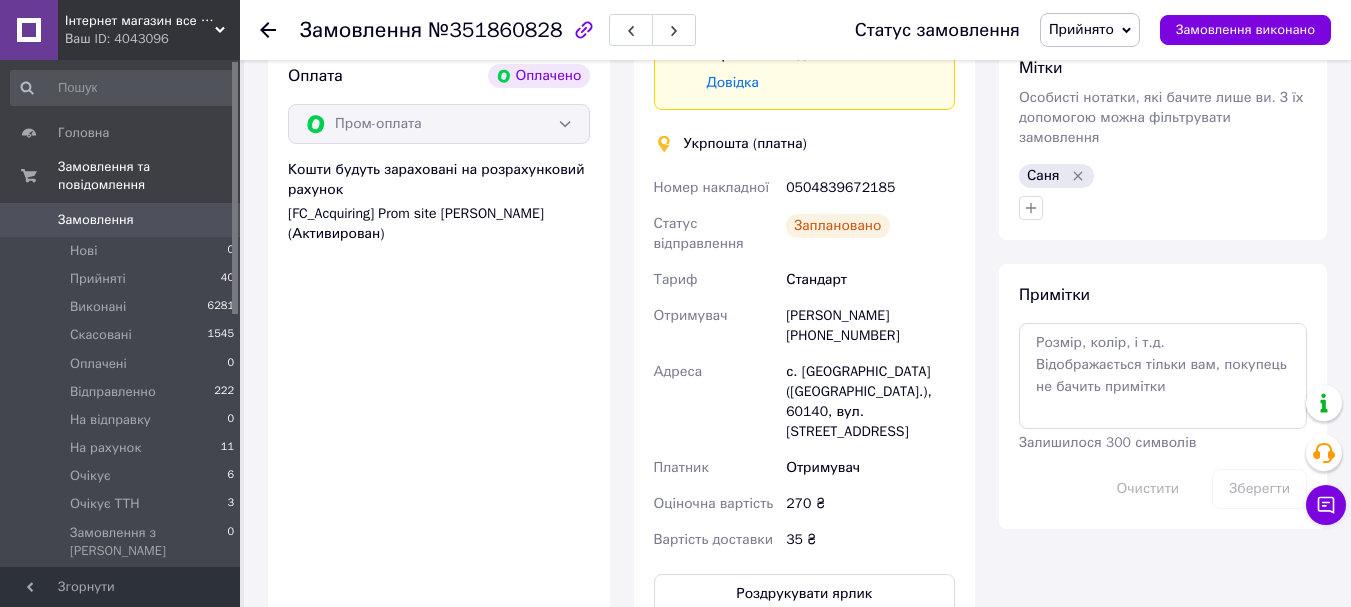 scroll, scrollTop: 1200, scrollLeft: 0, axis: vertical 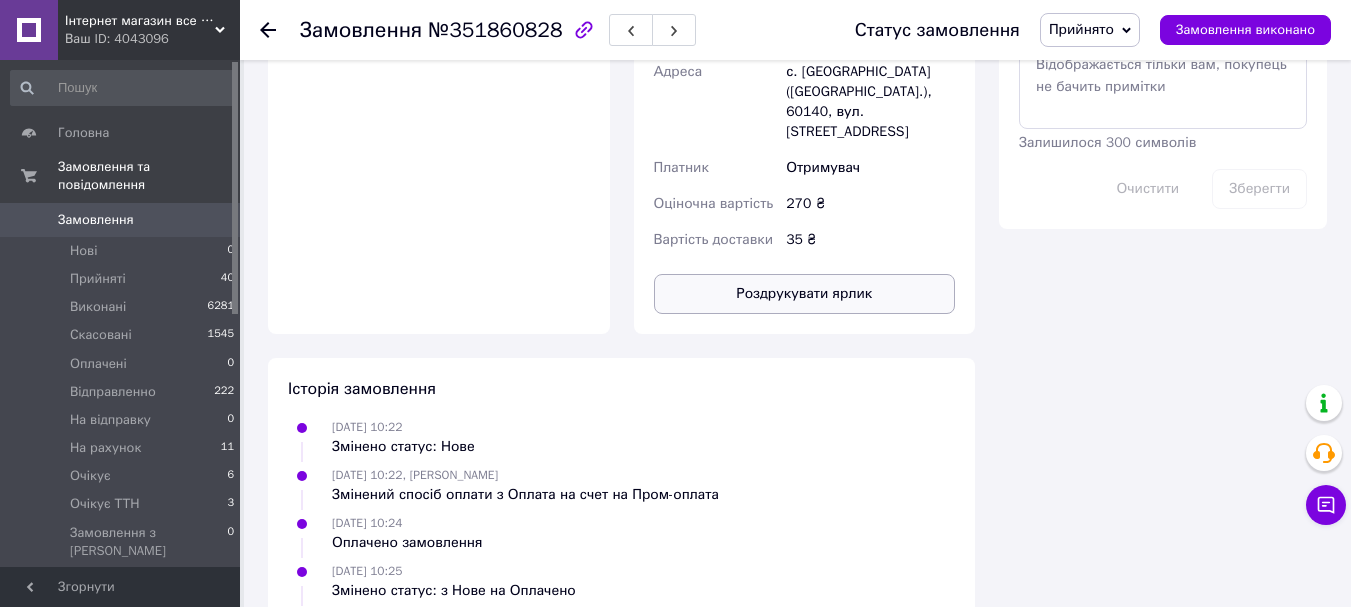 click on "Роздрукувати ярлик" at bounding box center (805, 294) 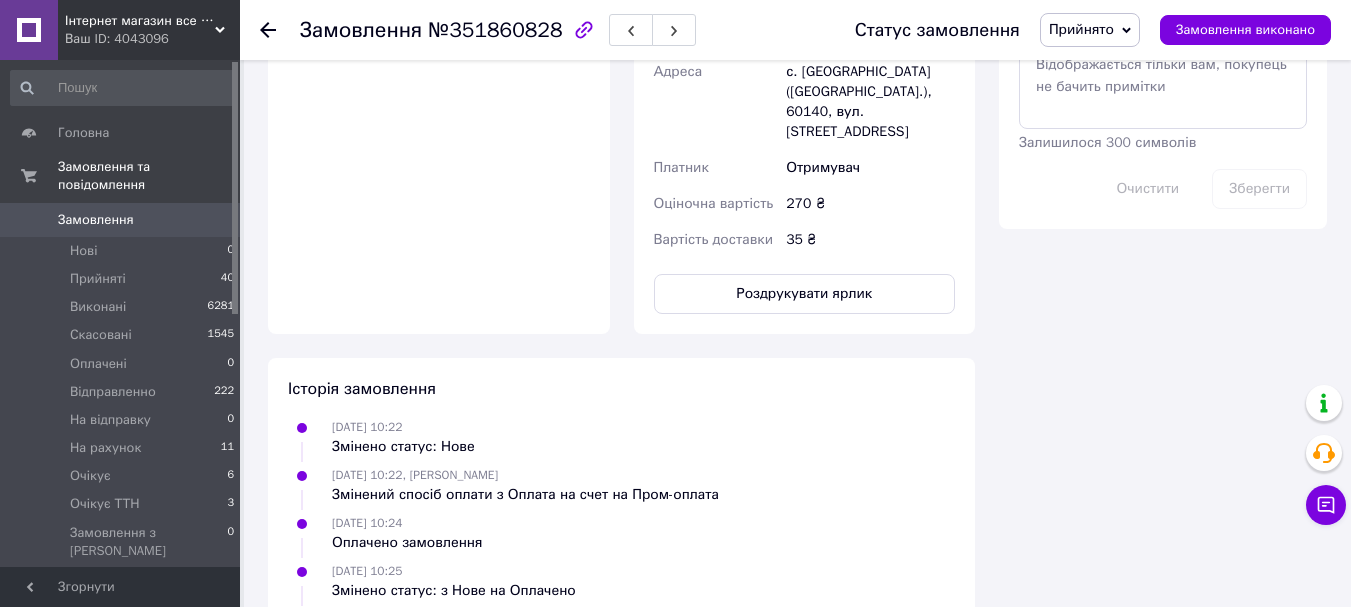 click on "Прийнято" at bounding box center [1081, 29] 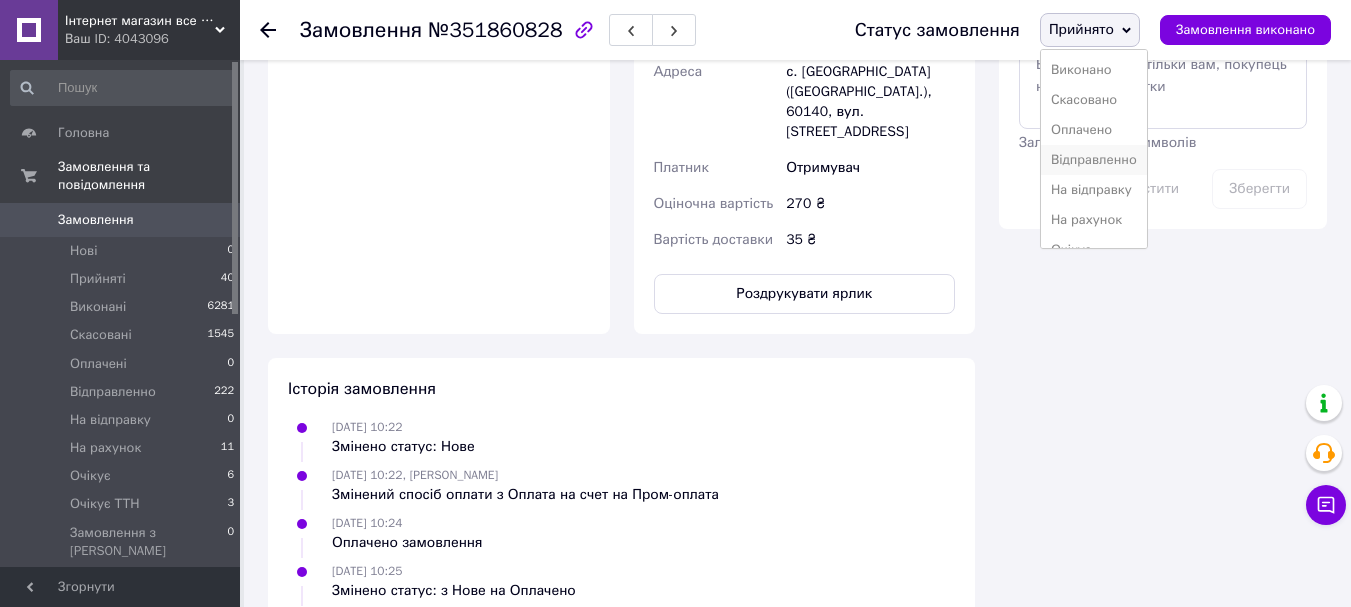 click on "Відправленно" at bounding box center [1094, 160] 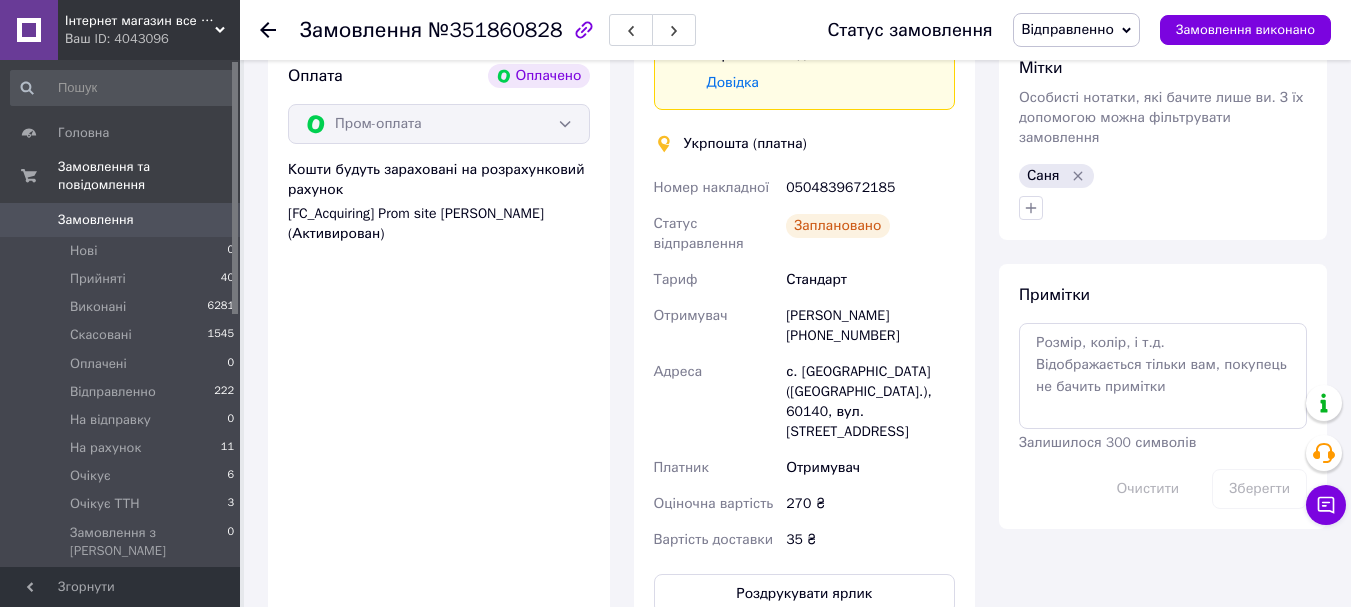 scroll, scrollTop: 800, scrollLeft: 0, axis: vertical 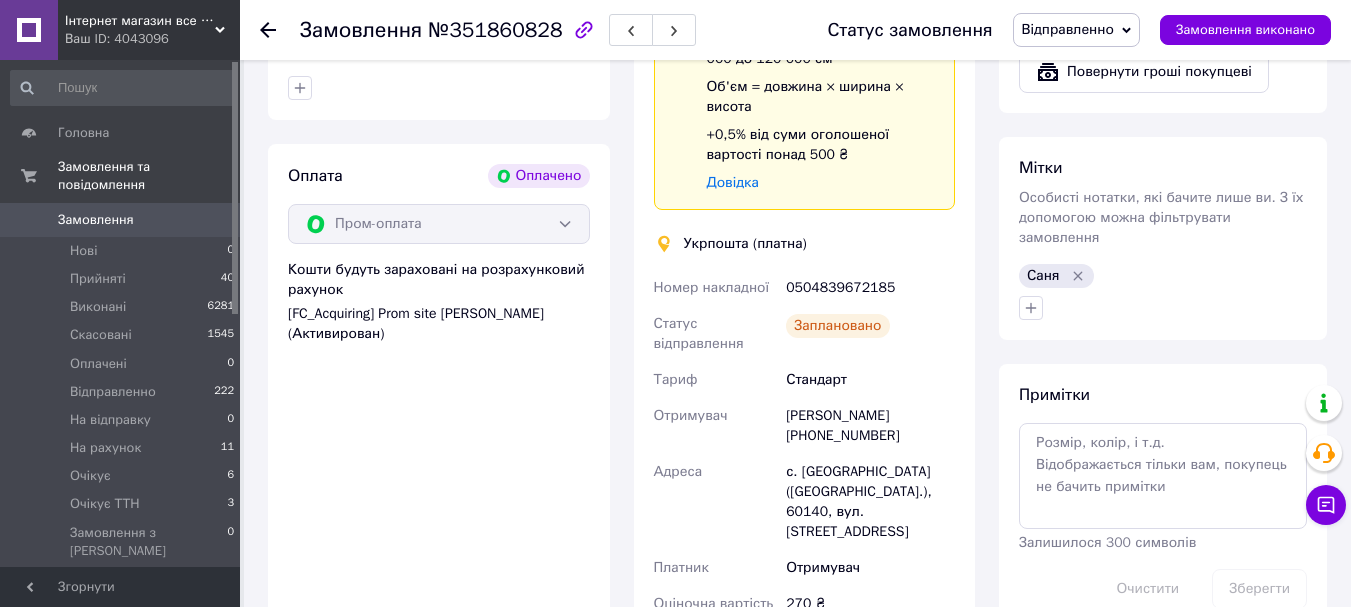 click 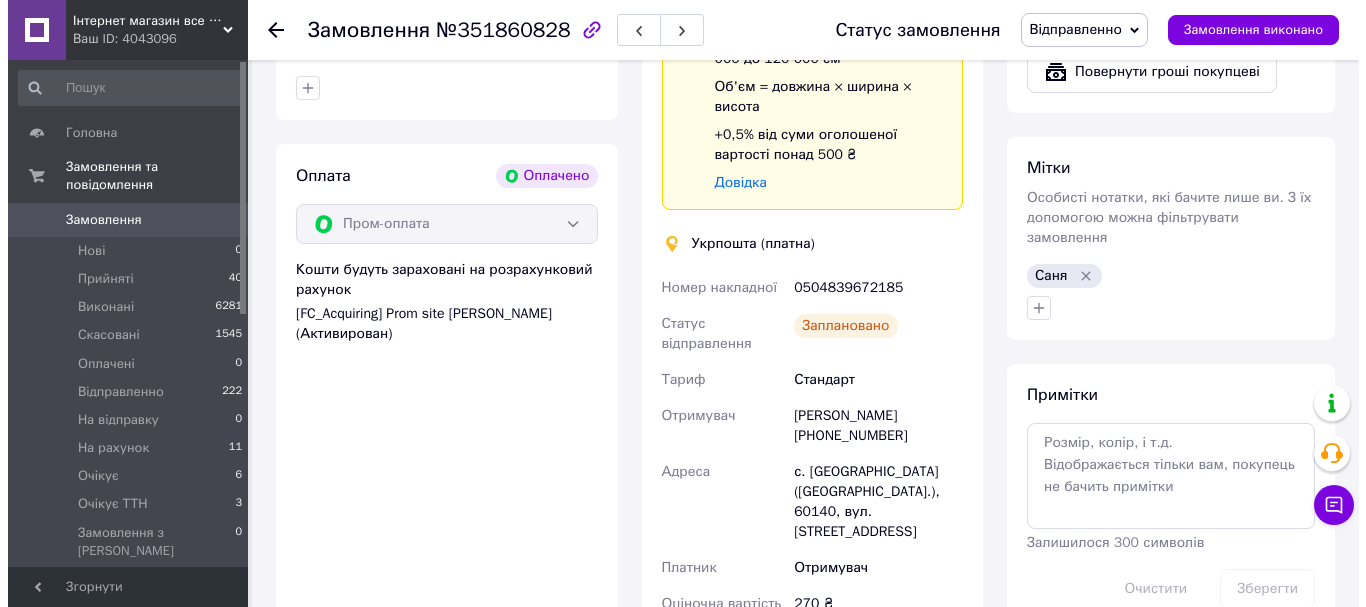scroll, scrollTop: 0, scrollLeft: 0, axis: both 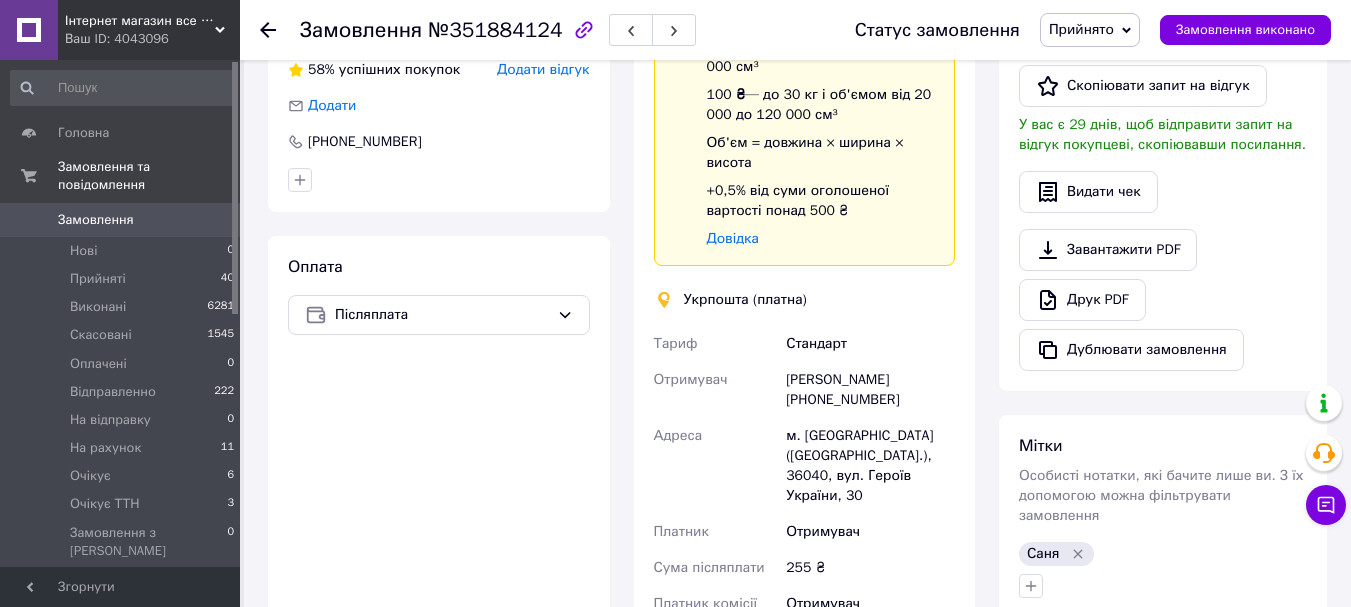 click on "[PERSON_NAME] [PHONE_NUMBER]" at bounding box center [870, 390] 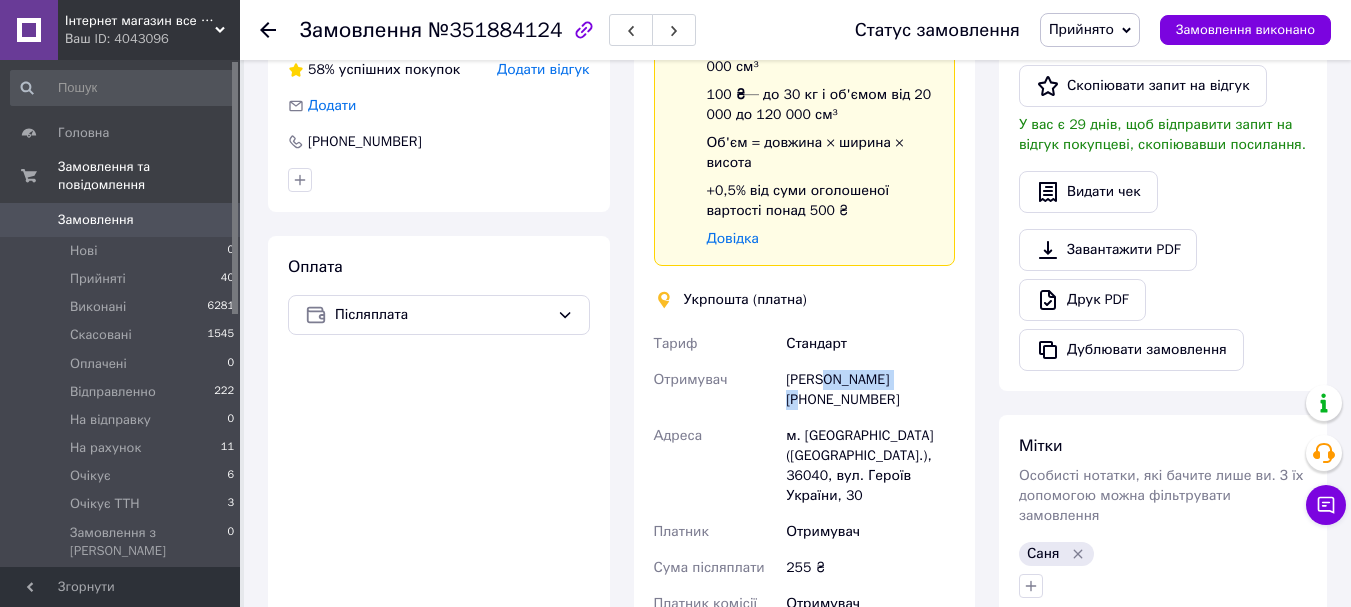 copy on "[PERSON_NAME]" 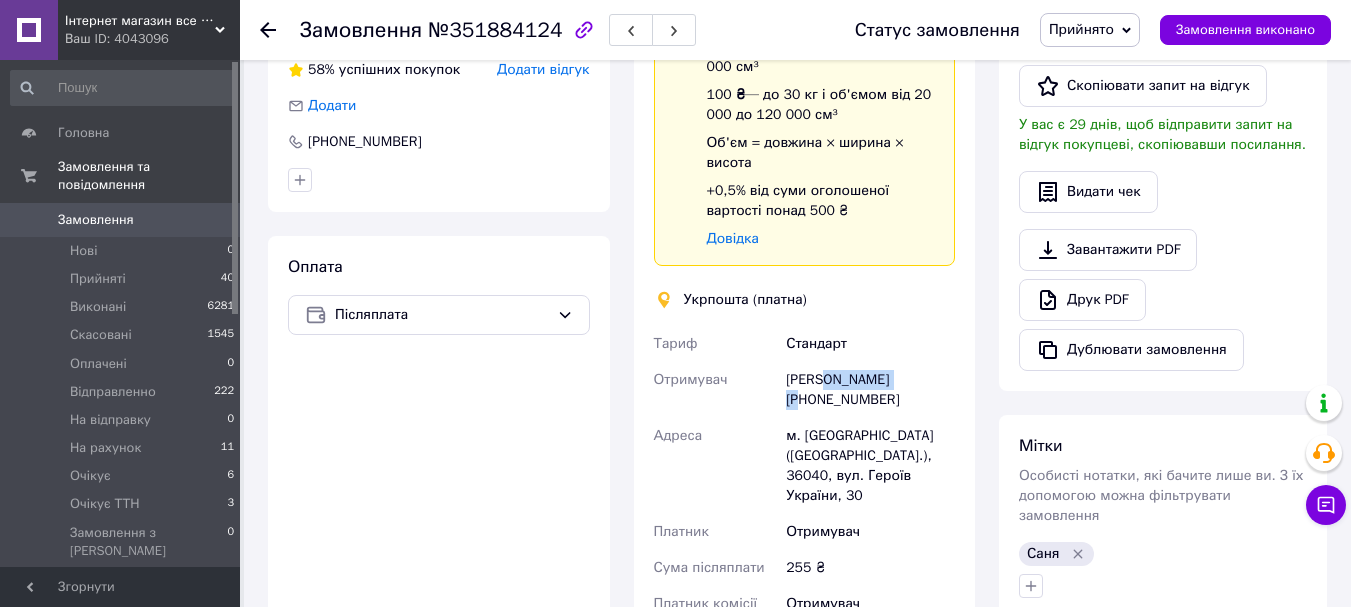 copy on "Андрианова" 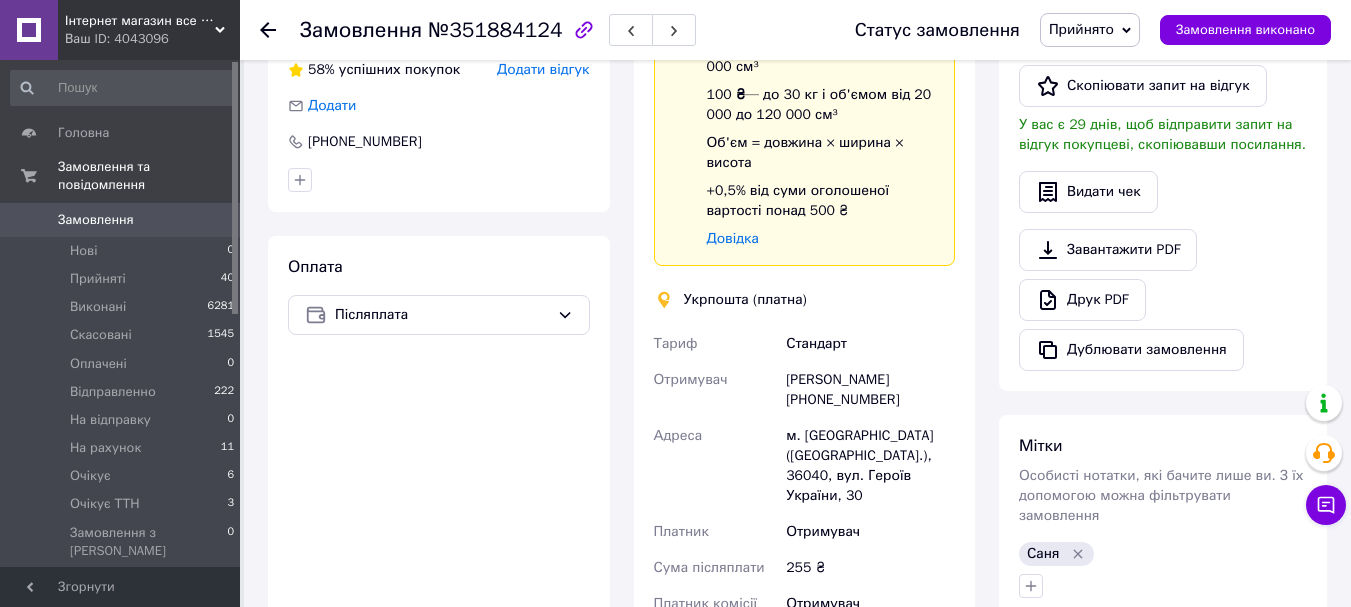 click on "Алла Андрианова +380967284274" at bounding box center [870, 390] 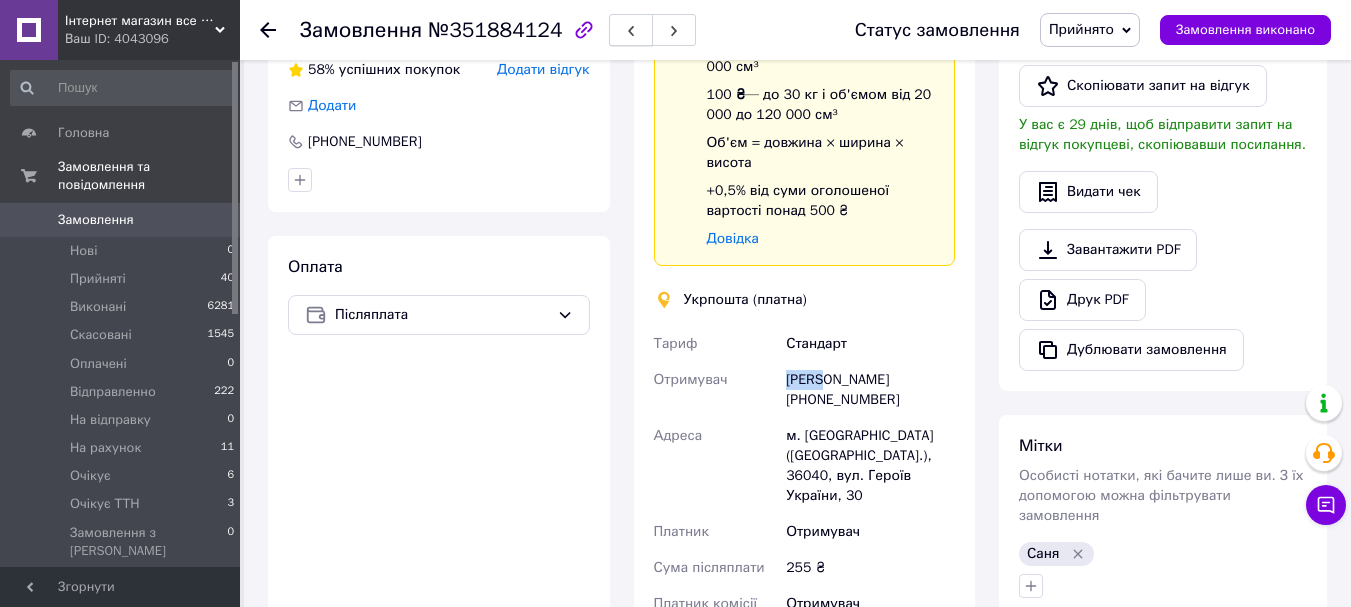 copy on "Алла" 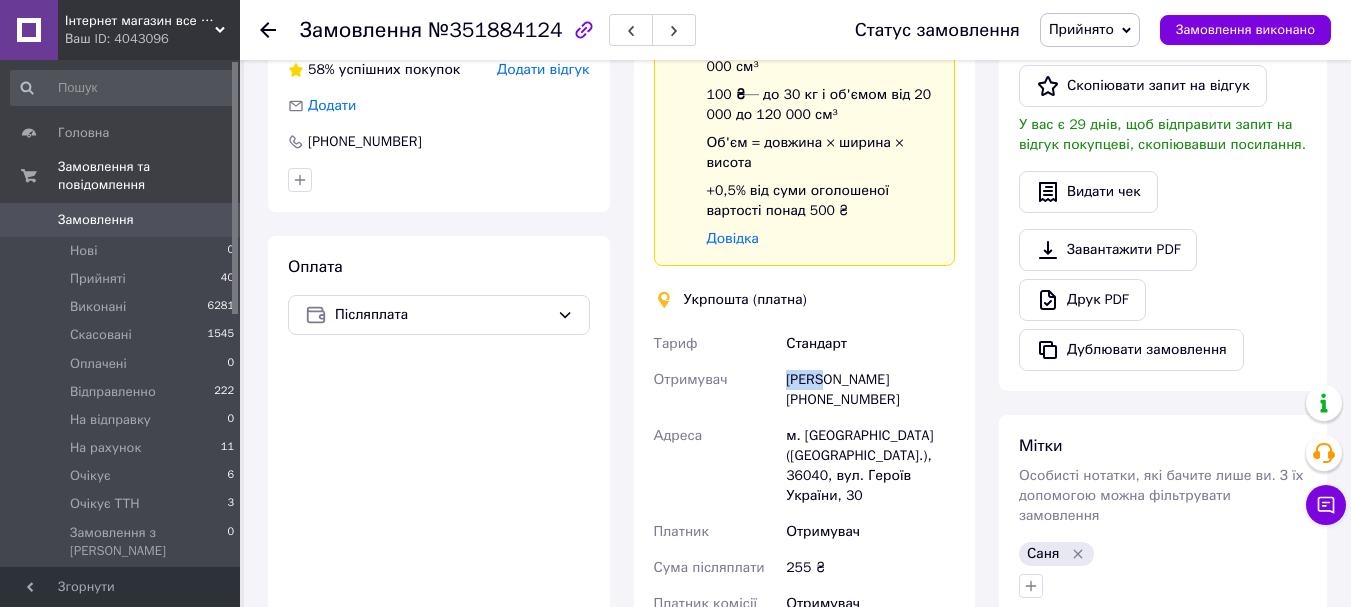 drag, startPoint x: 813, startPoint y: 400, endPoint x: 938, endPoint y: 404, distance: 125.06398 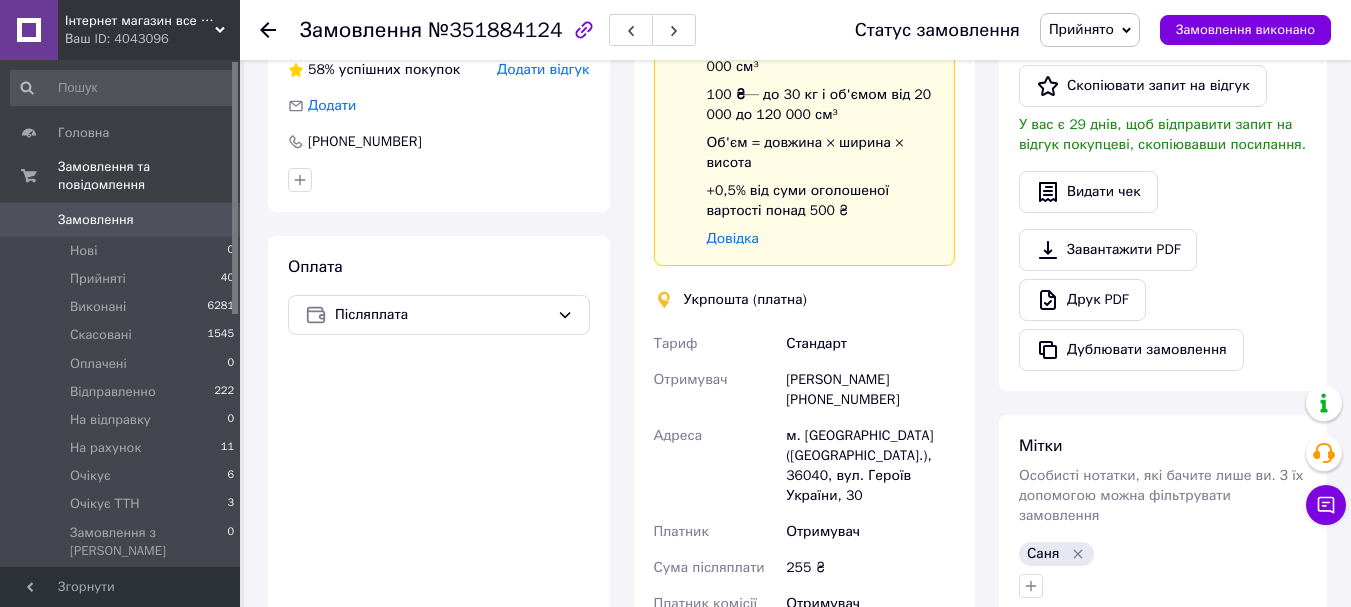 drag, startPoint x: 895, startPoint y: 400, endPoint x: 785, endPoint y: 410, distance: 110.45361 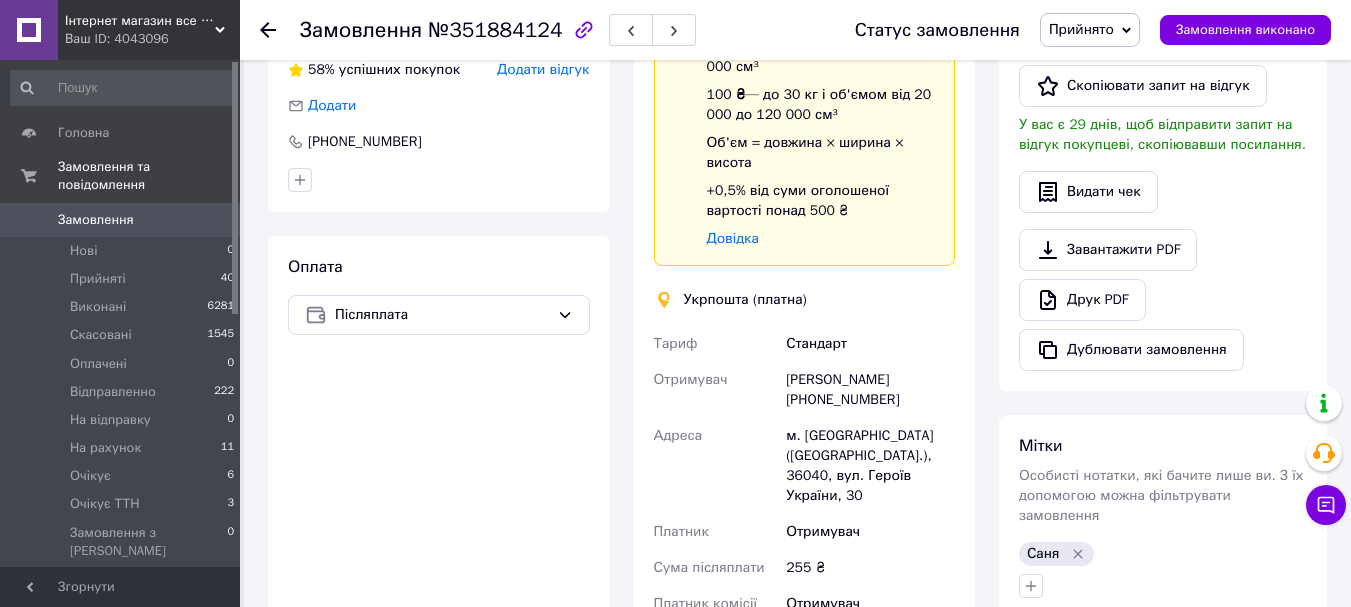 click on "м. Полтава (Полтавська обл.), 36040, вул. Героїв України, 30" at bounding box center (870, 466) 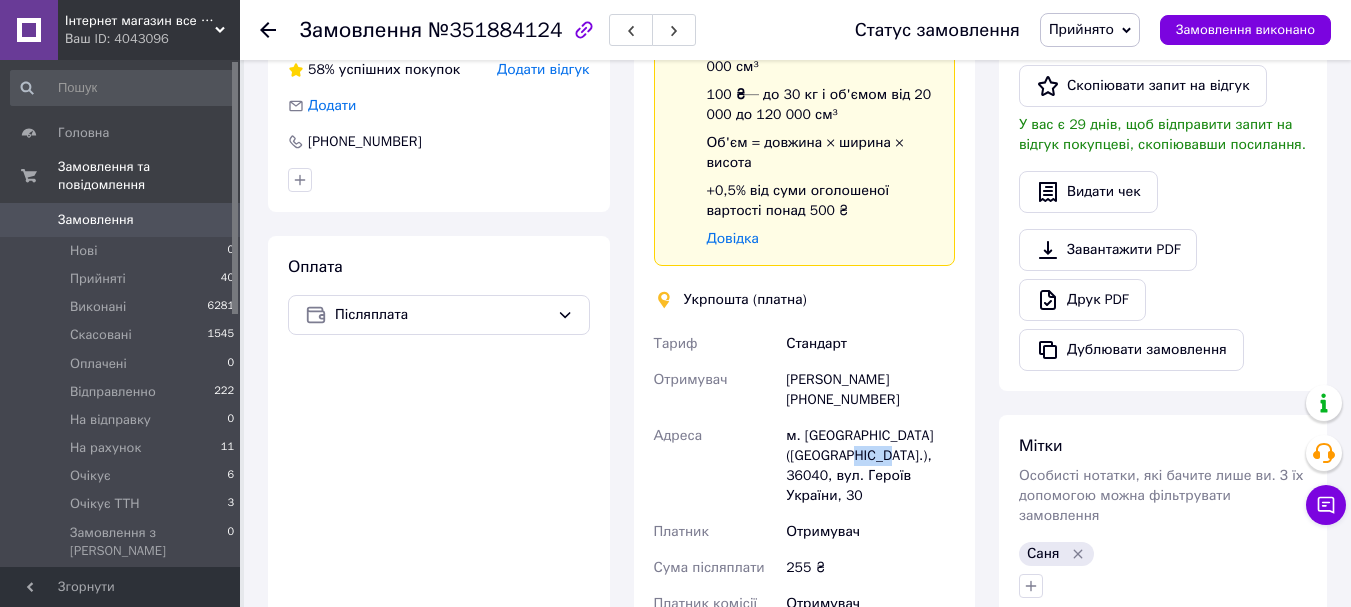 copy on "36040" 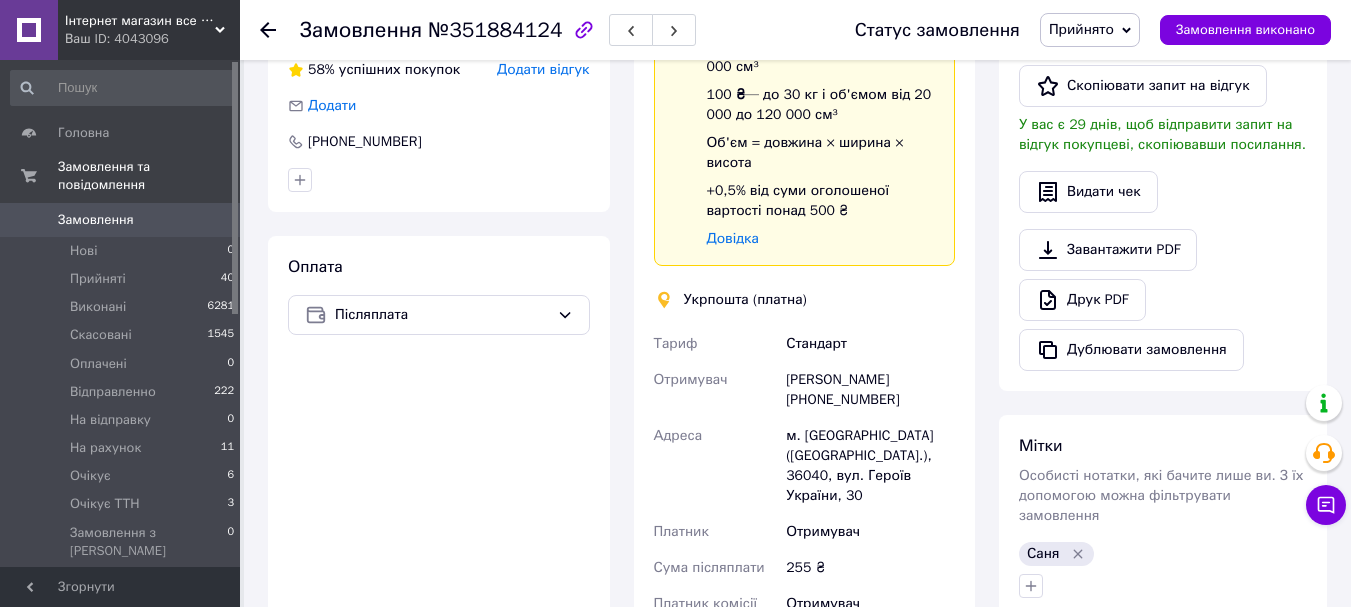 click on "255 ₴" at bounding box center (870, 568) 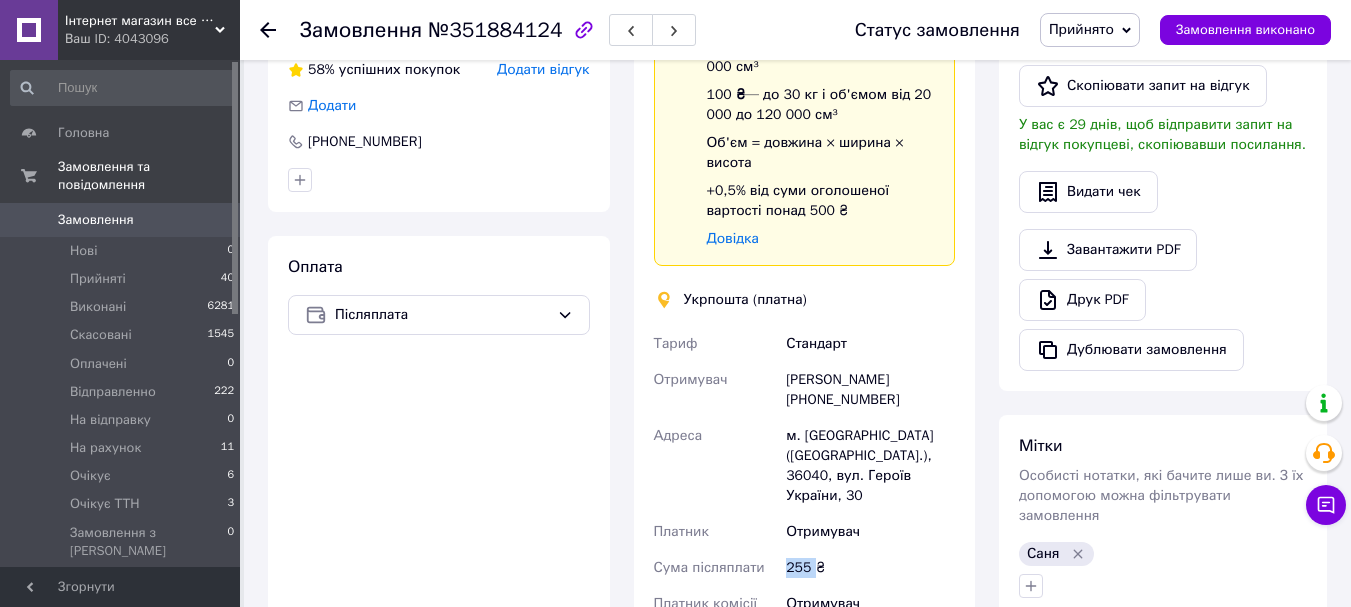 click on "255 ₴" at bounding box center (870, 568) 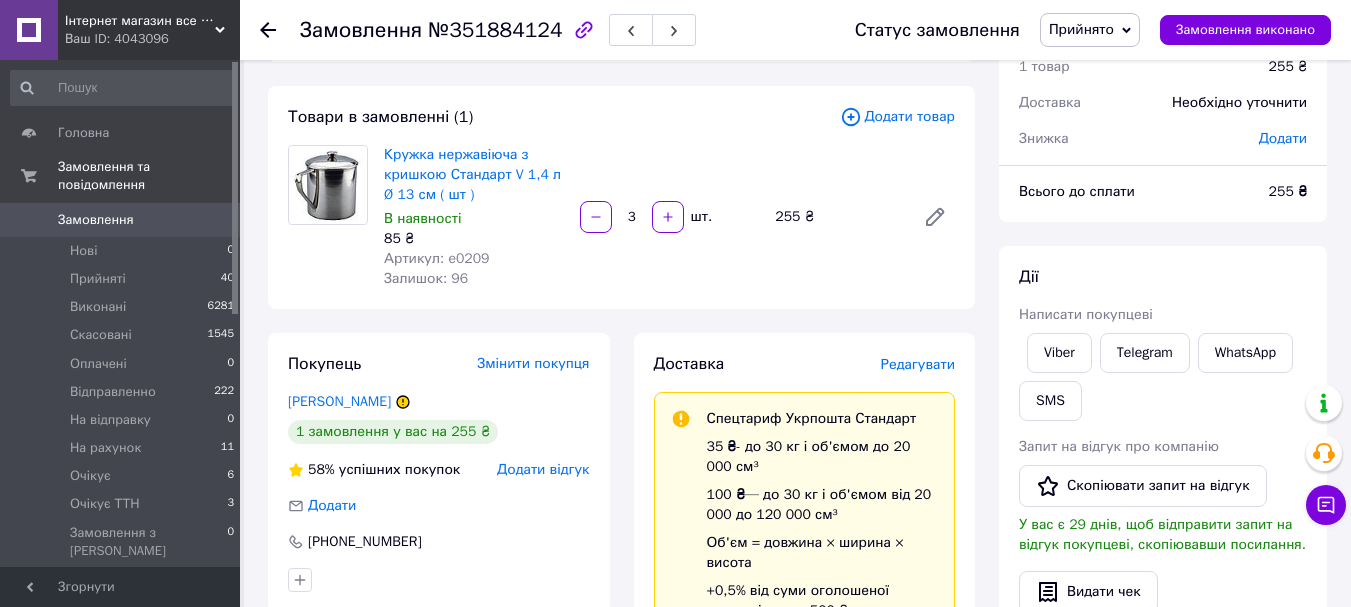 scroll, scrollTop: 0, scrollLeft: 0, axis: both 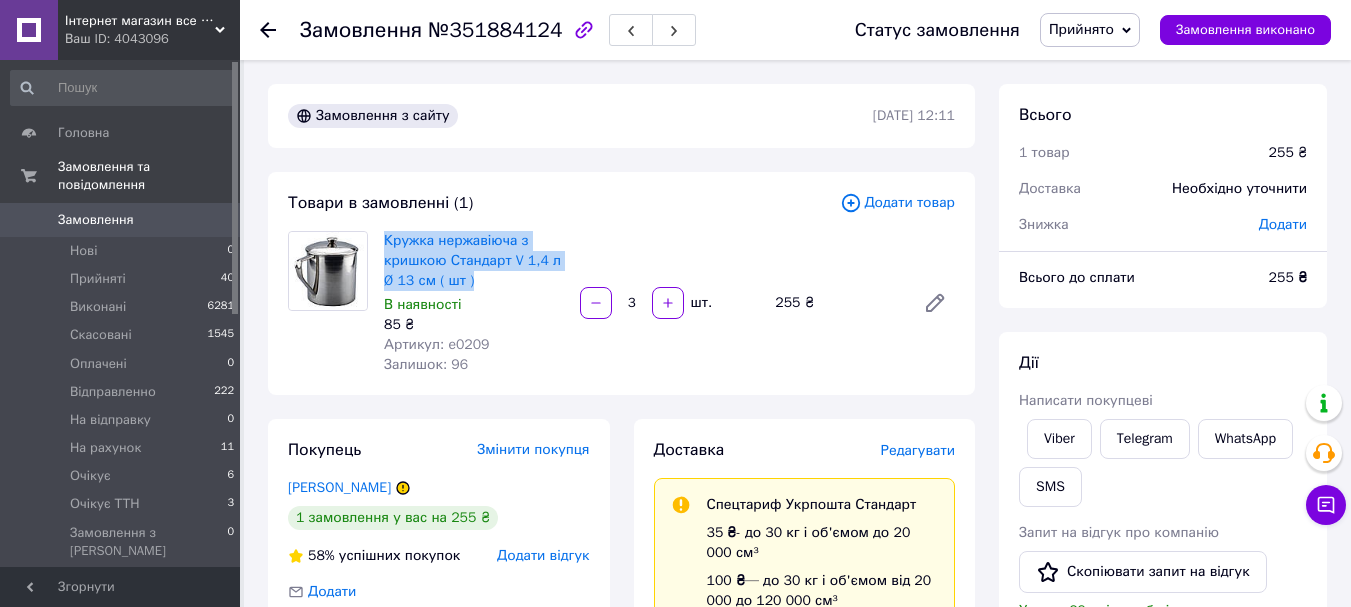 drag, startPoint x: 480, startPoint y: 285, endPoint x: 380, endPoint y: 236, distance: 111.35978 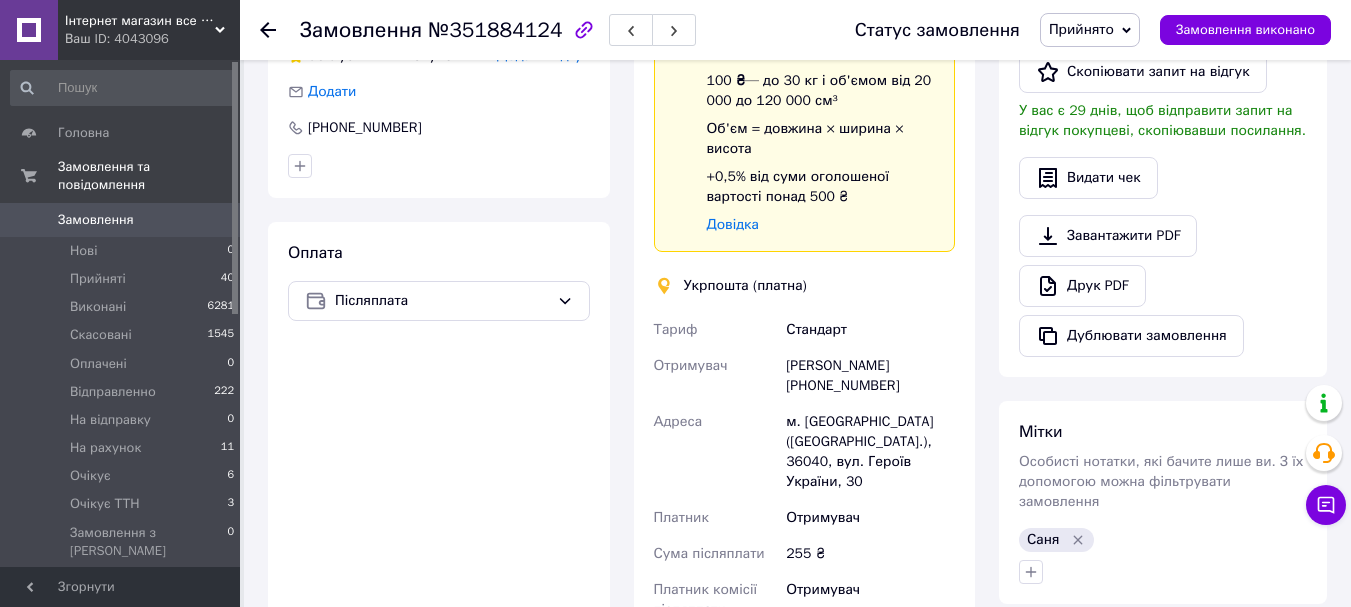 scroll, scrollTop: 800, scrollLeft: 0, axis: vertical 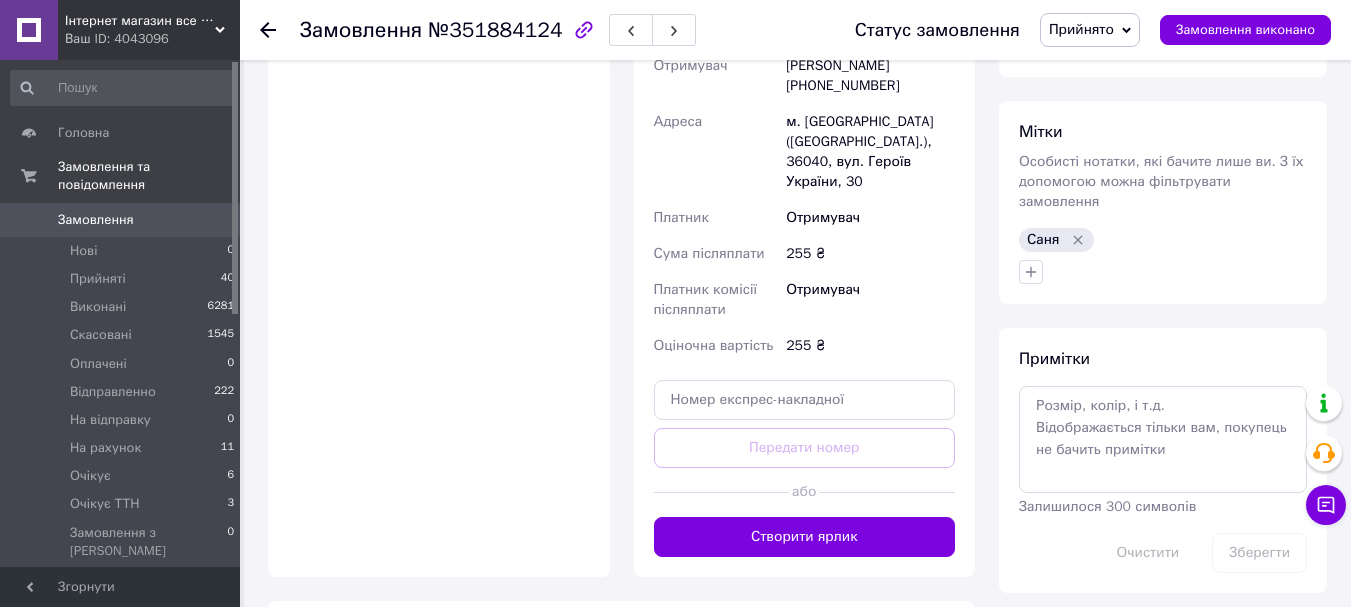 click at bounding box center (1163, 272) 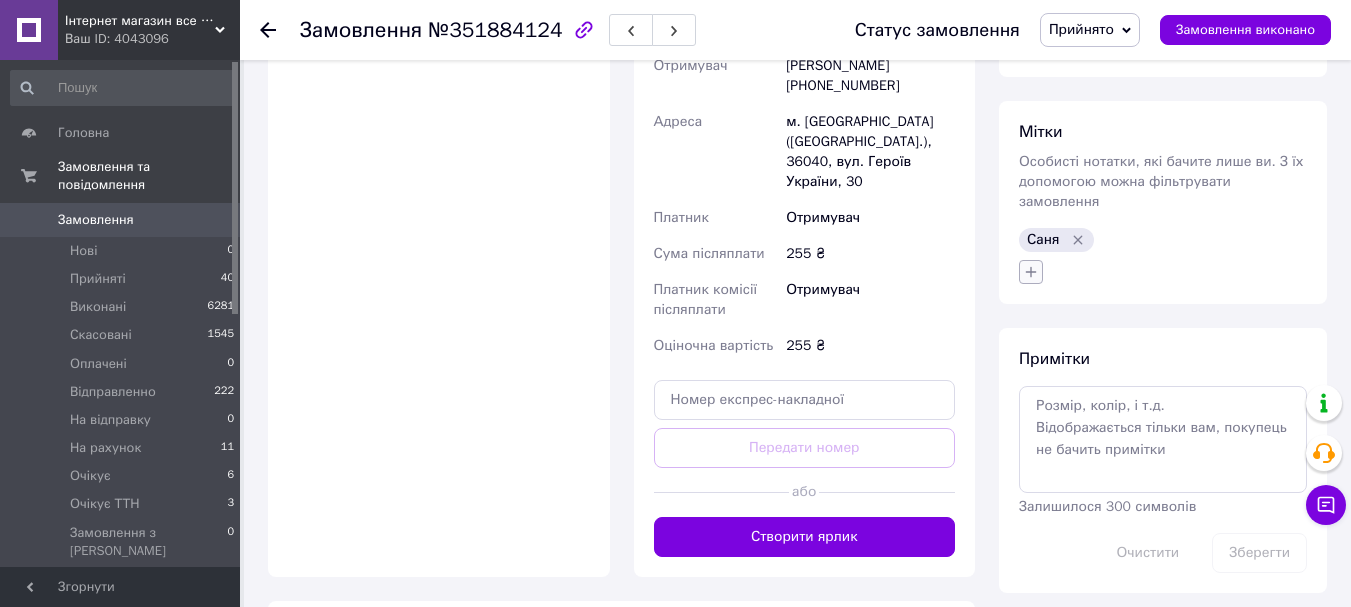 click 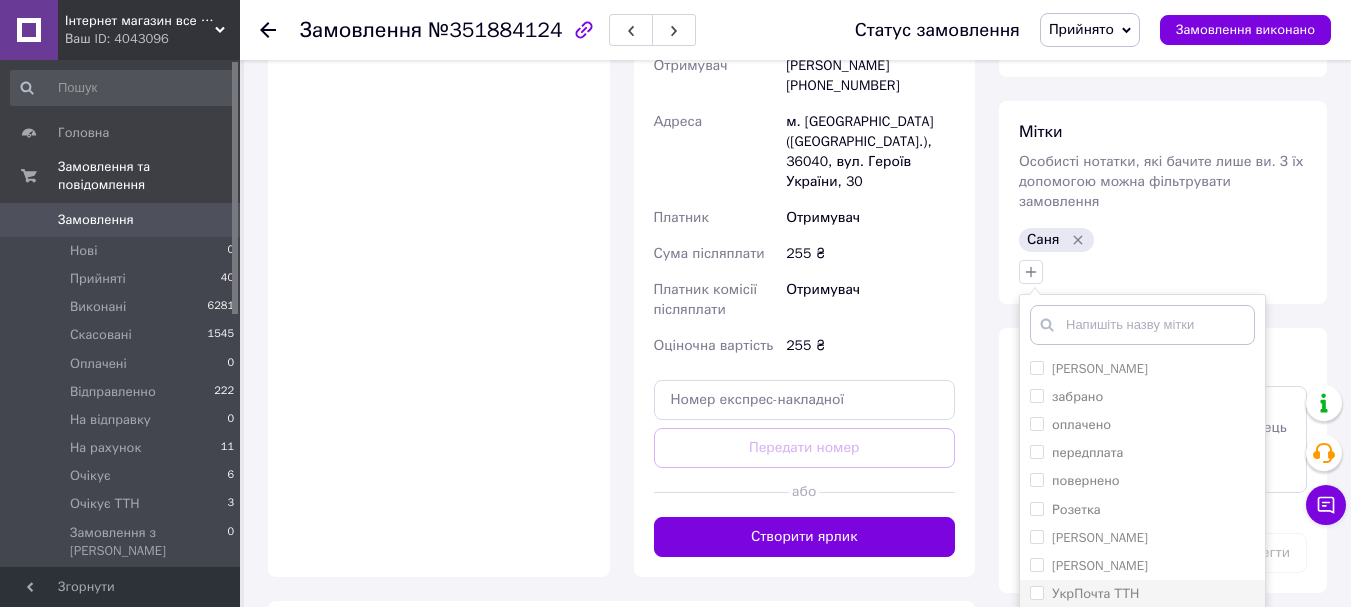 click on "УкрПочта ТТН" at bounding box center (1095, 593) 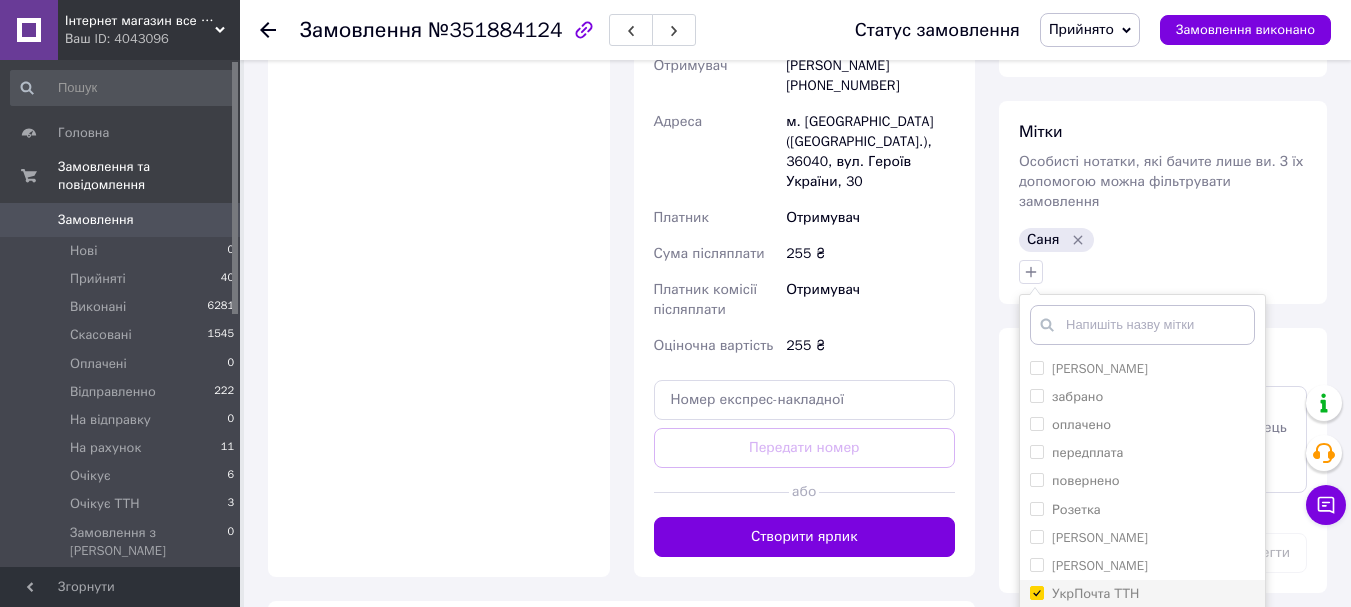 checkbox on "true" 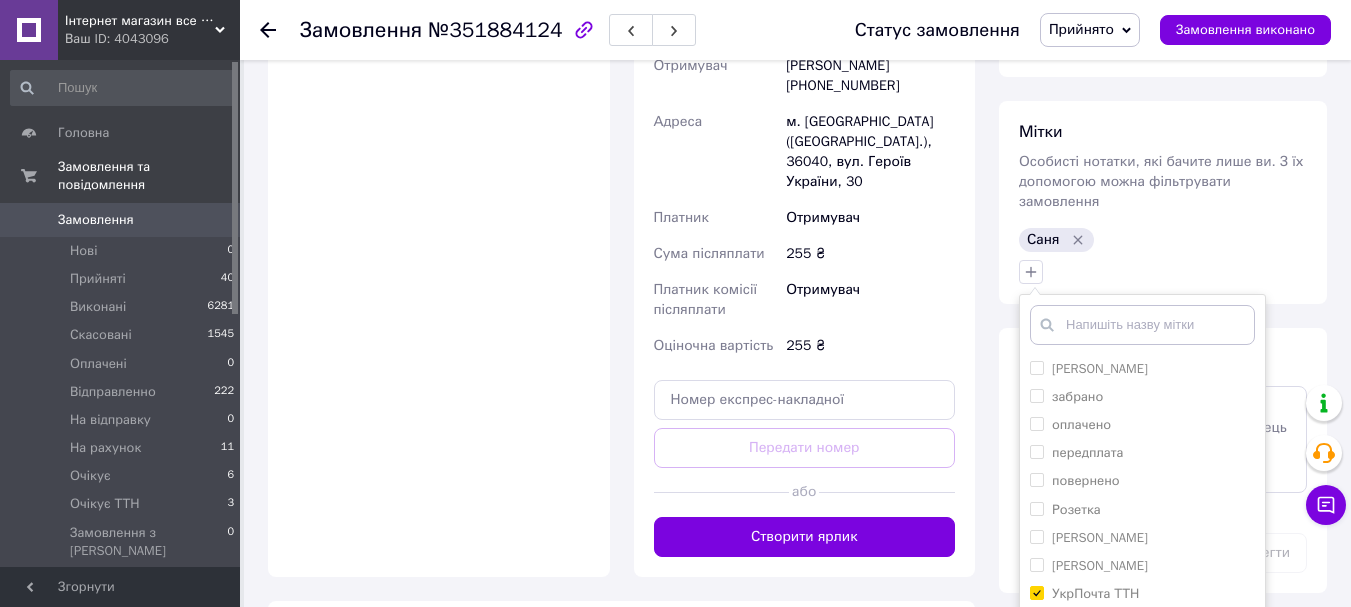 scroll, scrollTop: 1000, scrollLeft: 0, axis: vertical 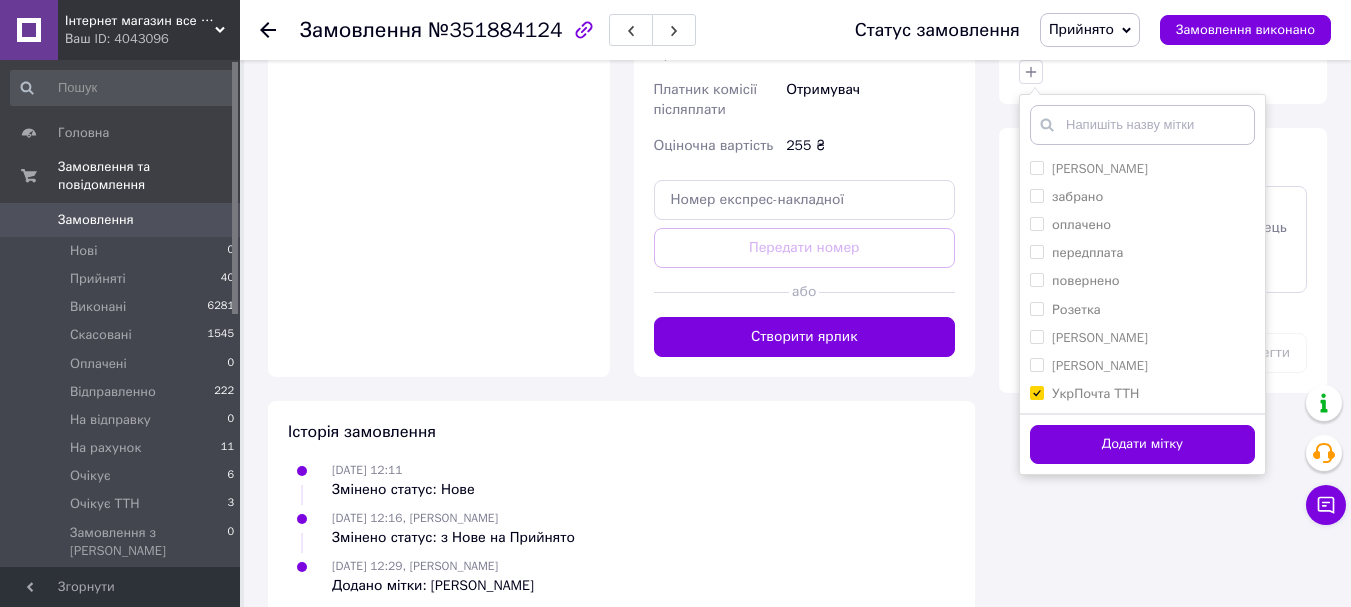 click on "Додати мітку" at bounding box center [1142, 443] 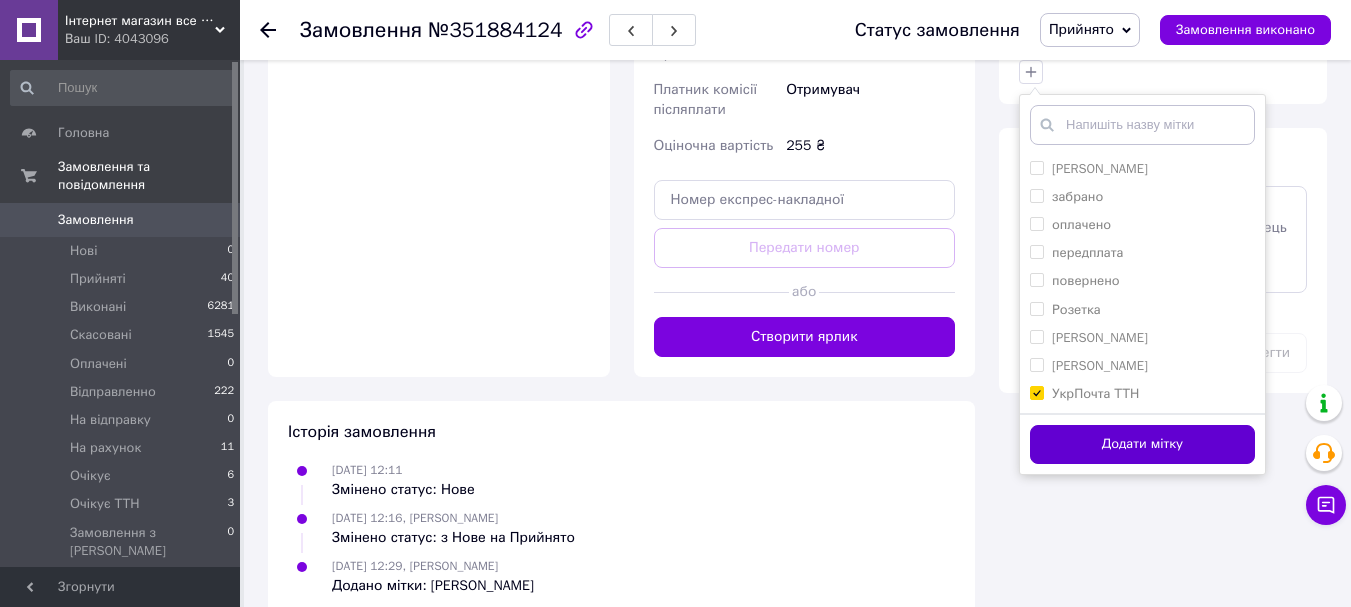 click on "Додати мітку" at bounding box center (1142, 444) 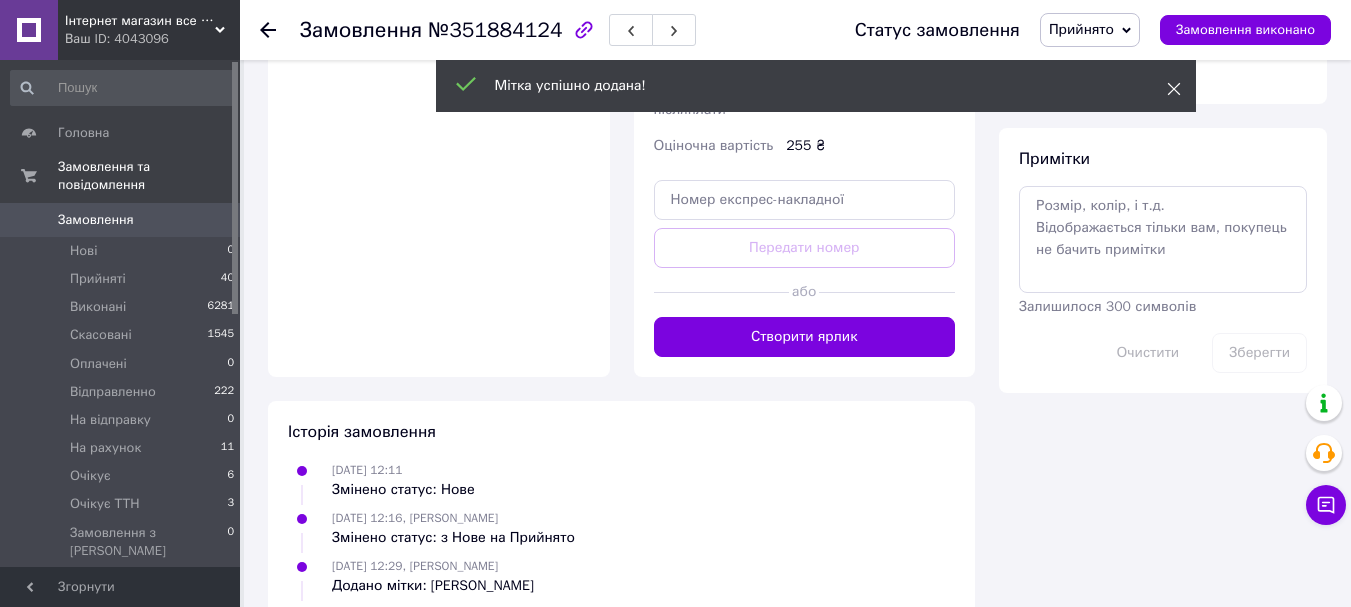 click 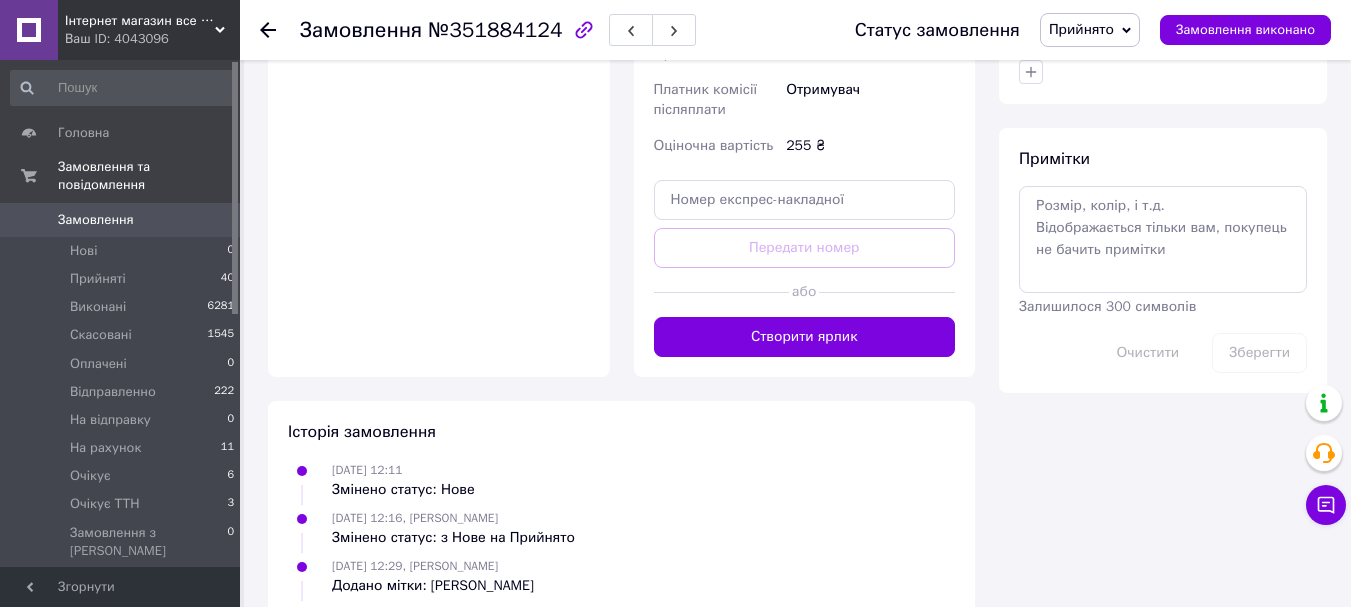 click on "Прийнято" at bounding box center [1090, 30] 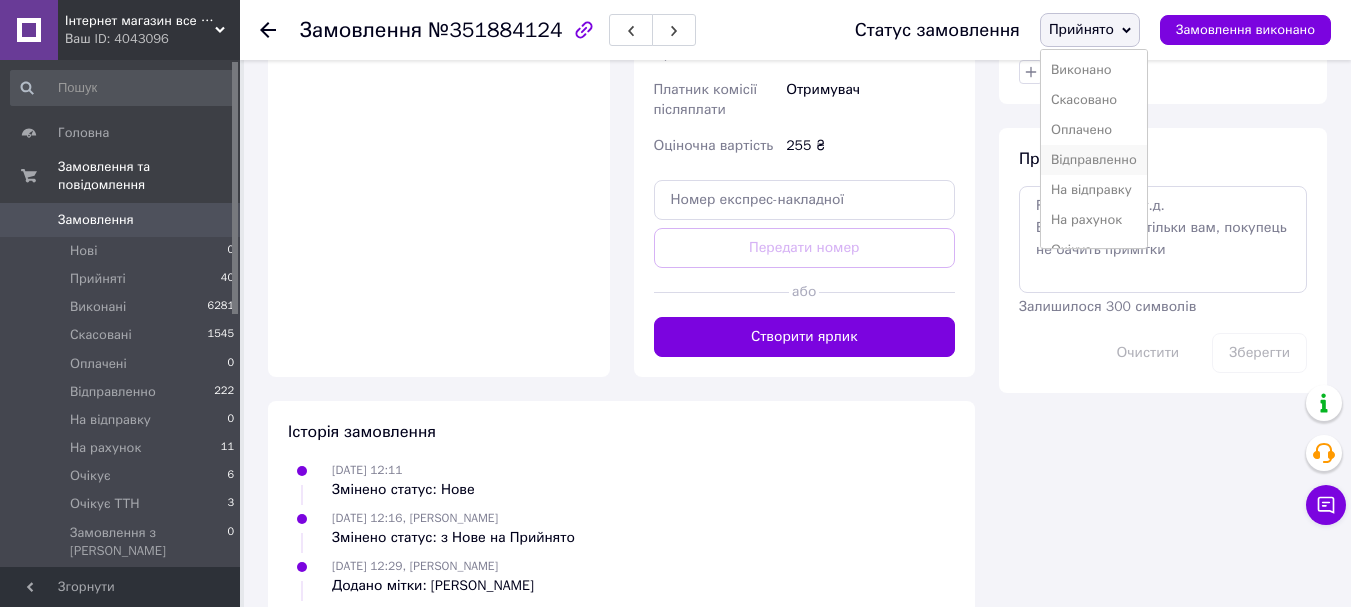 click on "Відправленно" at bounding box center [1094, 160] 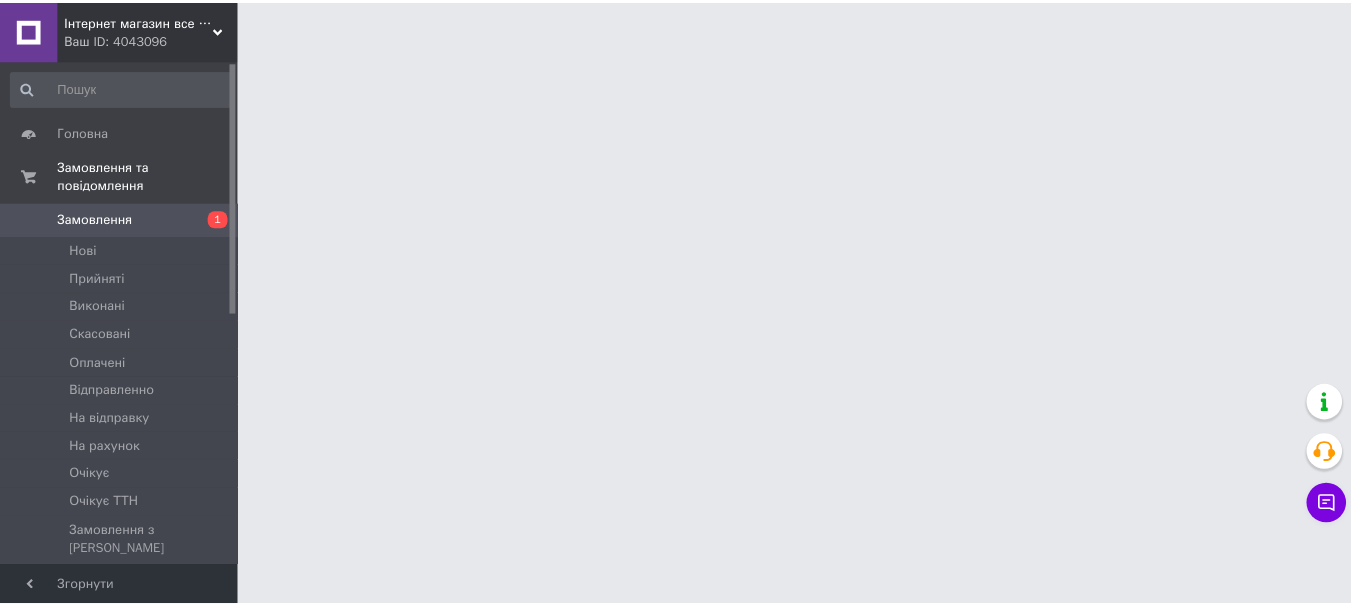 scroll, scrollTop: 0, scrollLeft: 0, axis: both 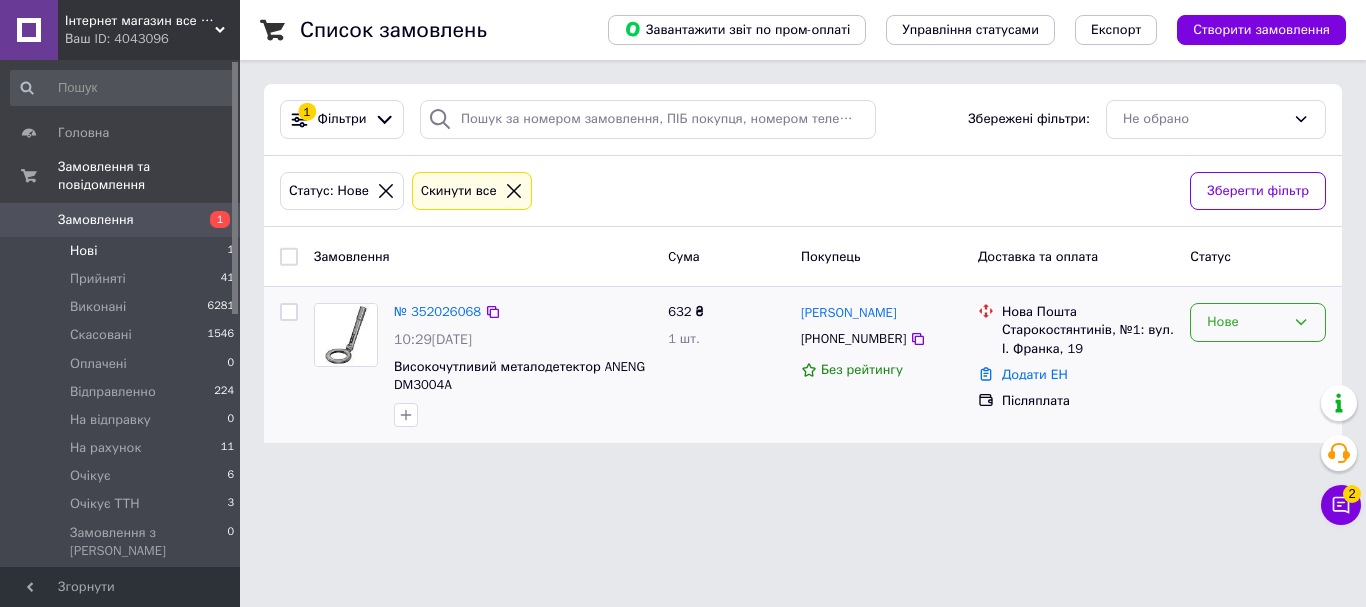 click on "Нове" at bounding box center [1258, 322] 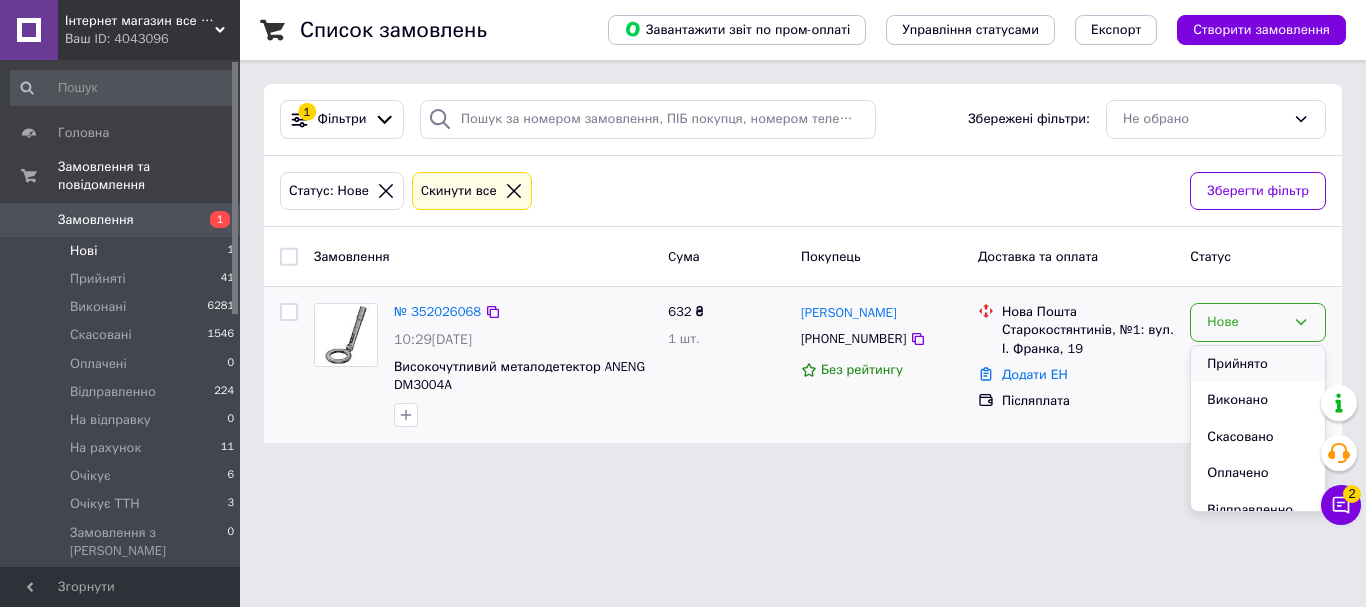 click on "Прийнято" at bounding box center (1258, 364) 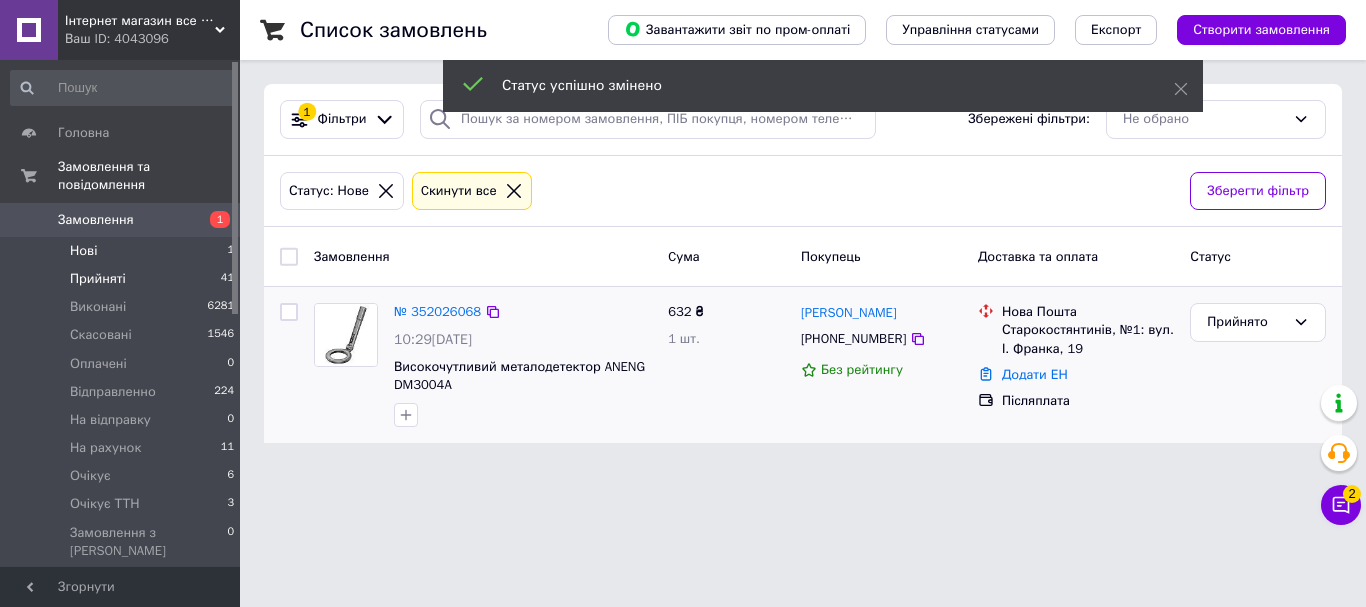 click on "Прийняті 41" at bounding box center (123, 279) 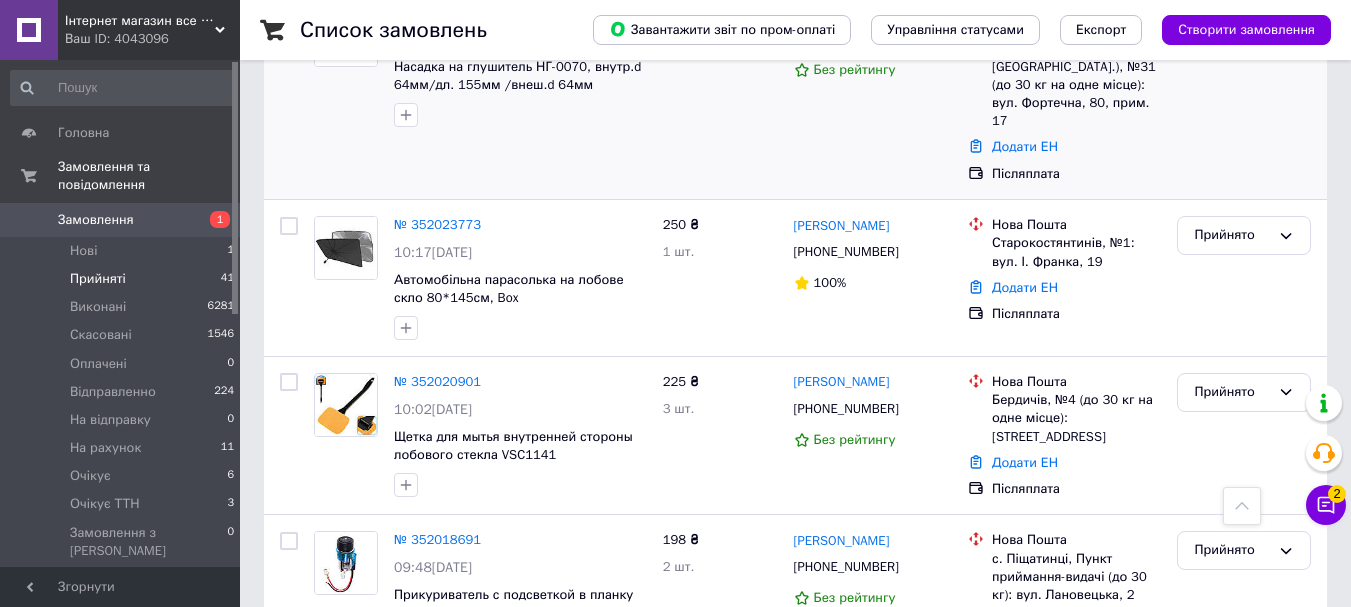 scroll, scrollTop: 600, scrollLeft: 0, axis: vertical 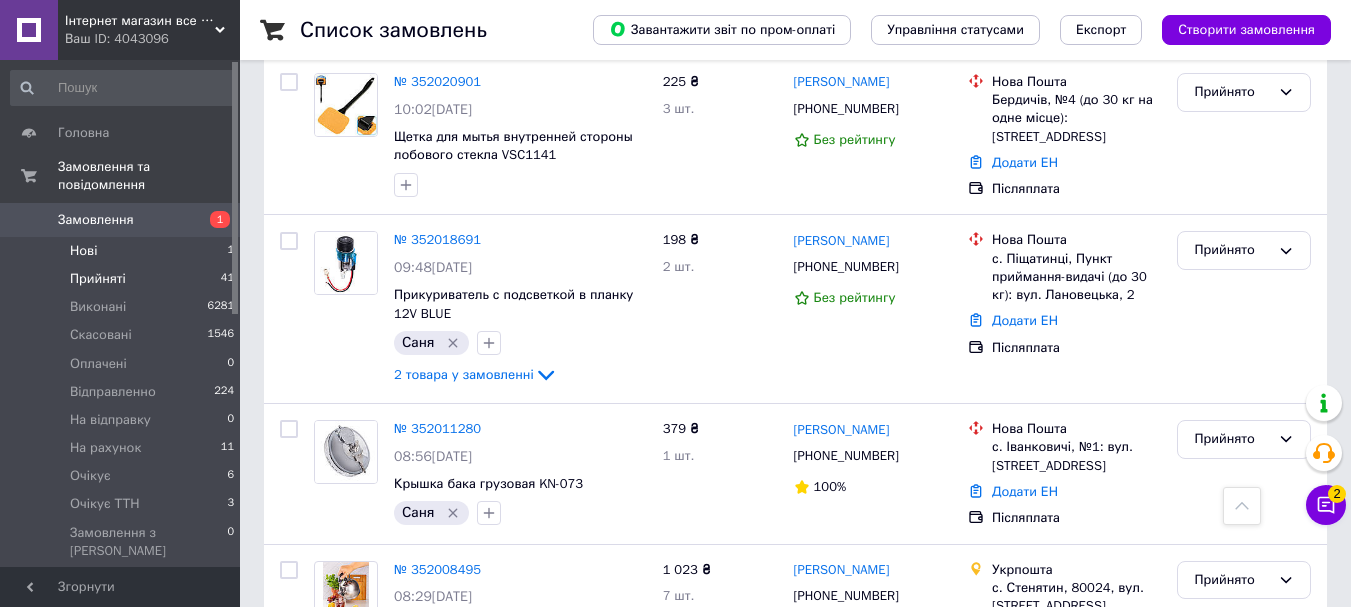 click on "Нові 1" at bounding box center [123, 251] 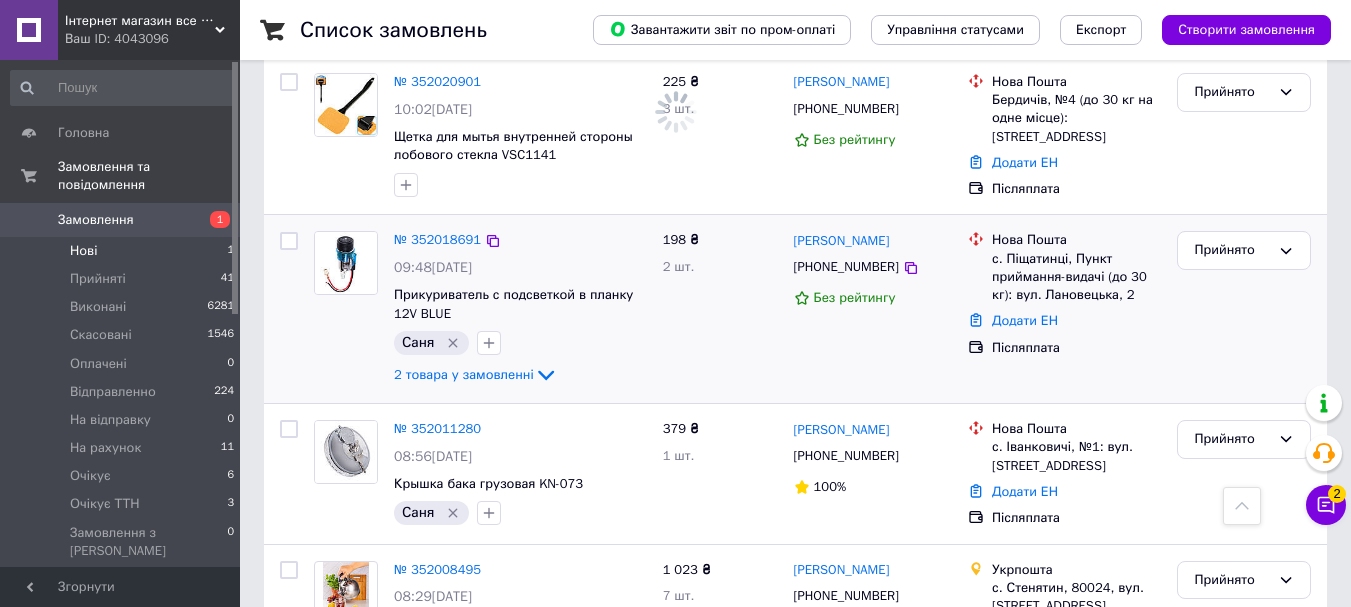scroll, scrollTop: 0, scrollLeft: 0, axis: both 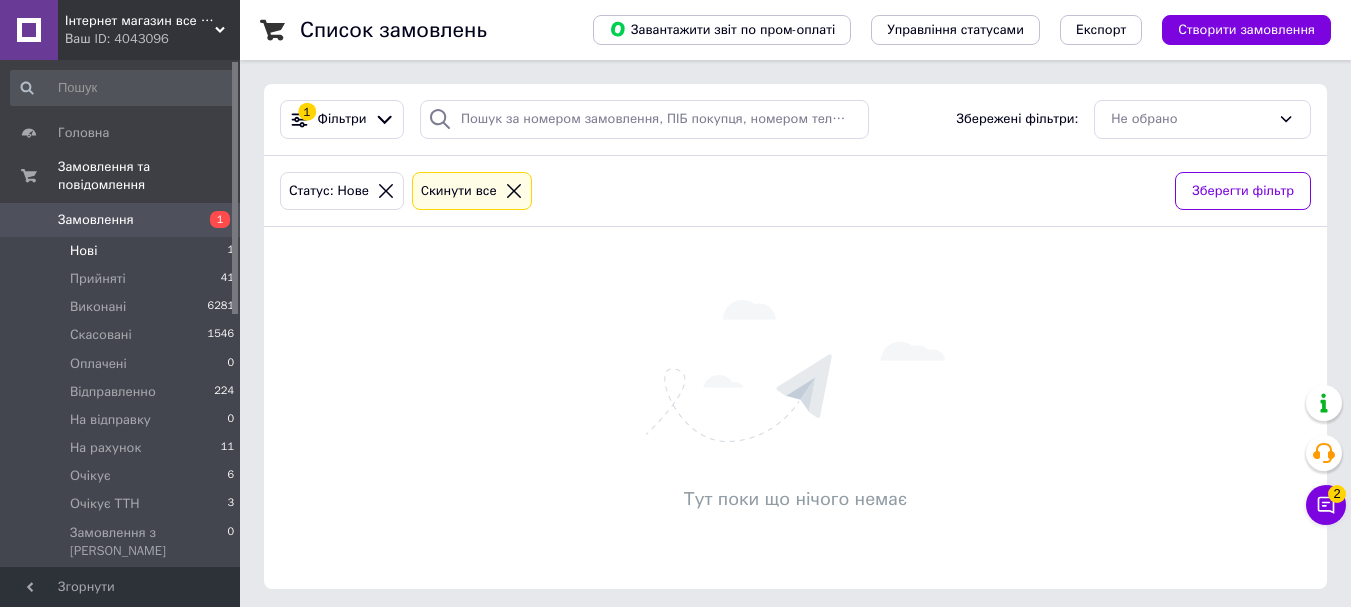 click 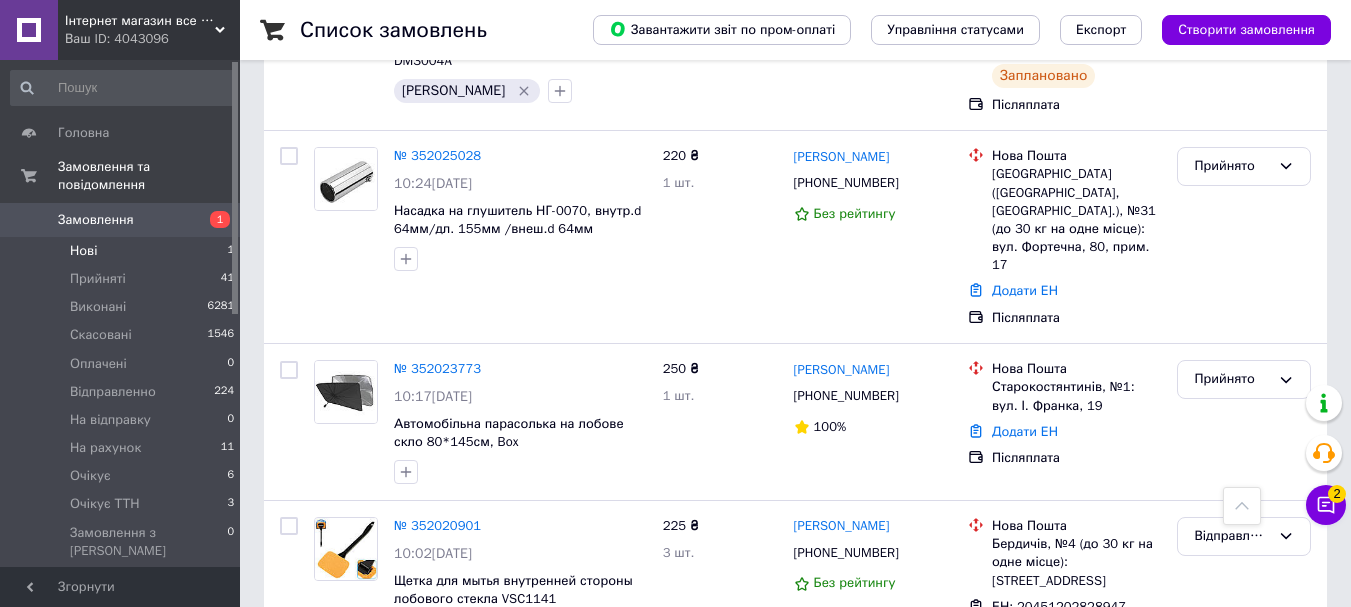 scroll, scrollTop: 800, scrollLeft: 0, axis: vertical 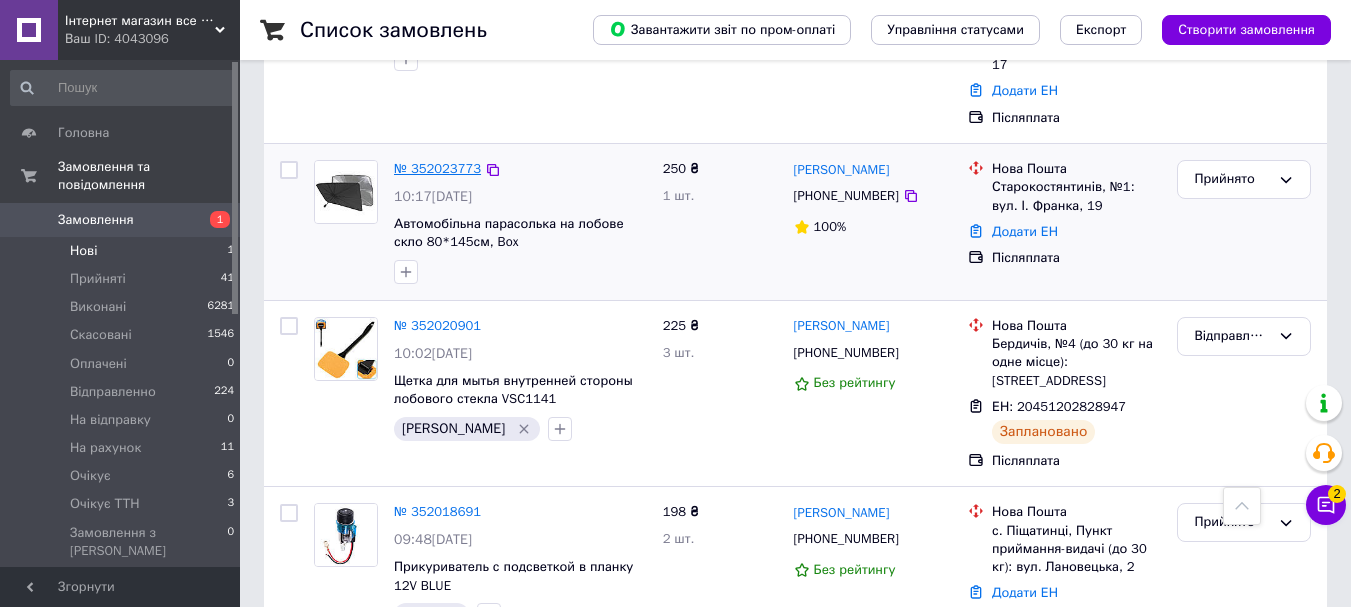 click on "№ 352023773" at bounding box center (437, 168) 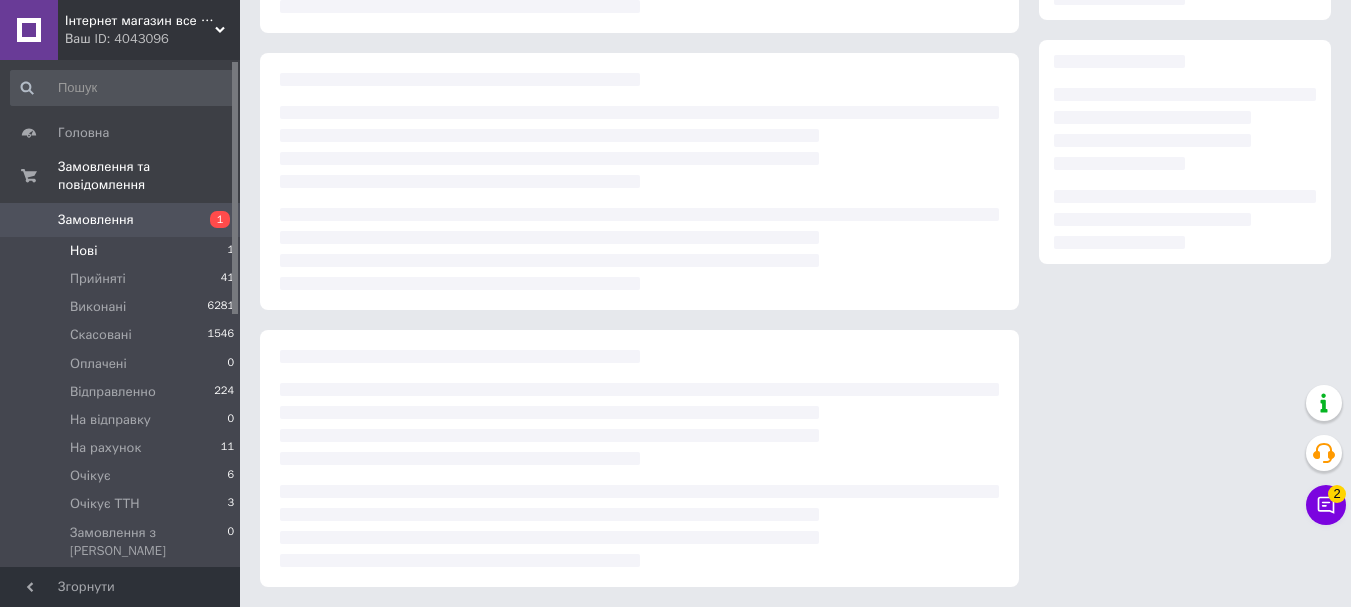 scroll, scrollTop: 0, scrollLeft: 0, axis: both 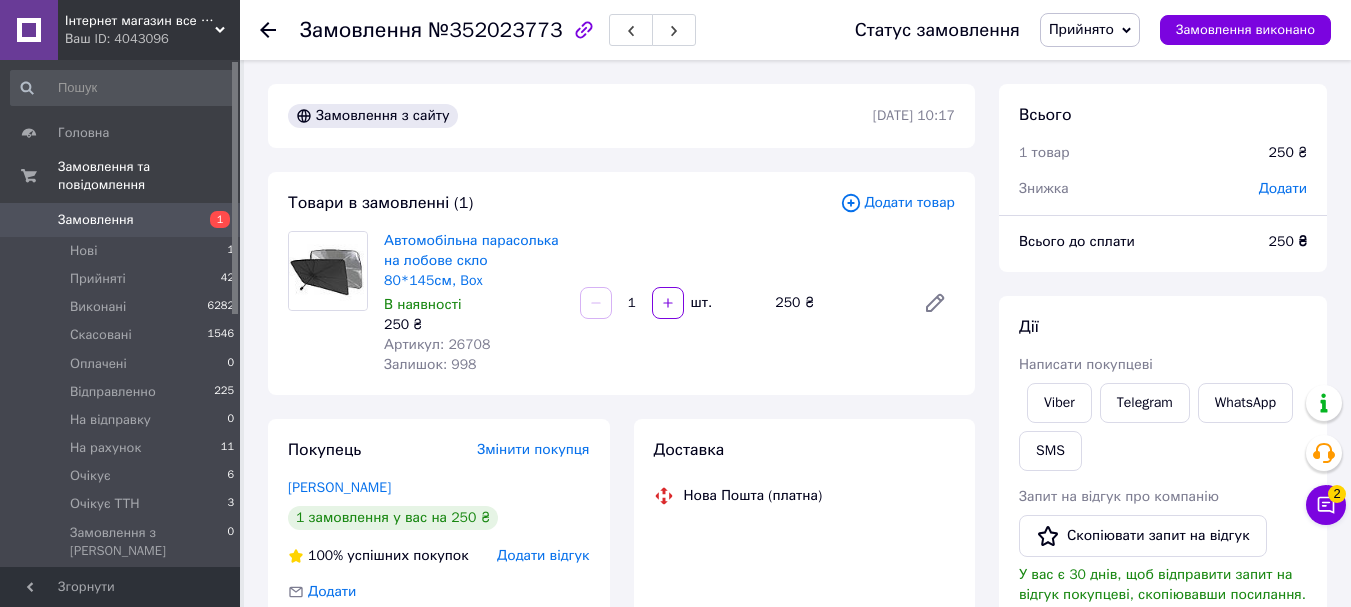click on "Артикул: 26708" at bounding box center (437, 344) 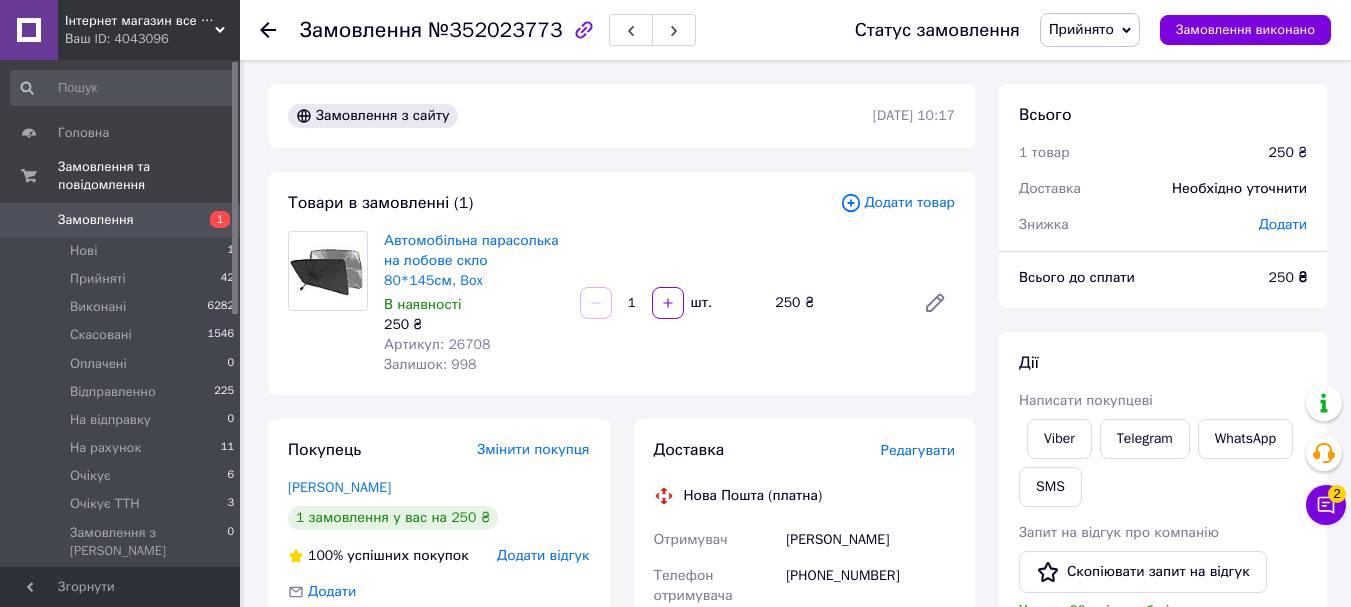 click on "Артикул: 26708" at bounding box center [437, 344] 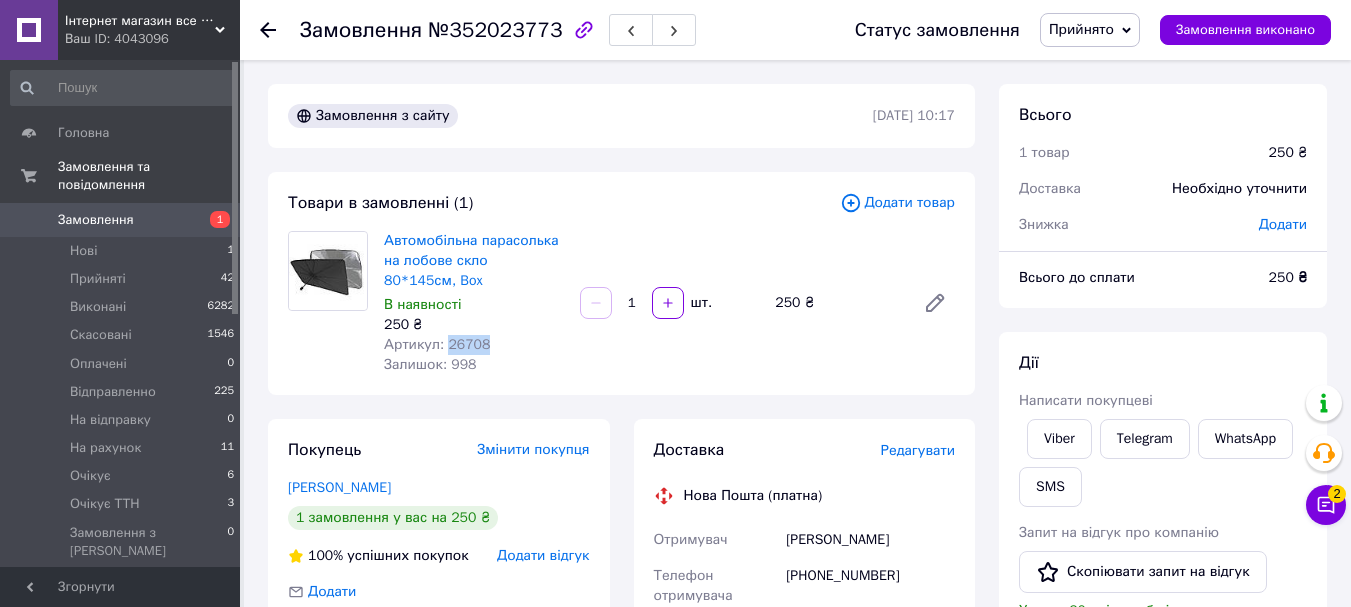 copy on "26708" 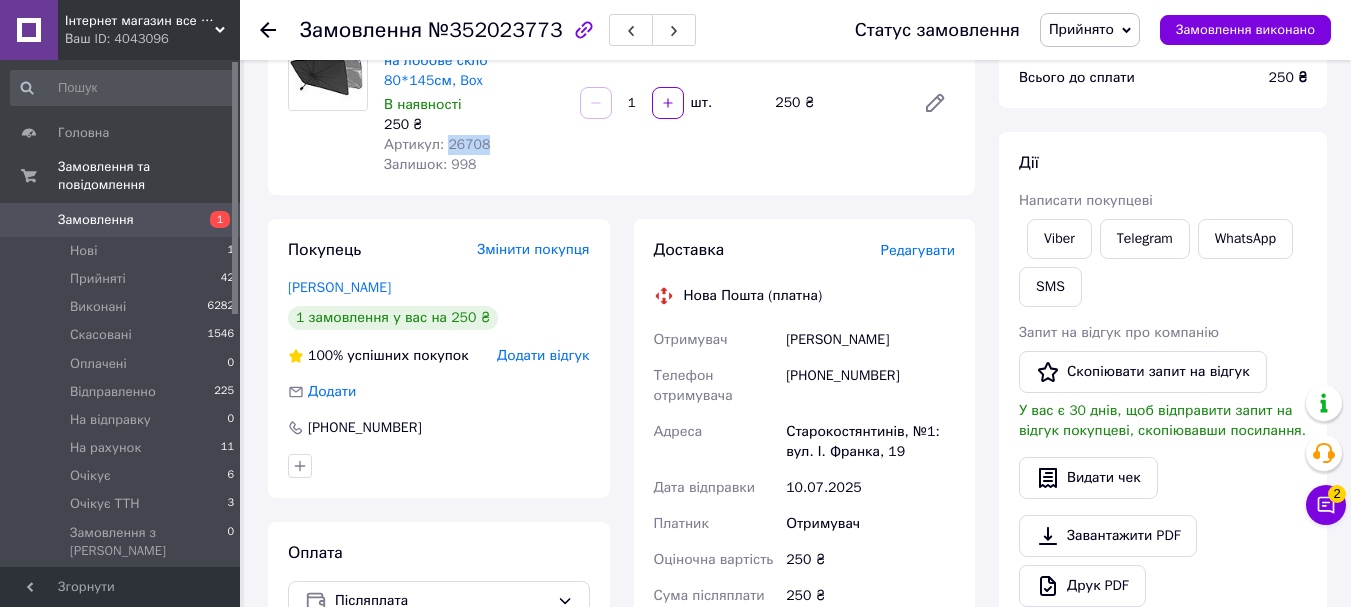 scroll, scrollTop: 500, scrollLeft: 0, axis: vertical 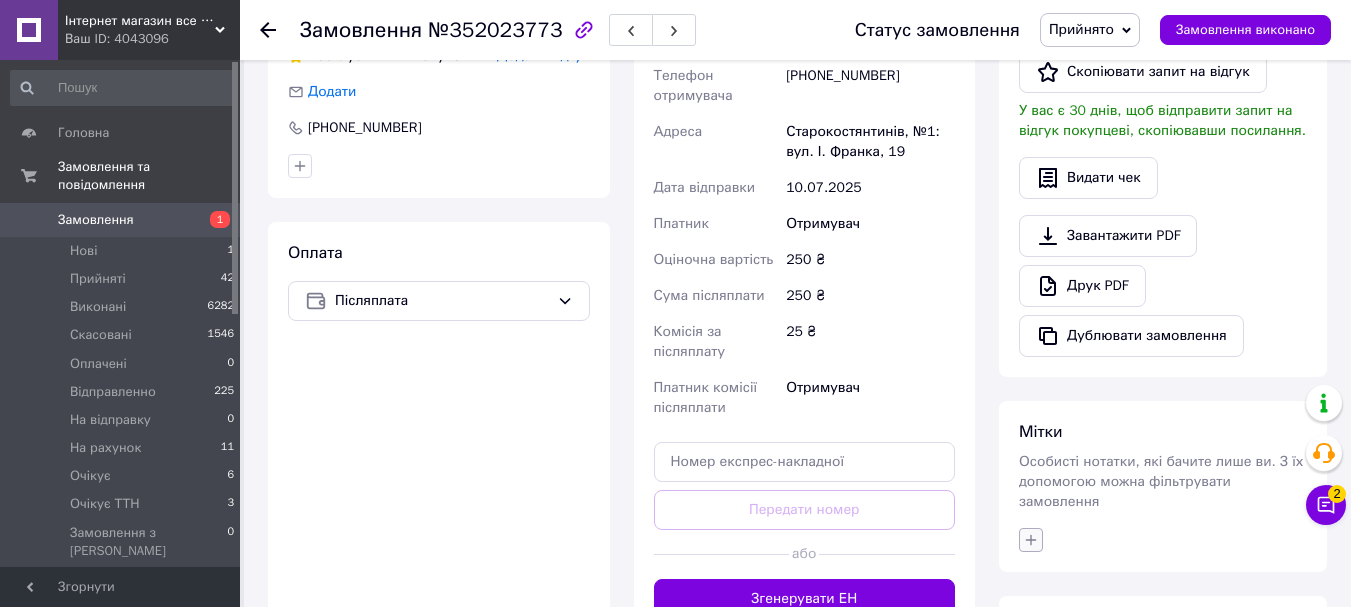 click at bounding box center (1031, 540) 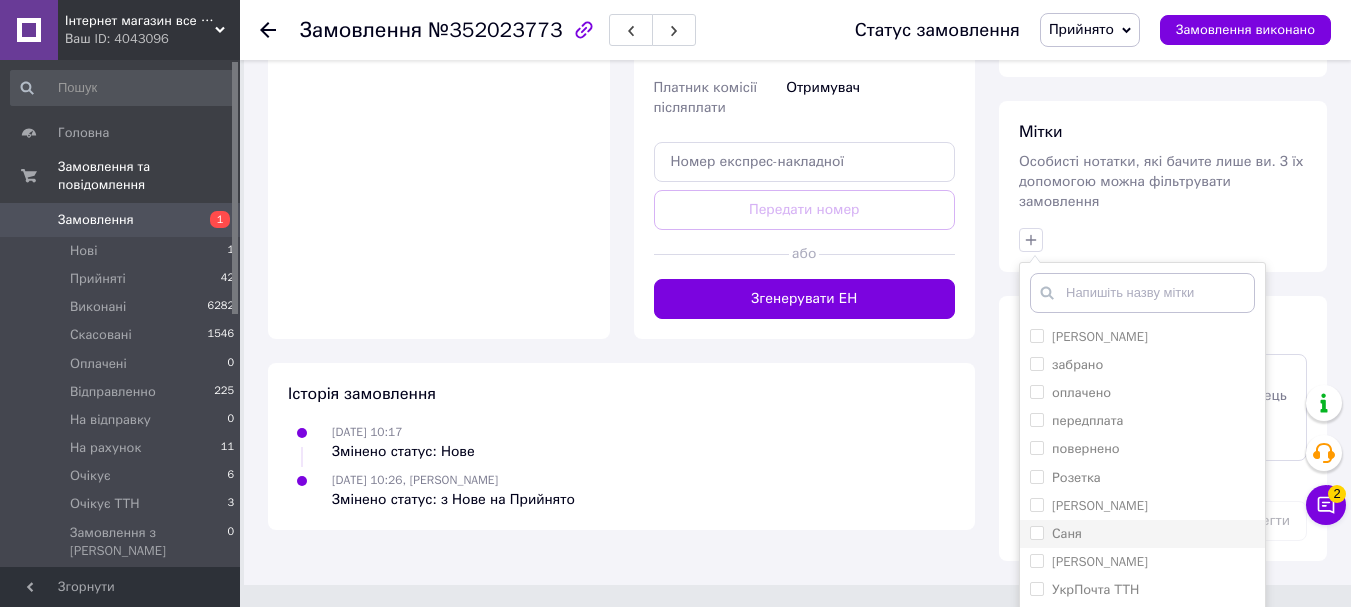 click on "Саня" at bounding box center (1142, 534) 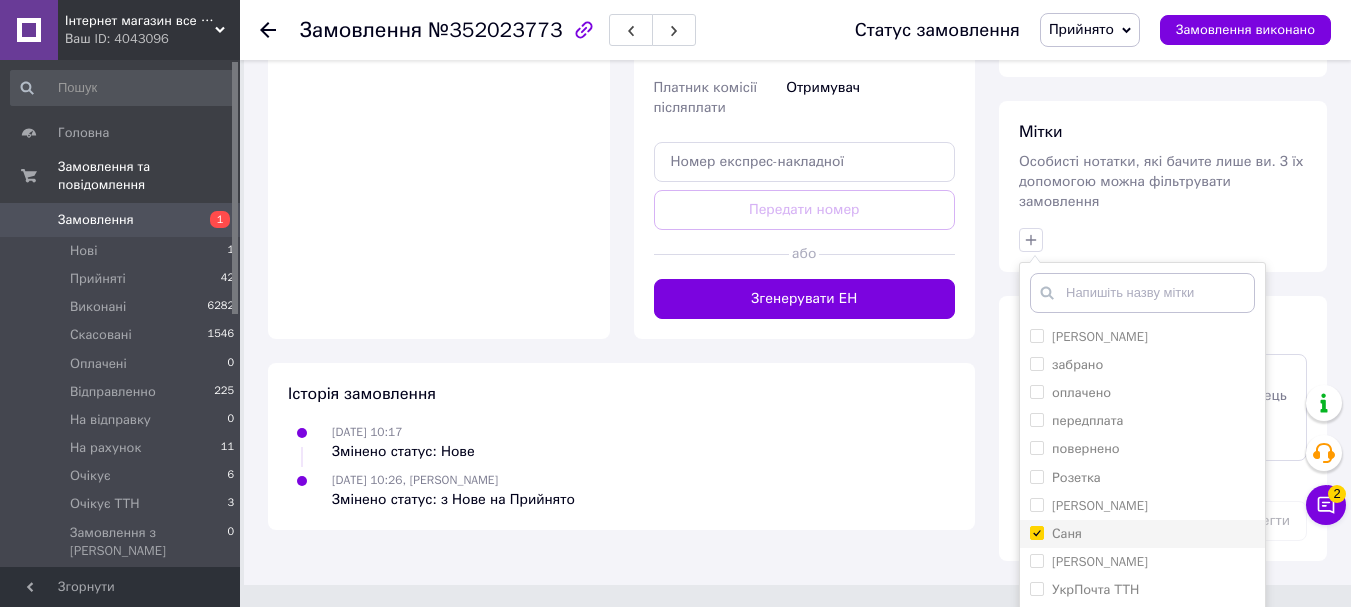 checkbox on "true" 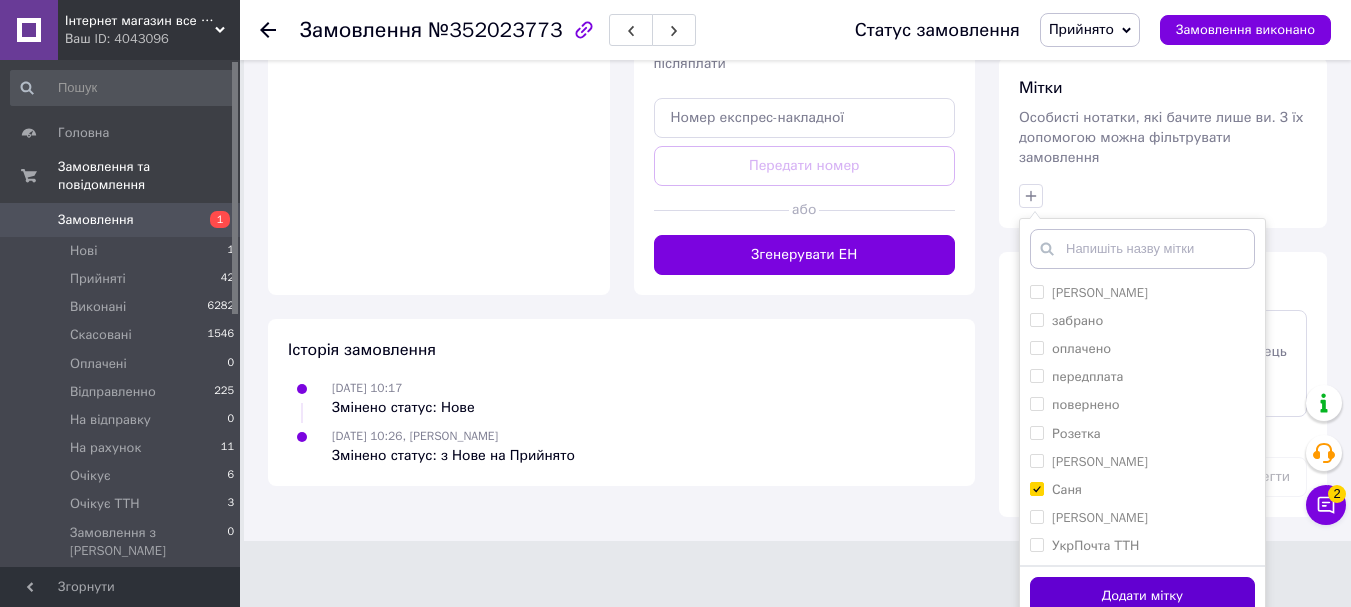 click on "Додати мітку" at bounding box center [1142, 596] 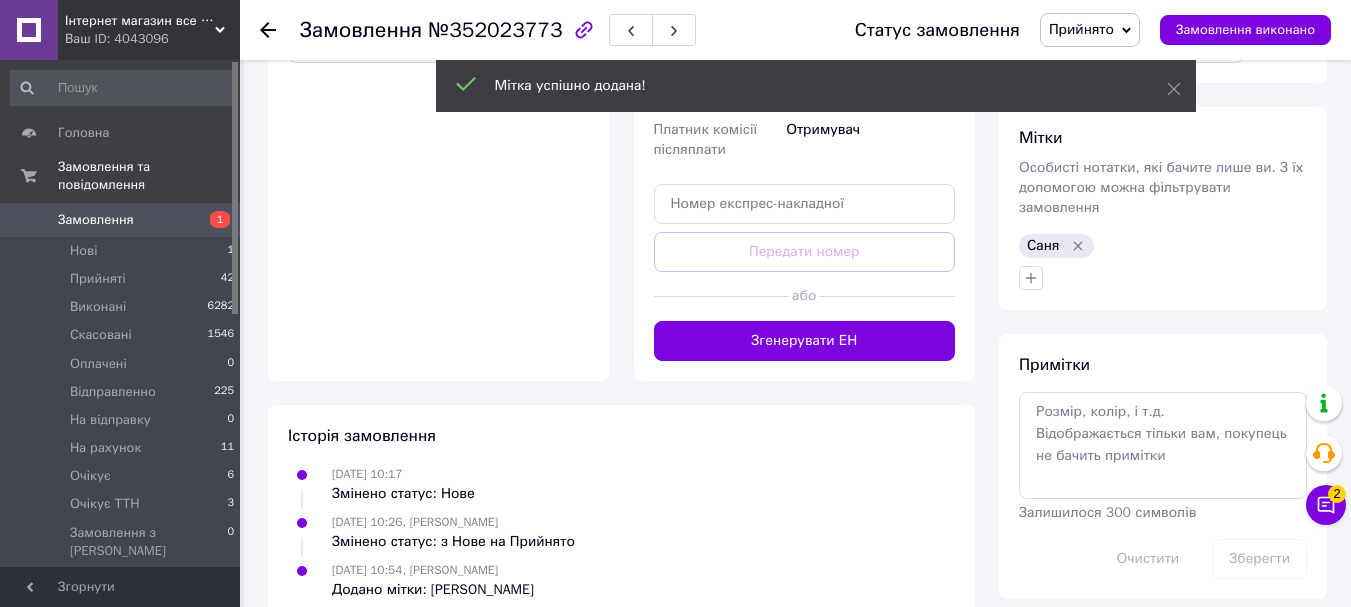 scroll, scrollTop: 795, scrollLeft: 0, axis: vertical 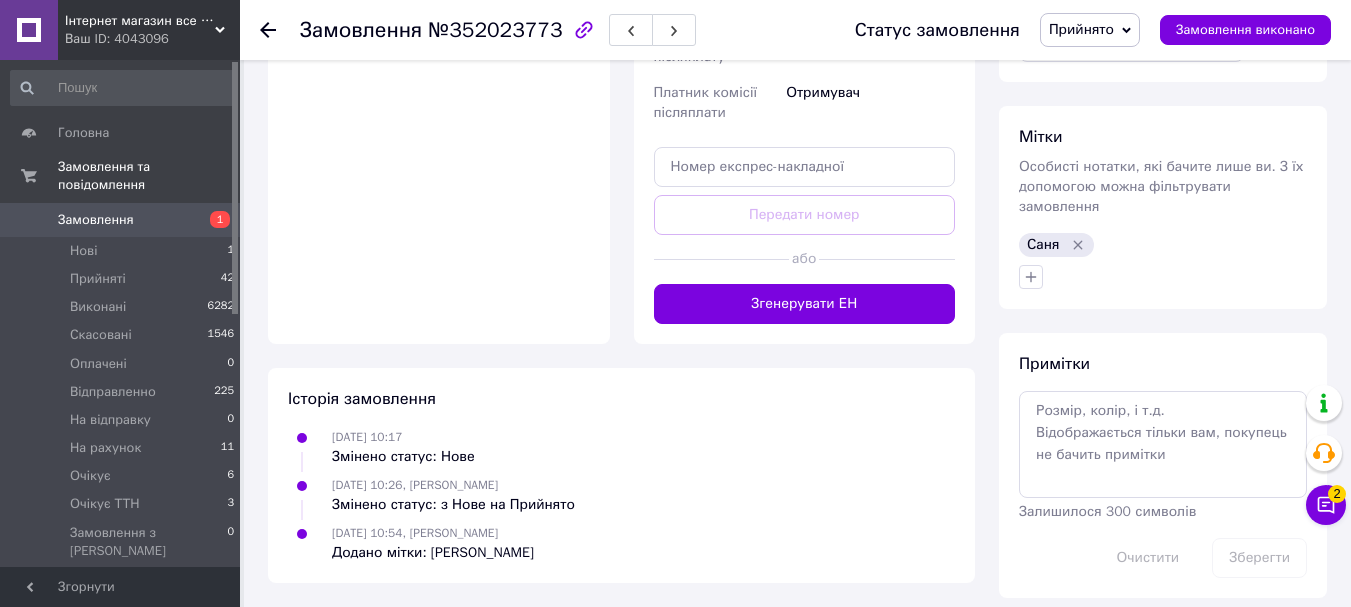 click 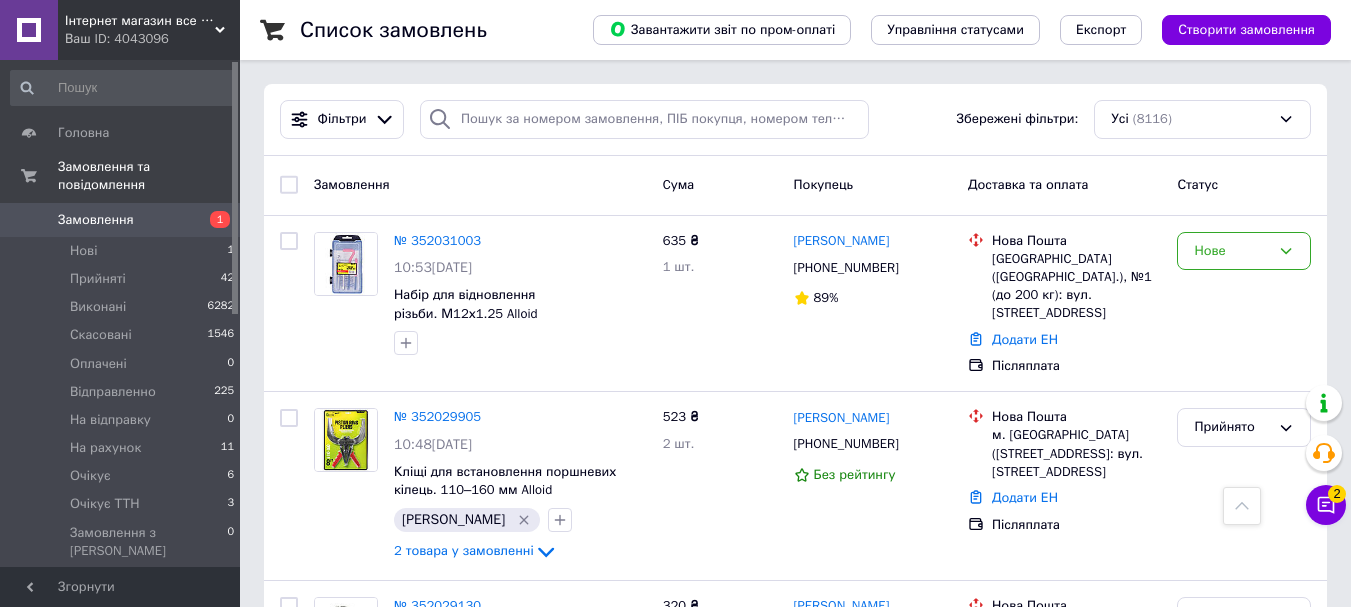 scroll, scrollTop: 700, scrollLeft: 0, axis: vertical 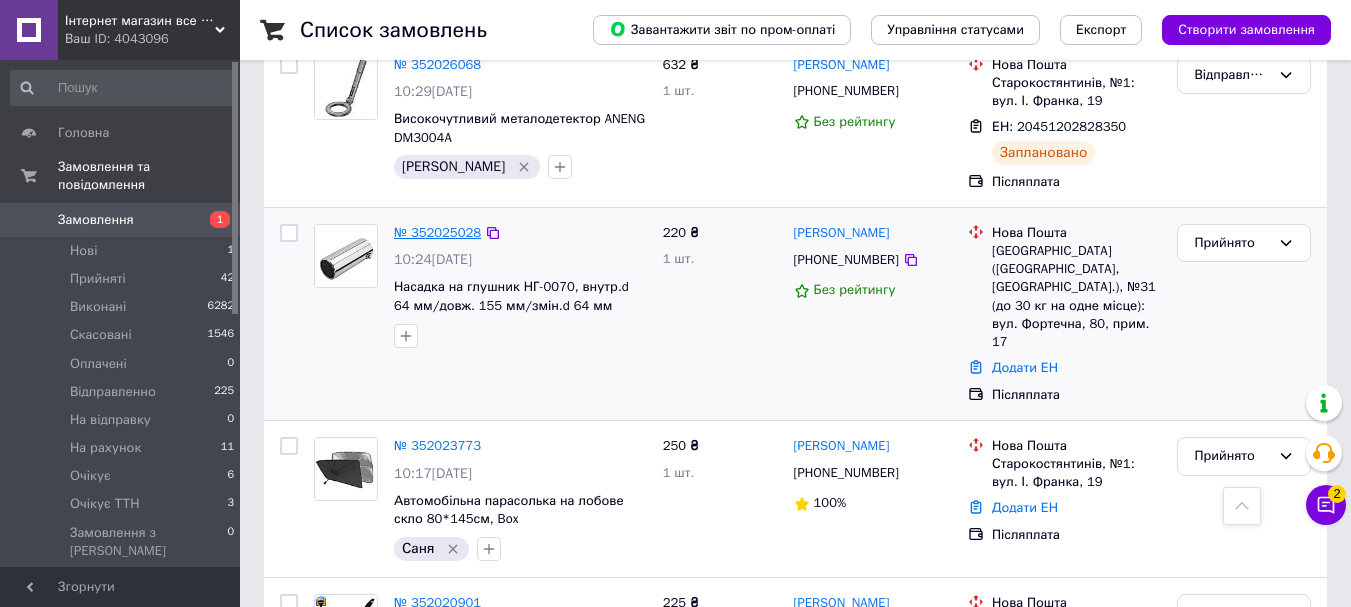 click on "№ 352025028" at bounding box center (437, 232) 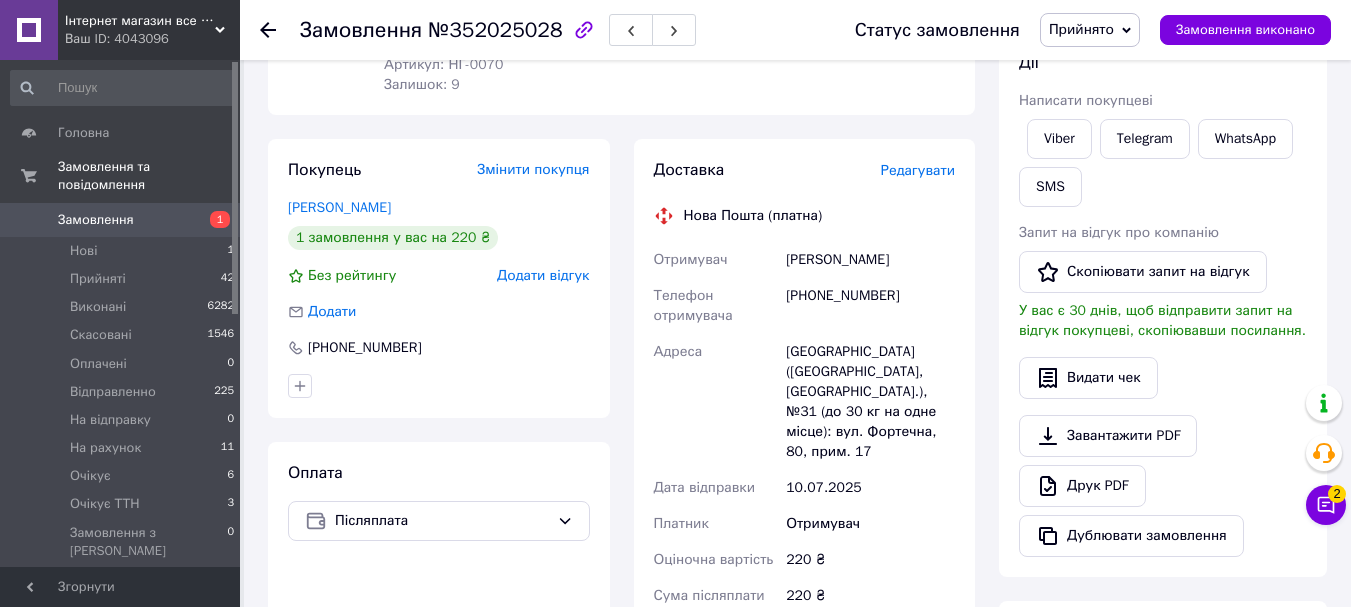 scroll, scrollTop: 100, scrollLeft: 0, axis: vertical 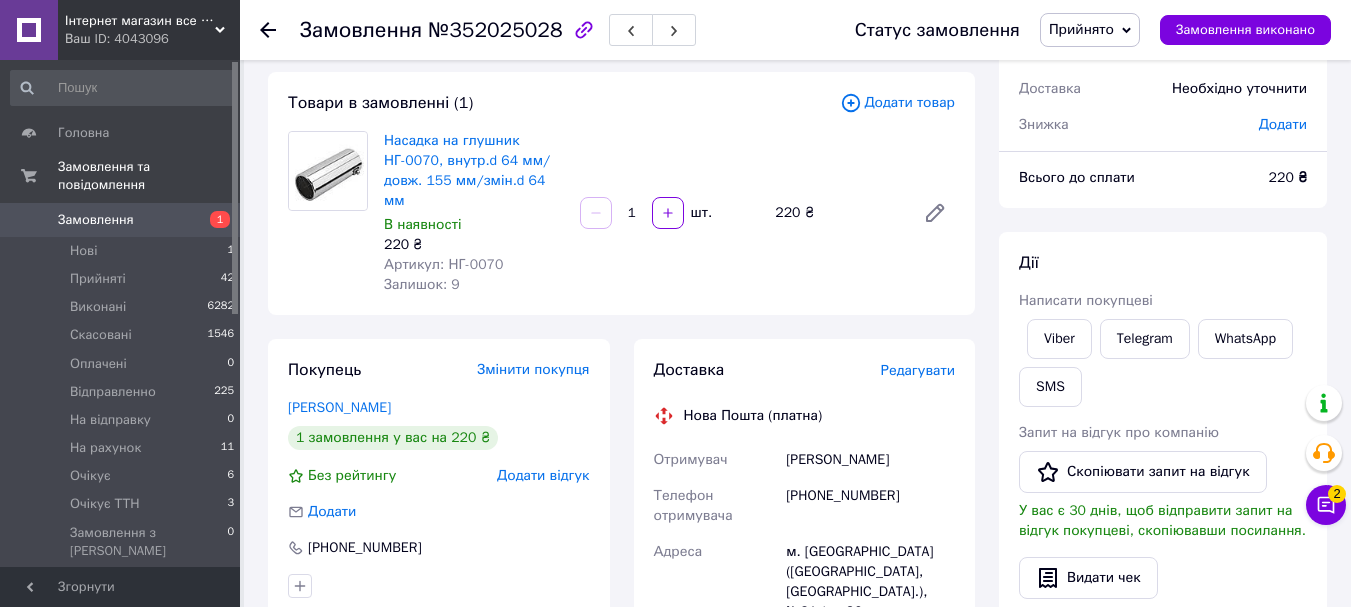 click on "Артикул: НГ-0070" at bounding box center [443, 264] 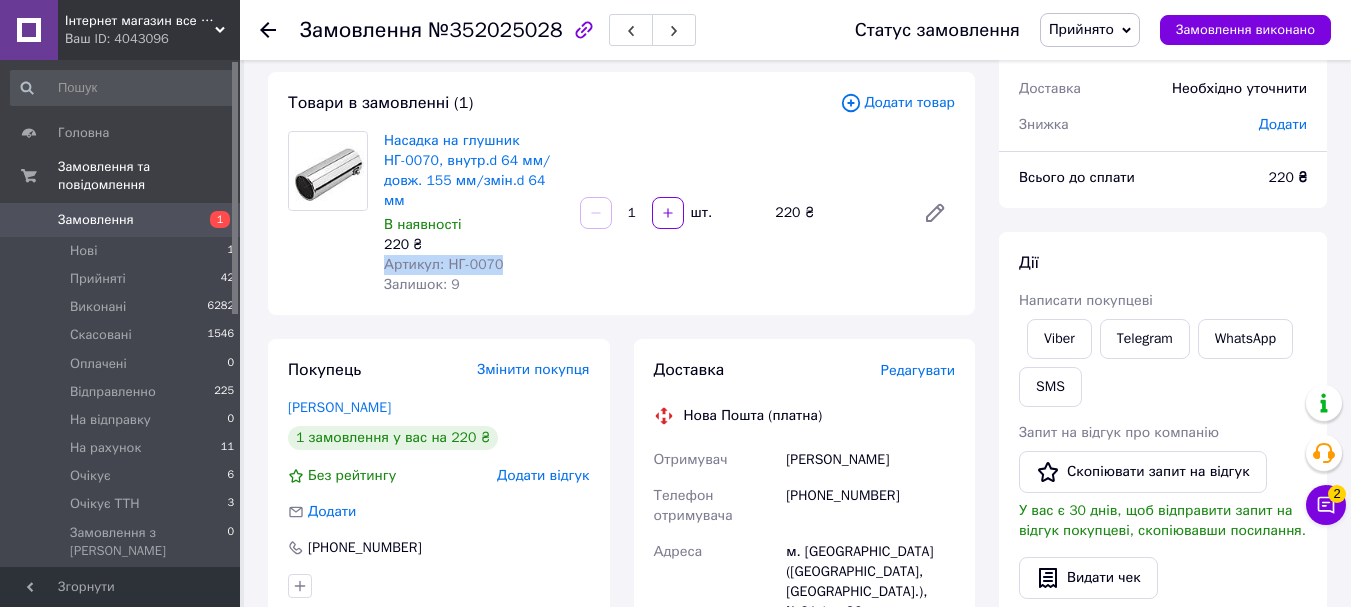 click on "Артикул: НГ-0070" at bounding box center (443, 264) 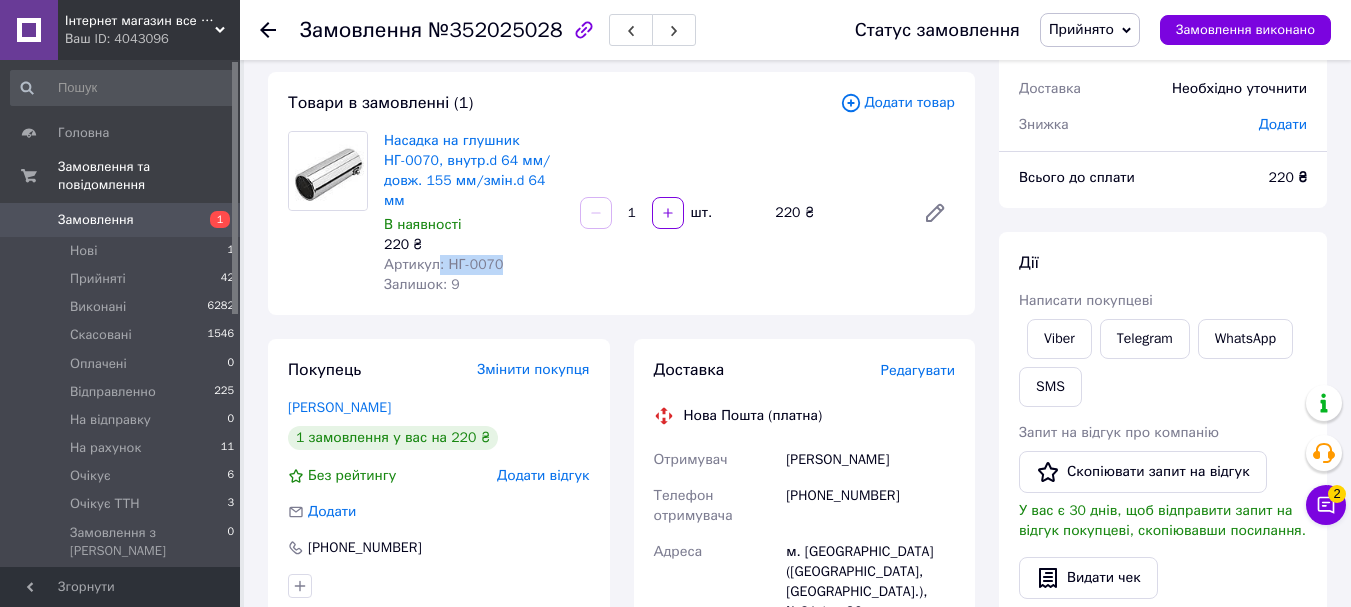 drag, startPoint x: 436, startPoint y: 245, endPoint x: 533, endPoint y: 252, distance: 97.25225 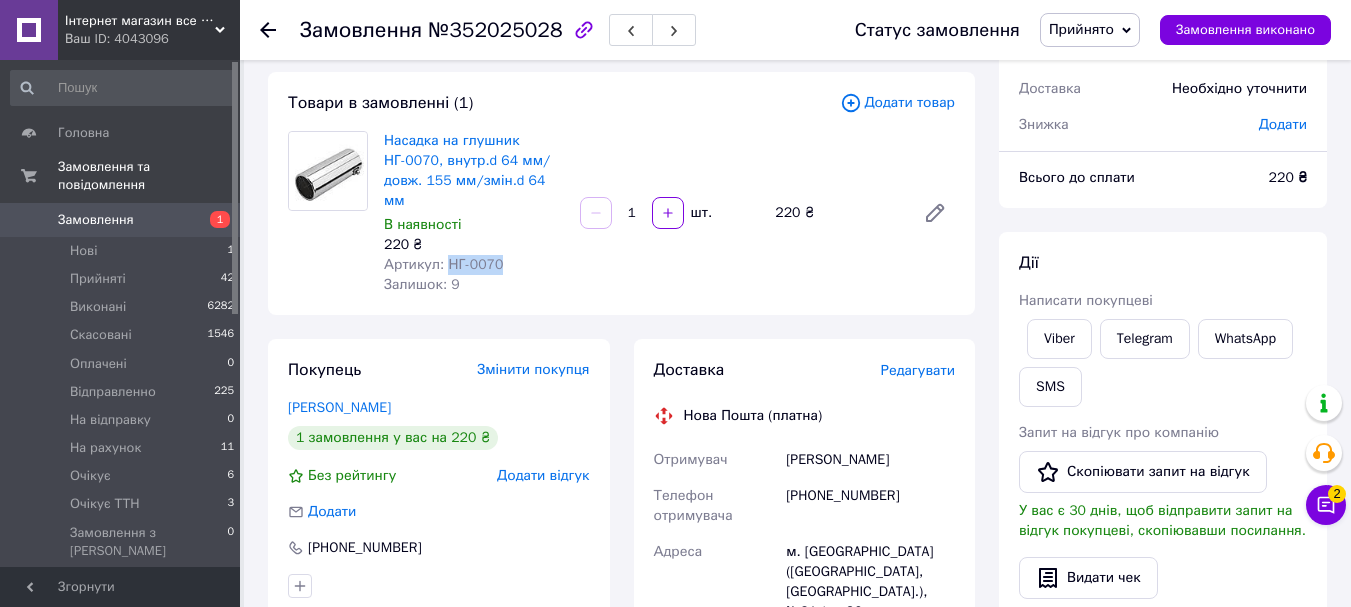 drag, startPoint x: 442, startPoint y: 247, endPoint x: 543, endPoint y: 250, distance: 101.04455 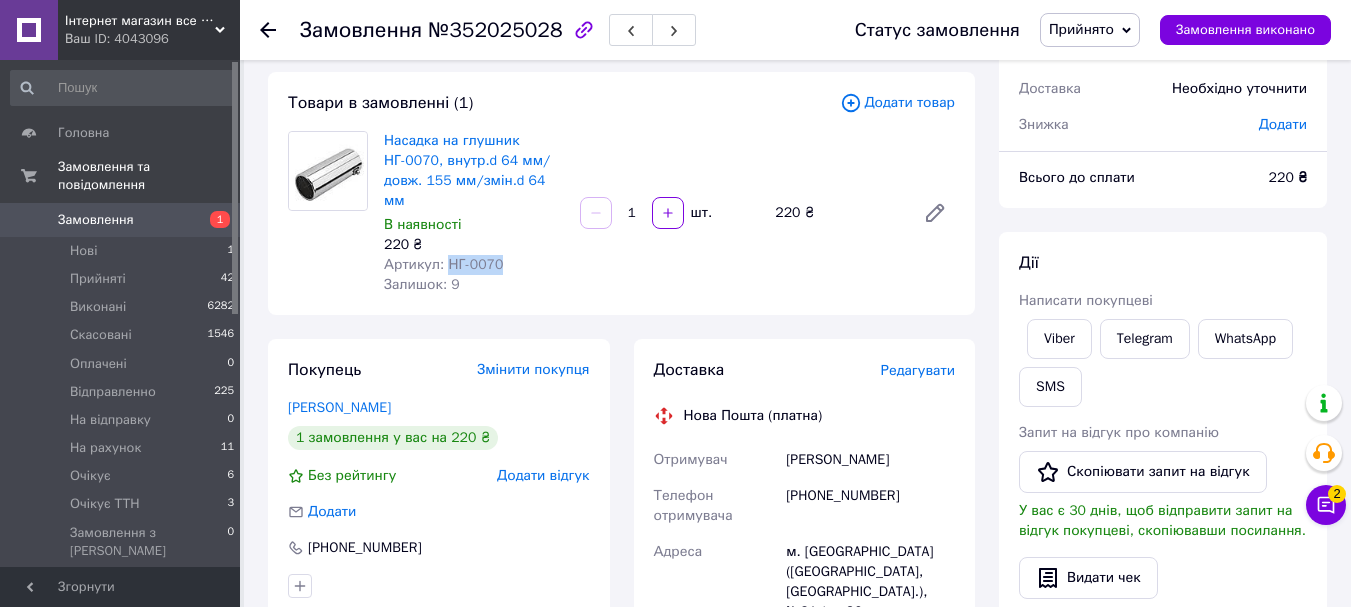 click on "Артикул: НГ-0070" at bounding box center (443, 264) 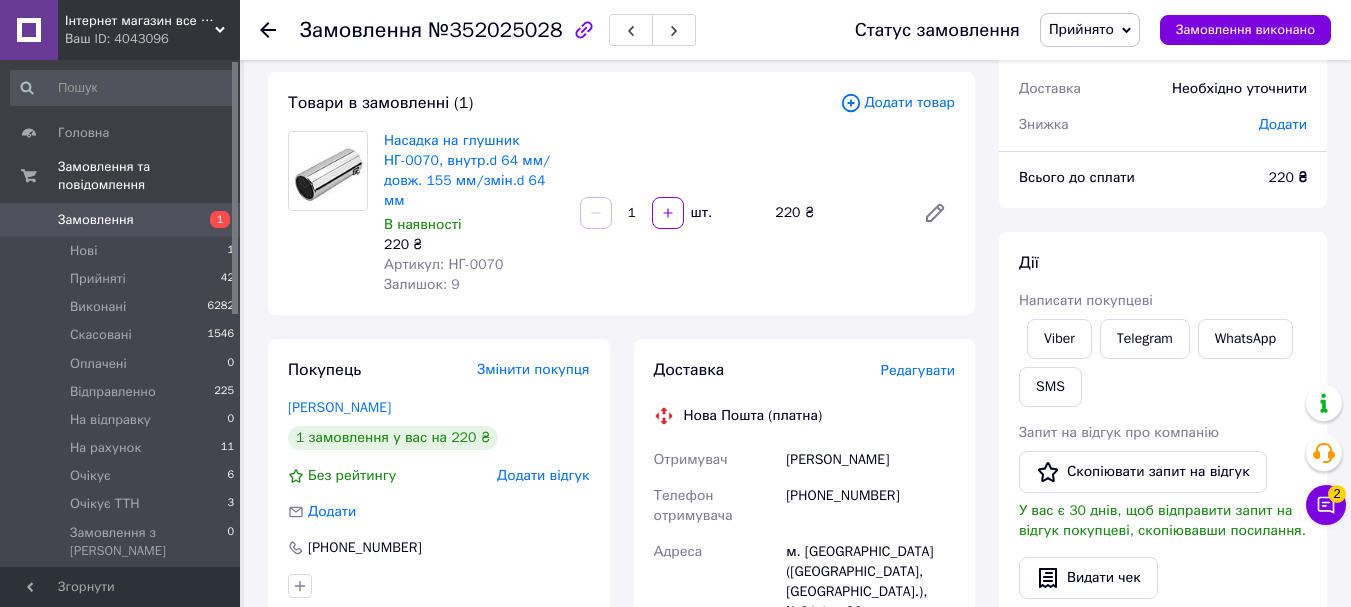 click on "Артикул: НГ-0070" at bounding box center [443, 264] 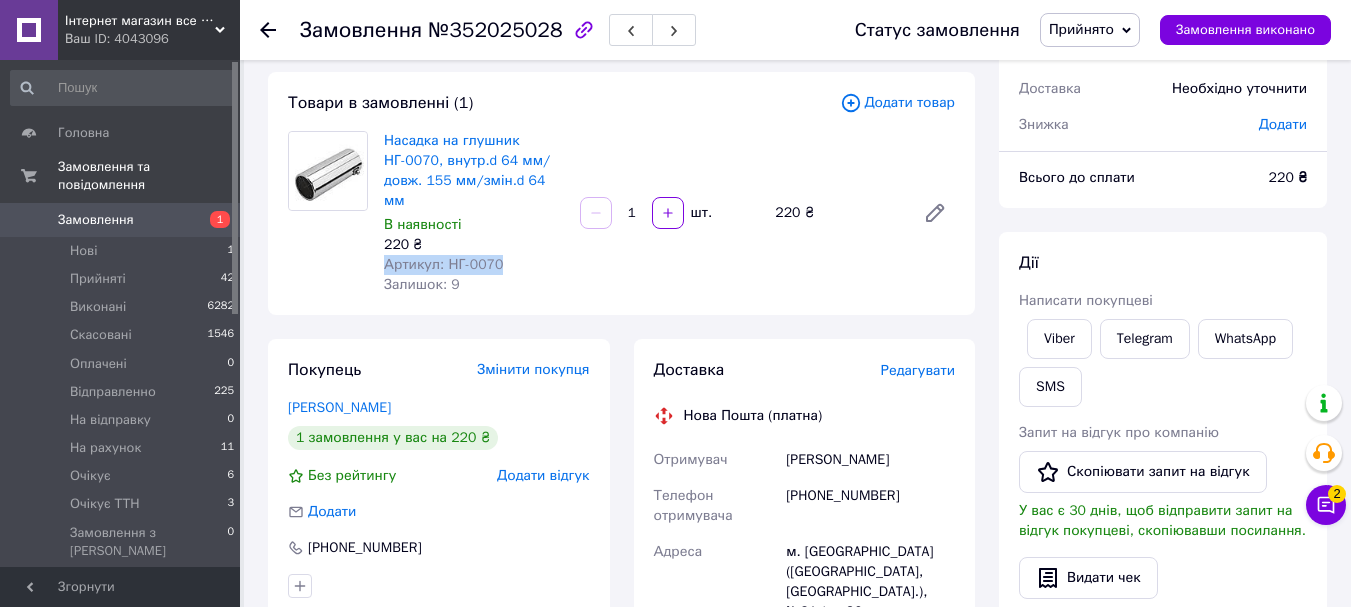 click on "Артикул: НГ-0070" at bounding box center (443, 264) 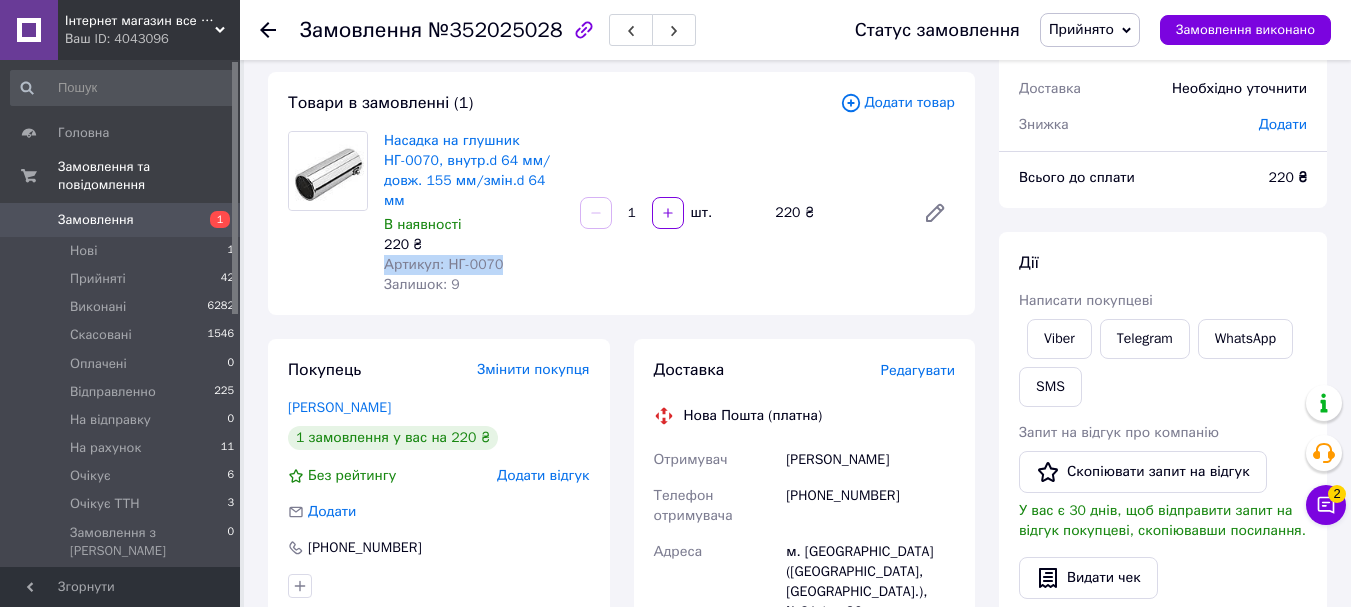 copy on "Артикул: НГ-0070" 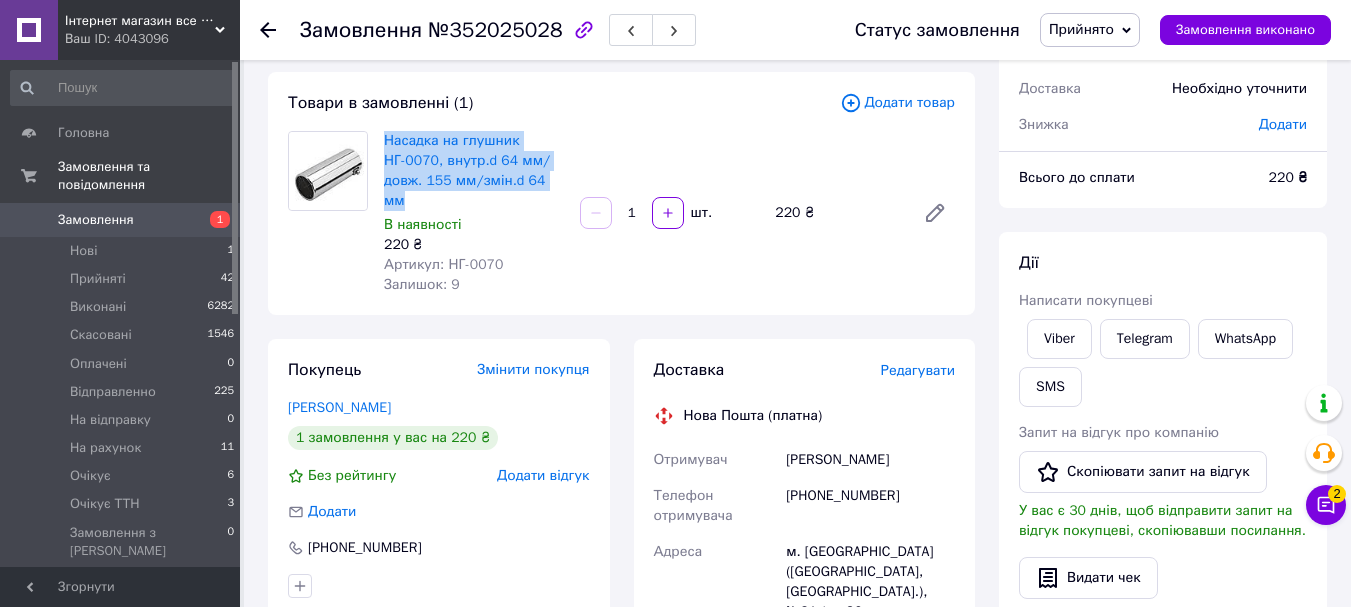 drag, startPoint x: 566, startPoint y: 178, endPoint x: 380, endPoint y: 132, distance: 191.60376 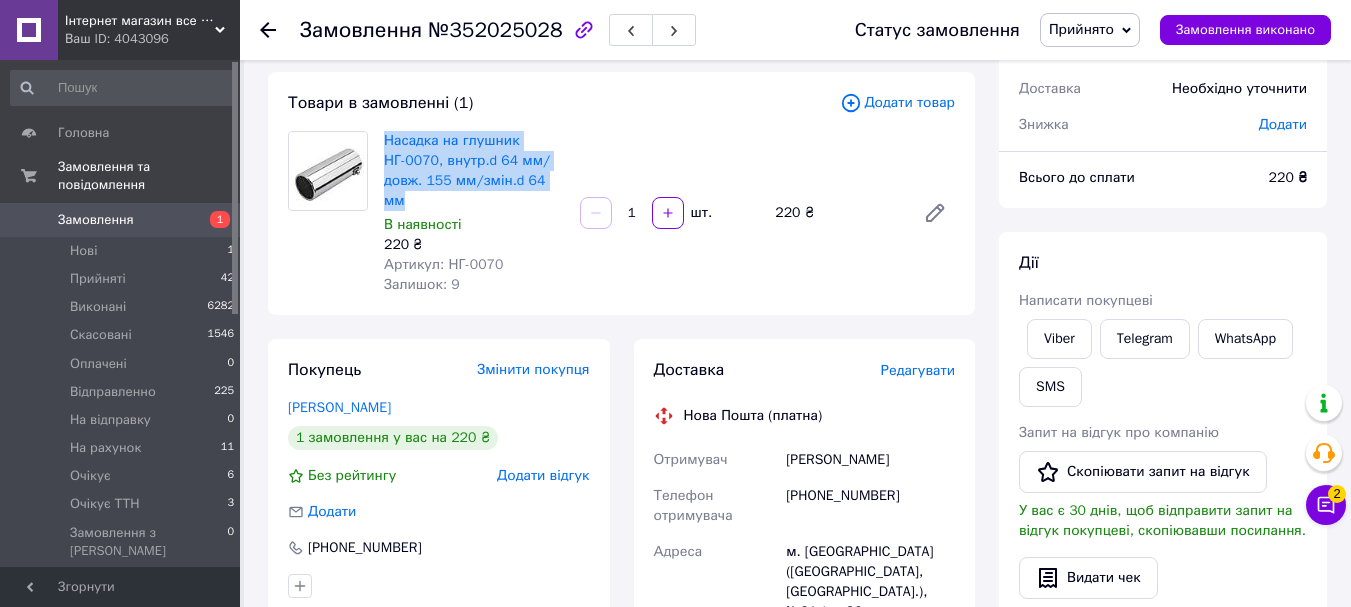 click on "Насадка на глушник НГ-0070, внутр.d 64 мм/довж. 155 мм/змін.d 64 мм В наявності 220 ₴ Артикул: НГ-0070 Залишок: 9" at bounding box center (474, 213) 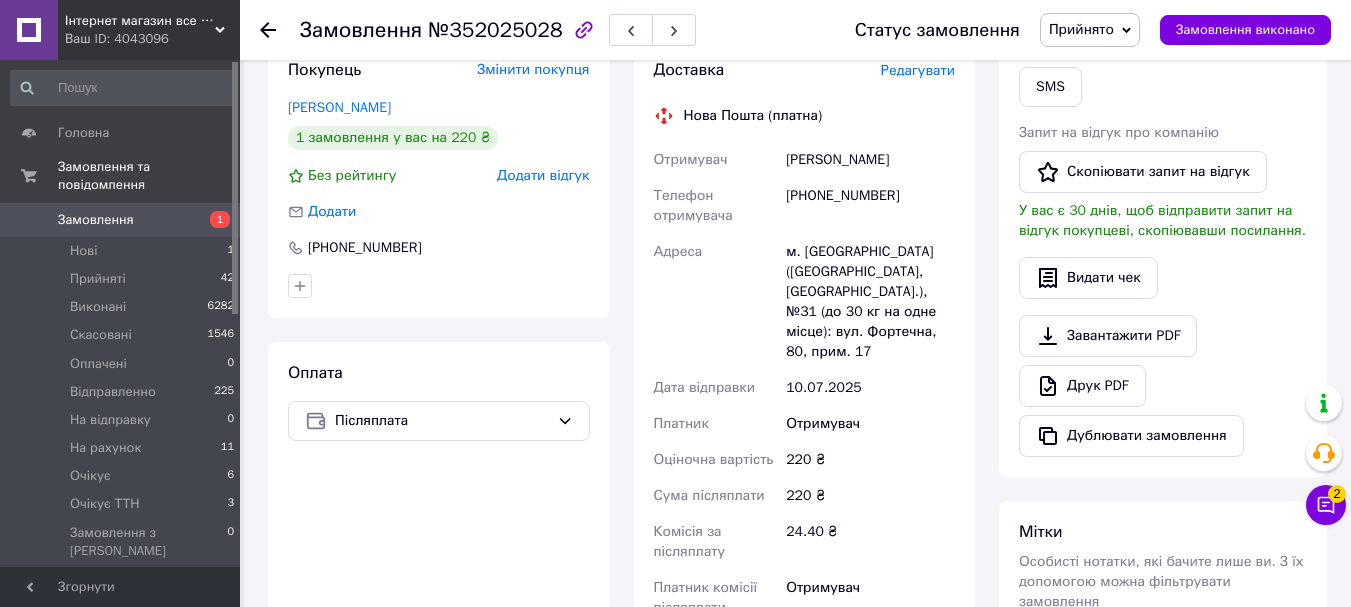 scroll, scrollTop: 700, scrollLeft: 0, axis: vertical 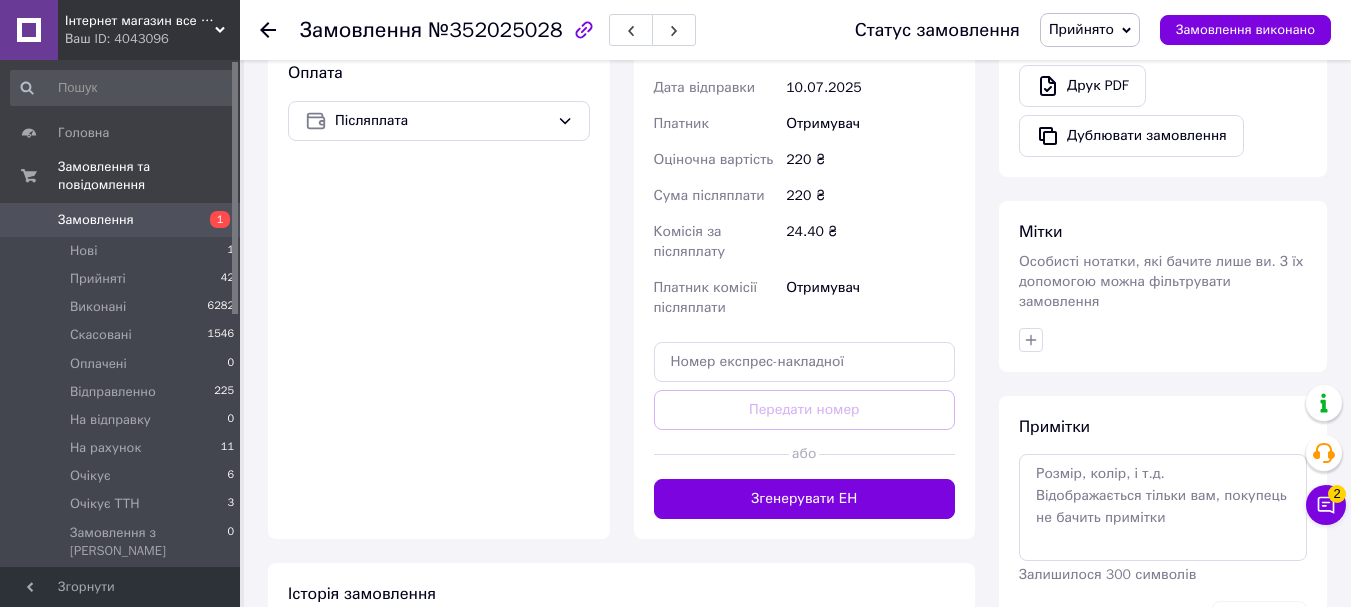 drag, startPoint x: 1035, startPoint y: 298, endPoint x: 1031, endPoint y: 325, distance: 27.294687 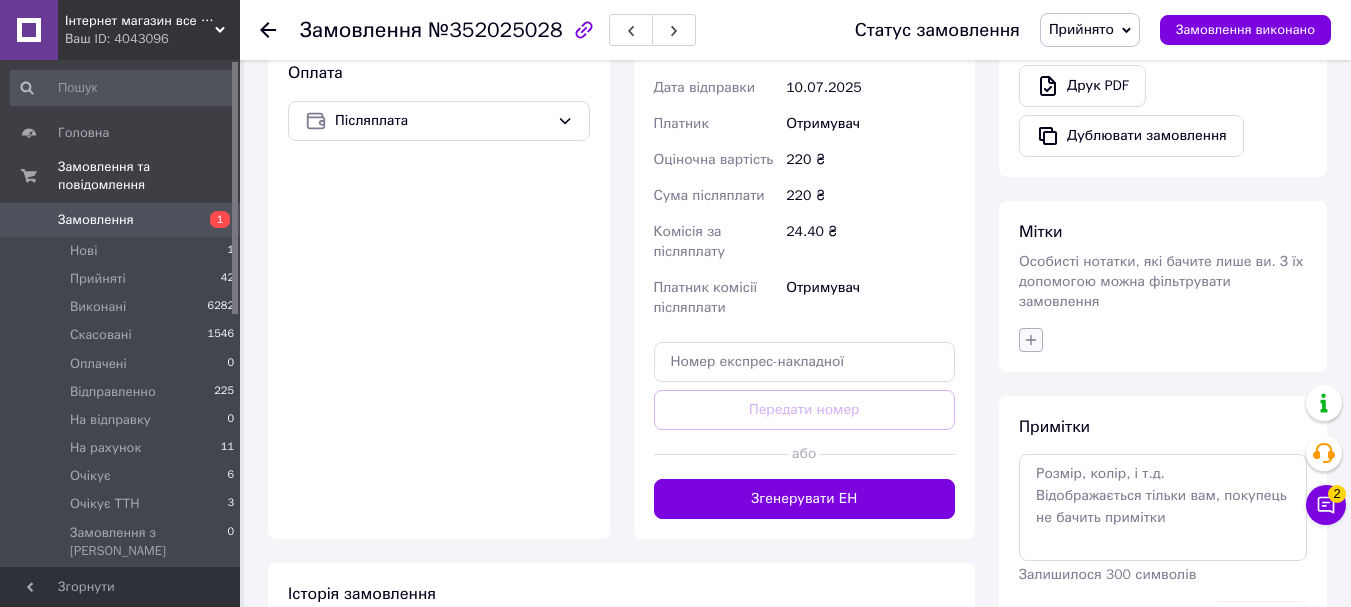 click on "Мітки Особисті нотатки, які бачите лише ви. З їх допомогою можна фільтрувати замовлення" at bounding box center (1163, 286) 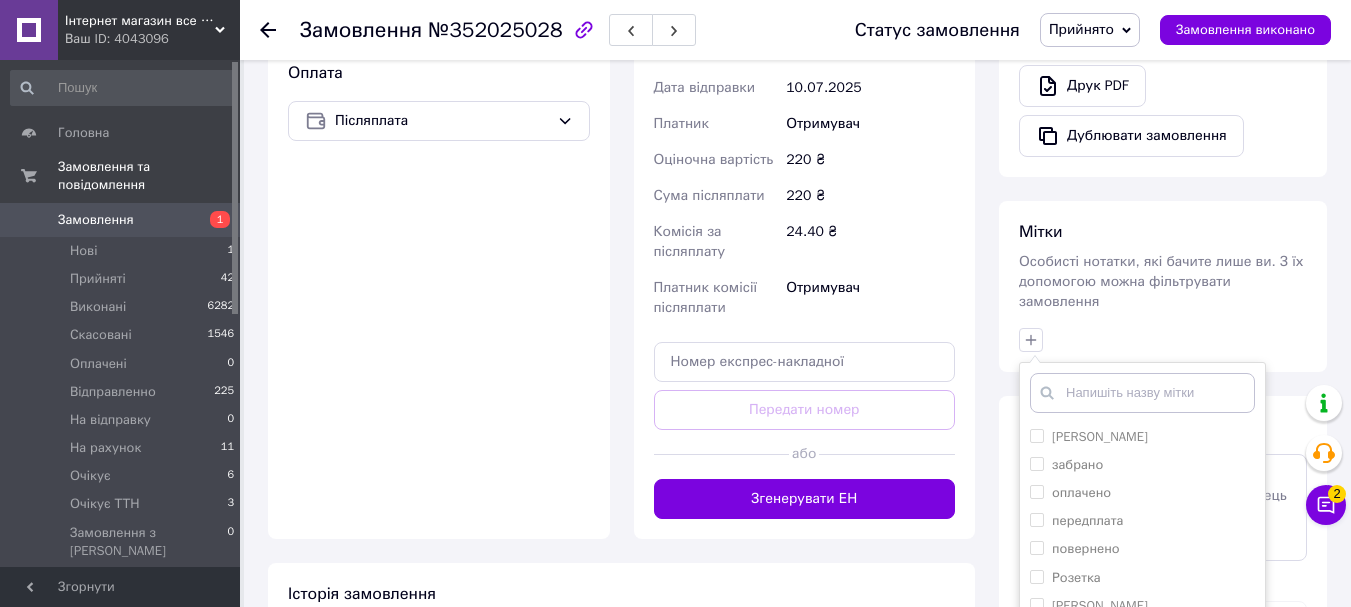 scroll, scrollTop: 844, scrollLeft: 0, axis: vertical 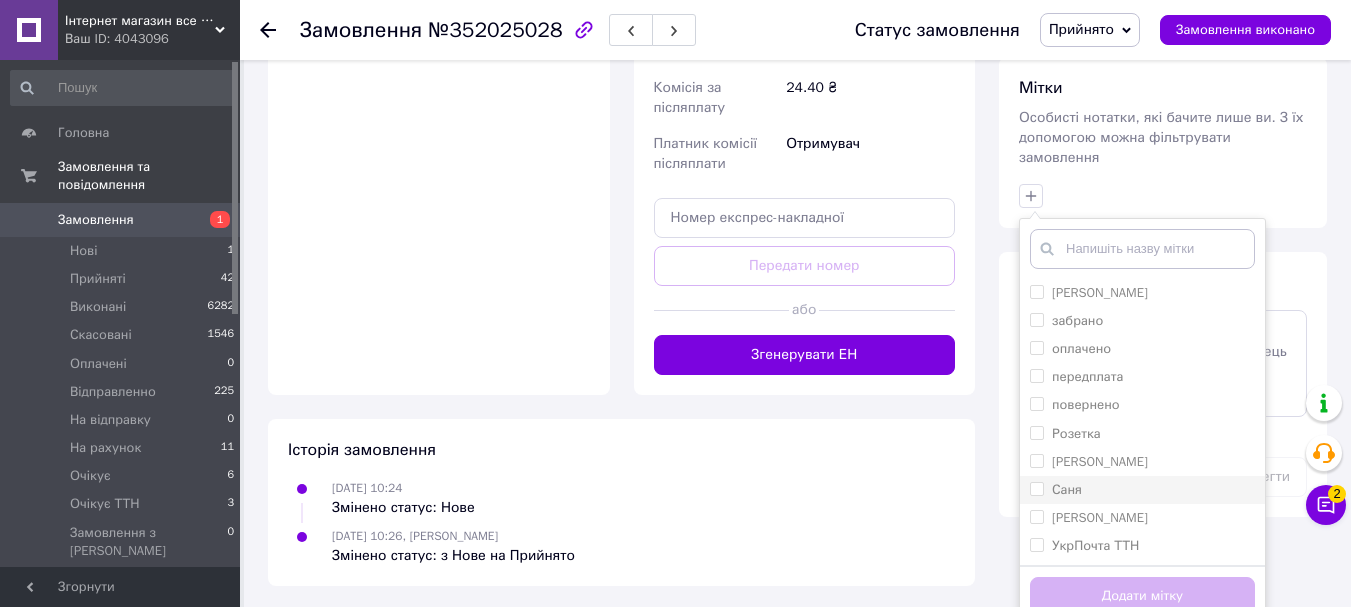click on "Саня" at bounding box center (1142, 490) 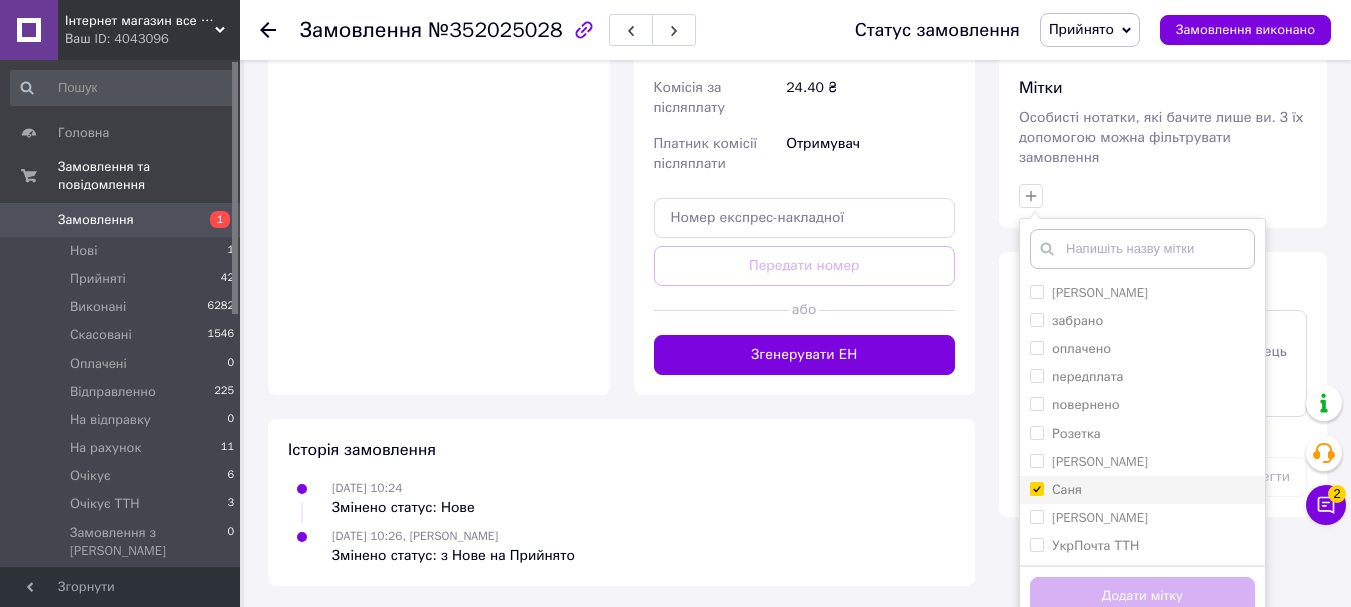 checkbox on "true" 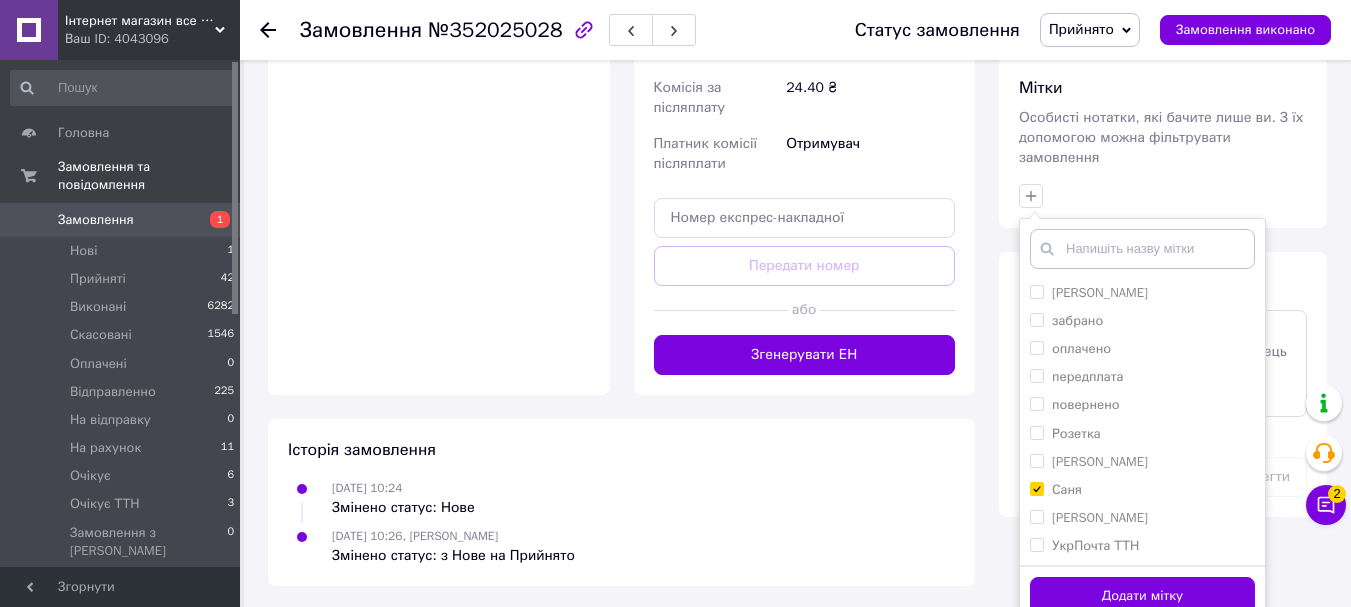 click on "Додати мітку" at bounding box center (1142, 596) 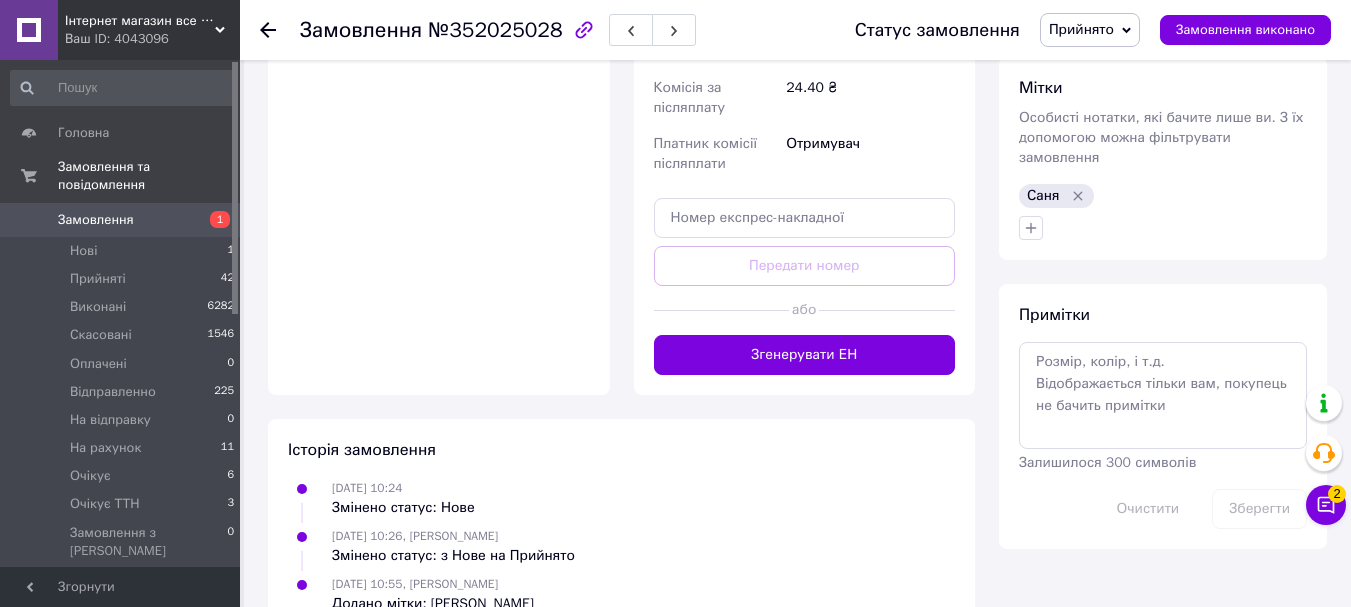 scroll, scrollTop: 444, scrollLeft: 0, axis: vertical 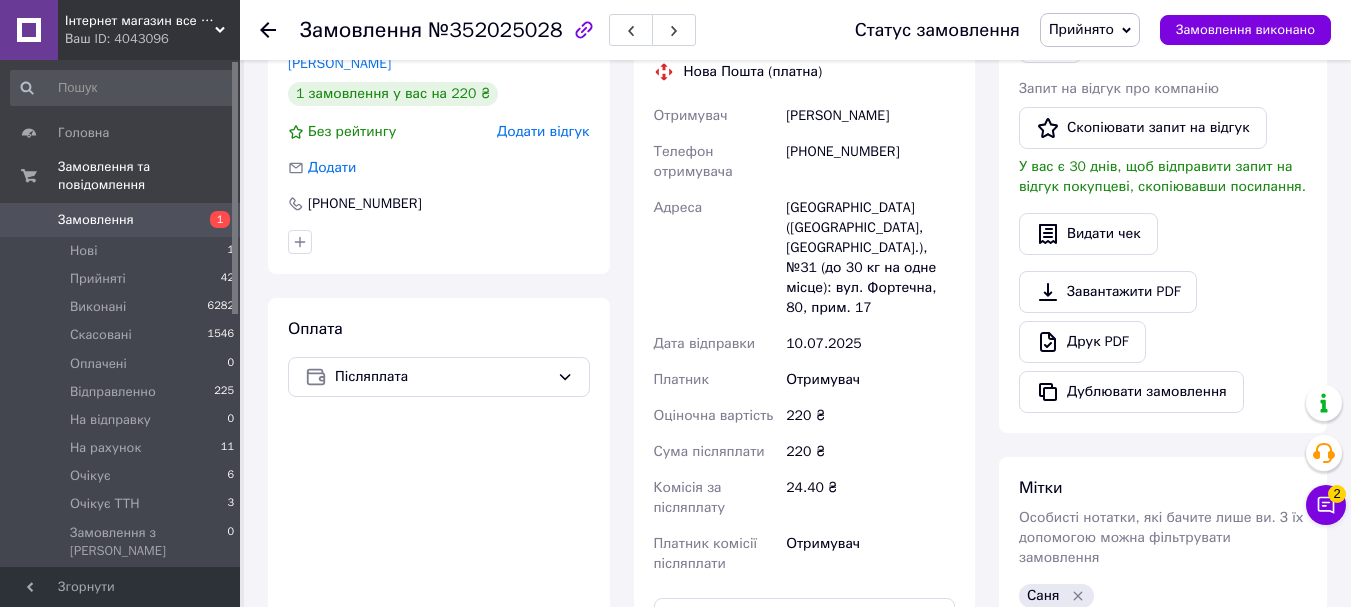 click at bounding box center [268, 30] 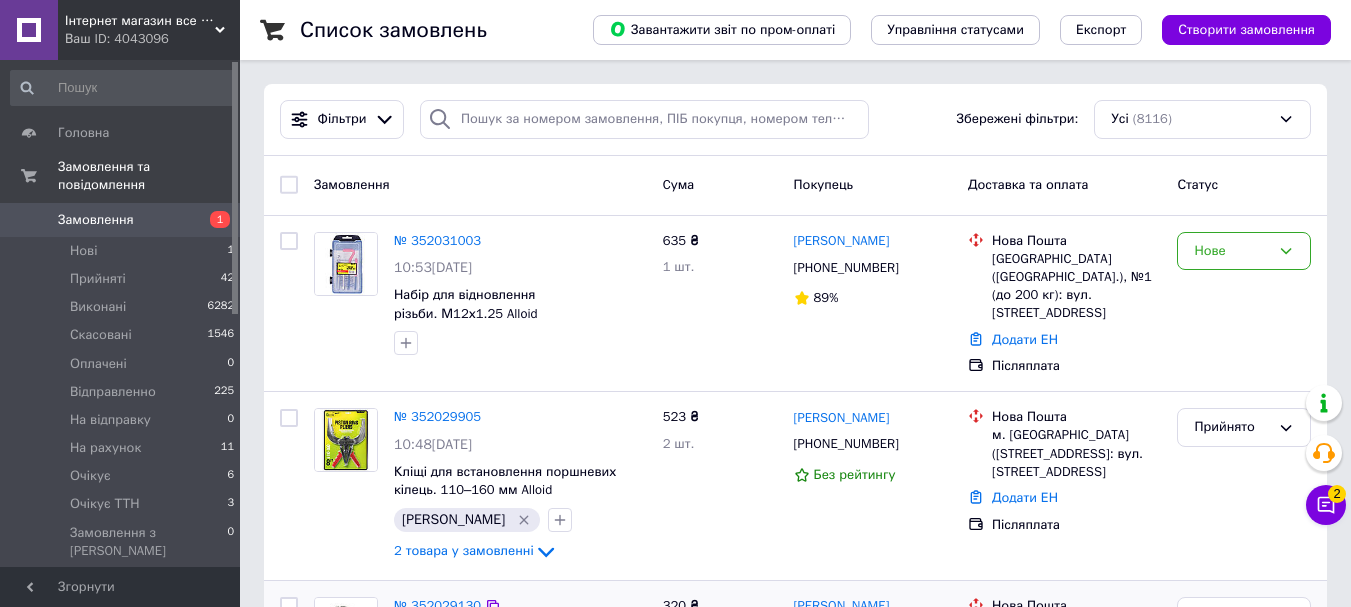 scroll, scrollTop: 300, scrollLeft: 0, axis: vertical 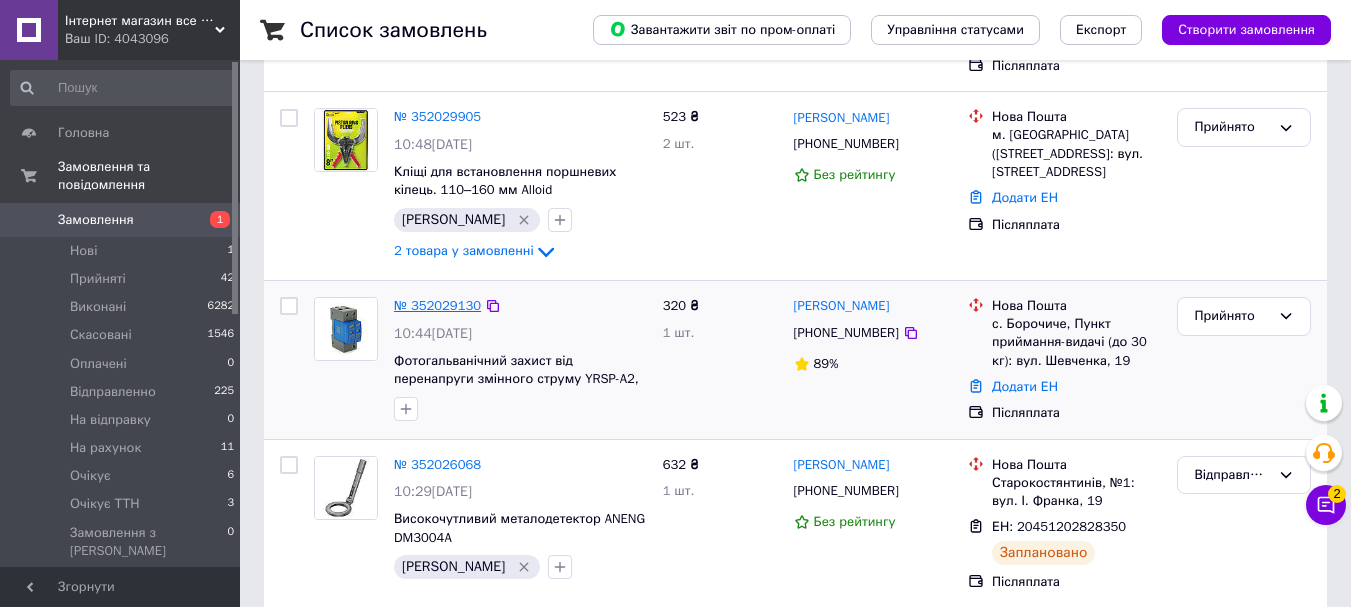 click on "№ 352029130" at bounding box center (437, 305) 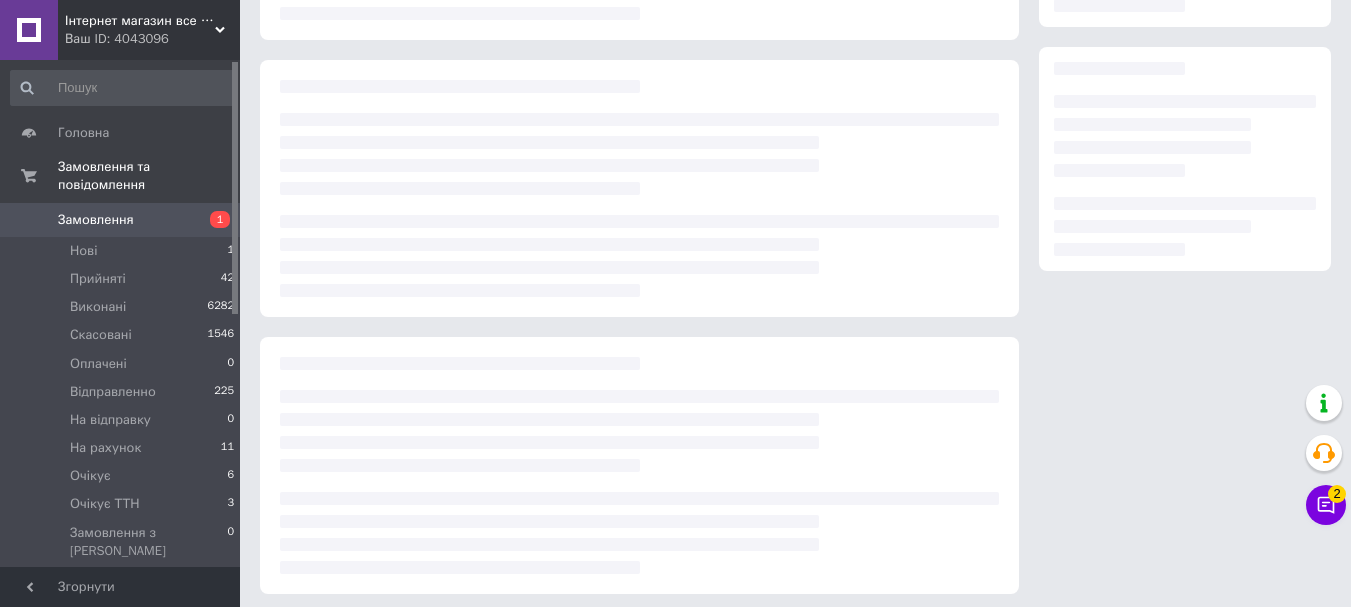 scroll, scrollTop: 0, scrollLeft: 0, axis: both 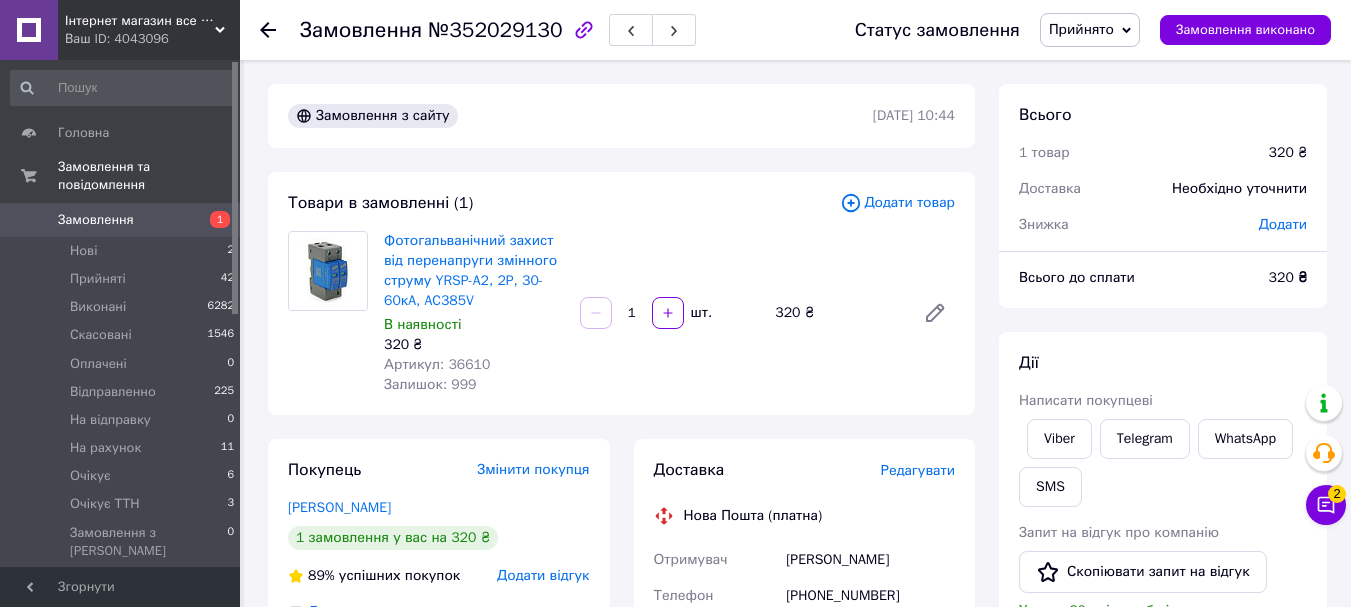click on "Артикул: 36610" at bounding box center (437, 364) 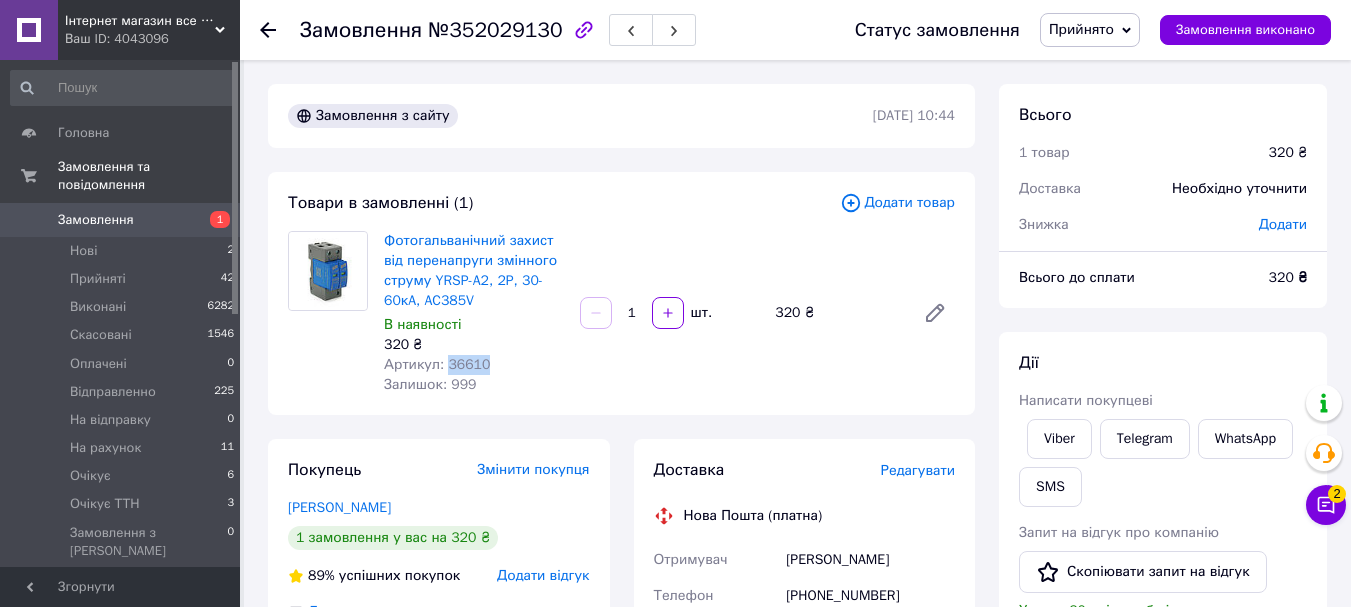 click on "Артикул: 36610" at bounding box center [437, 364] 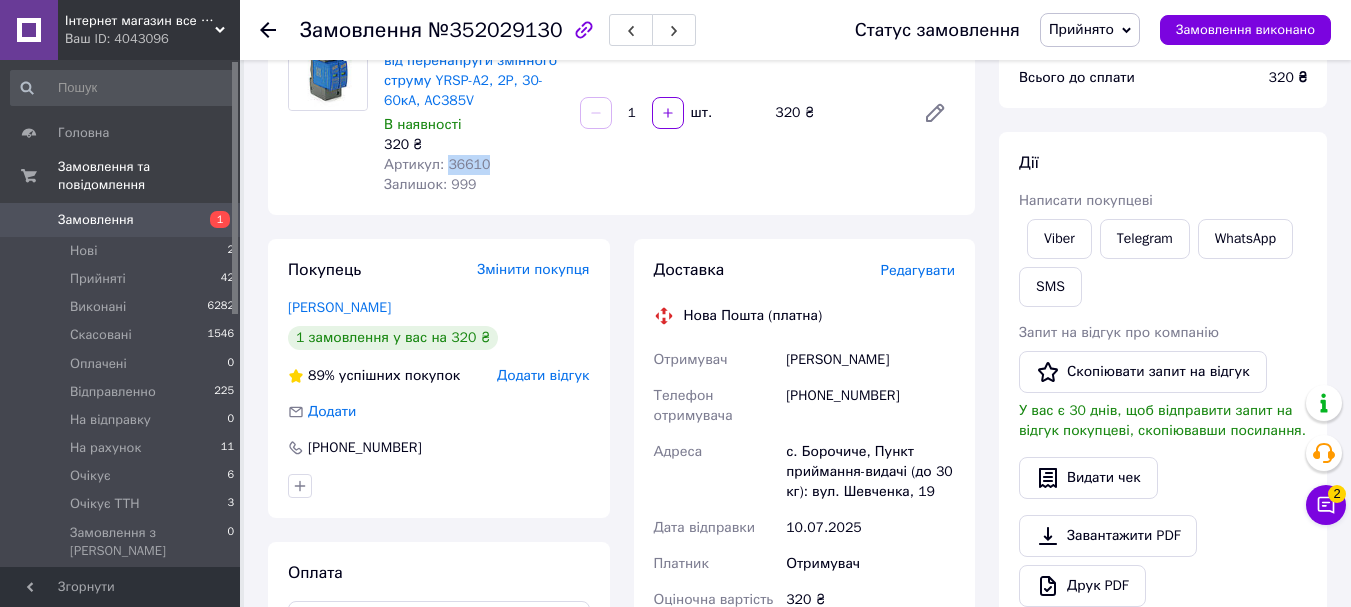 scroll, scrollTop: 600, scrollLeft: 0, axis: vertical 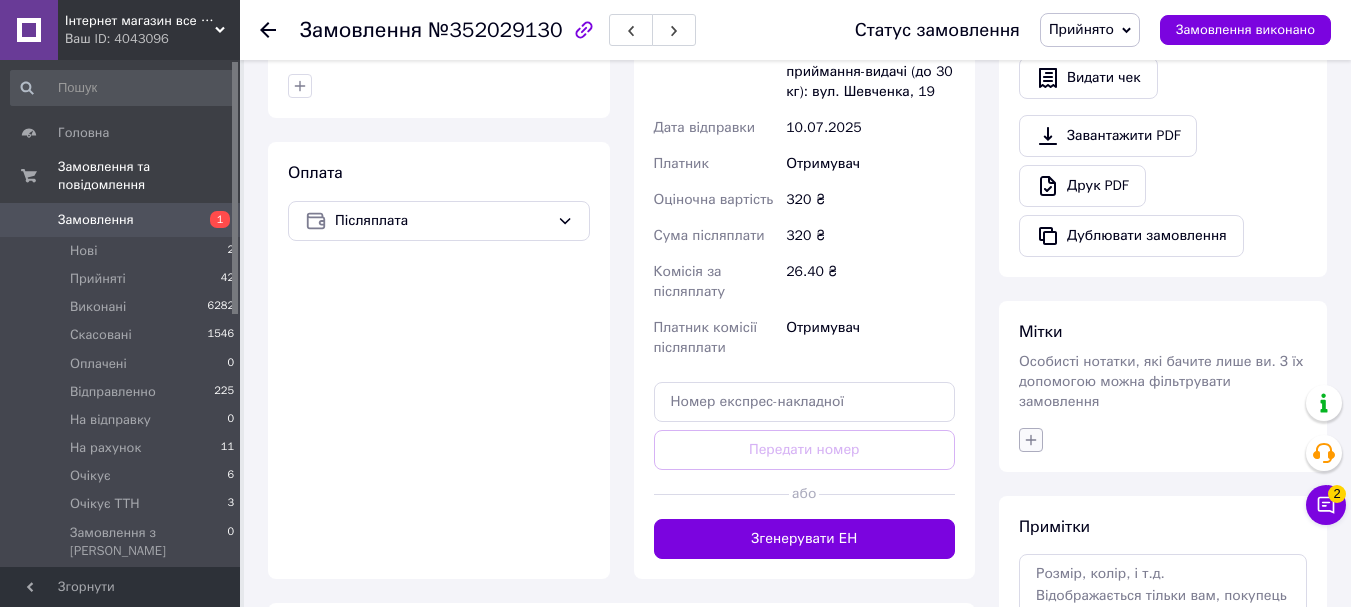 click 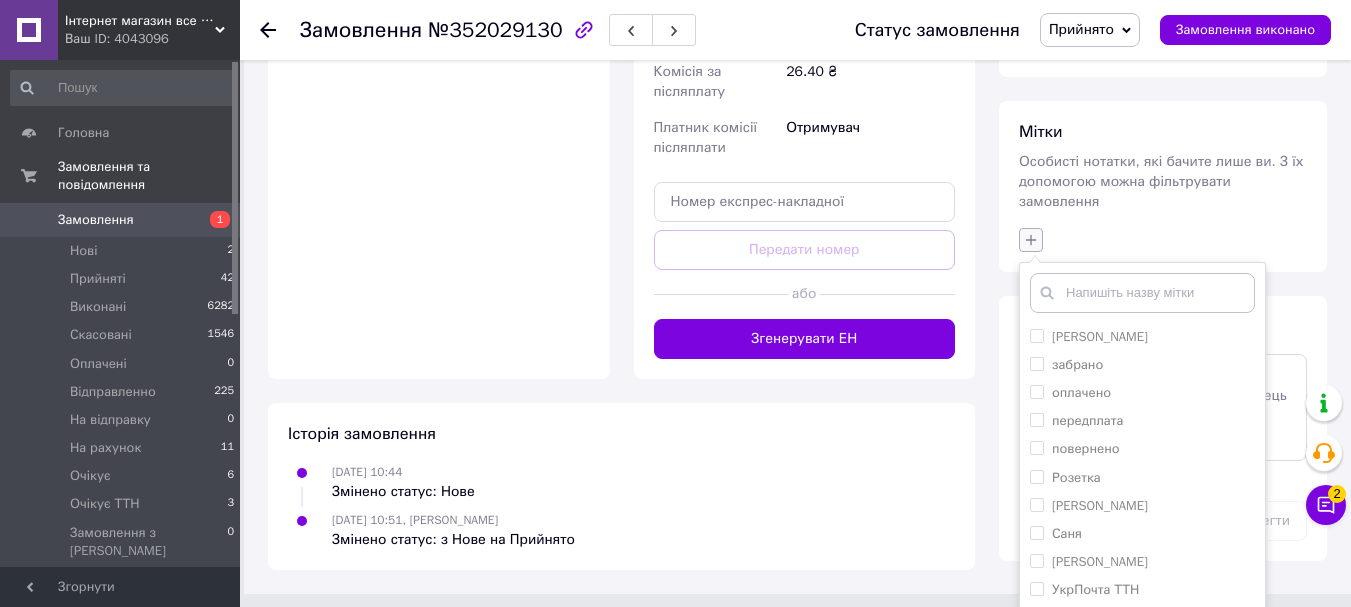 scroll, scrollTop: 844, scrollLeft: 0, axis: vertical 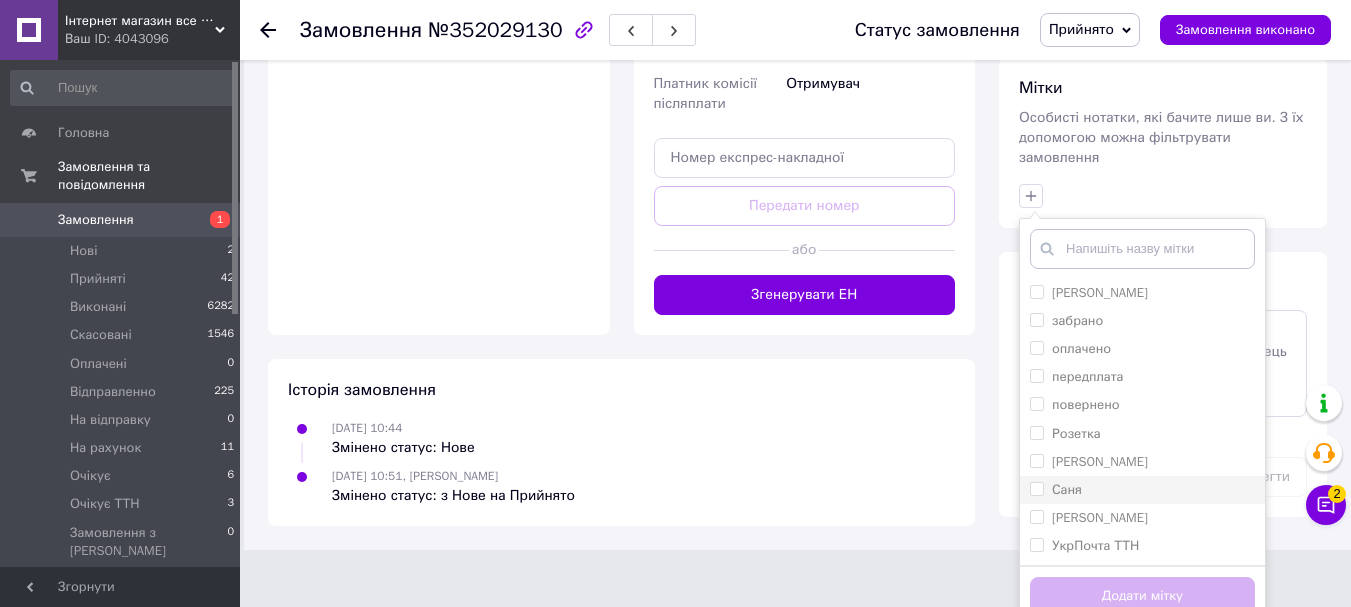 click on "Саня" at bounding box center [1142, 490] 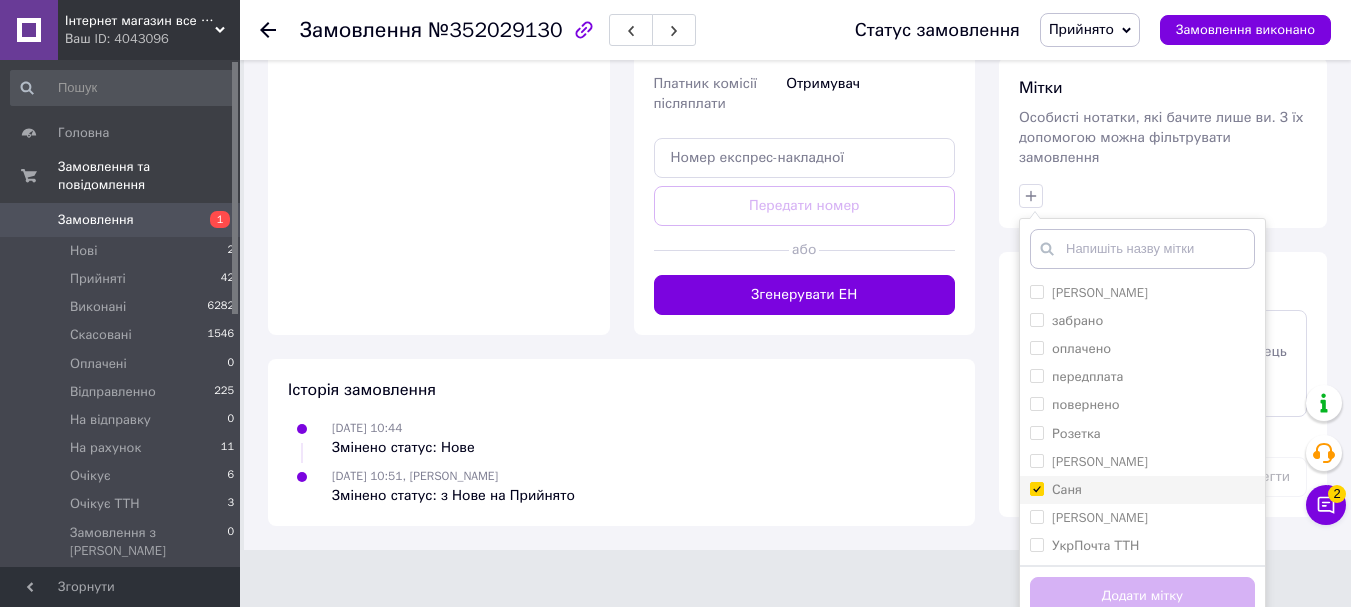 checkbox on "true" 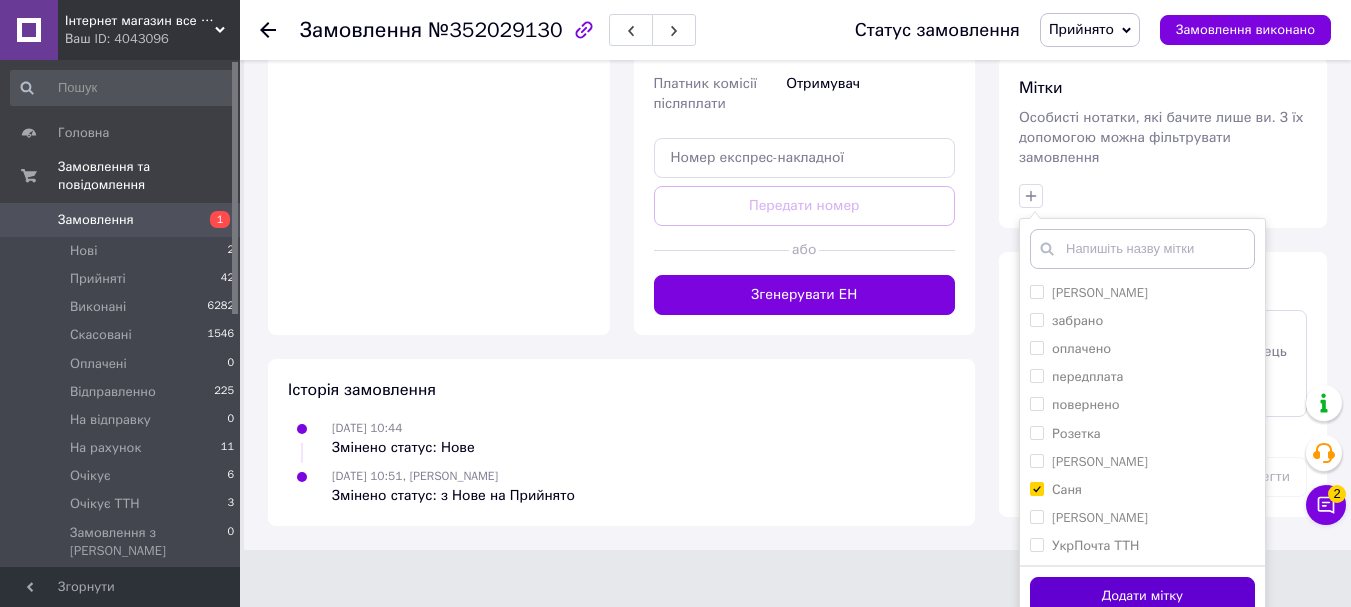 click on "Додати мітку" at bounding box center (1142, 596) 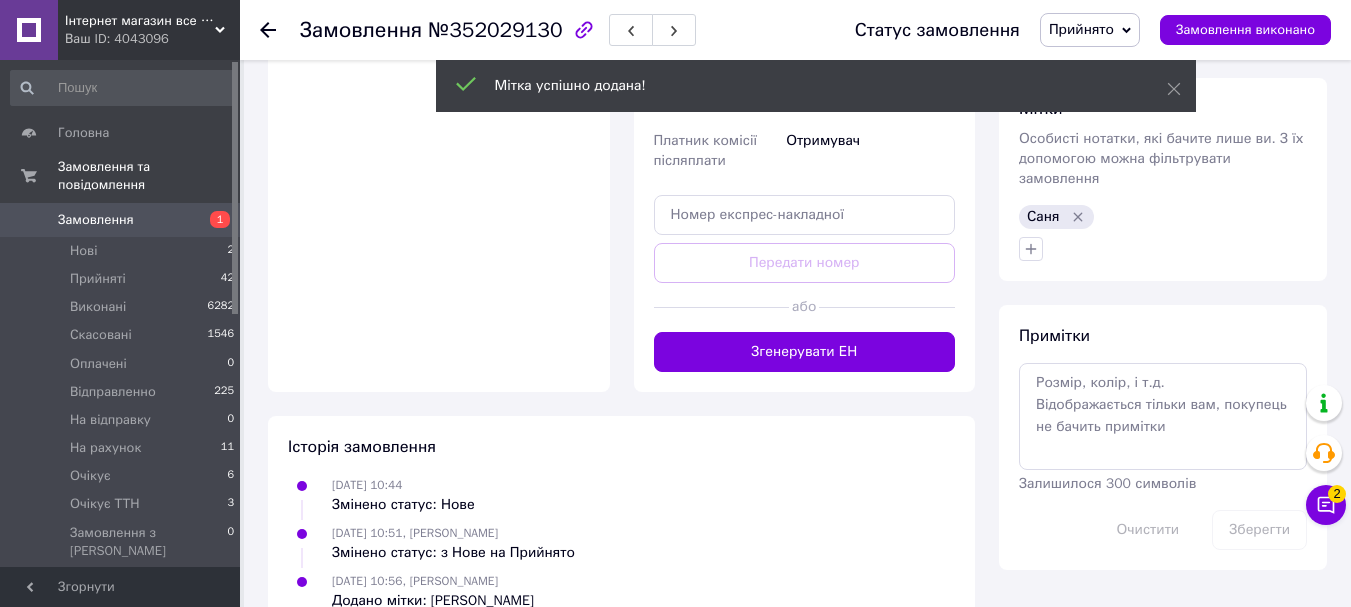 scroll, scrollTop: 835, scrollLeft: 0, axis: vertical 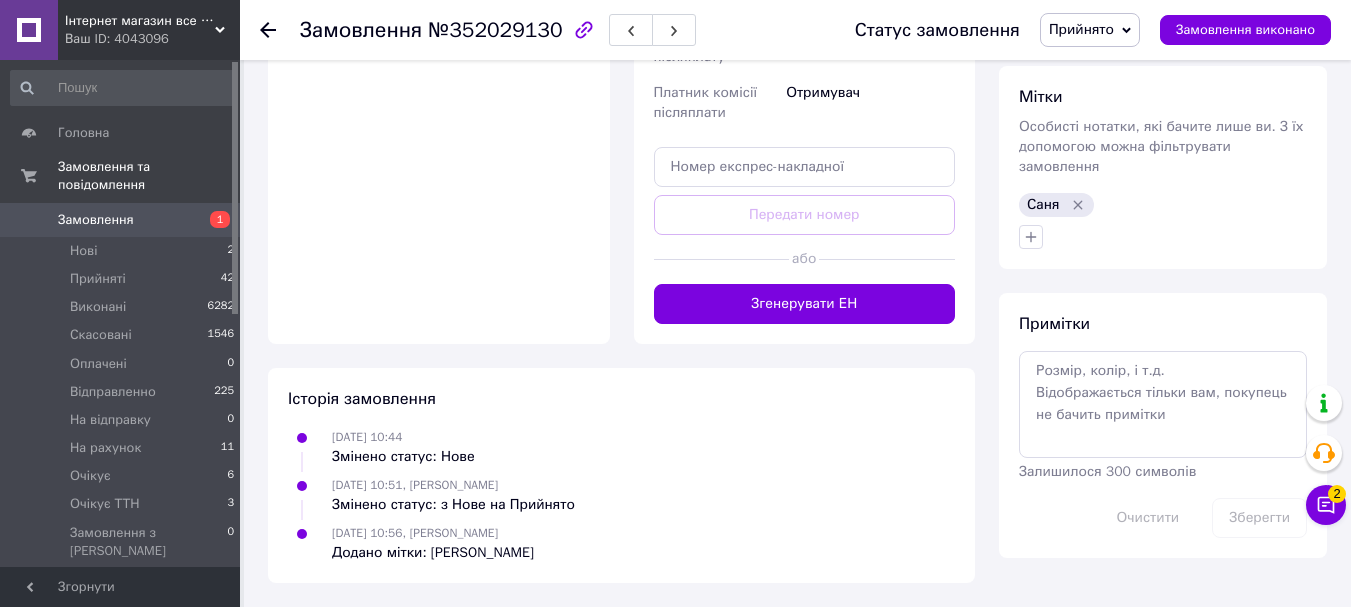 click 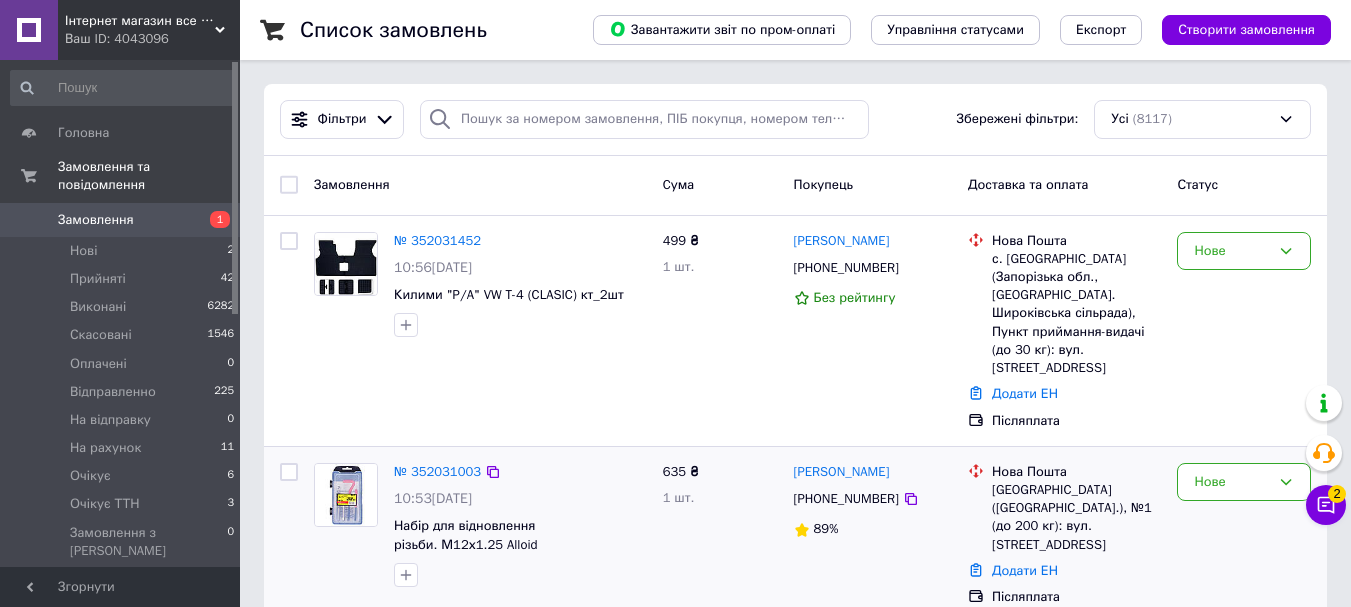 scroll, scrollTop: 200, scrollLeft: 0, axis: vertical 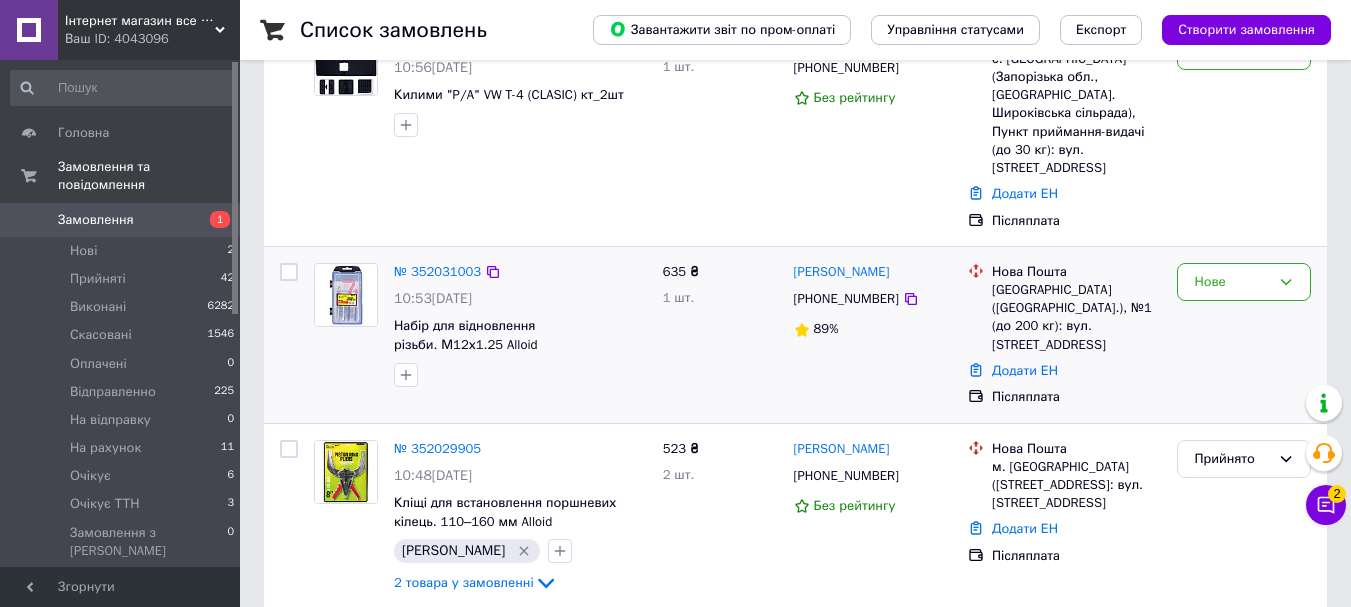 click on "Нове" at bounding box center [1244, 335] 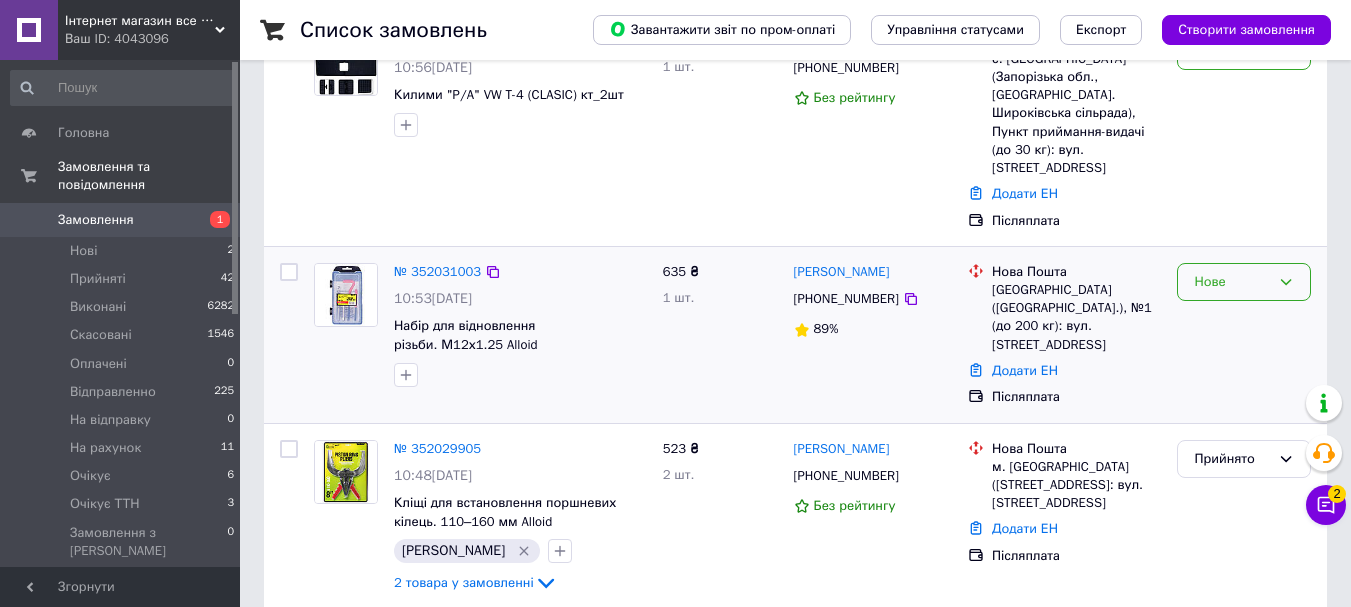 click on "Нове" at bounding box center [1232, 282] 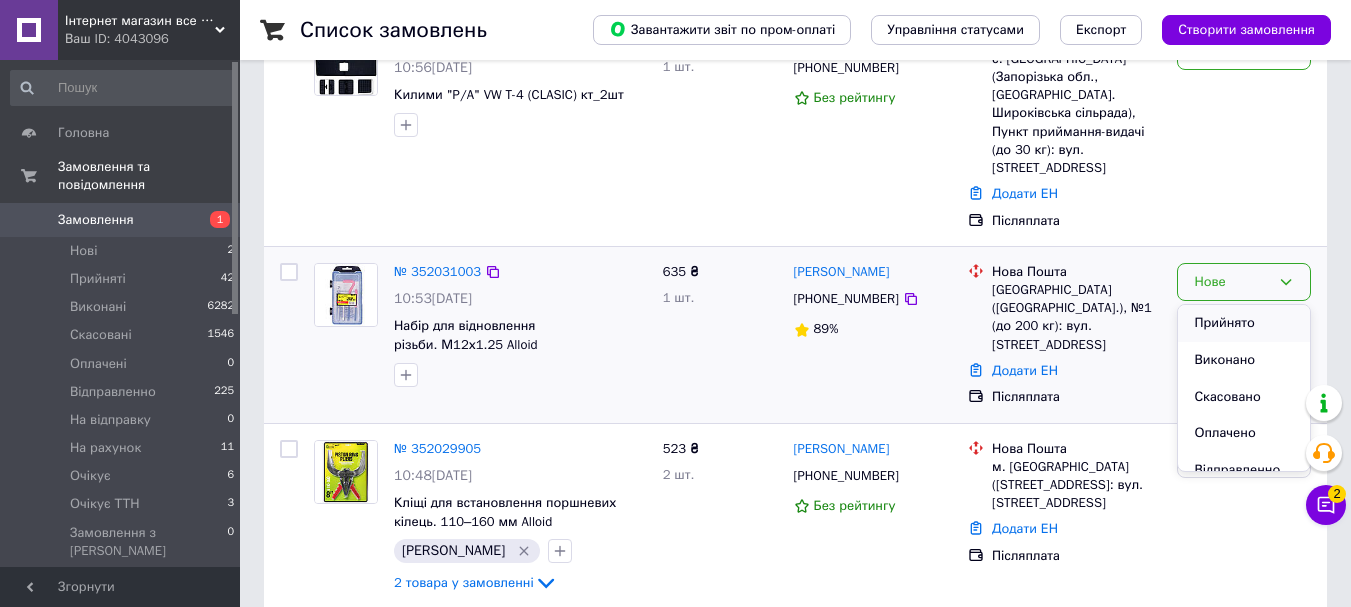 click on "Прийнято" at bounding box center (1244, 323) 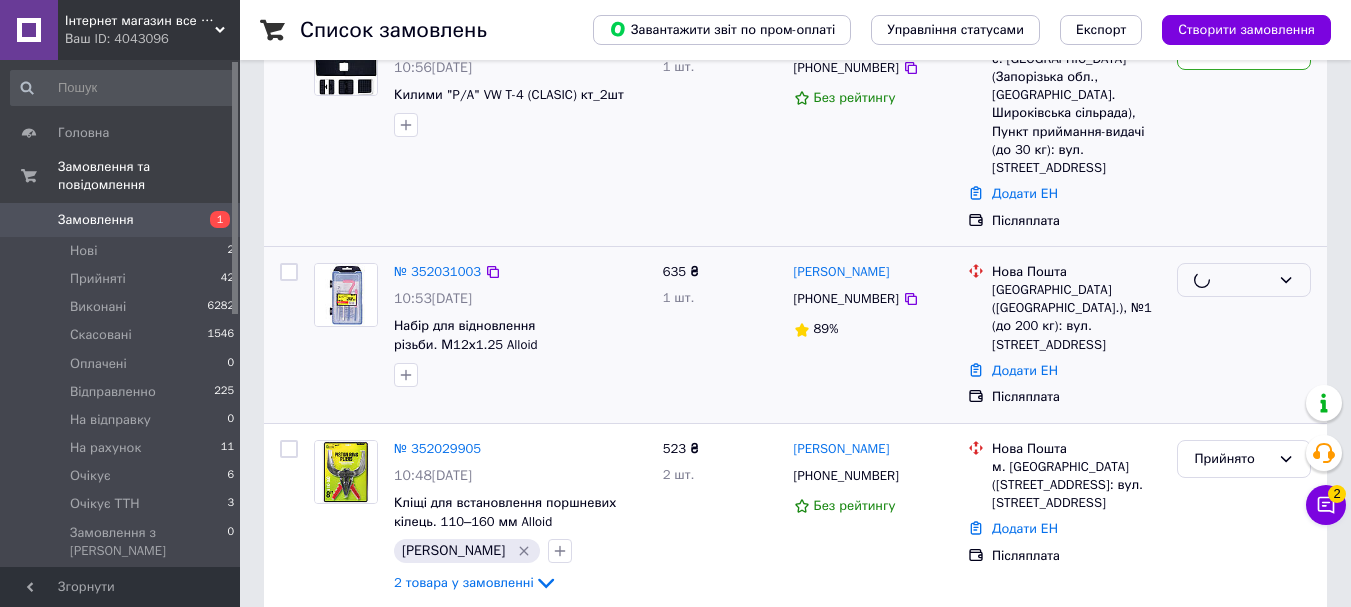 scroll, scrollTop: 100, scrollLeft: 0, axis: vertical 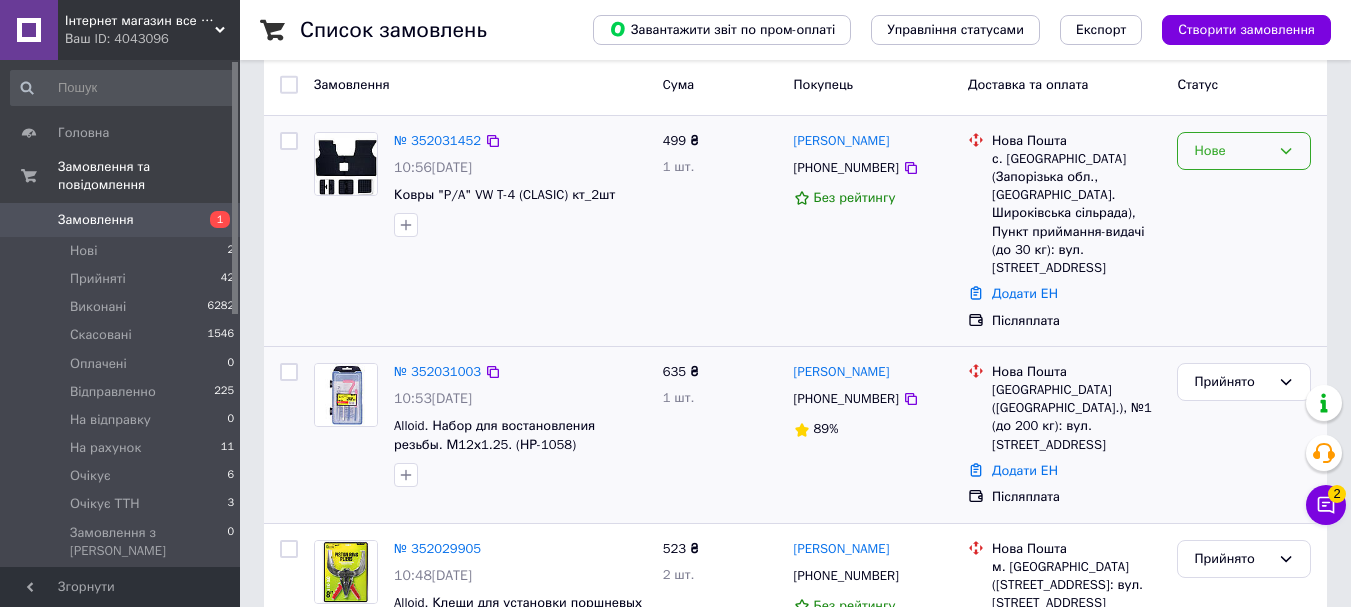 click on "Нове" at bounding box center (1232, 151) 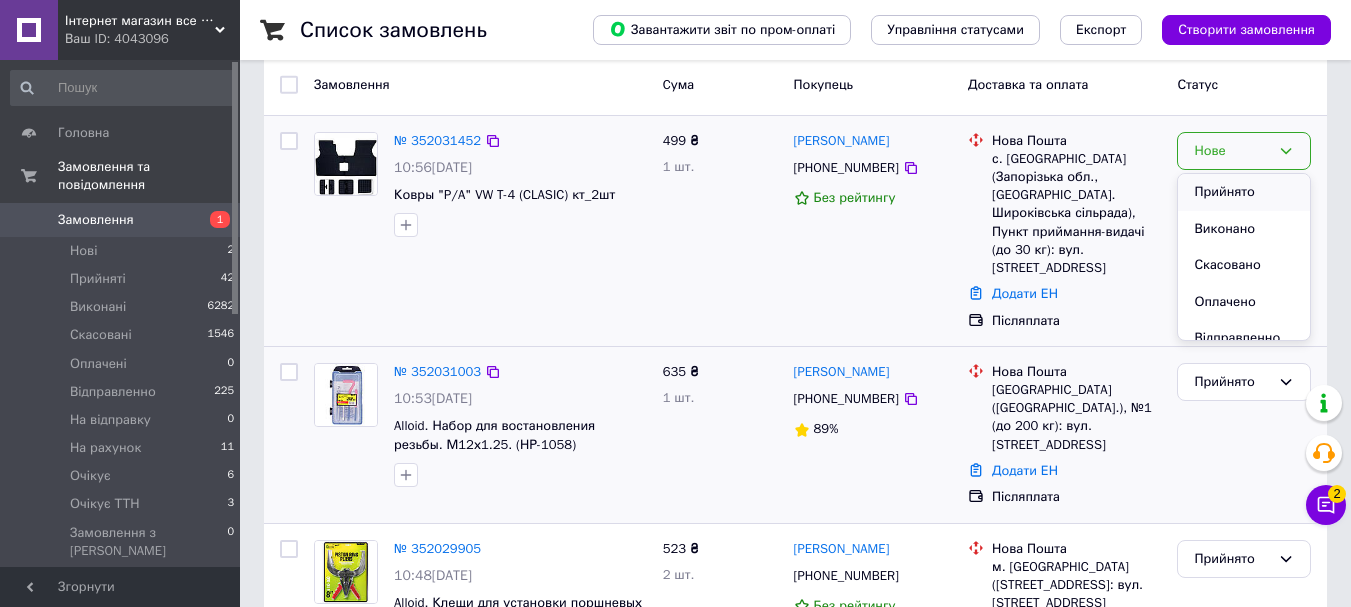 click on "Прийнято" at bounding box center [1244, 192] 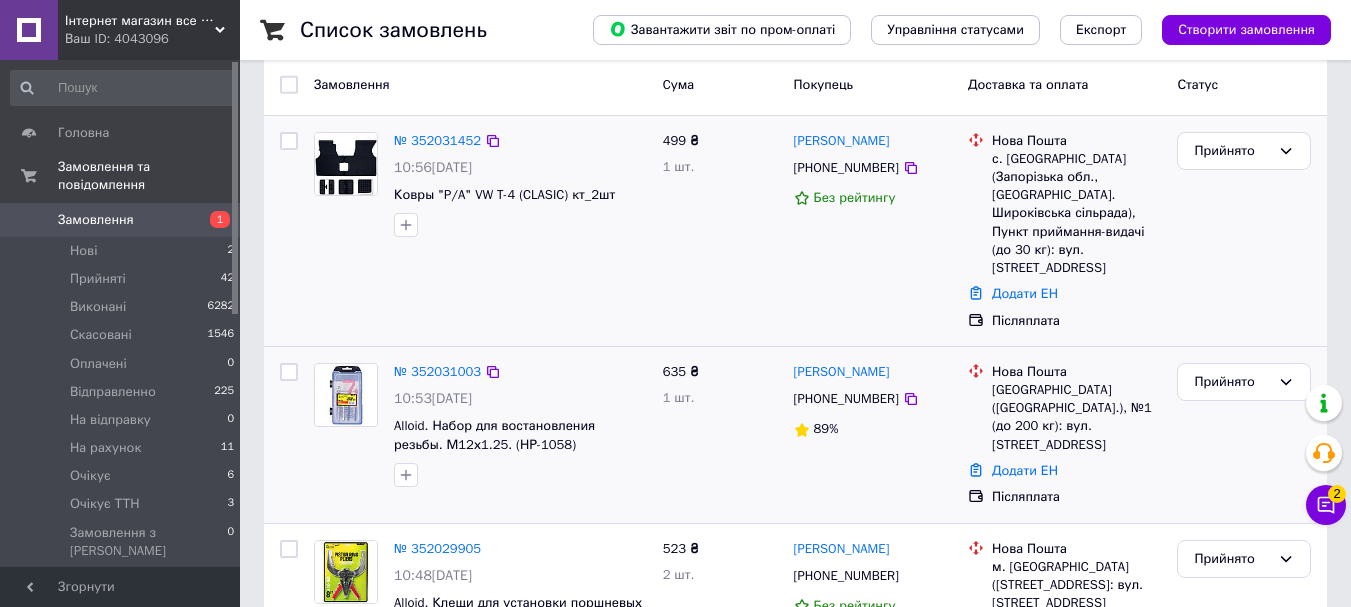 scroll, scrollTop: 0, scrollLeft: 0, axis: both 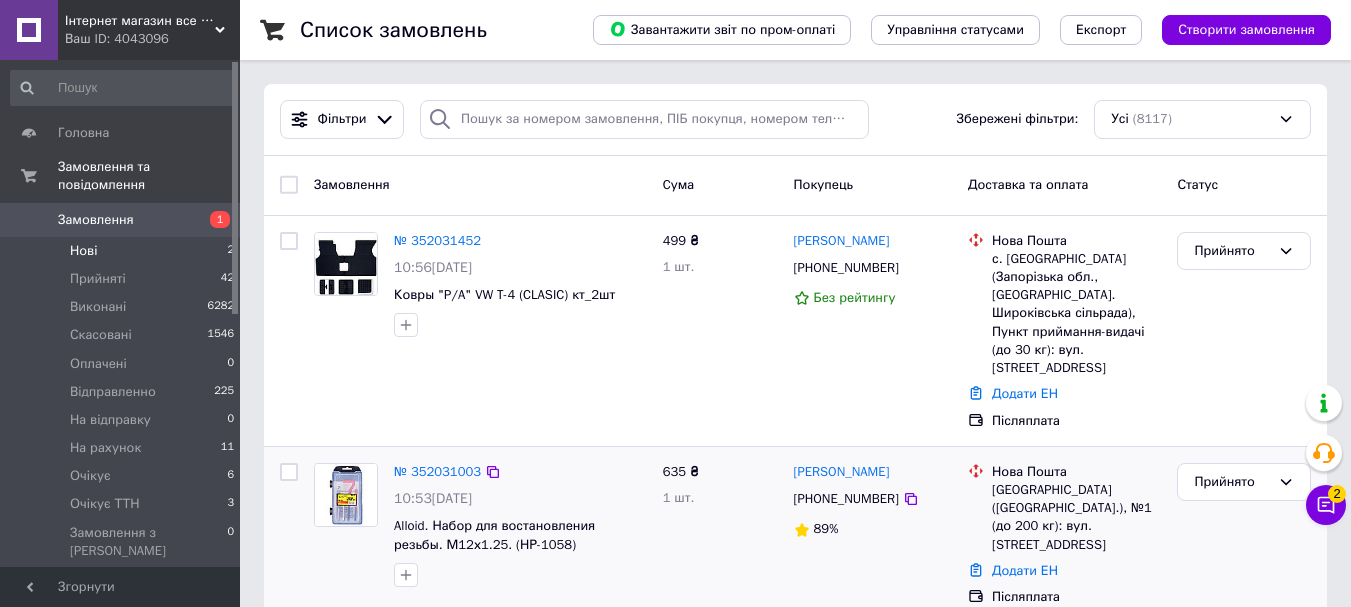 click on "Нові 2" at bounding box center (123, 251) 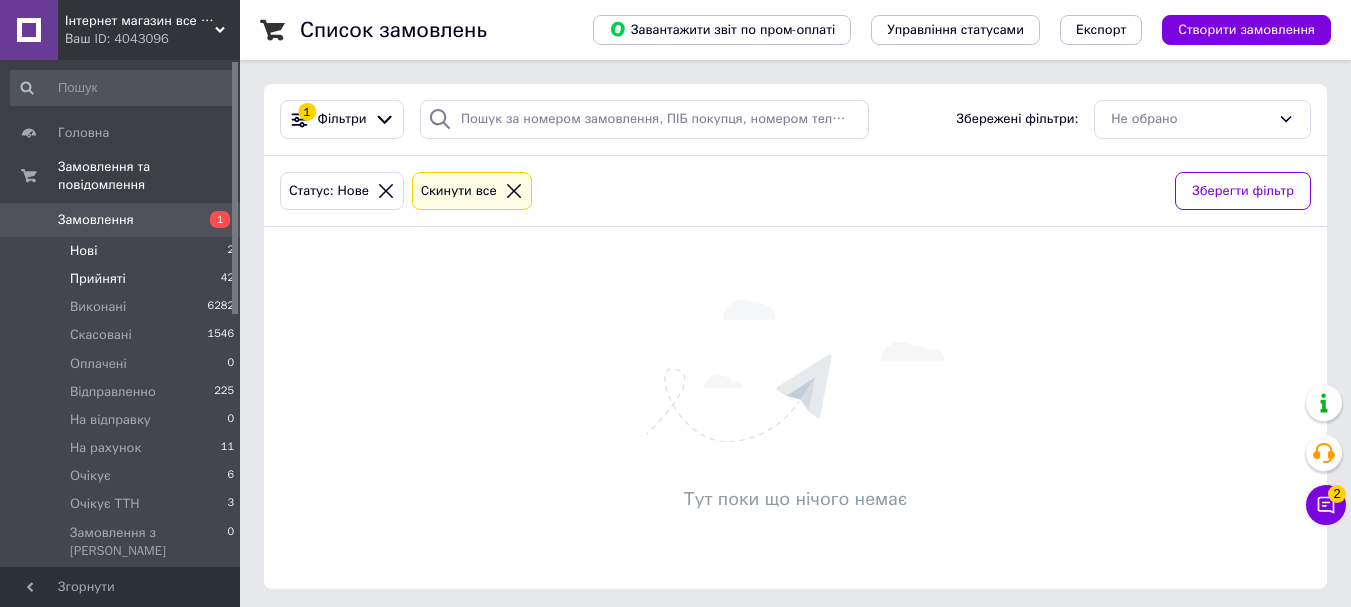 click on "Прийняті 42" at bounding box center [123, 279] 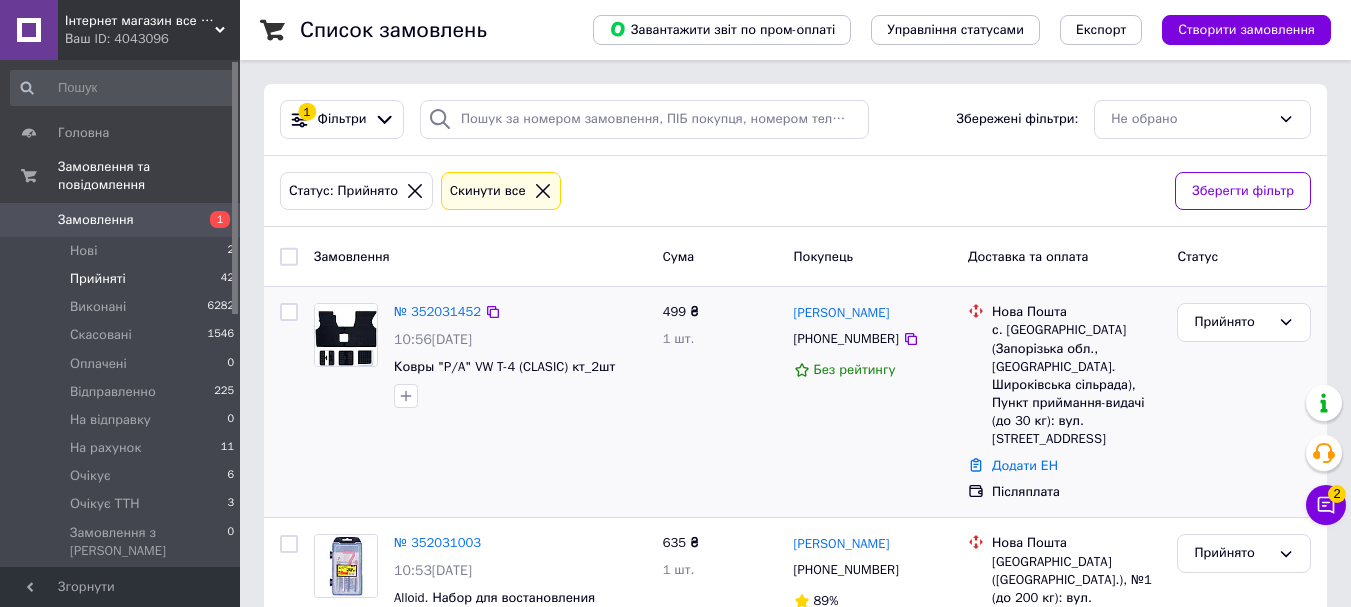 scroll, scrollTop: 300, scrollLeft: 0, axis: vertical 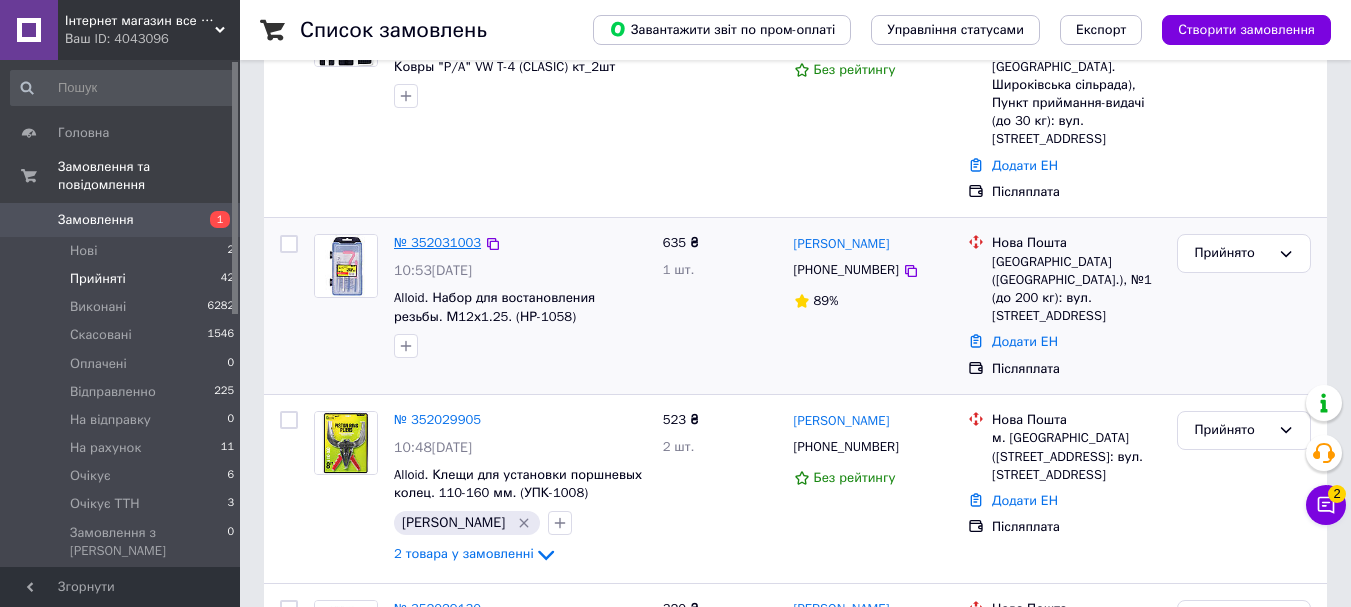 click on "№ 352031003" at bounding box center [437, 242] 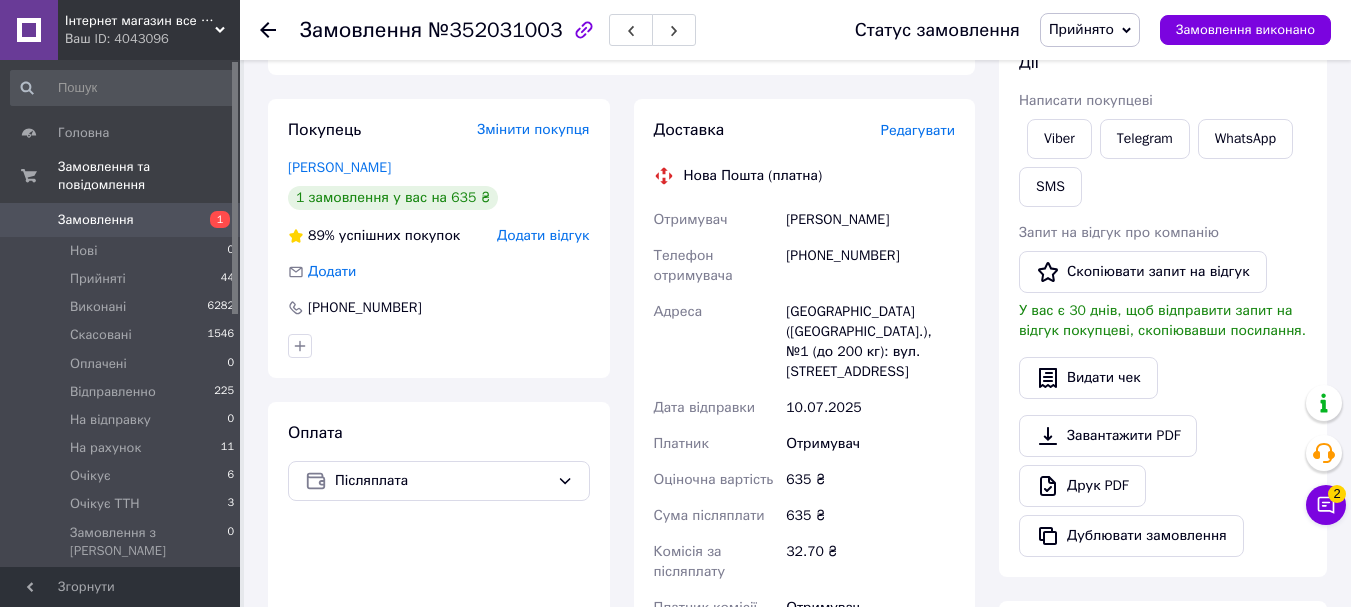 scroll, scrollTop: 0, scrollLeft: 0, axis: both 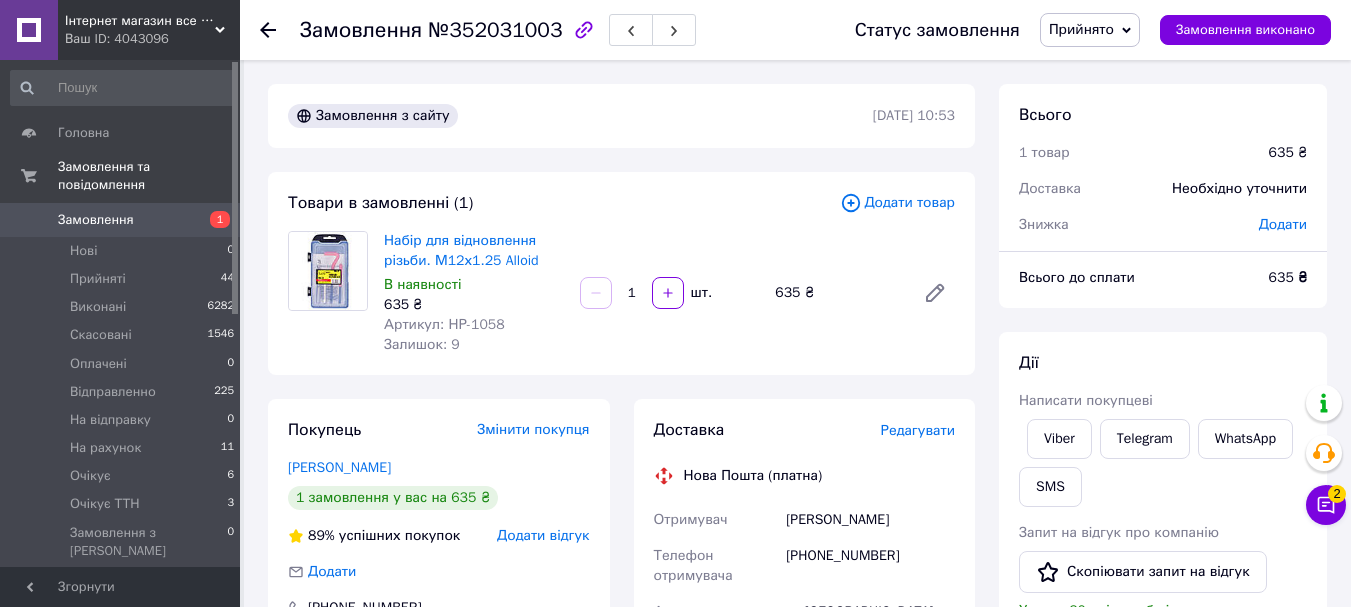 click on "Артикул: НР-1058" at bounding box center [444, 324] 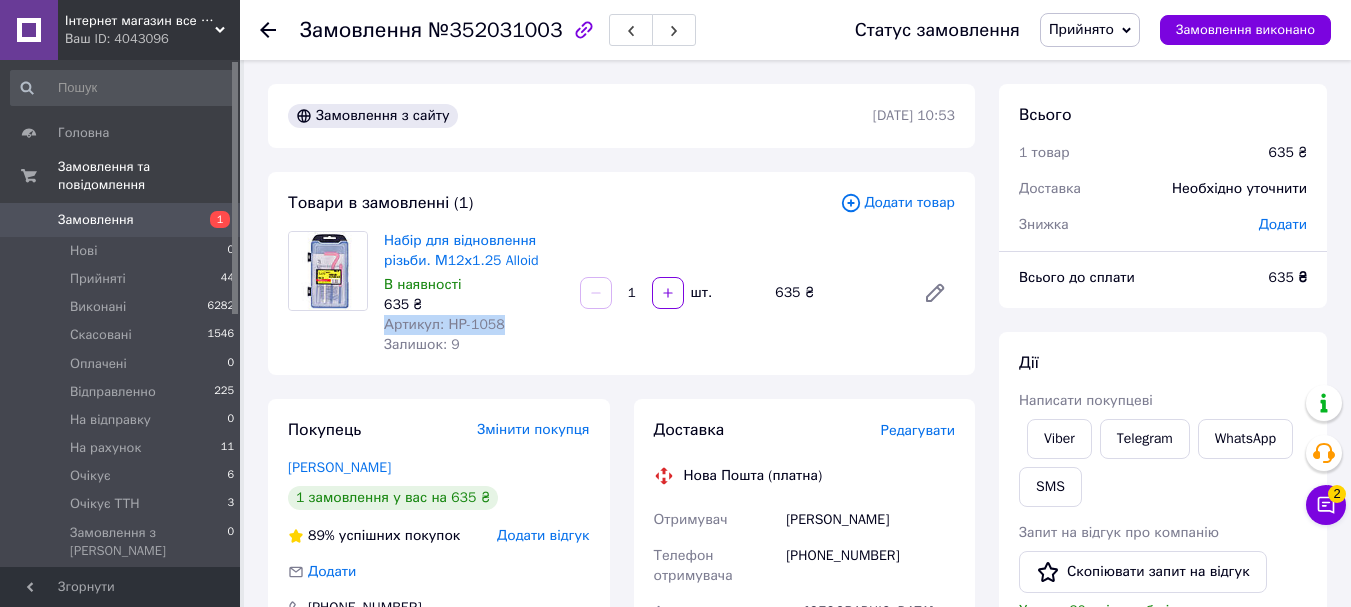 click on "Артикул: НР-1058" at bounding box center (444, 324) 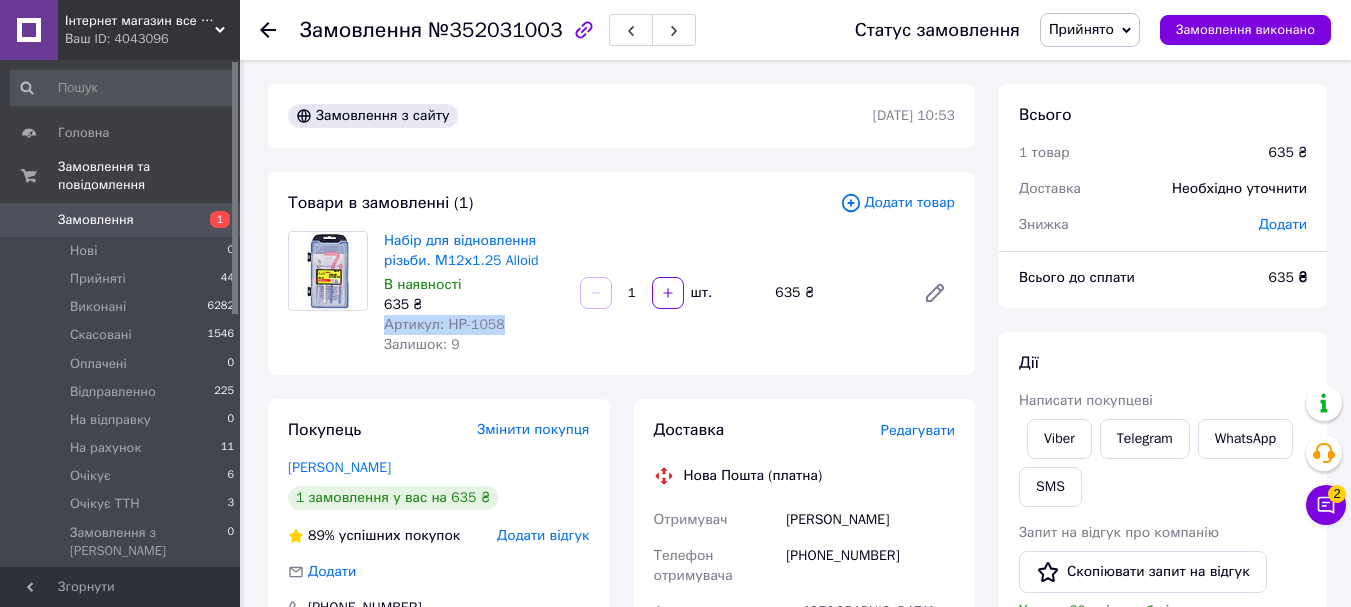 click on "Артикул: НР-1058" at bounding box center (444, 324) 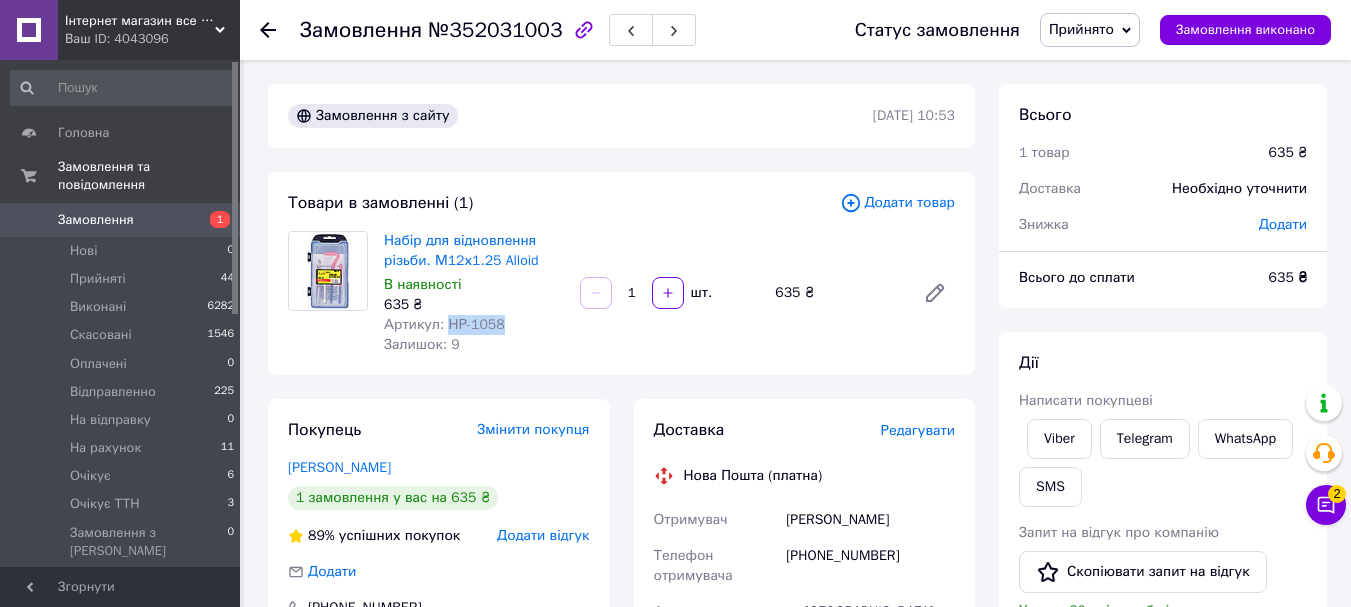 drag, startPoint x: 442, startPoint y: 323, endPoint x: 515, endPoint y: 322, distance: 73.00685 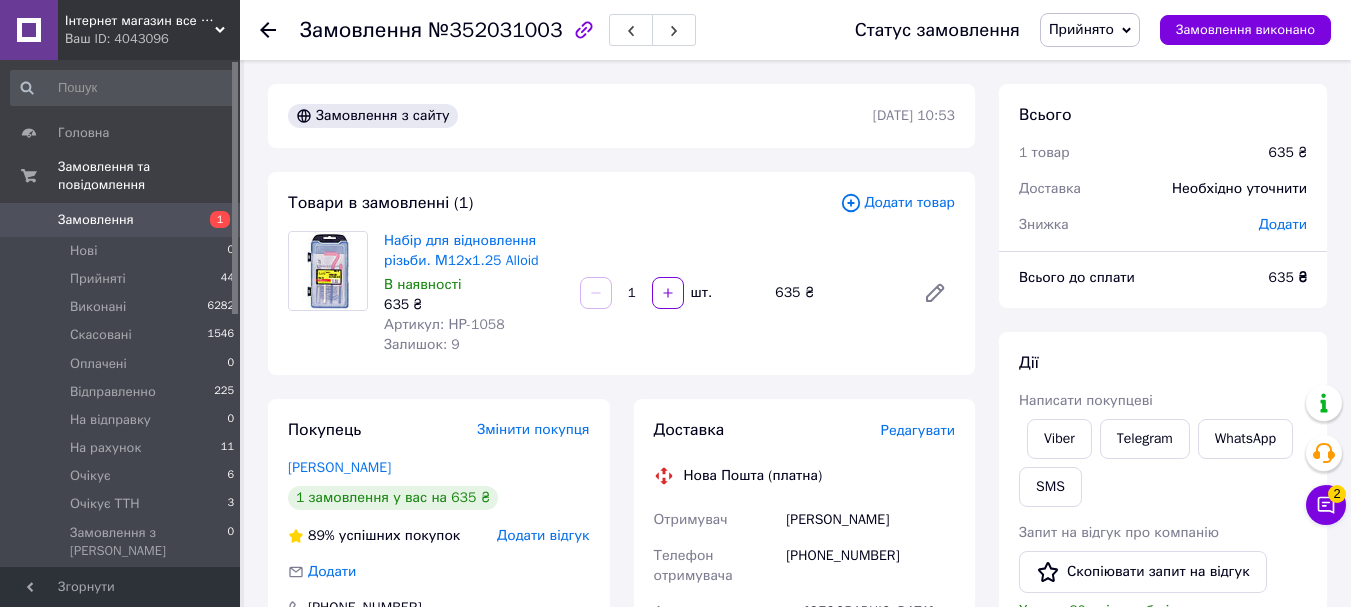 click on "Артикул: НР-1058" at bounding box center [444, 324] 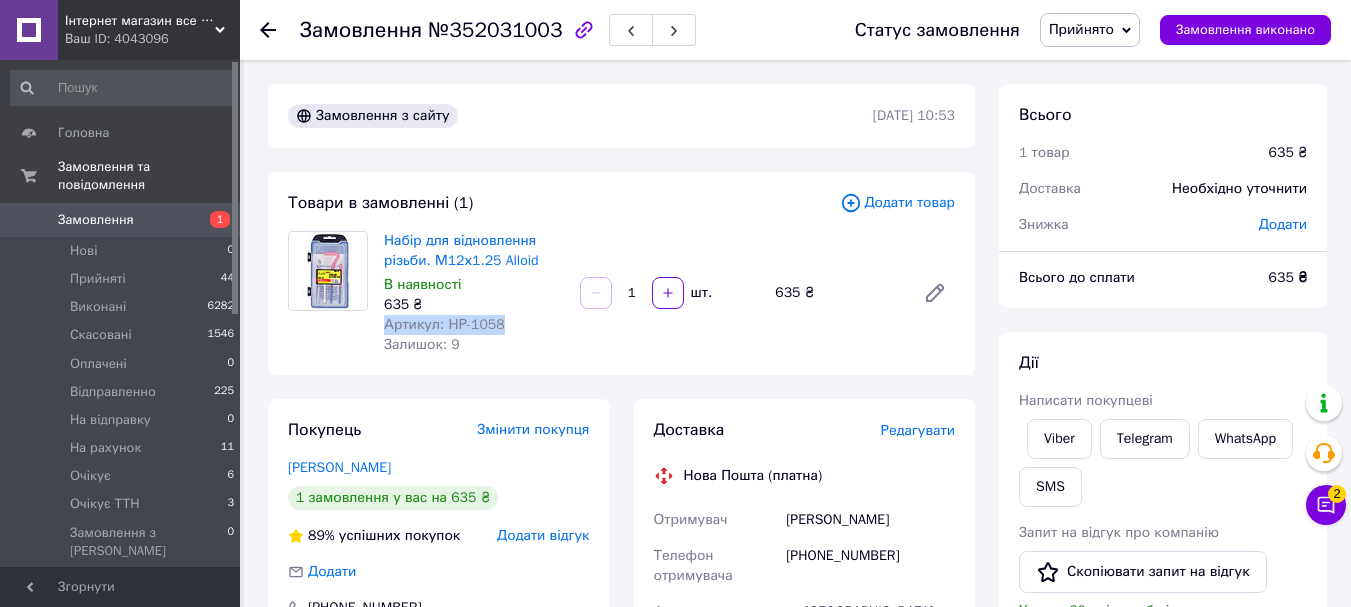 click on "Артикул: НР-1058" at bounding box center [444, 324] 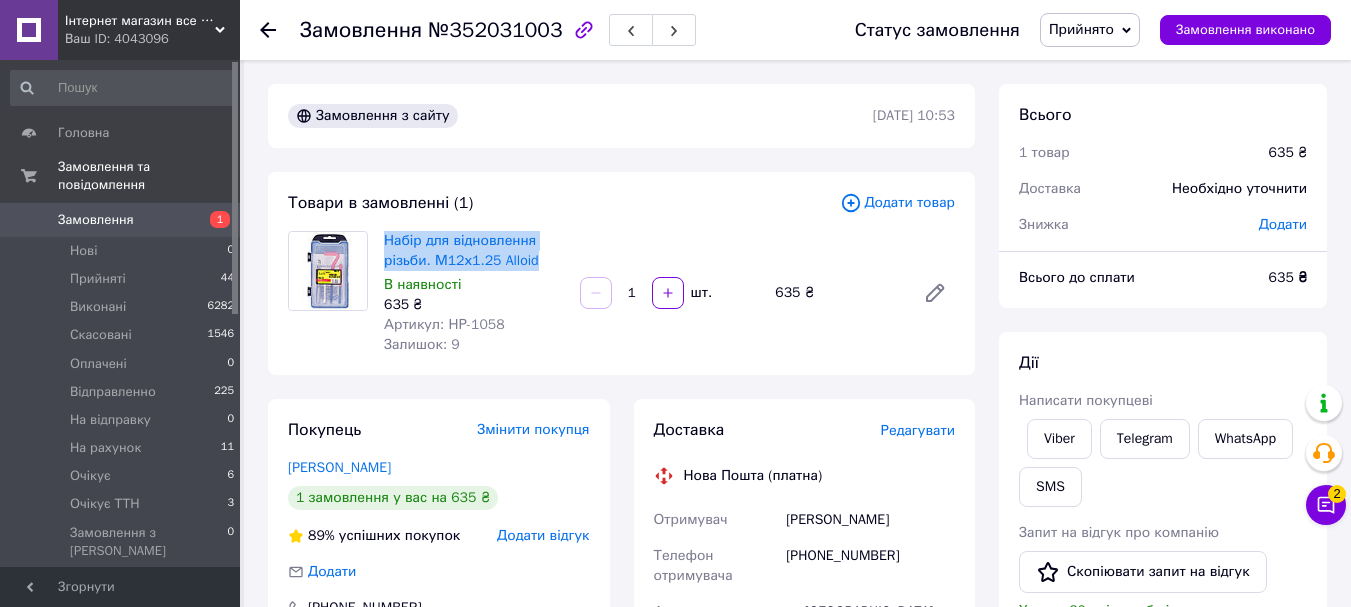drag, startPoint x: 544, startPoint y: 261, endPoint x: 376, endPoint y: 240, distance: 169.30742 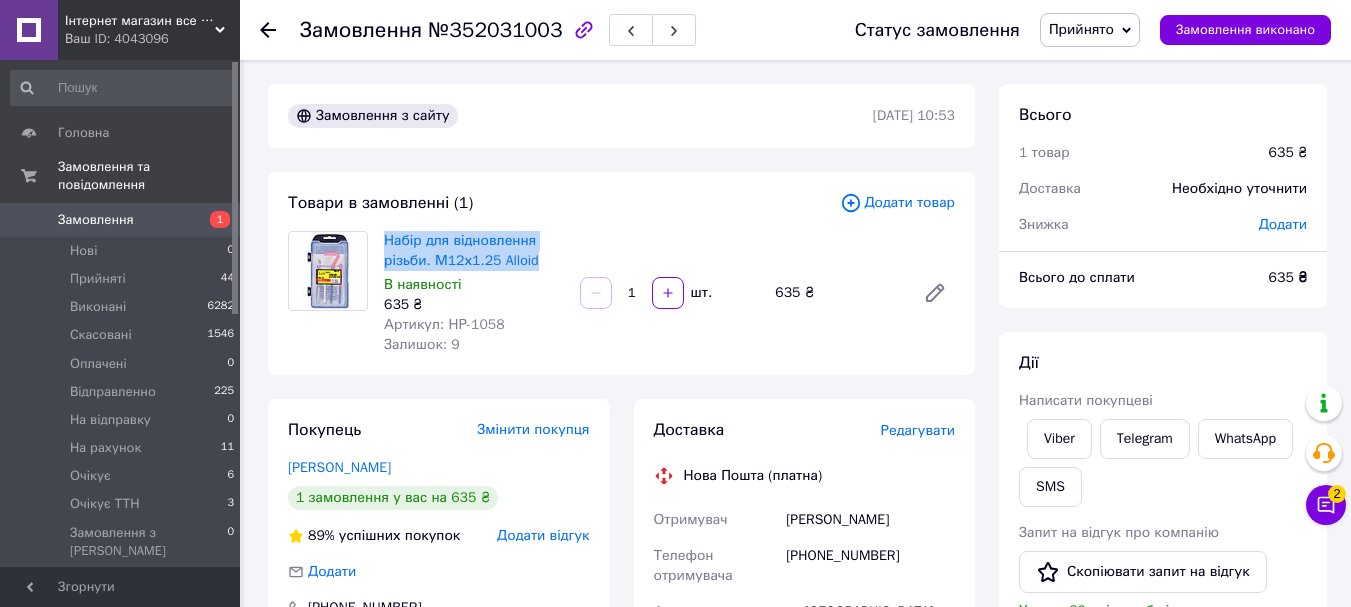 scroll, scrollTop: 500, scrollLeft: 0, axis: vertical 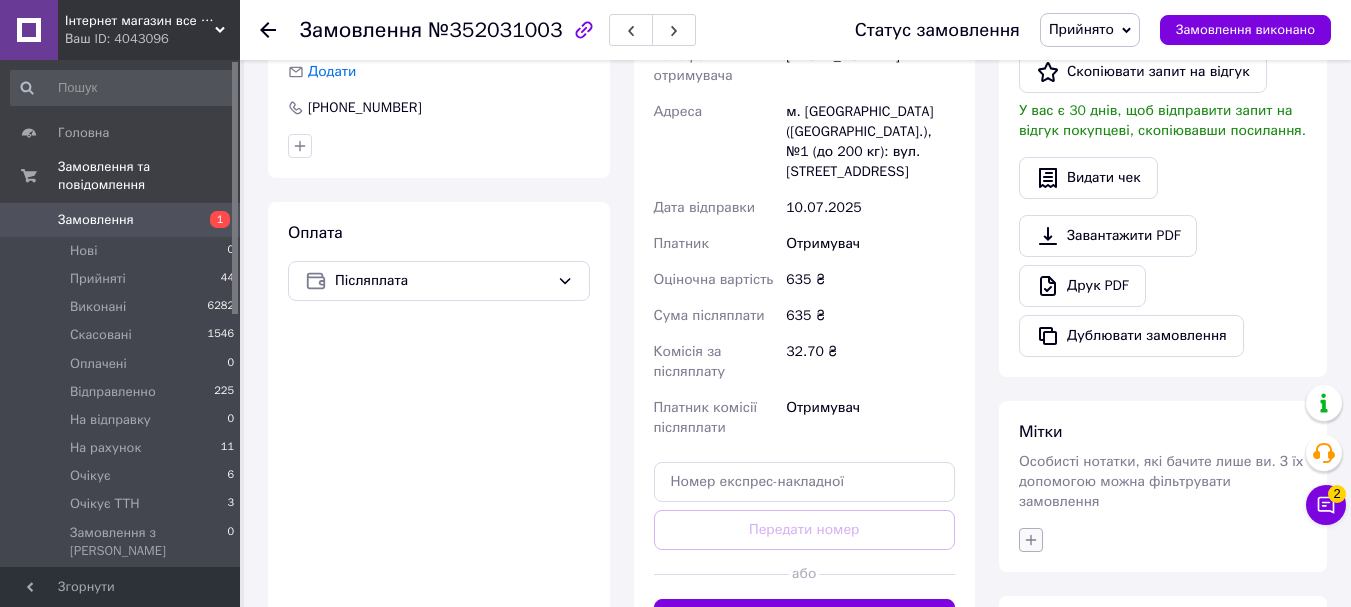 click 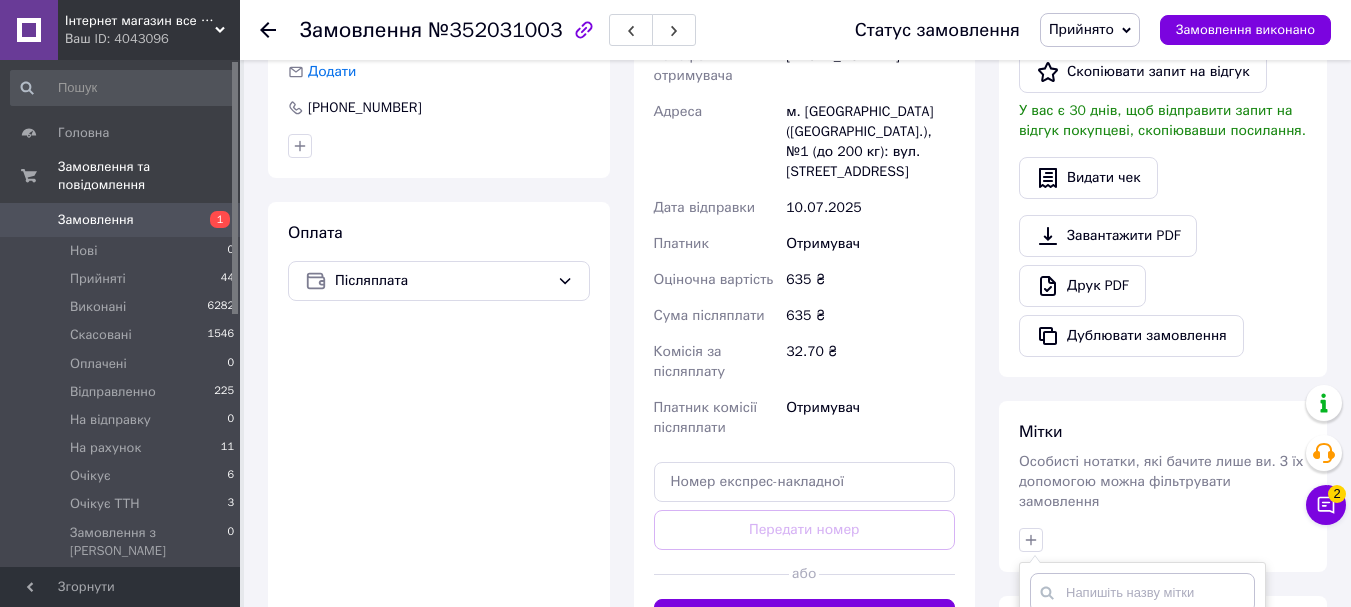 scroll, scrollTop: 844, scrollLeft: 0, axis: vertical 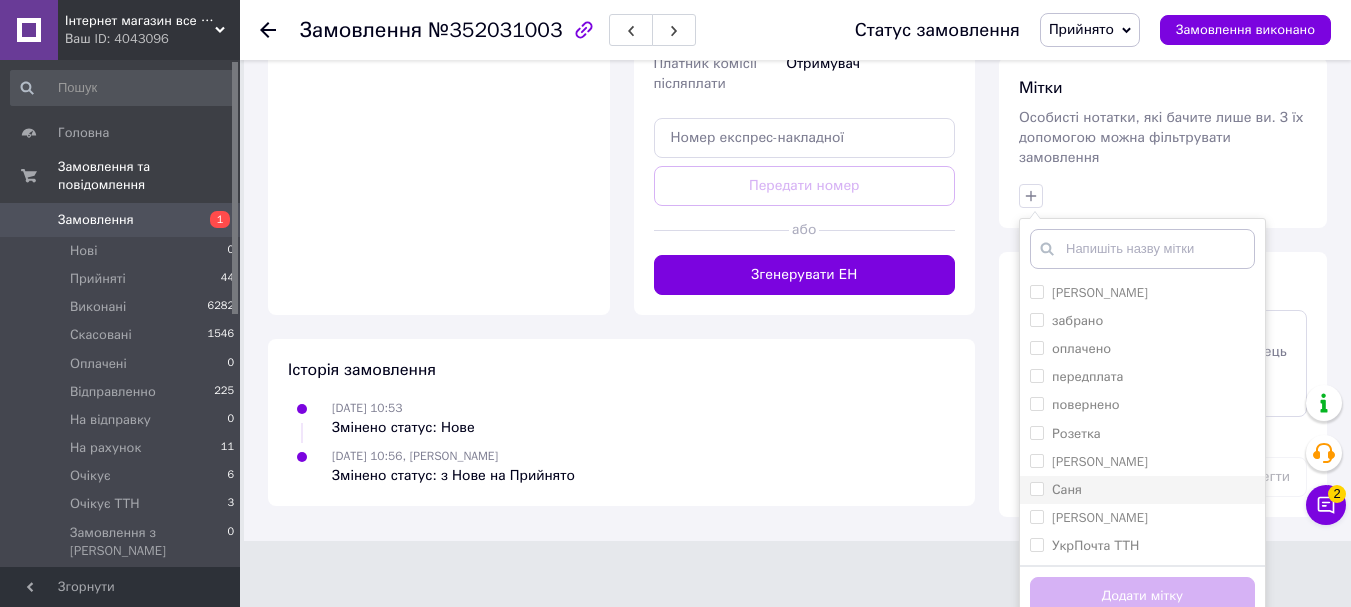 click on "Саня" at bounding box center [1067, 489] 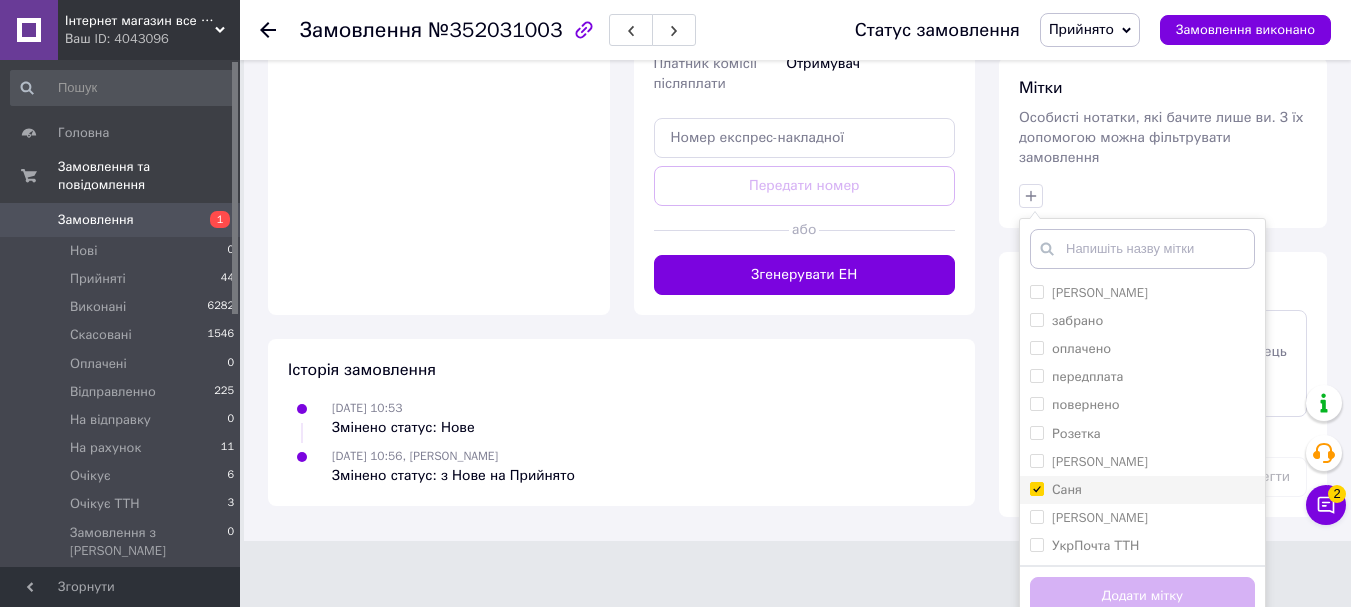 checkbox on "true" 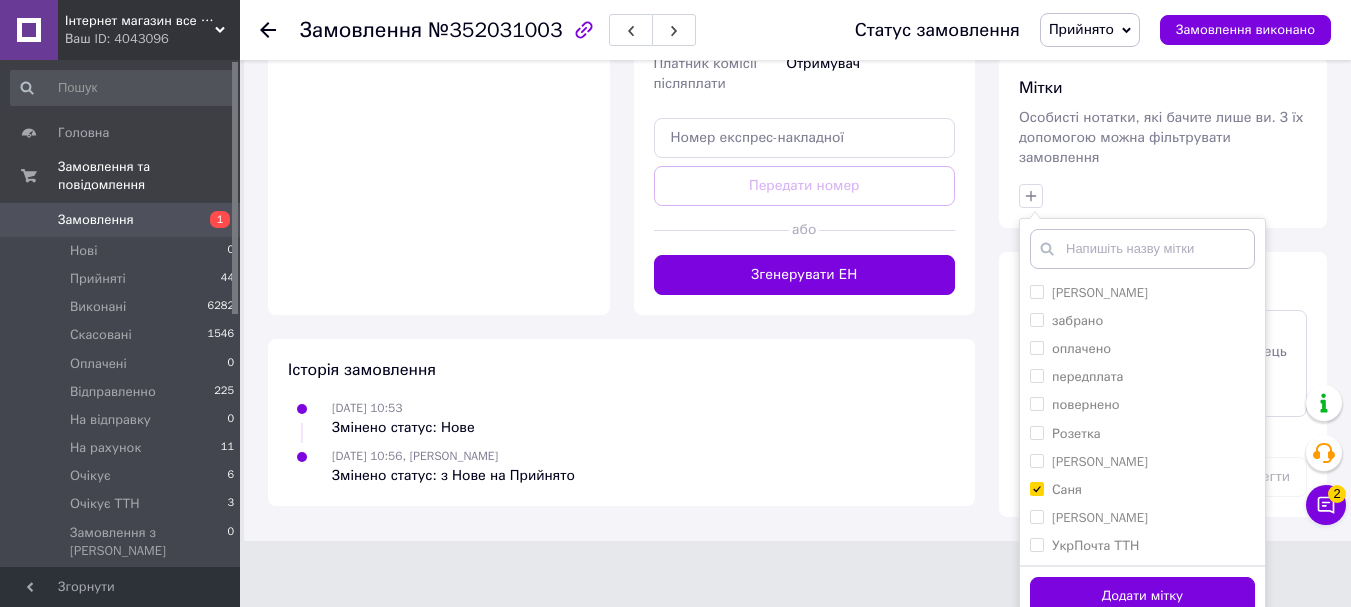 click on "Додати мітку" at bounding box center [1142, 596] 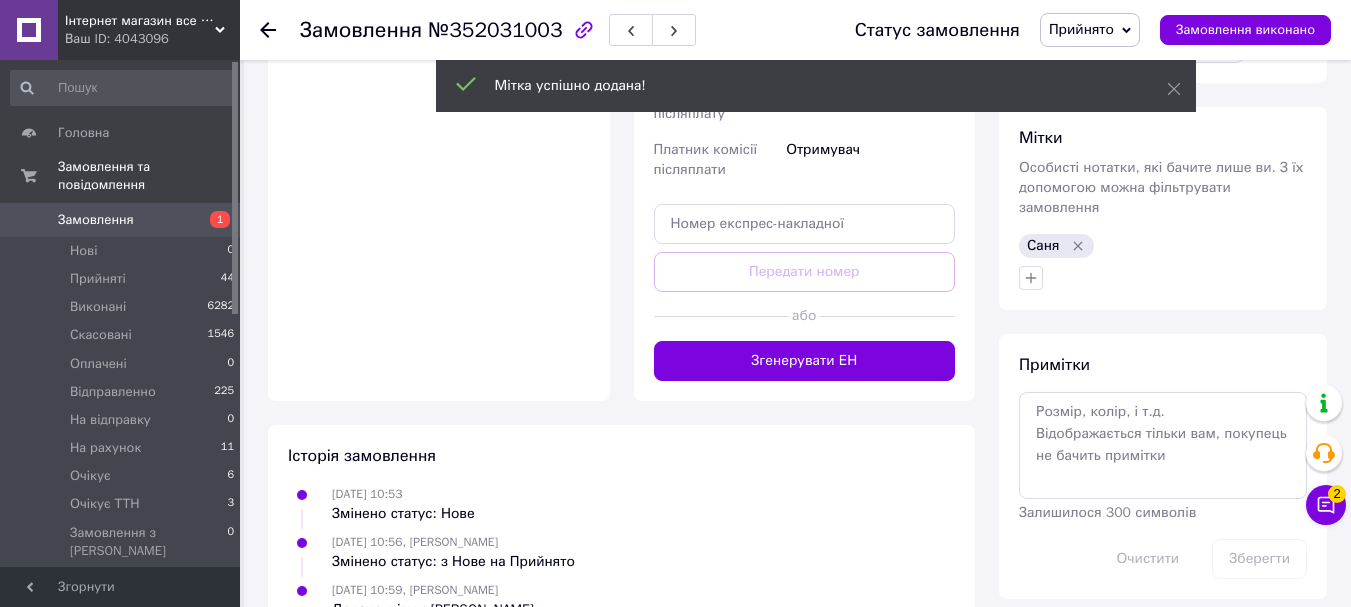 scroll, scrollTop: 795, scrollLeft: 0, axis: vertical 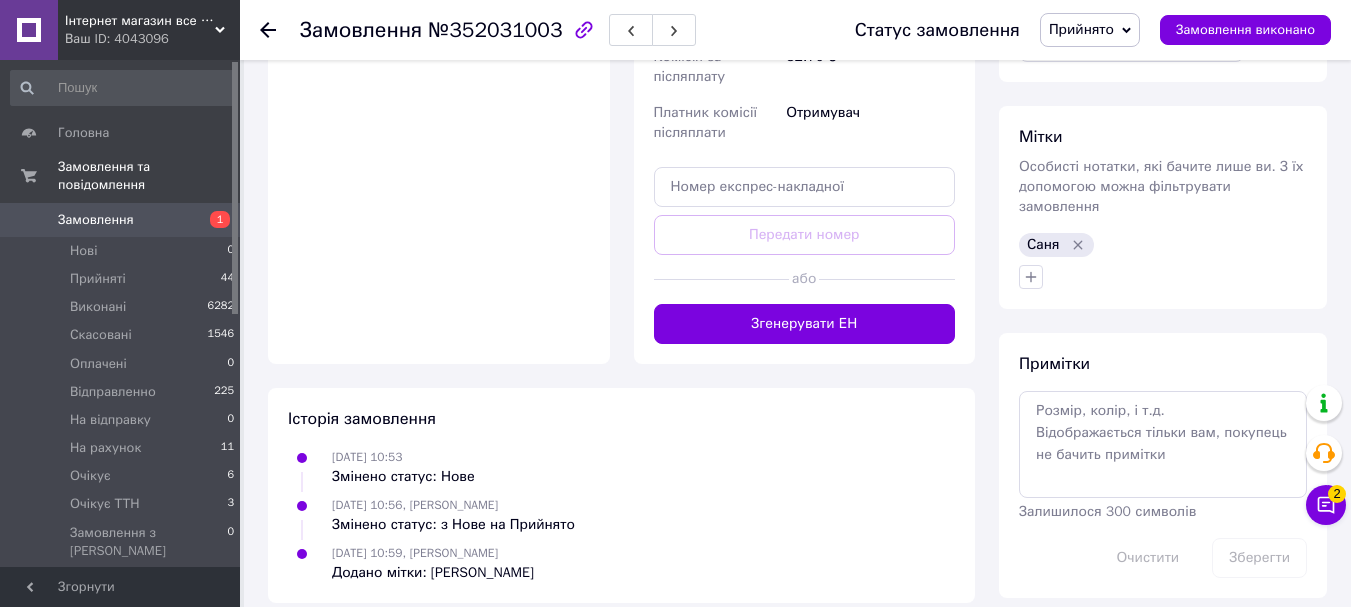 click 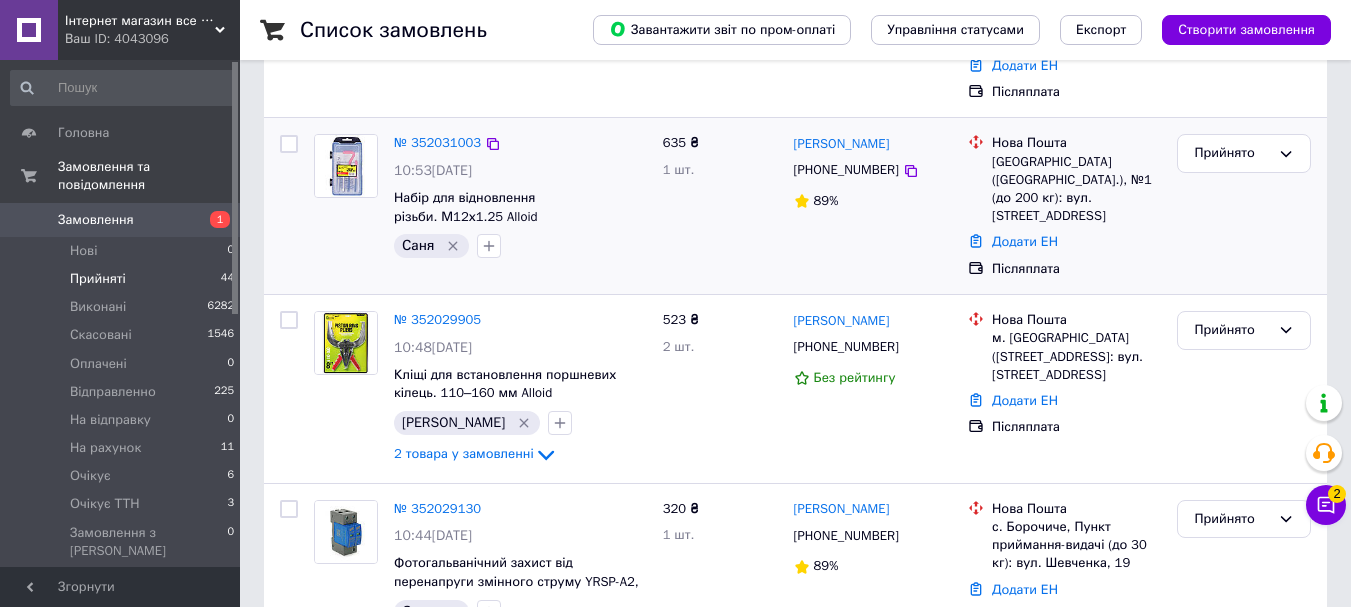 scroll, scrollTop: 100, scrollLeft: 0, axis: vertical 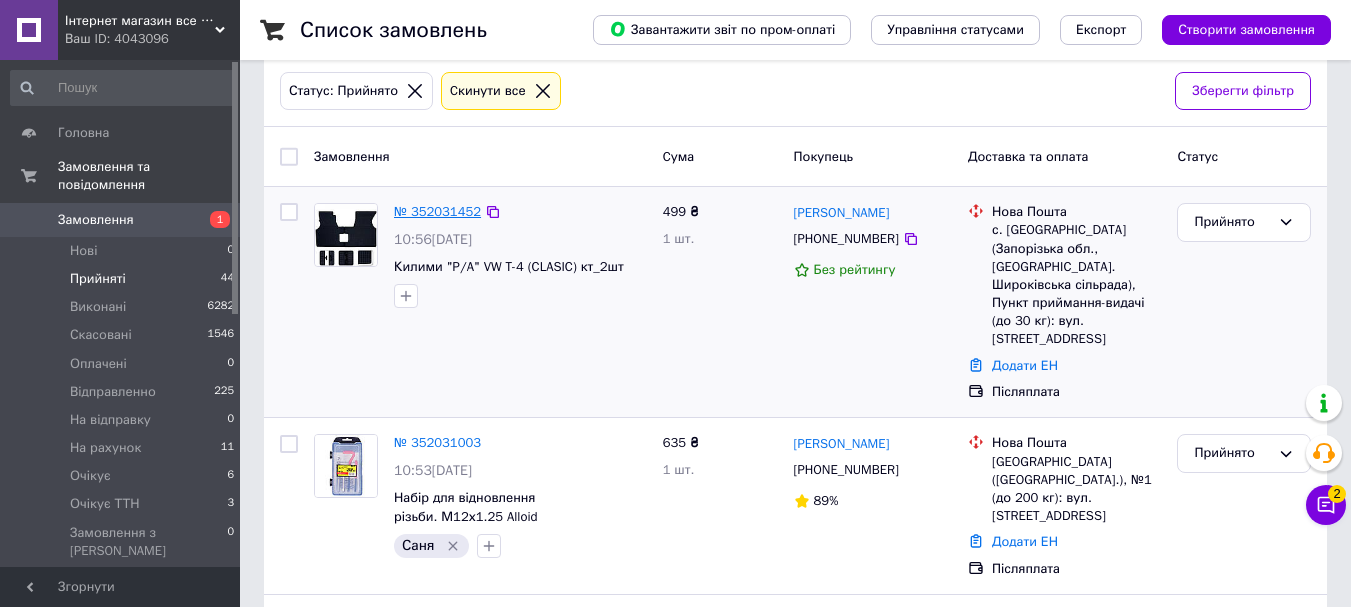 click on "№ 352031452" at bounding box center [437, 211] 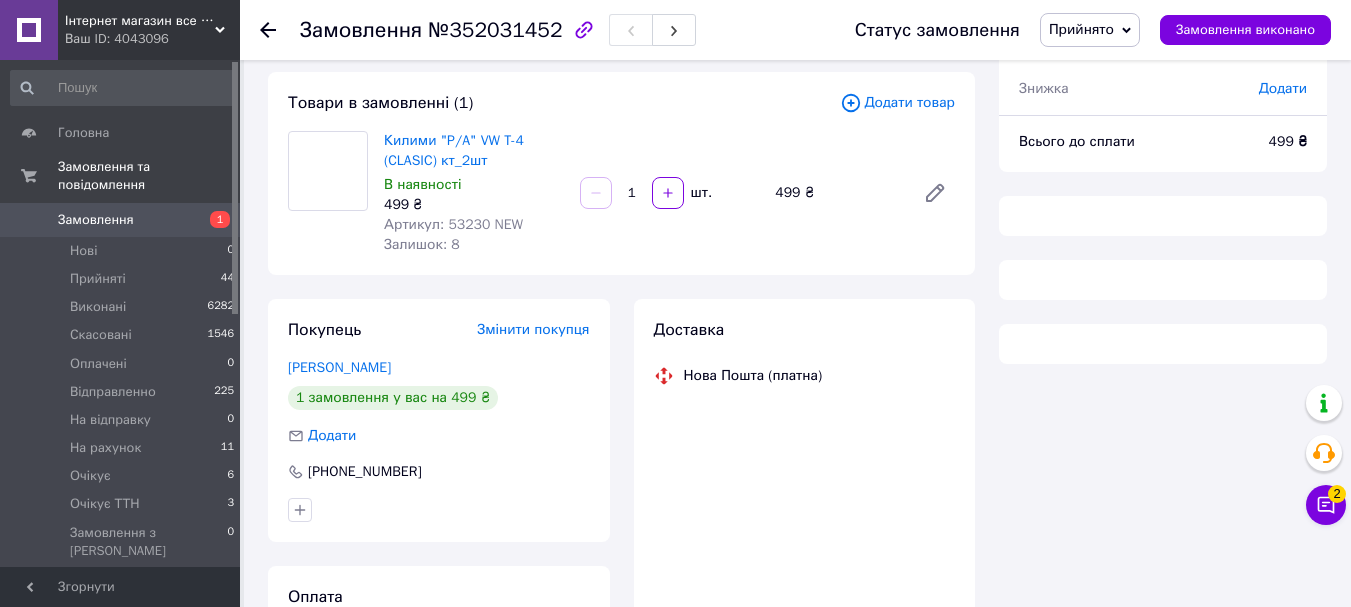 scroll, scrollTop: 0, scrollLeft: 0, axis: both 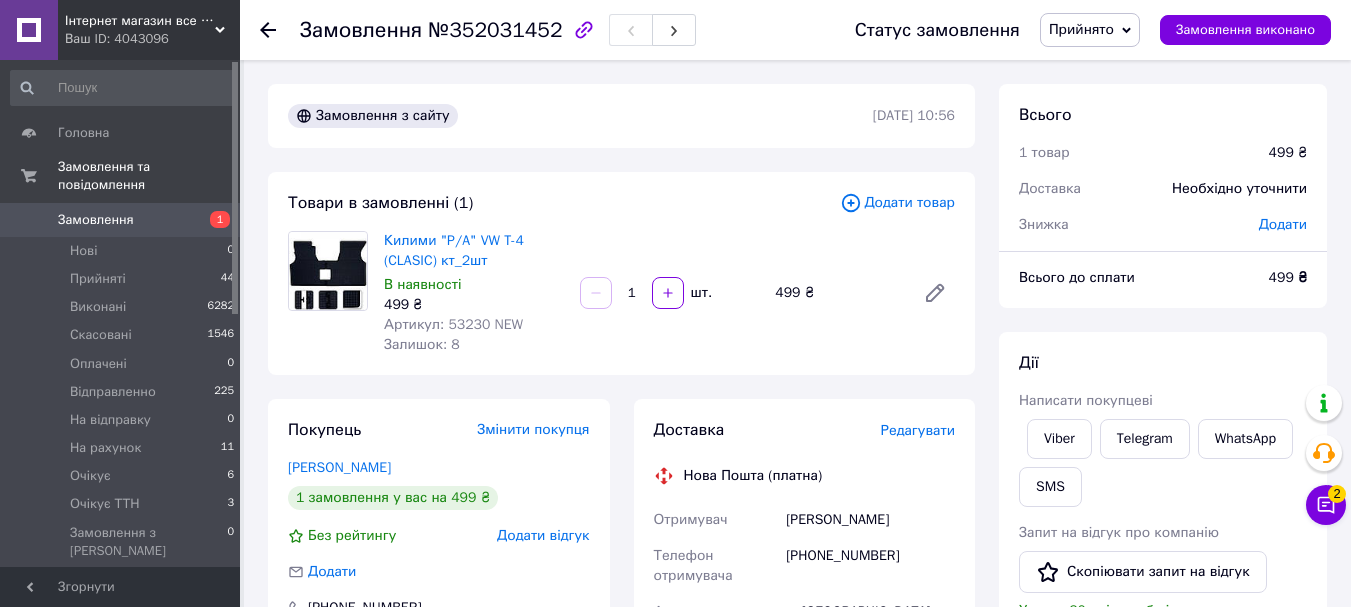 click on "Артикул: 53230 NEW" at bounding box center [453, 324] 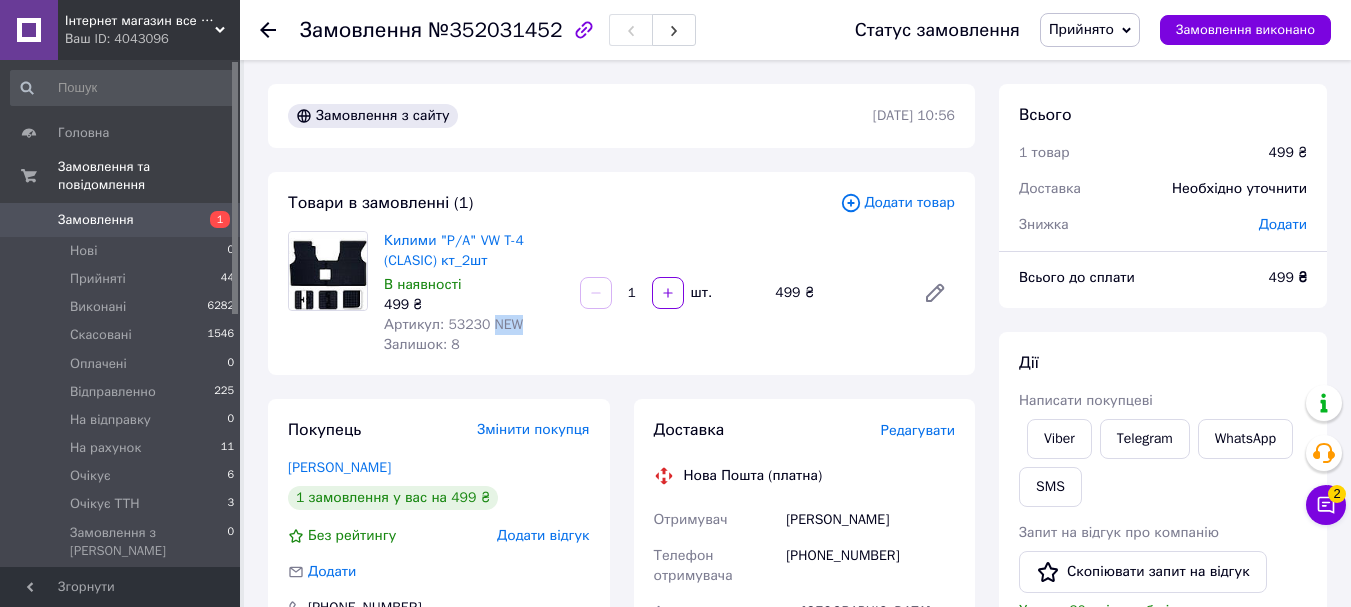 click on "Артикул: 53230 NEW" at bounding box center (453, 324) 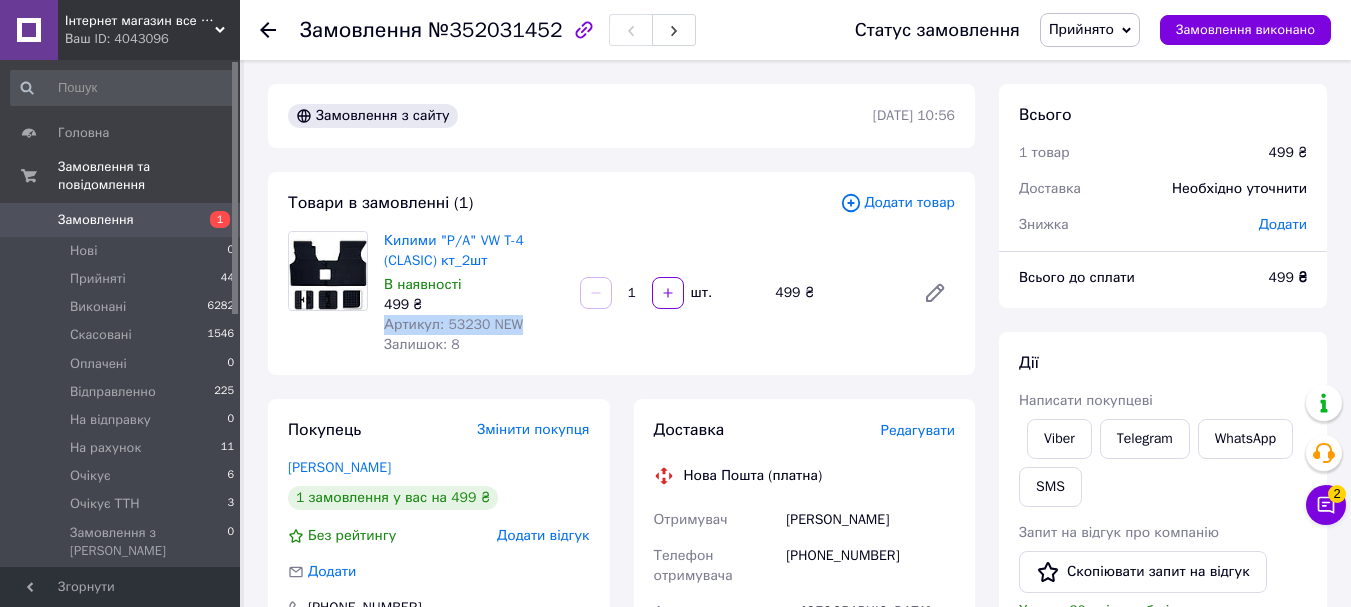 click on "Артикул: 53230 NEW" at bounding box center [453, 324] 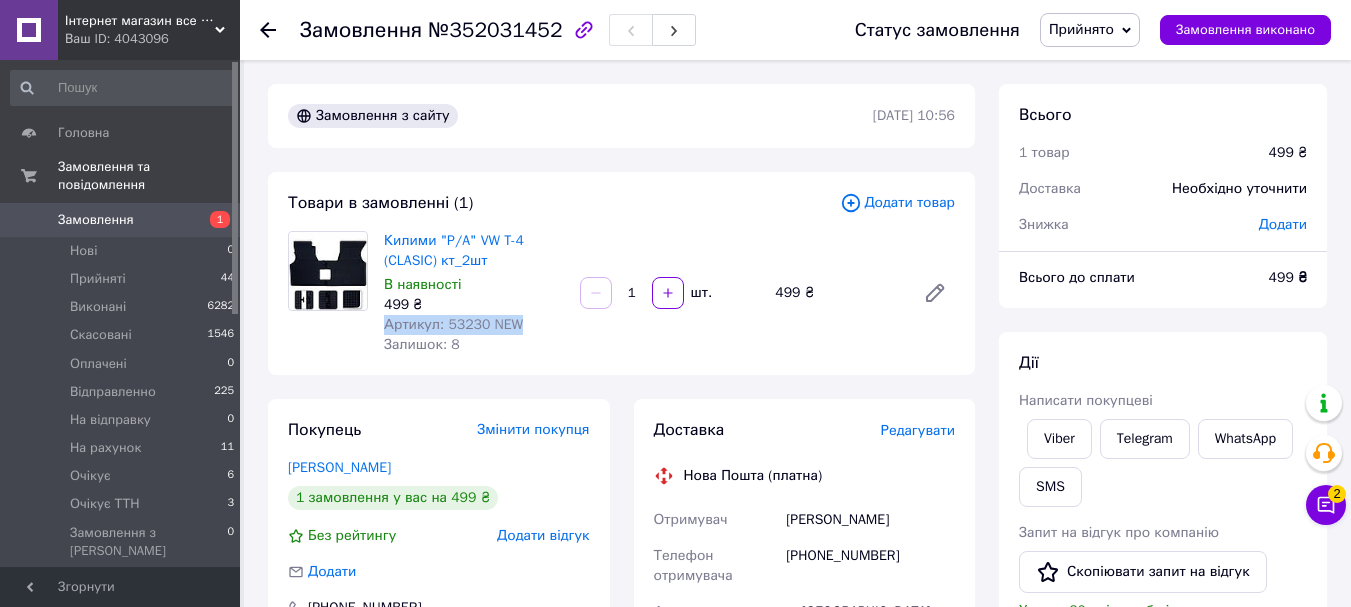copy on "Артикул: 53230 NEW" 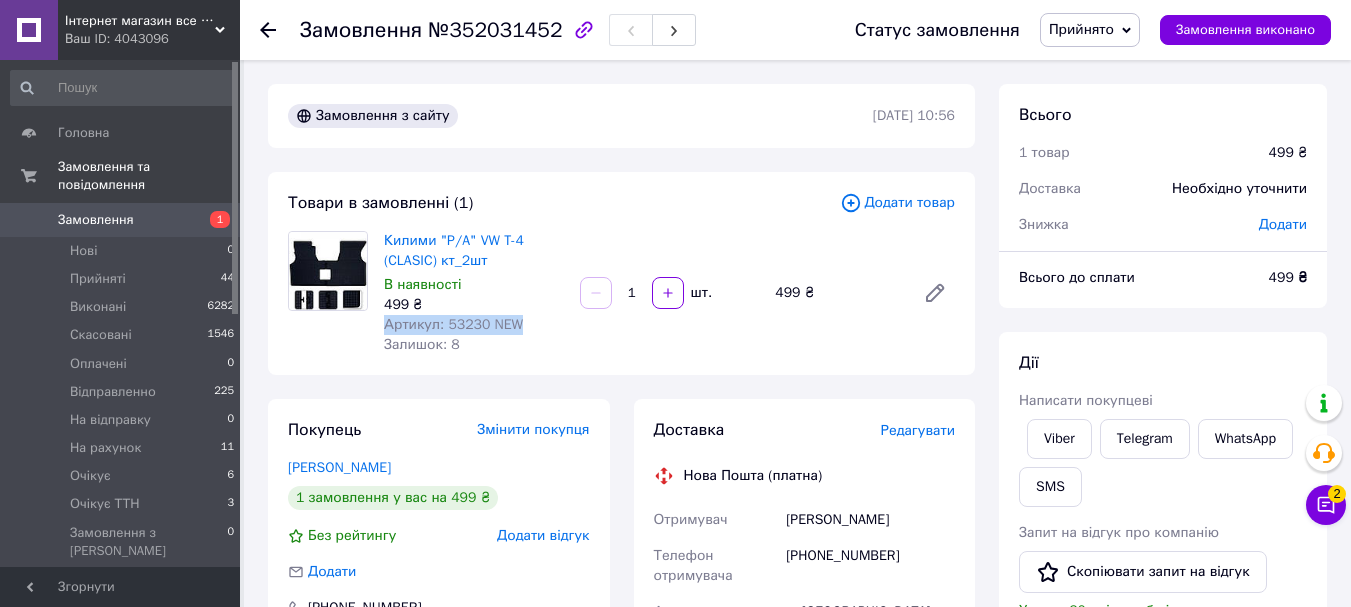 copy on "Артикул: 53230 NEW" 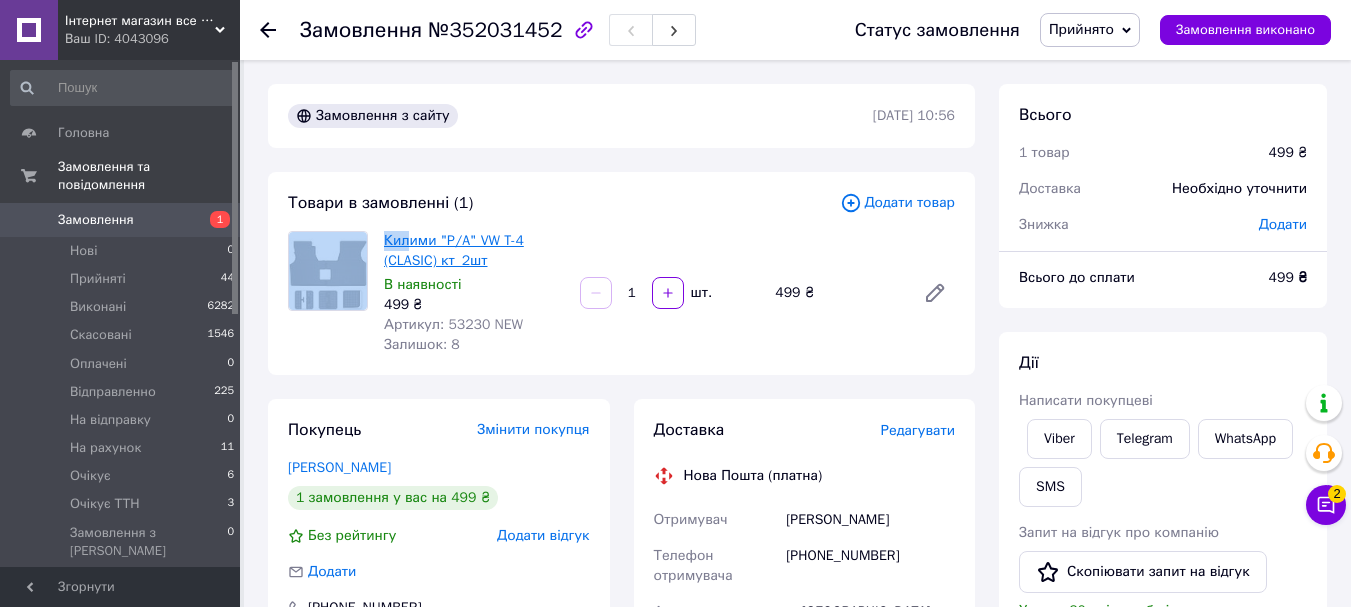 drag, startPoint x: 374, startPoint y: 233, endPoint x: 409, endPoint y: 247, distance: 37.696156 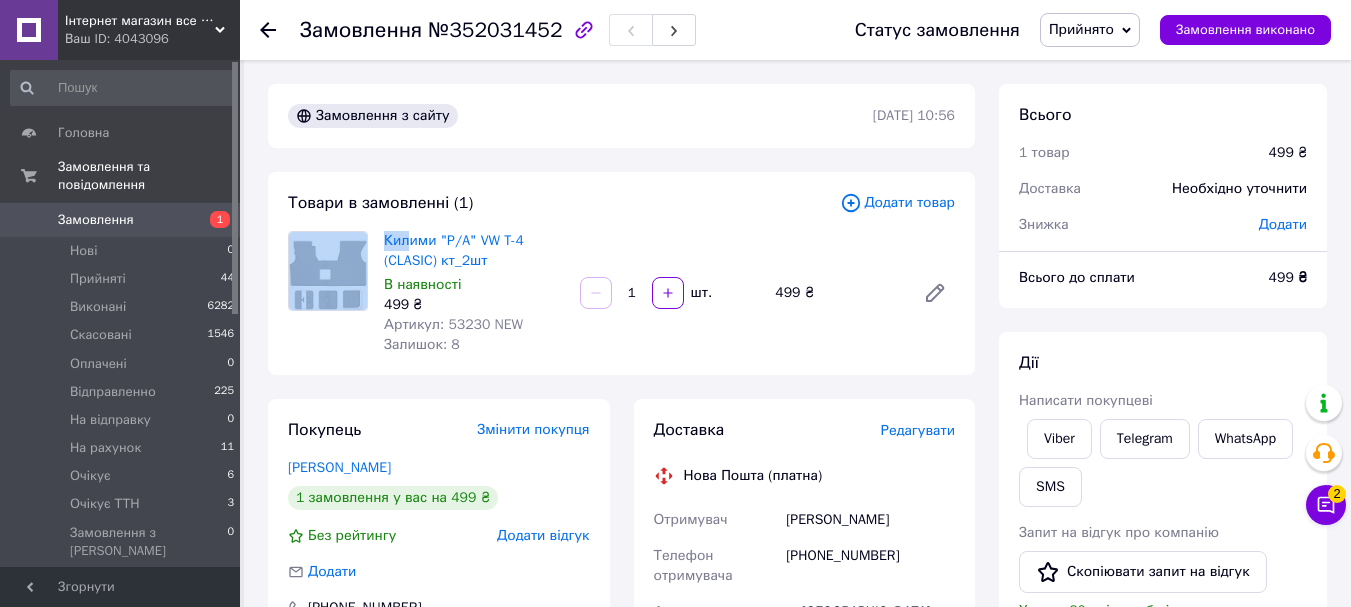 click on "Товари в замовленні (1) Додати товар Килими "P/A" VW T-4 (CLASIC) кт_2шт В наявності 499 ₴ Артикул: 53230 NEW Залишок: 8 1   шт. 499 ₴" at bounding box center (621, 273) 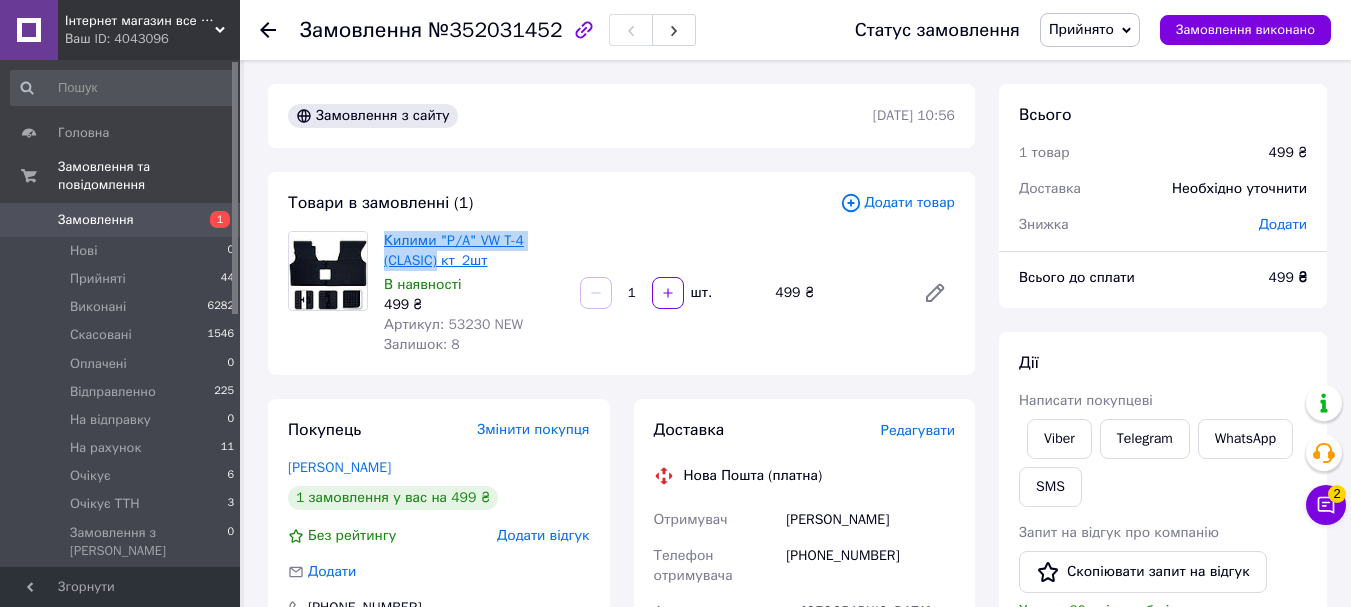 drag, startPoint x: 378, startPoint y: 235, endPoint x: 438, endPoint y: 259, distance: 64.62198 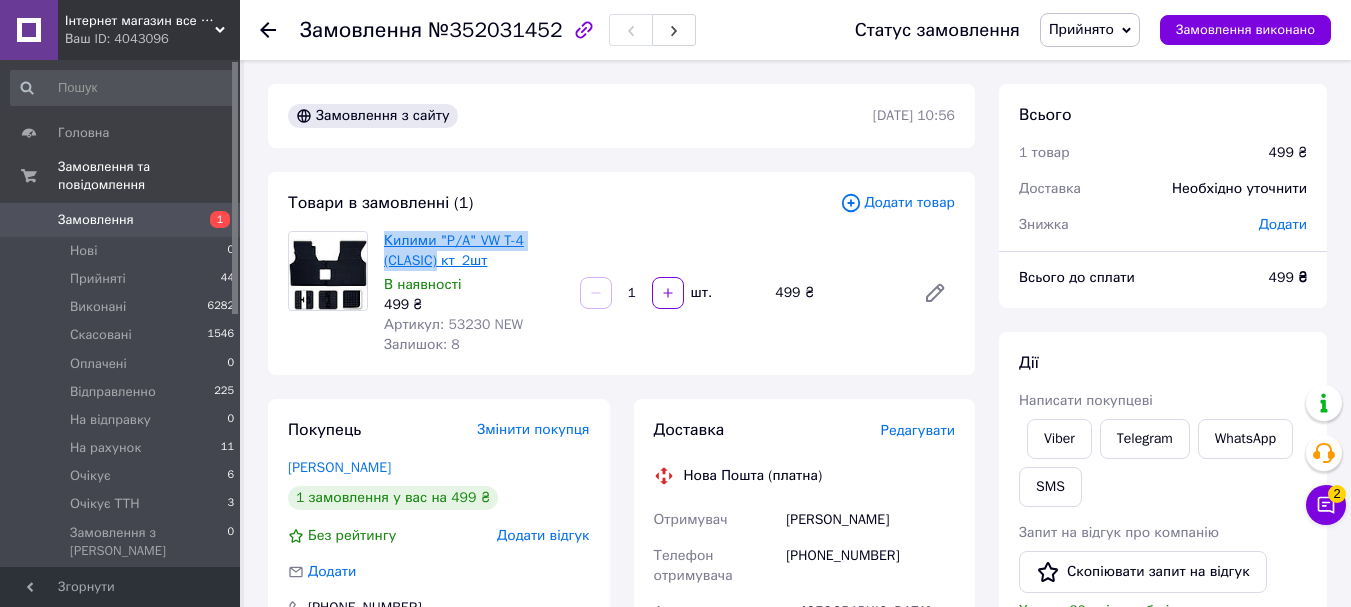 click on "Килими "P/A" VW T-4 (CLASIC) кт_2шт В наявності 499 ₴ Артикул: 53230 NEW Залишок: 8" at bounding box center (474, 293) 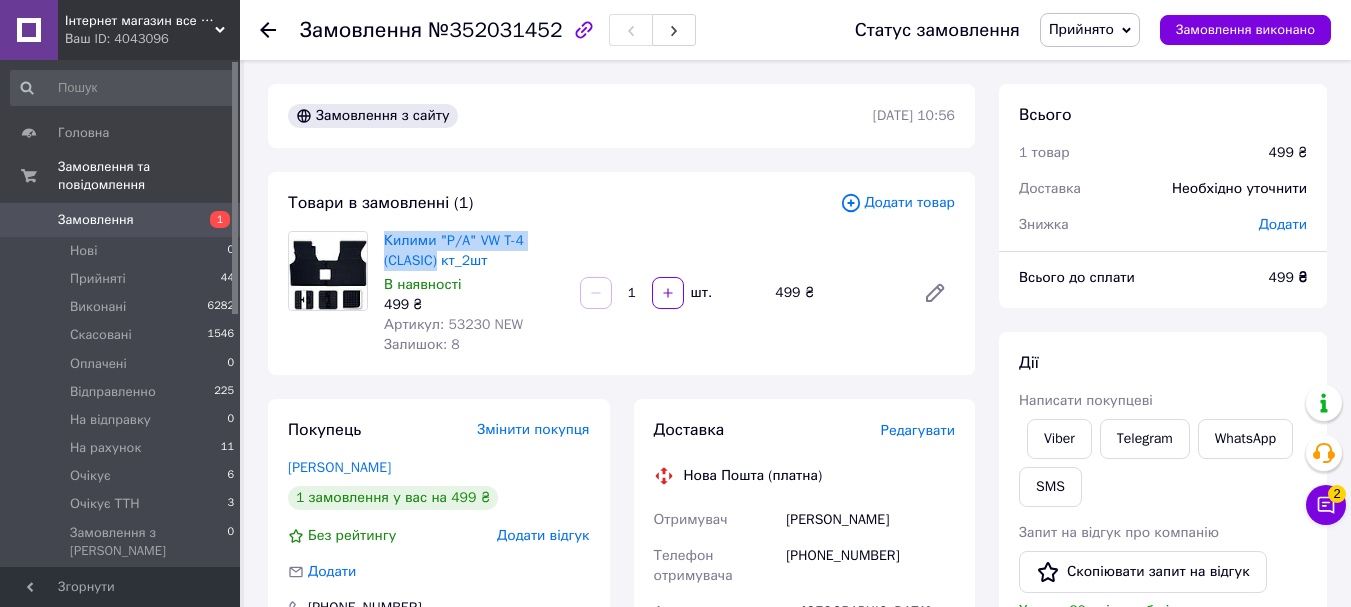 copy on "Килими "P/A" VW T-4 (CLASIC)" 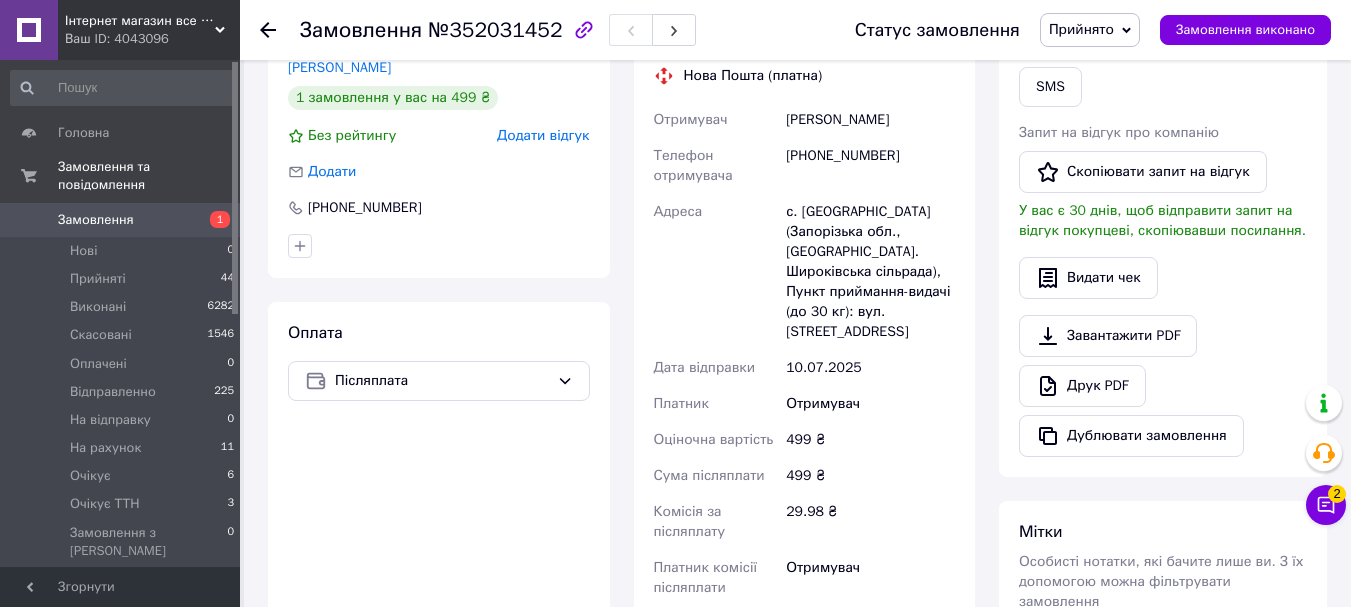 scroll, scrollTop: 600, scrollLeft: 0, axis: vertical 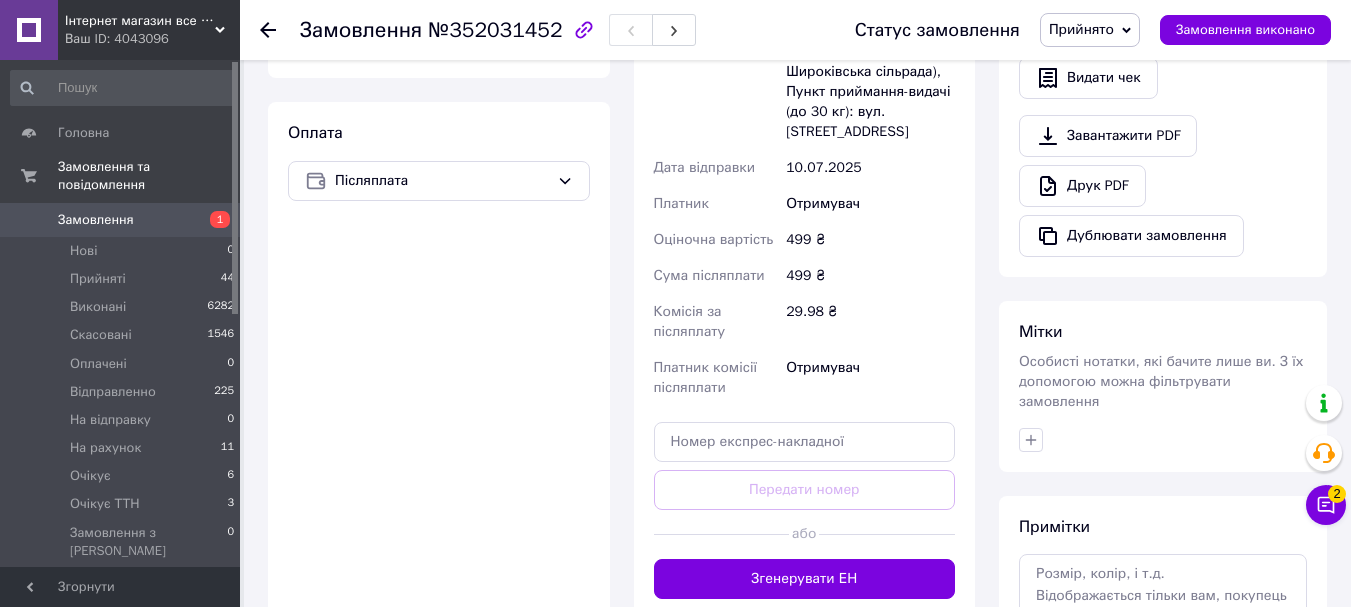 click at bounding box center [1163, 440] 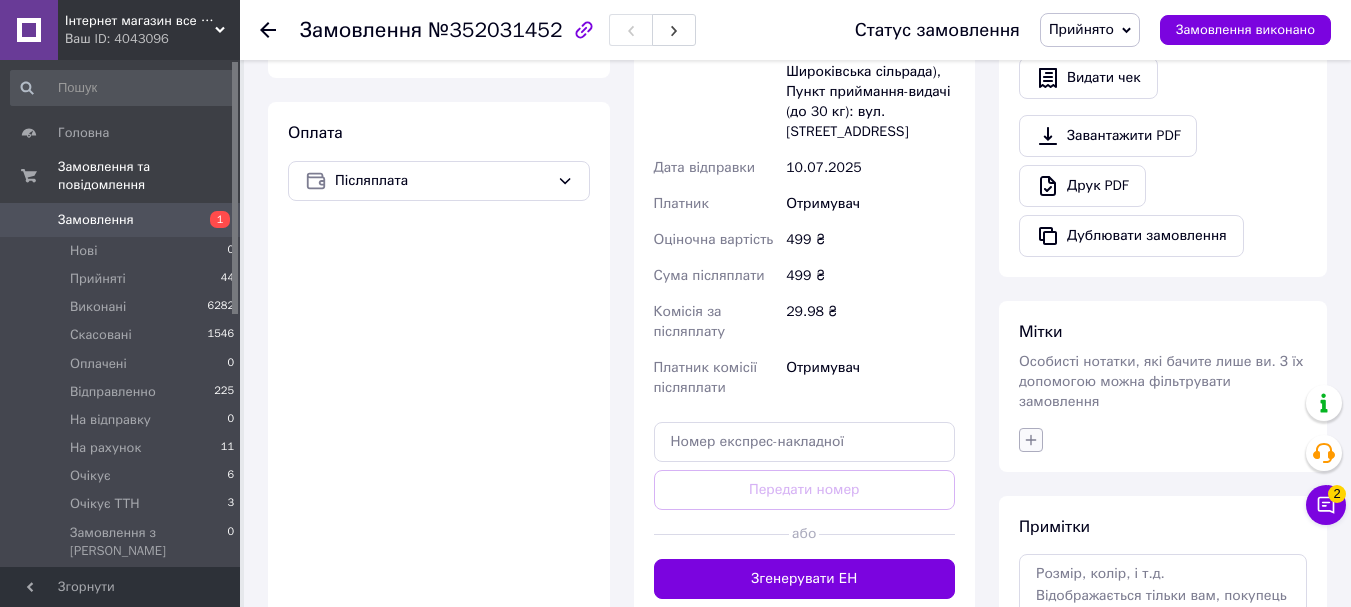 click at bounding box center [1031, 440] 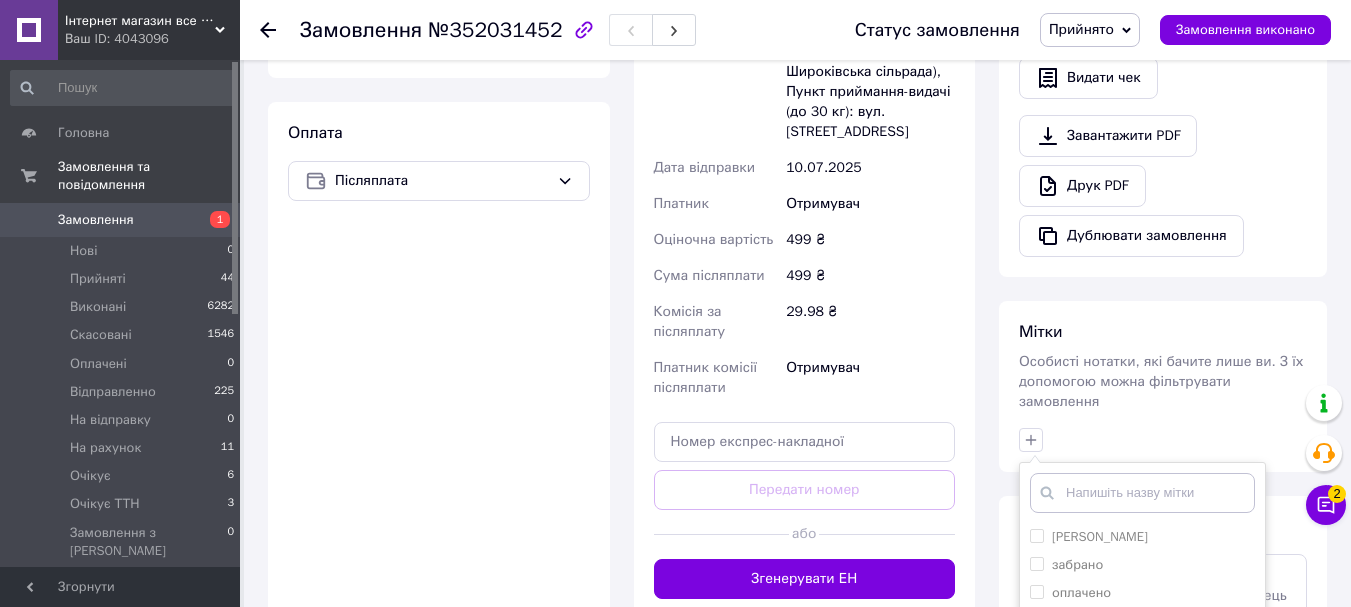 scroll, scrollTop: 844, scrollLeft: 0, axis: vertical 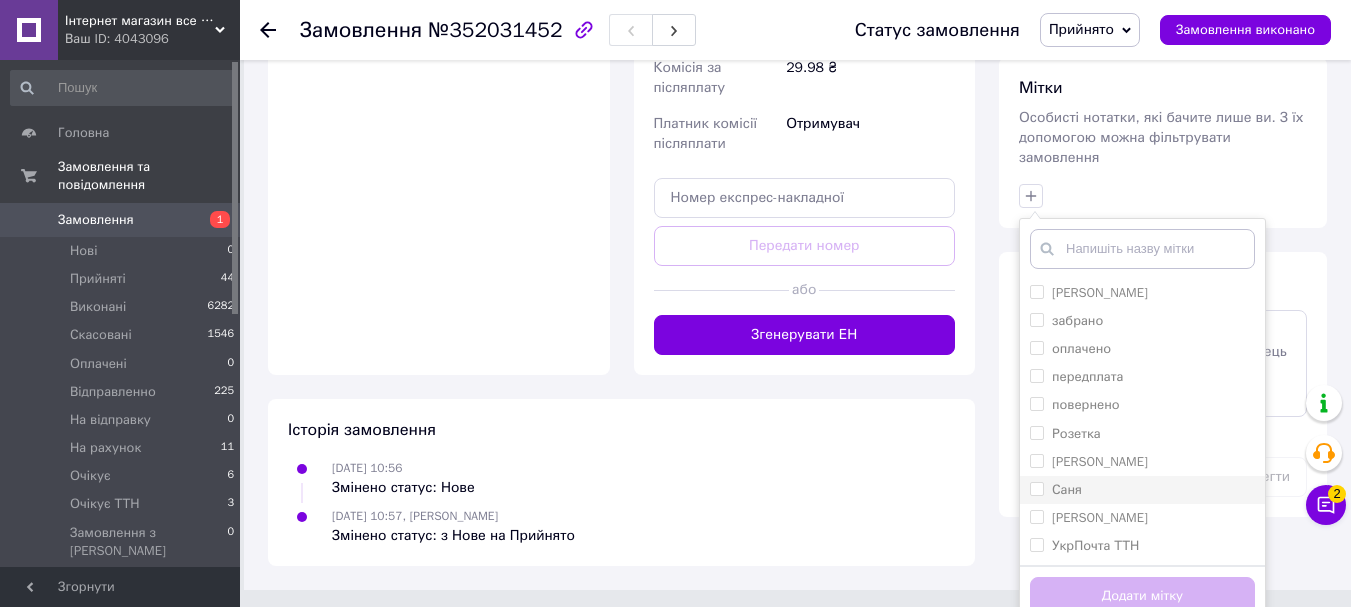 click on "Саня" at bounding box center (1056, 490) 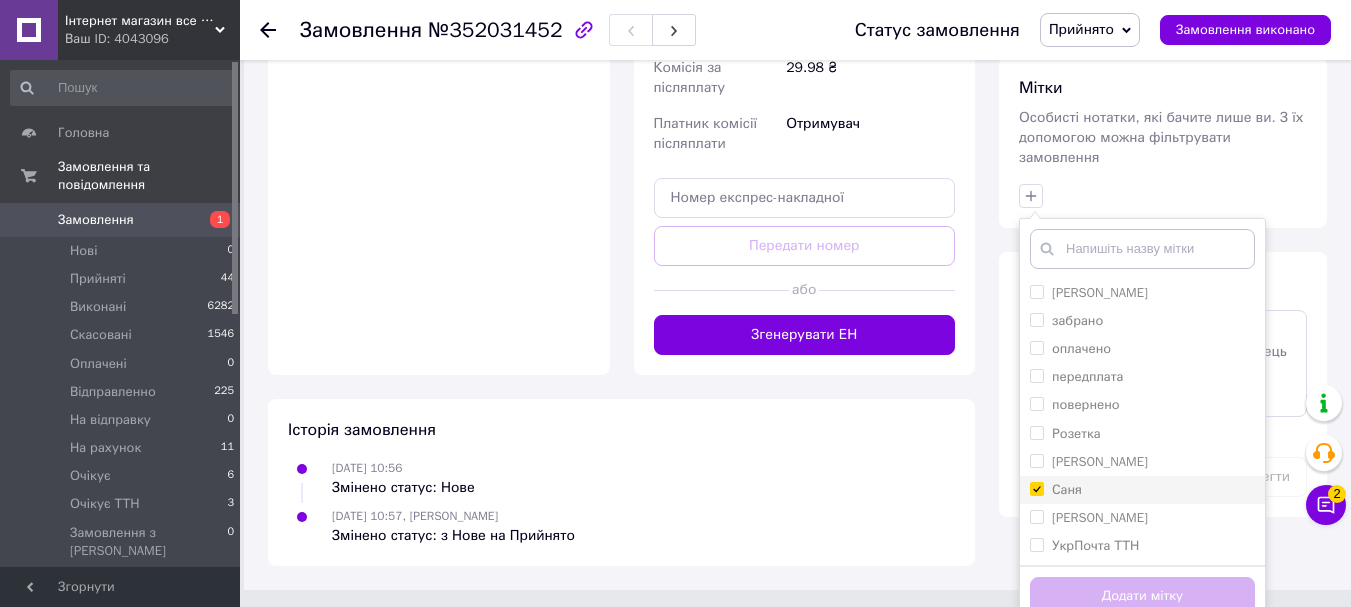click on "Саня" at bounding box center [1036, 488] 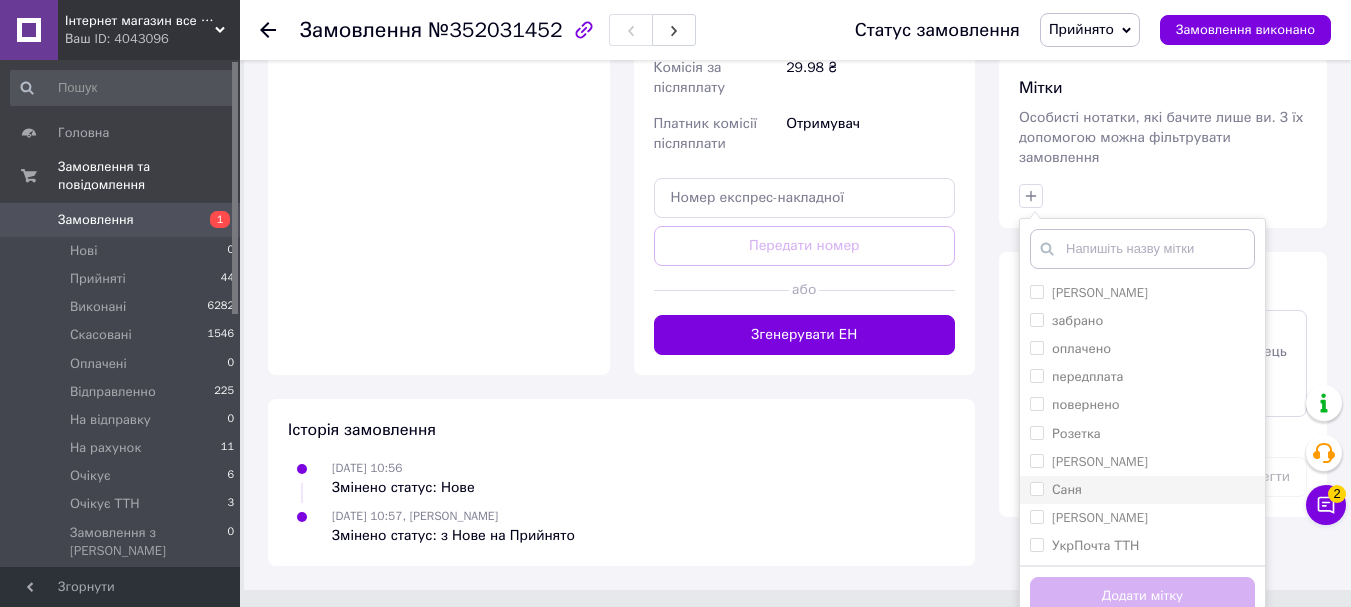 checkbox on "false" 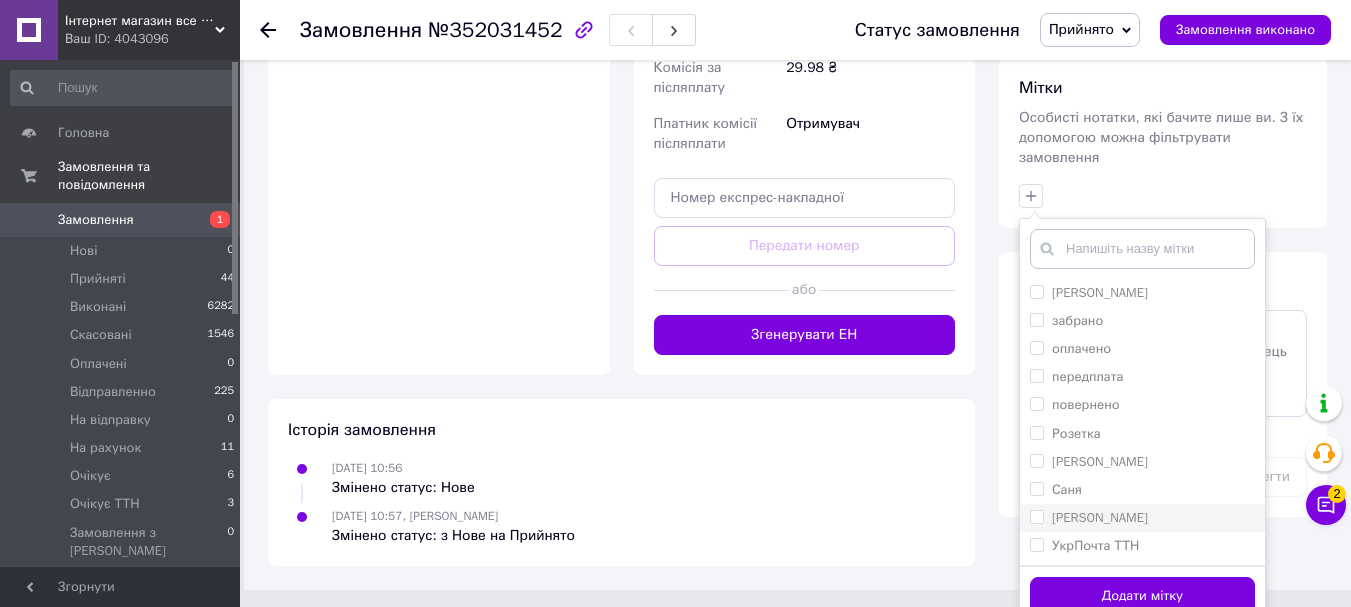 click on "Сергій" at bounding box center (1142, 518) 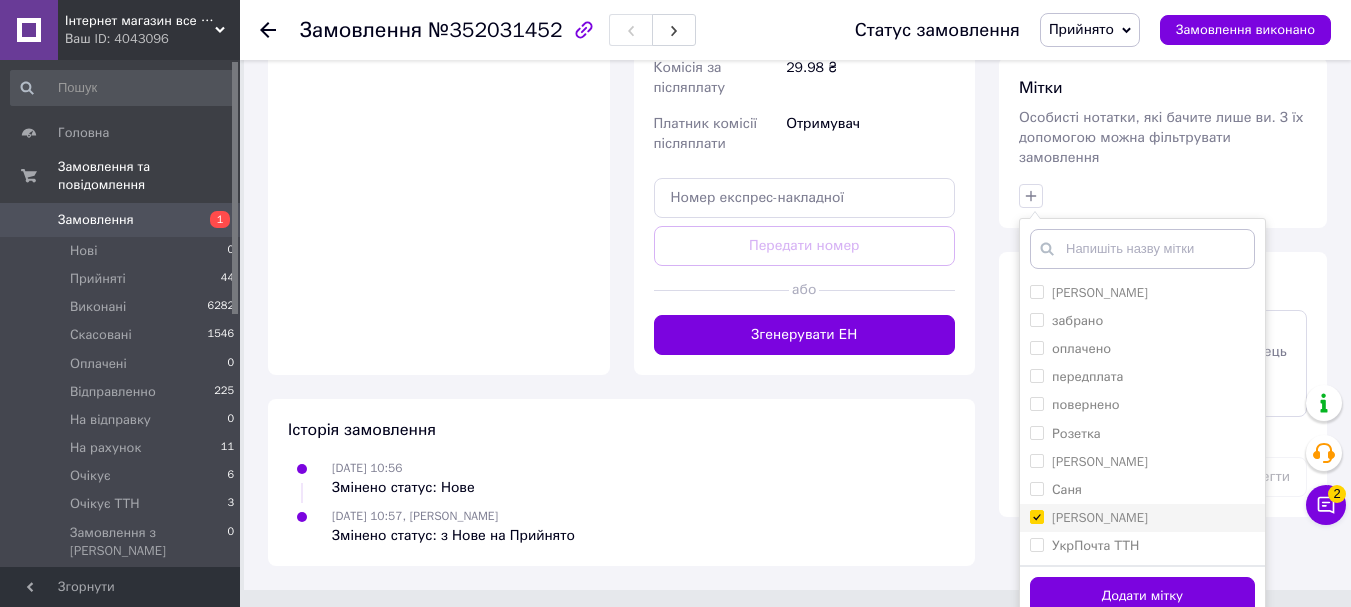checkbox on "true" 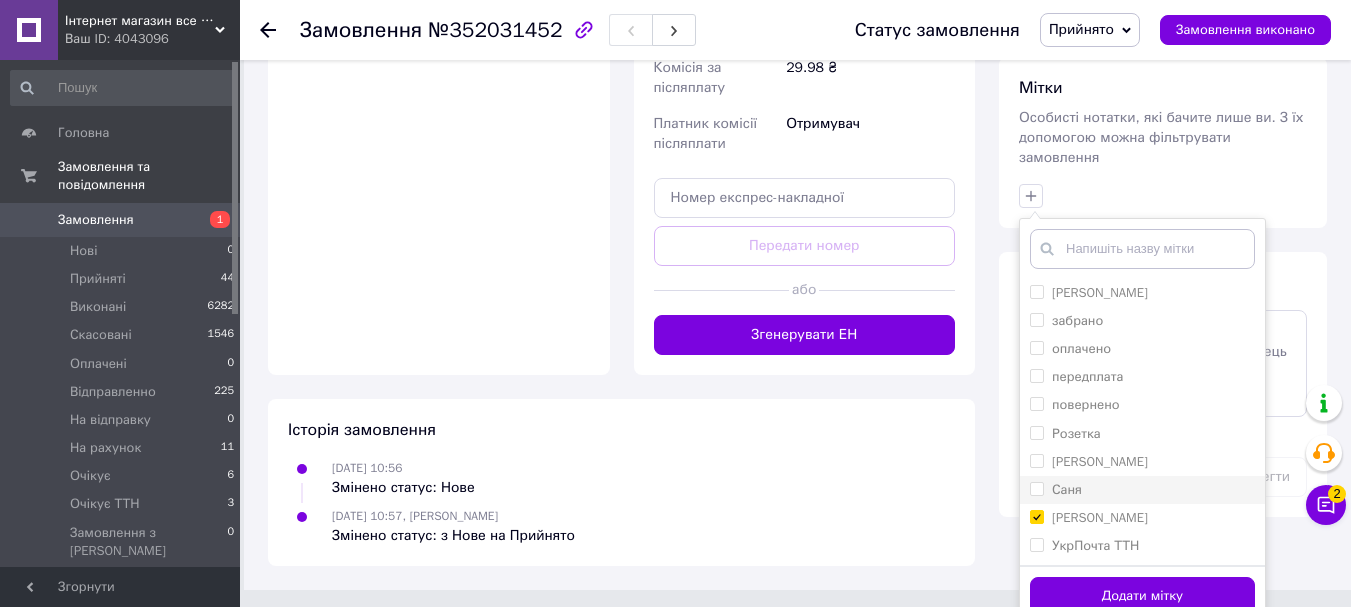 click on "Саня" at bounding box center [1142, 490] 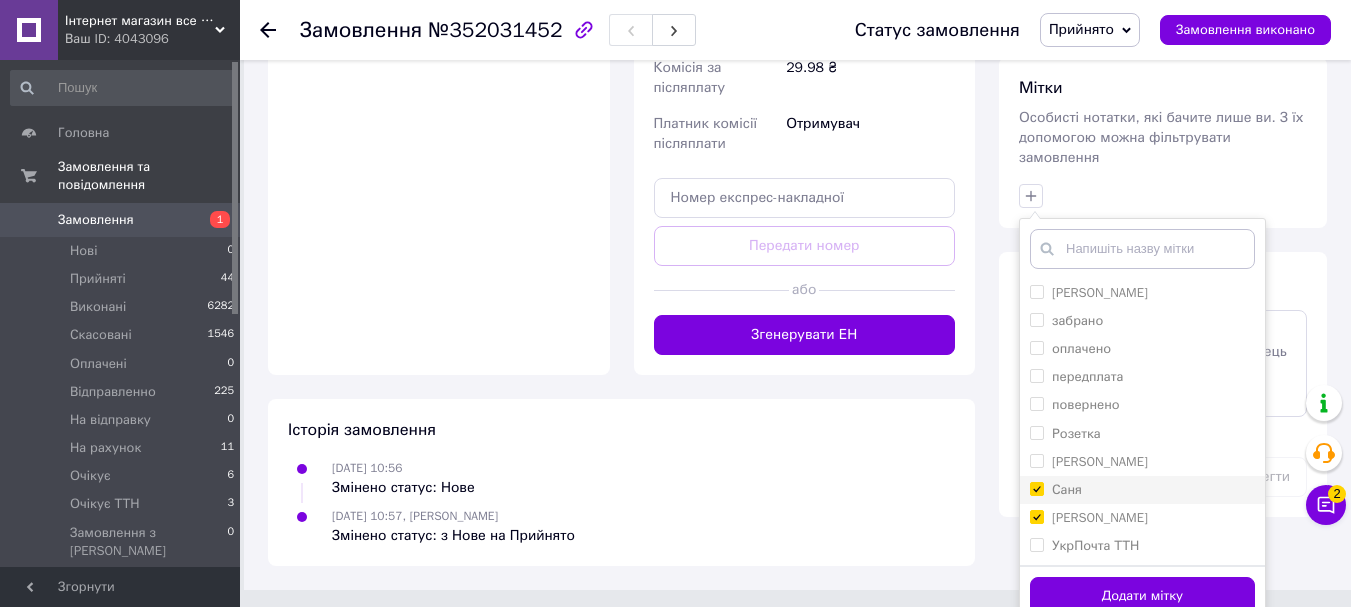checkbox on "true" 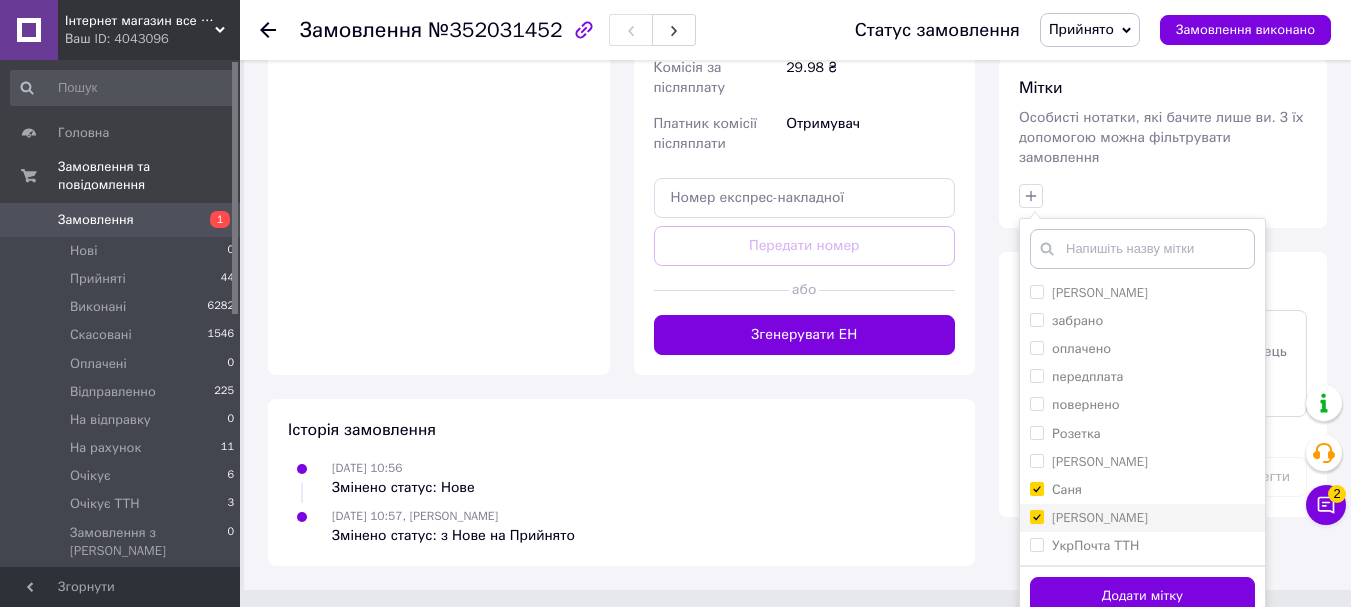 click on "Сергій" at bounding box center [1100, 517] 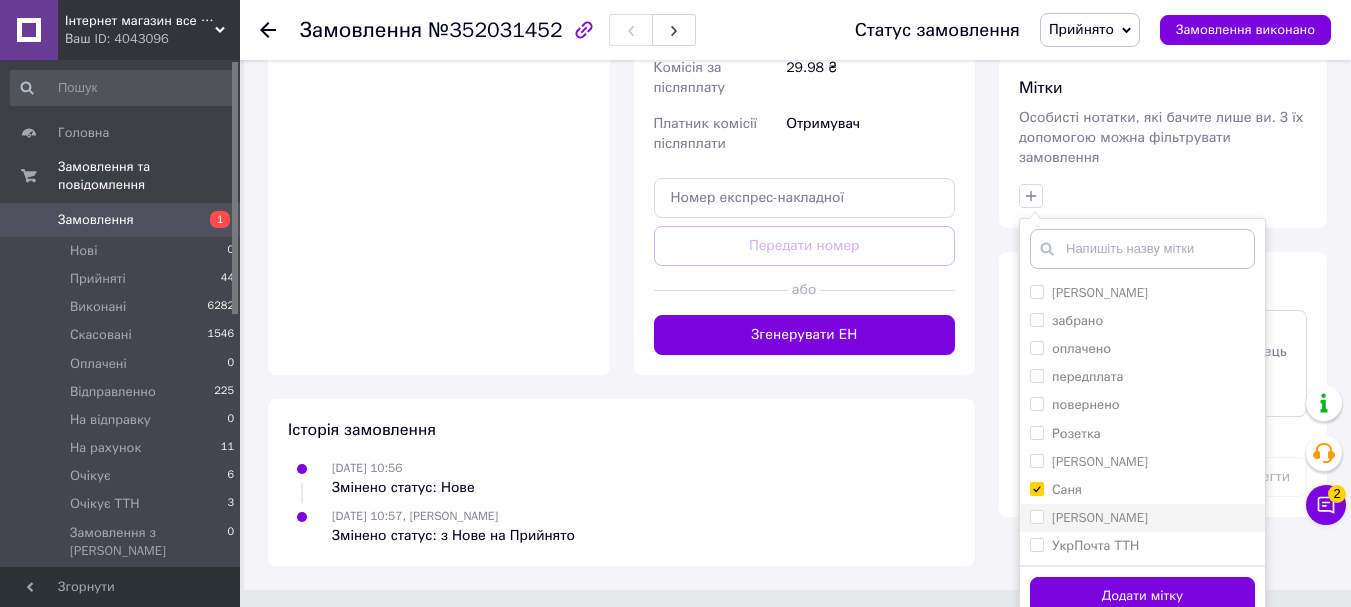 checkbox on "false" 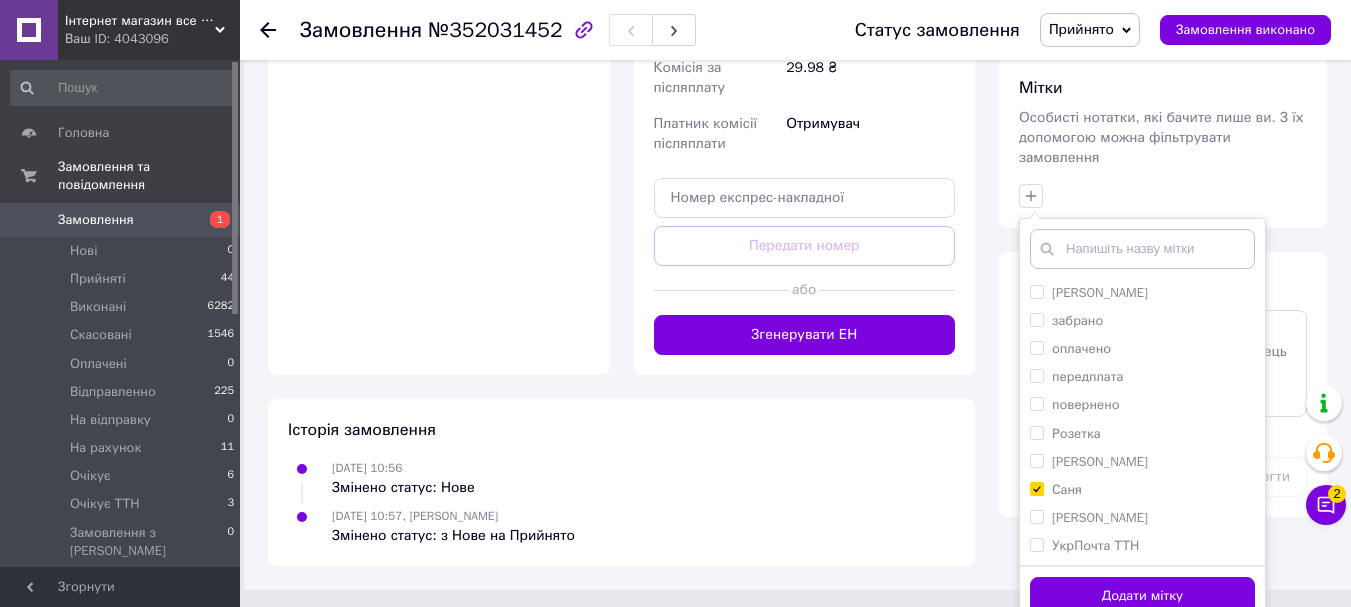 click on "Додати мітку" at bounding box center (1142, 595) 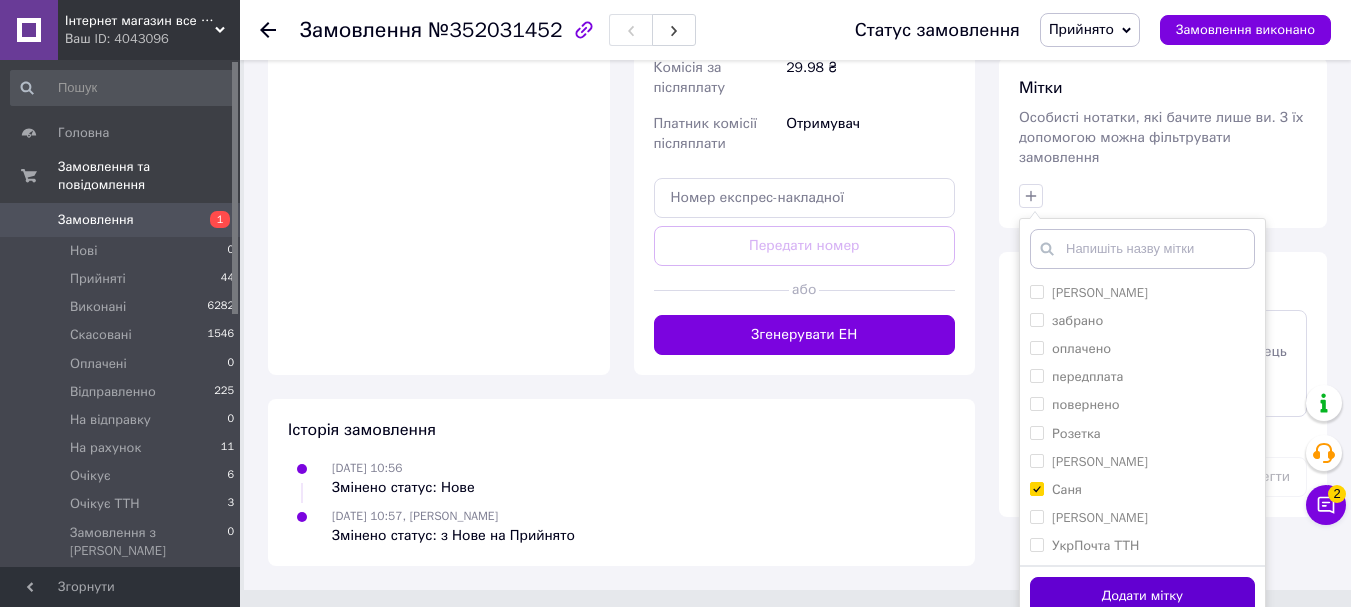 click on "Додати мітку" at bounding box center (1142, 596) 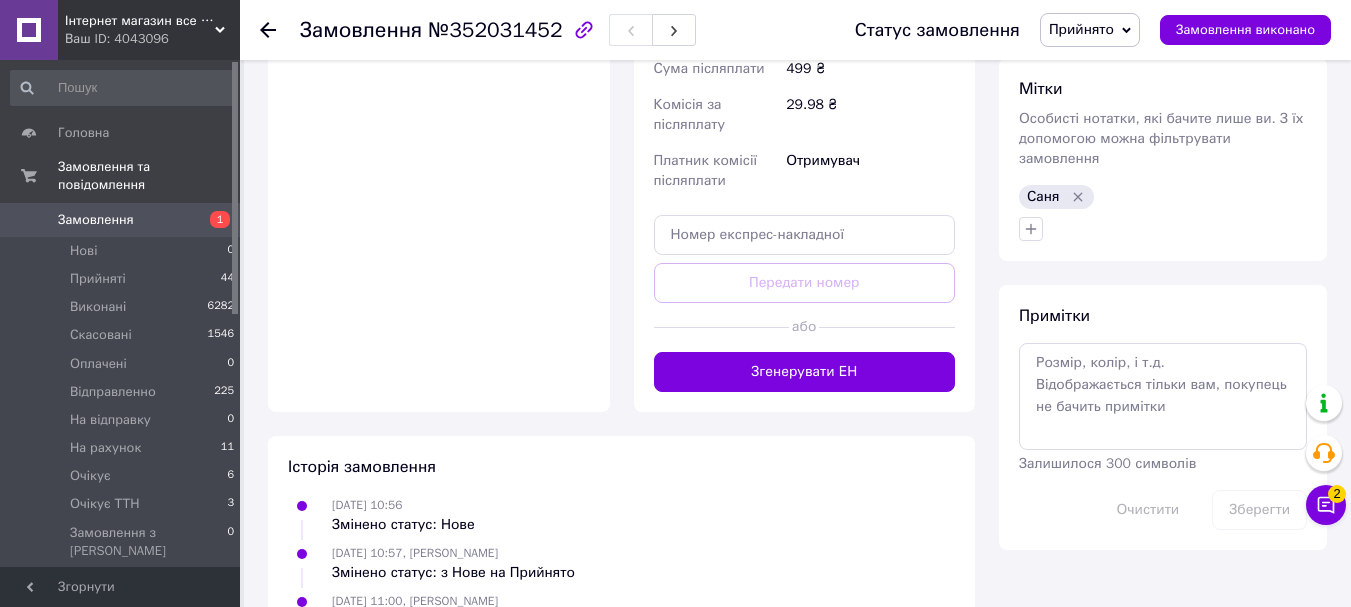 scroll, scrollTop: 844, scrollLeft: 0, axis: vertical 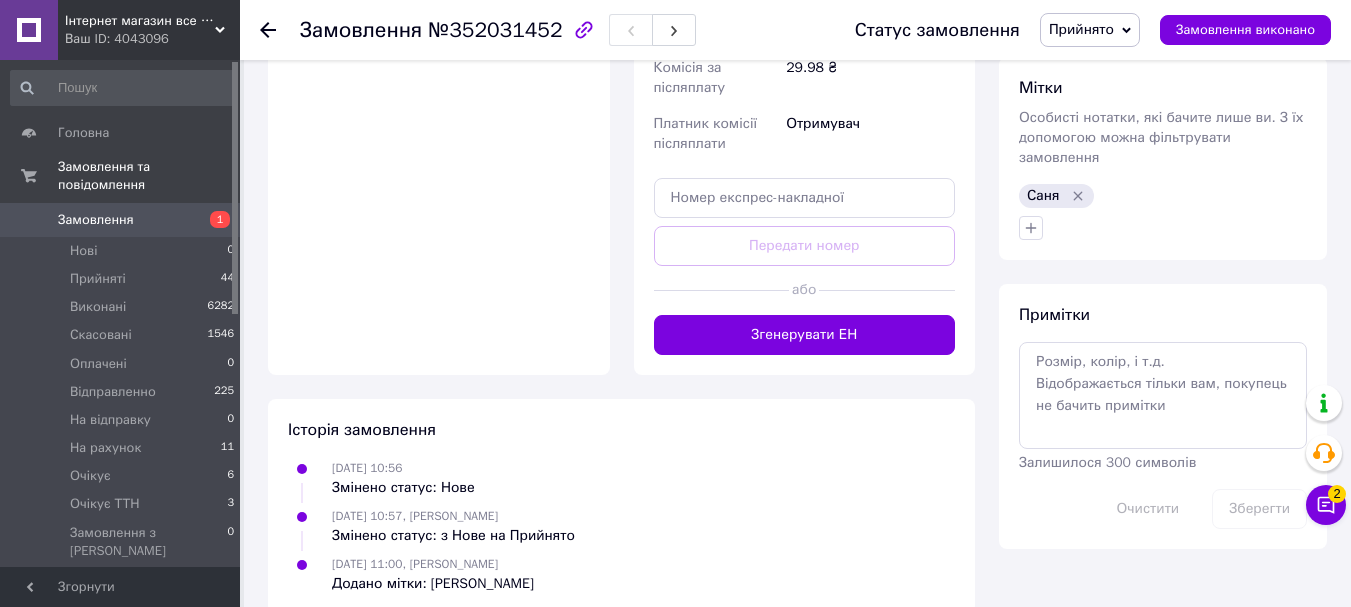 click 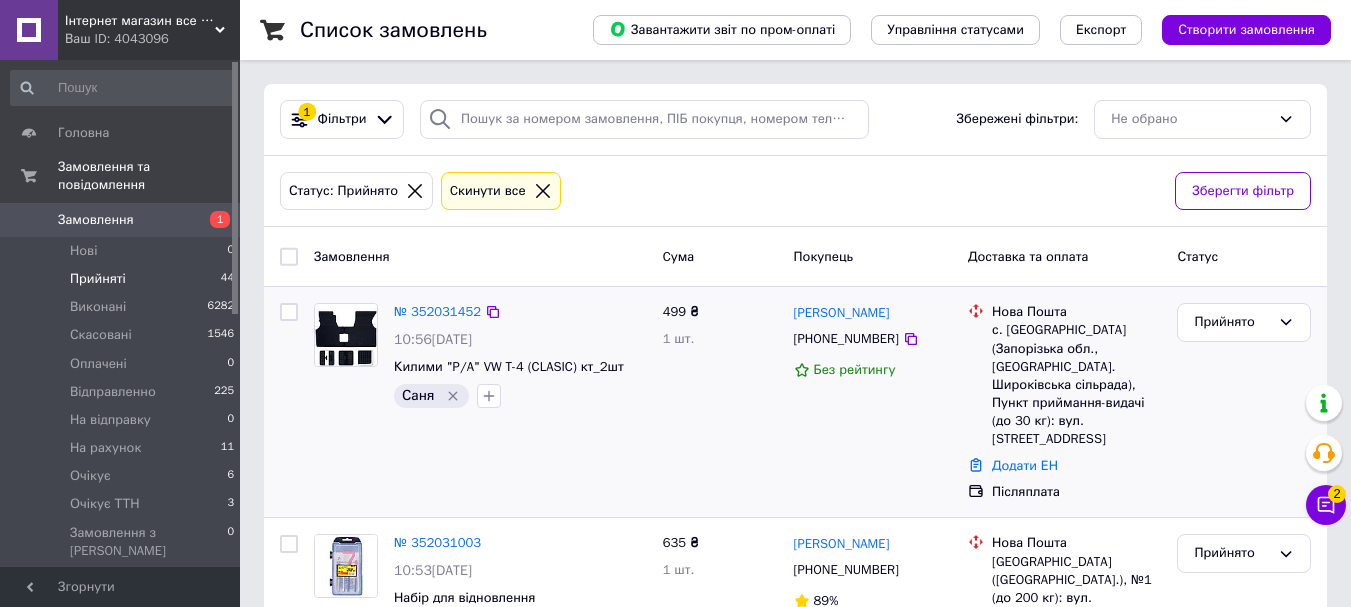 scroll, scrollTop: 200, scrollLeft: 0, axis: vertical 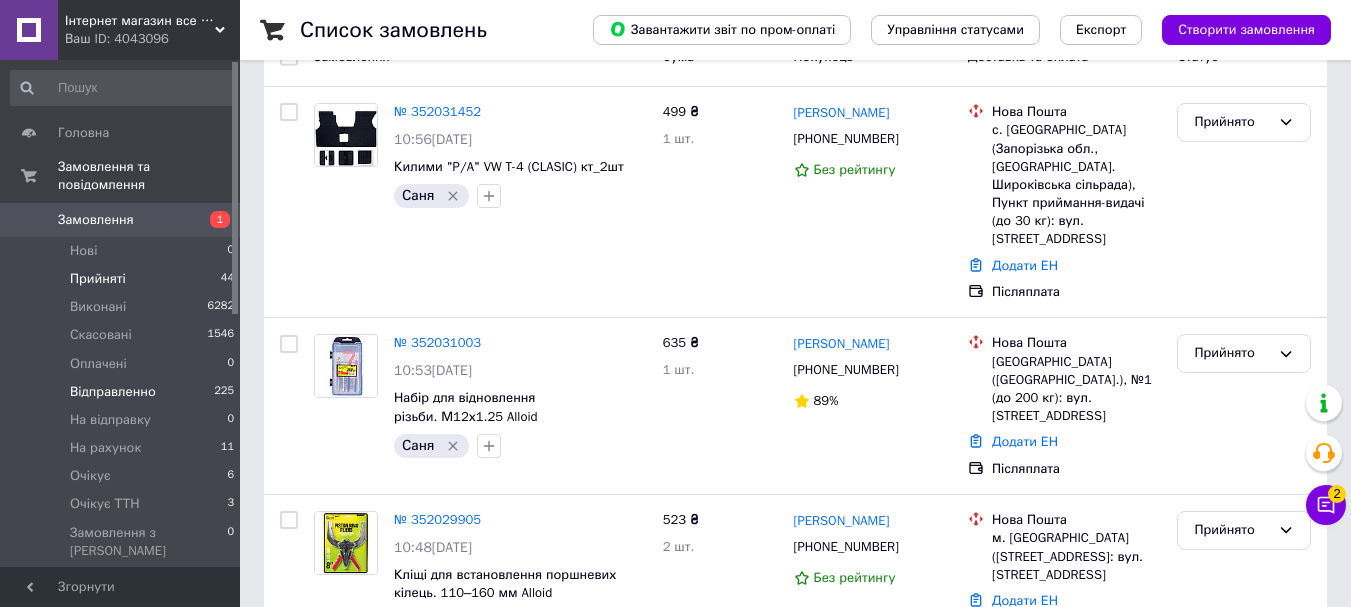click on "Відправленно 225" at bounding box center [123, 392] 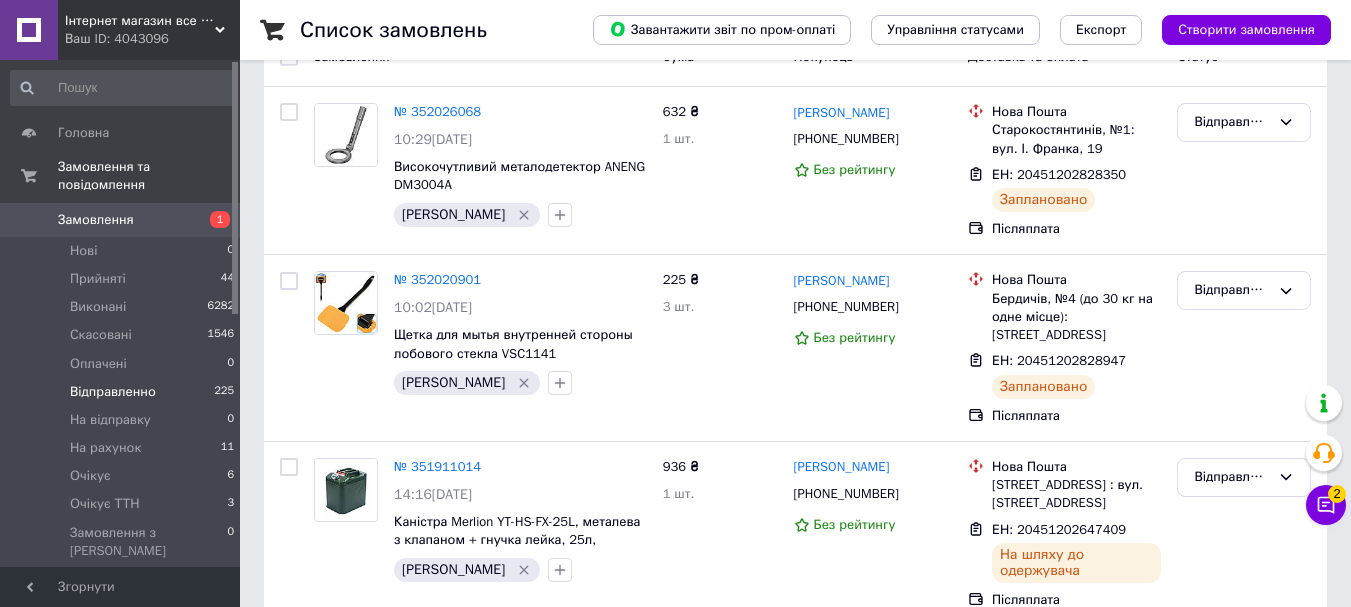 scroll, scrollTop: 0, scrollLeft: 0, axis: both 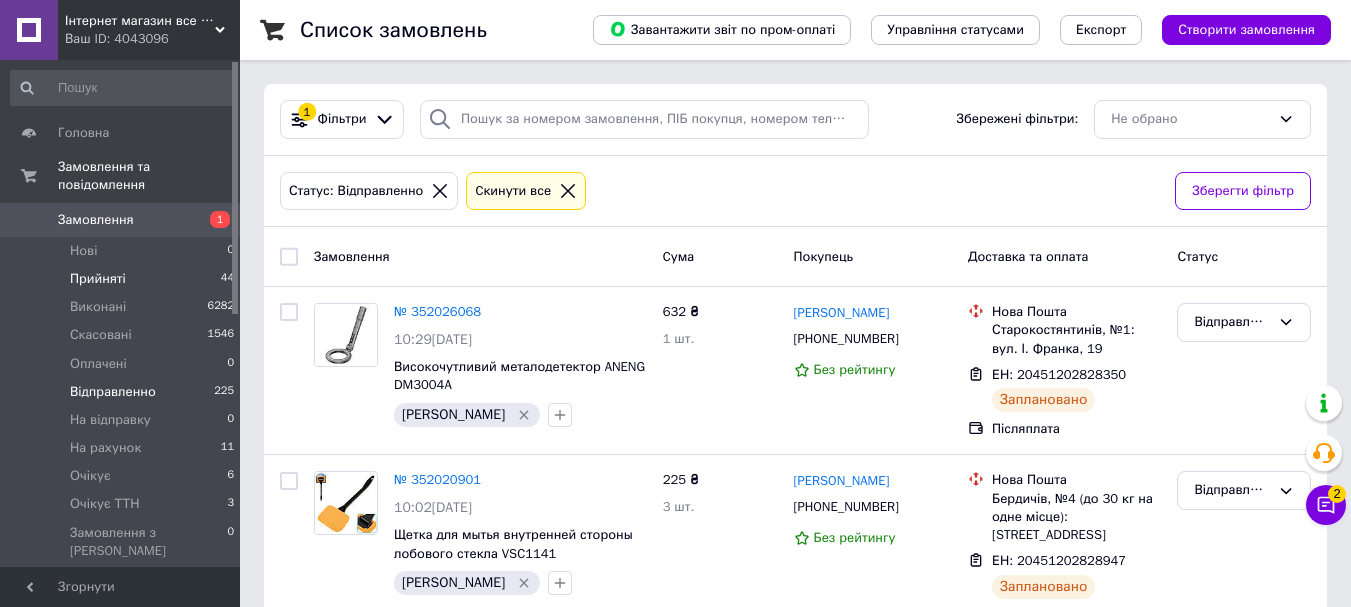 click on "Прийняті 44" at bounding box center (123, 279) 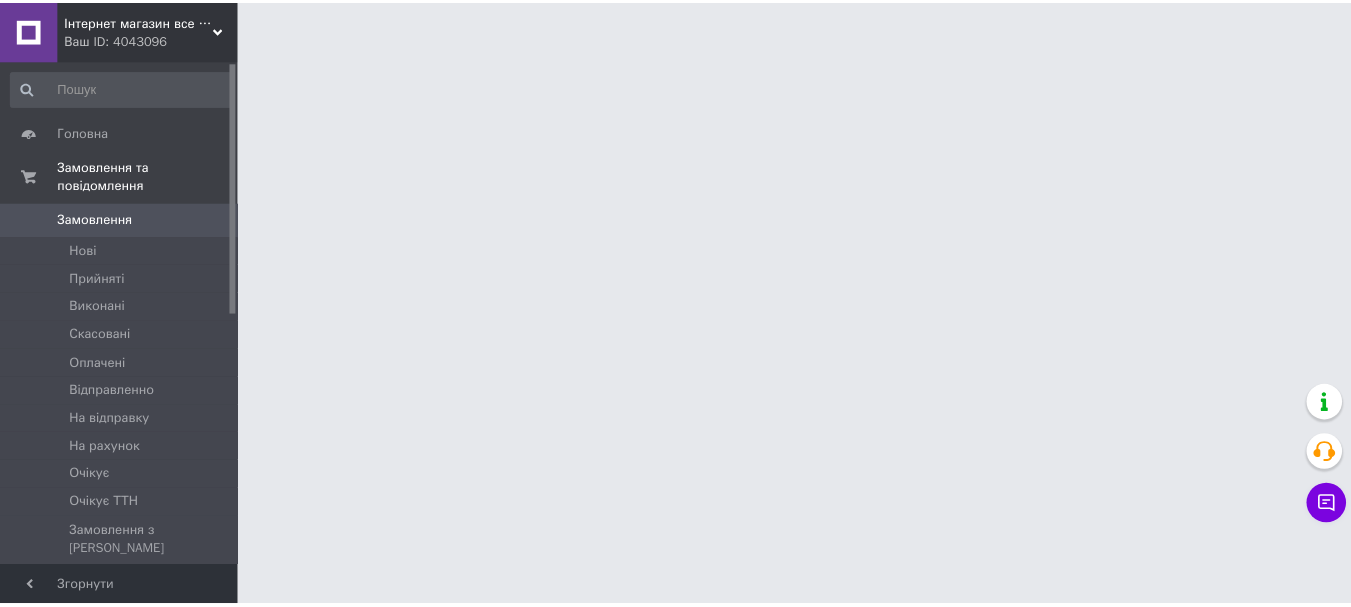 scroll, scrollTop: 0, scrollLeft: 0, axis: both 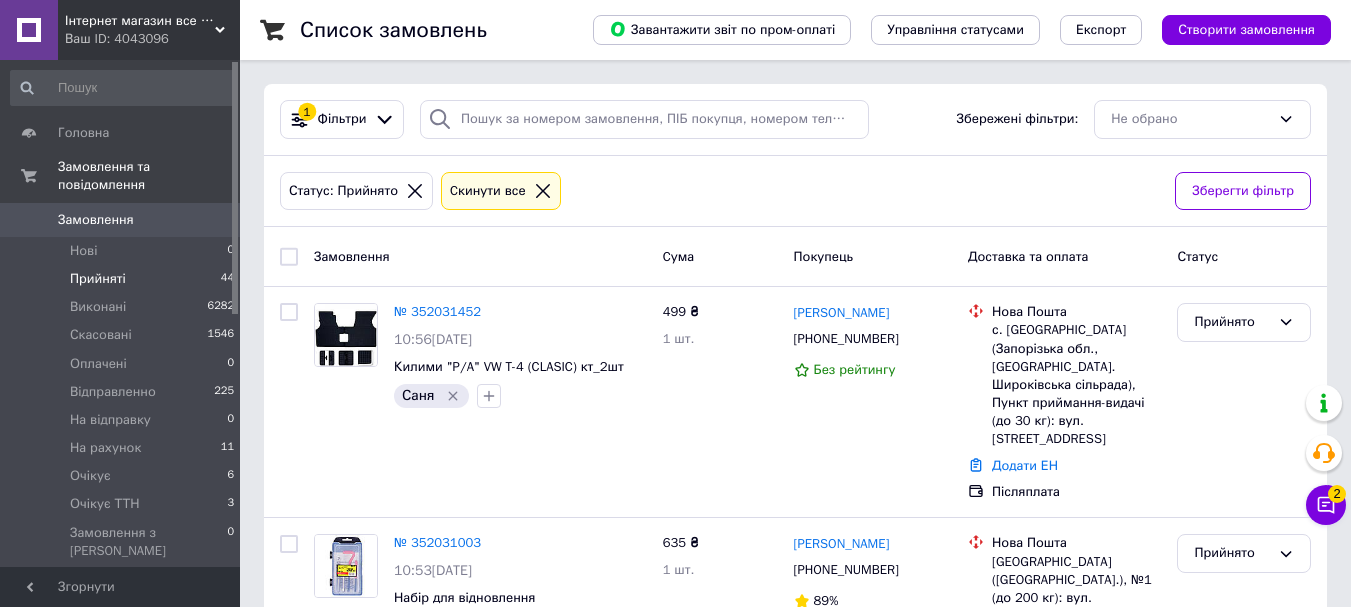 click on "Прийняті" at bounding box center (98, 279) 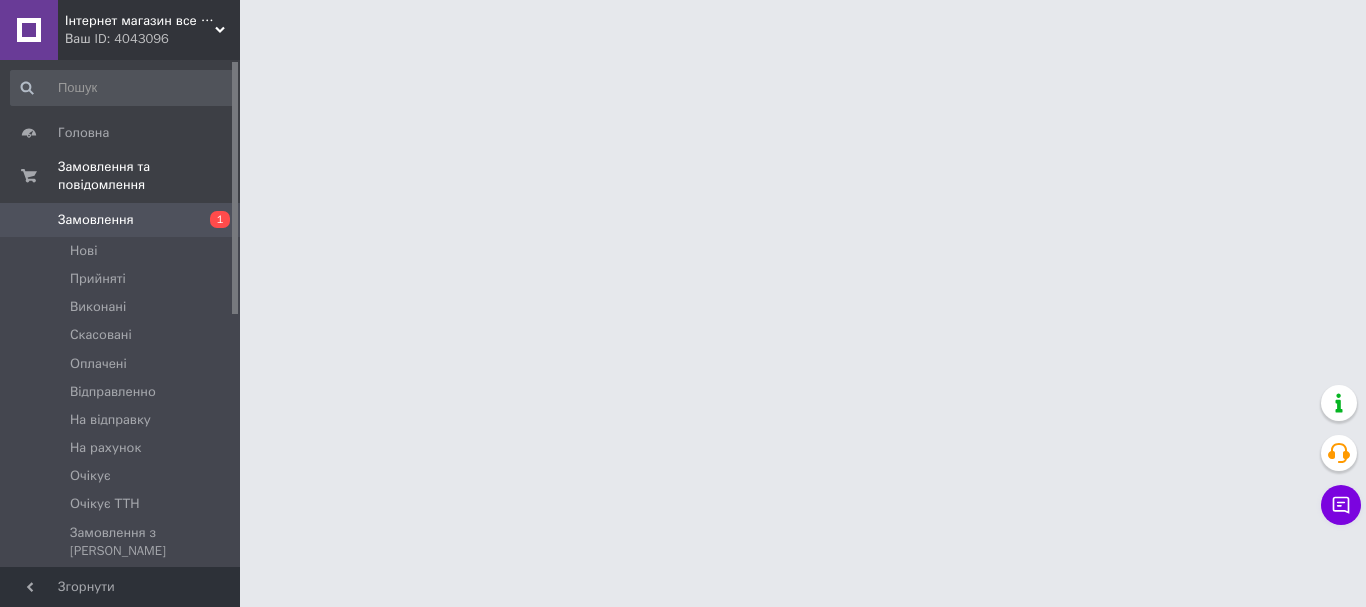 scroll, scrollTop: 0, scrollLeft: 0, axis: both 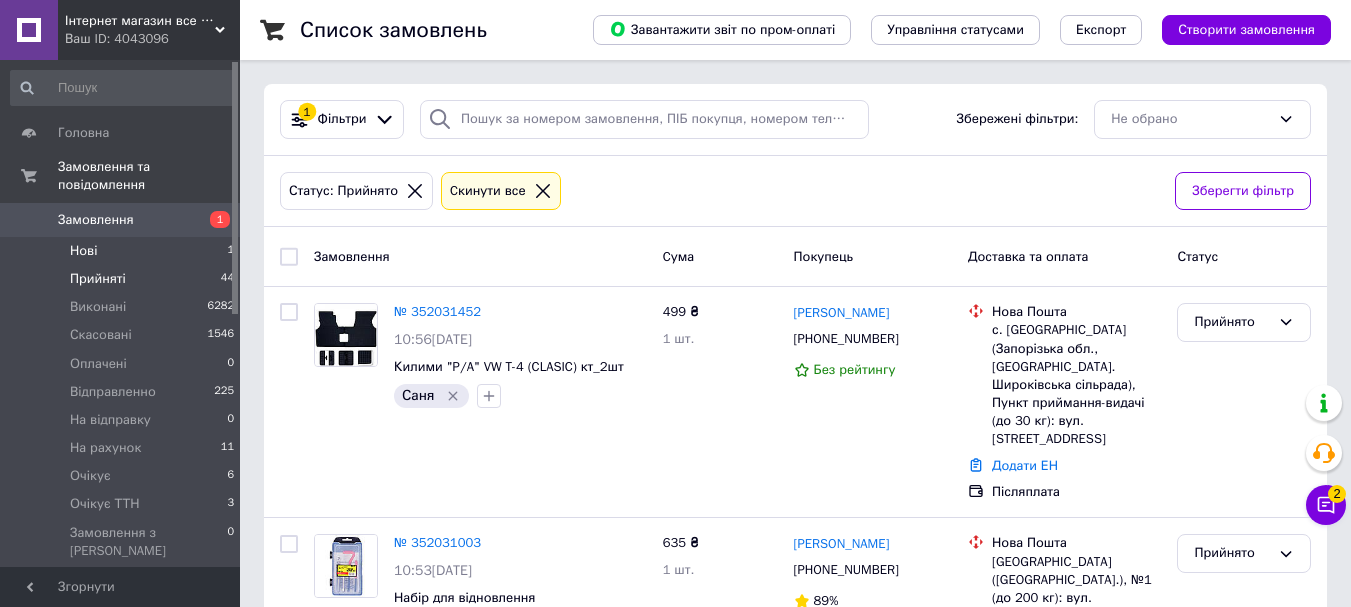 click on "Нові 1" at bounding box center (123, 251) 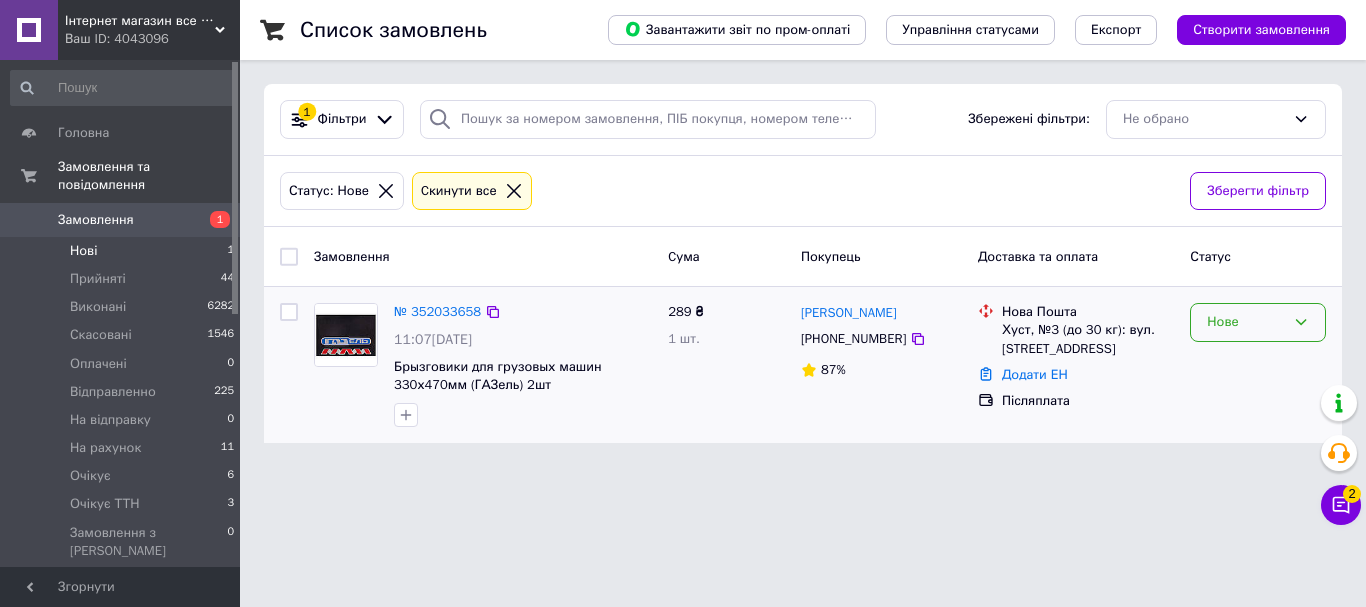 click on "Нове" at bounding box center (1246, 322) 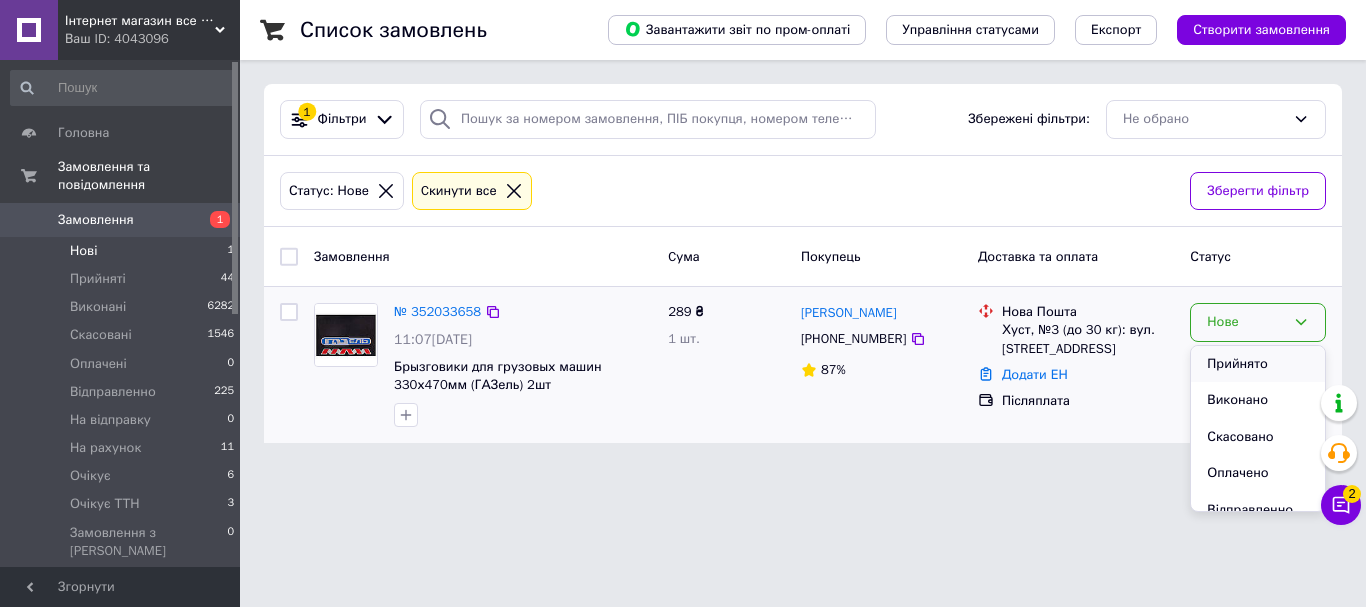 click on "Прийнято" at bounding box center (1258, 364) 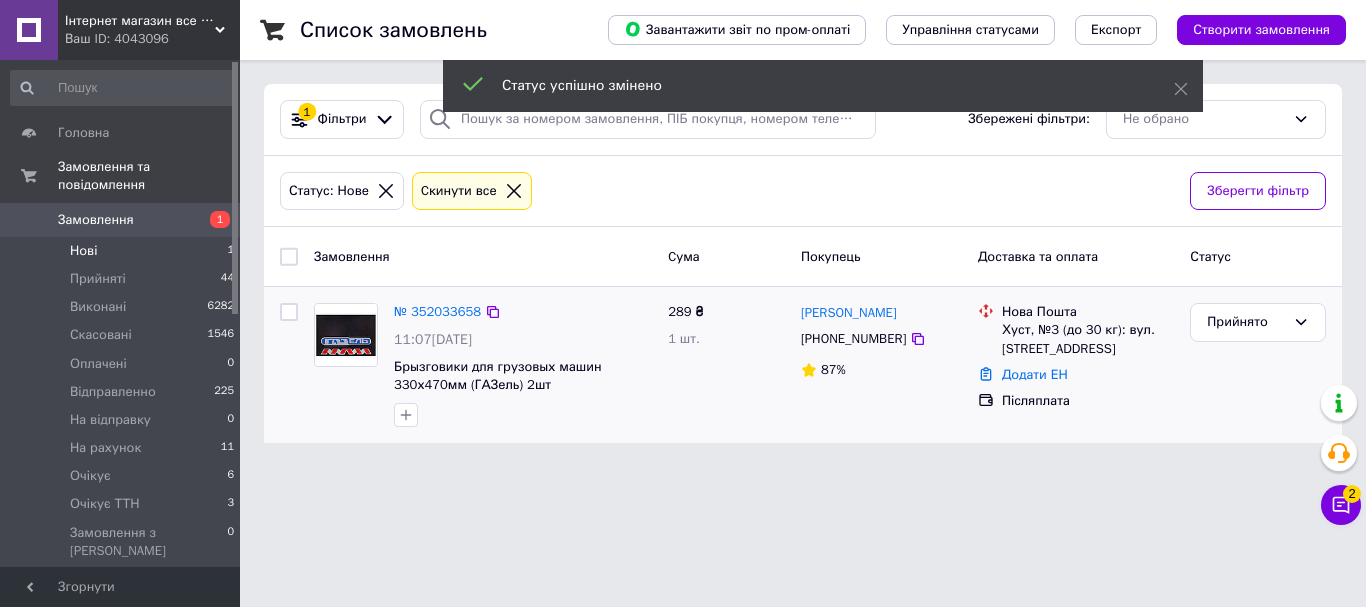 click on "Нові" at bounding box center [83, 251] 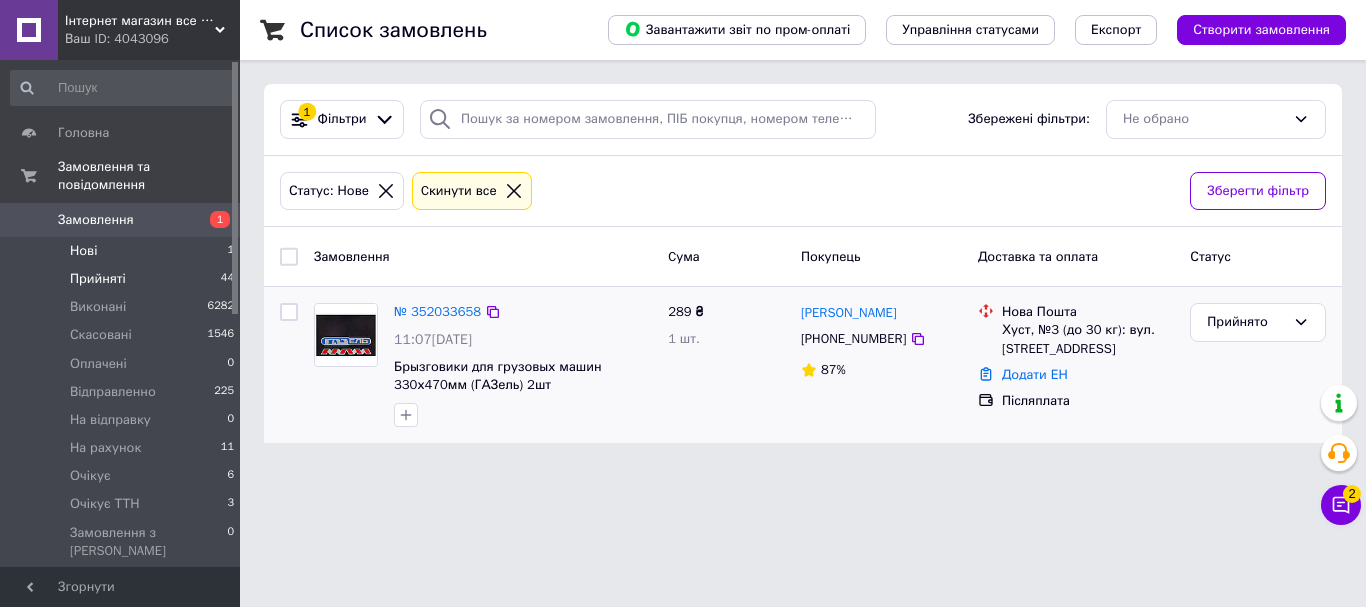 click on "Прийняті 44" at bounding box center (123, 279) 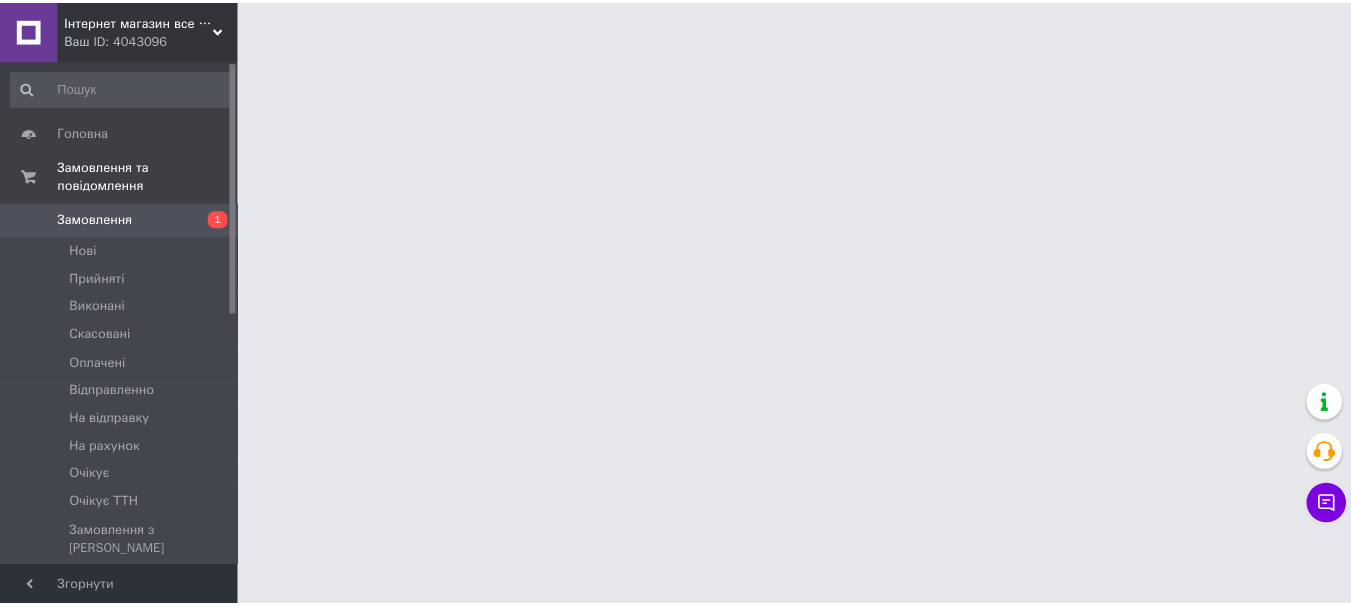 scroll, scrollTop: 0, scrollLeft: 0, axis: both 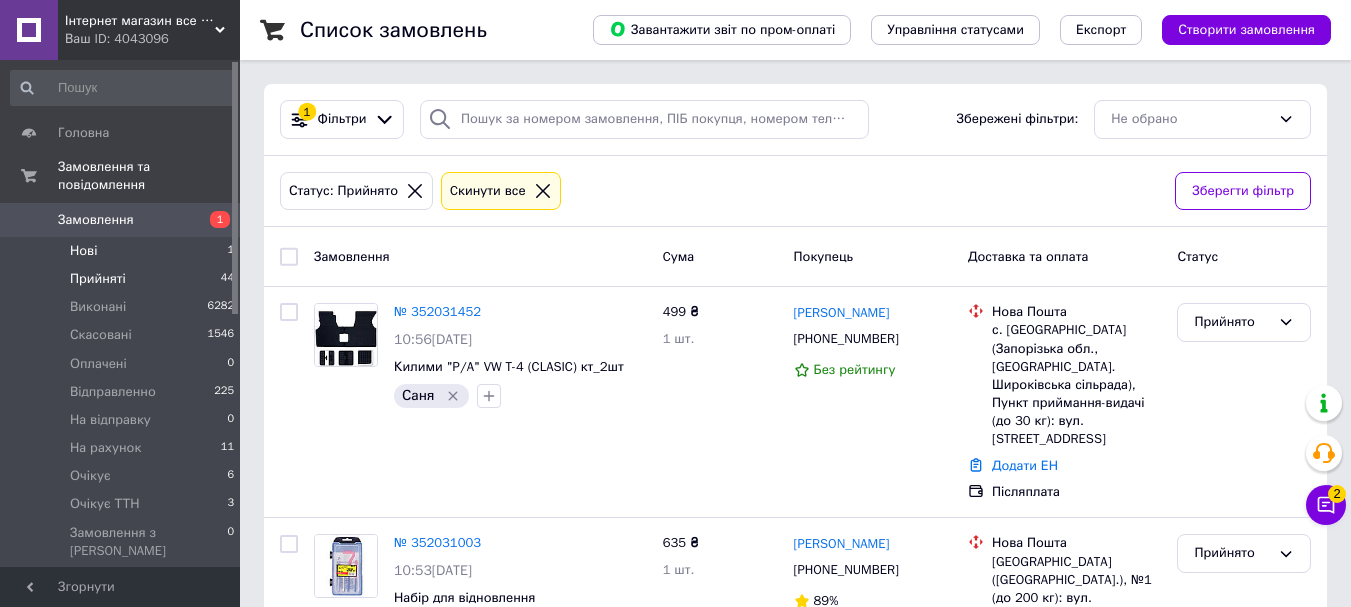 click on "Нові 1" at bounding box center (123, 251) 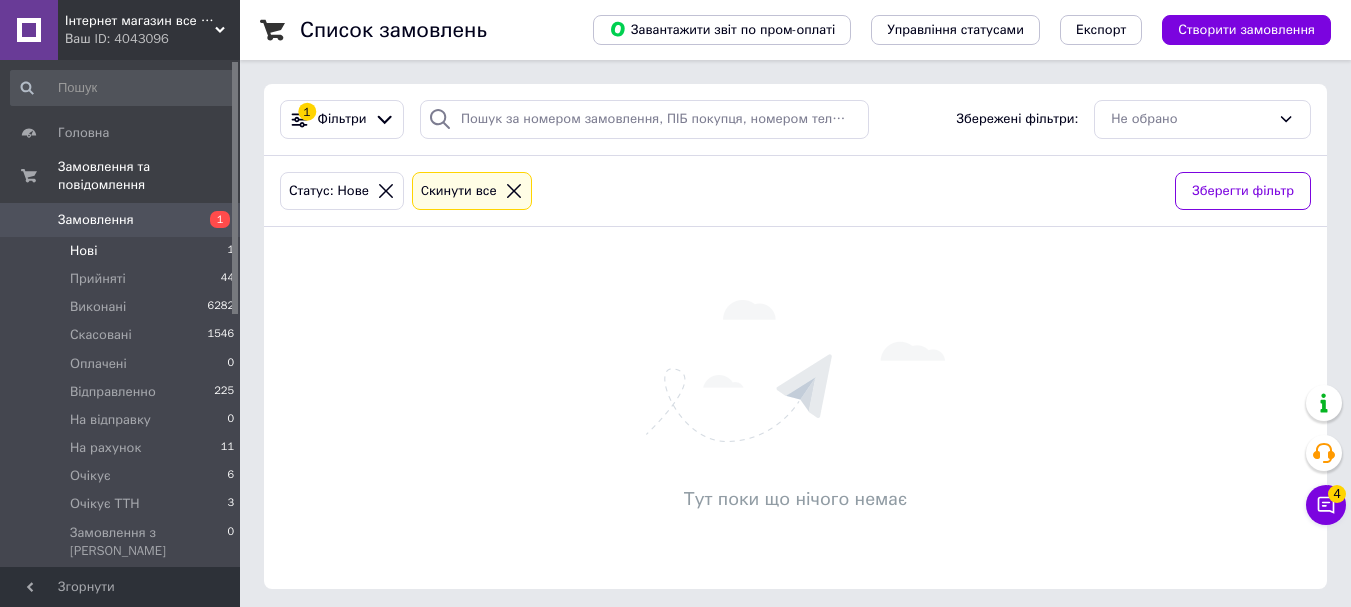 click on "Нові 1" at bounding box center (123, 251) 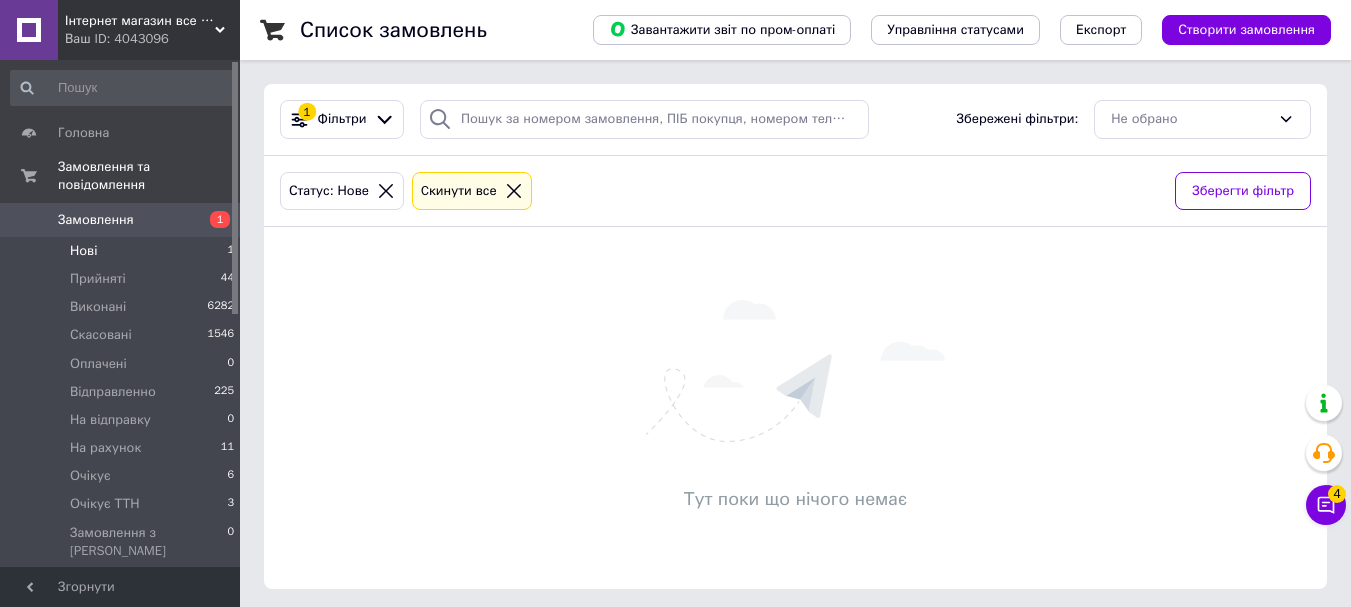 click on "Нові 1" at bounding box center (123, 251) 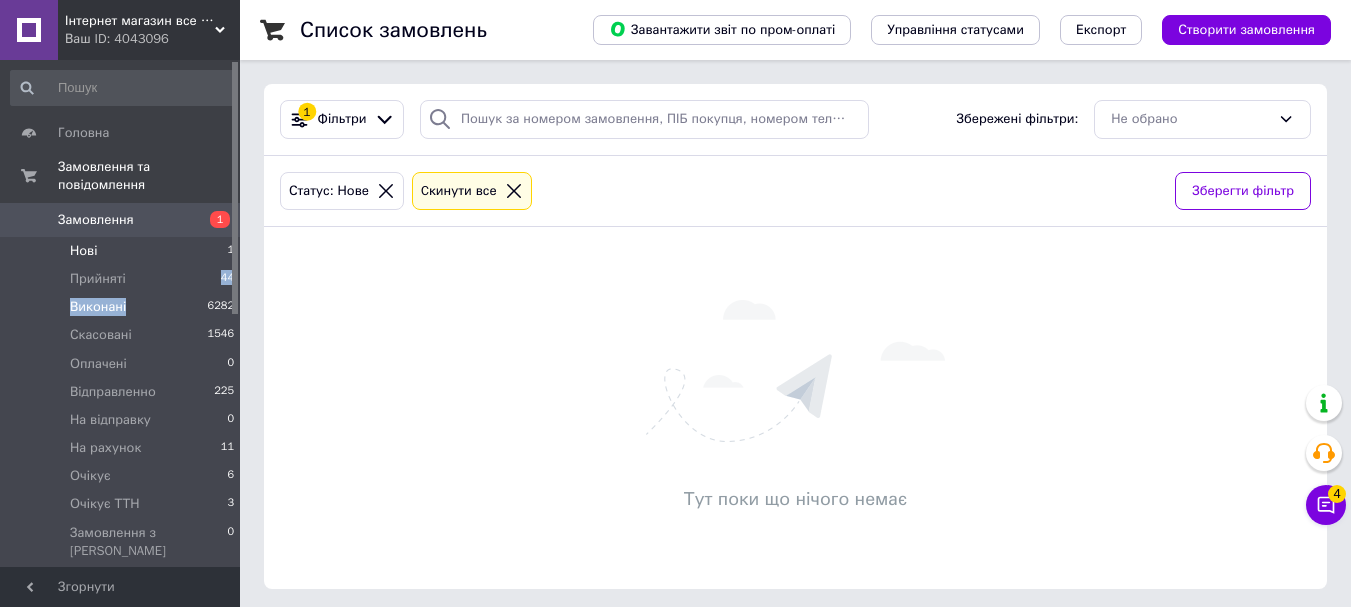 click on "Нові 1 Прийняті 44 Виконані 6282 Скасовані 1546 Оплачені 0 Відправленно 225 На відправку 0 На рахунок 11 Очікує 6 Очікує ТТН 3 Замовлення з Розетки 0" at bounding box center (123, 406) 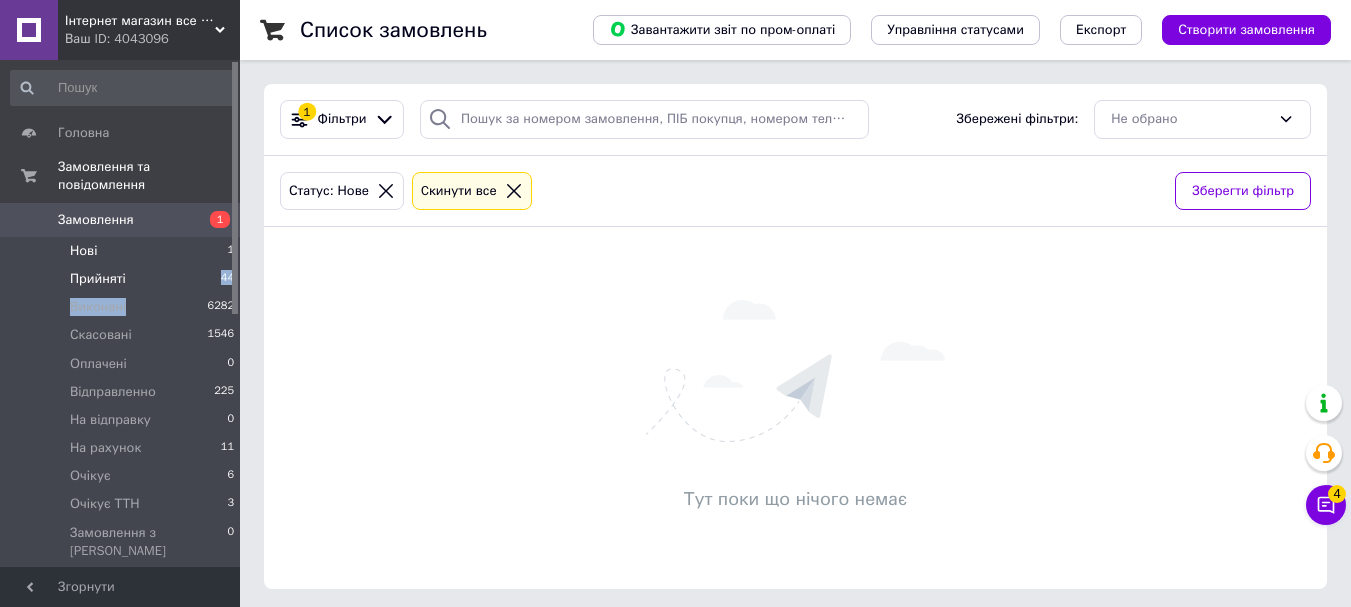 click on "Прийняті 44" at bounding box center (123, 279) 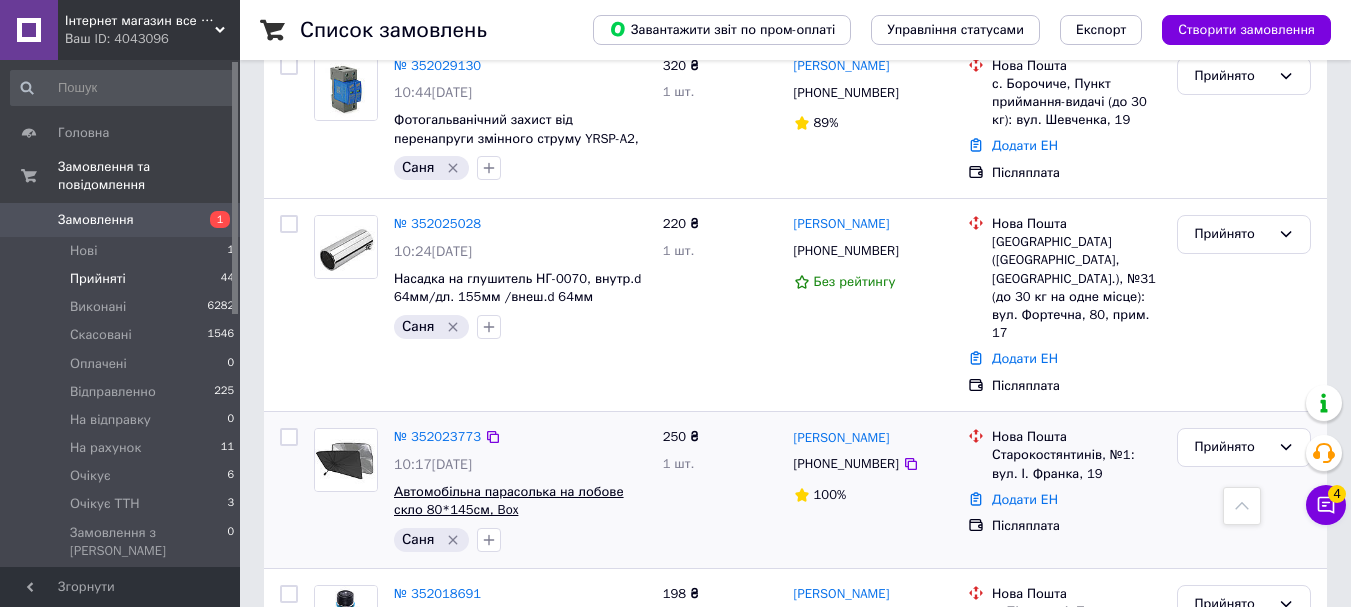 scroll, scrollTop: 1200, scrollLeft: 0, axis: vertical 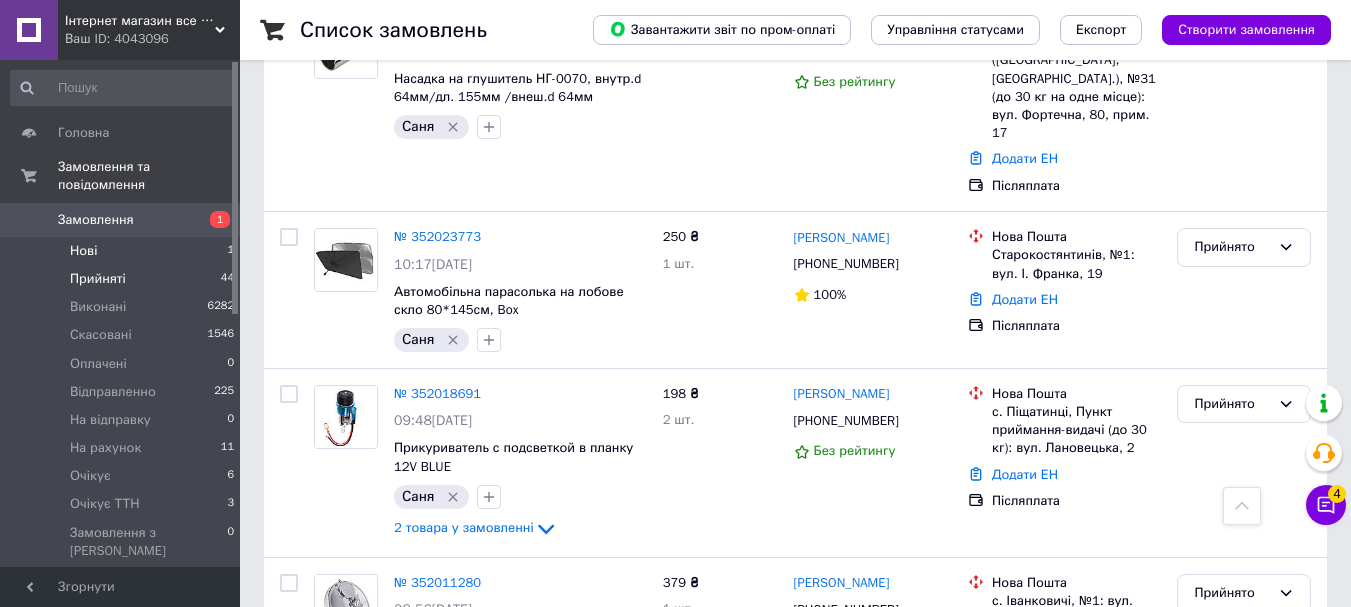 click on "Нові 1" at bounding box center [123, 251] 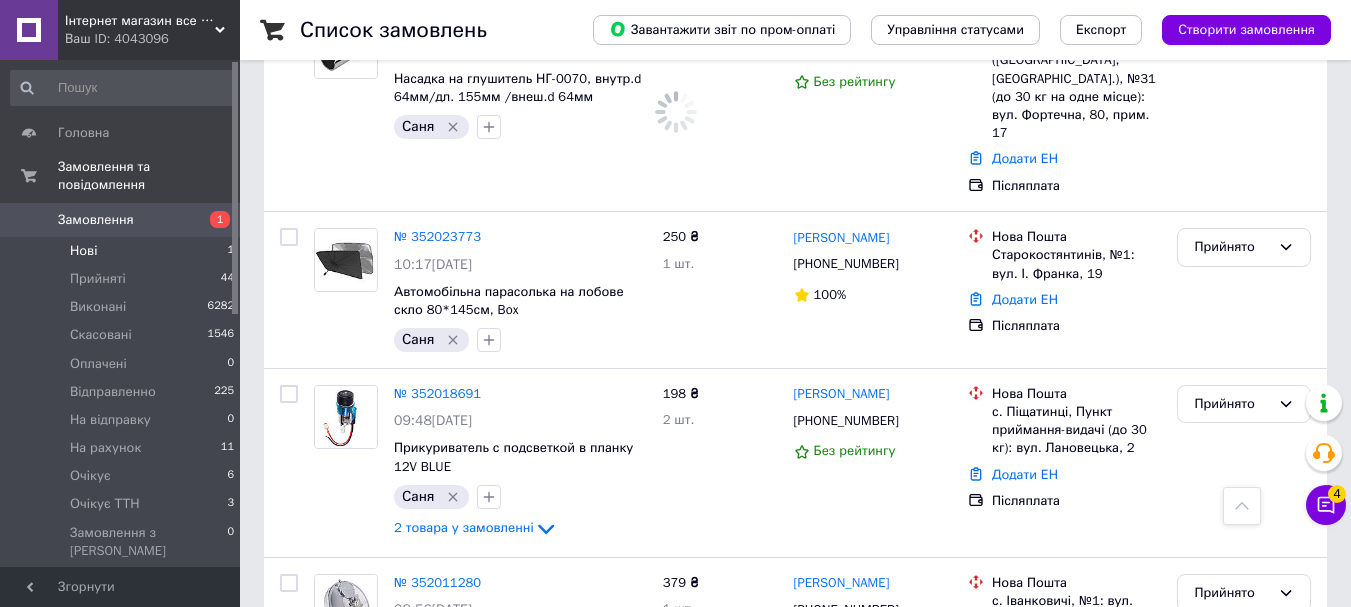 scroll, scrollTop: 0, scrollLeft: 0, axis: both 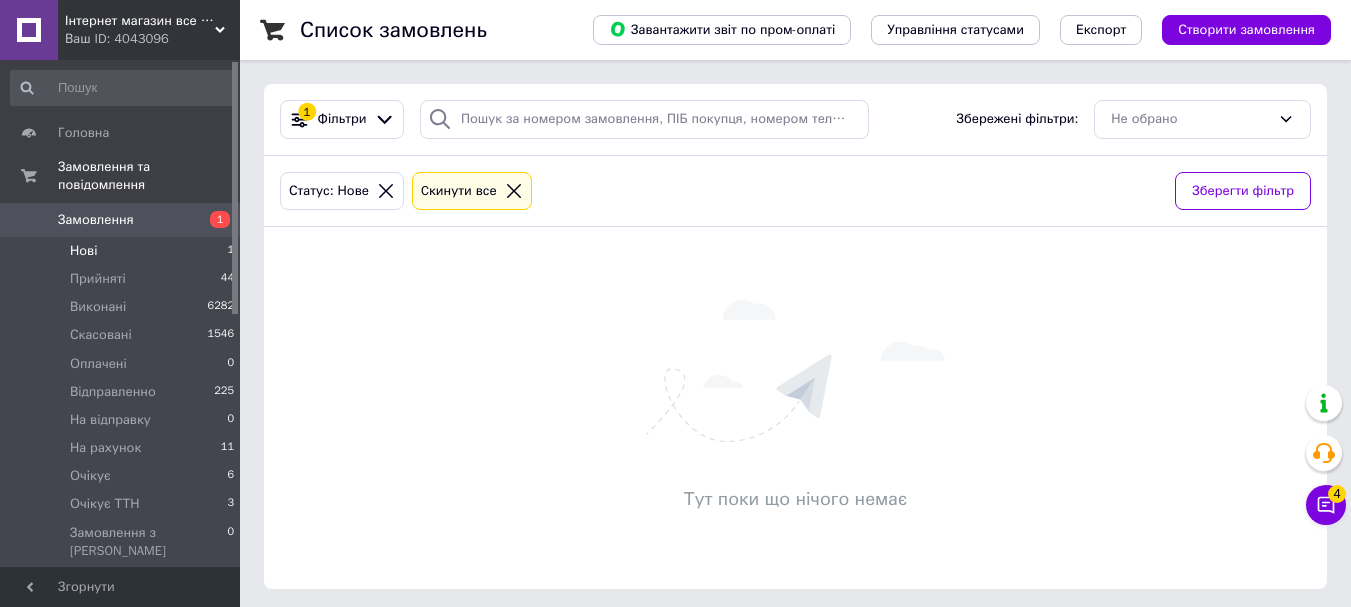 click on "Нові 1" at bounding box center [123, 251] 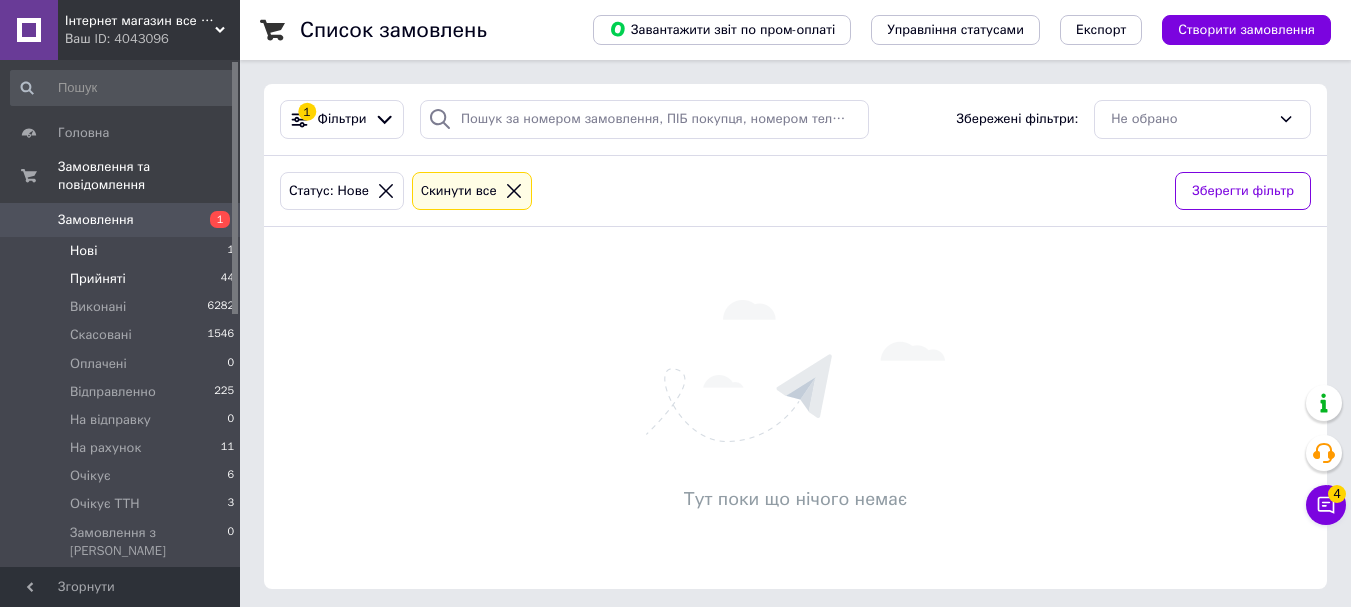 click on "Прийняті 44" at bounding box center [123, 279] 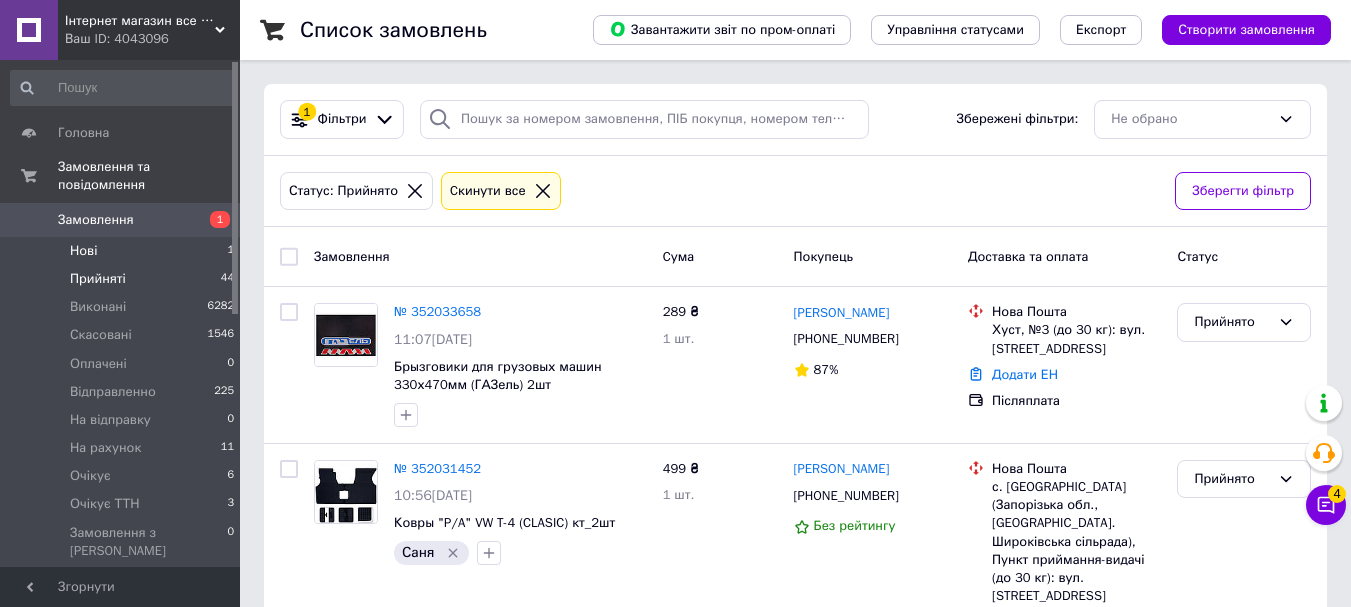 click on "Нові 1" at bounding box center (123, 251) 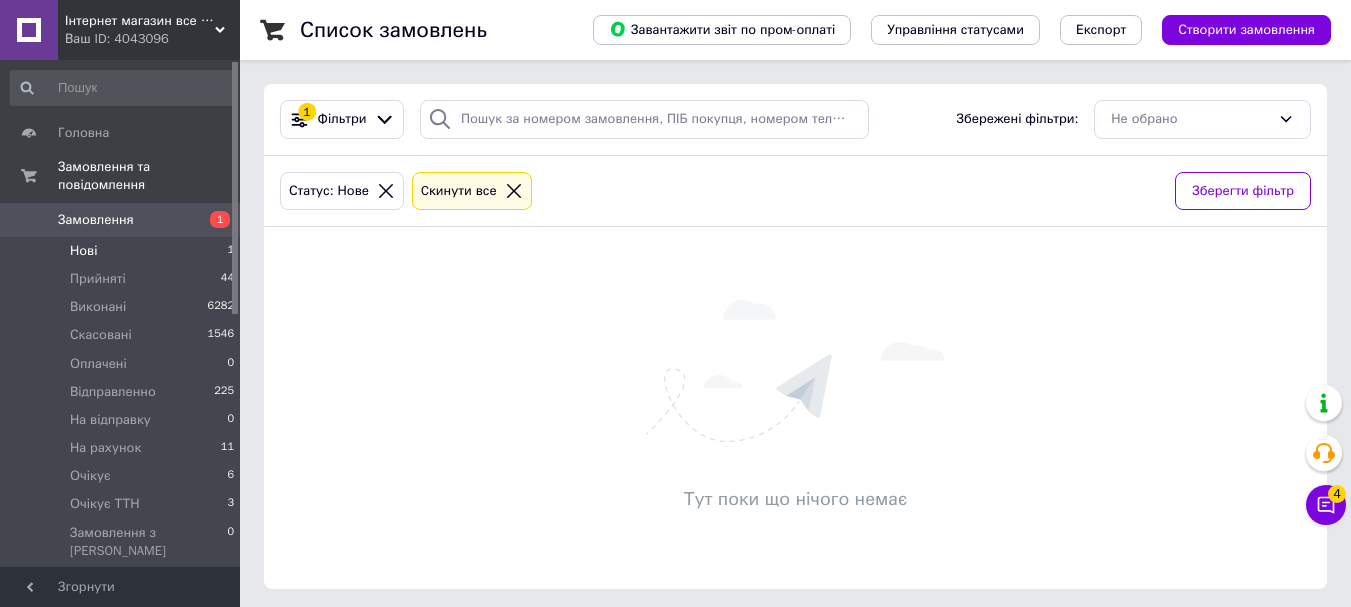 click on "Нові 1" at bounding box center (123, 251) 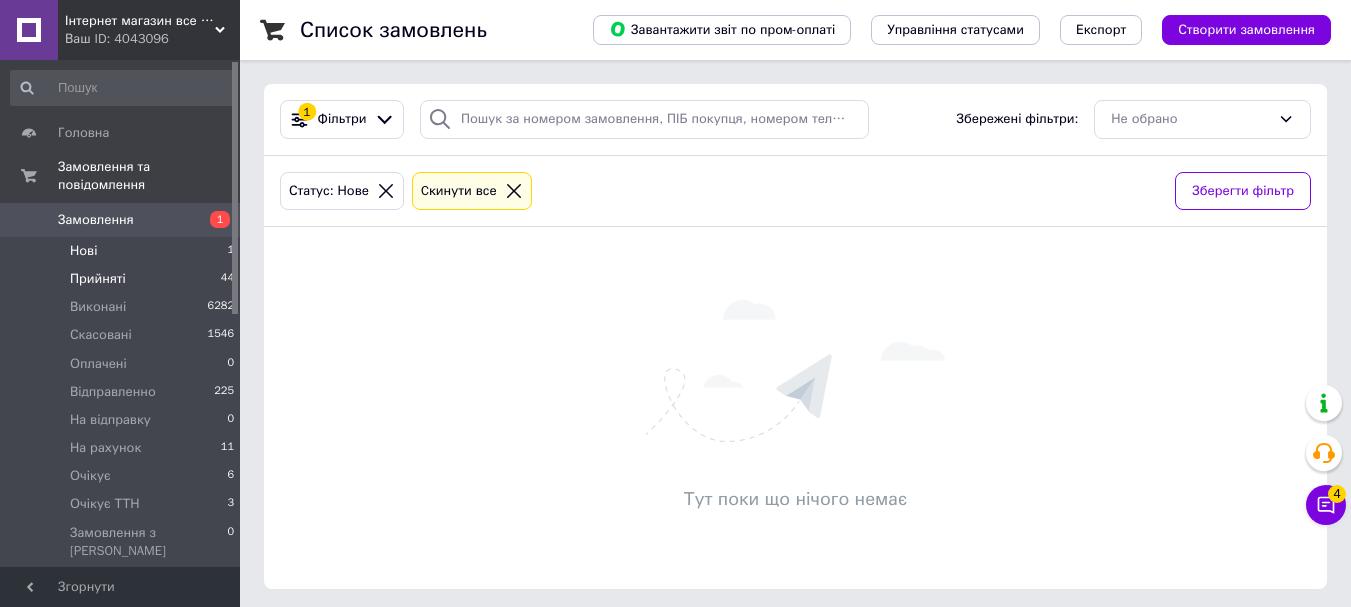 click on "Прийняті 44" at bounding box center [123, 279] 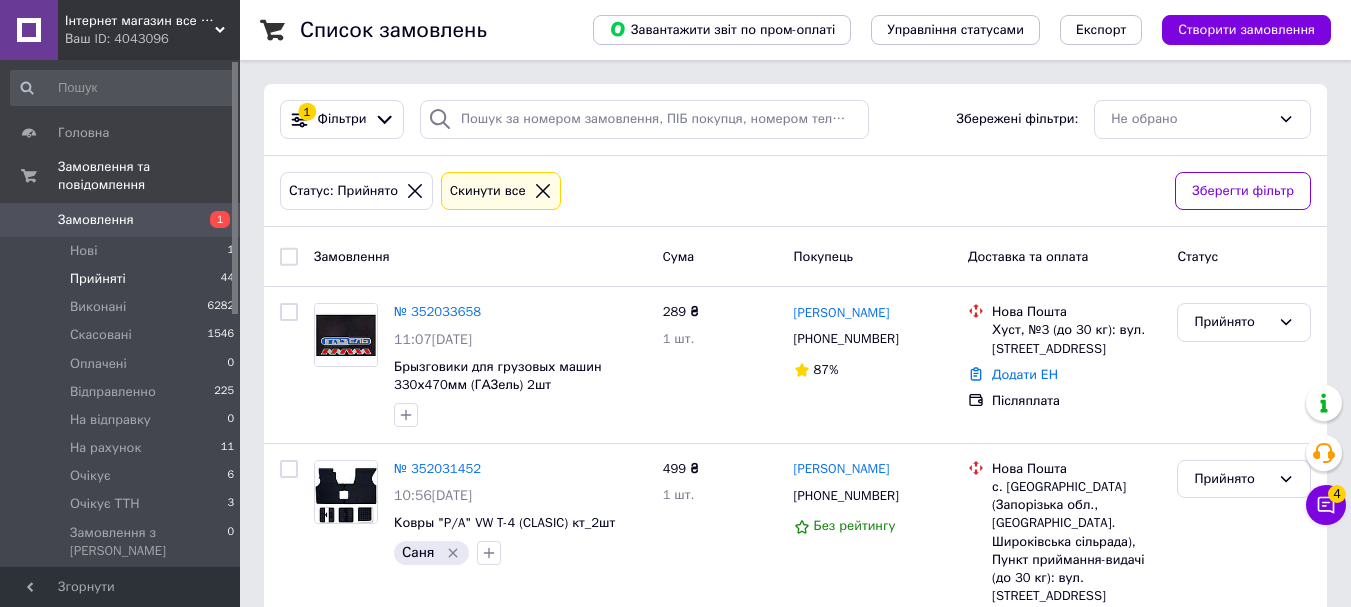 drag, startPoint x: 271, startPoint y: 85, endPoint x: 249, endPoint y: 88, distance: 22.203604 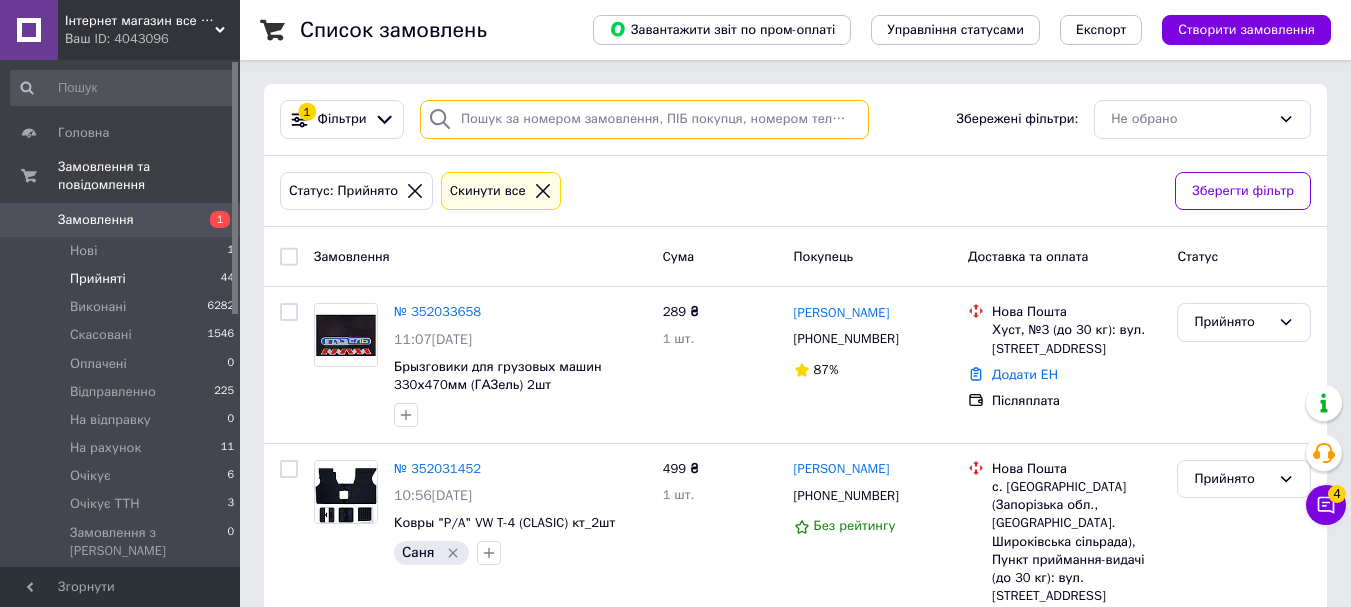 drag, startPoint x: 249, startPoint y: 88, endPoint x: 777, endPoint y: 143, distance: 530.8569 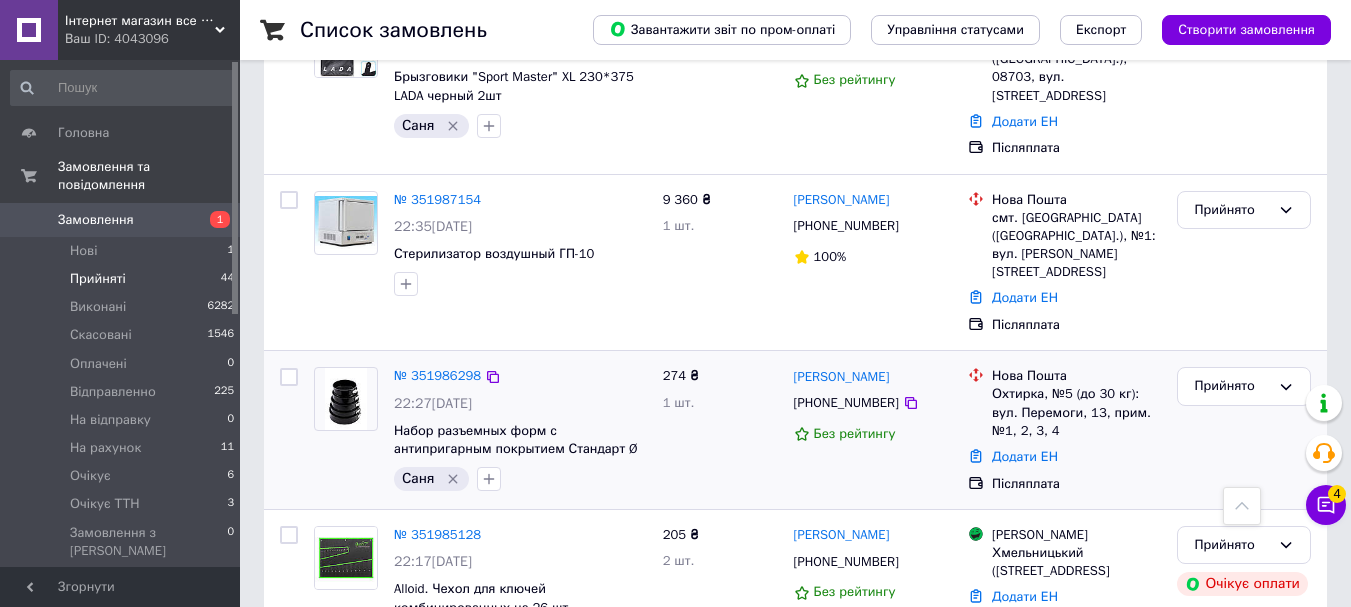 scroll, scrollTop: 2800, scrollLeft: 0, axis: vertical 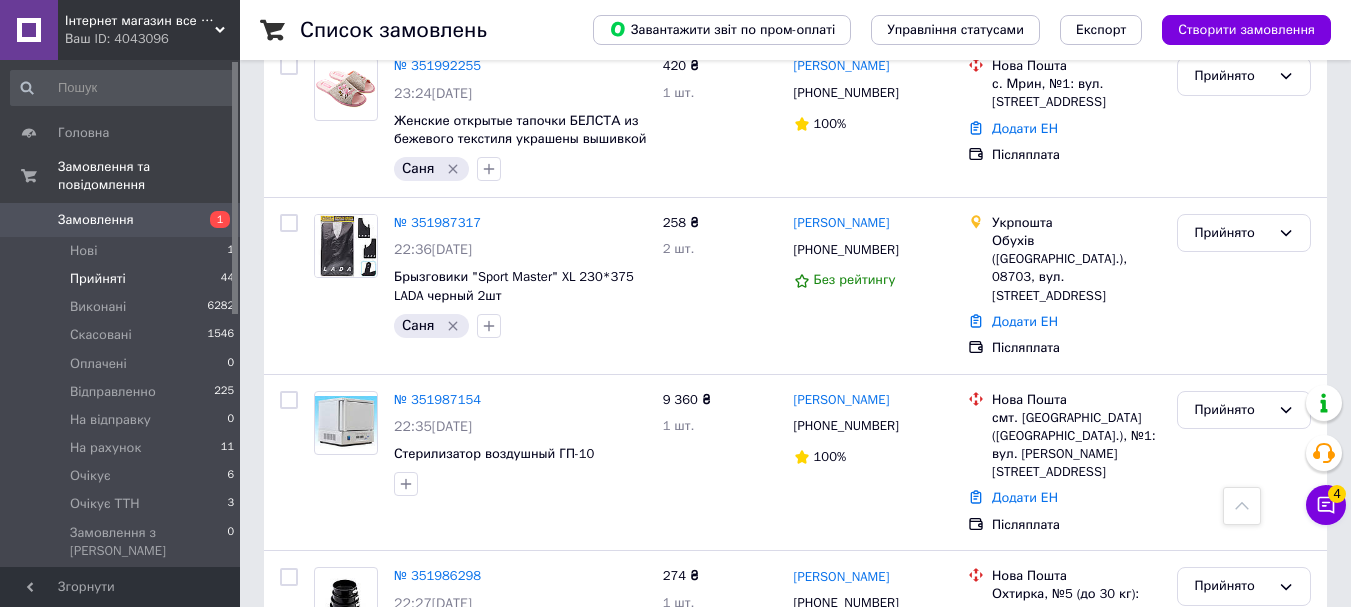drag, startPoint x: 421, startPoint y: 270, endPoint x: 436, endPoint y: 272, distance: 15.132746 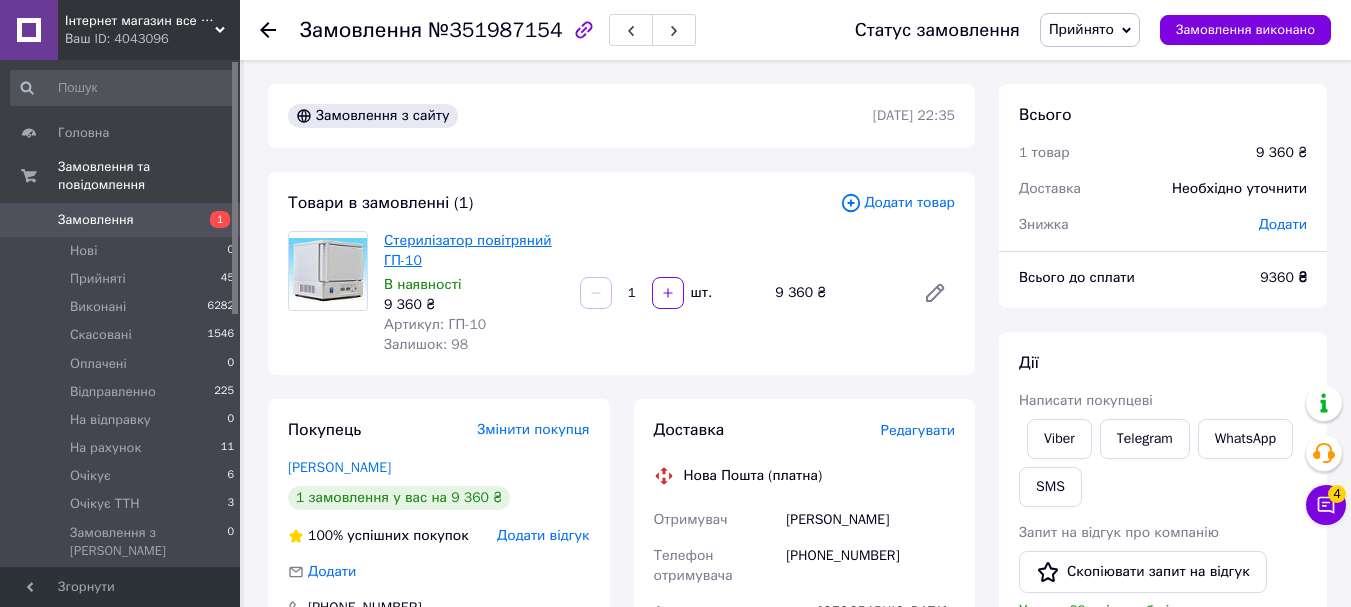 click on "Стерилізатор повітряний ГП-10" at bounding box center (468, 250) 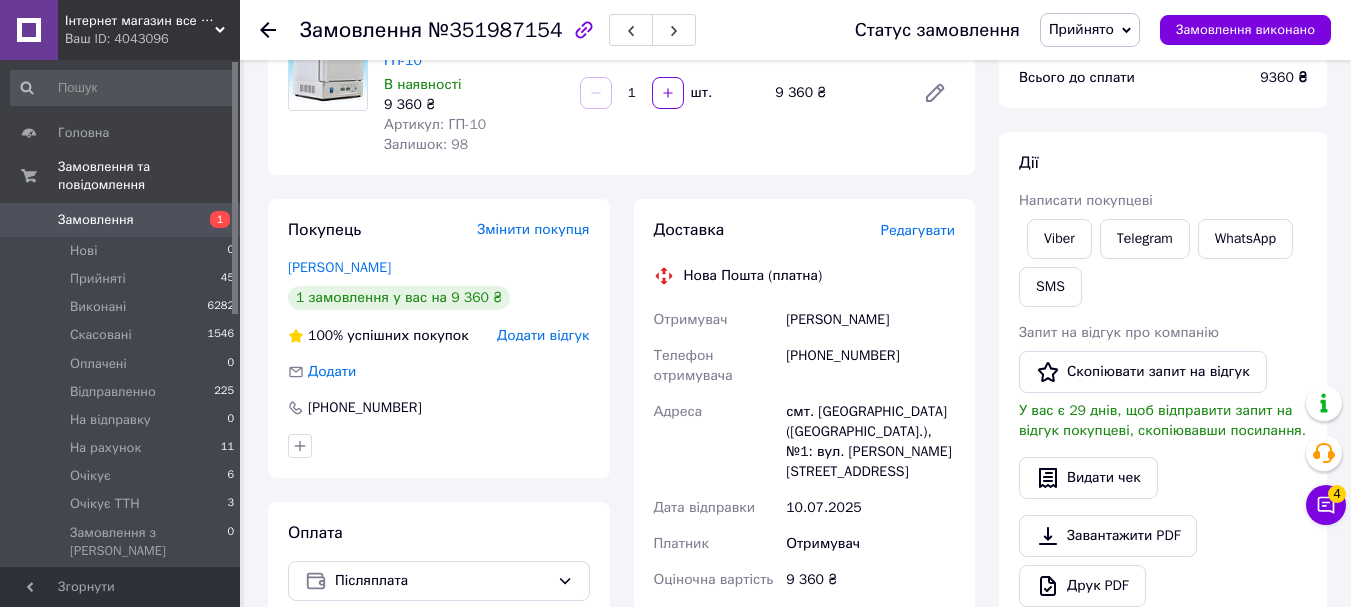 scroll, scrollTop: 100, scrollLeft: 0, axis: vertical 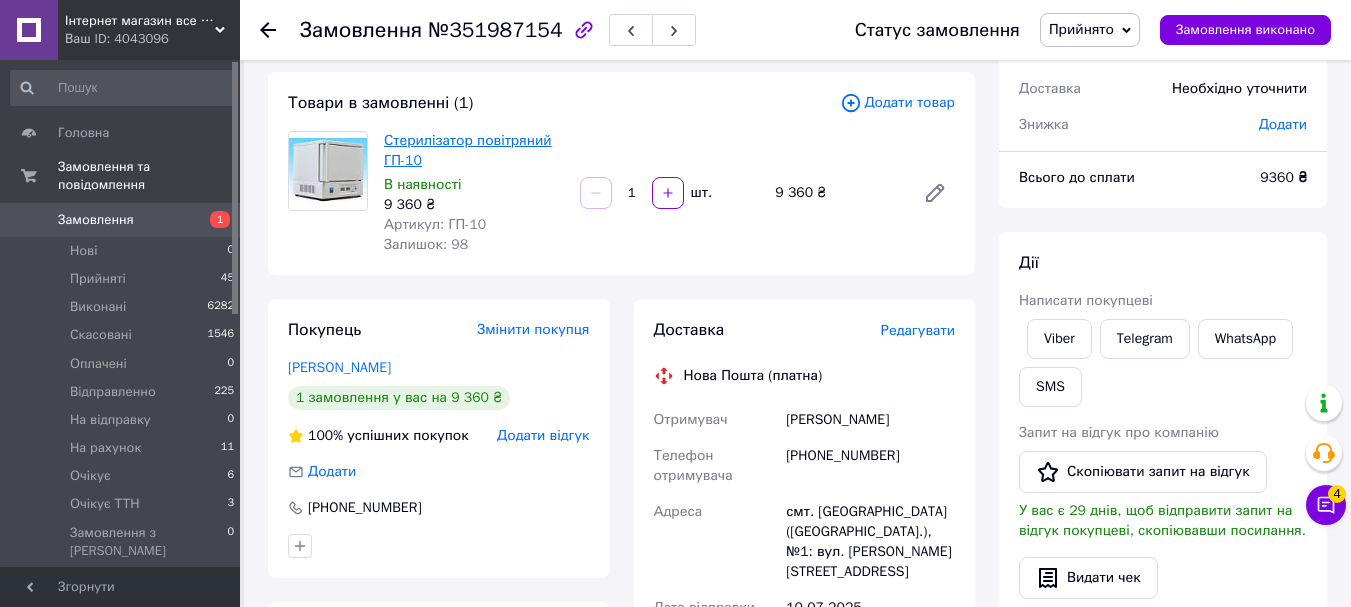 click on "Стерилізатор повітряний ГП-10" at bounding box center [468, 150] 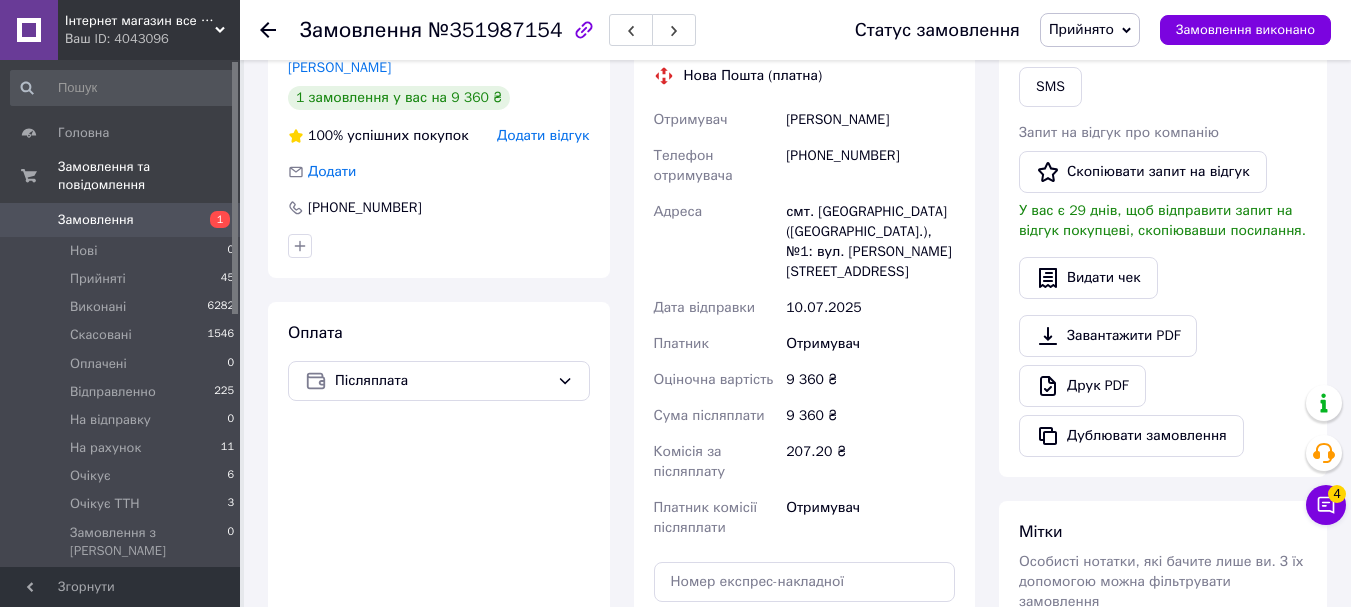 scroll, scrollTop: 200, scrollLeft: 0, axis: vertical 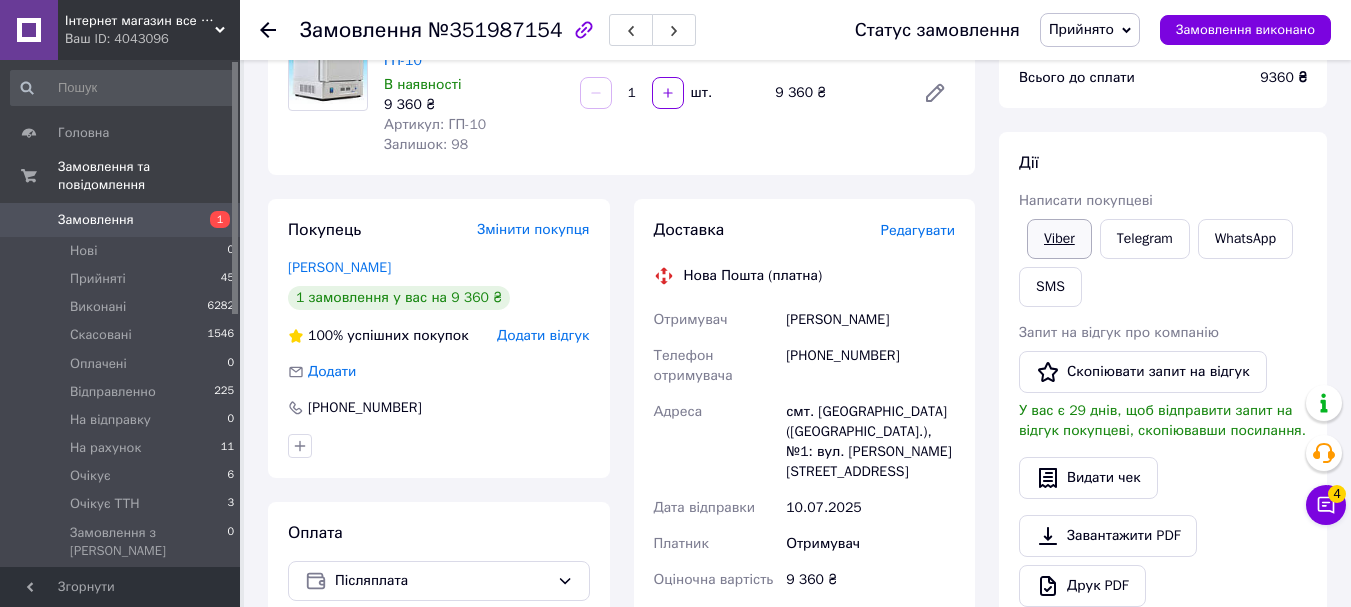 click on "Viber" at bounding box center (1059, 239) 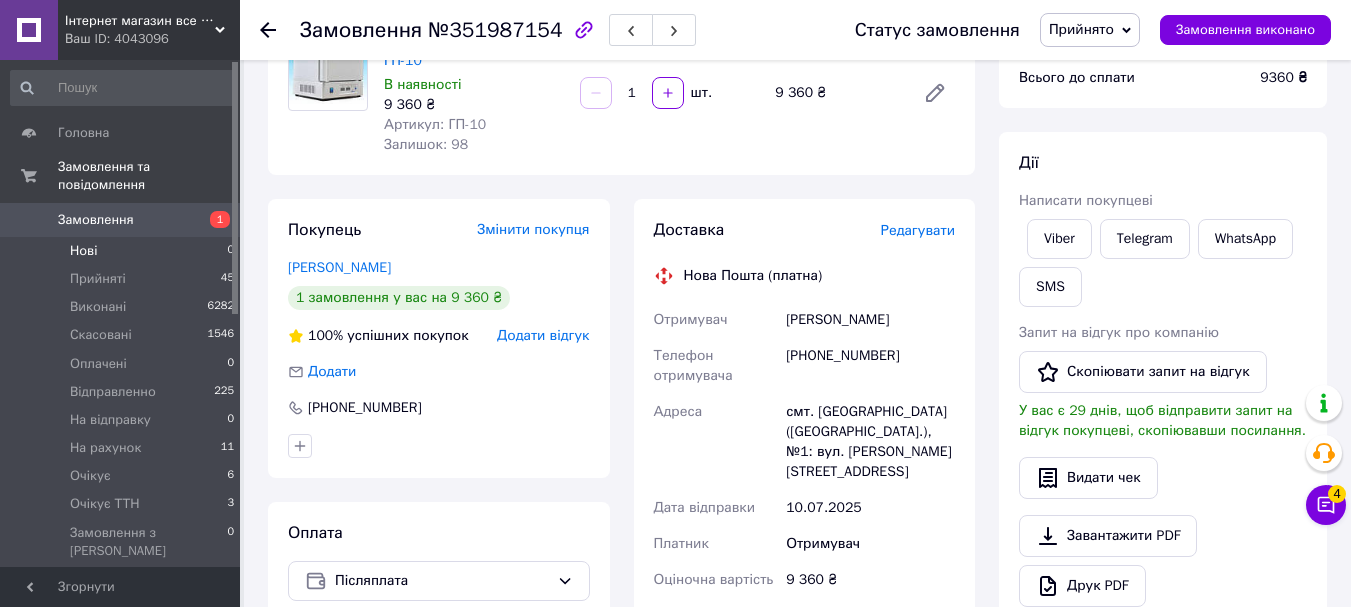 click on "Нові 0" at bounding box center [123, 251] 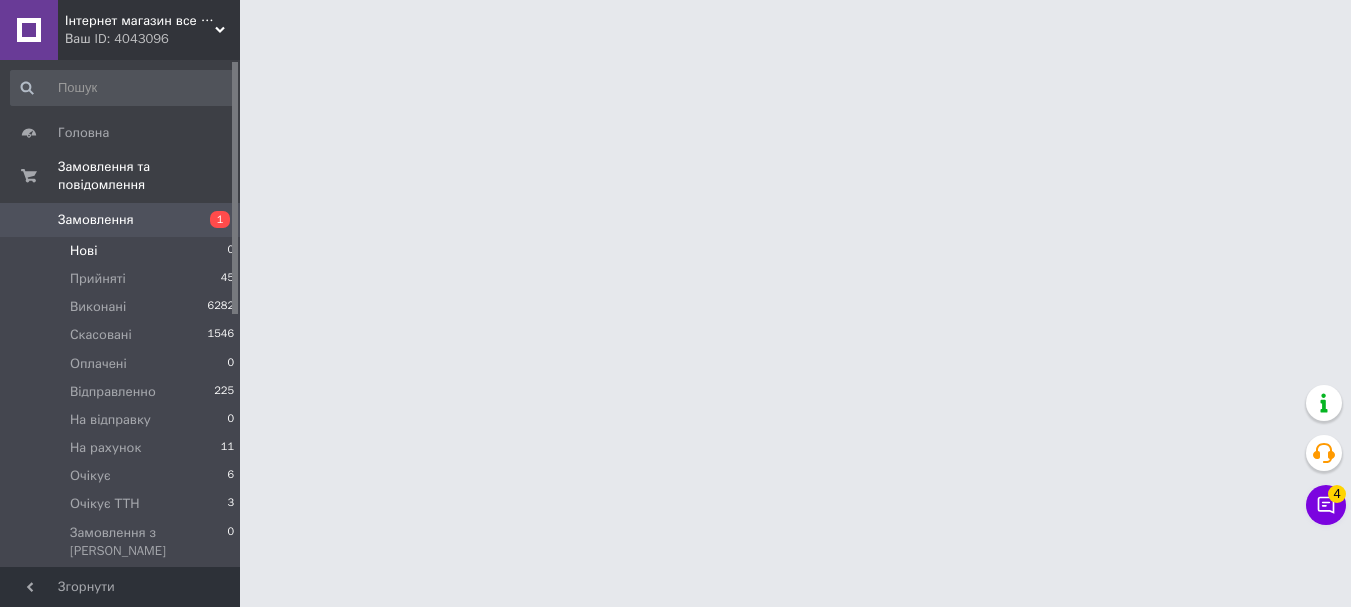 scroll, scrollTop: 0, scrollLeft: 0, axis: both 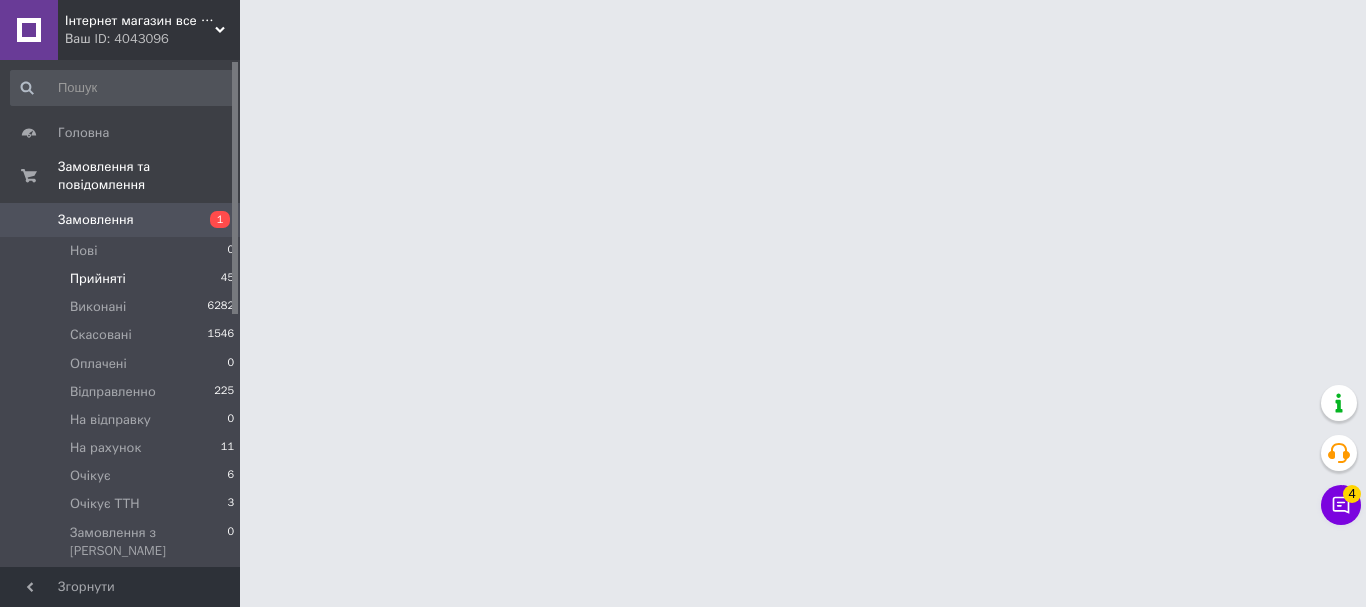 click on "Прийняті" at bounding box center [98, 279] 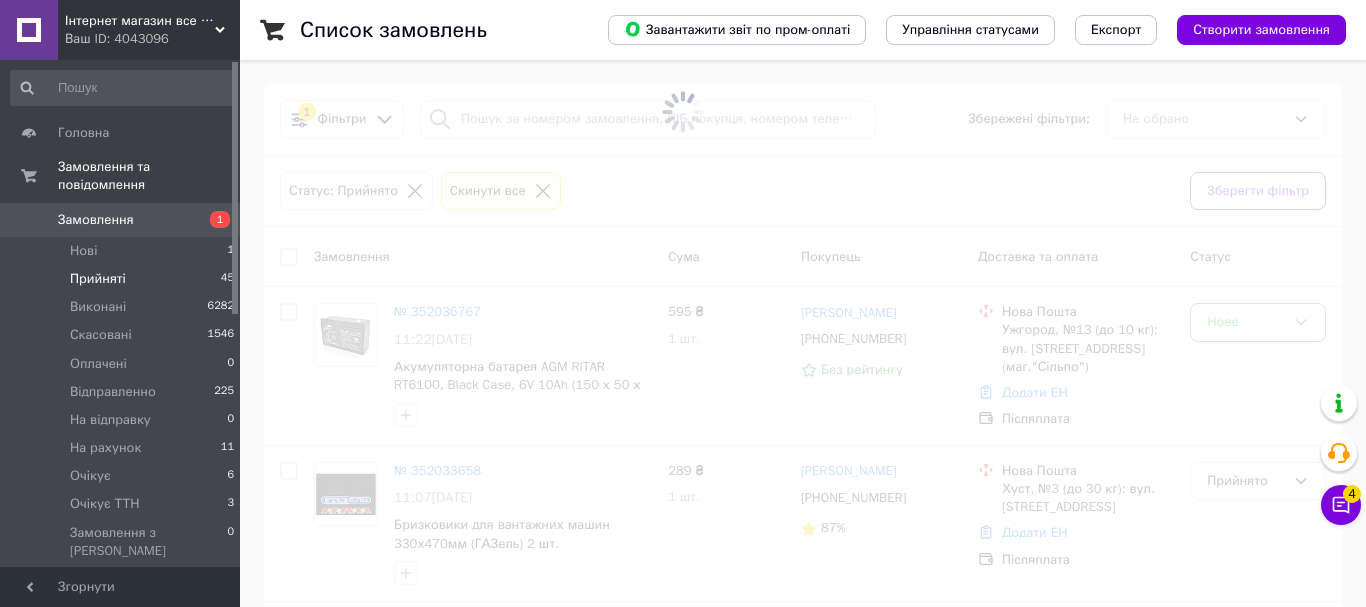 click at bounding box center [683, 303] 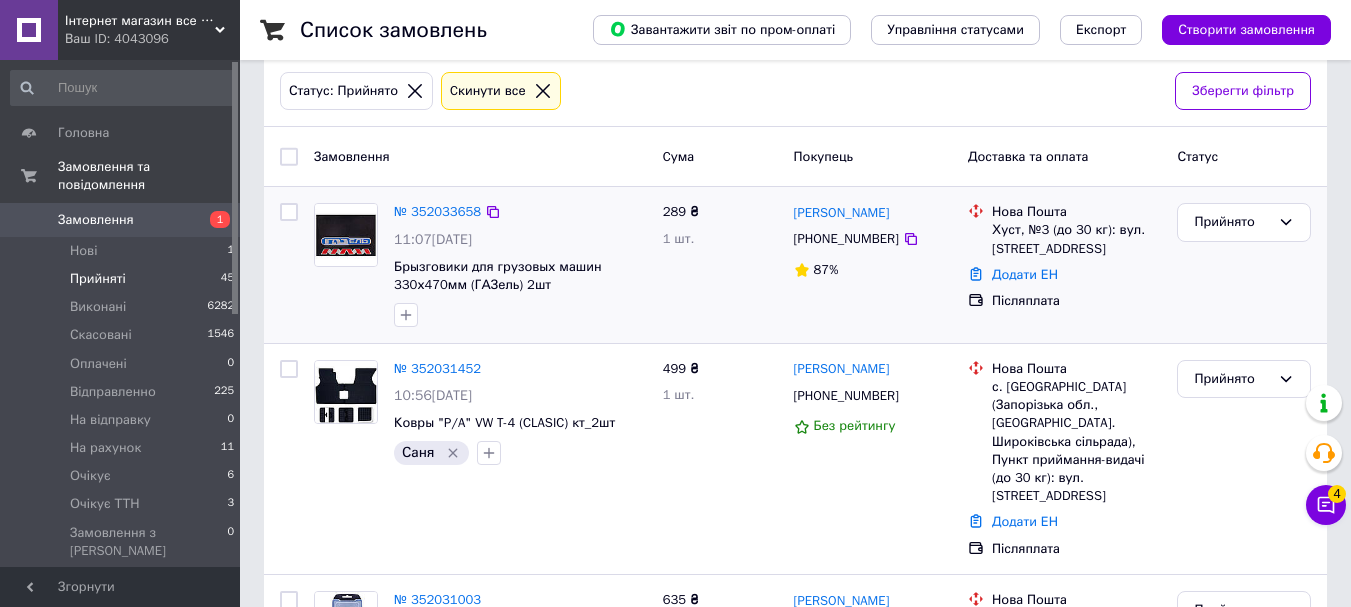 scroll, scrollTop: 0, scrollLeft: 0, axis: both 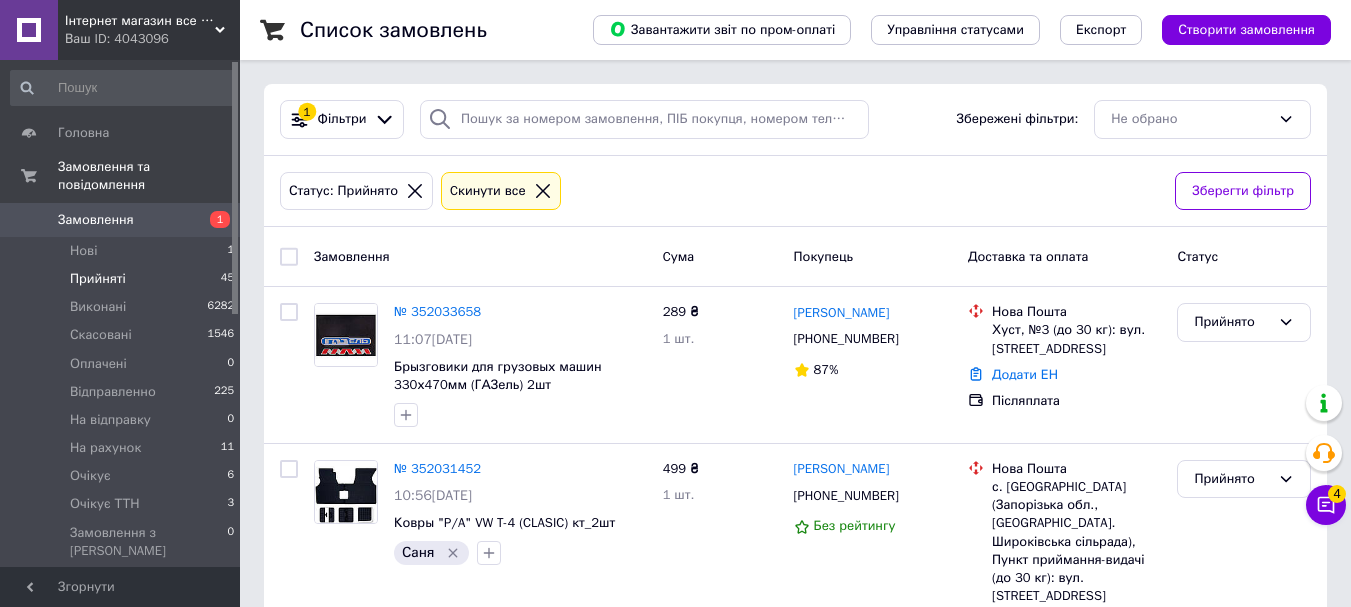 click on "Прийняті 45" at bounding box center (123, 279) 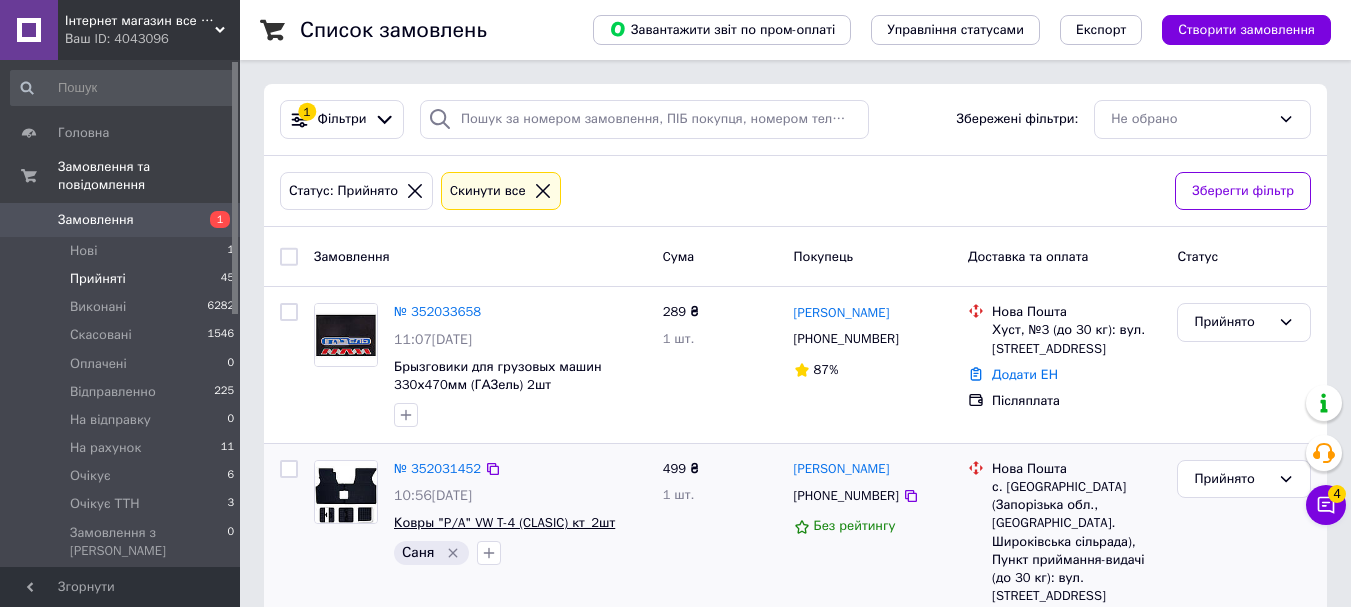 scroll, scrollTop: 200, scrollLeft: 0, axis: vertical 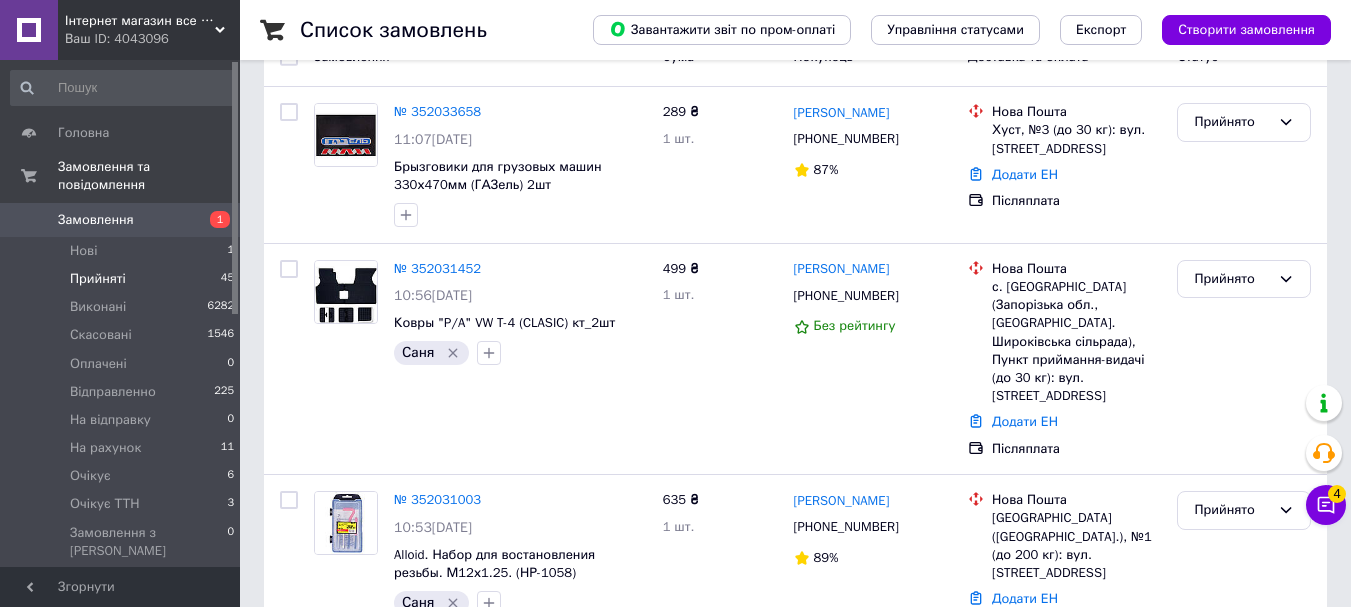 click on "Прийняті 45" at bounding box center [123, 279] 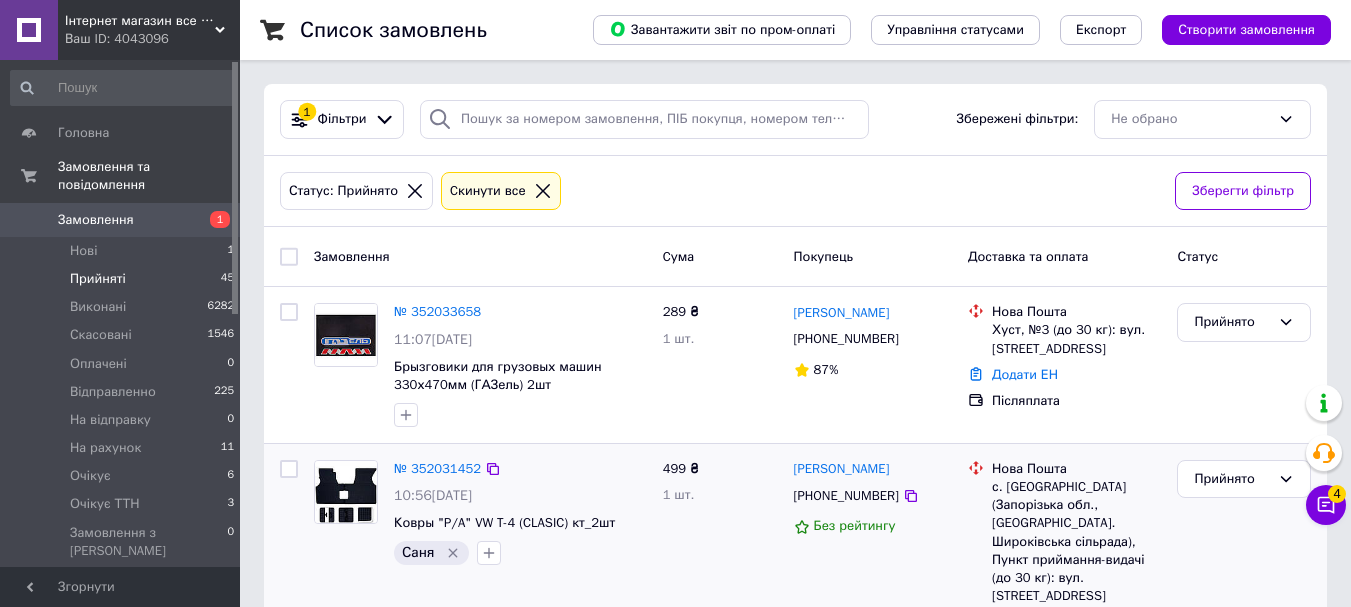 scroll, scrollTop: 200, scrollLeft: 0, axis: vertical 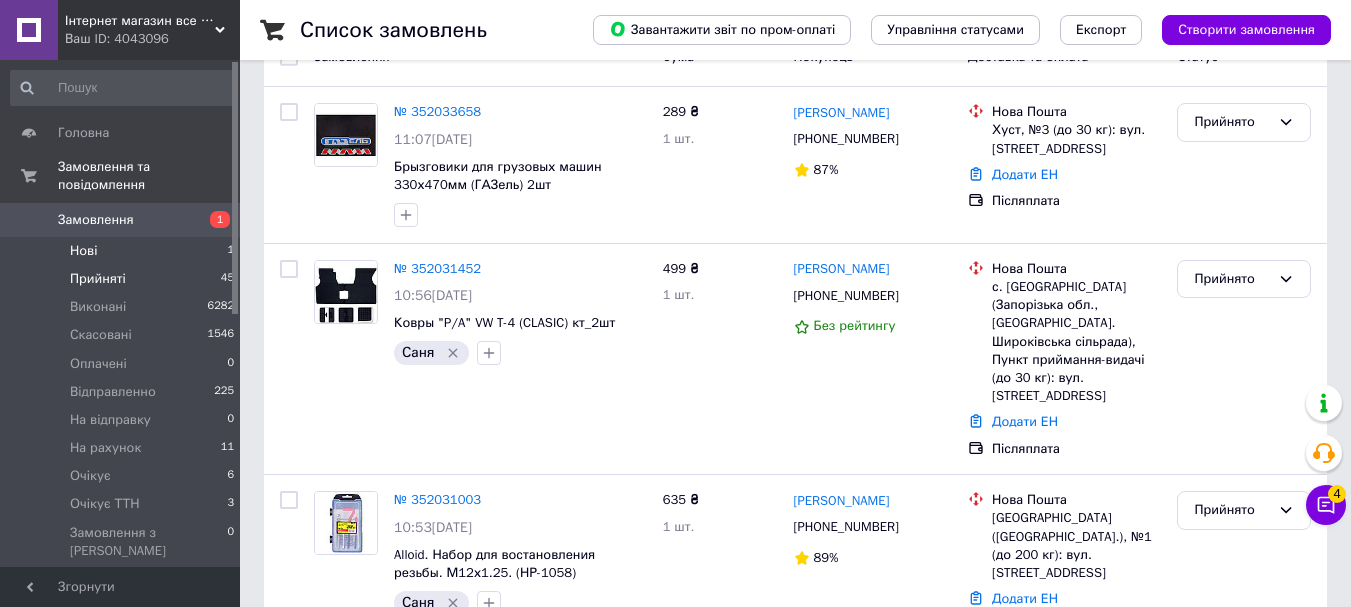 click on "Нові 1" at bounding box center [123, 251] 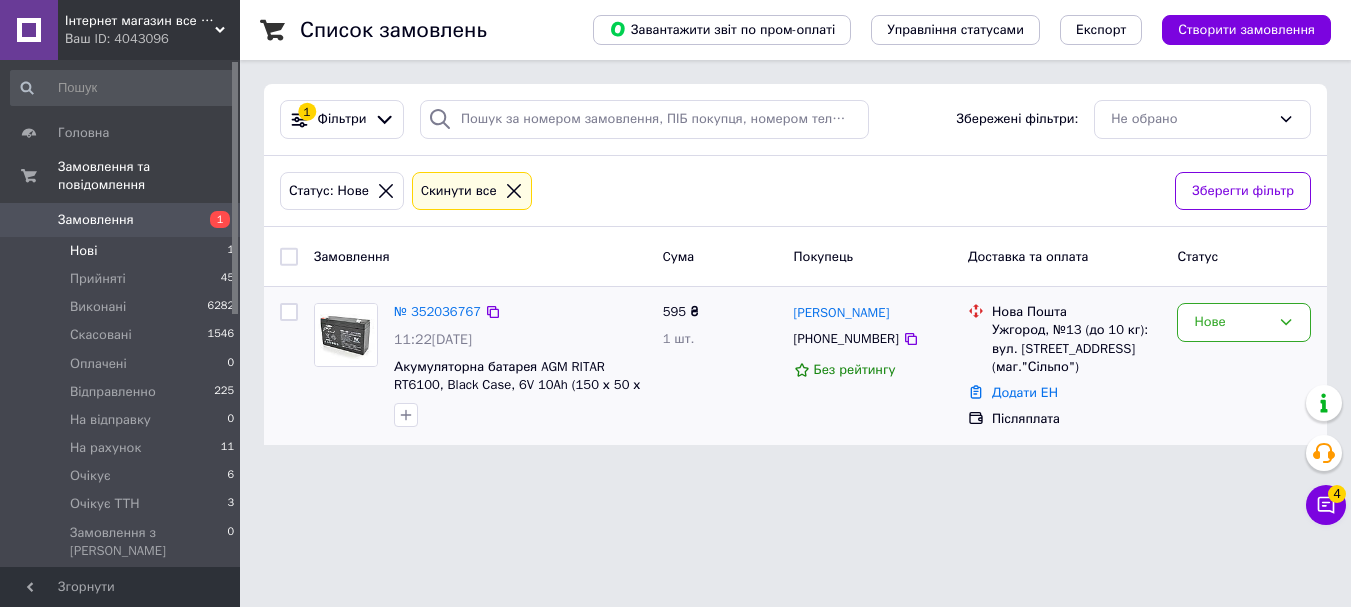 scroll, scrollTop: 0, scrollLeft: 0, axis: both 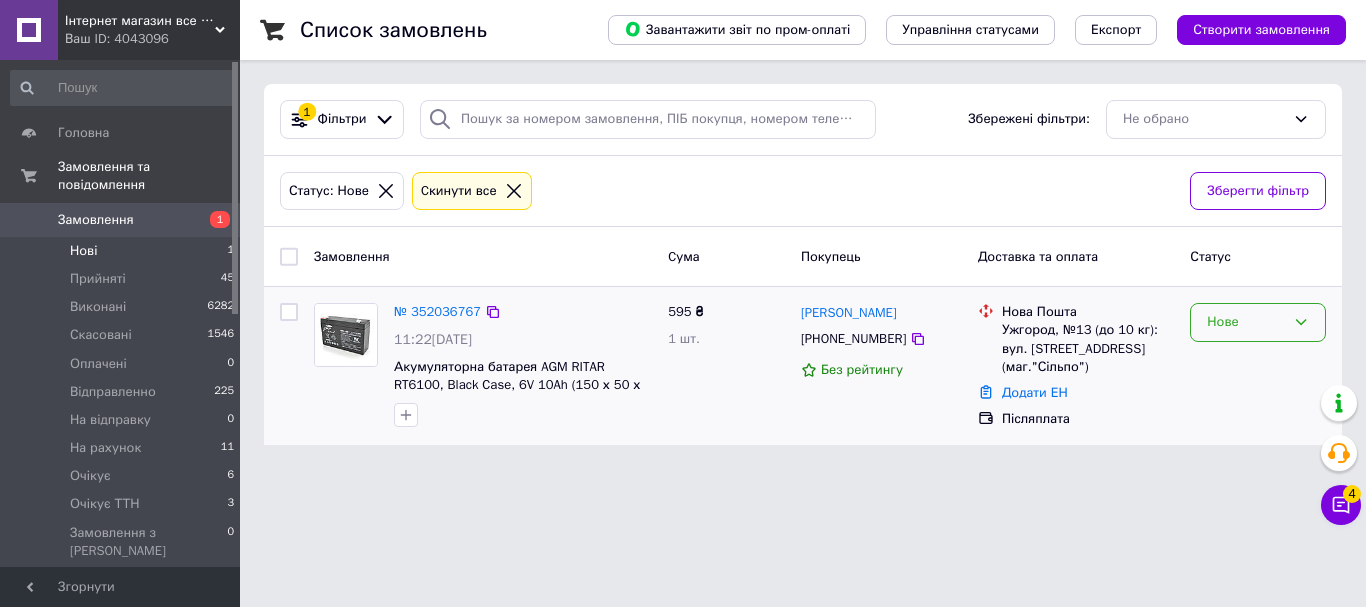 click on "Нове" at bounding box center (1258, 322) 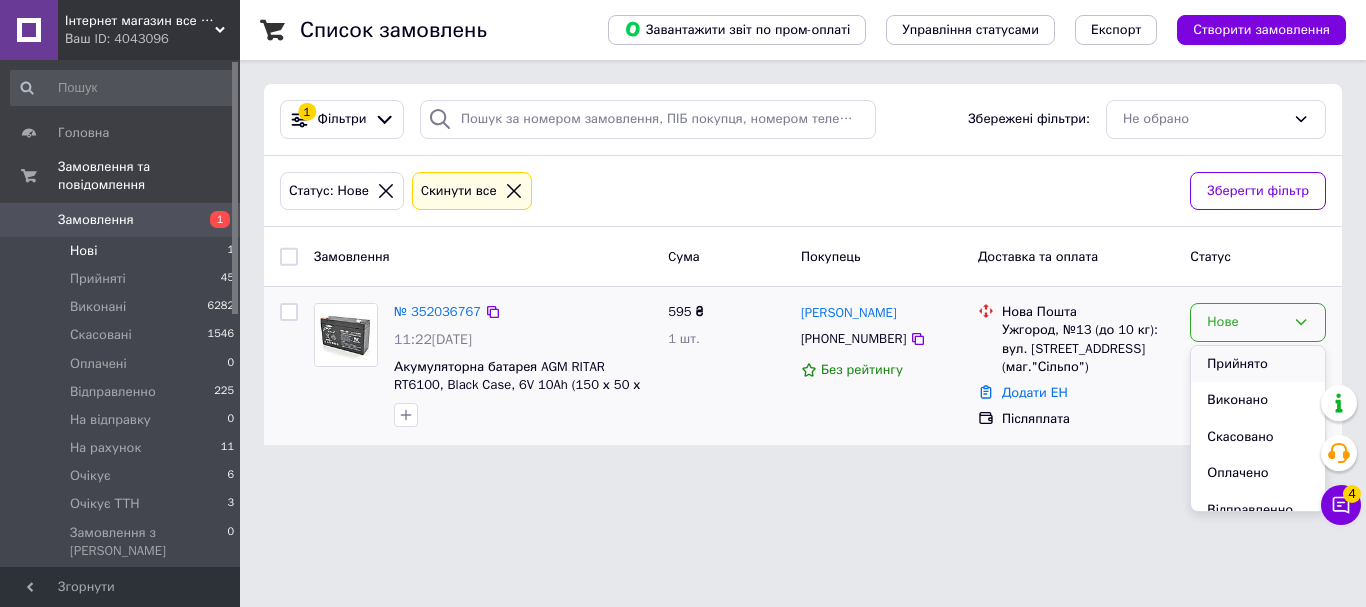 click on "Прийнято" at bounding box center [1258, 364] 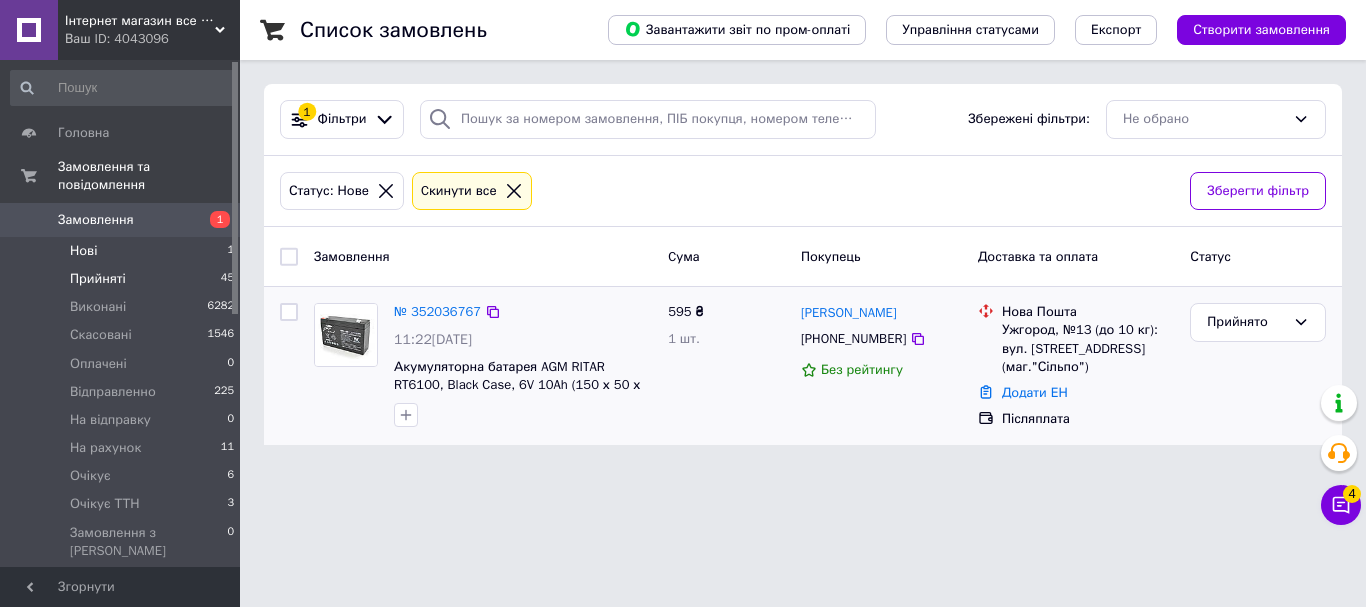 click on "Прийняті 45" at bounding box center [123, 279] 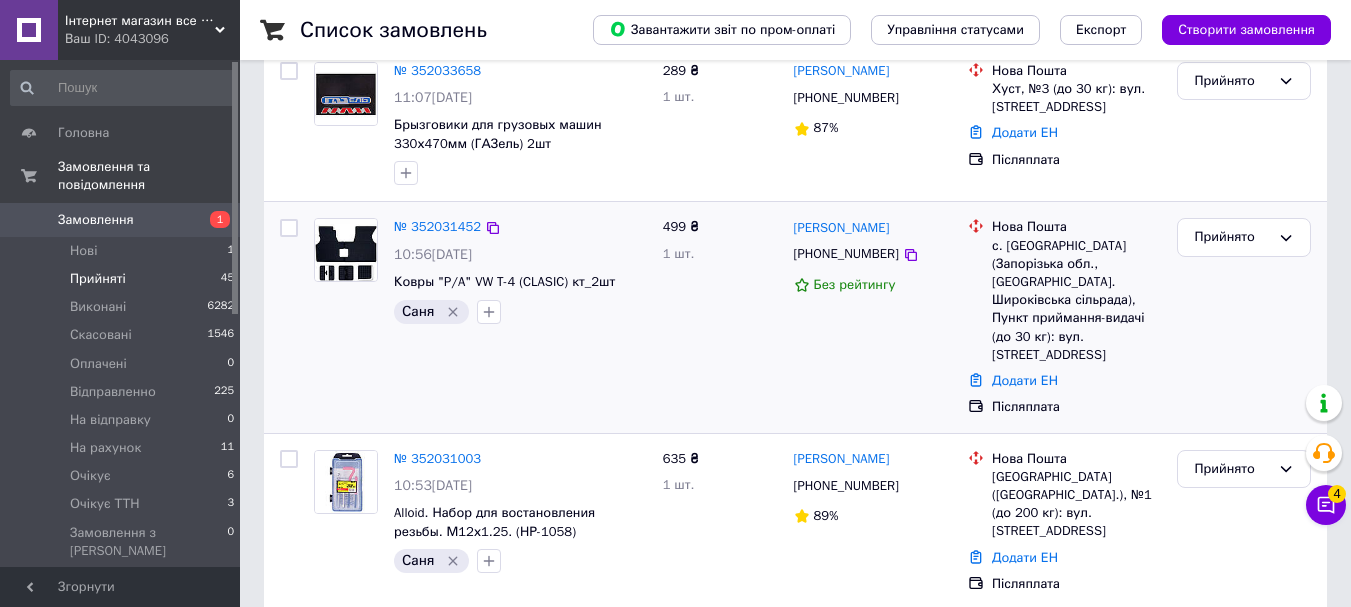 scroll, scrollTop: 200, scrollLeft: 0, axis: vertical 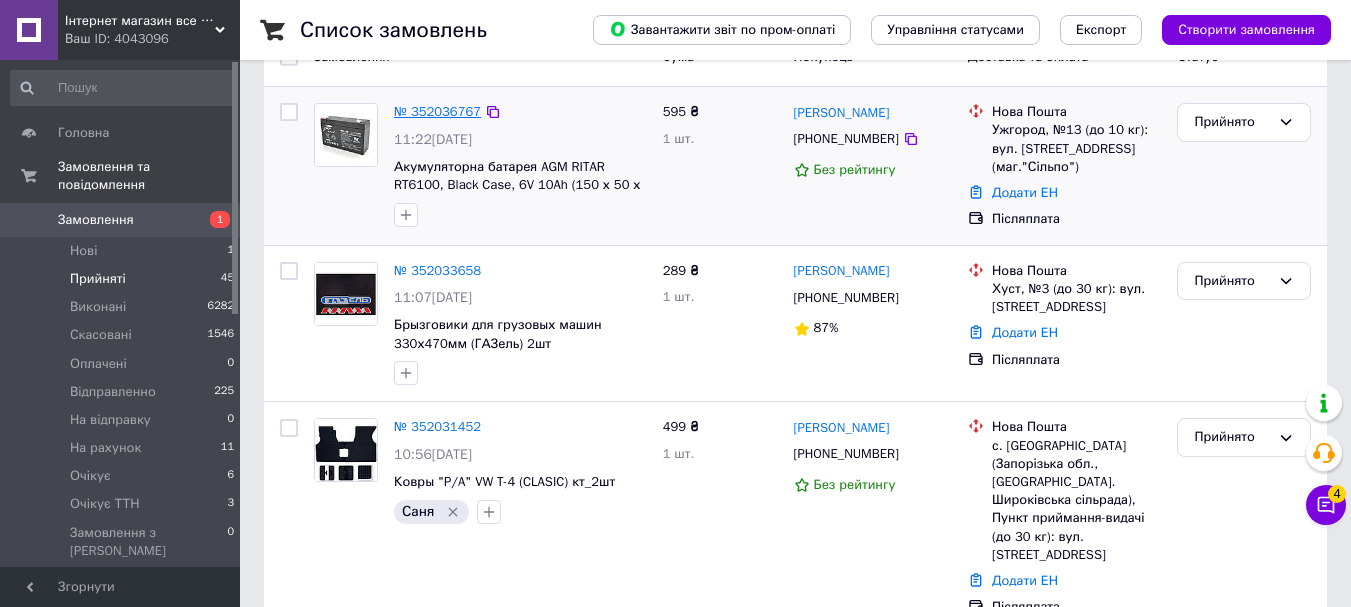 click on "№ 352036767" at bounding box center (437, 111) 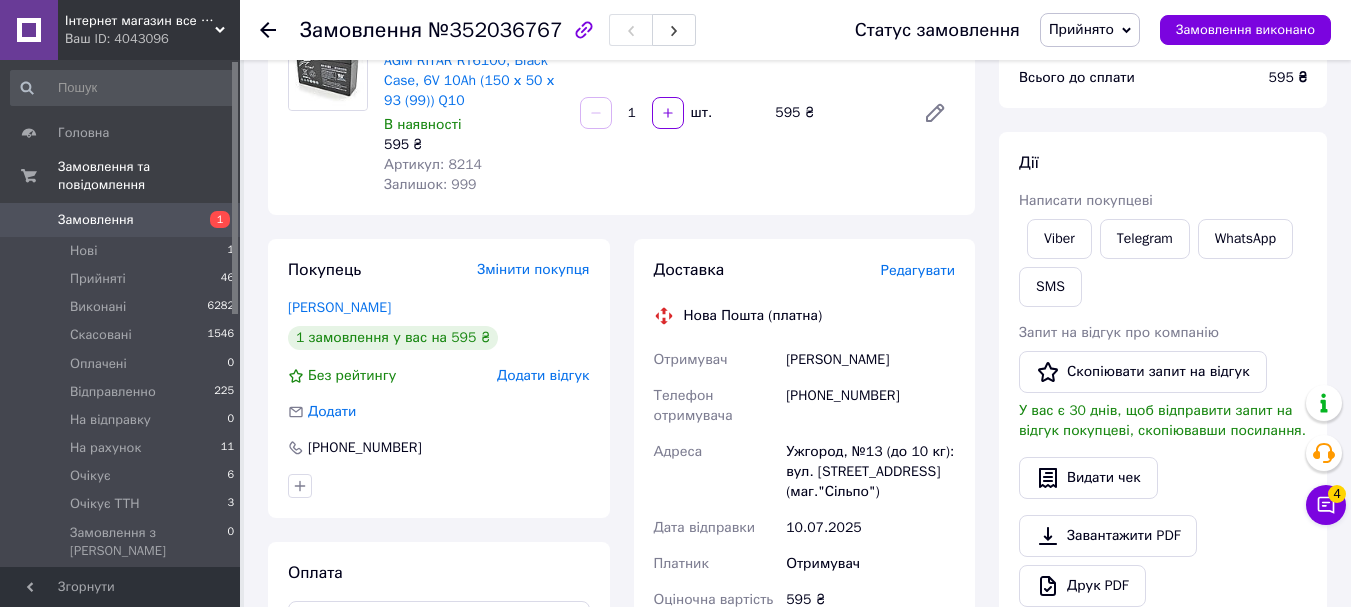 scroll, scrollTop: 0, scrollLeft: 0, axis: both 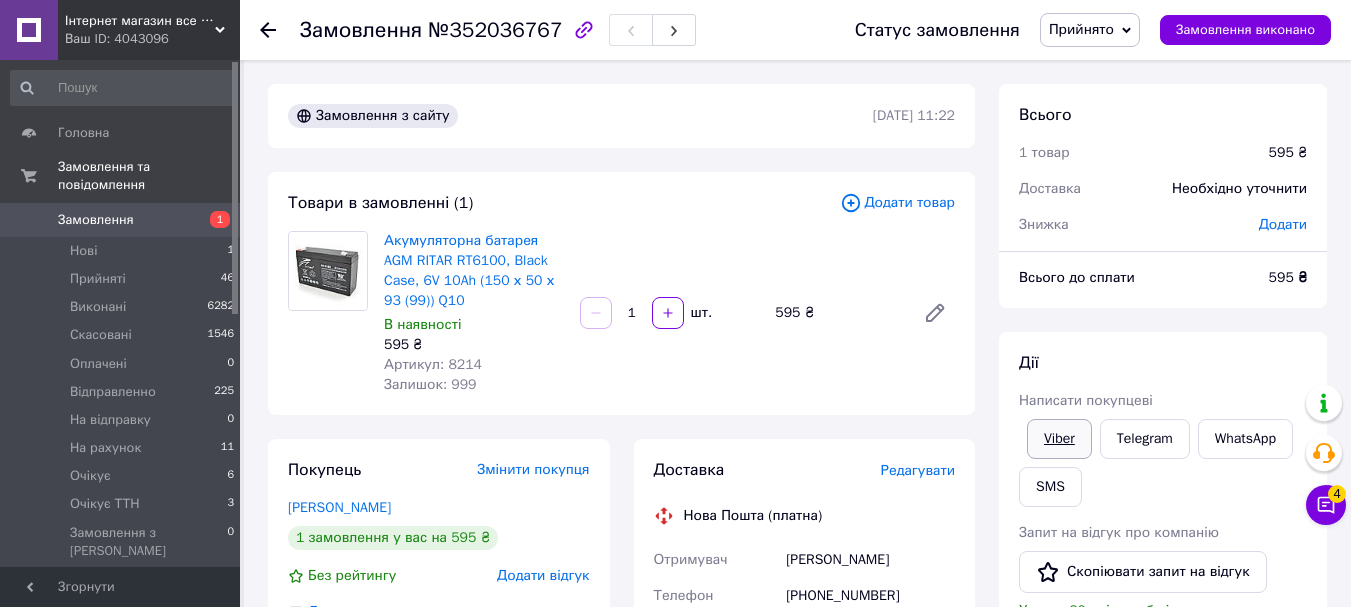 click on "Viber" at bounding box center (1059, 439) 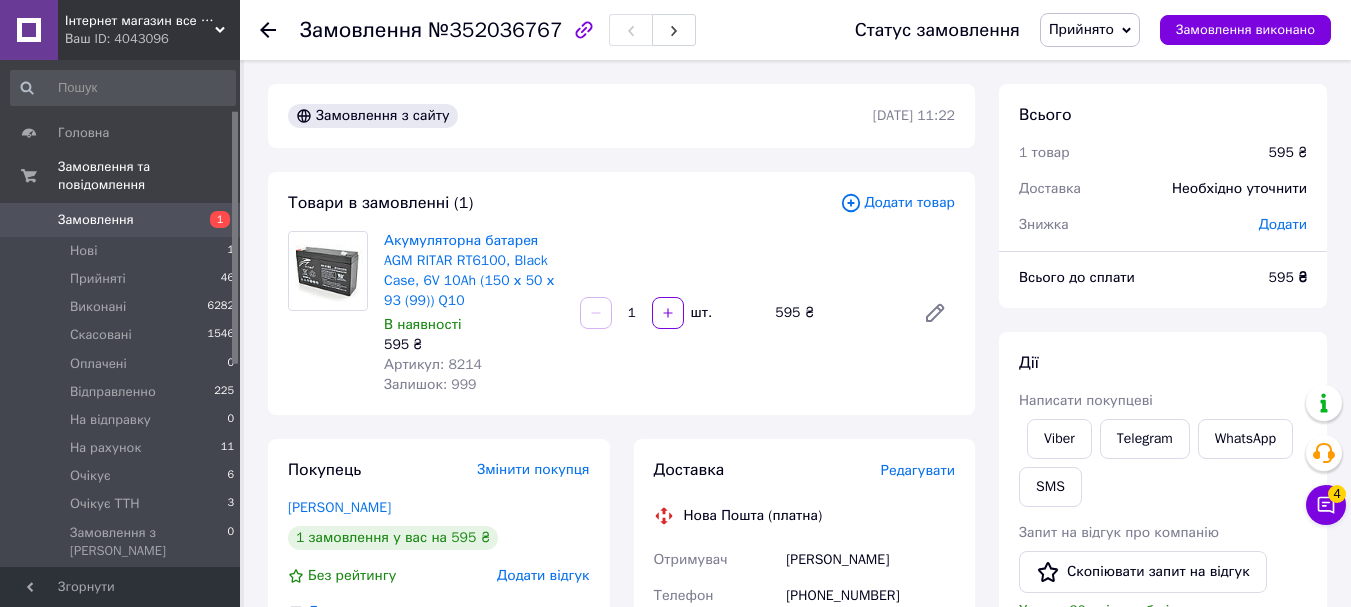 scroll, scrollTop: 200, scrollLeft: 0, axis: vertical 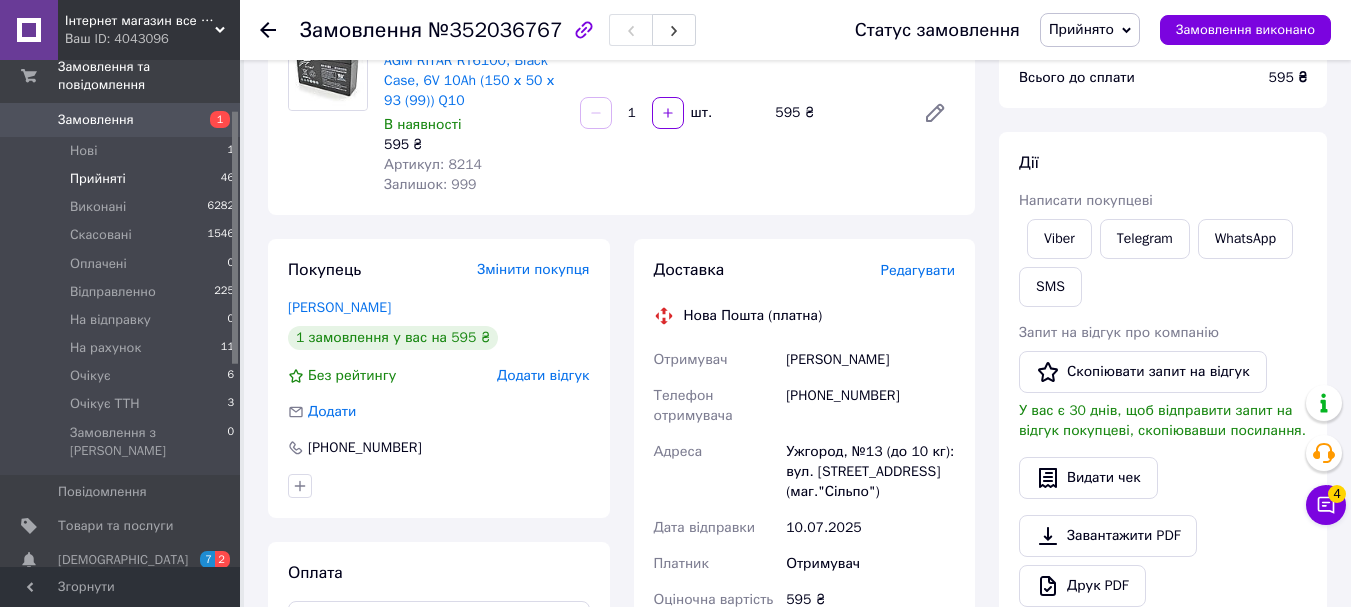 click on "Прийняті 46" at bounding box center [123, 179] 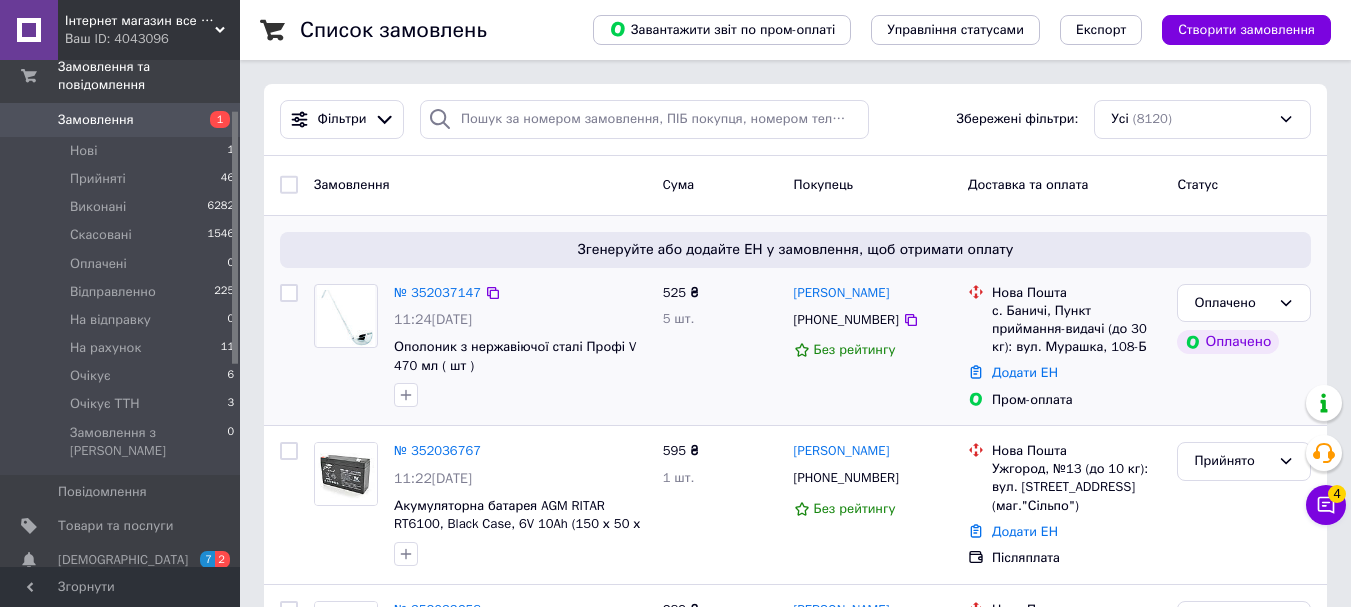 scroll, scrollTop: 100, scrollLeft: 0, axis: vertical 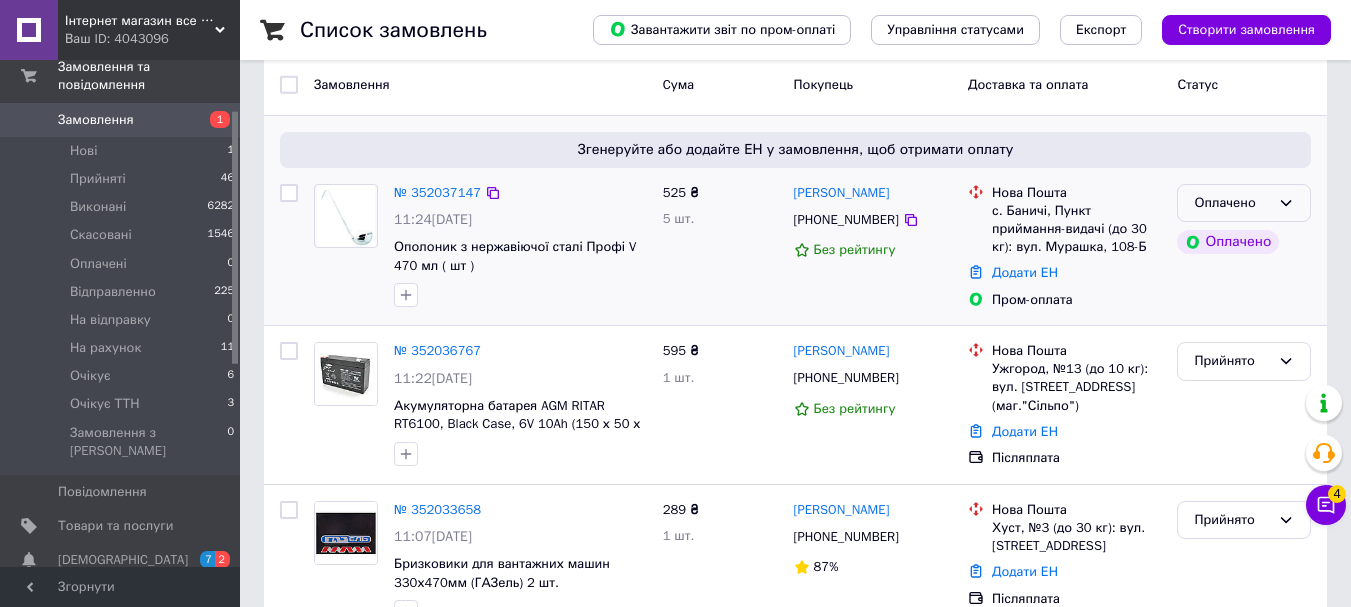 click on "Оплачено" at bounding box center (1232, 203) 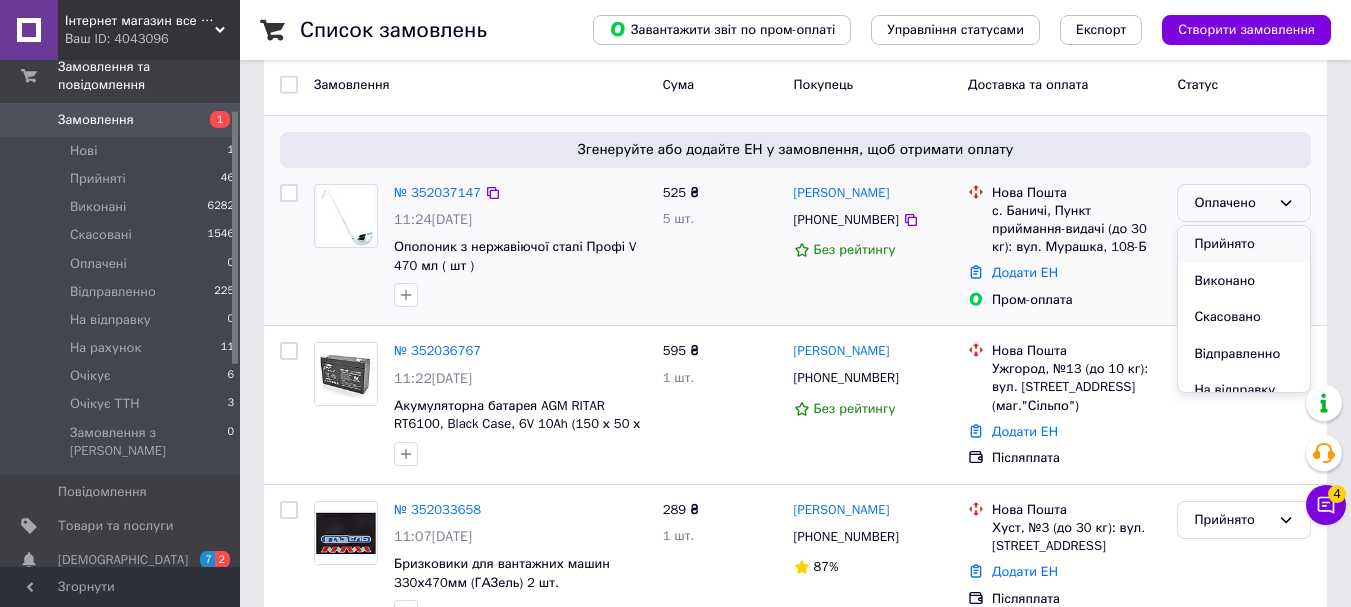 click on "Прийнято" at bounding box center [1244, 244] 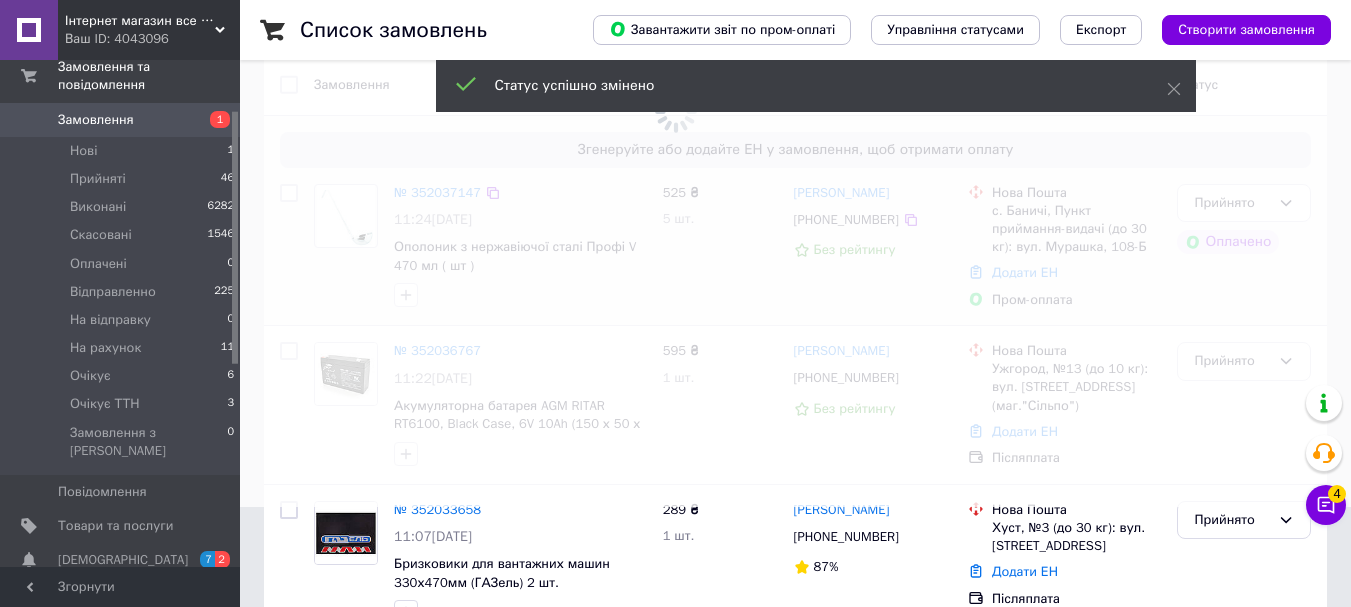 scroll, scrollTop: 300, scrollLeft: 0, axis: vertical 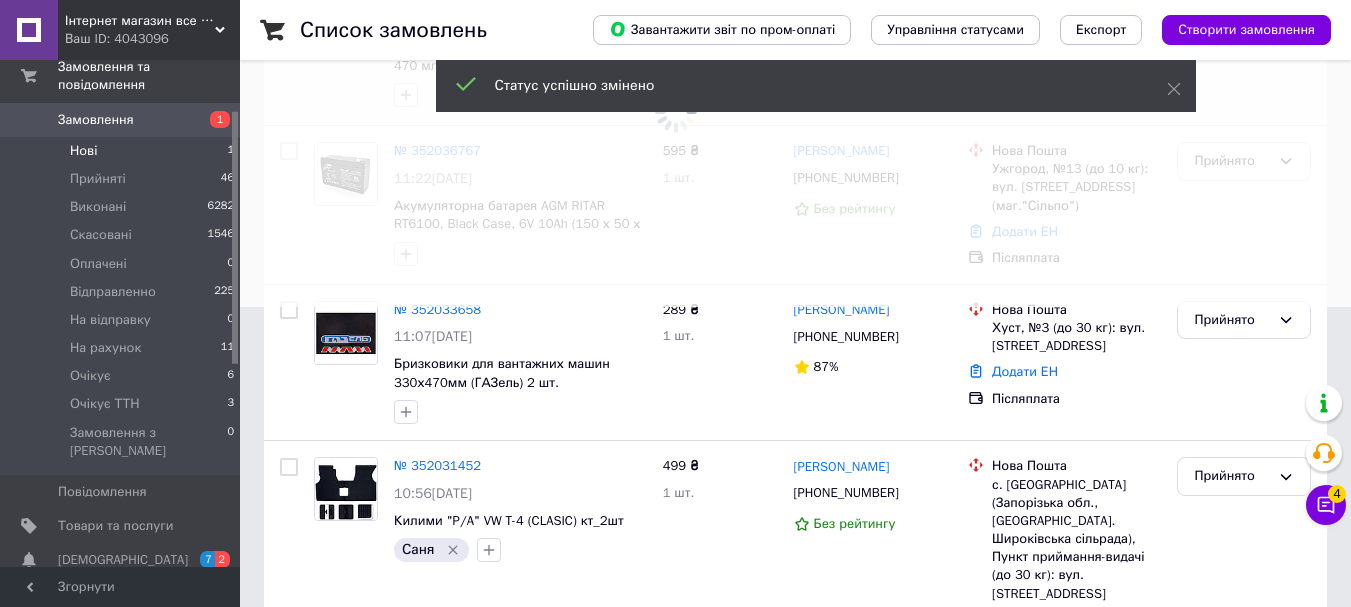 click on "Нові 1" at bounding box center (123, 151) 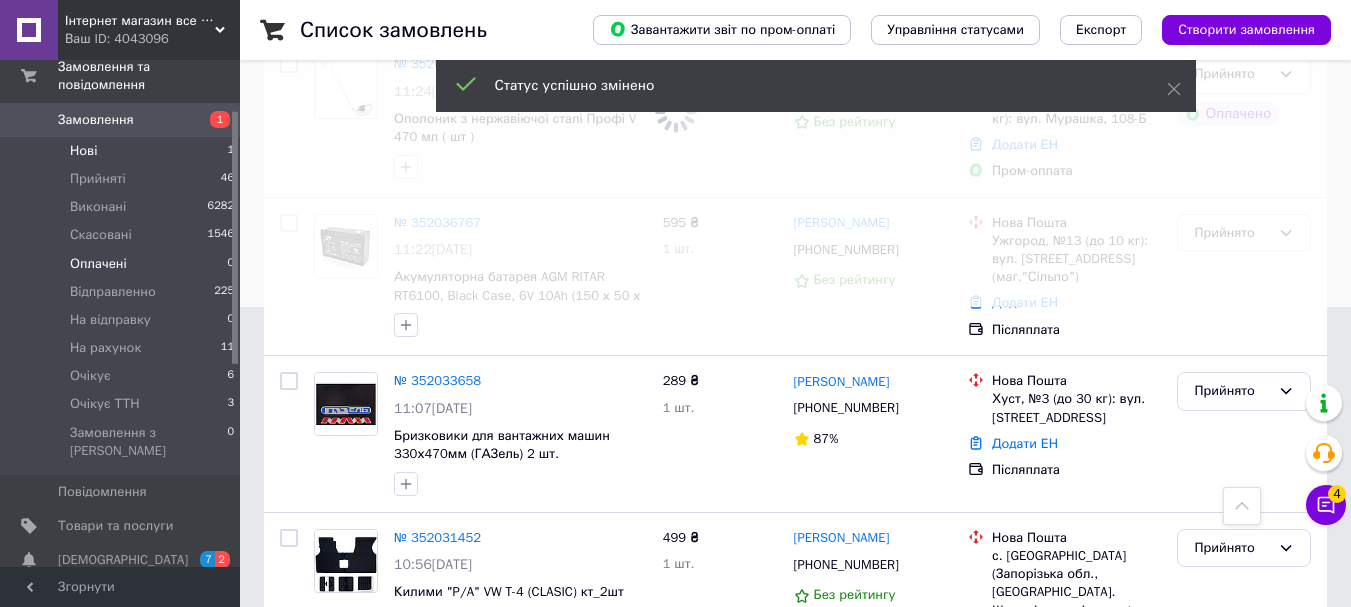 scroll, scrollTop: 0, scrollLeft: 0, axis: both 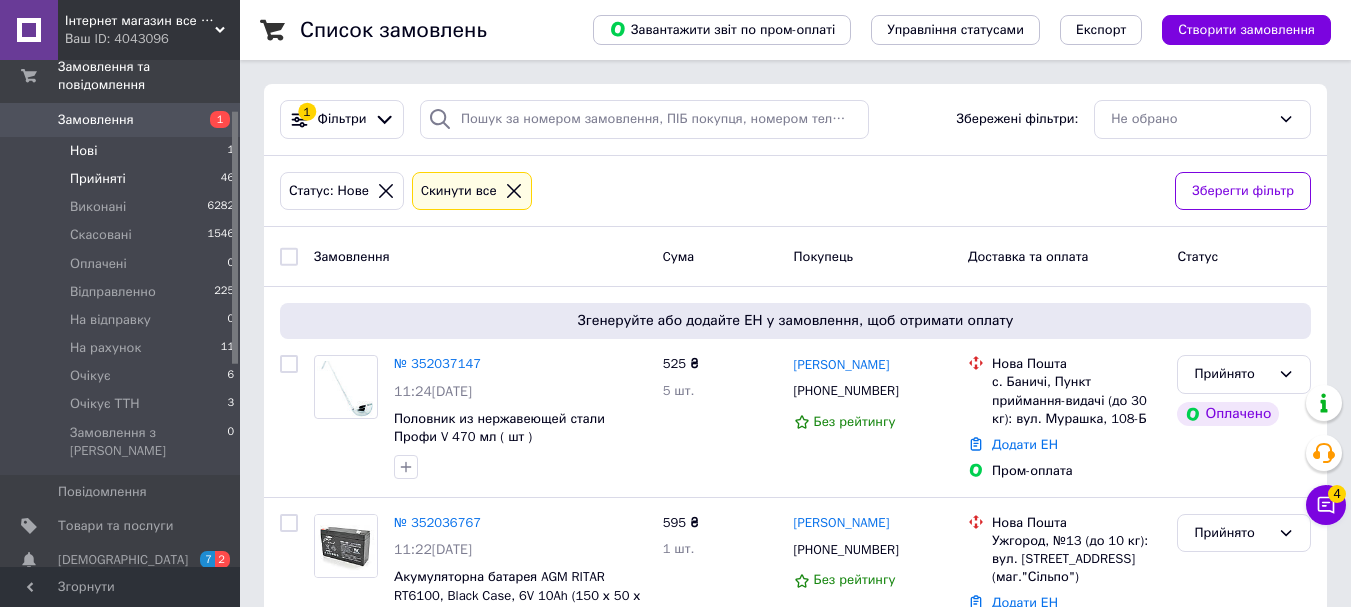 click on "Прийняті 46" at bounding box center (123, 179) 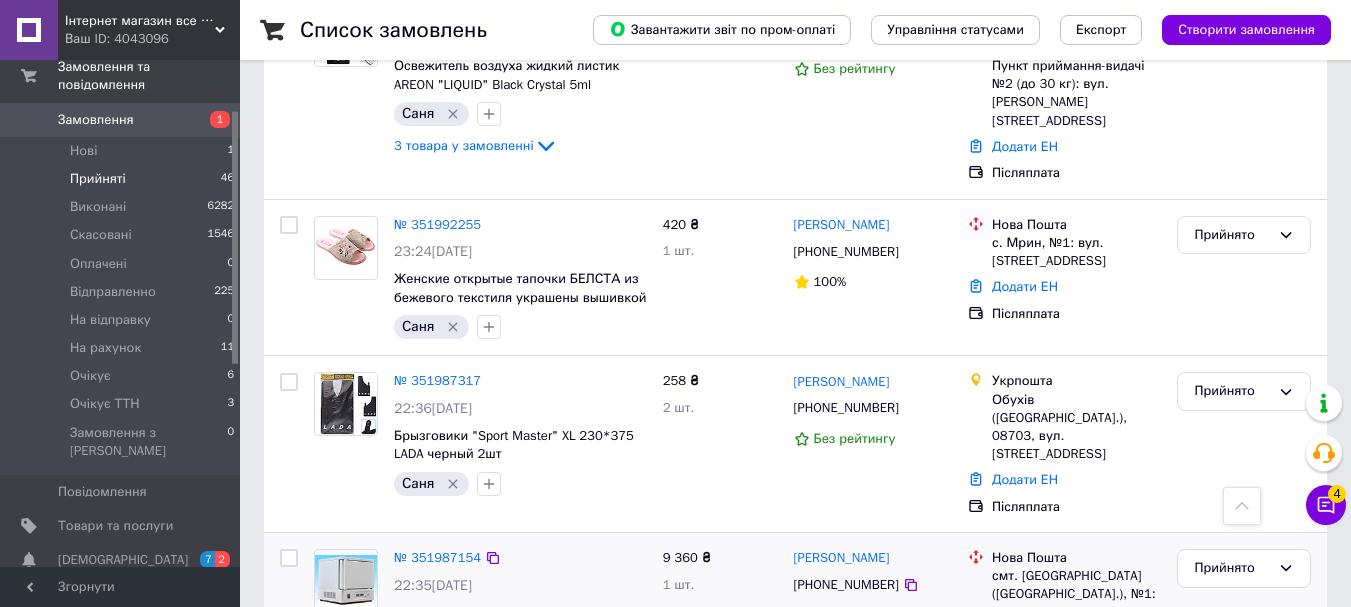 scroll, scrollTop: 3000, scrollLeft: 0, axis: vertical 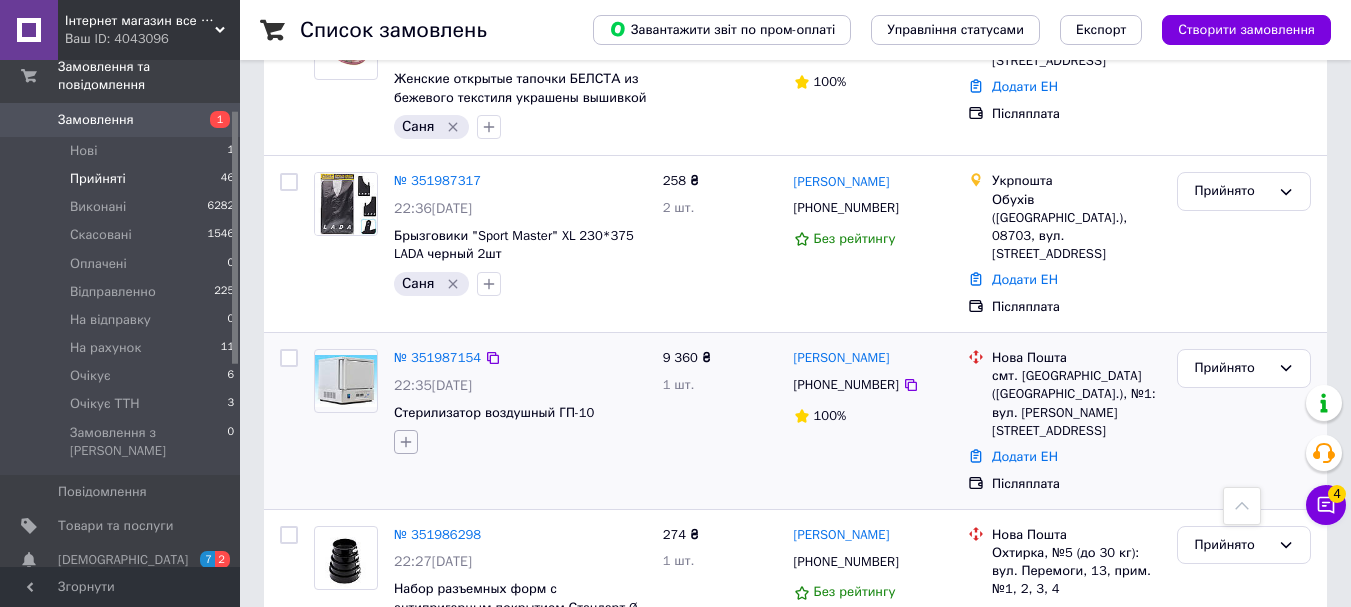 click 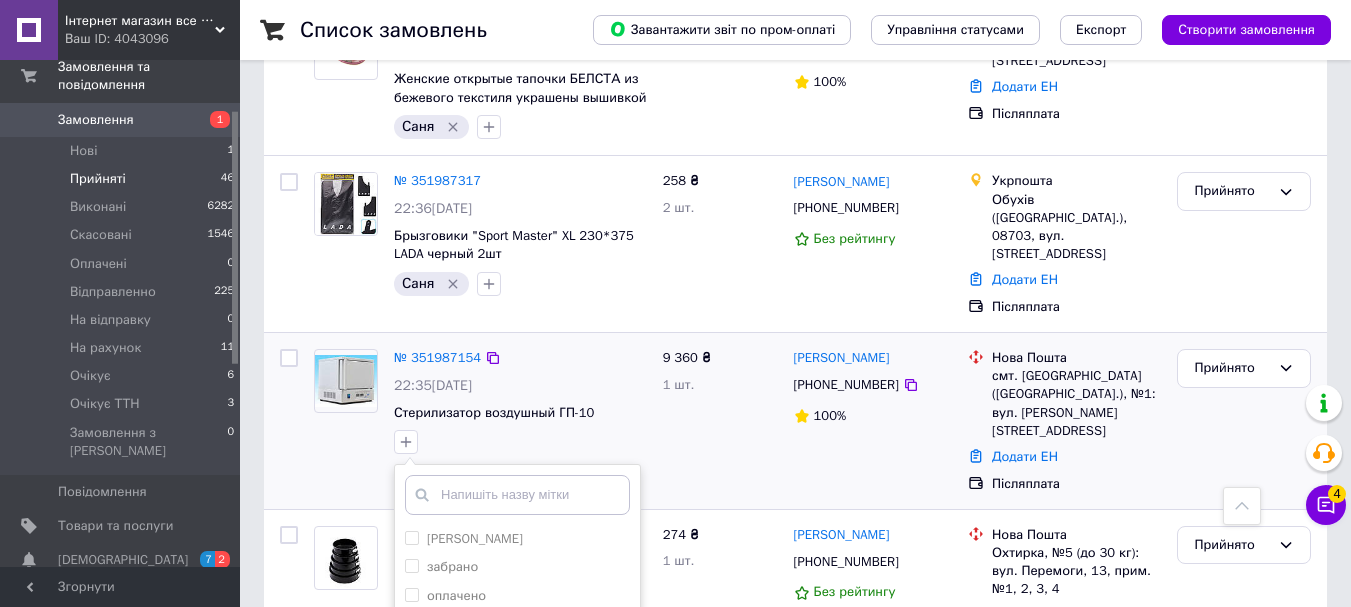 scroll, scrollTop: 3300, scrollLeft: 0, axis: vertical 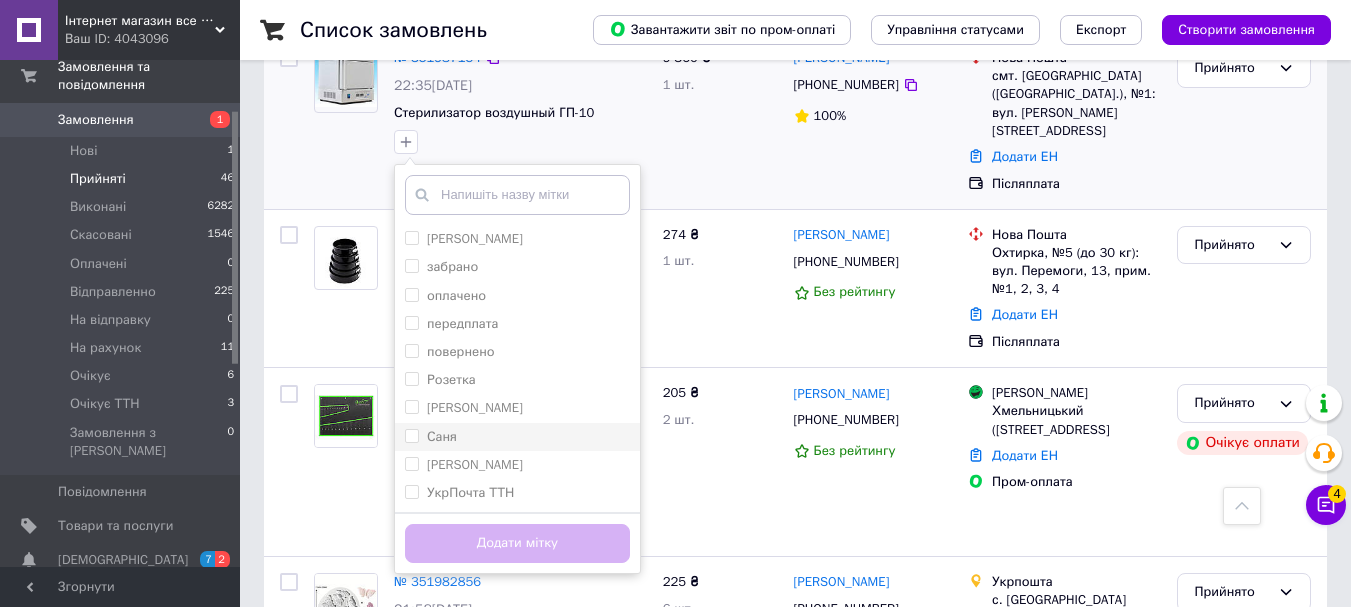 click on "Саня" at bounding box center (517, 437) 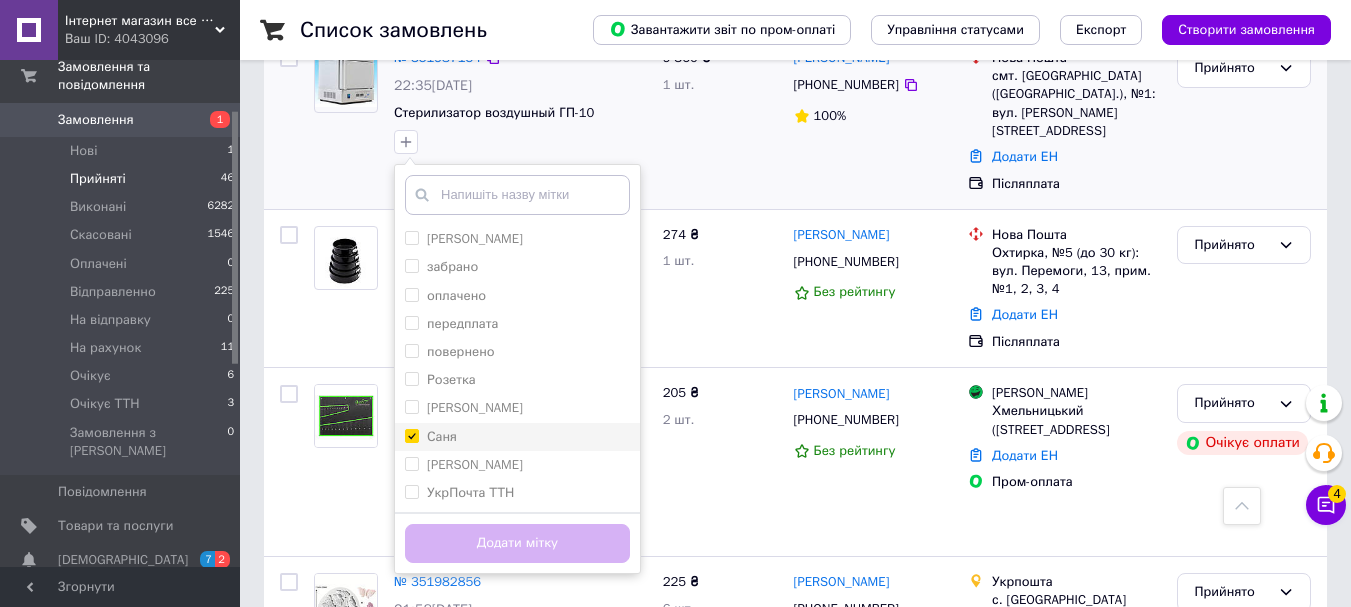 checkbox on "true" 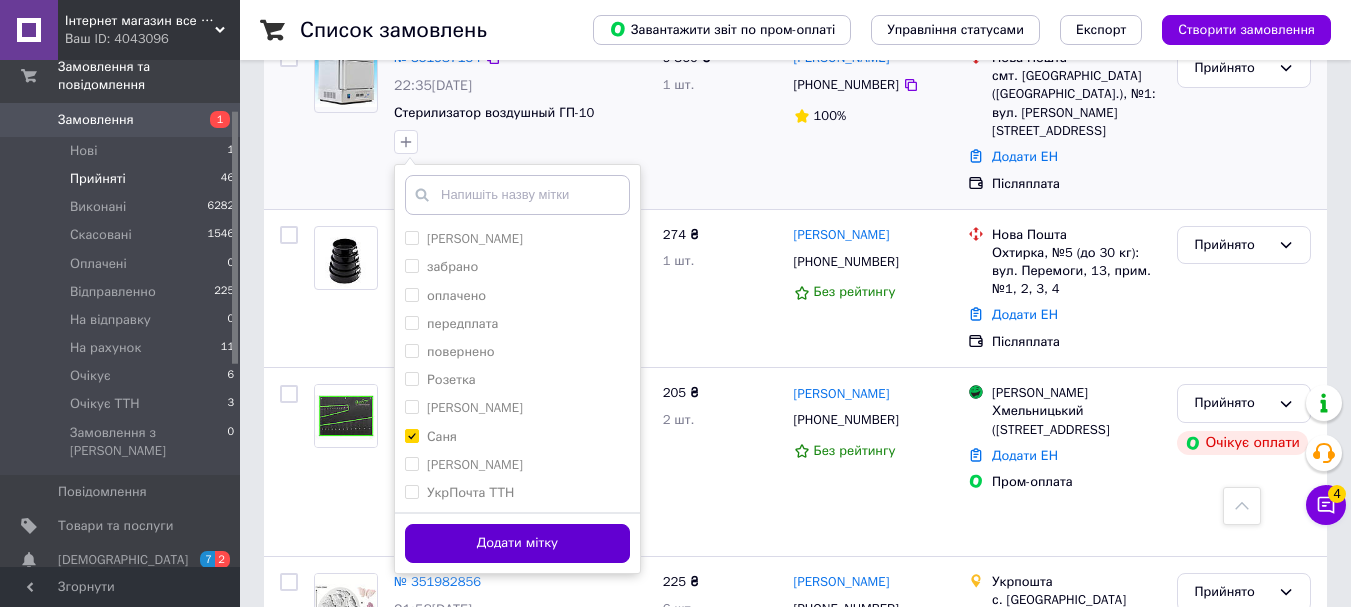 click on "Додати мітку" at bounding box center [517, 543] 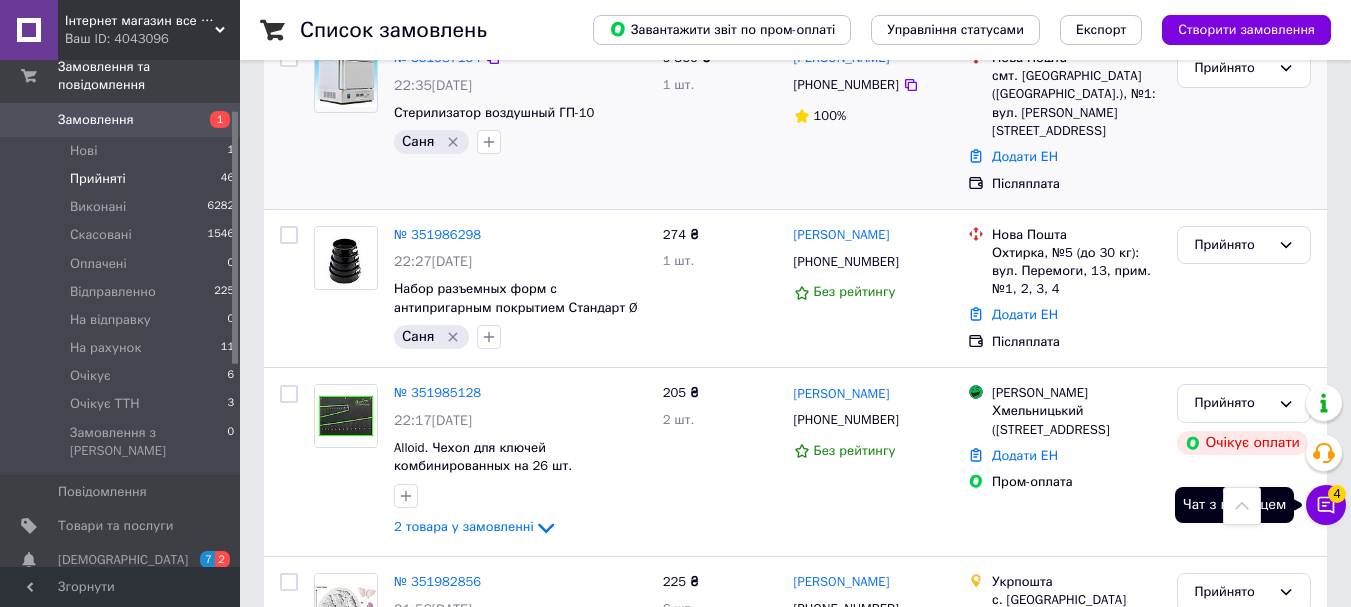 click 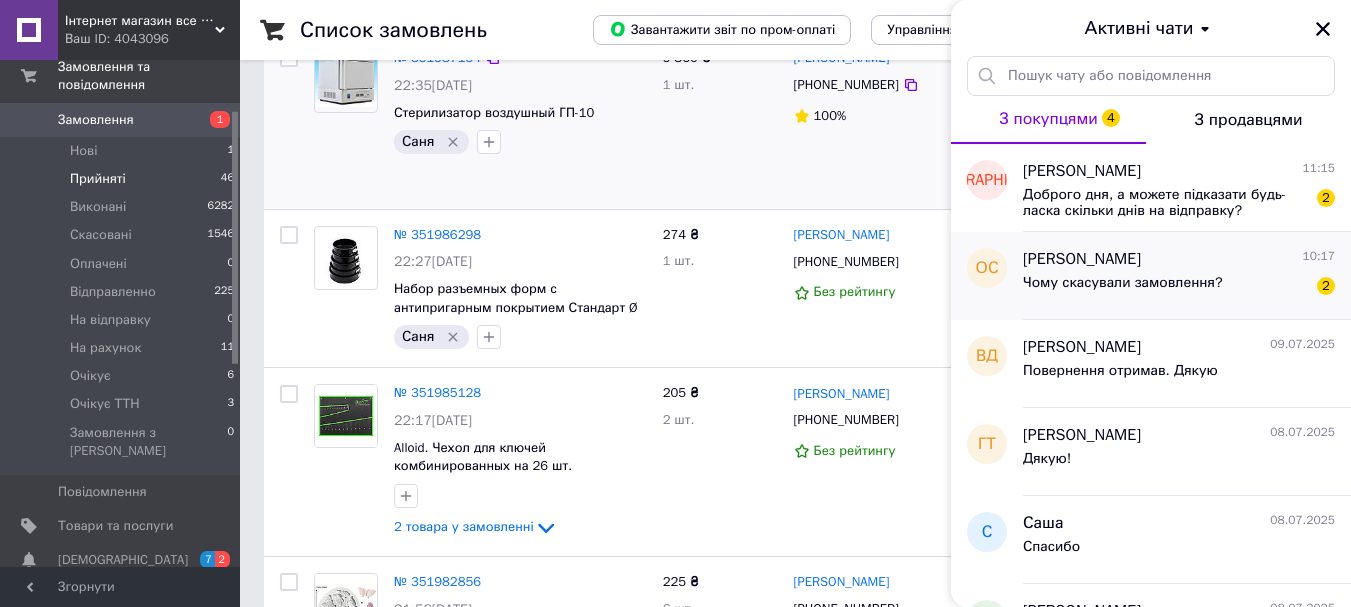 click on "[PERSON_NAME]" at bounding box center (1082, 259) 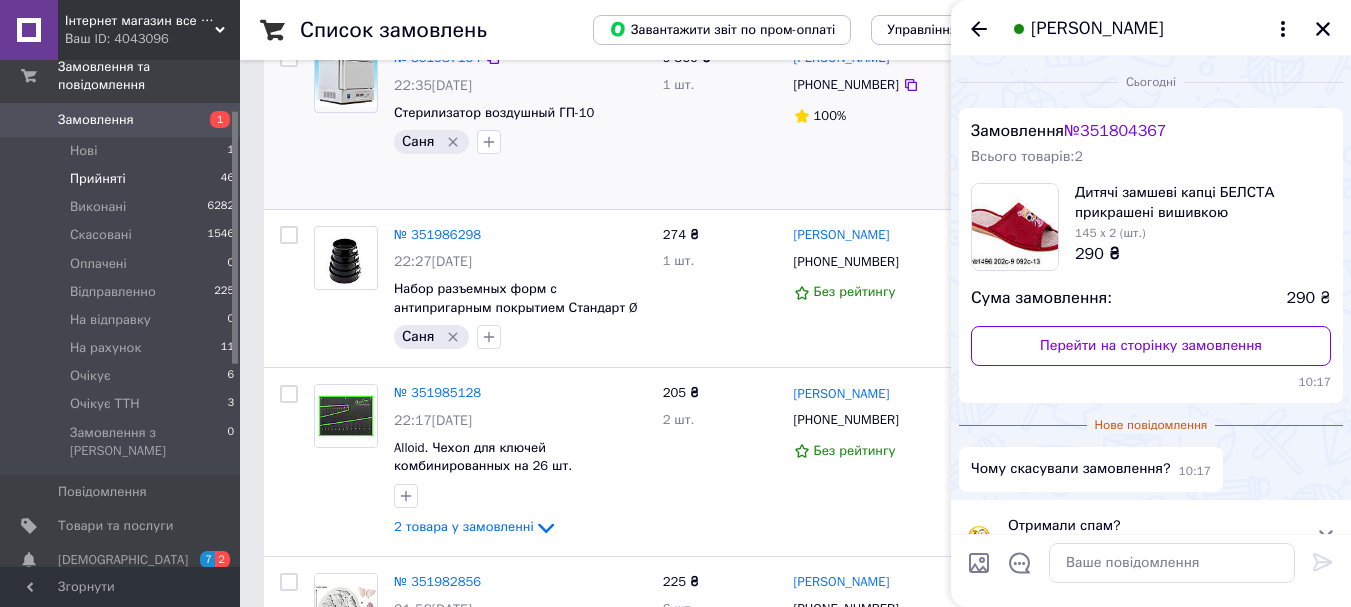 scroll, scrollTop: 39, scrollLeft: 0, axis: vertical 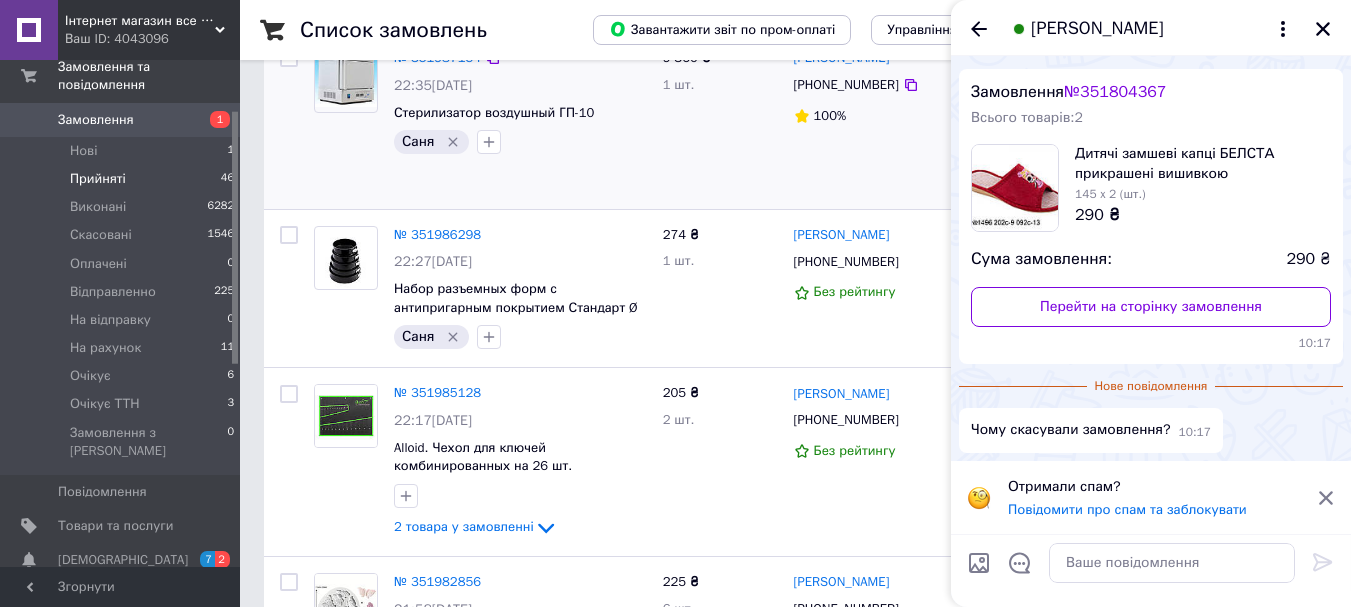 click 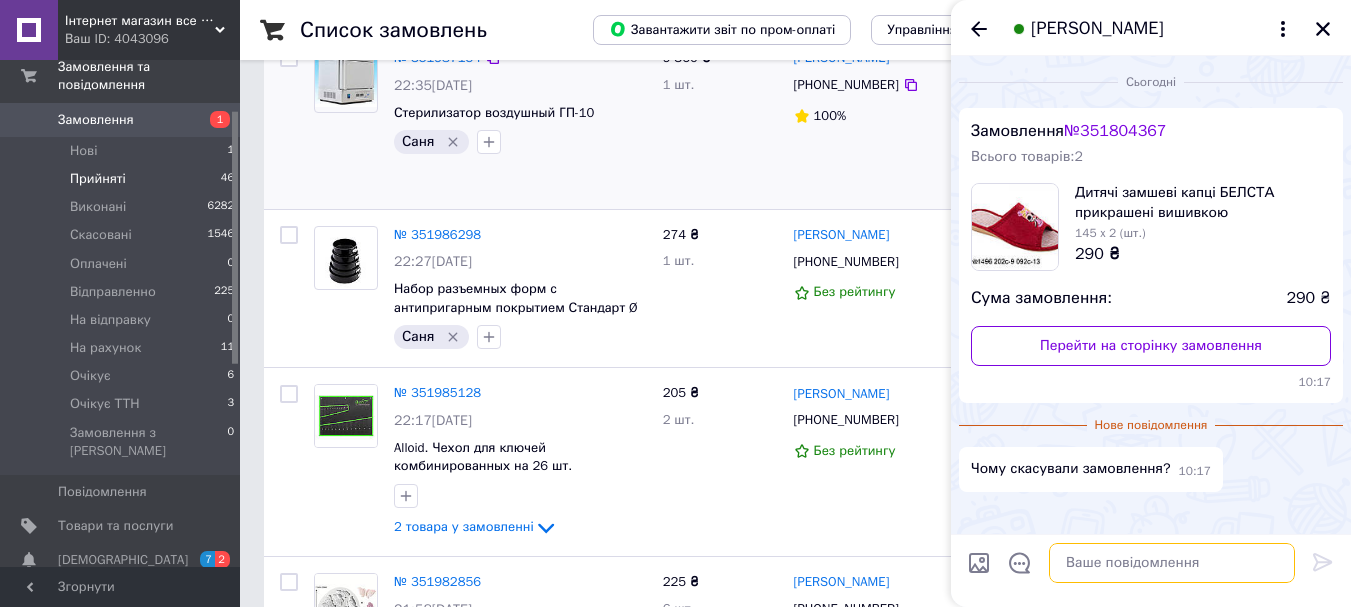 click at bounding box center (1172, 563) 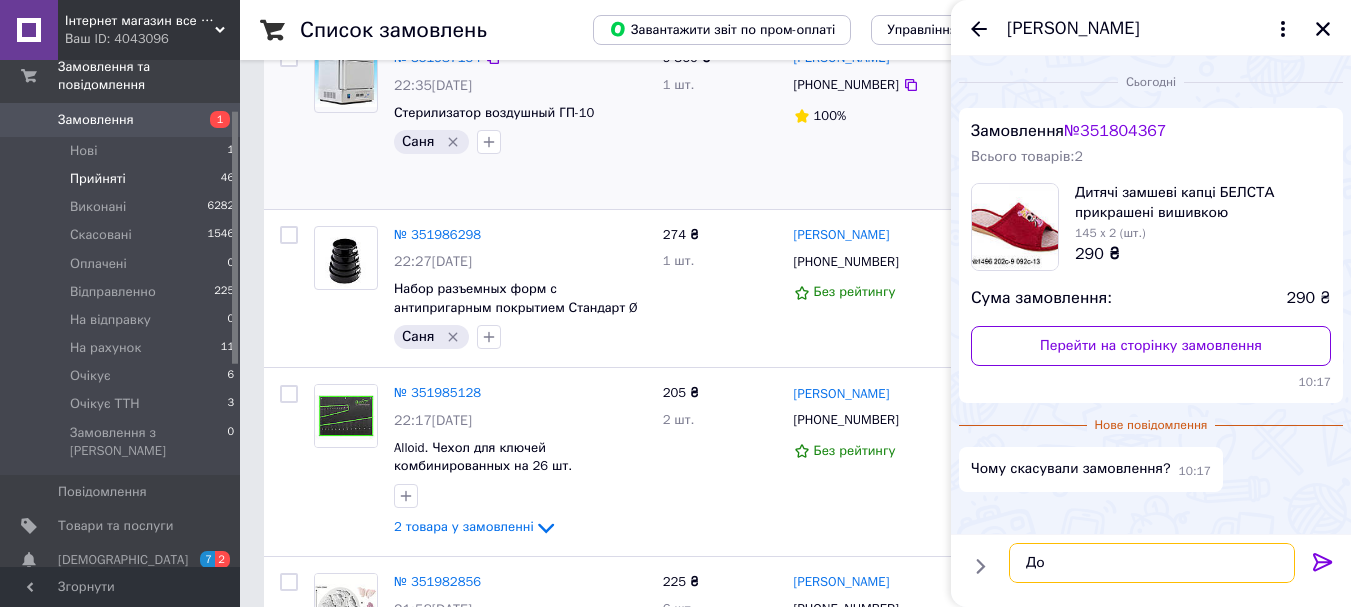 type on "Д" 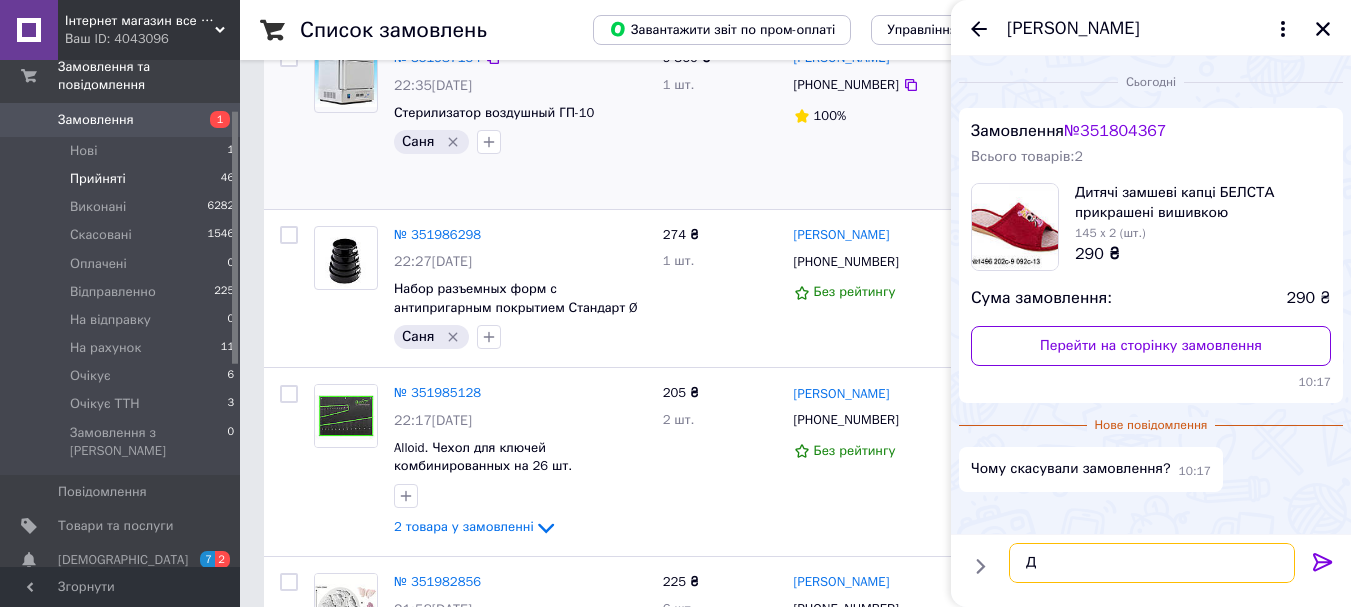 type 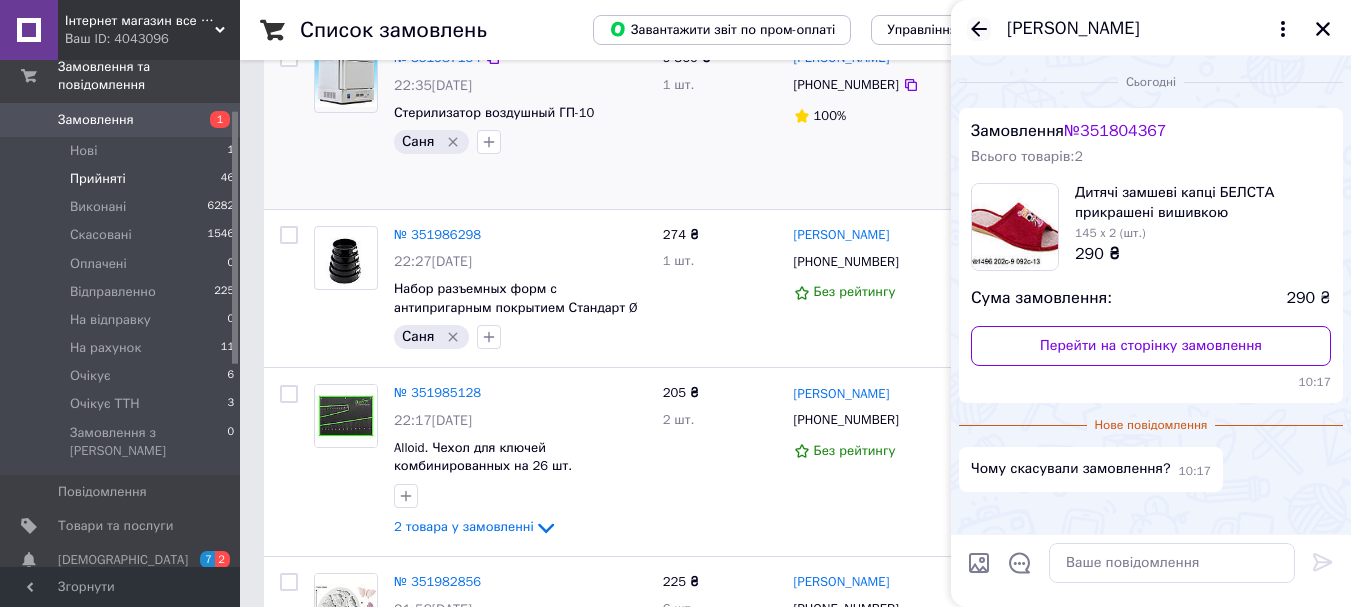 click 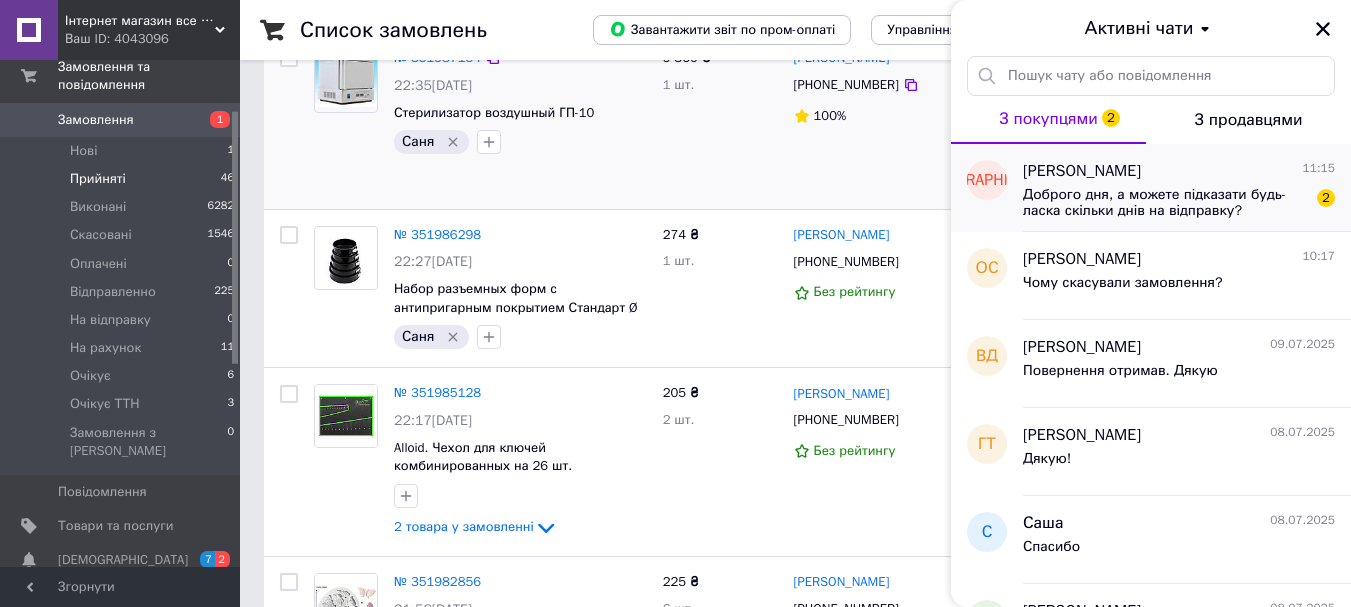 click on "Доброго дня, а можете підказати будь-ласка скільки днів на відправку?" at bounding box center (1165, 203) 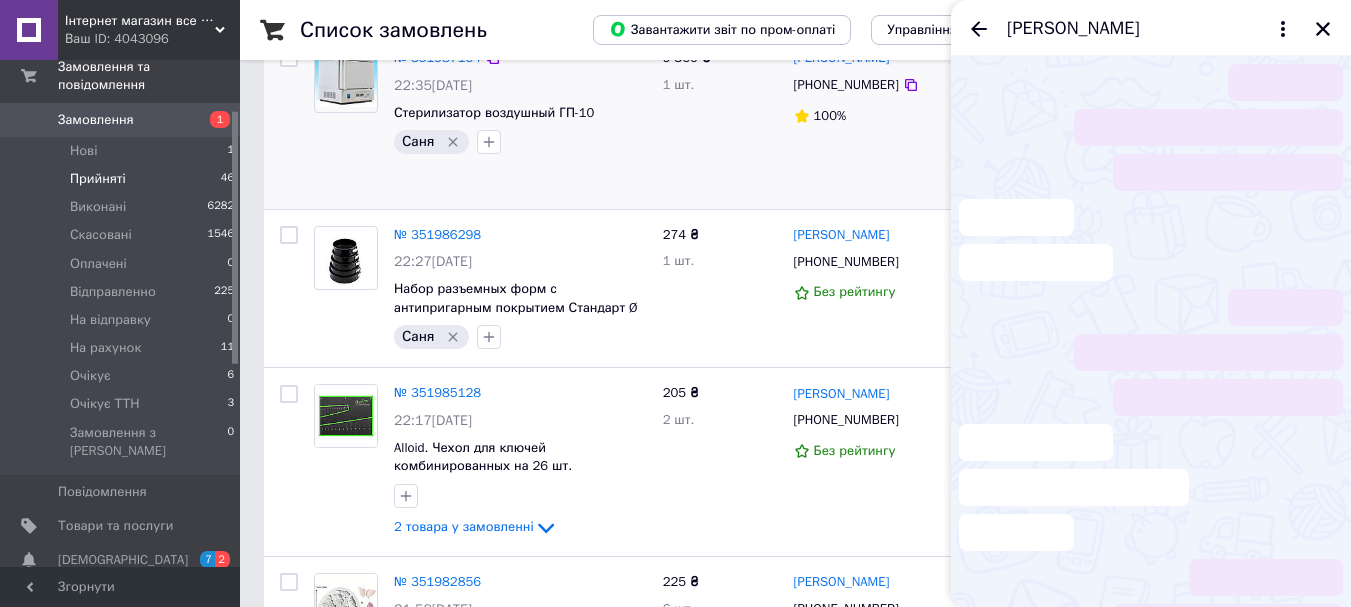 scroll, scrollTop: 79, scrollLeft: 0, axis: vertical 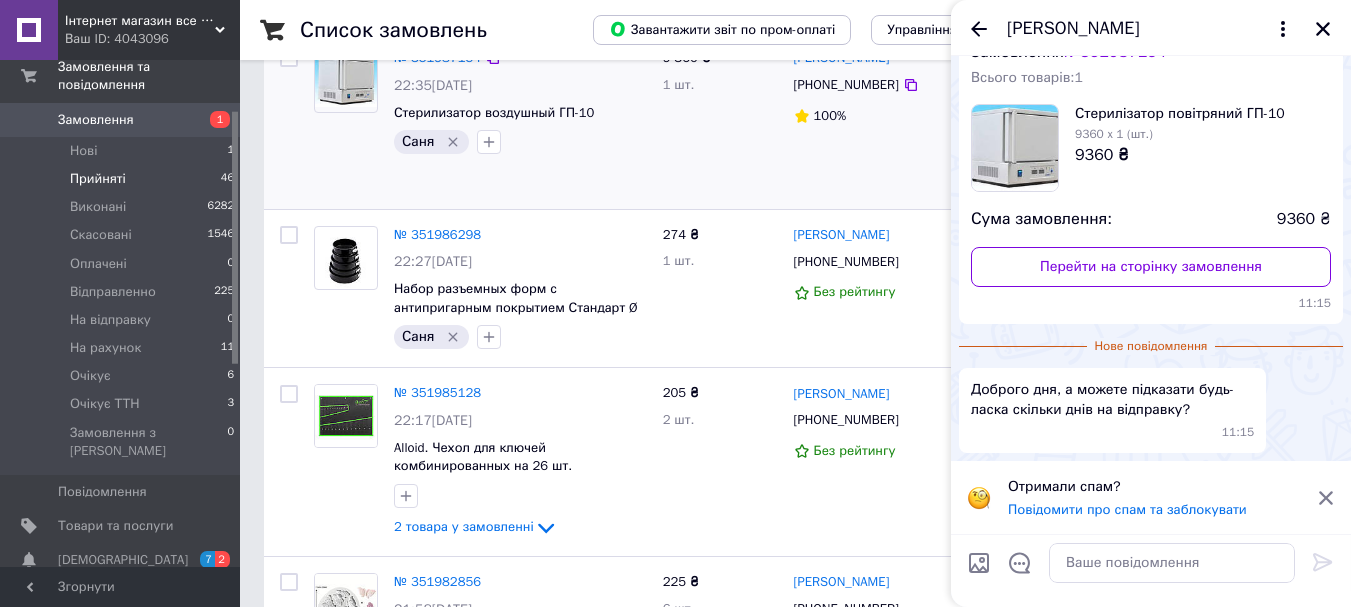 click 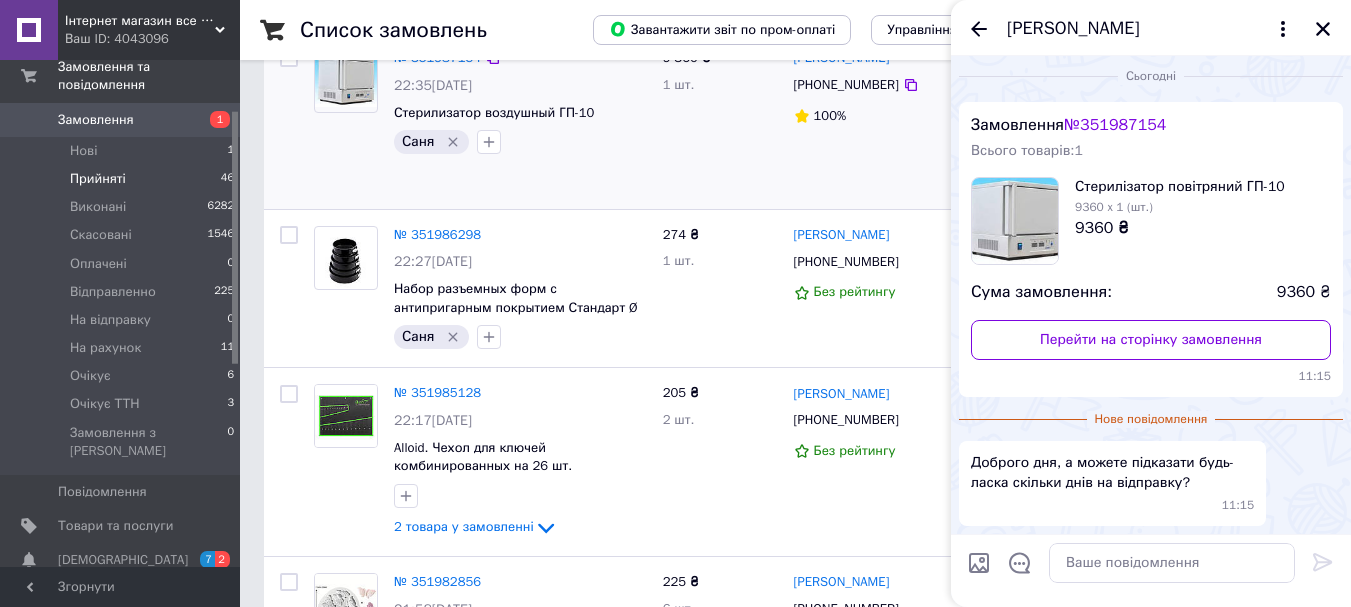 scroll, scrollTop: 6, scrollLeft: 0, axis: vertical 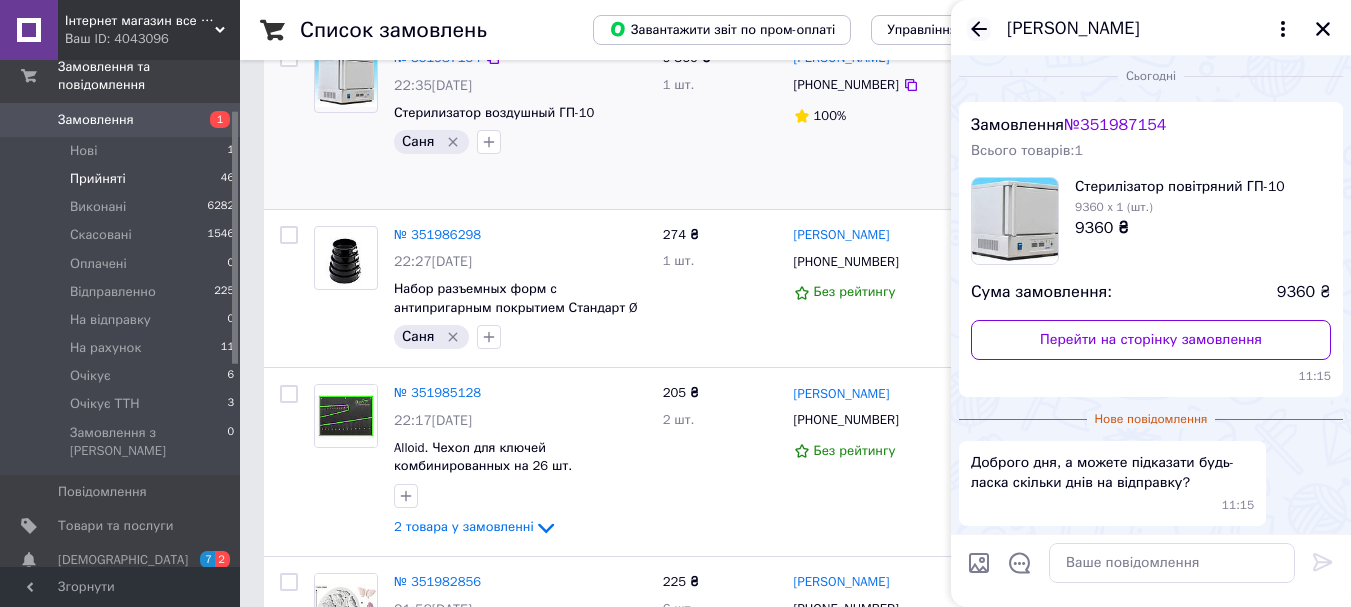 click 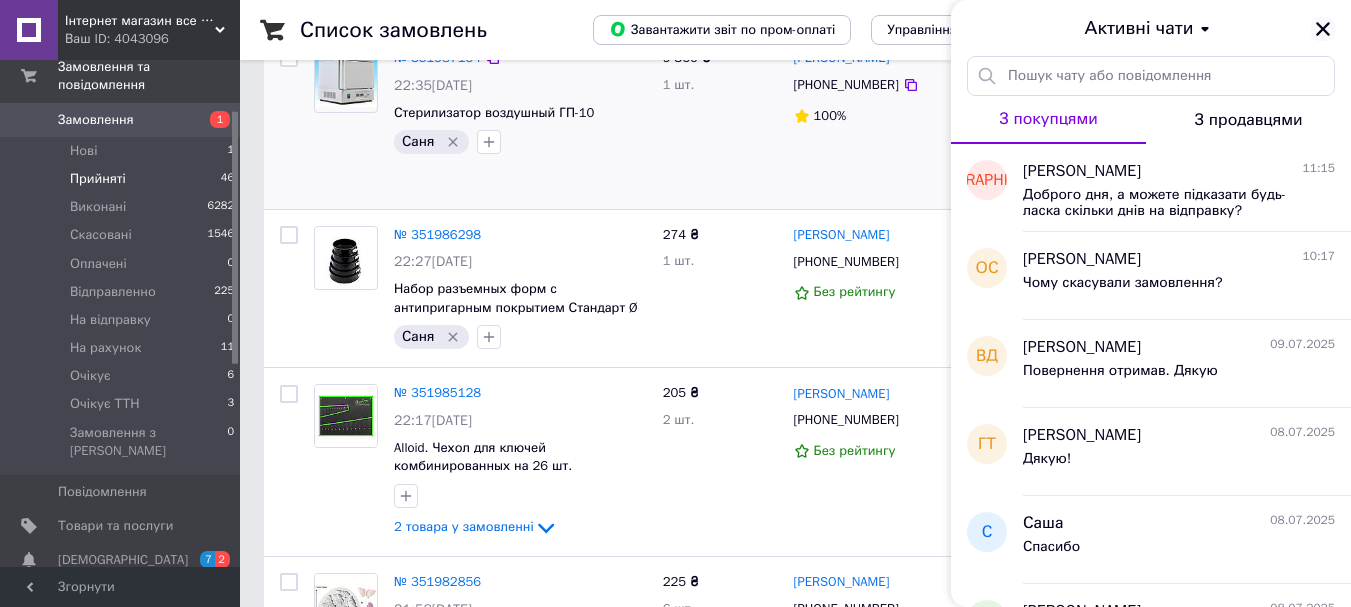 click 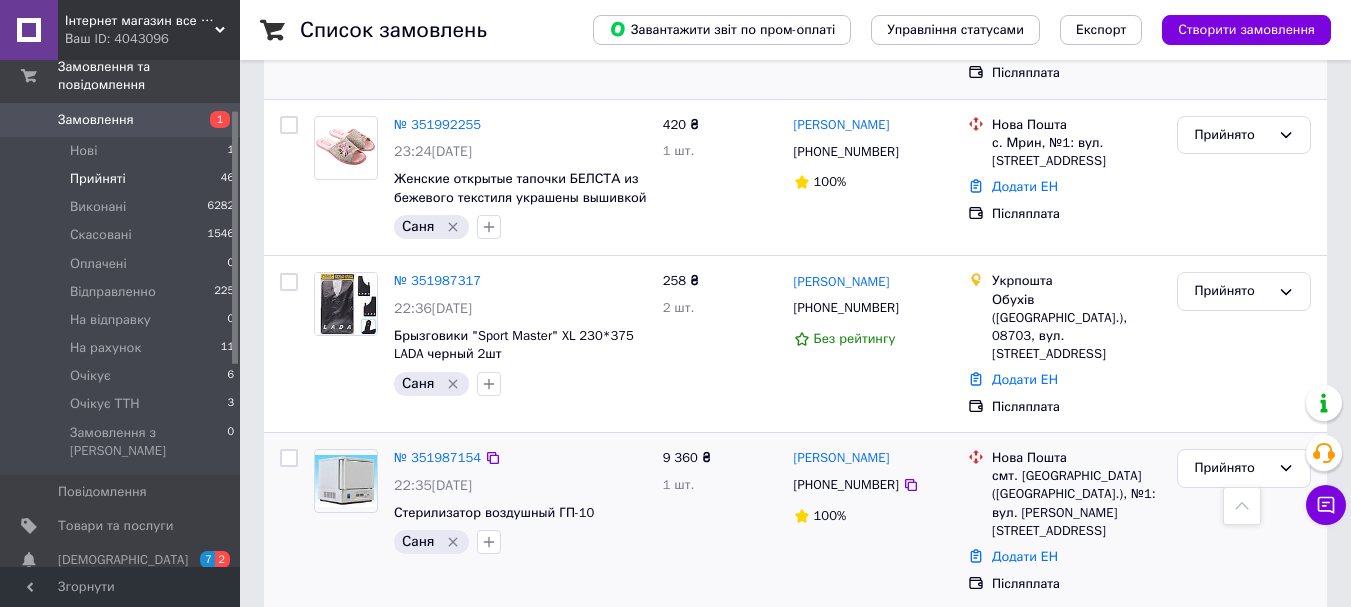 scroll, scrollTop: 2600, scrollLeft: 0, axis: vertical 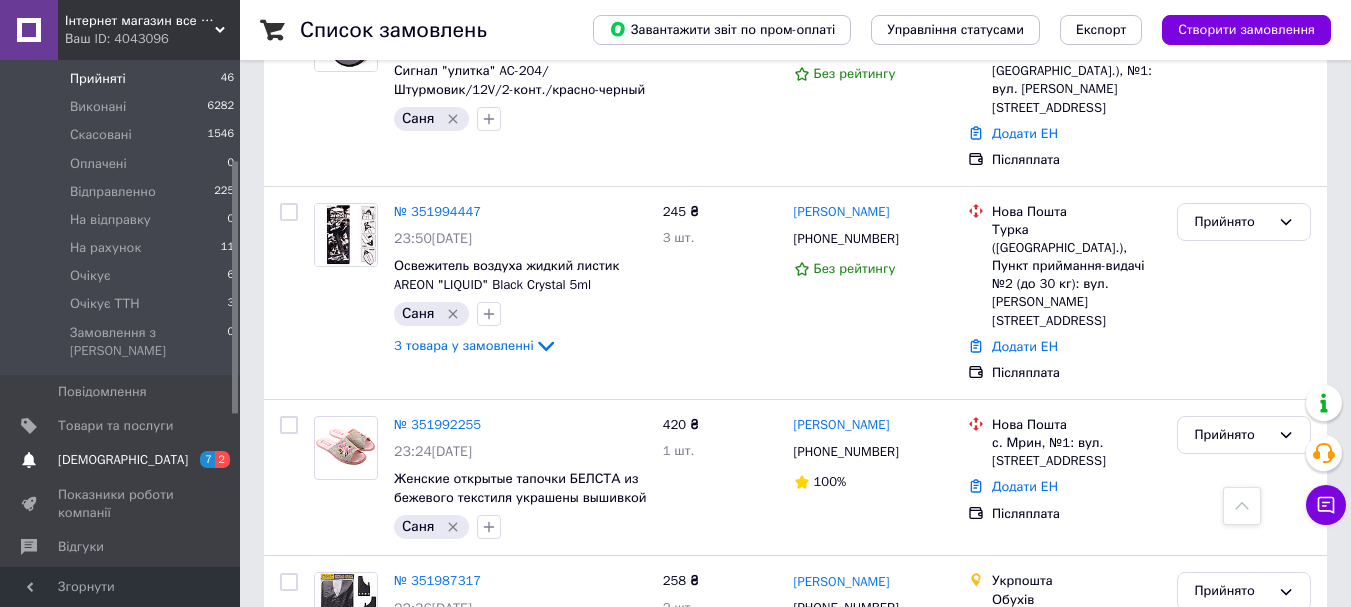 click on "[DEMOGRAPHIC_DATA]" at bounding box center [121, 460] 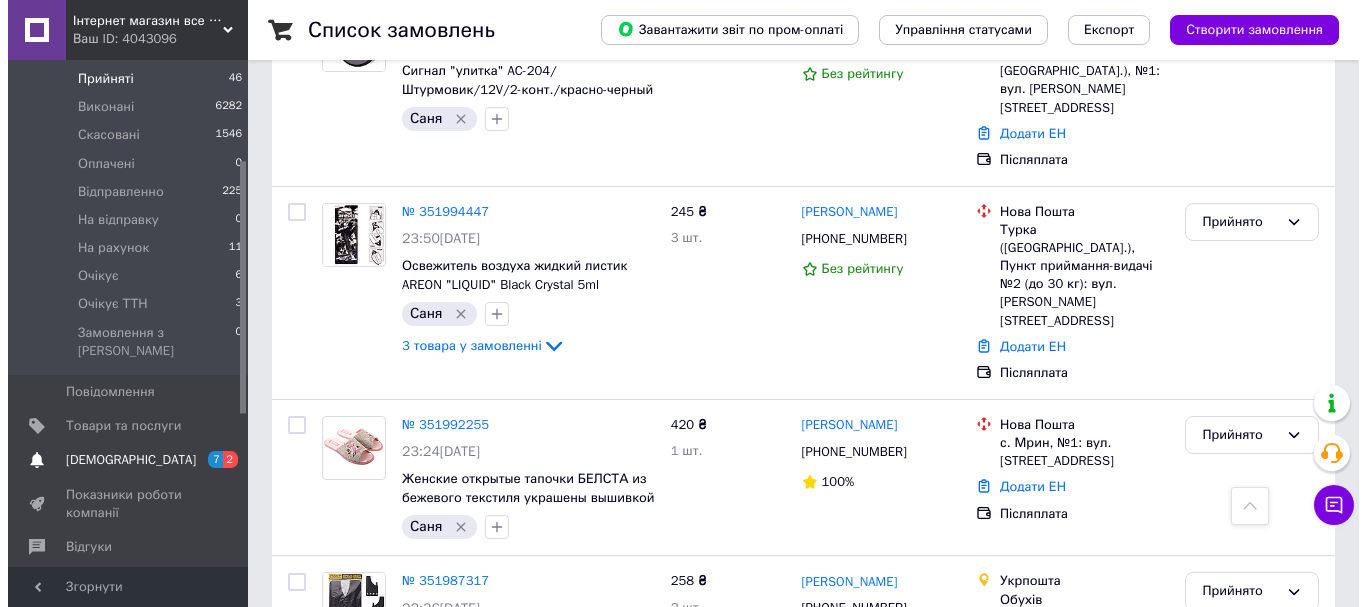 scroll, scrollTop: 0, scrollLeft: 0, axis: both 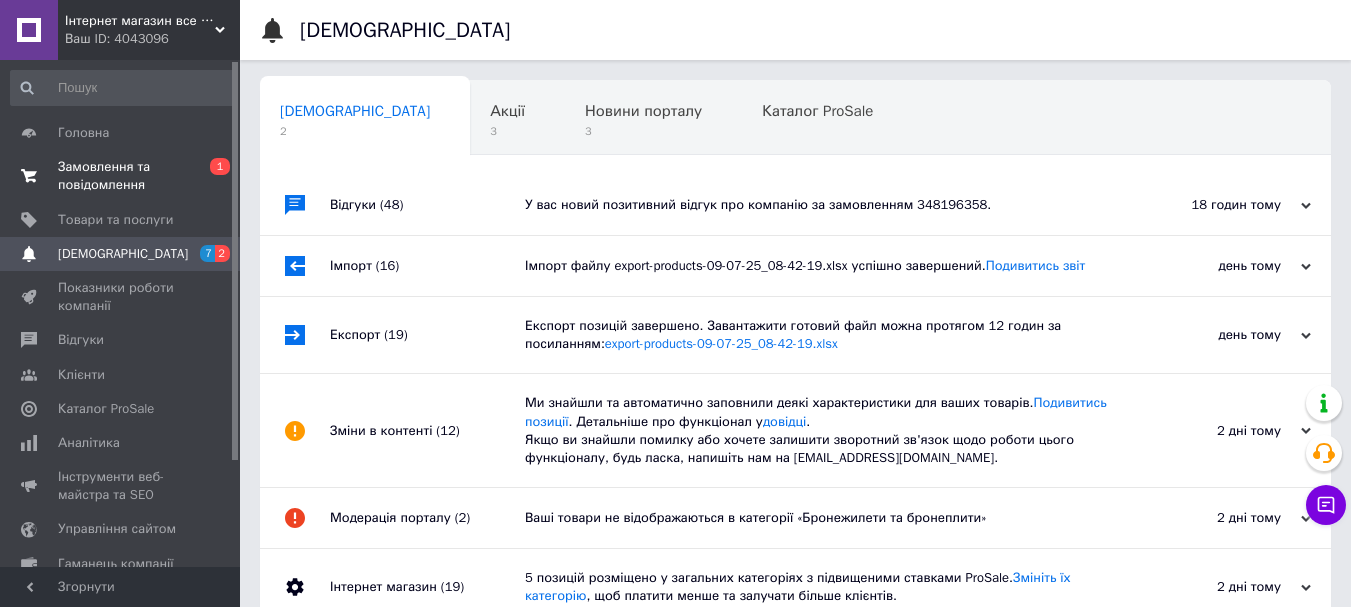 click on "Замовлення та повідомлення" at bounding box center (121, 176) 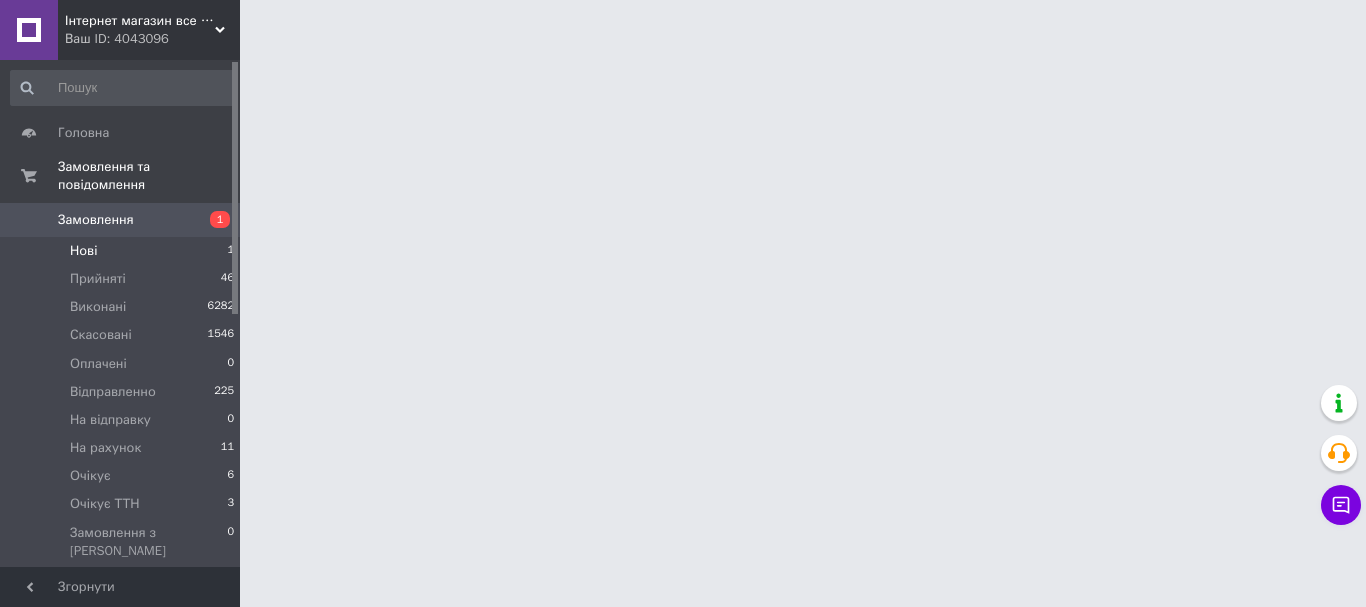 click on "Нові 1" at bounding box center (123, 251) 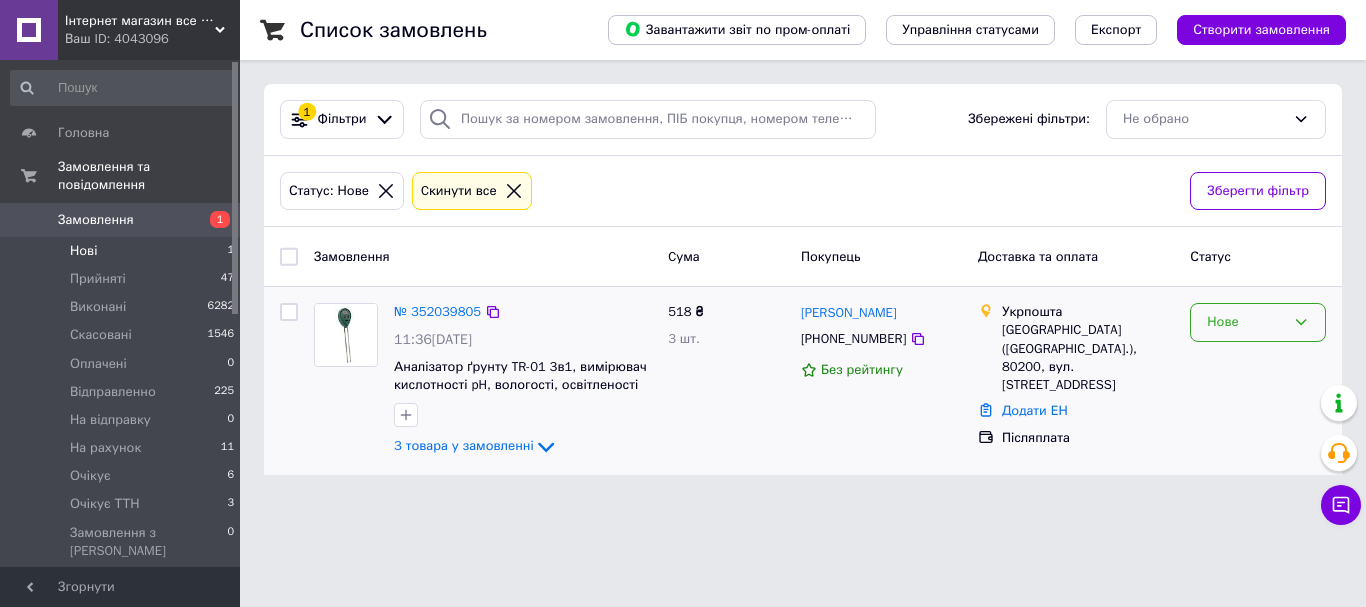 click on "Нове" at bounding box center [1246, 322] 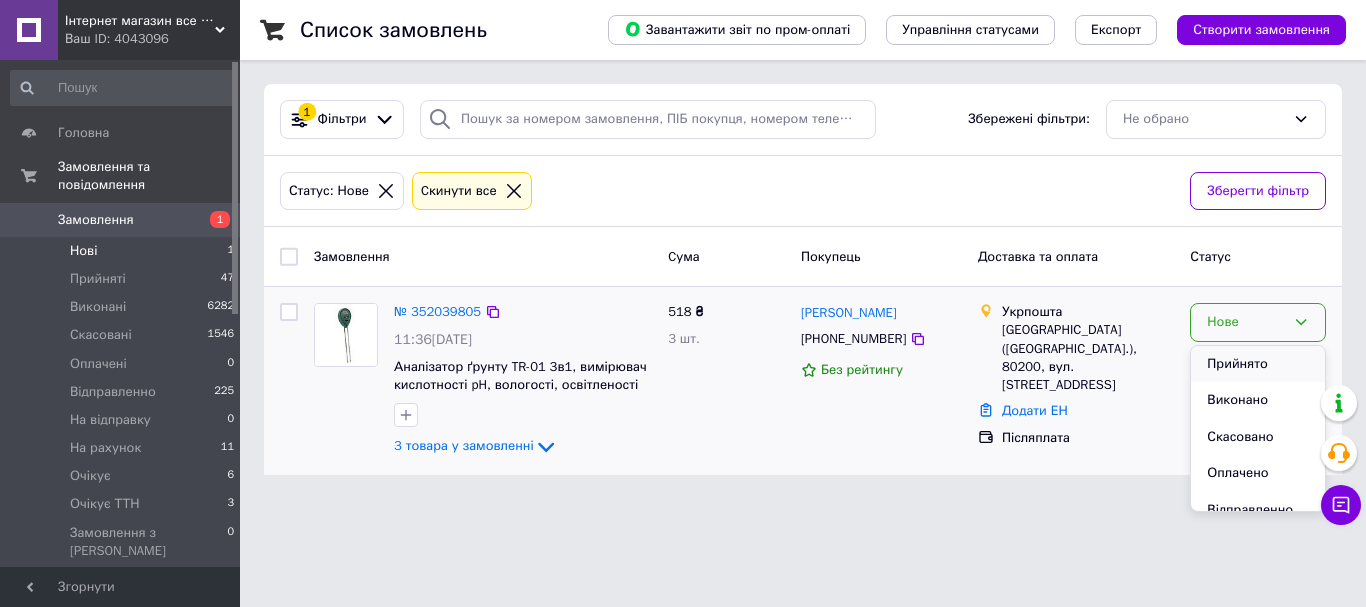 click on "Прийнято" at bounding box center (1258, 364) 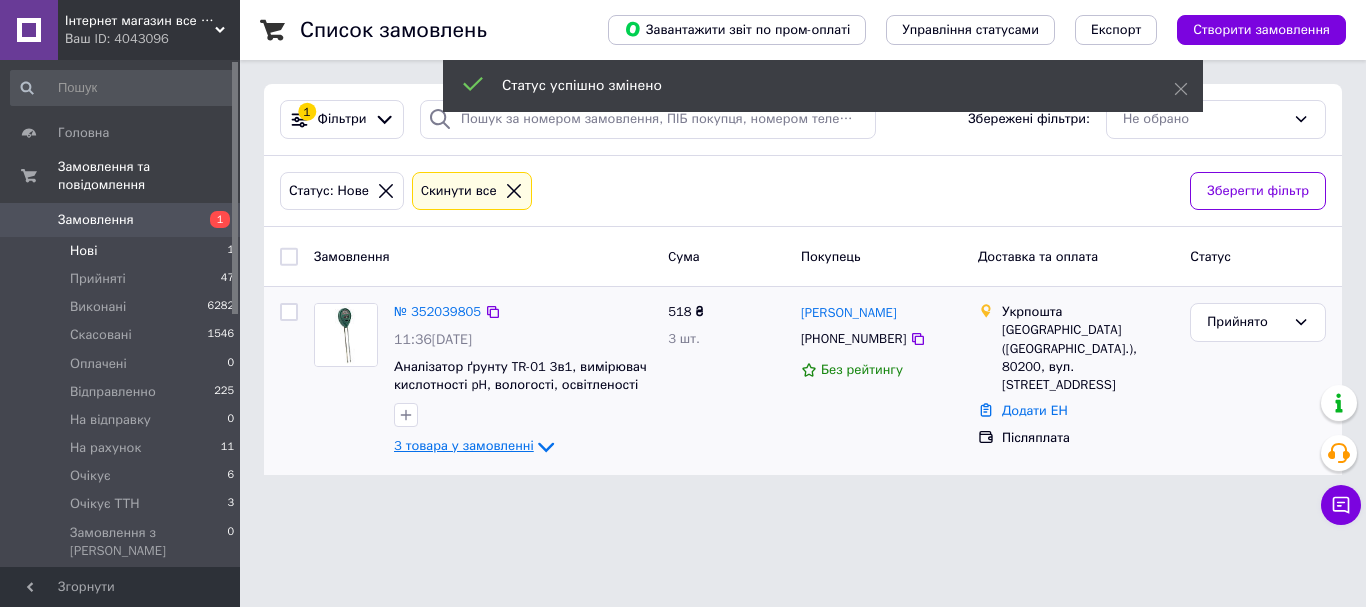 click 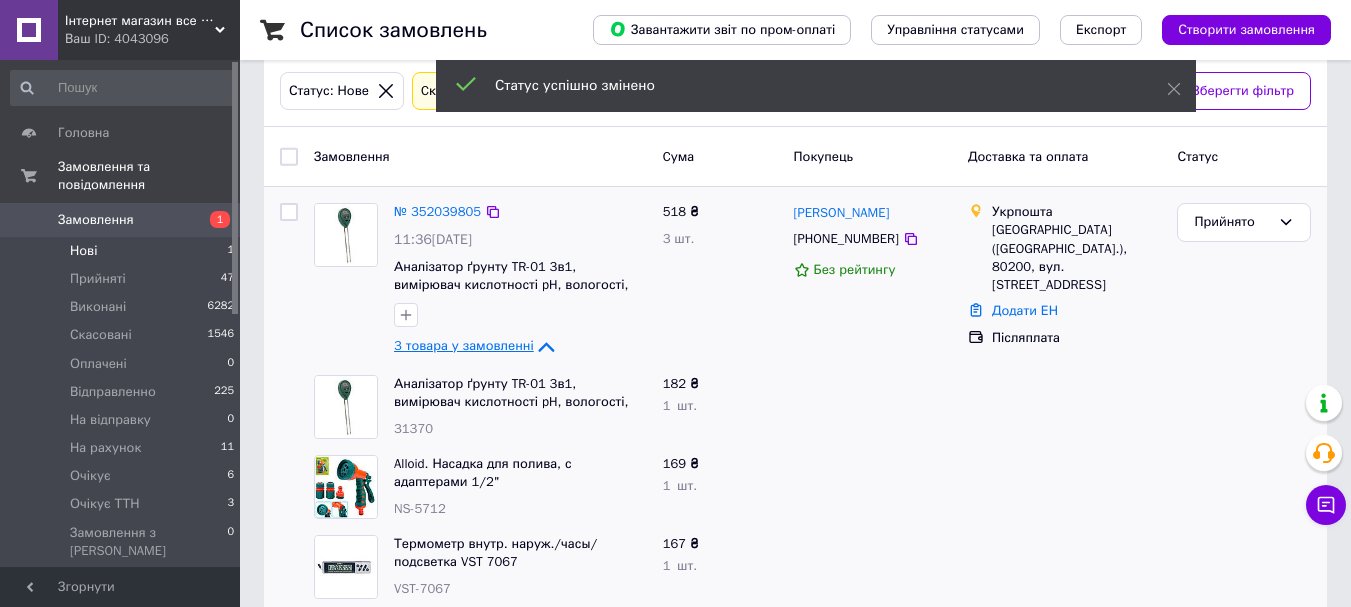 scroll, scrollTop: 133, scrollLeft: 0, axis: vertical 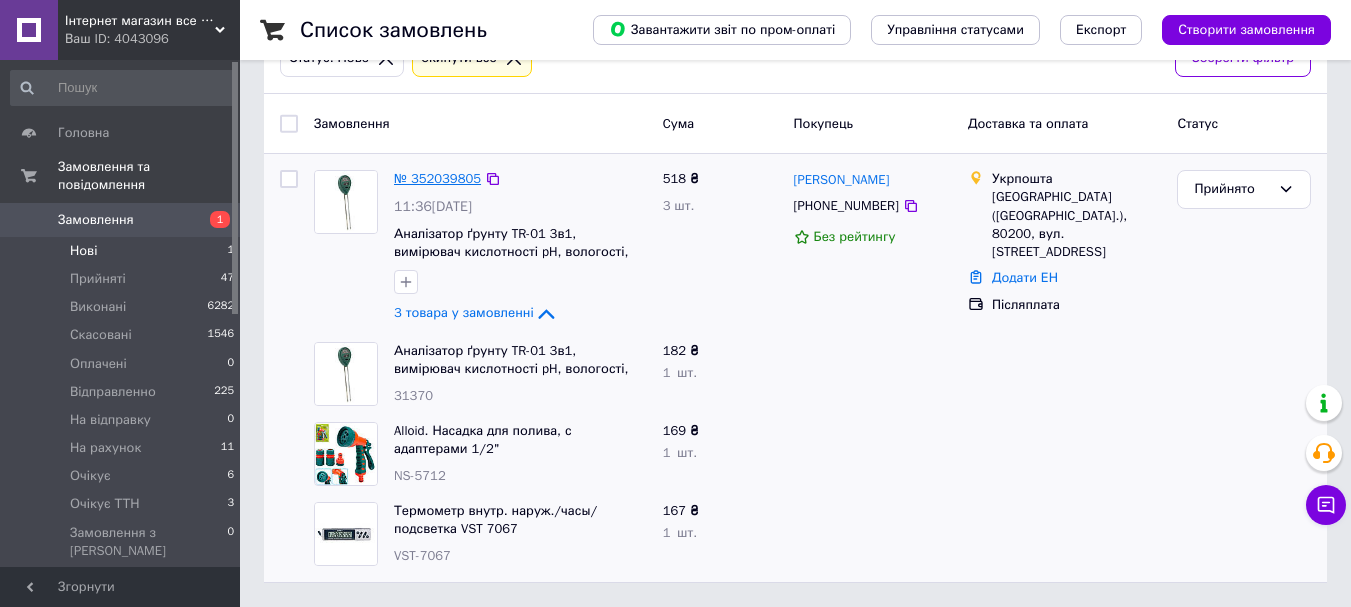 click on "№ 352039805" at bounding box center (437, 178) 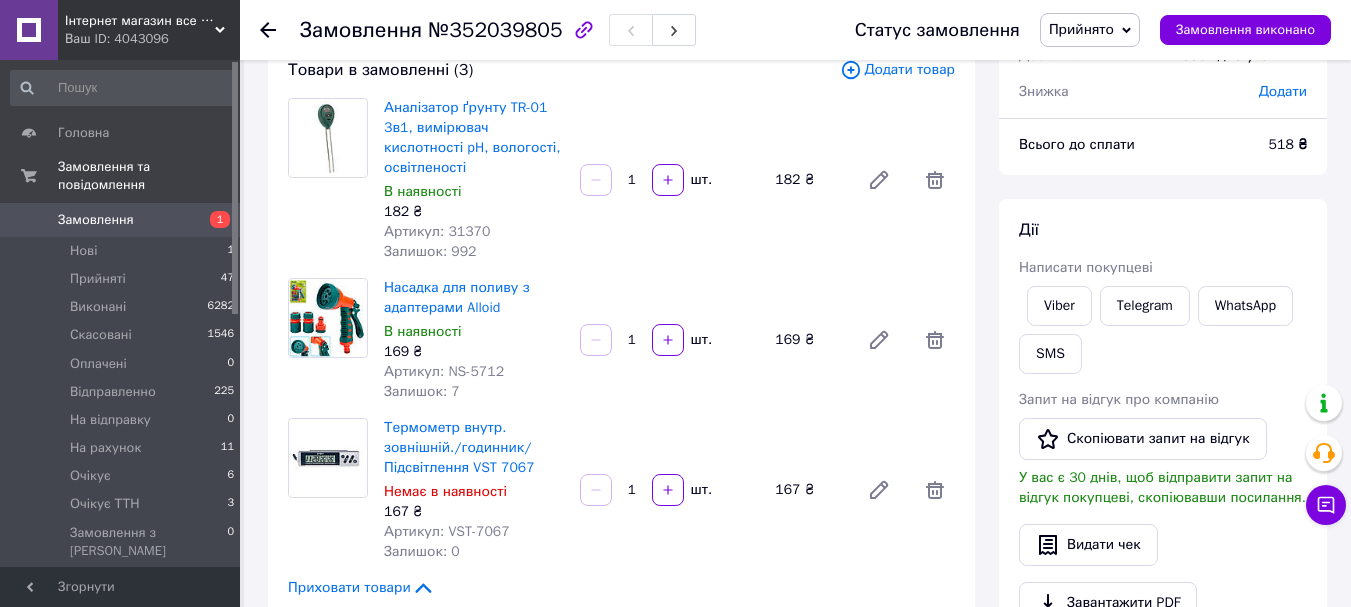 click on "Артикул: 31370" at bounding box center [437, 231] 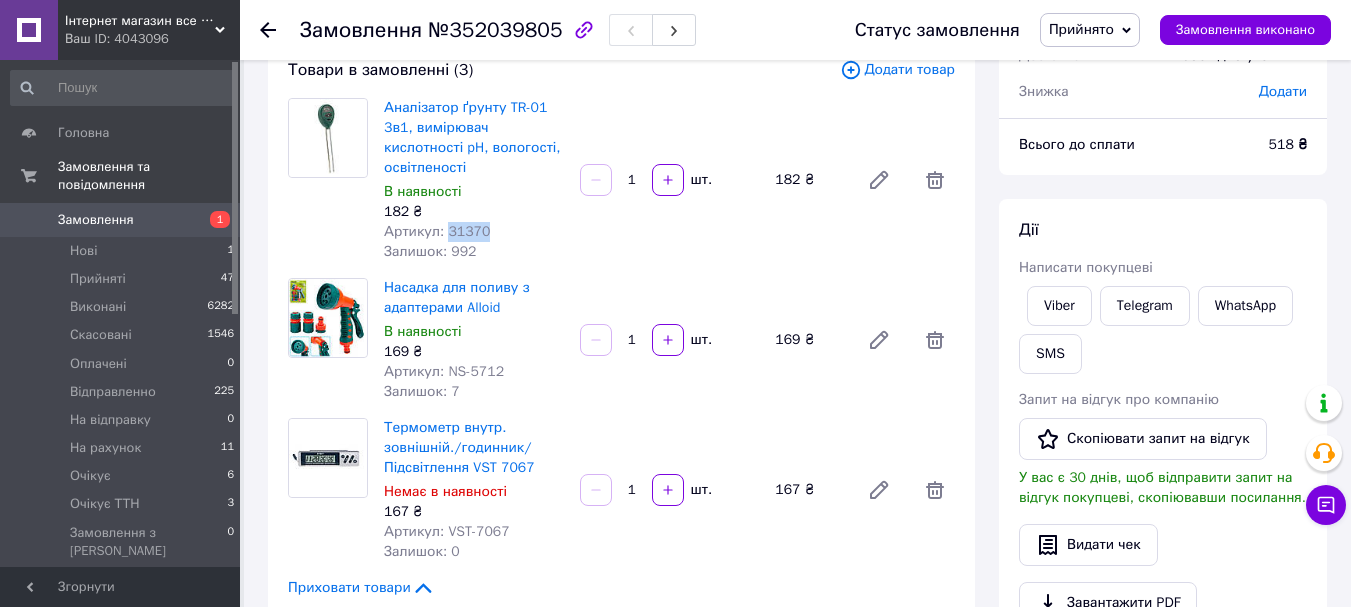 click on "Артикул: 31370" at bounding box center (437, 231) 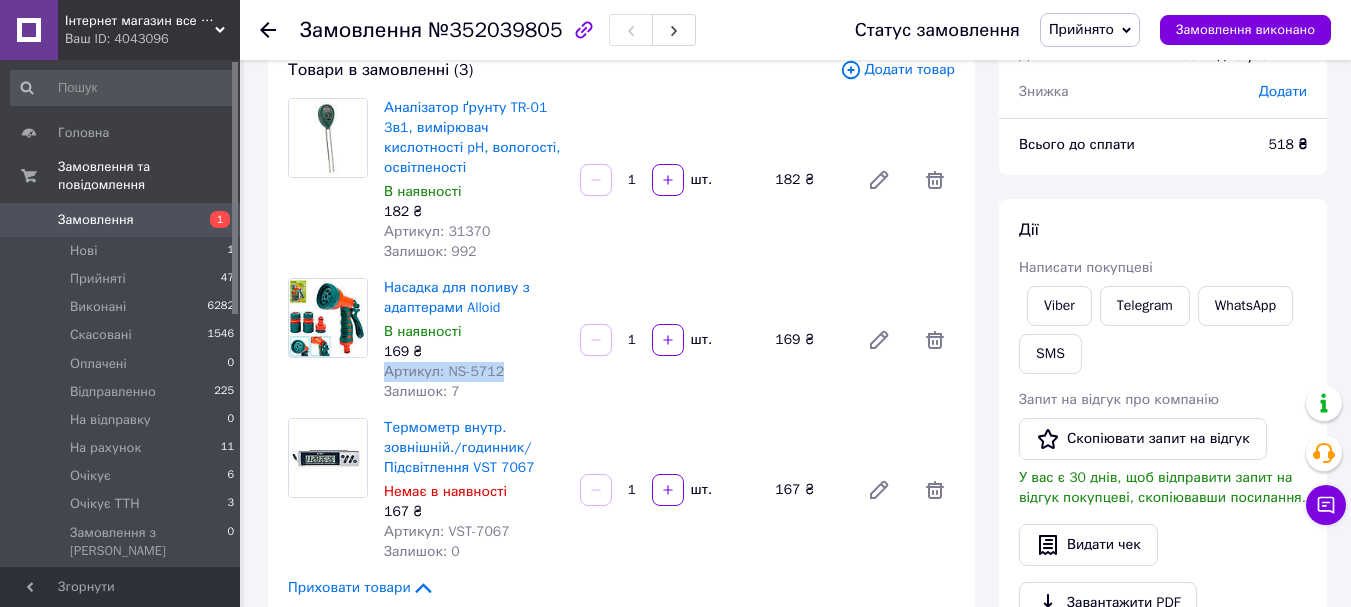 drag, startPoint x: 506, startPoint y: 352, endPoint x: 385, endPoint y: 355, distance: 121.037186 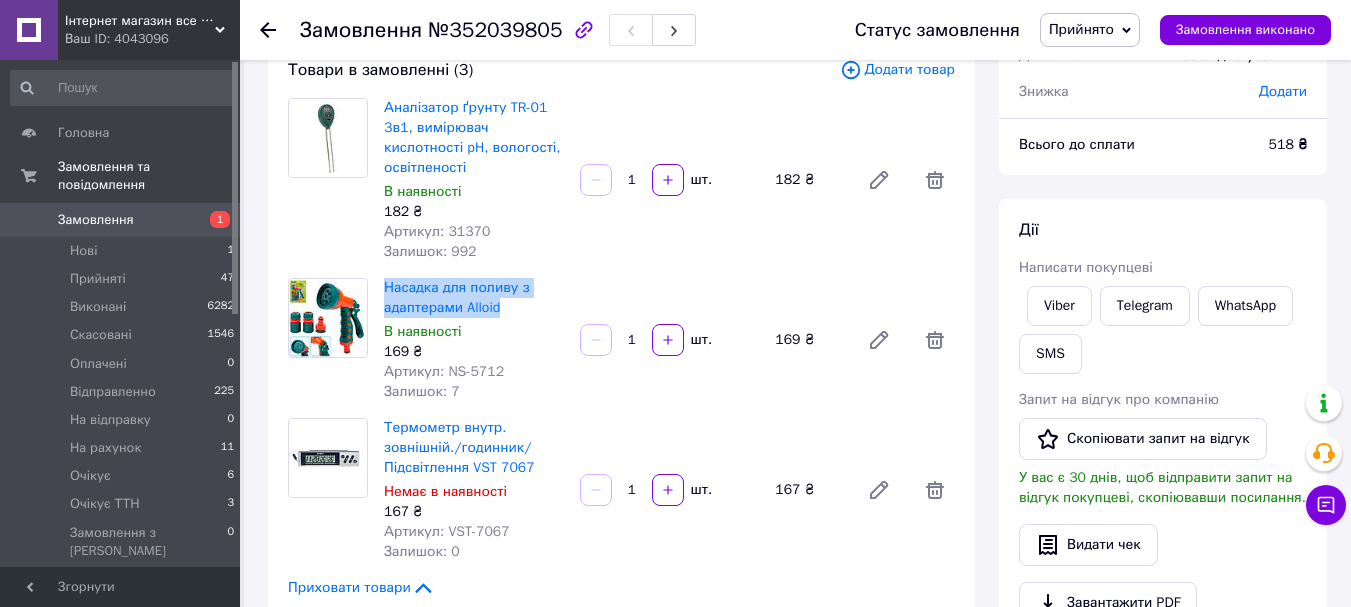 drag, startPoint x: 514, startPoint y: 290, endPoint x: 373, endPoint y: 274, distance: 141.90489 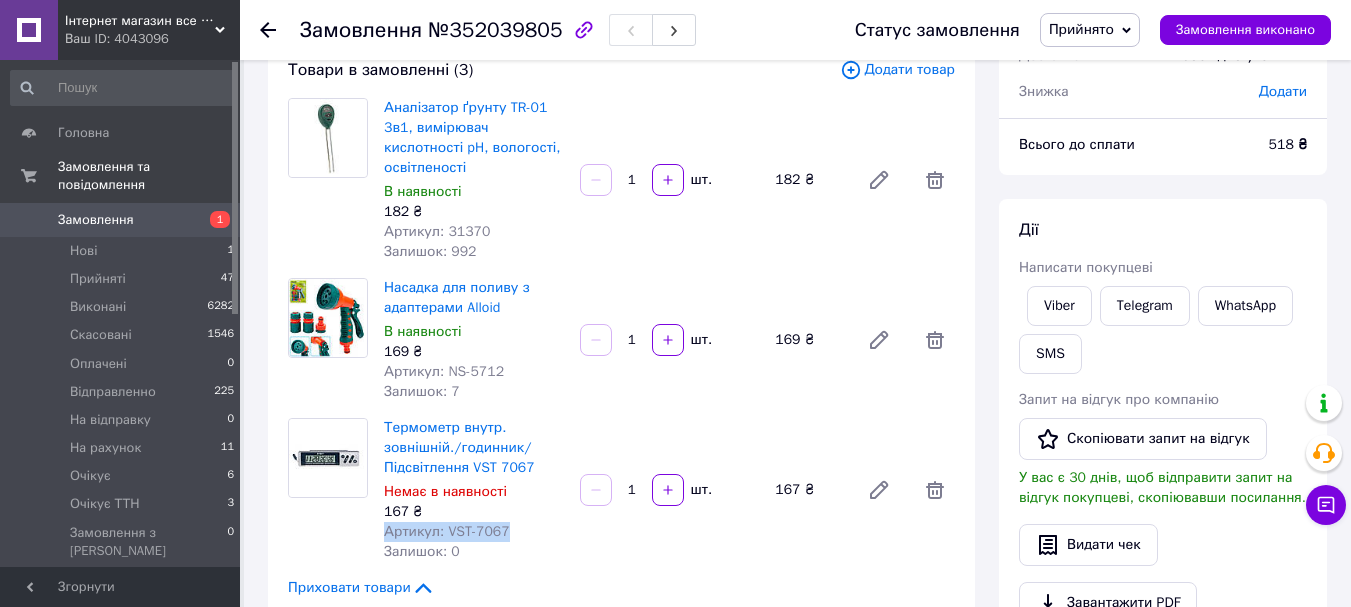 drag, startPoint x: 512, startPoint y: 512, endPoint x: 385, endPoint y: 515, distance: 127.03543 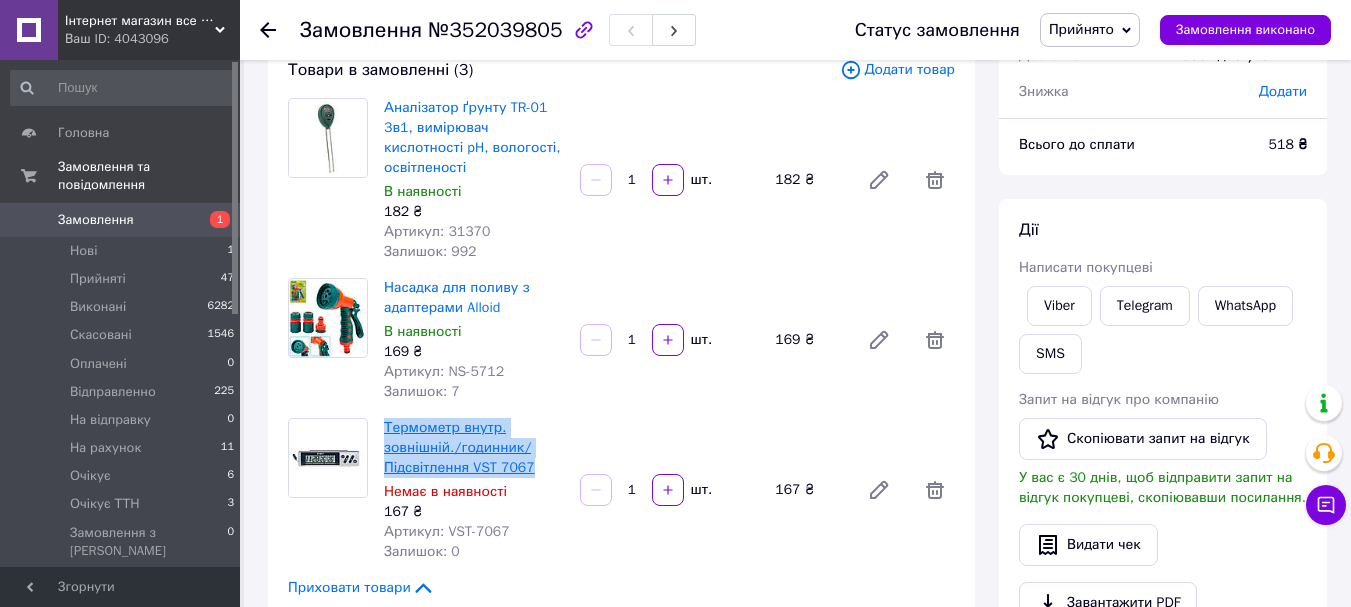 drag, startPoint x: 436, startPoint y: 419, endPoint x: 387, endPoint y: 398, distance: 53.310413 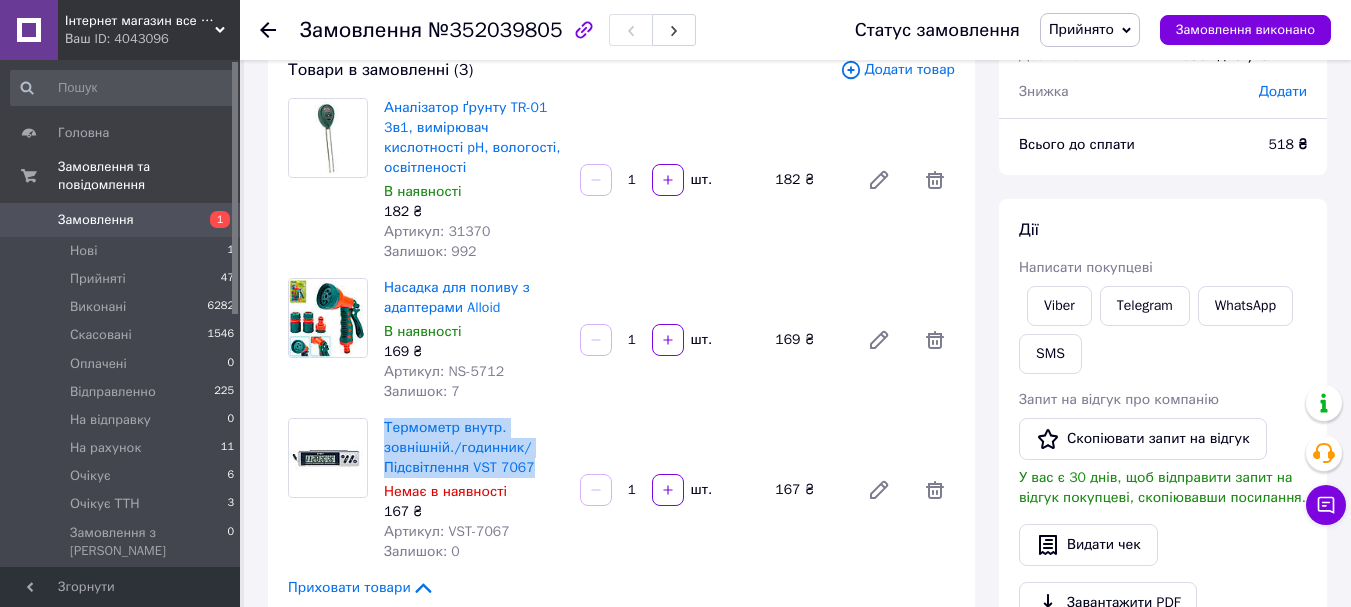 copy on "Термометр внутр. зовнішній./годинник/Підсвітлення VST 7067" 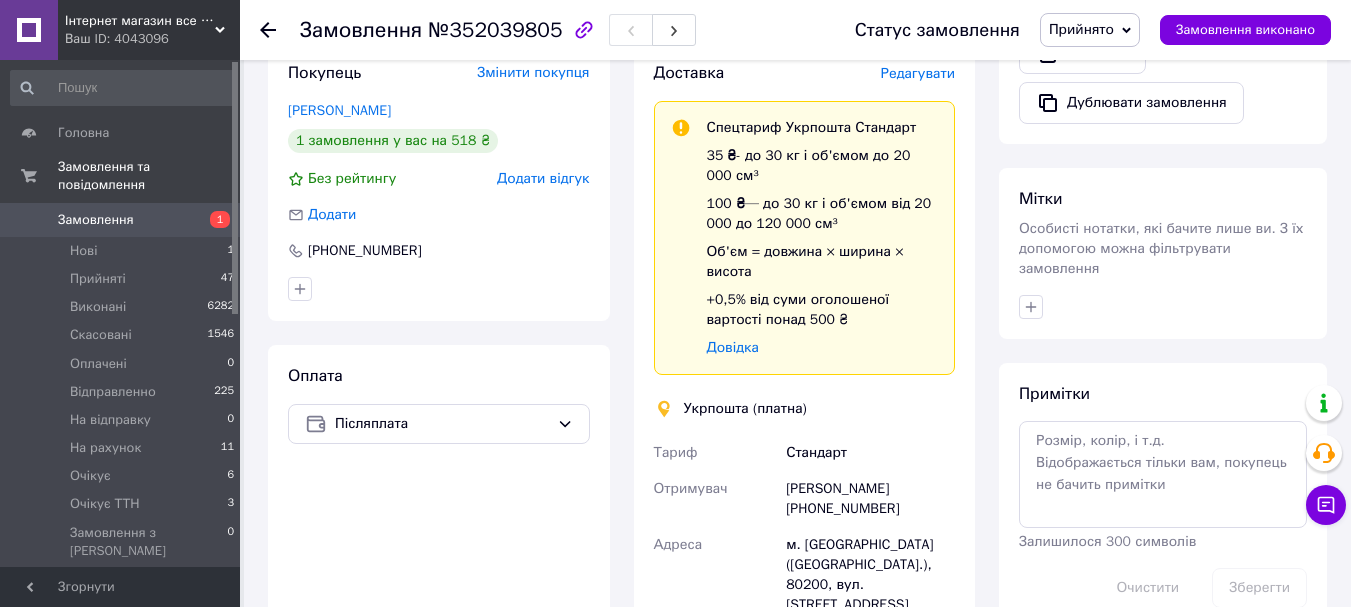 scroll, scrollTop: 833, scrollLeft: 0, axis: vertical 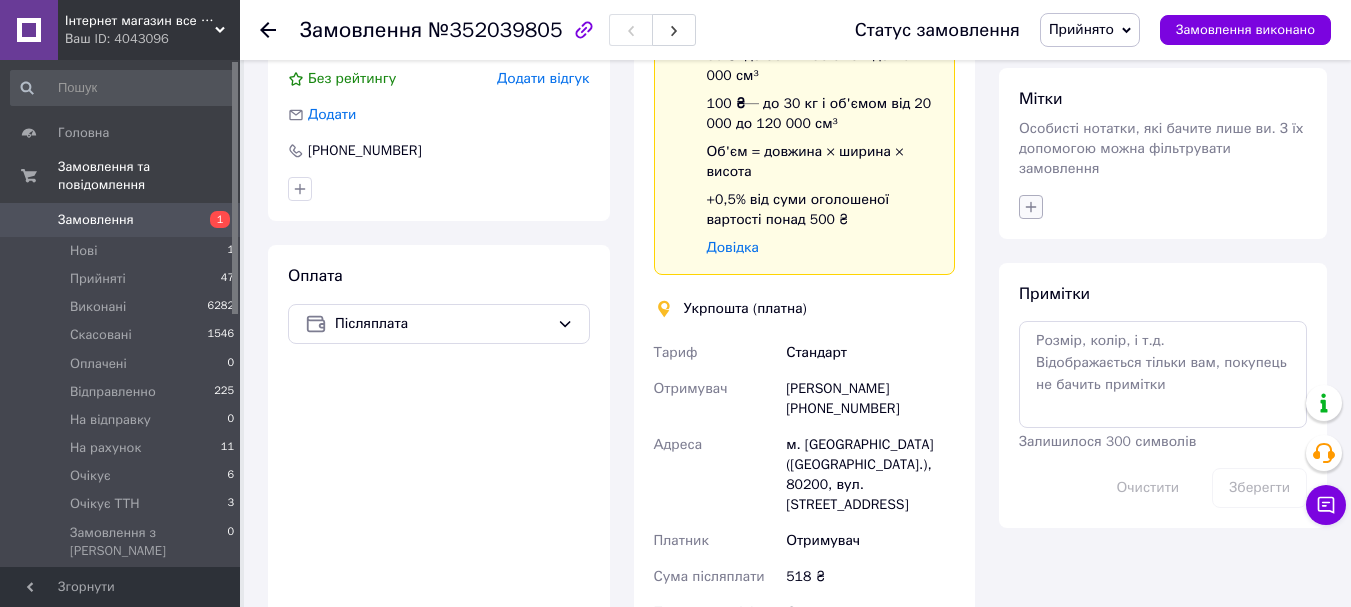 click 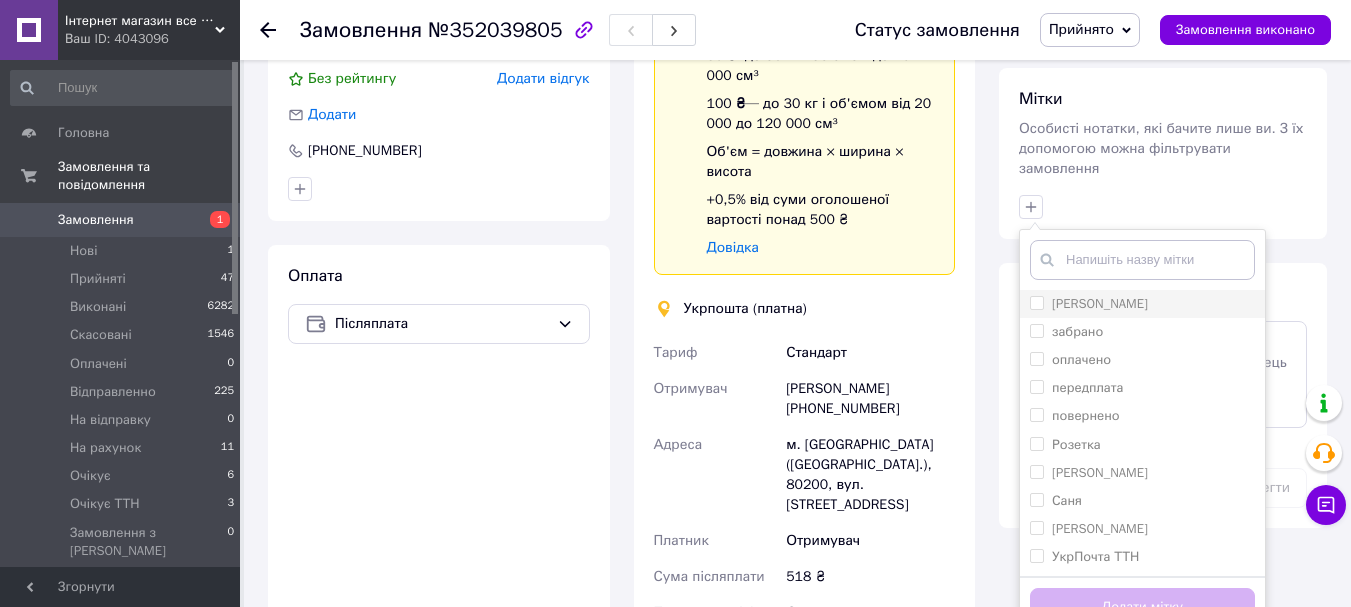 click on "[PERSON_NAME]" at bounding box center [1036, 302] 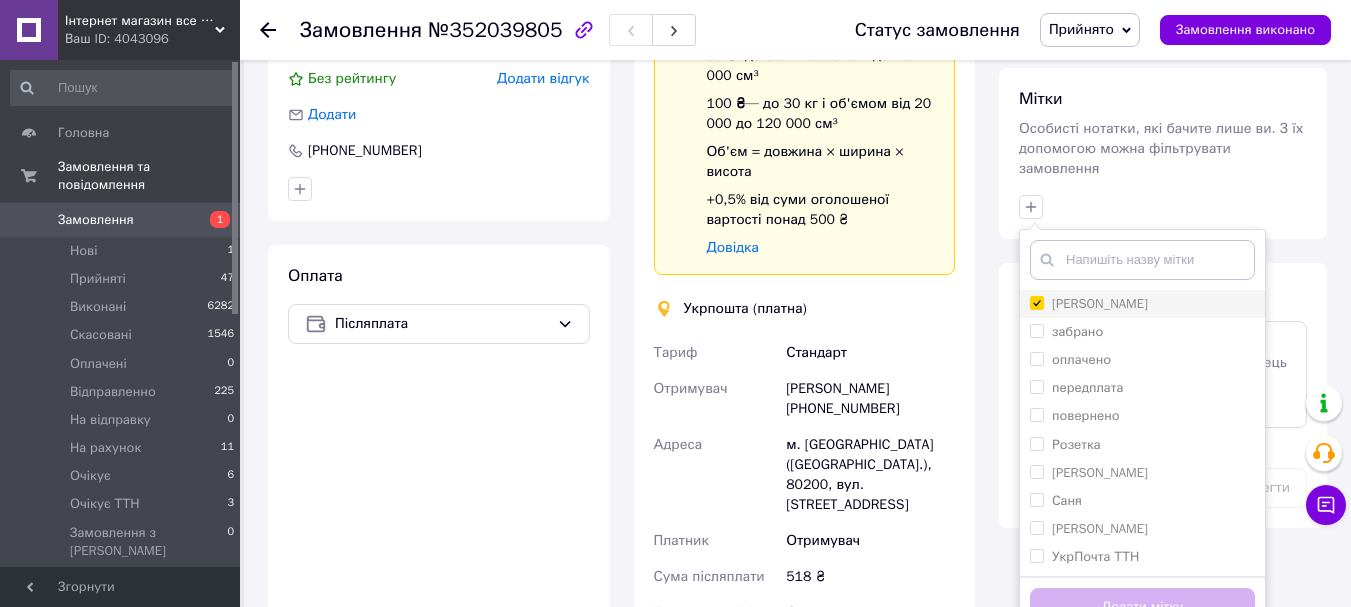checkbox on "true" 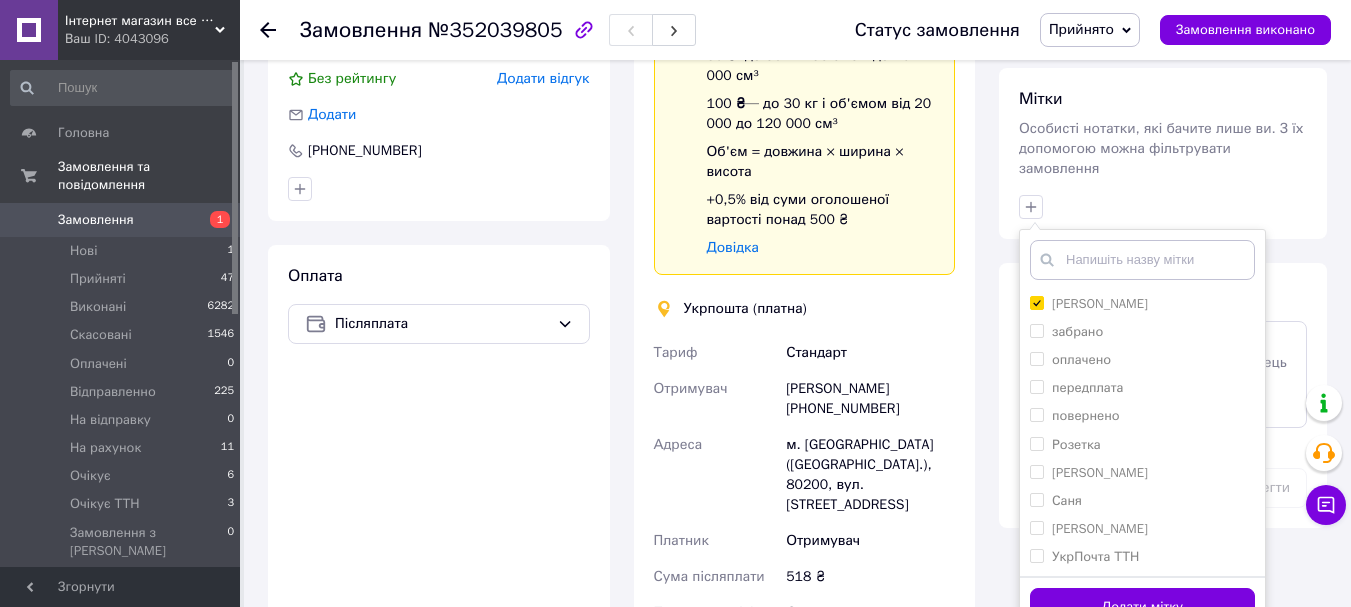 scroll, scrollTop: 1133, scrollLeft: 0, axis: vertical 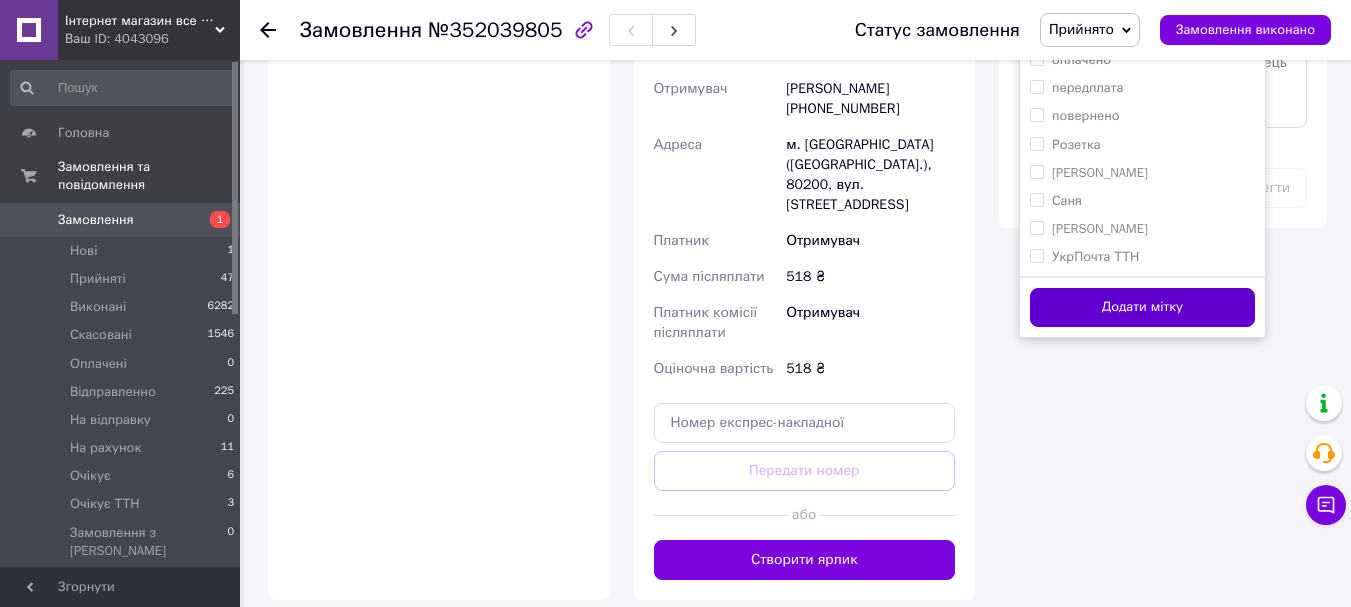 click on "Додати мітку" at bounding box center (1142, 307) 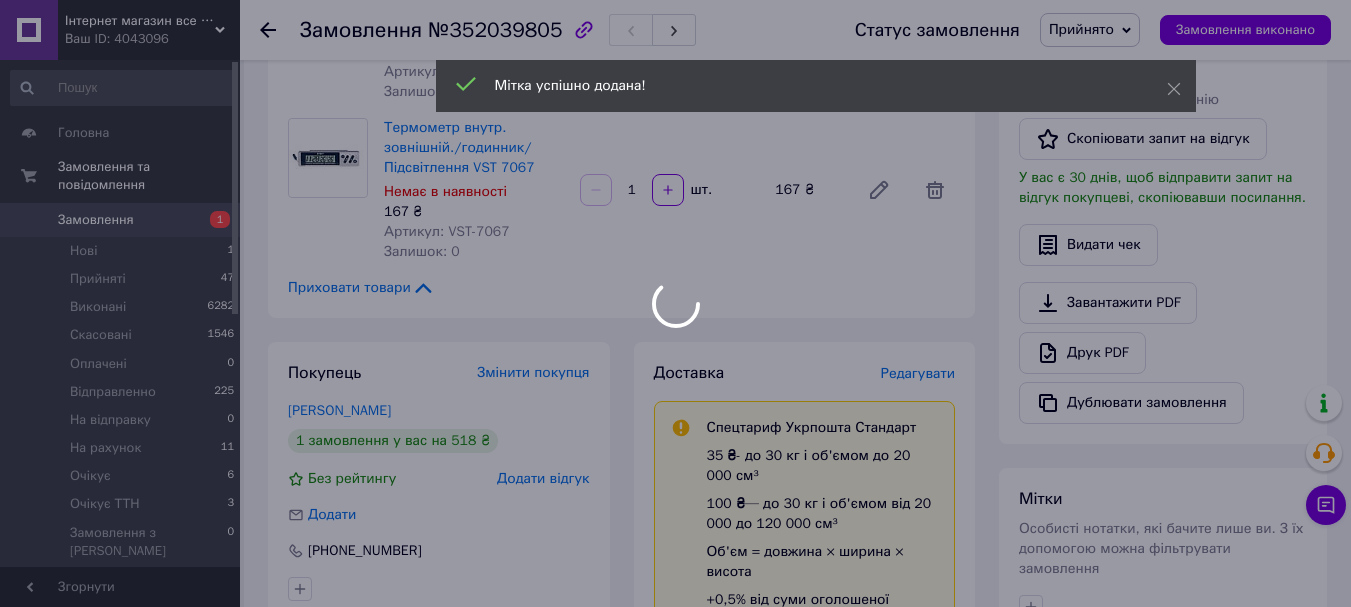 scroll, scrollTop: 233, scrollLeft: 0, axis: vertical 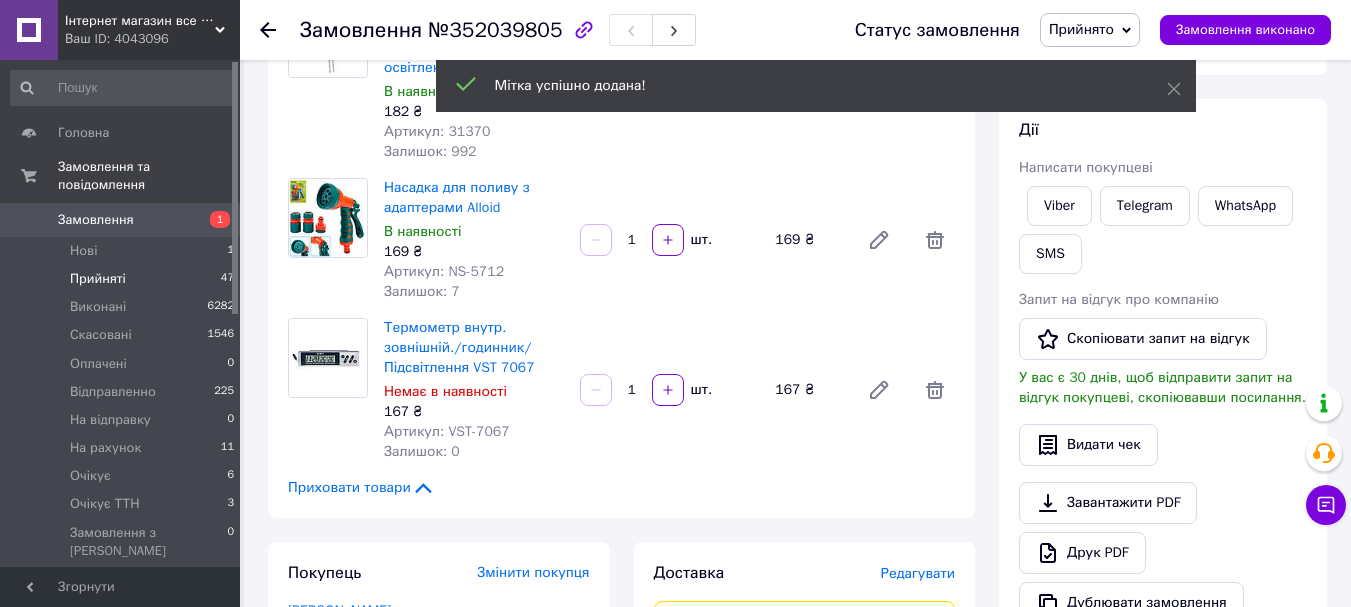click on "Прийняті 47" at bounding box center (123, 279) 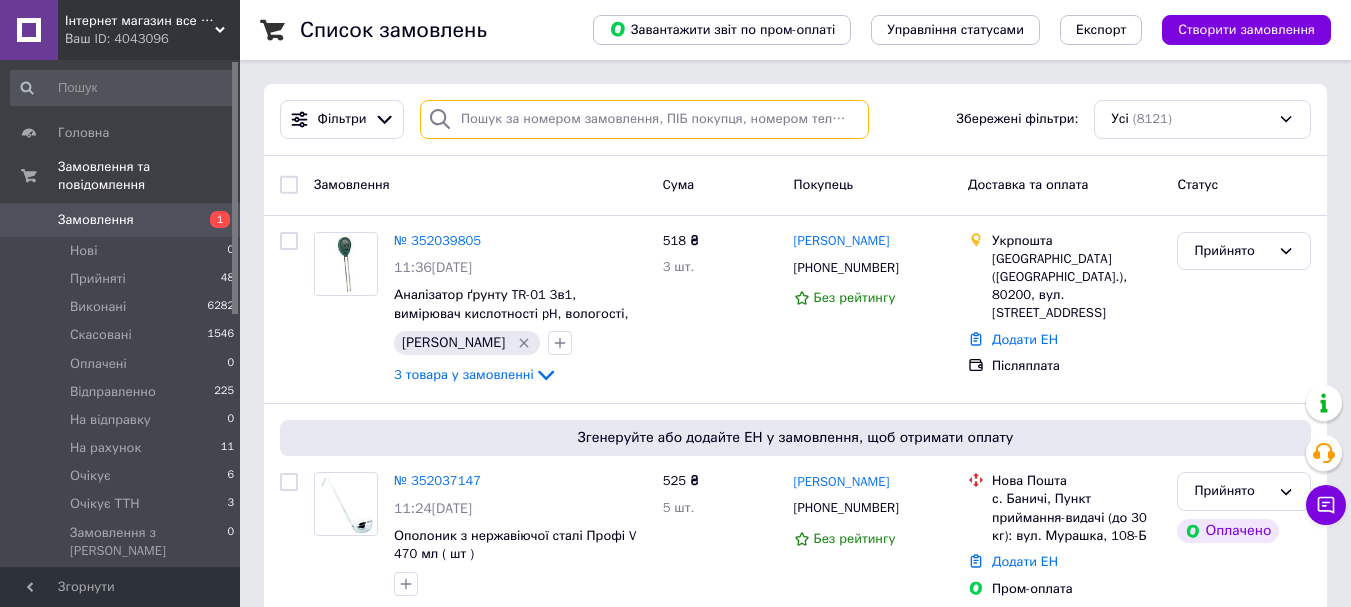 click at bounding box center (644, 119) 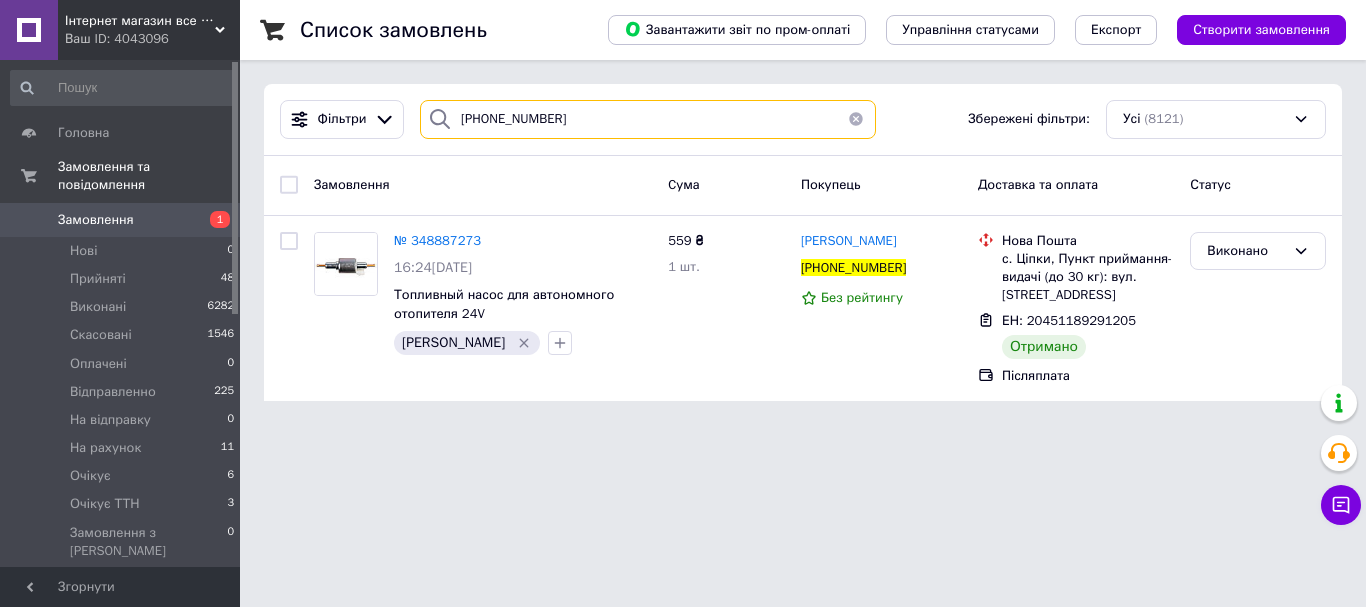 type on "+380976512328" 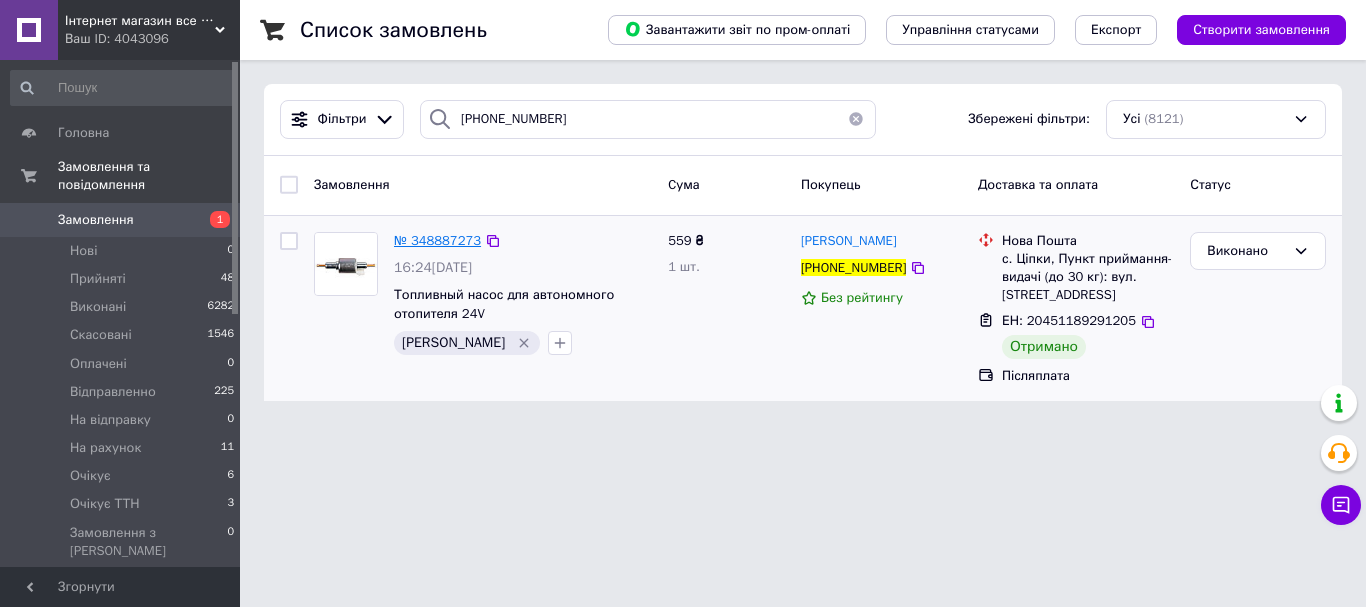 click on "№ 348887273" at bounding box center [437, 240] 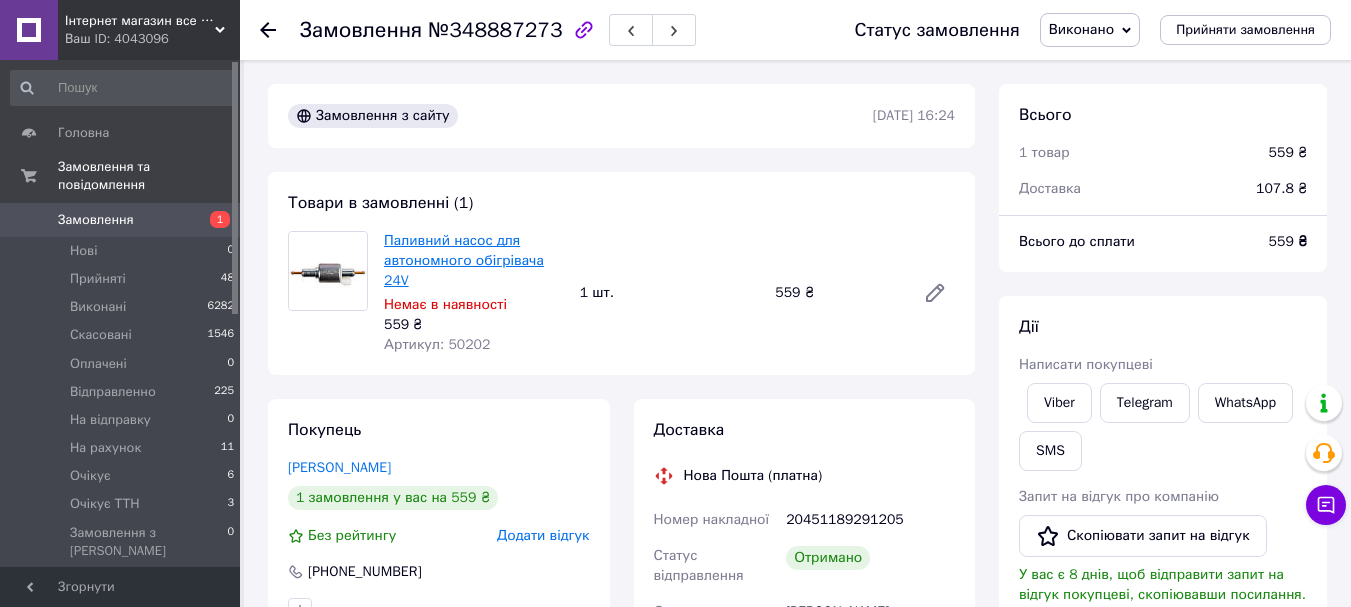 click on "Паливний насос для автономного обігрівача 24V" at bounding box center [464, 260] 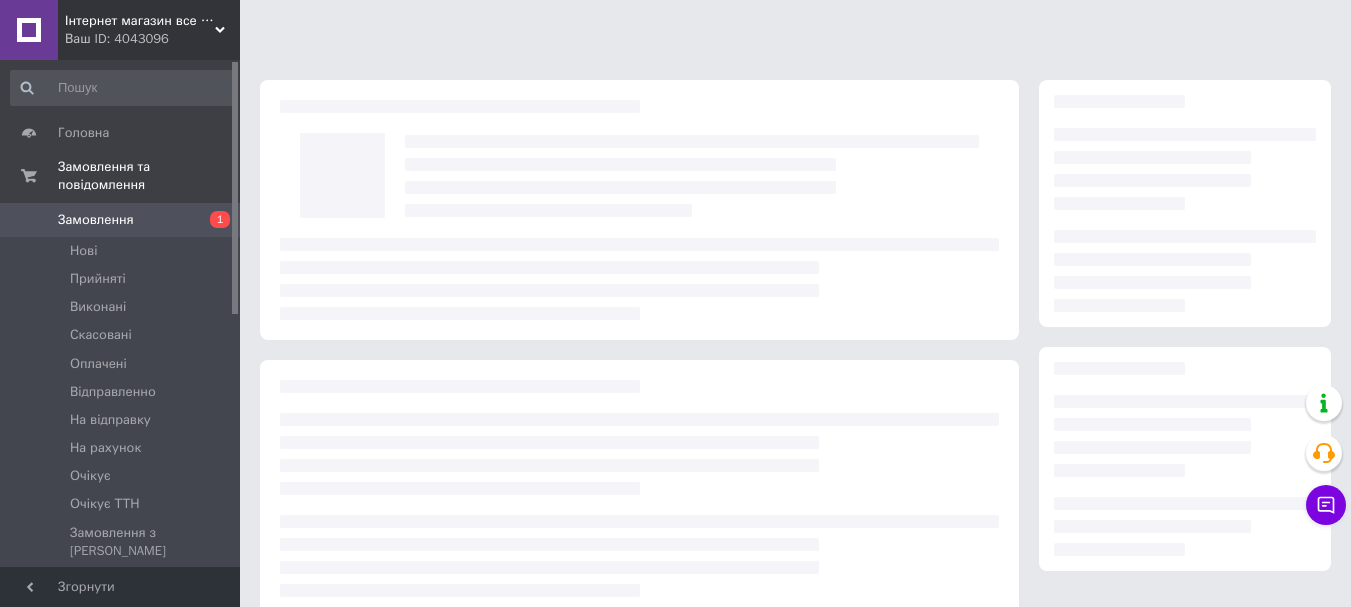 scroll, scrollTop: 0, scrollLeft: 0, axis: both 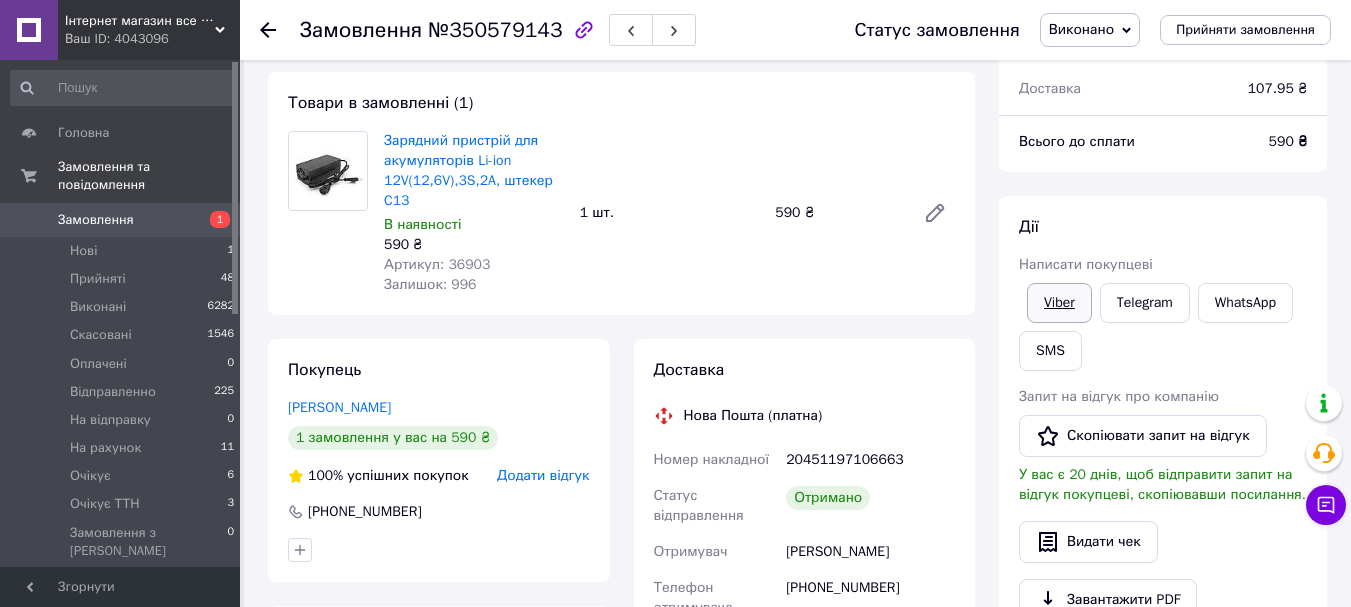 click on "Viber" at bounding box center [1059, 303] 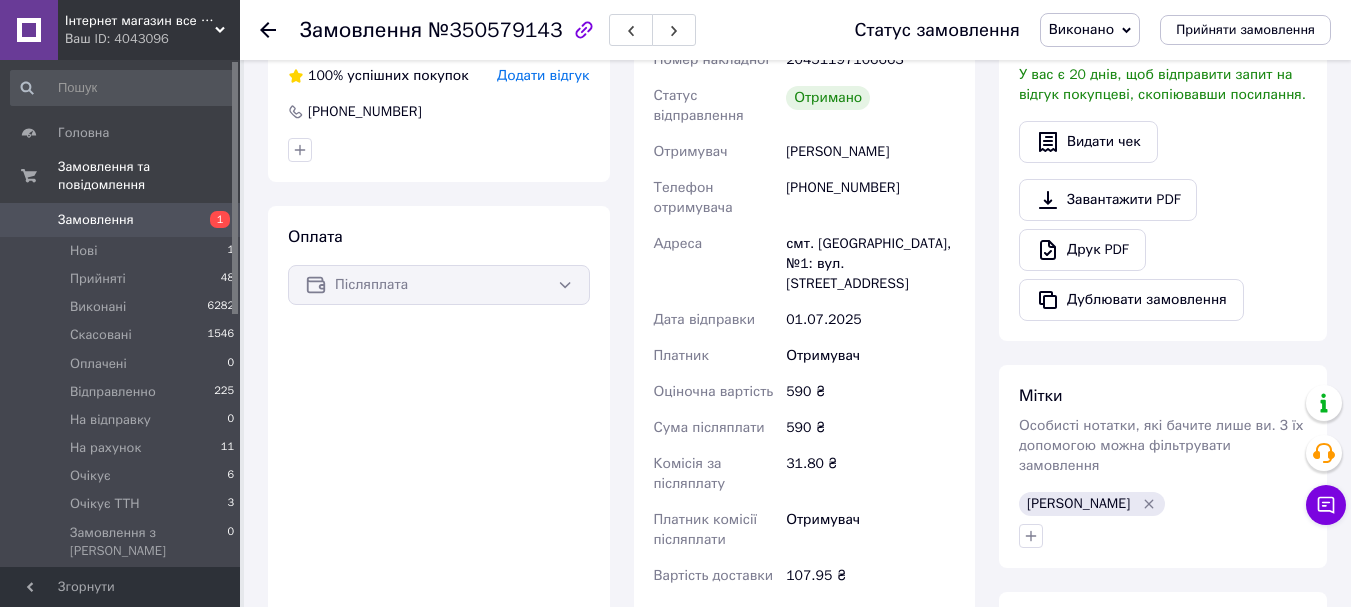 scroll, scrollTop: 100, scrollLeft: 0, axis: vertical 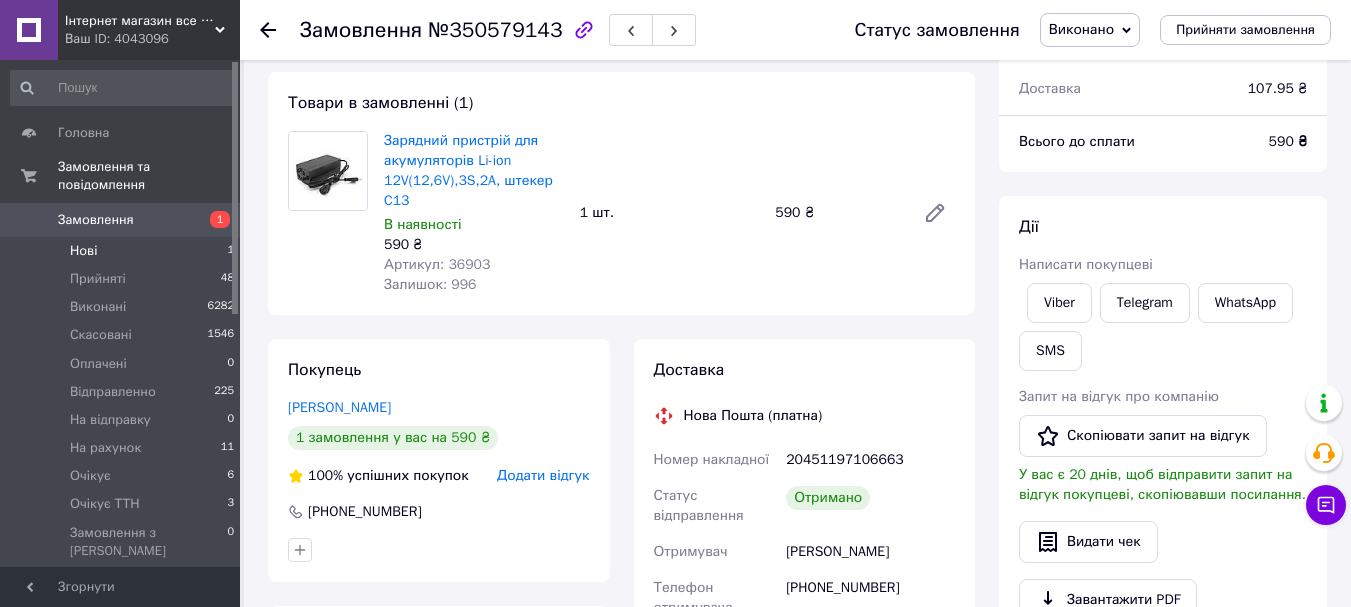 click on "Нові 1" at bounding box center (123, 251) 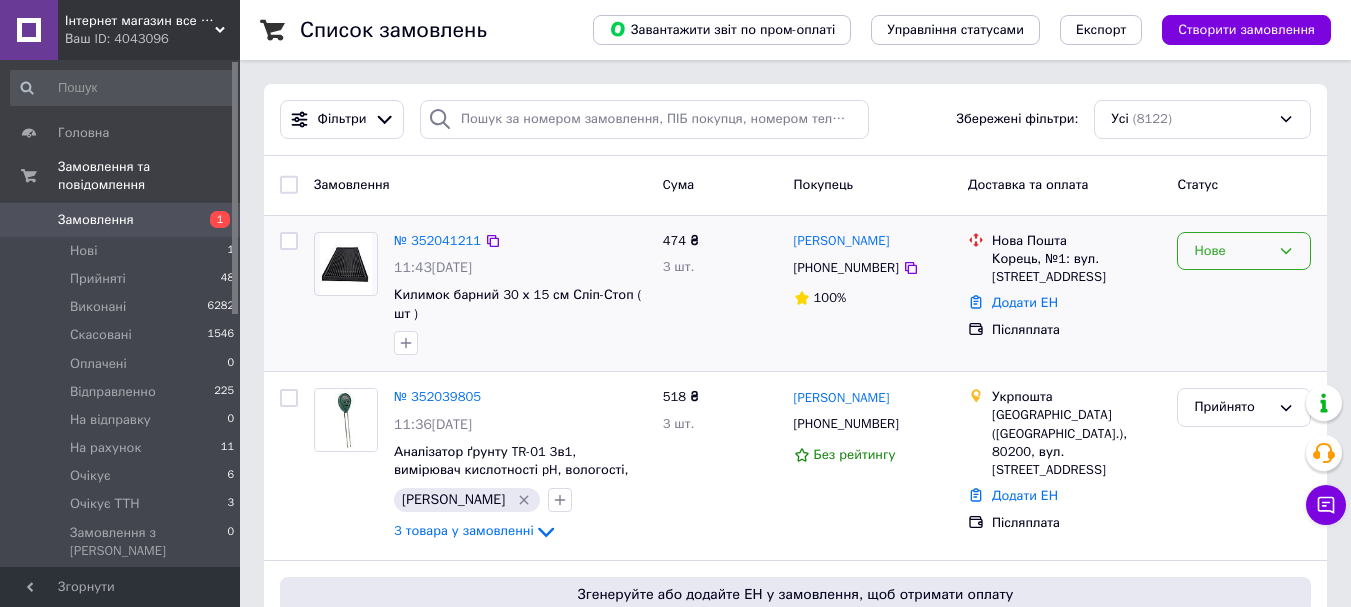 click on "Нове" at bounding box center (1244, 251) 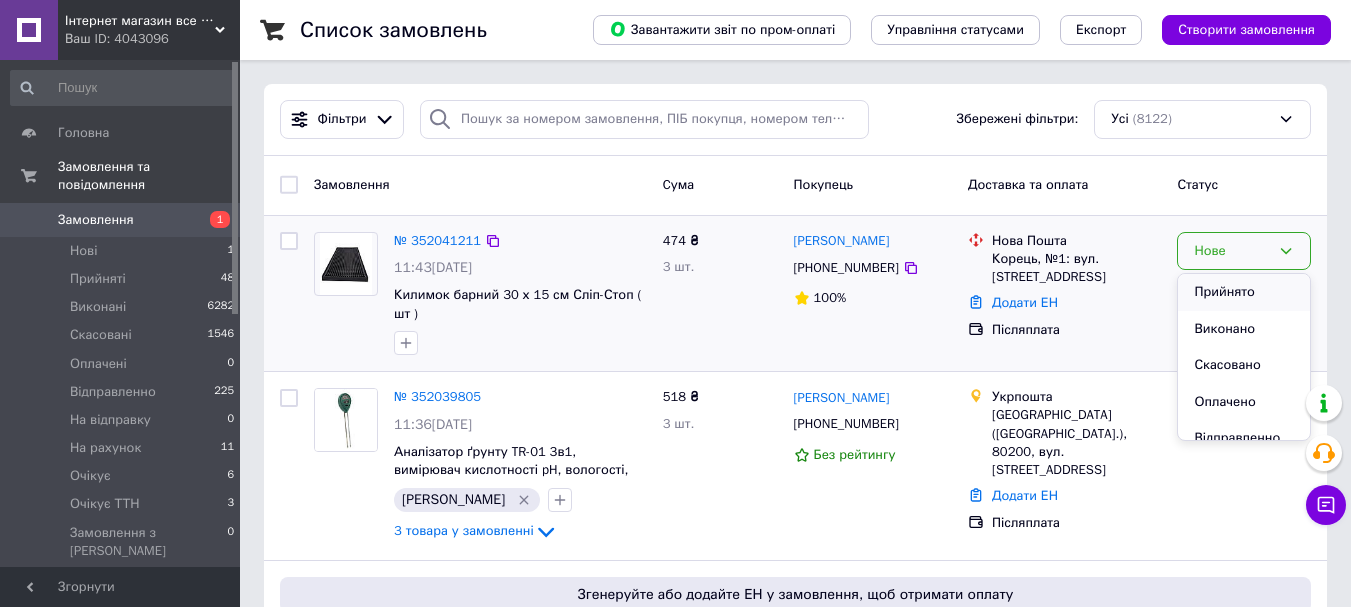 click on "Прийнято" at bounding box center (1244, 292) 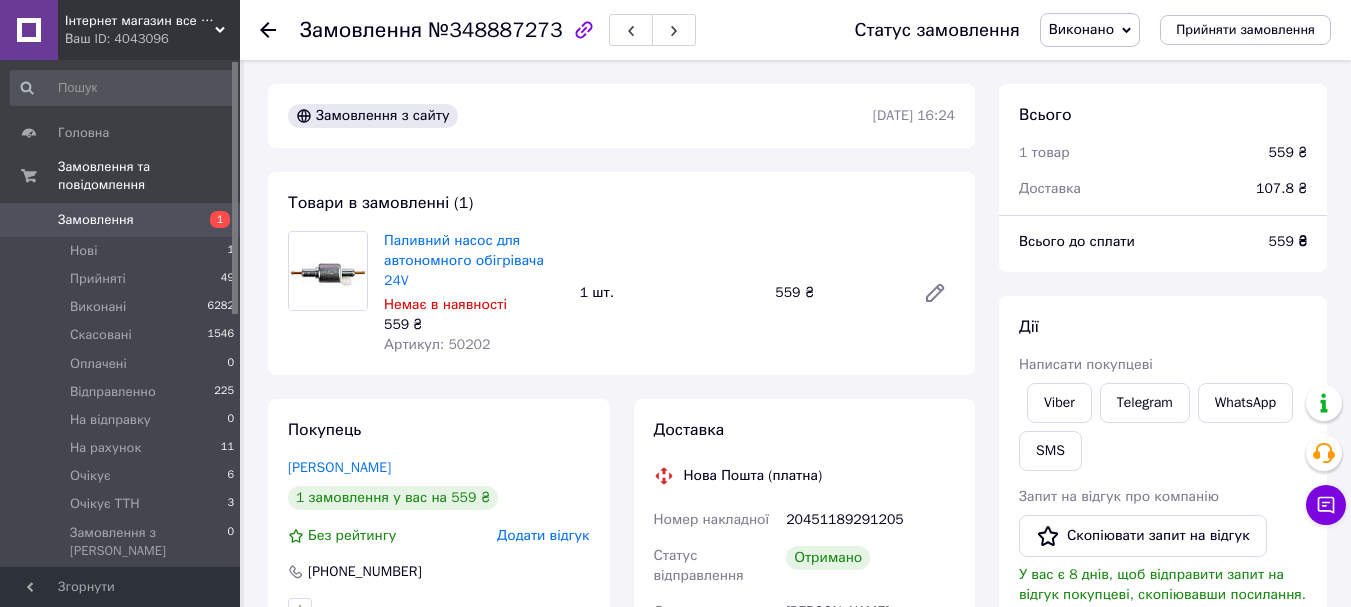 scroll, scrollTop: 100, scrollLeft: 0, axis: vertical 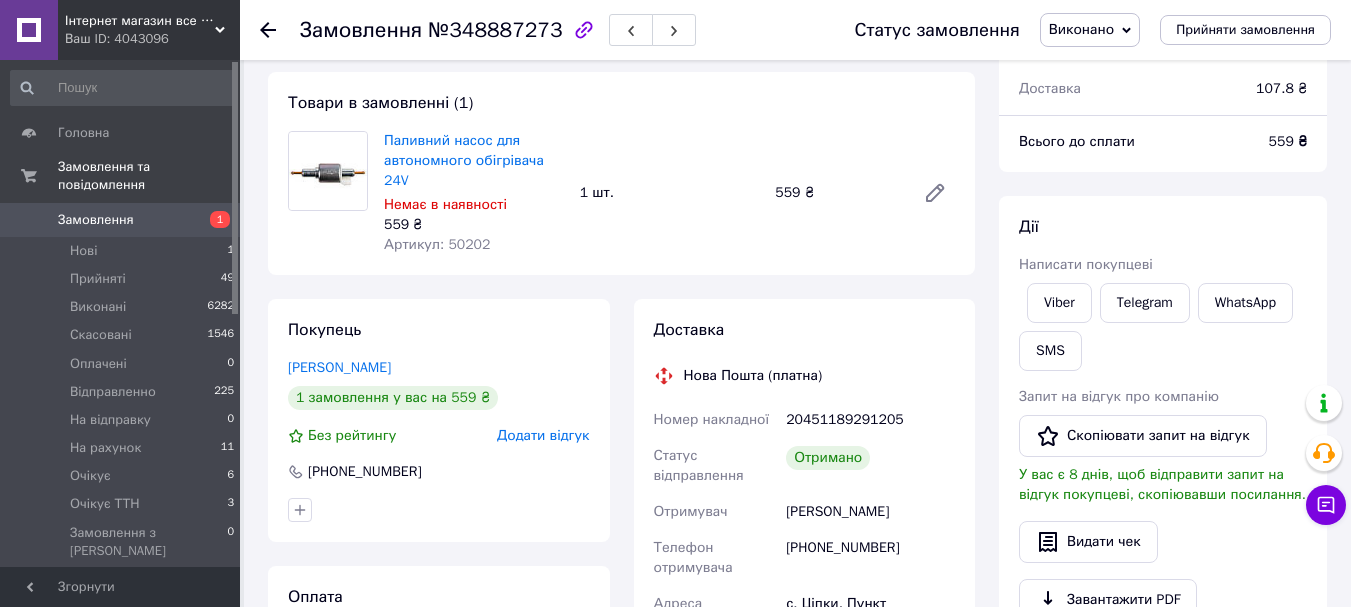 click on "Артикул: 50202" at bounding box center (437, 244) 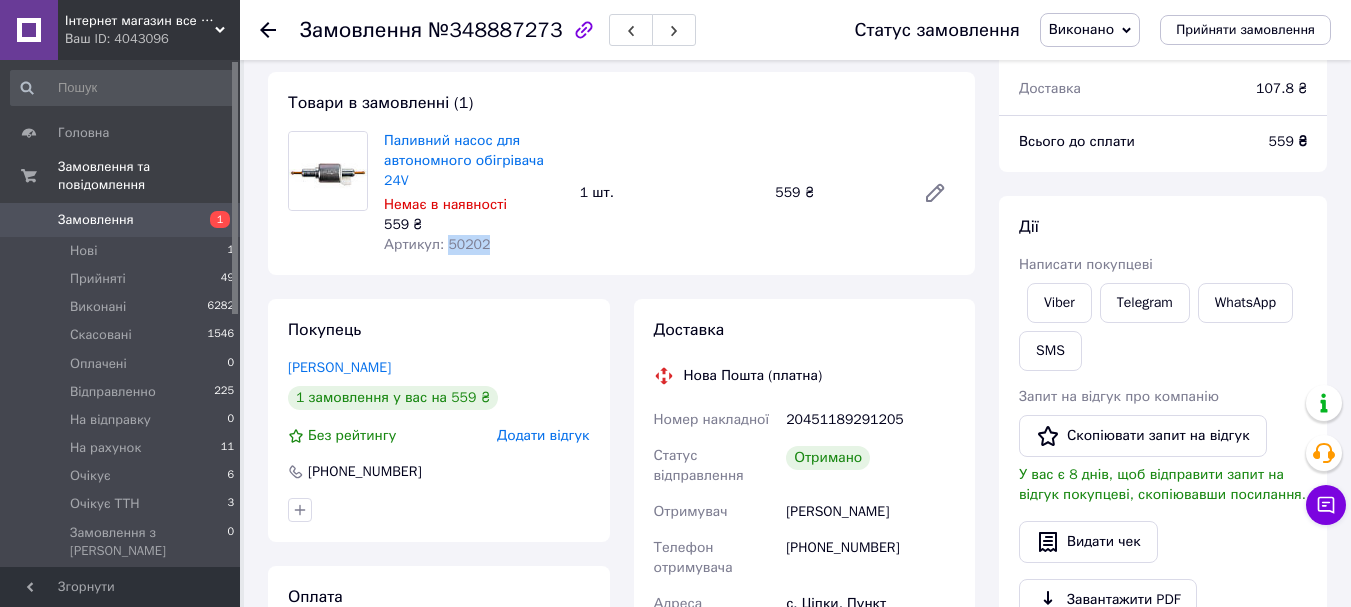 click on "Артикул: 50202" at bounding box center [437, 244] 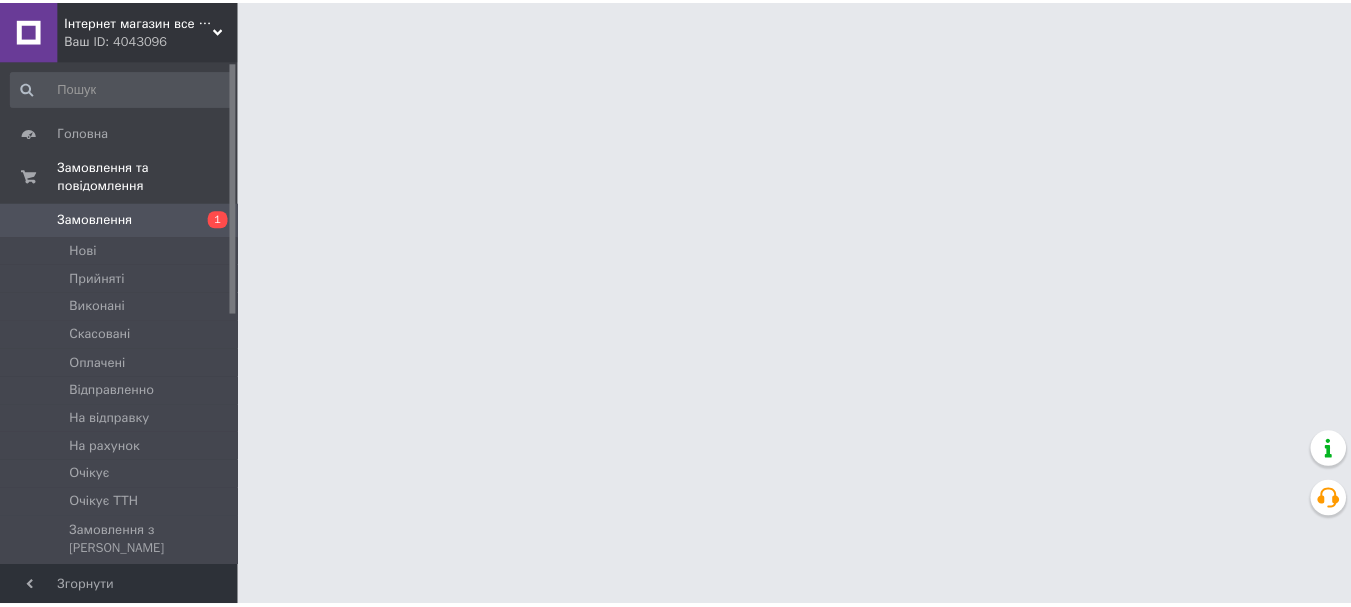 scroll, scrollTop: 0, scrollLeft: 0, axis: both 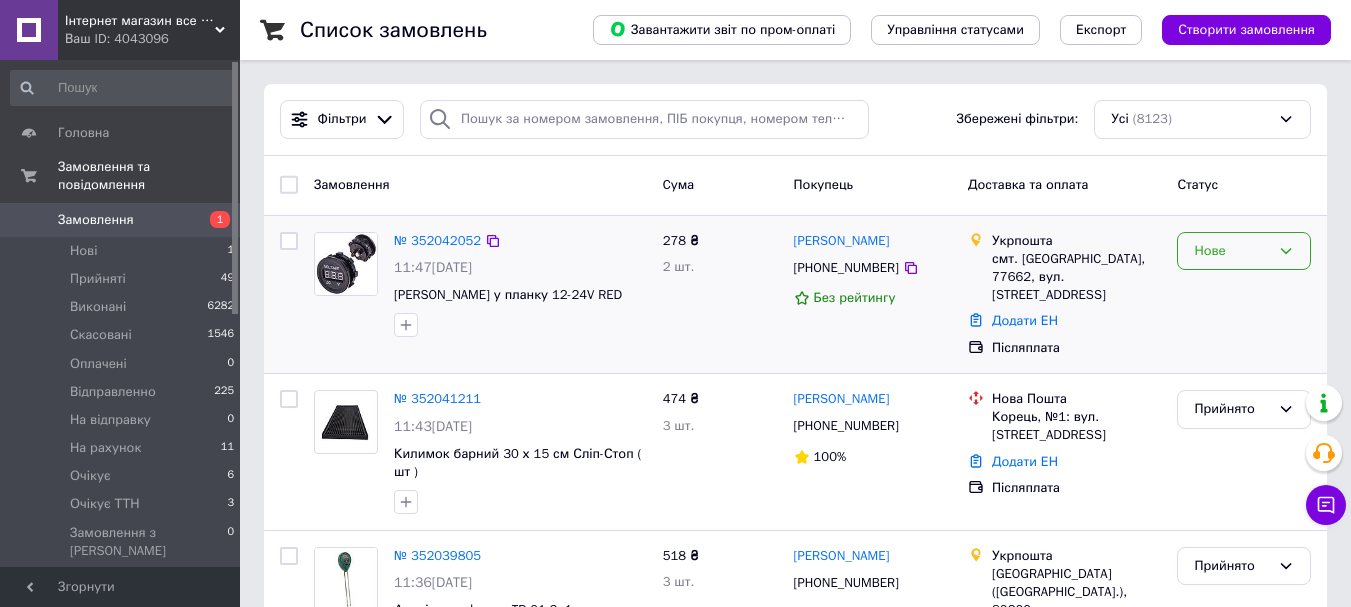 click on "Нове" at bounding box center [1232, 251] 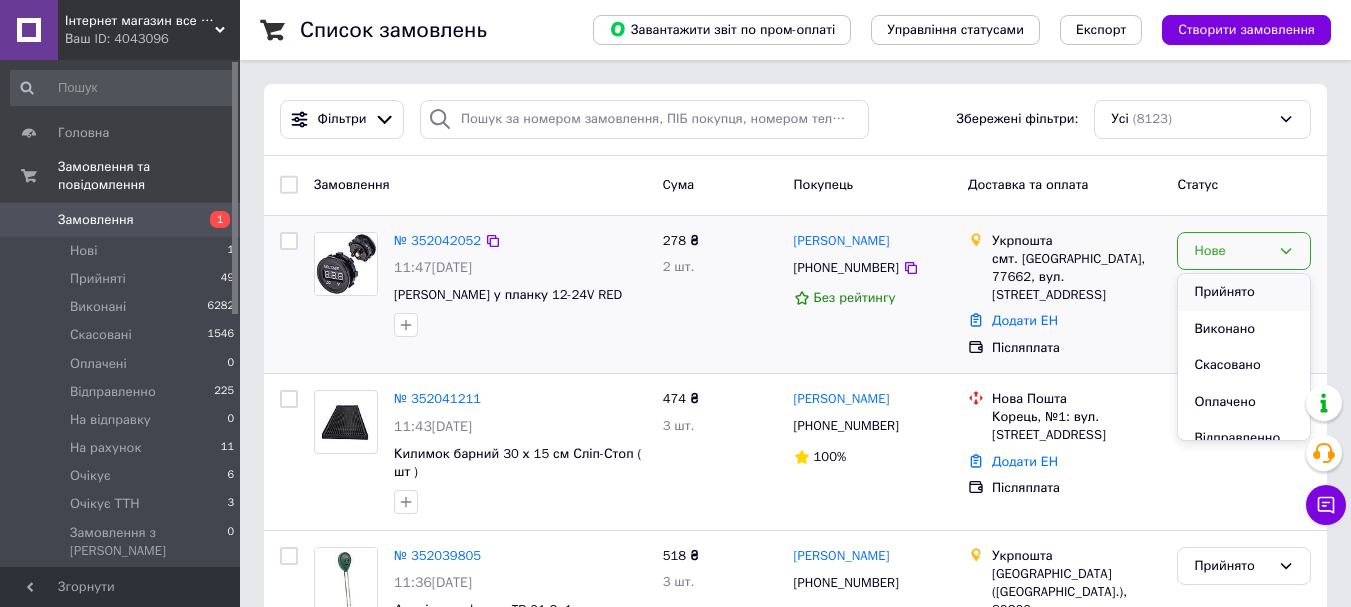click on "Прийнято" at bounding box center (1244, 292) 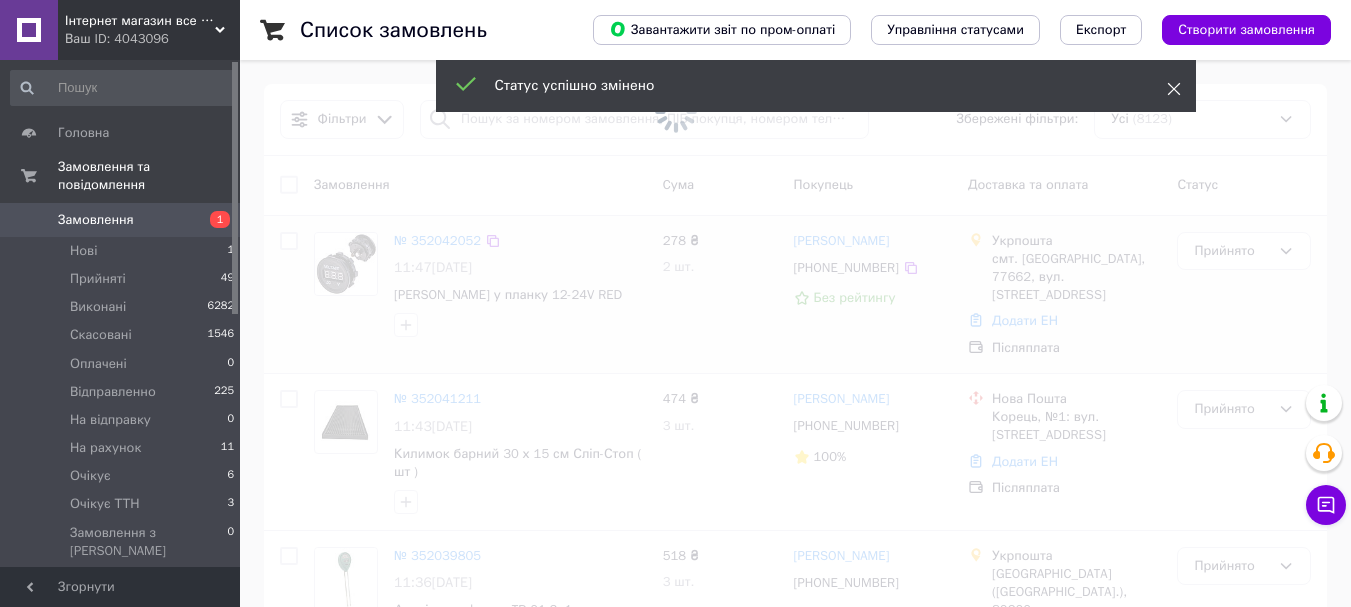 click 